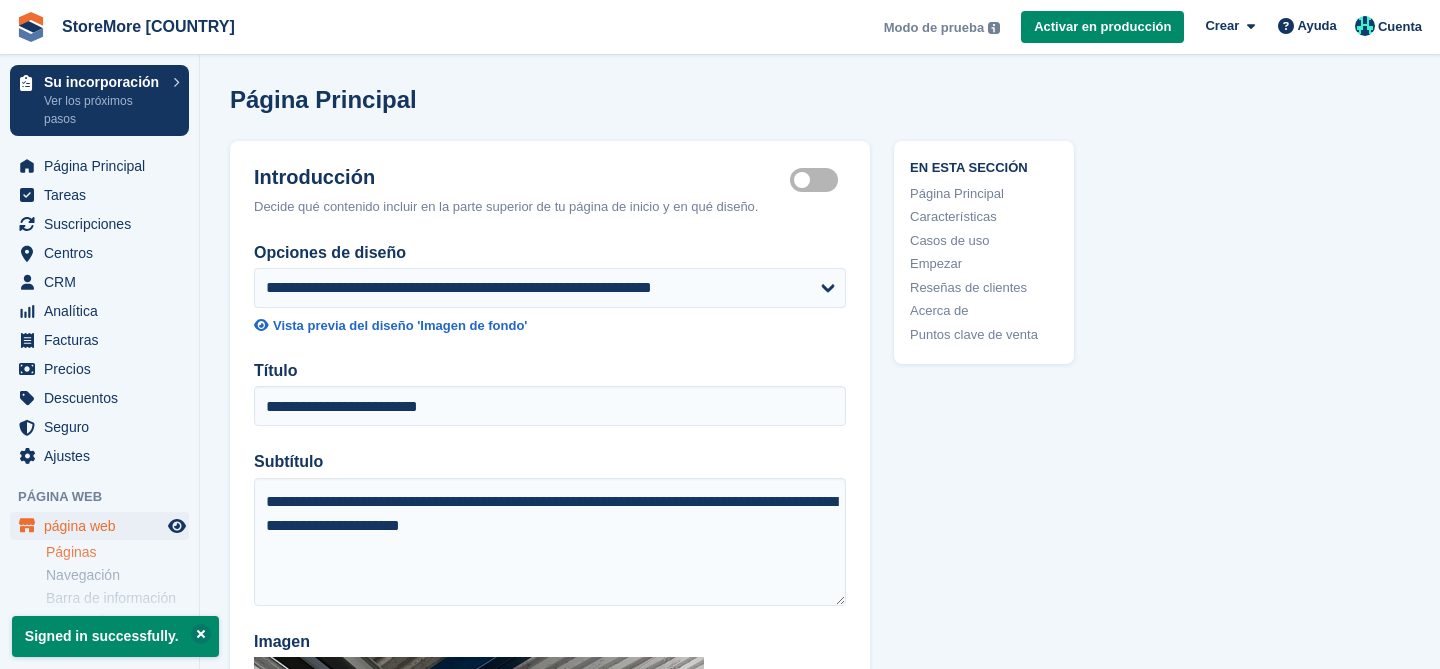 scroll, scrollTop: 0, scrollLeft: 0, axis: both 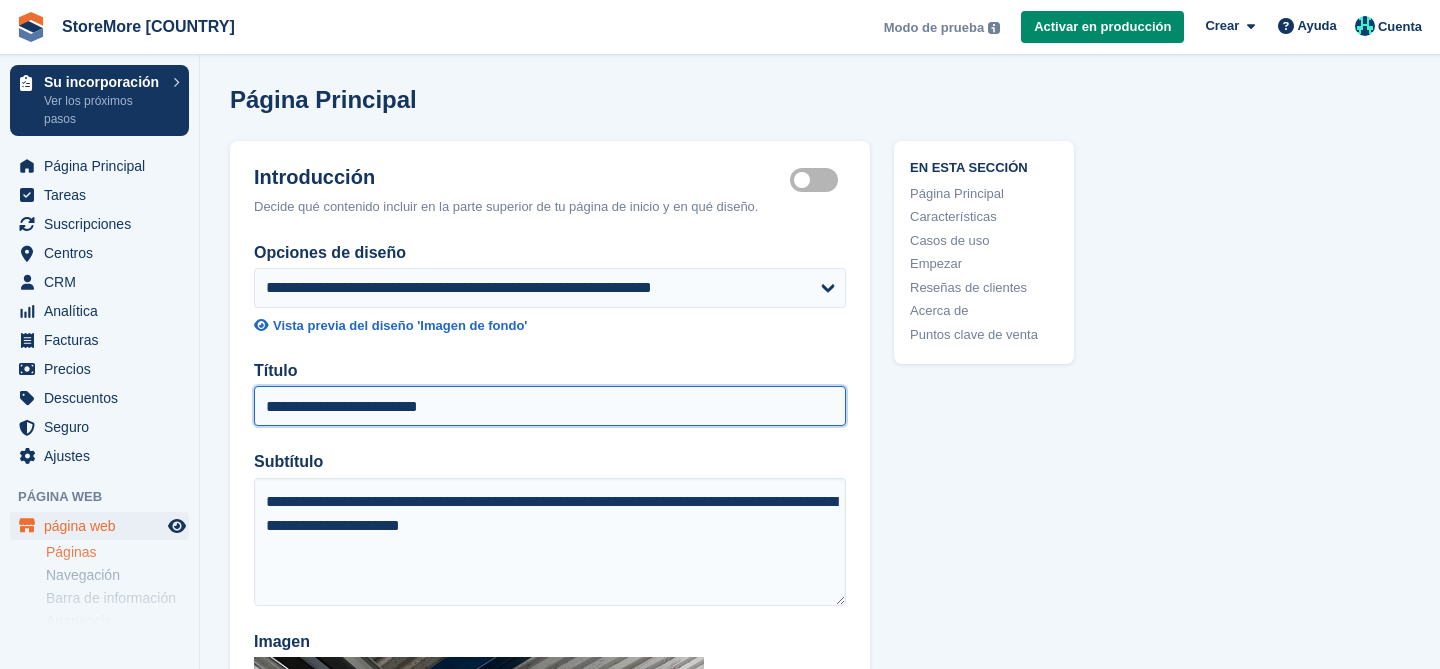 drag, startPoint x: 445, startPoint y: 408, endPoint x: 371, endPoint y: 399, distance: 74.54529 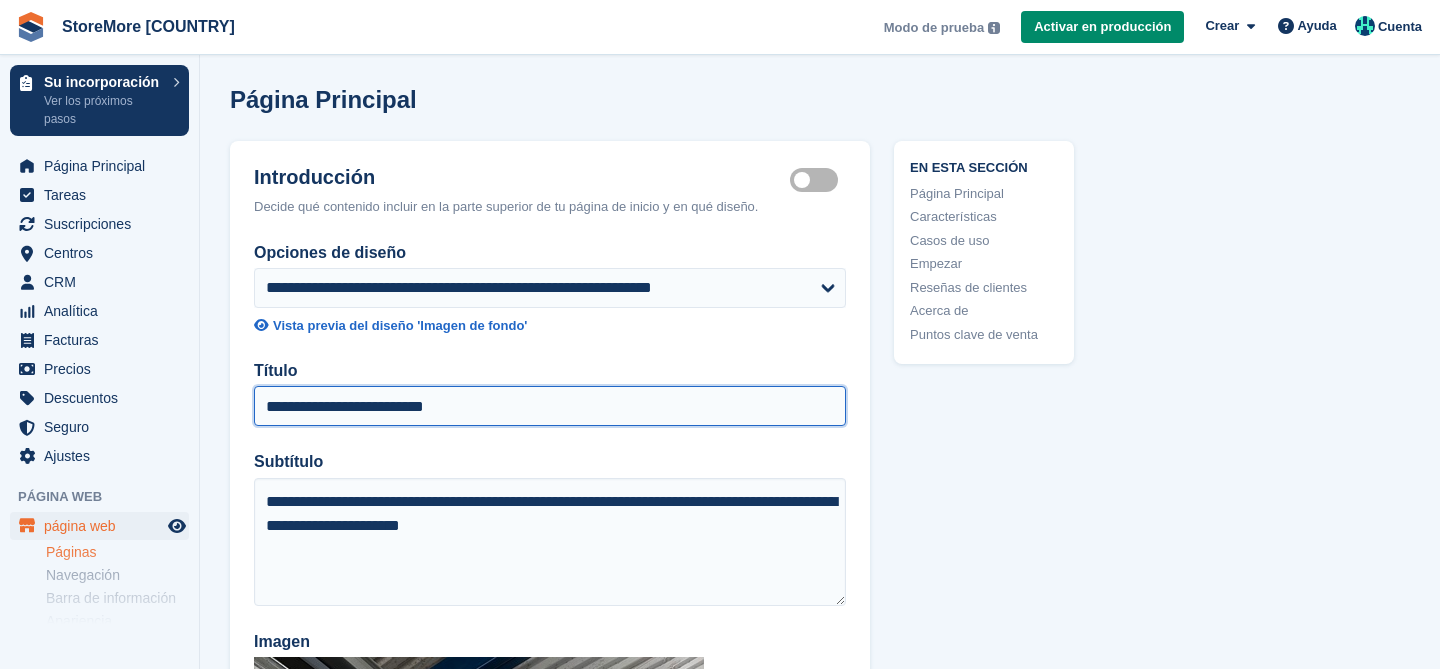 type on "**********" 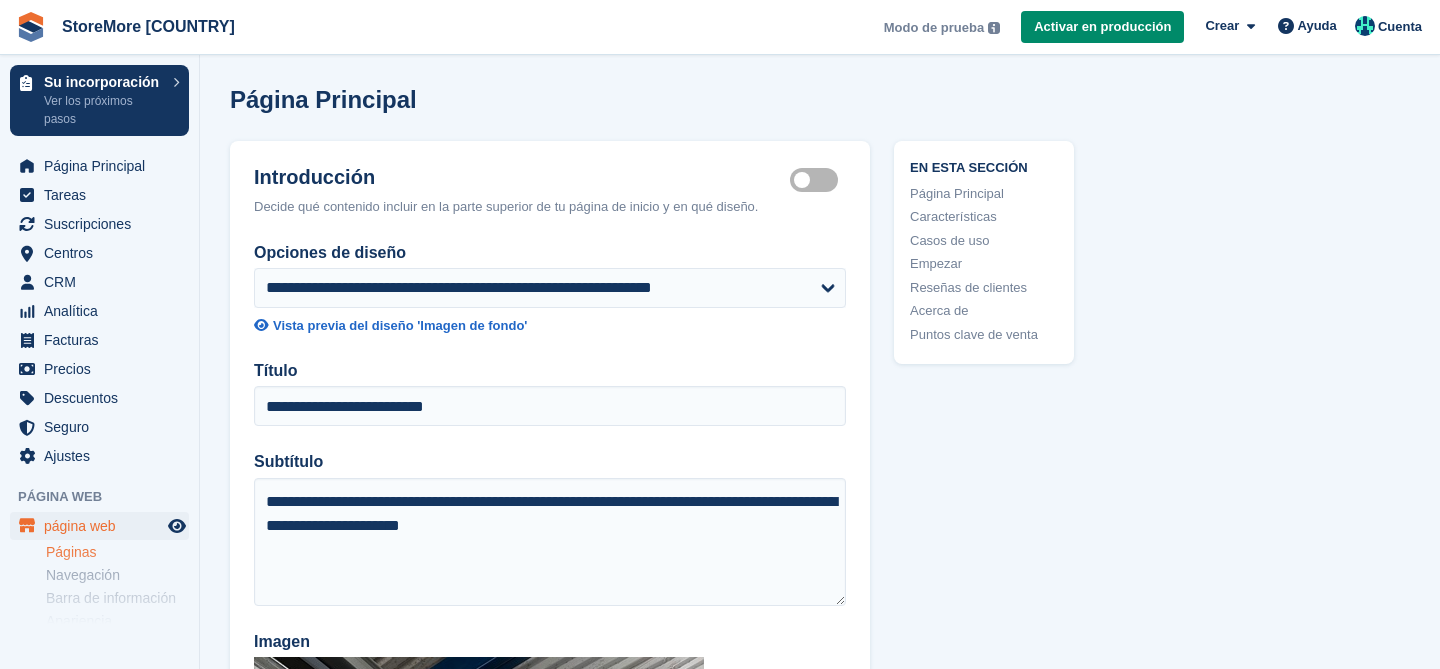 click on "Subtítulo" at bounding box center (550, 462) 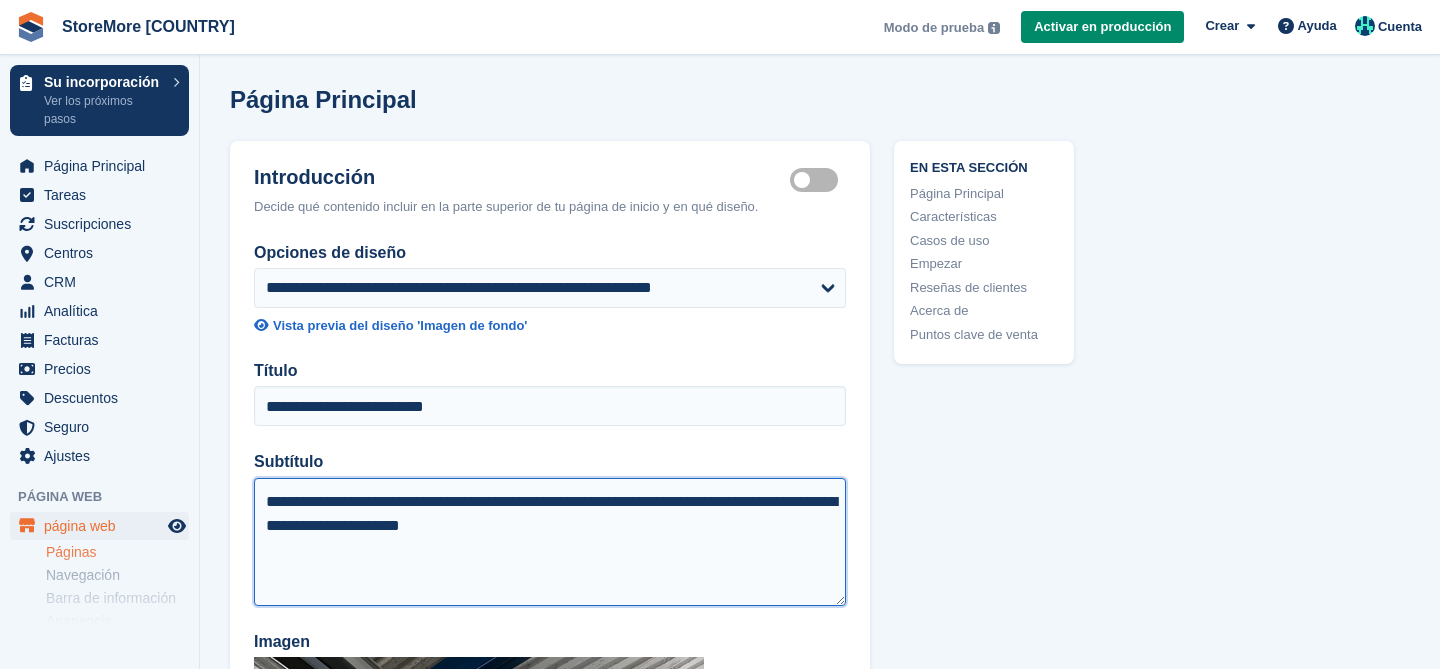 click on "**********" at bounding box center [550, 542] 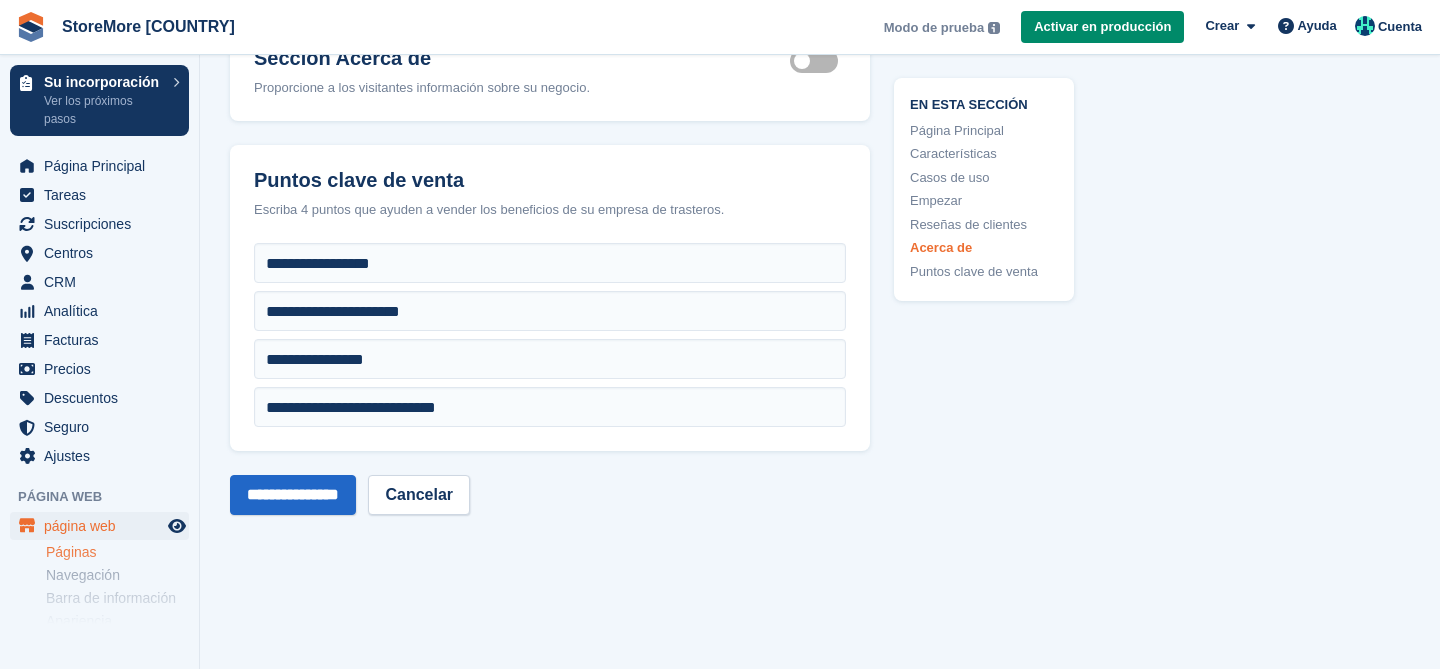 scroll, scrollTop: 6121, scrollLeft: 0, axis: vertical 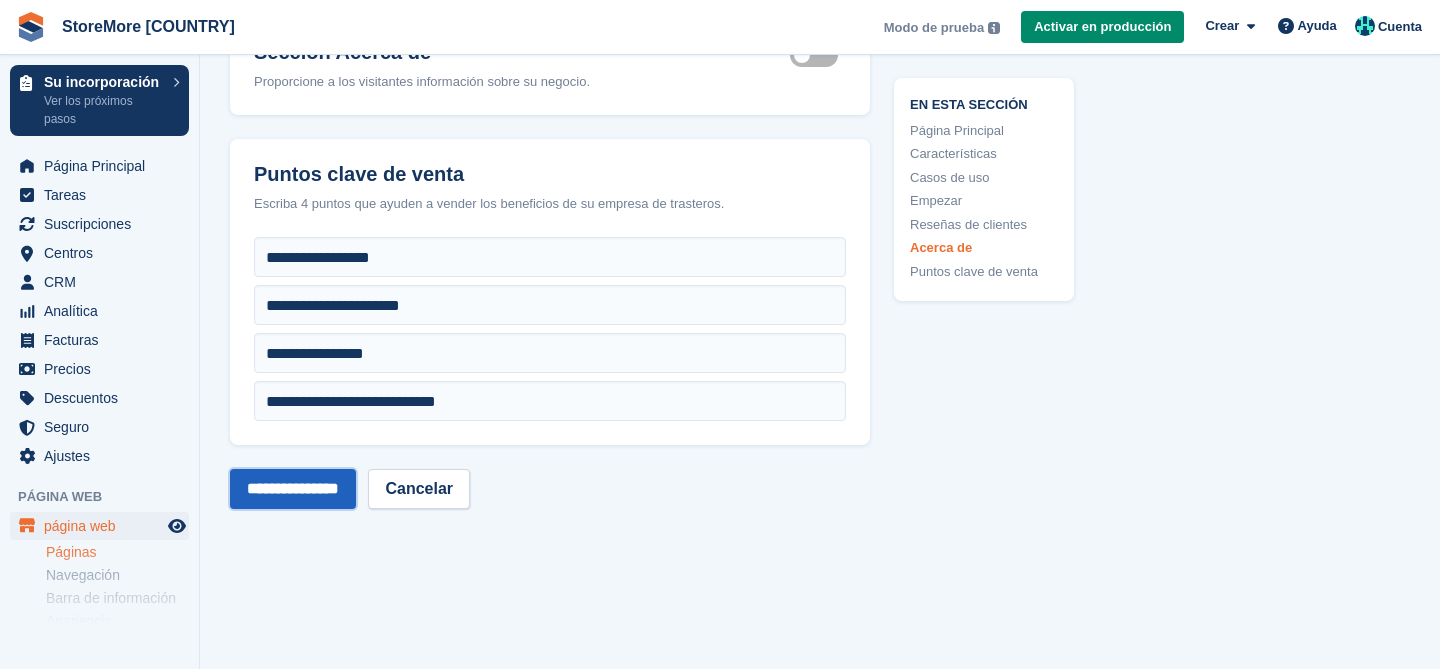 click on "**********" at bounding box center [293, 489] 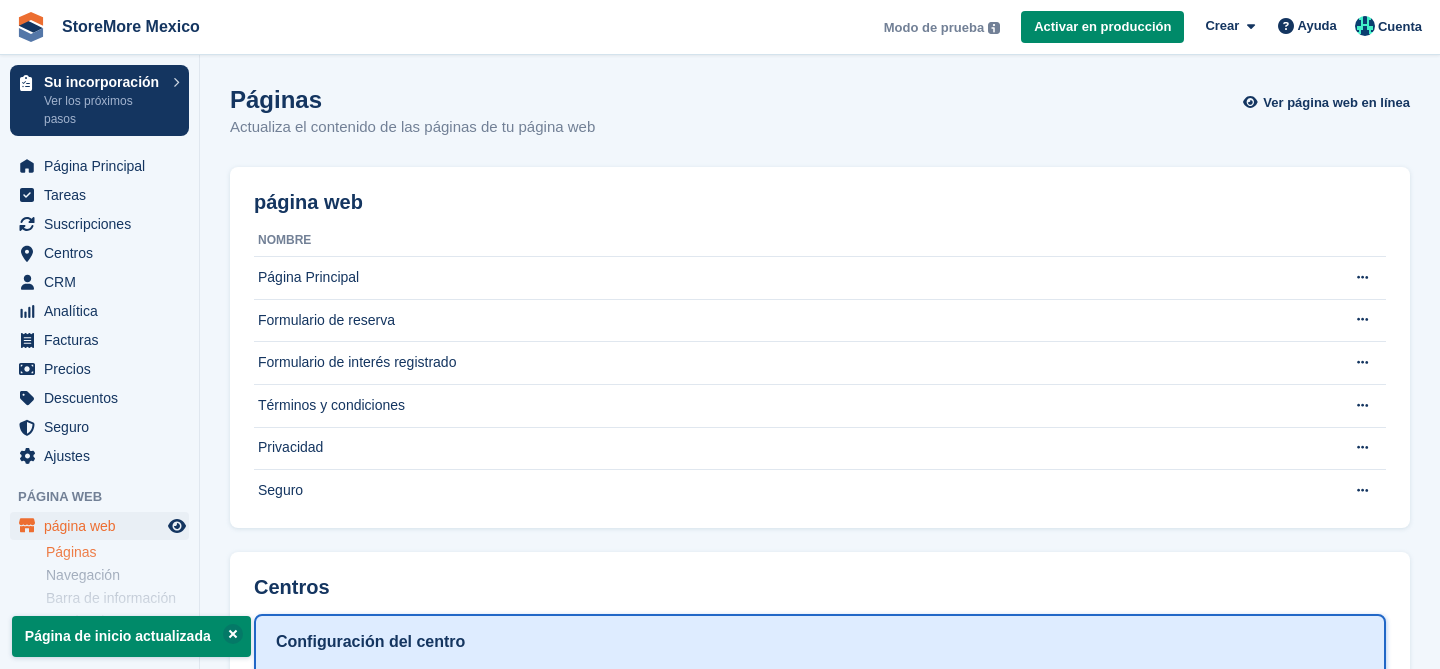 scroll, scrollTop: 0, scrollLeft: 0, axis: both 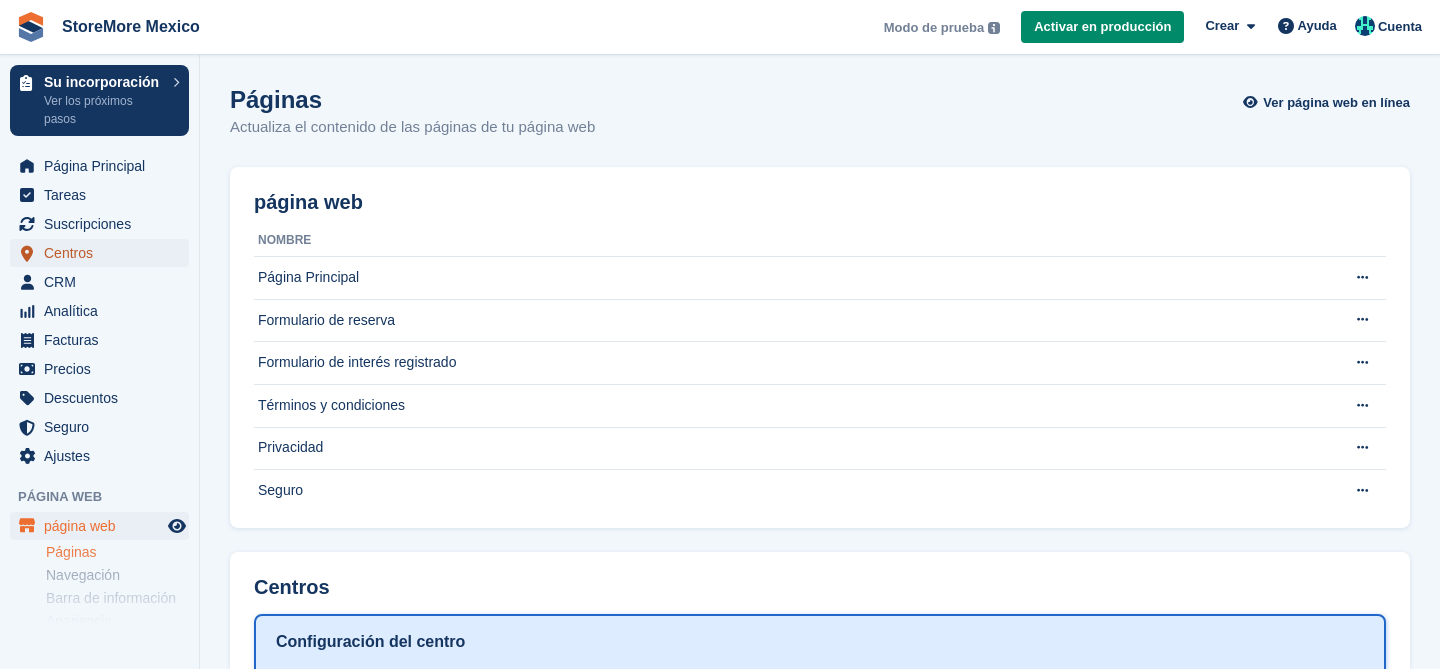 click on "Centros" at bounding box center (104, 253) 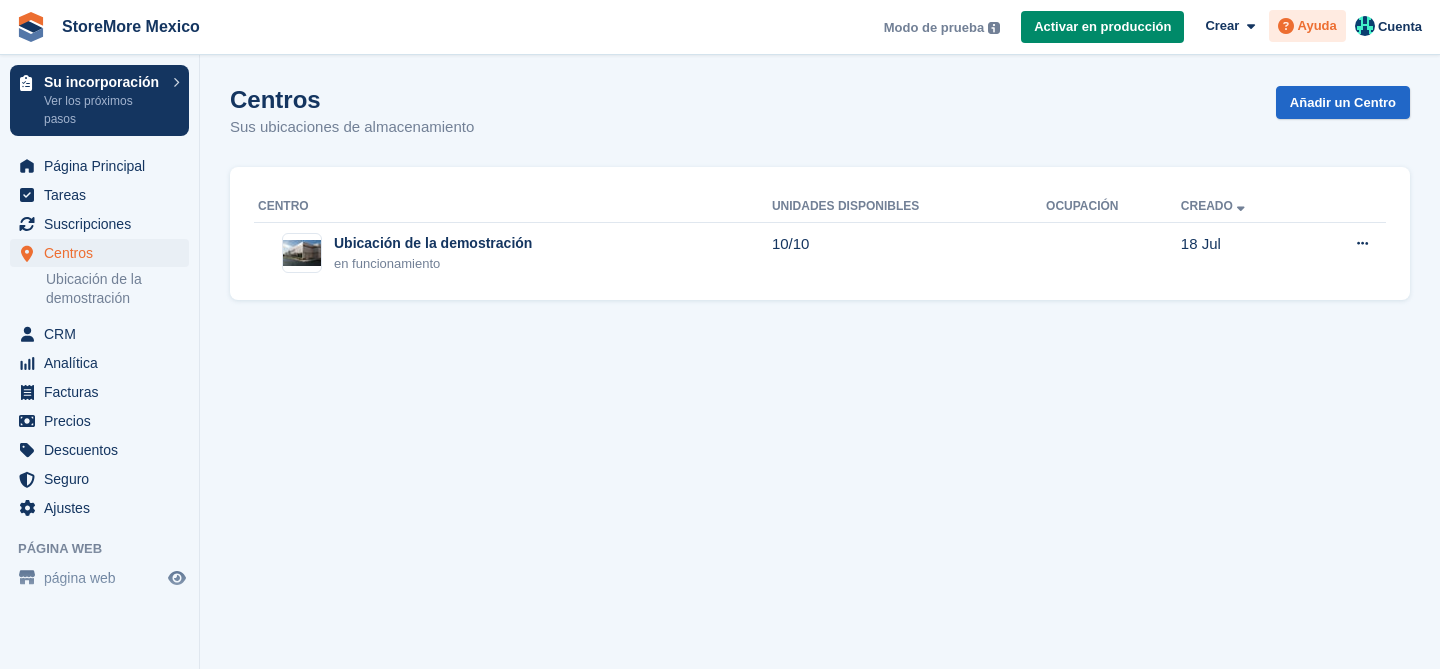 click on "Ayuda" at bounding box center (1317, 26) 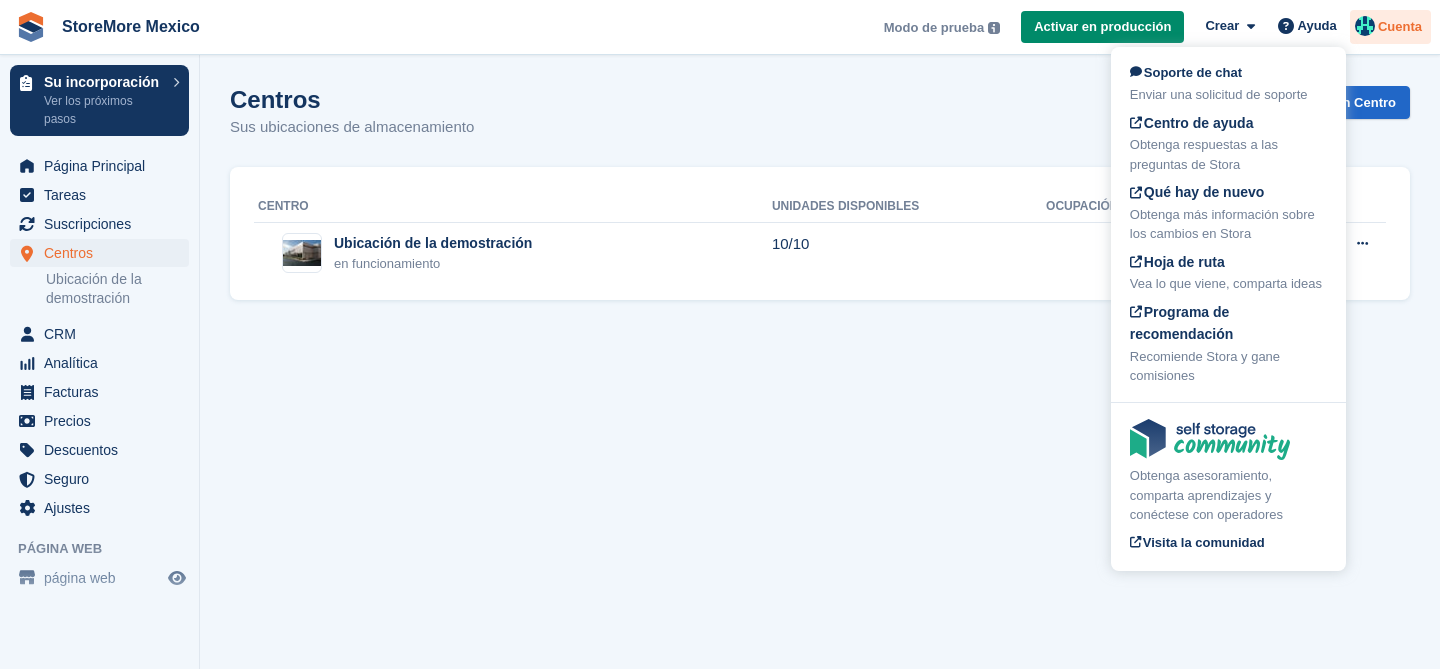 click on "Cuenta" at bounding box center (1390, 27) 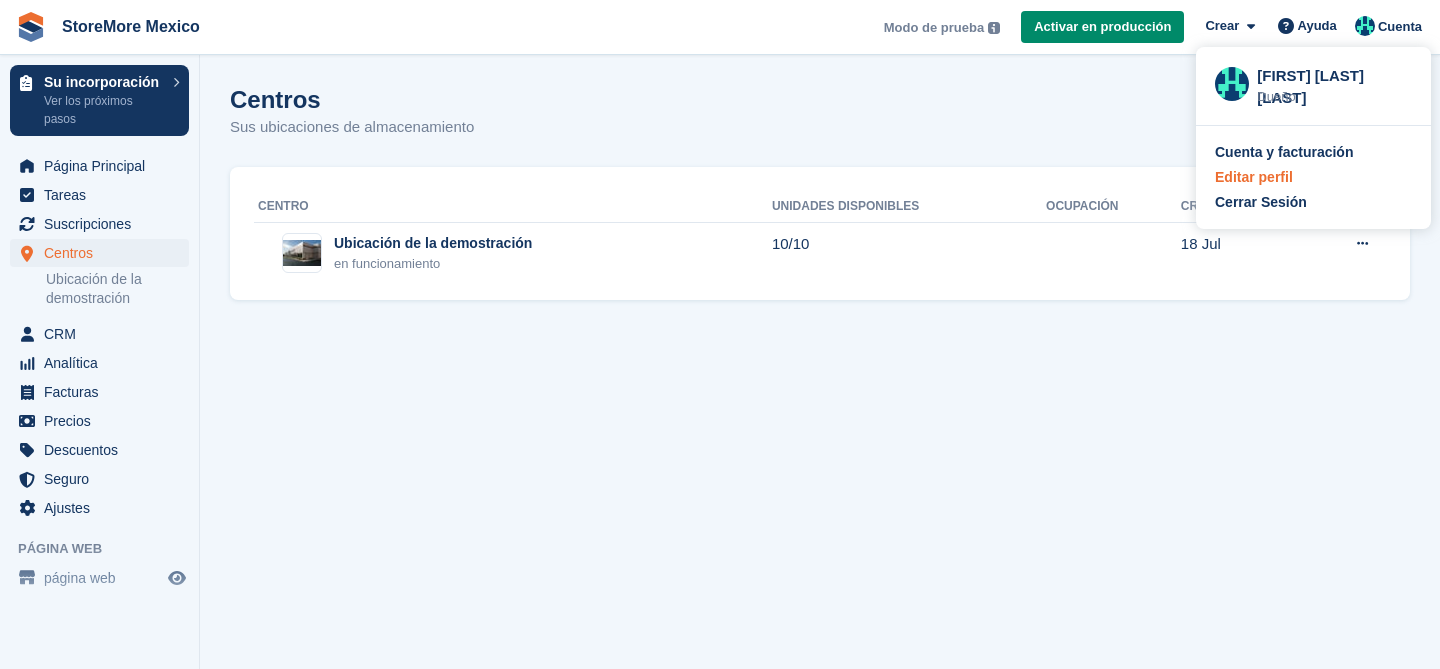 click on "Editar perfil" at bounding box center [1254, 177] 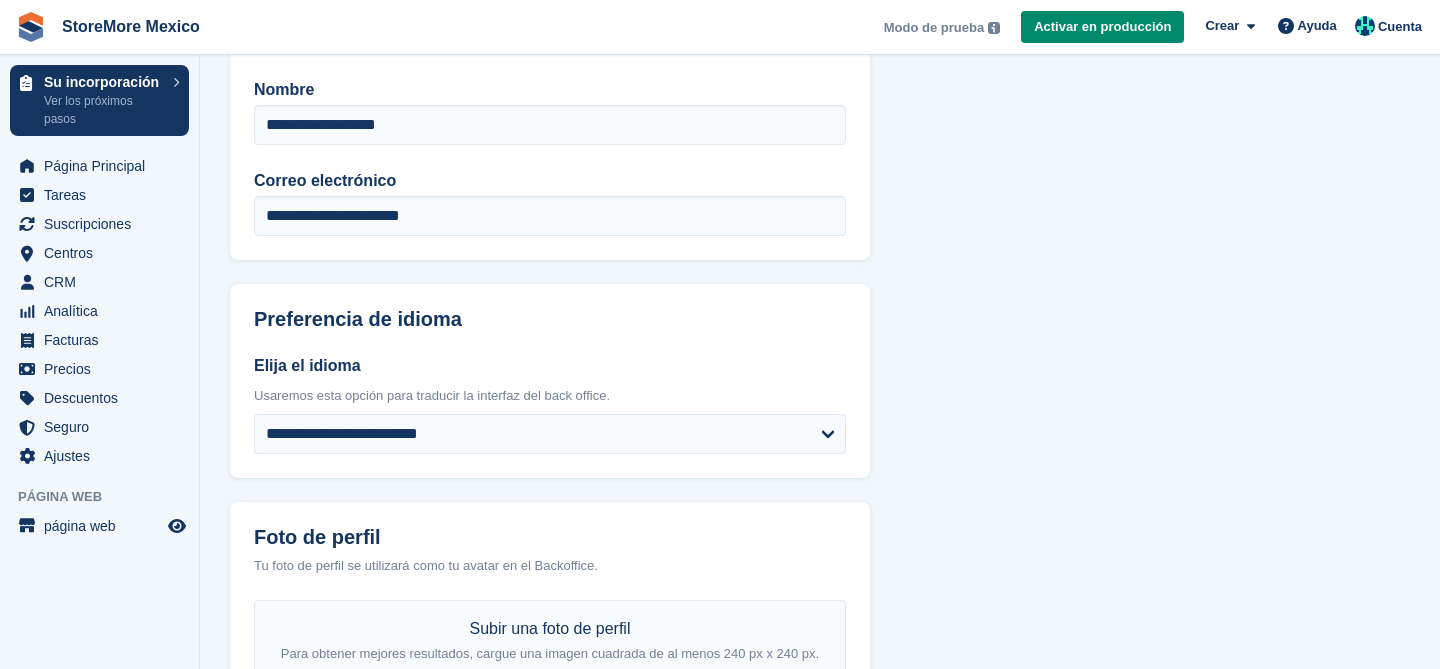 scroll, scrollTop: 135, scrollLeft: 0, axis: vertical 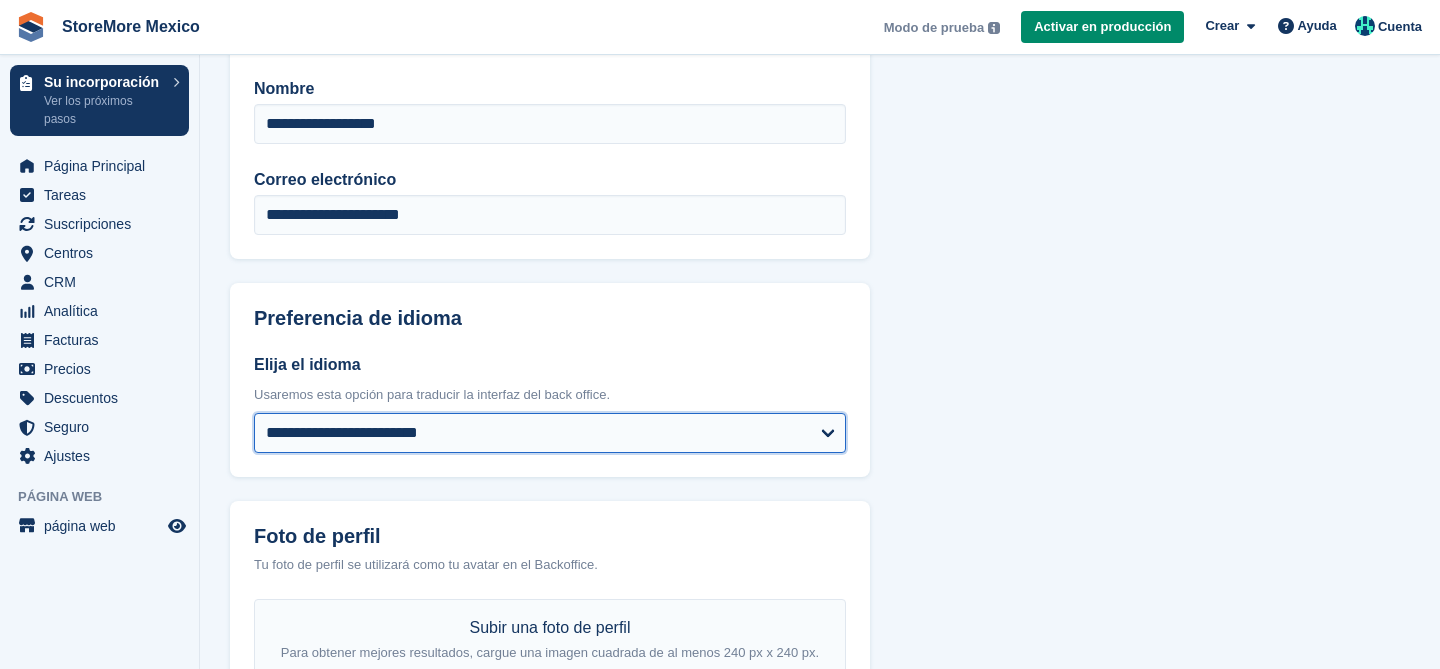 click on "**********" at bounding box center (550, 433) 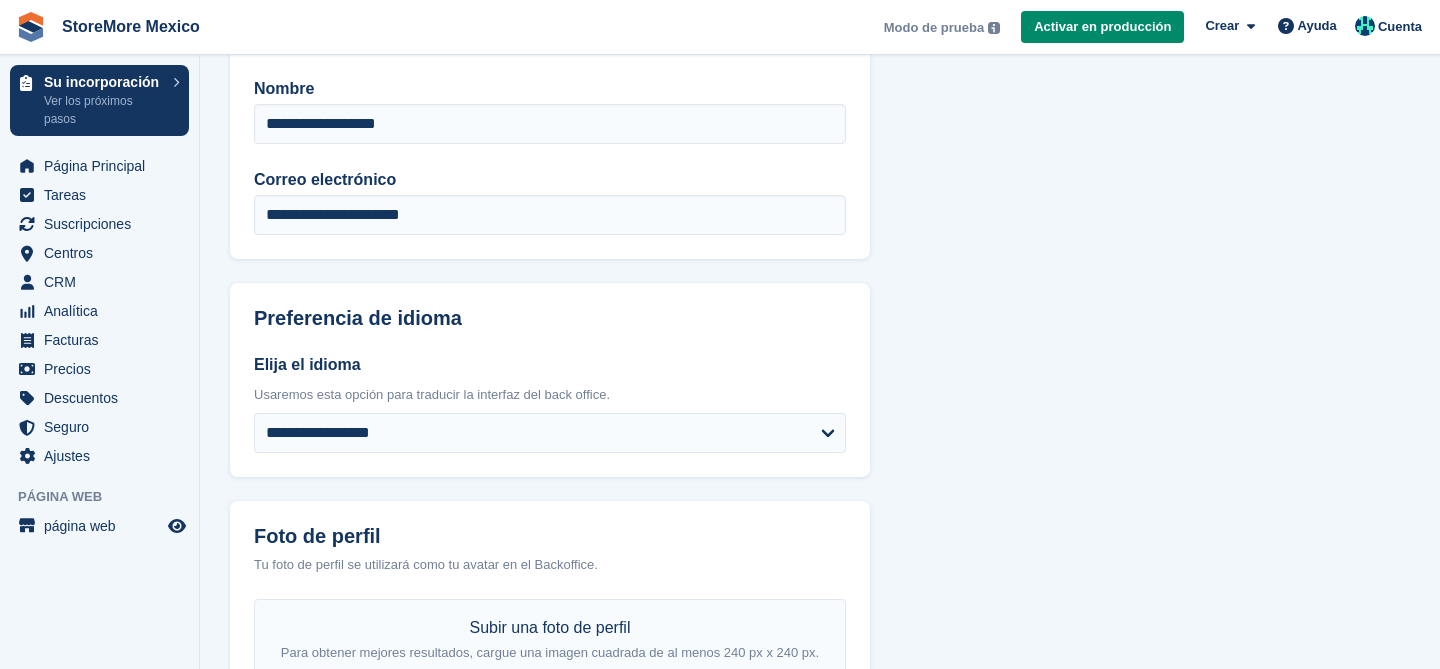 click on "**********" at bounding box center [550, 391] 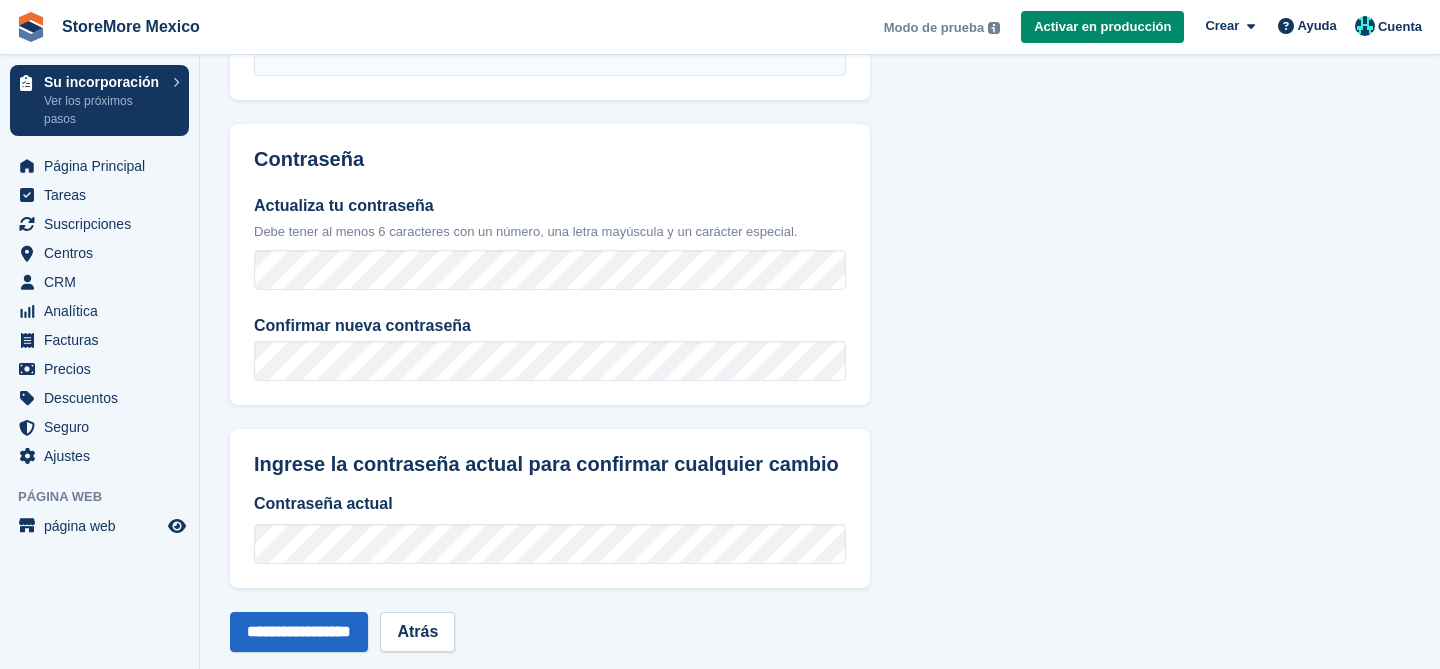 scroll, scrollTop: 832, scrollLeft: 0, axis: vertical 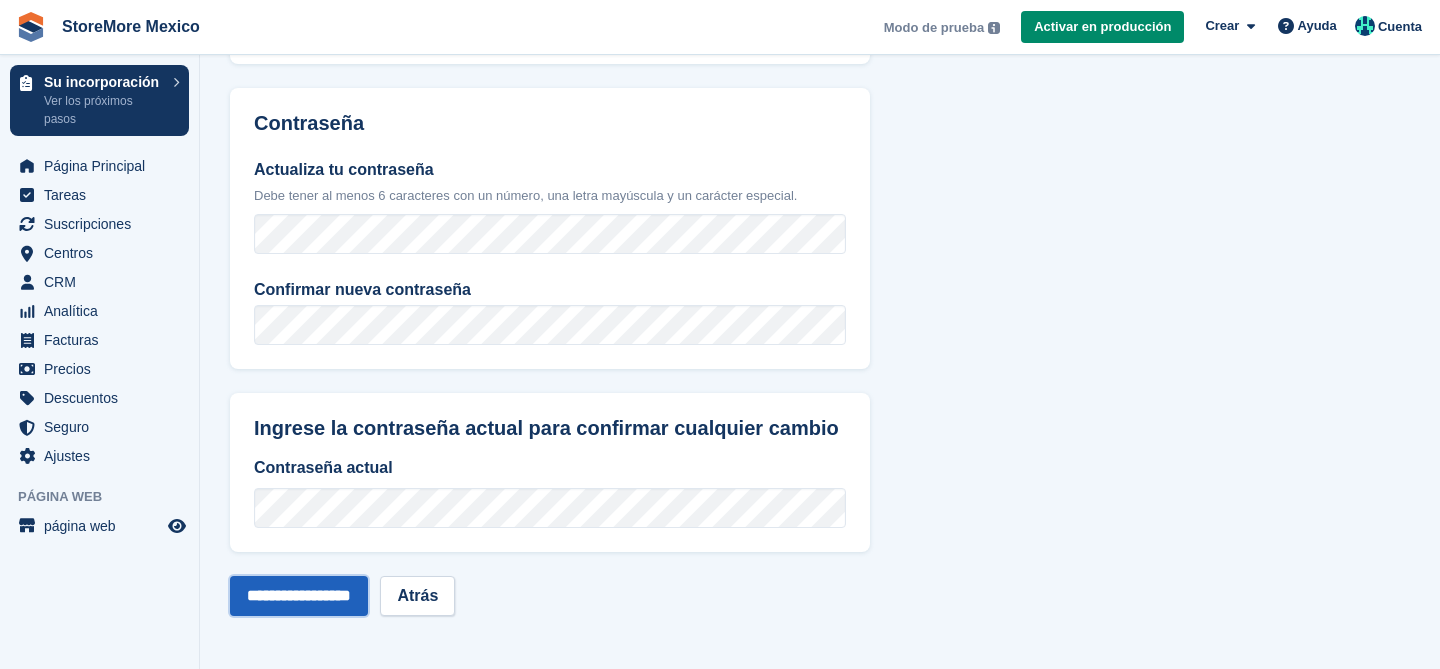 click on "**********" at bounding box center (299, 596) 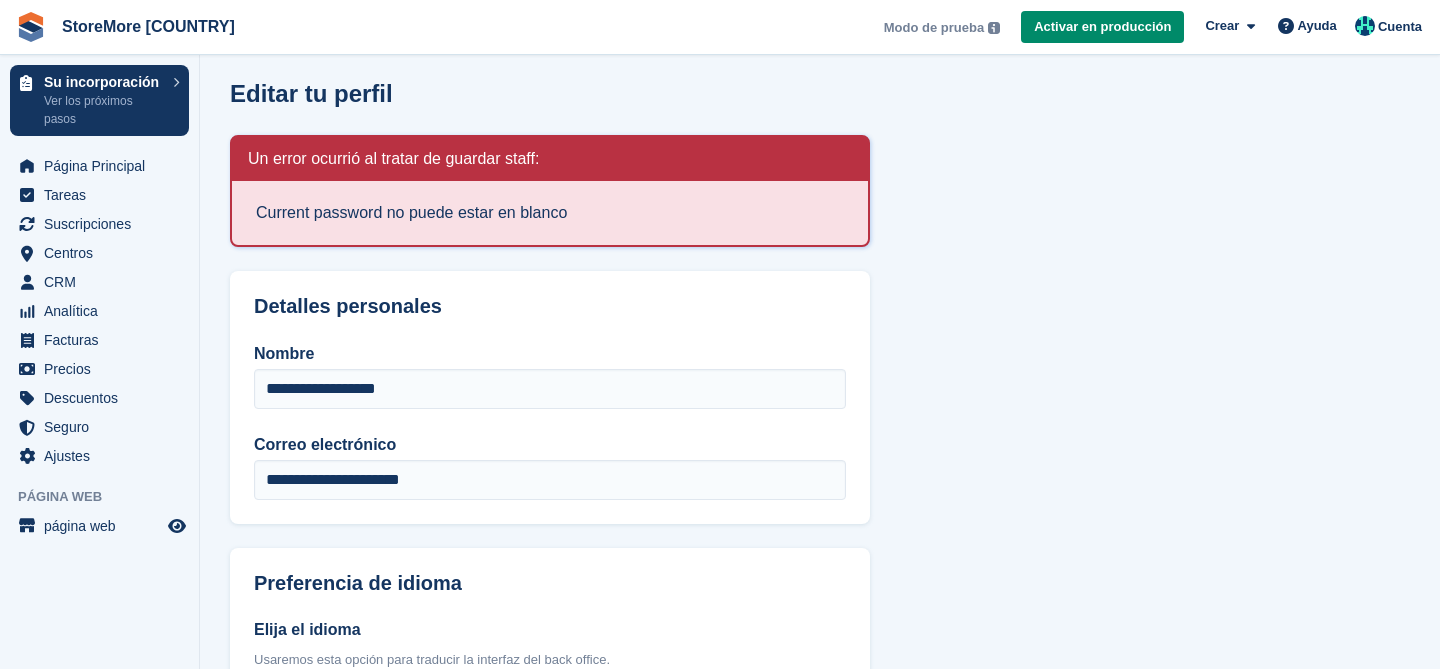 scroll, scrollTop: 7, scrollLeft: 0, axis: vertical 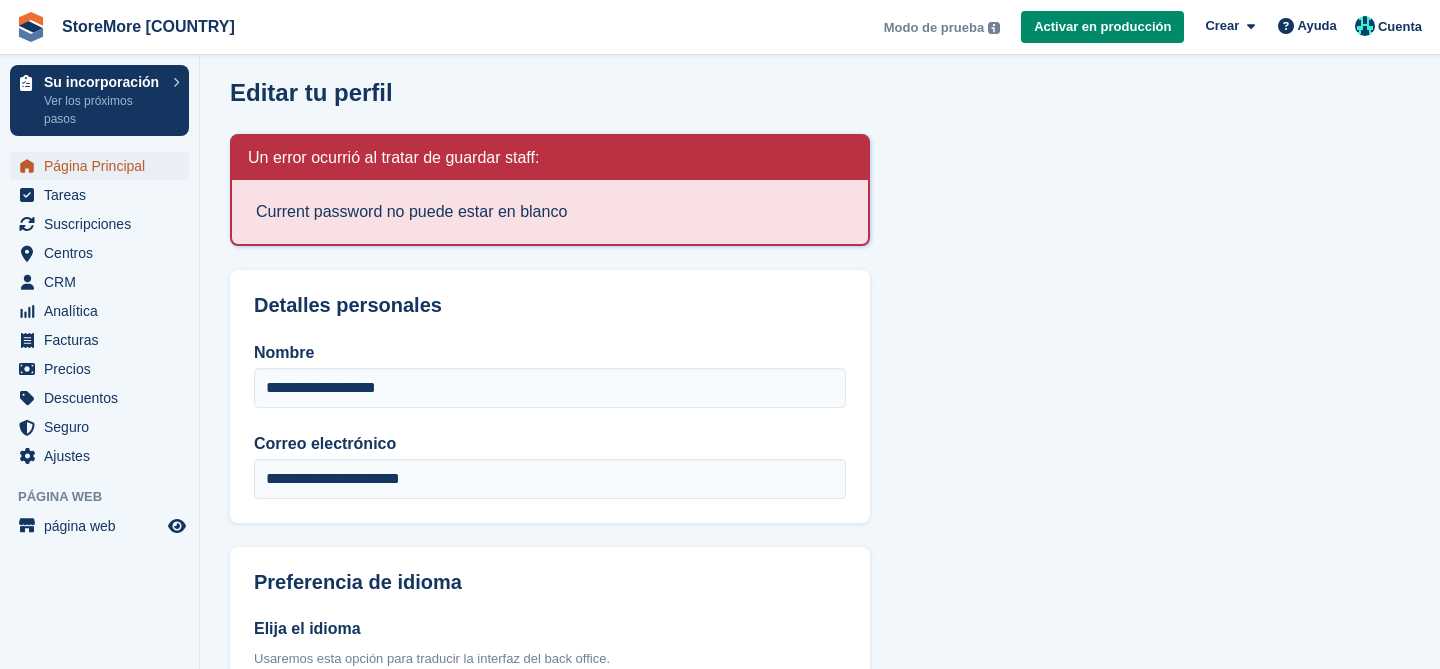 click on "Página Principal" at bounding box center (104, 166) 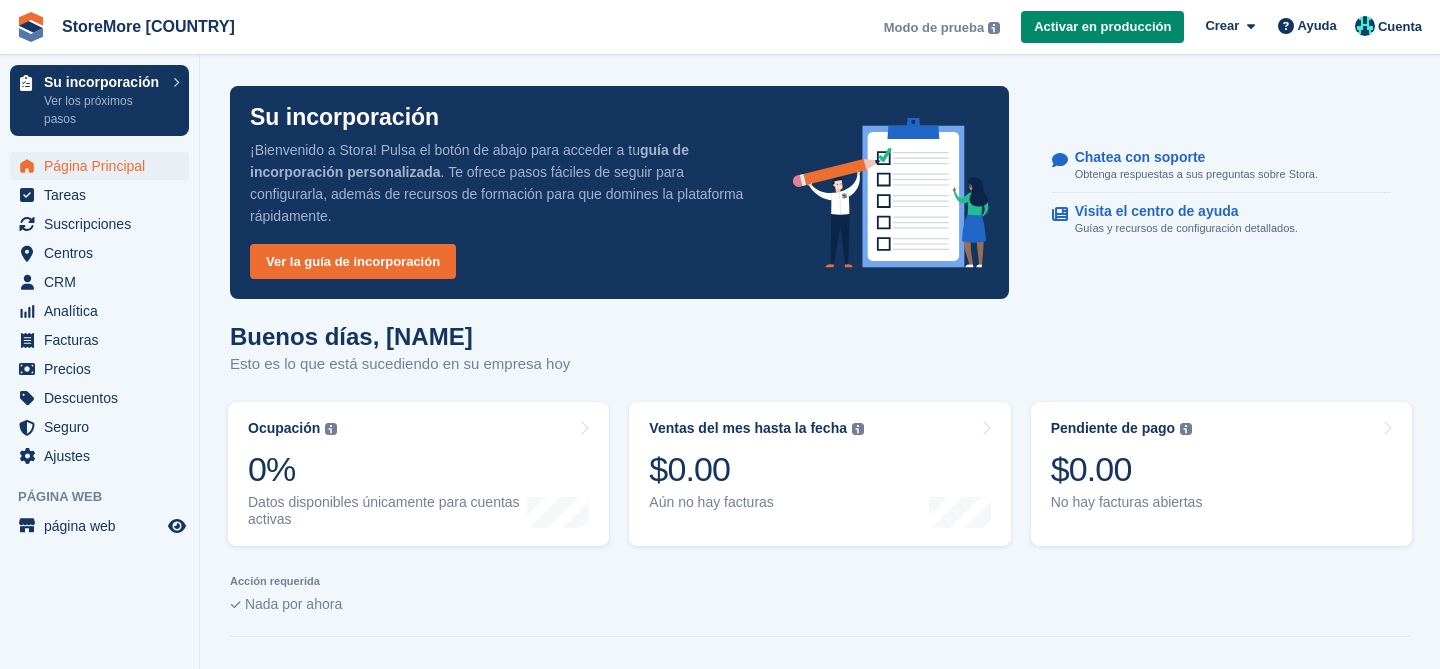 scroll, scrollTop: 0, scrollLeft: 0, axis: both 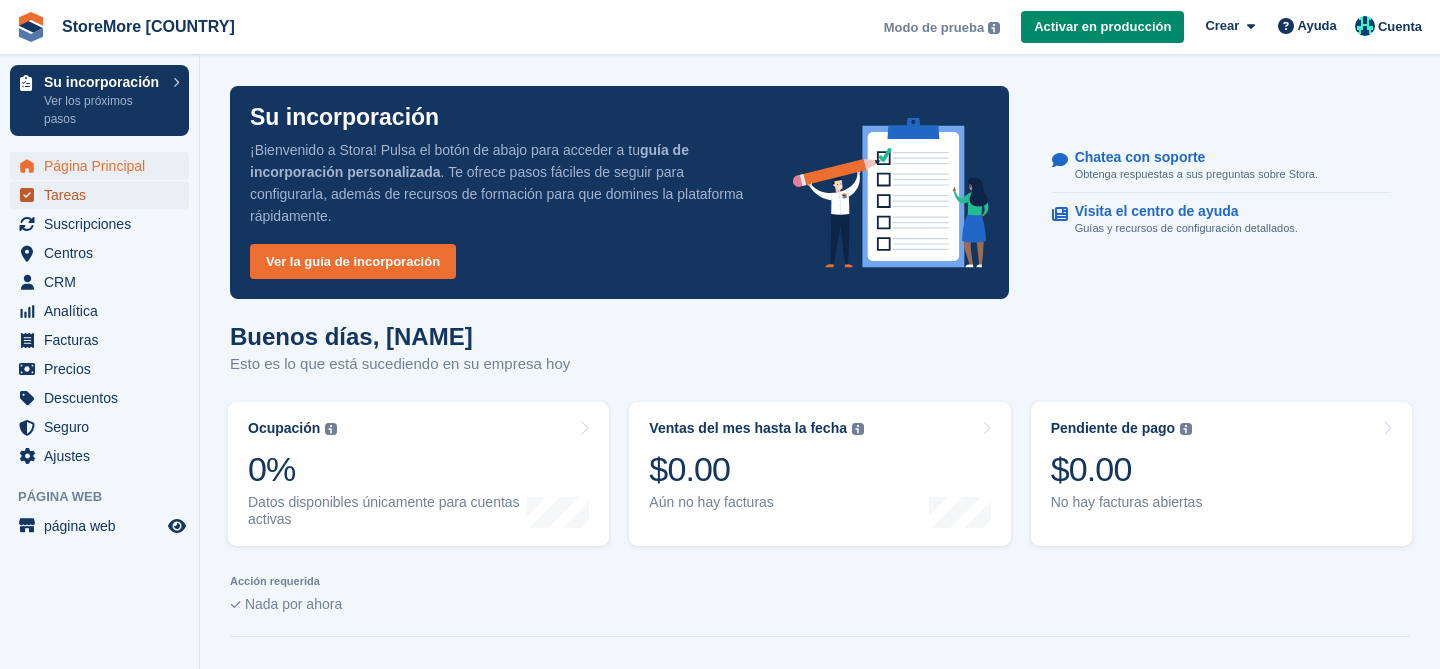 click on "Tareas" at bounding box center [104, 195] 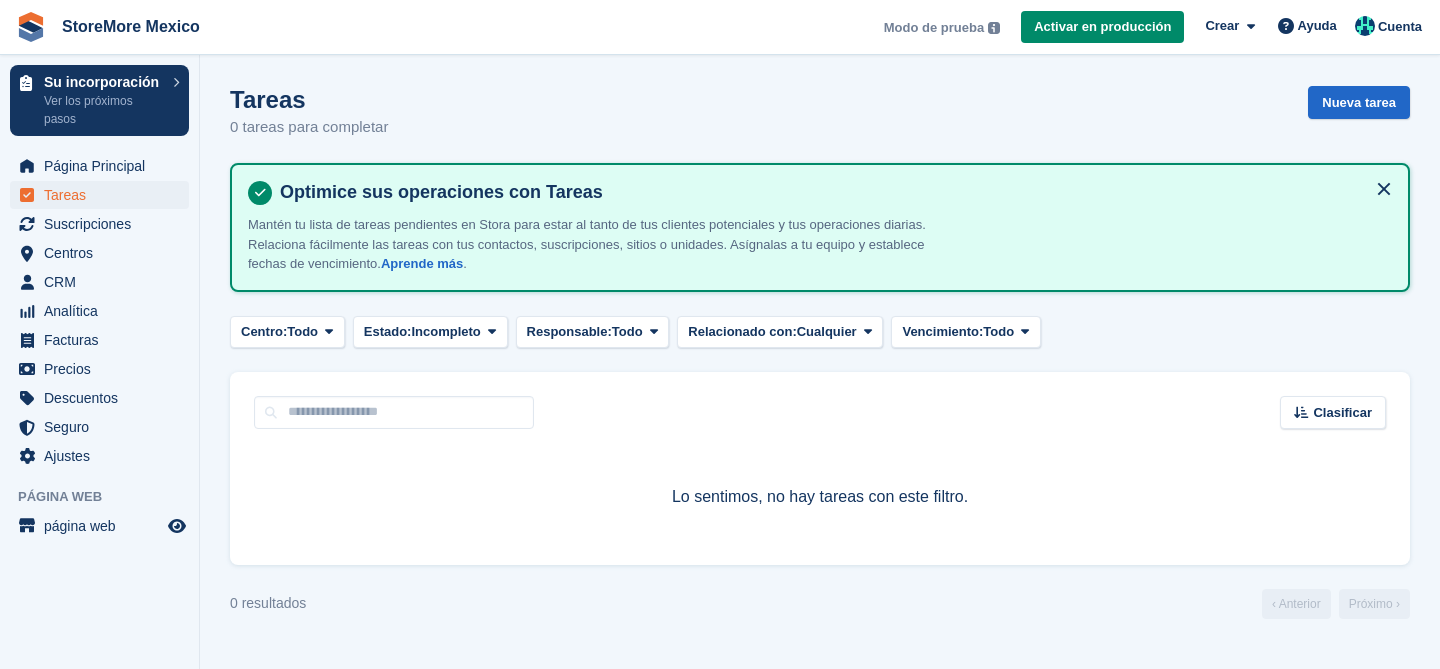 scroll, scrollTop: 0, scrollLeft: 0, axis: both 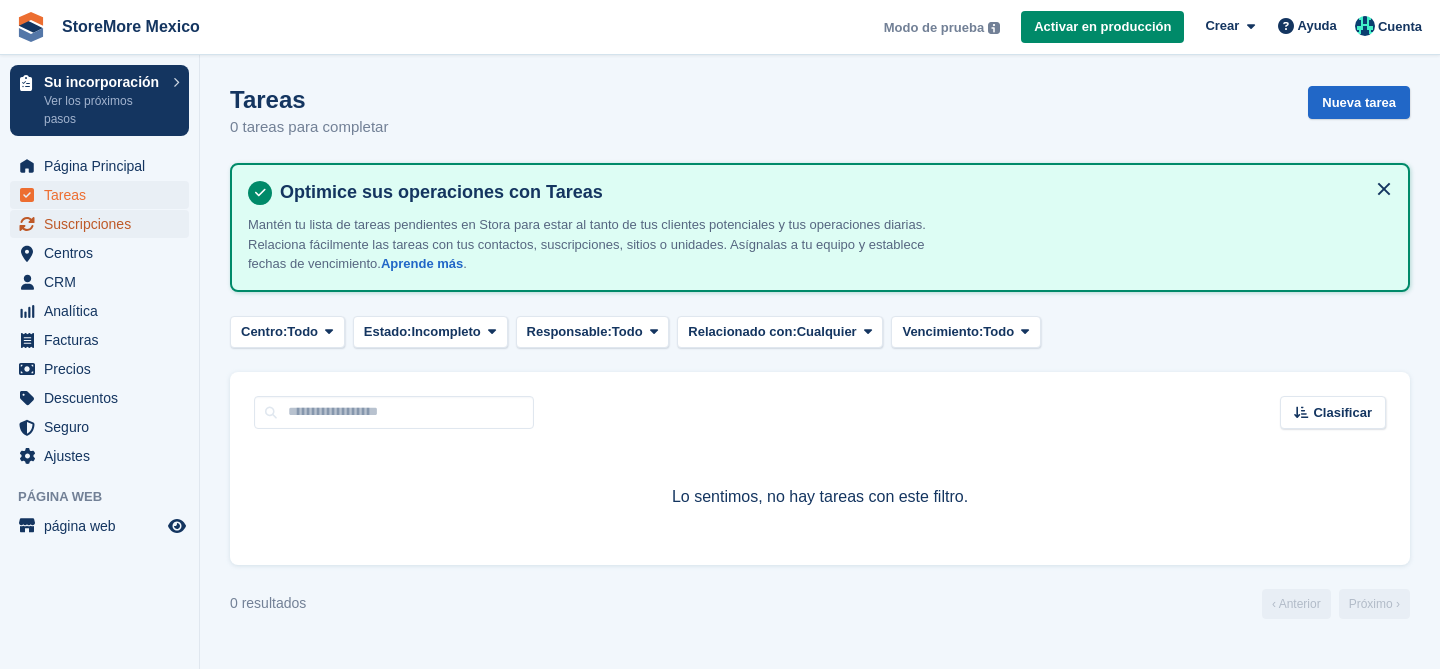 click on "Suscripciones" at bounding box center [104, 224] 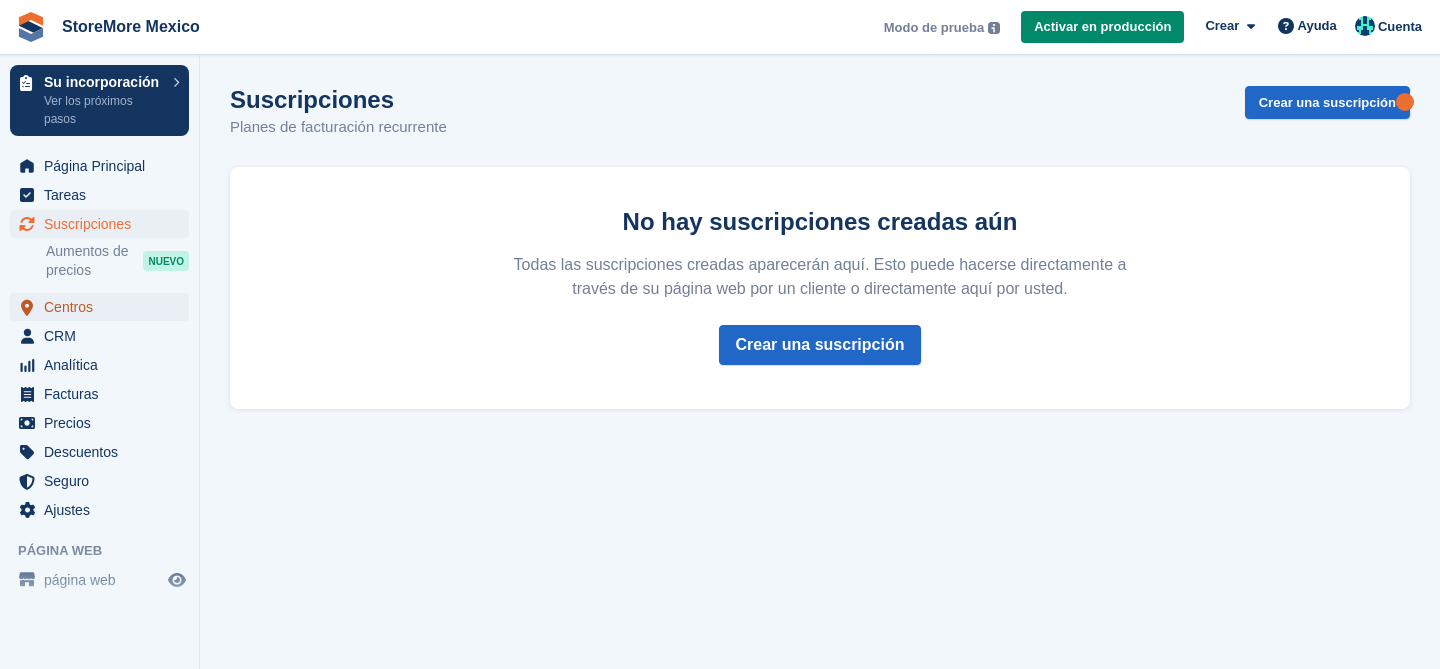 click on "Centros" at bounding box center [104, 307] 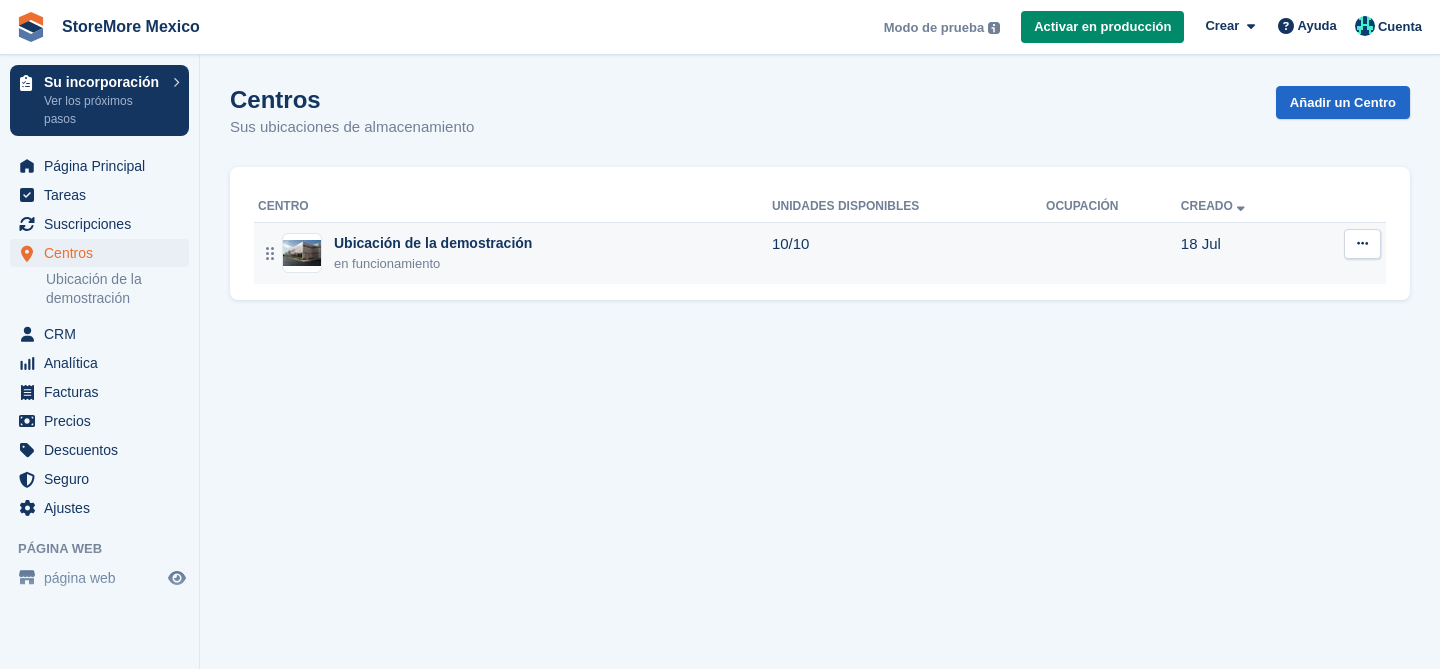 click on "18 Jul" at bounding box center [1244, 253] 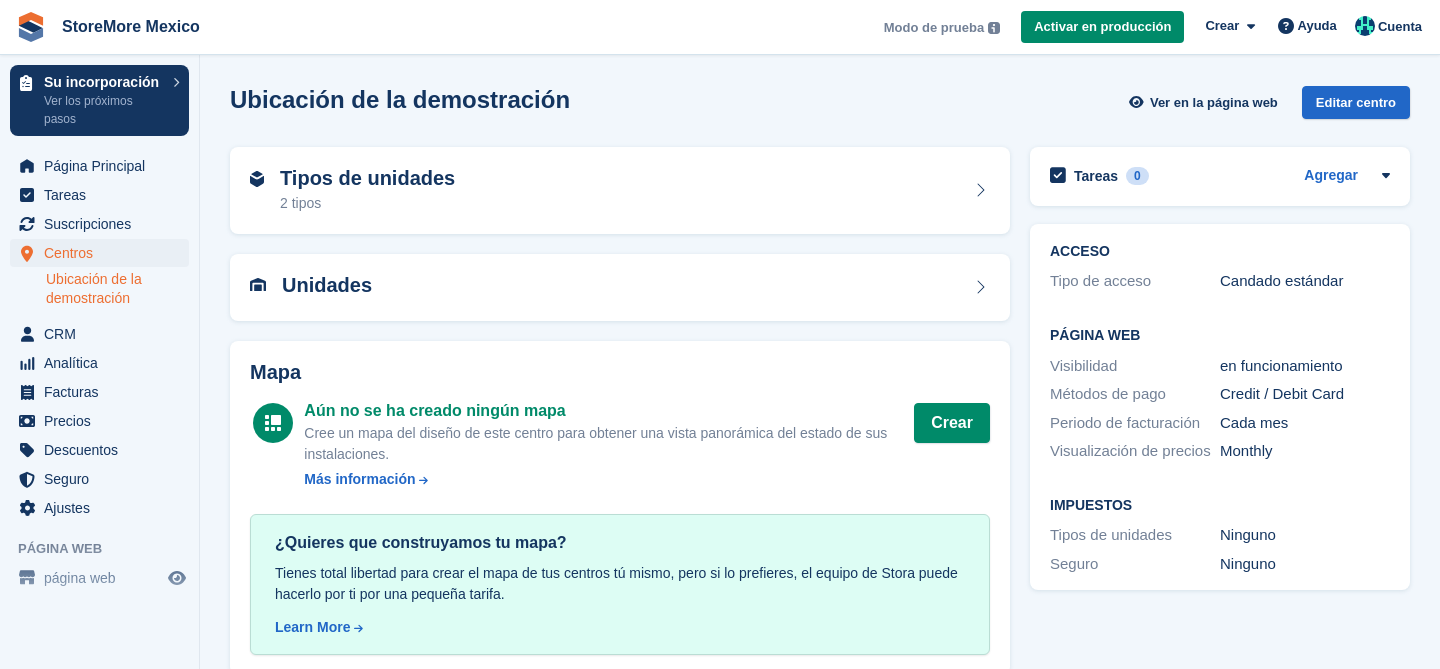 scroll, scrollTop: 0, scrollLeft: 0, axis: both 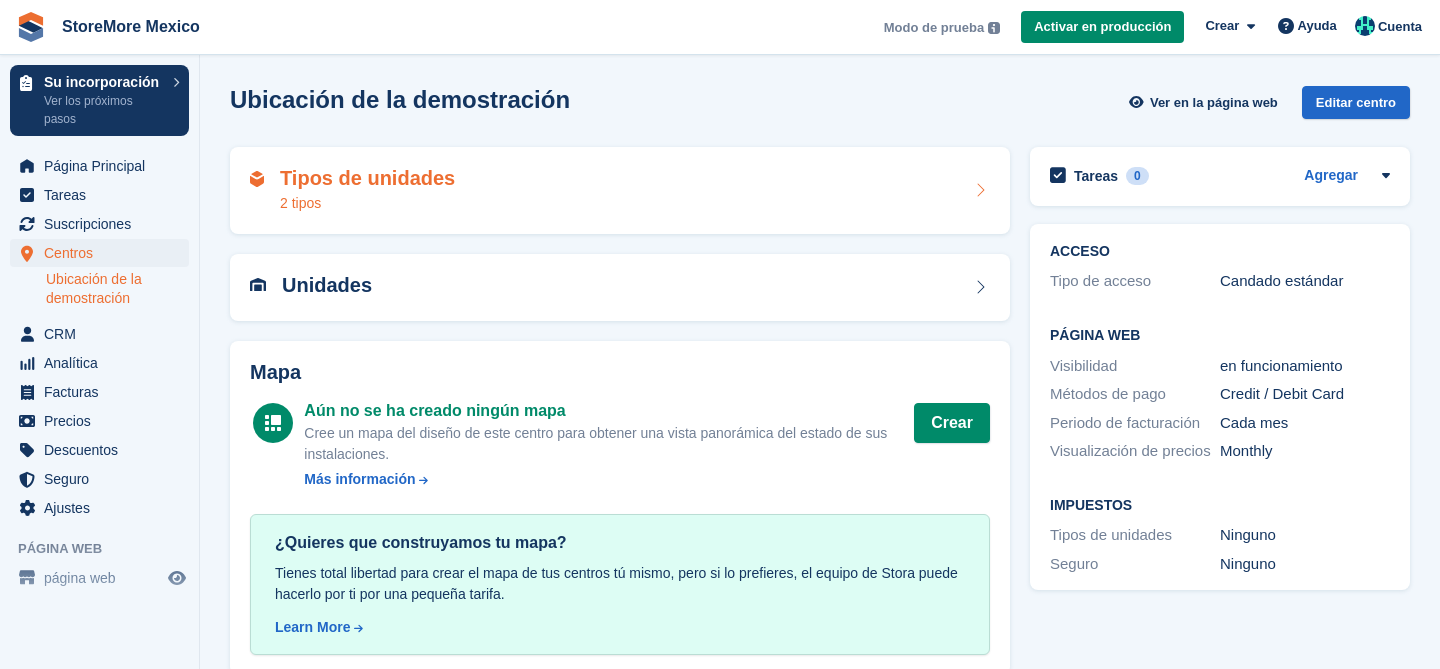 click on "Tipos de unidades
2 tipos" at bounding box center (620, 191) 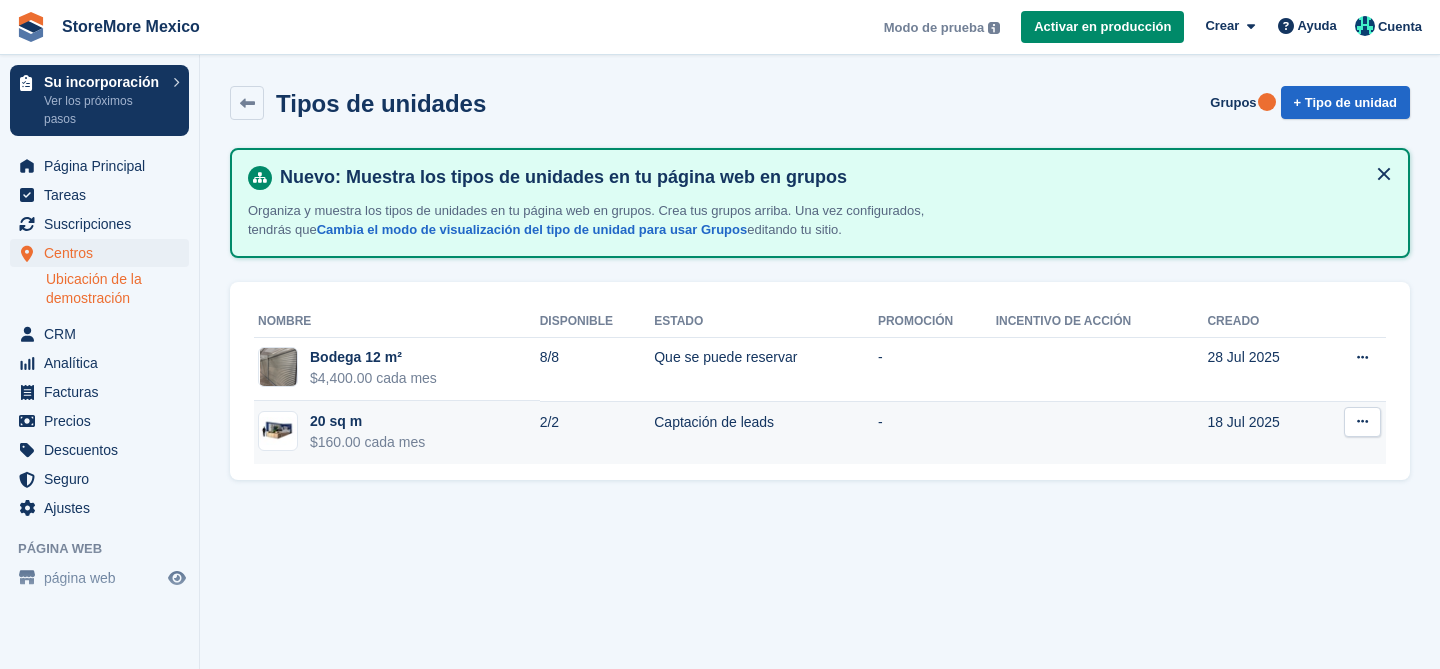 click at bounding box center (1362, 422) 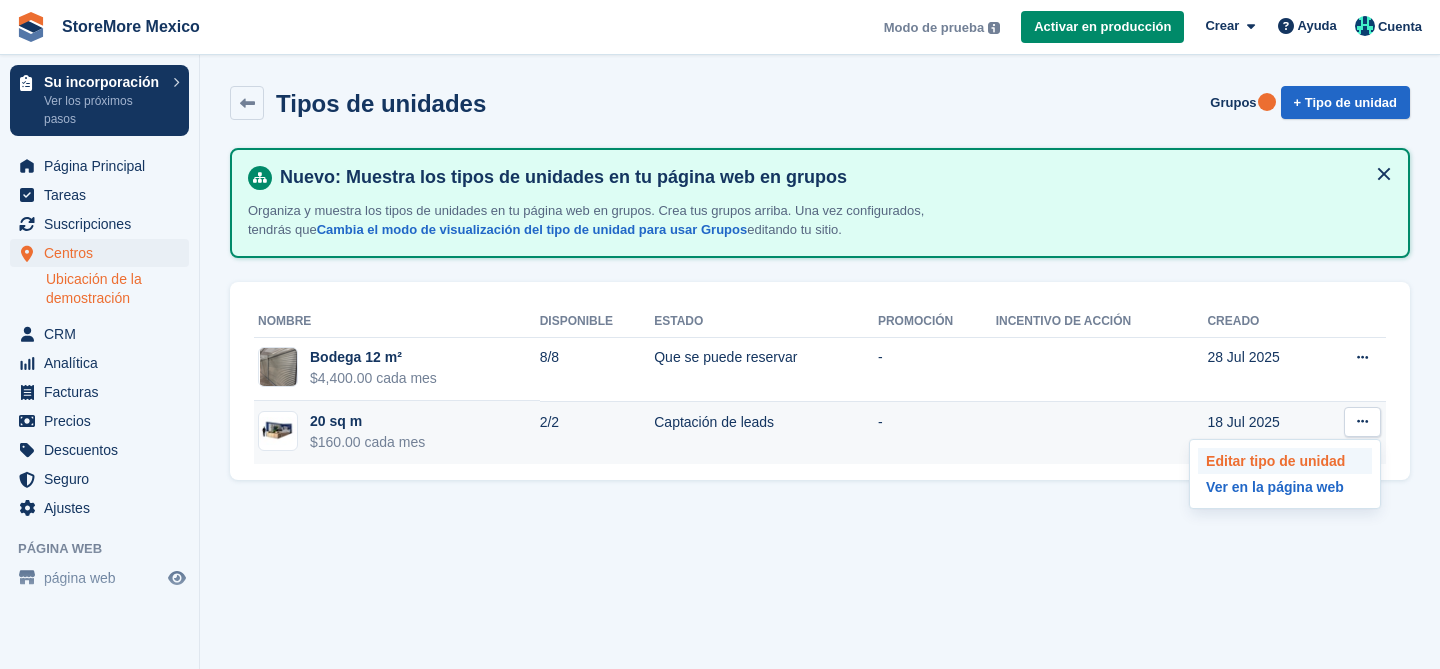 click on "Editar tipo de unidad" at bounding box center [1285, 461] 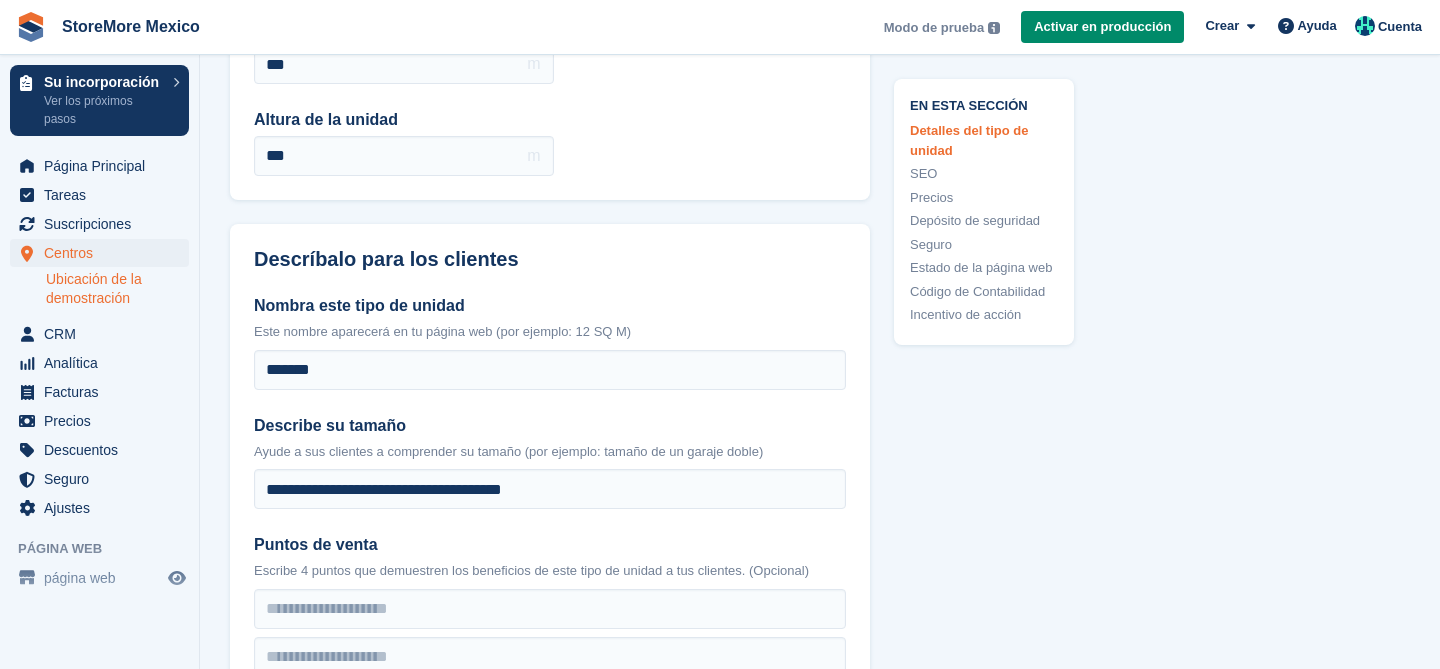 scroll, scrollTop: 312, scrollLeft: 0, axis: vertical 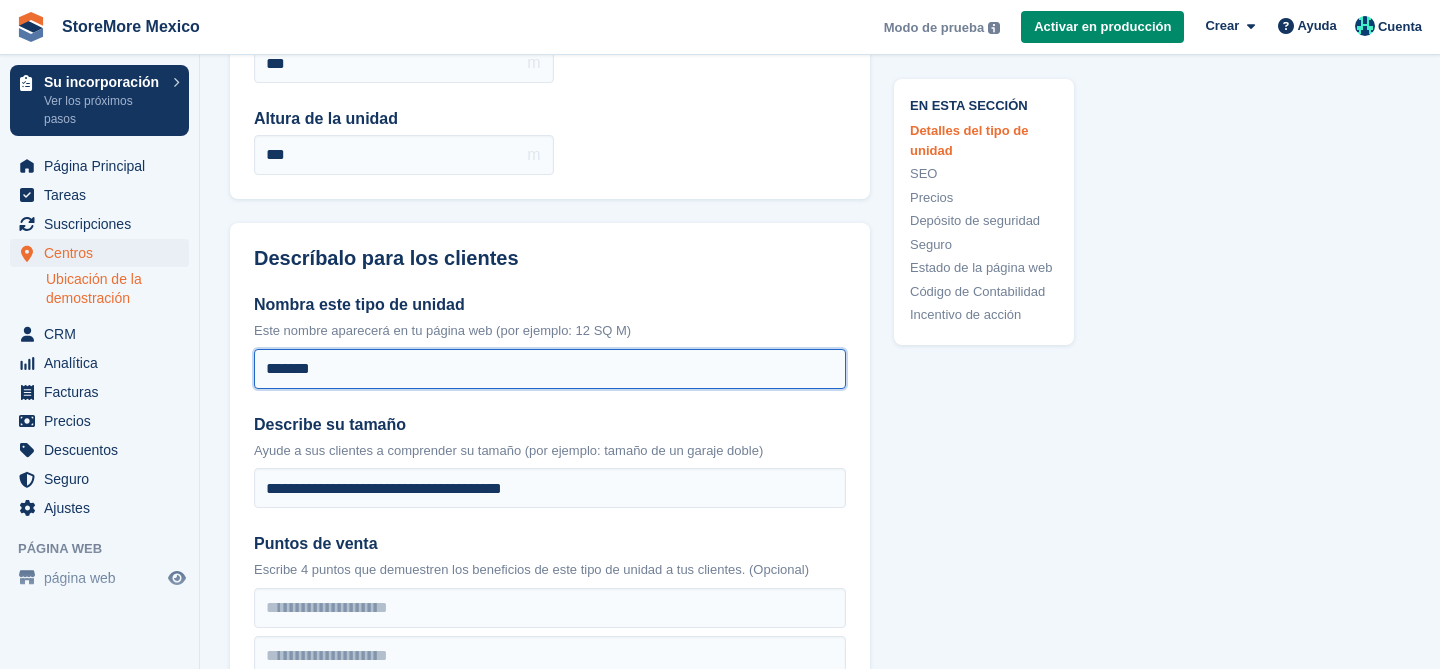drag, startPoint x: 344, startPoint y: 369, endPoint x: 235, endPoint y: 366, distance: 109.041275 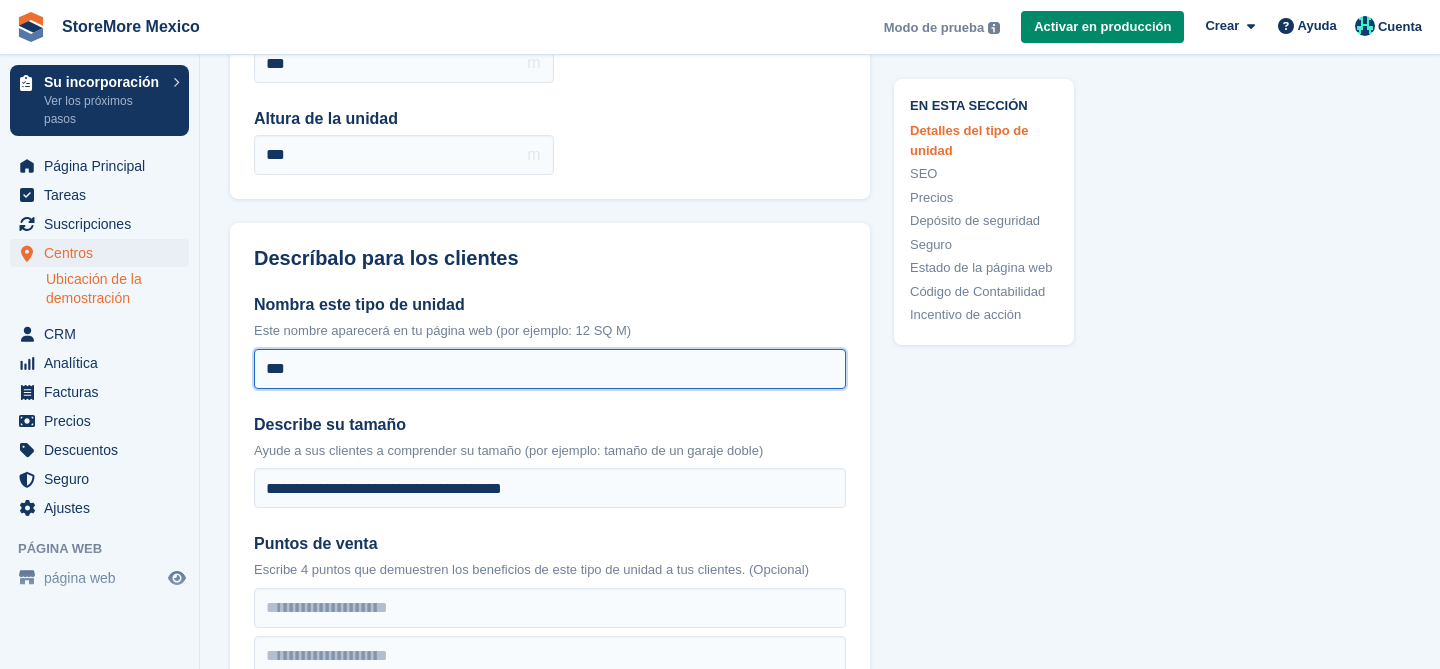 paste on "*" 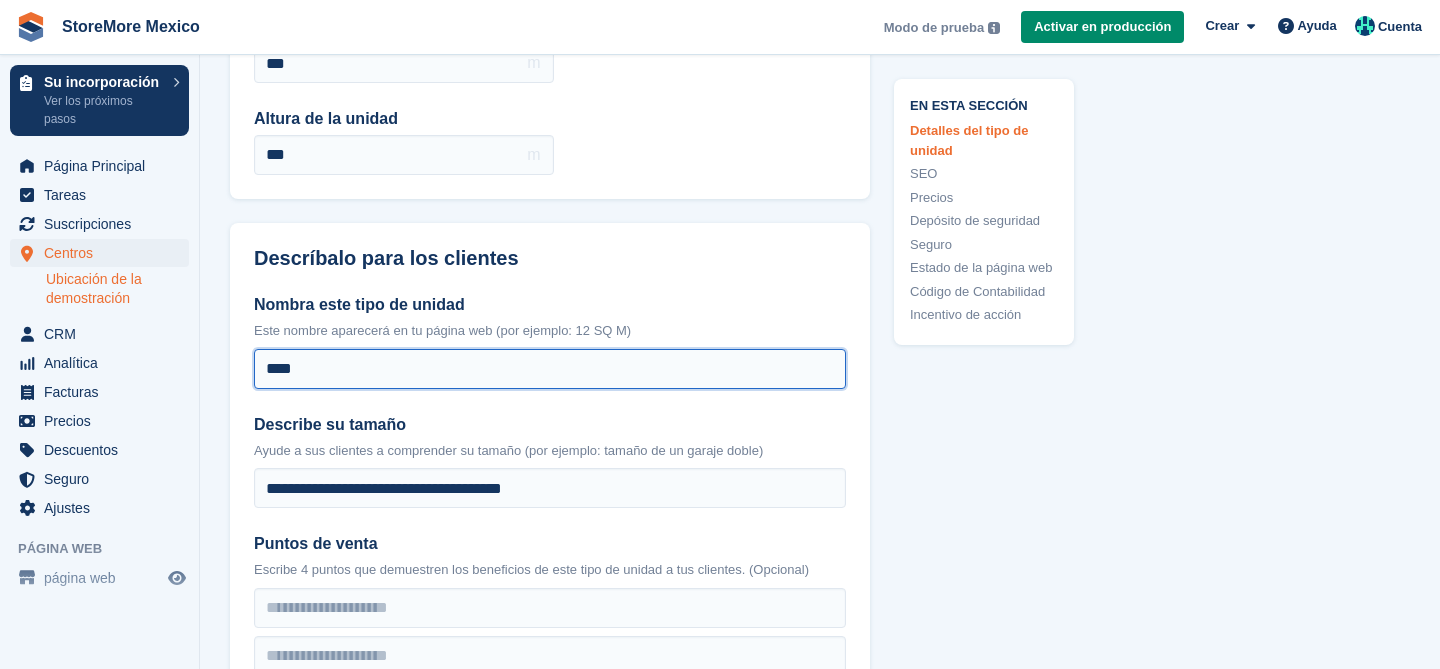 type on "****" 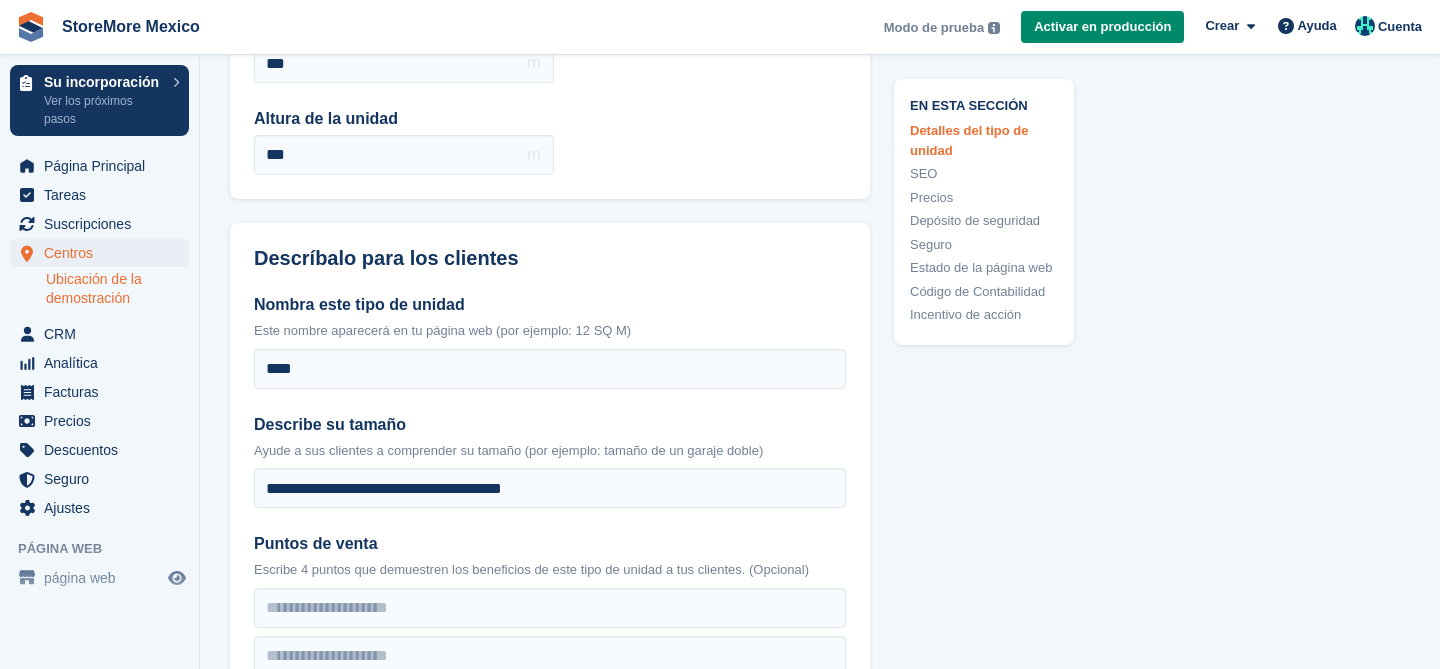 click on "**********" at bounding box center (550, 532) 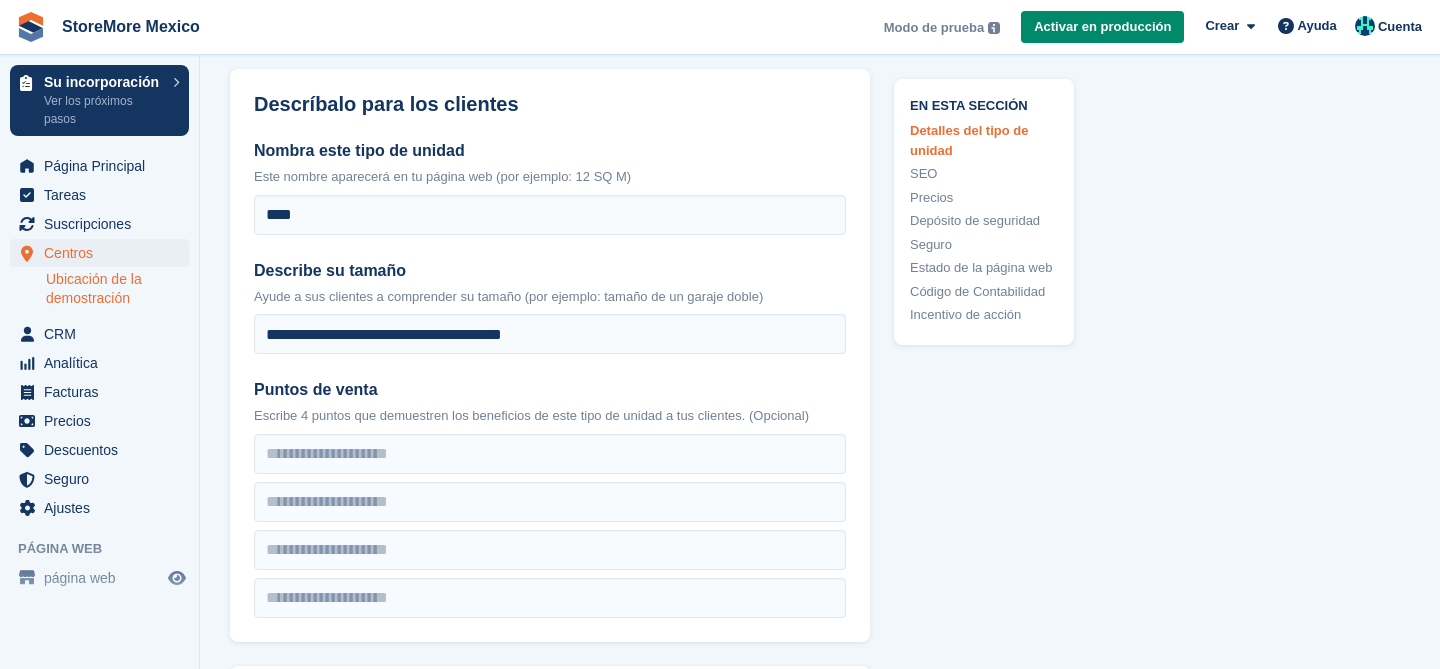 scroll, scrollTop: 470, scrollLeft: 0, axis: vertical 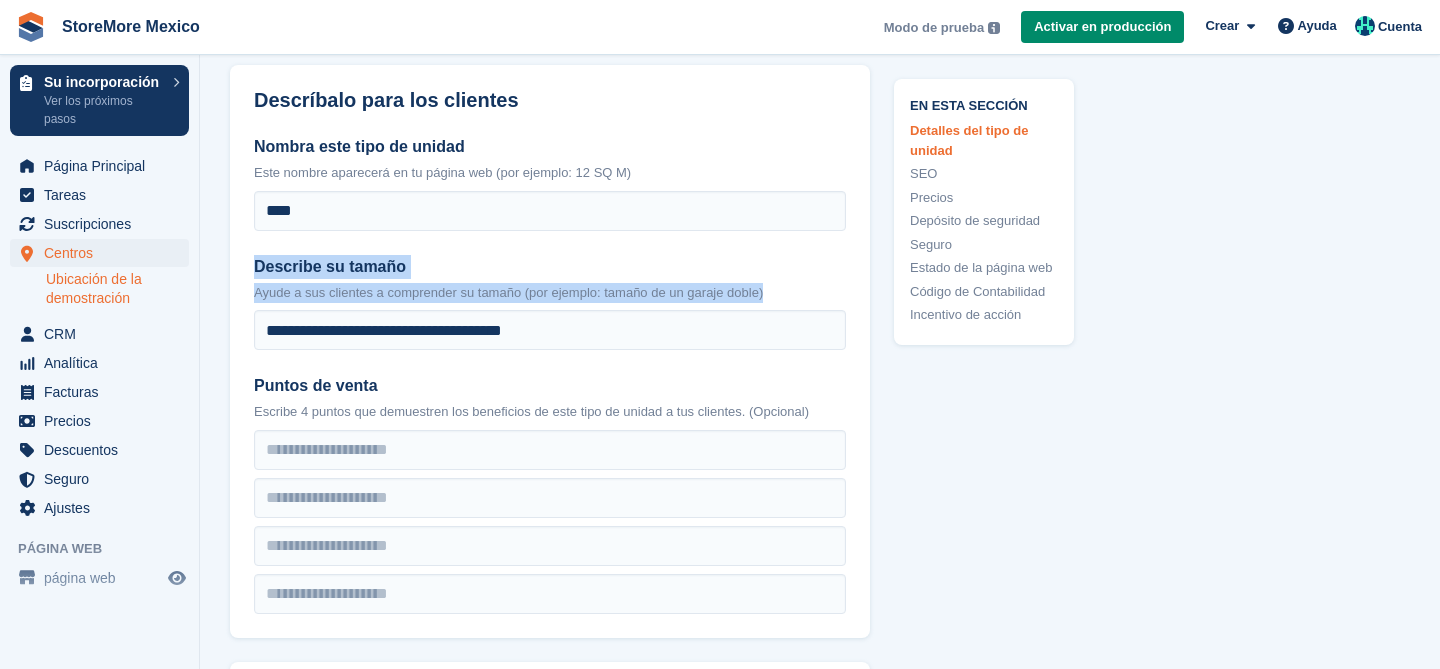 drag, startPoint x: 255, startPoint y: 261, endPoint x: 807, endPoint y: 298, distance: 553.23865 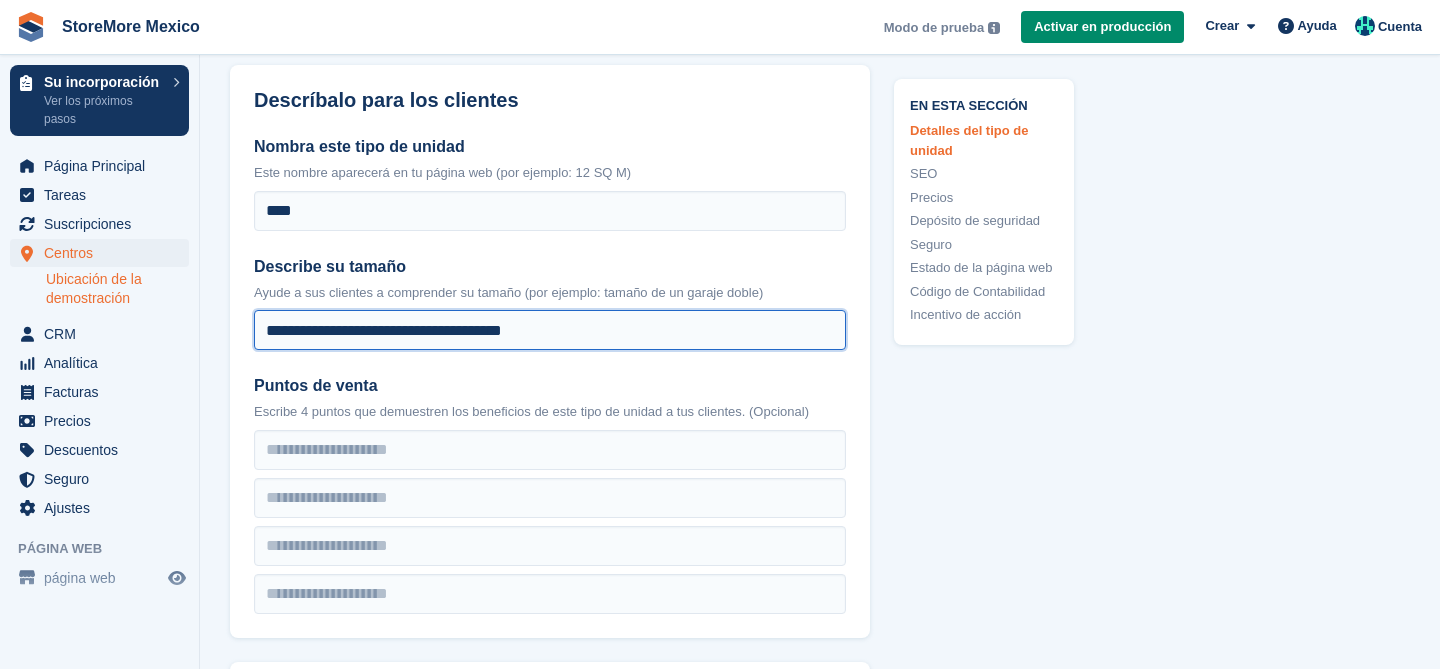 click on "**********" at bounding box center [550, 330] 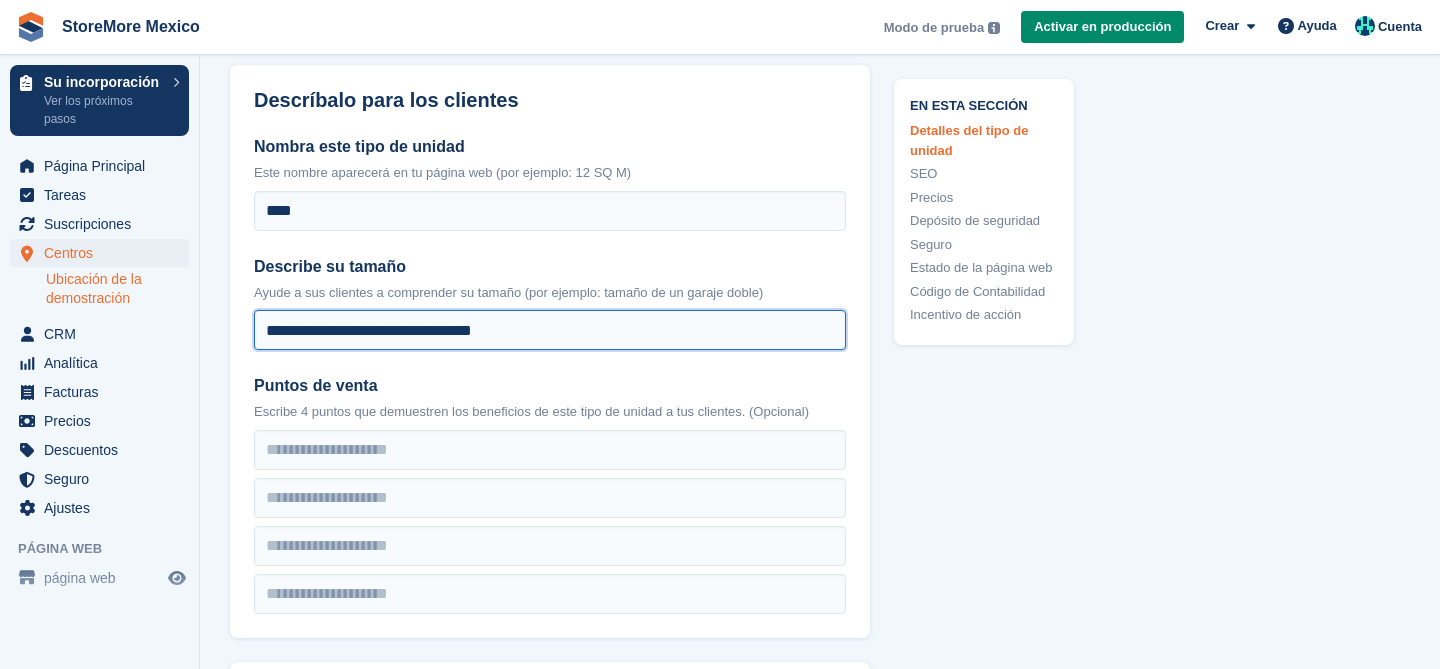 type on "**********" 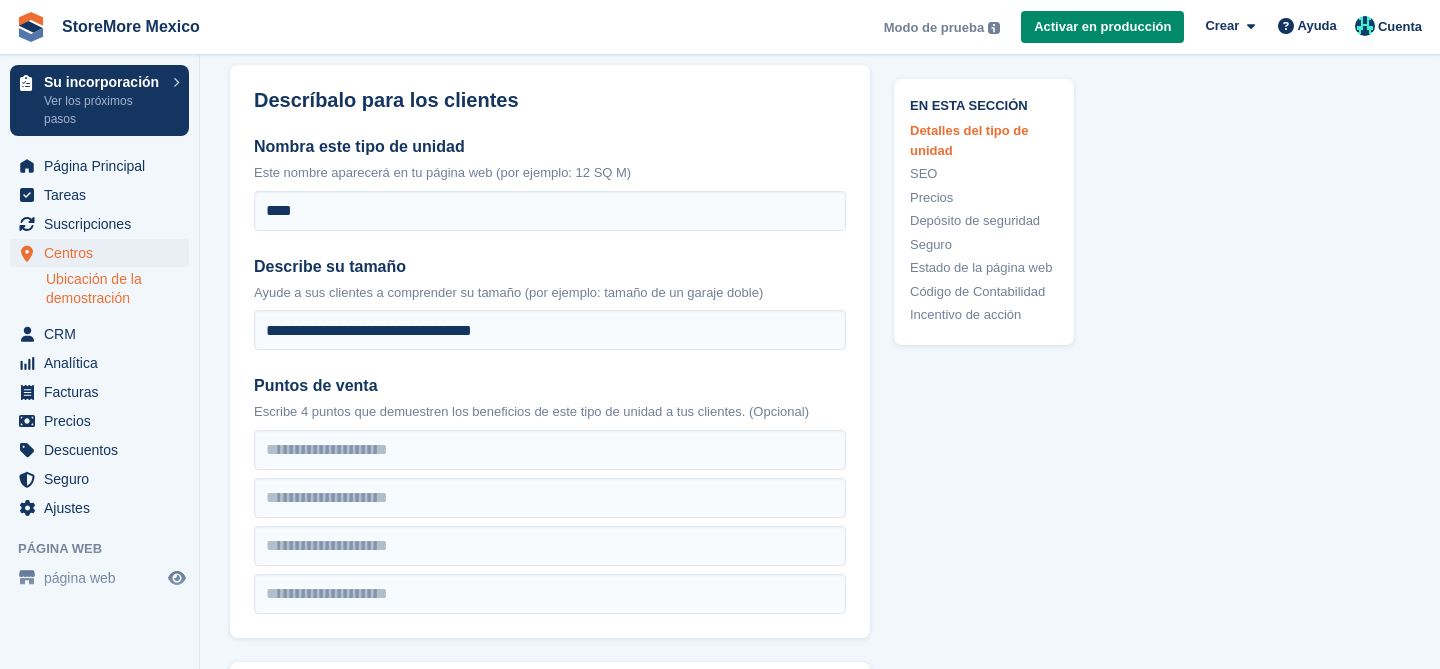 click on "**********" at bounding box center [550, 374] 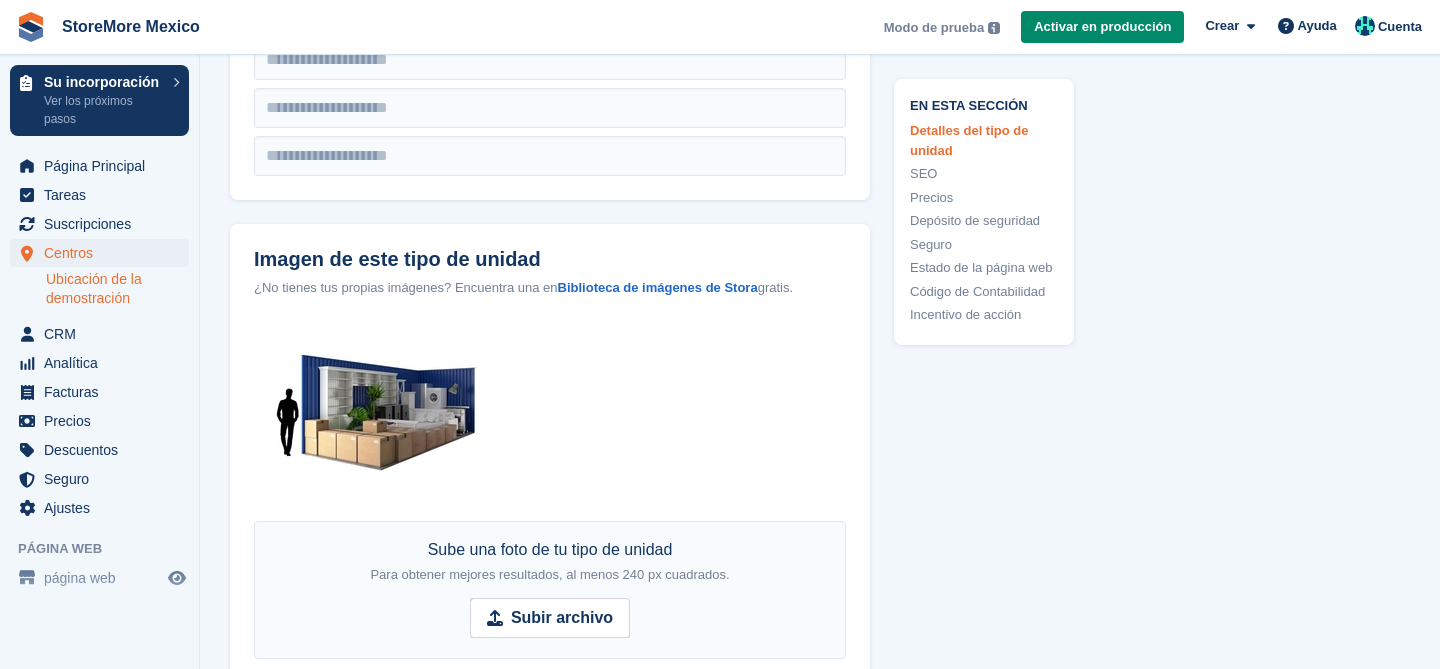scroll, scrollTop: 921, scrollLeft: 0, axis: vertical 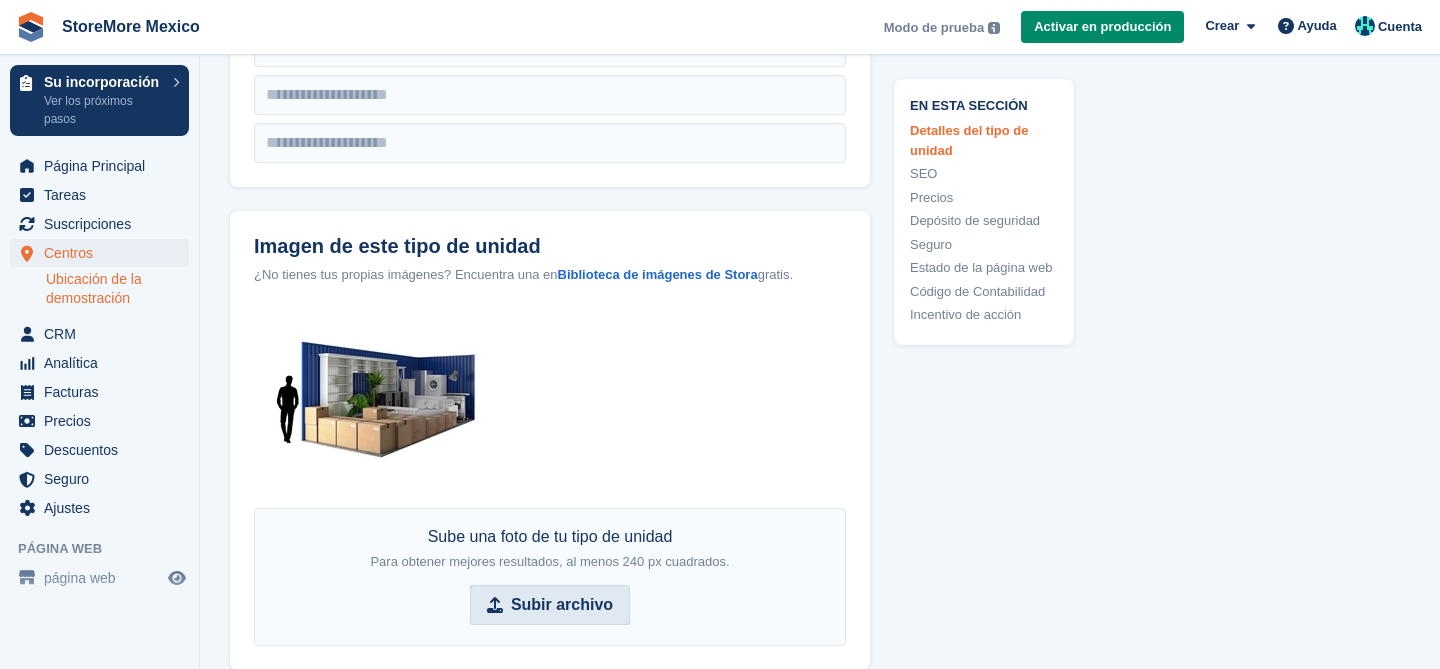 click on "Subir archivo" at bounding box center (562, 605) 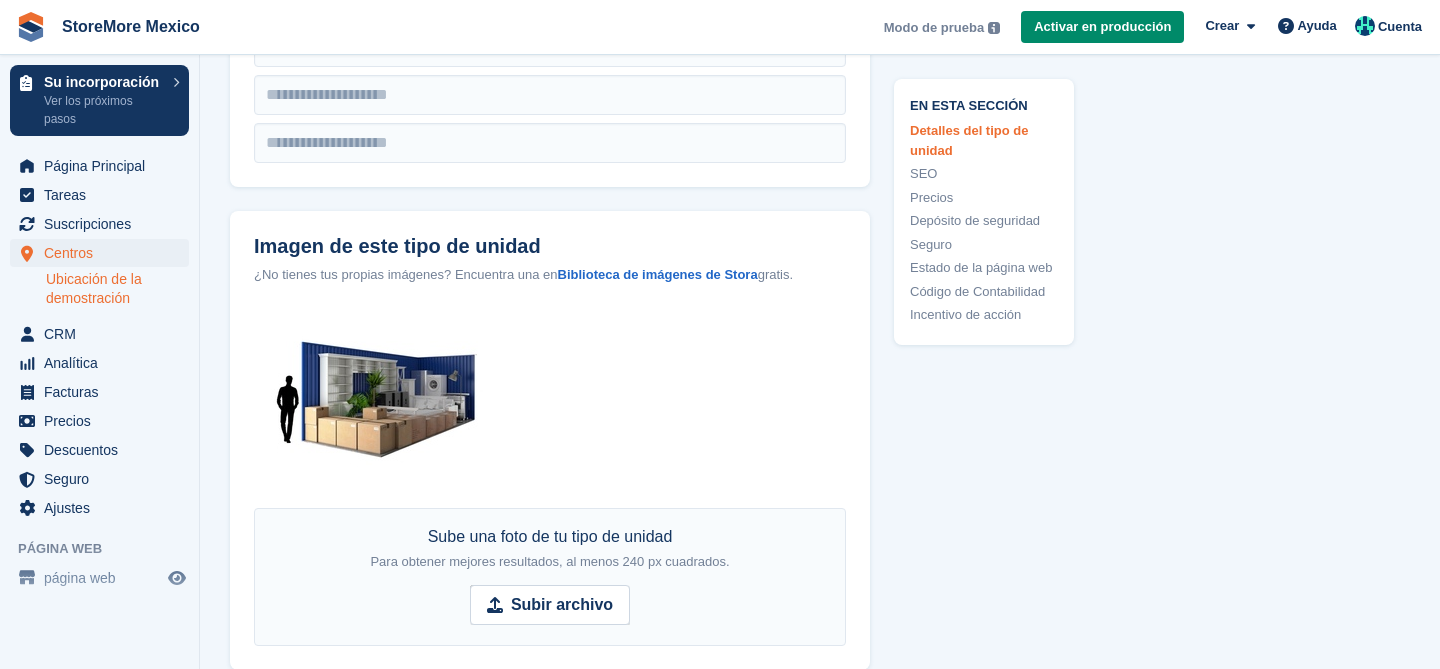 type on "**********" 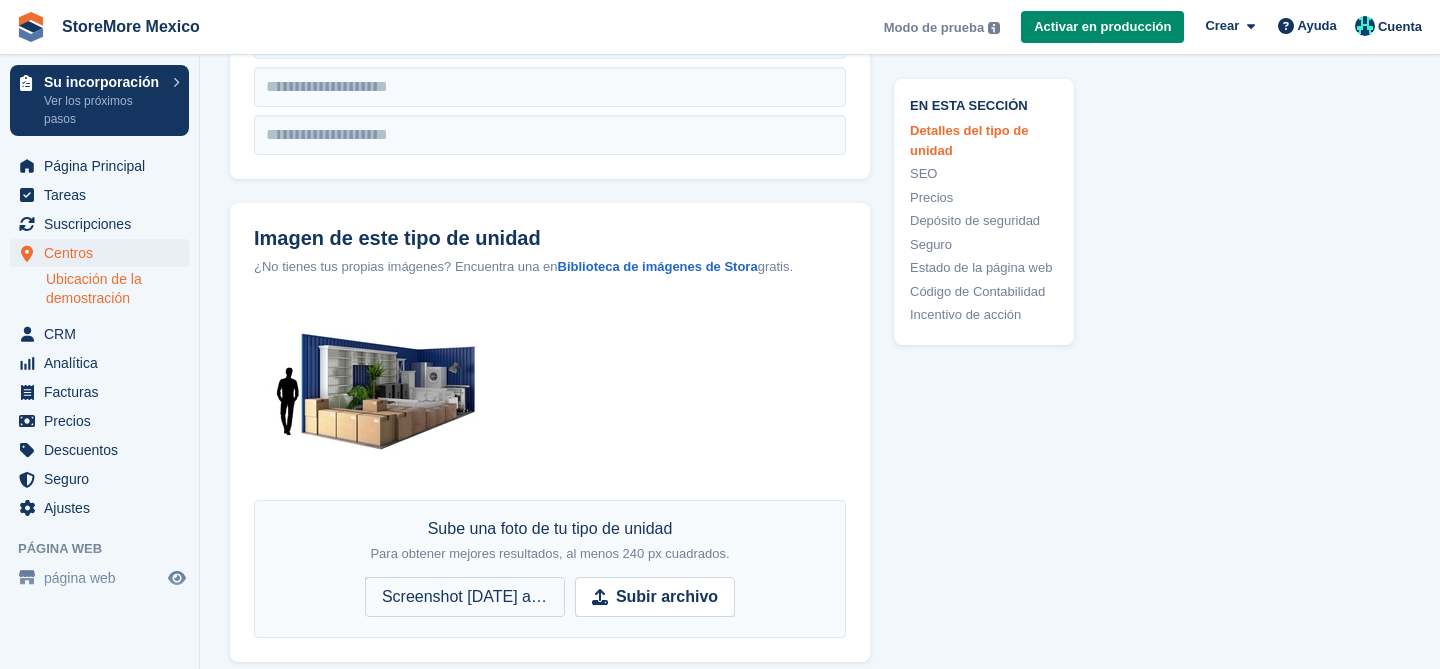 scroll, scrollTop: 931, scrollLeft: 0, axis: vertical 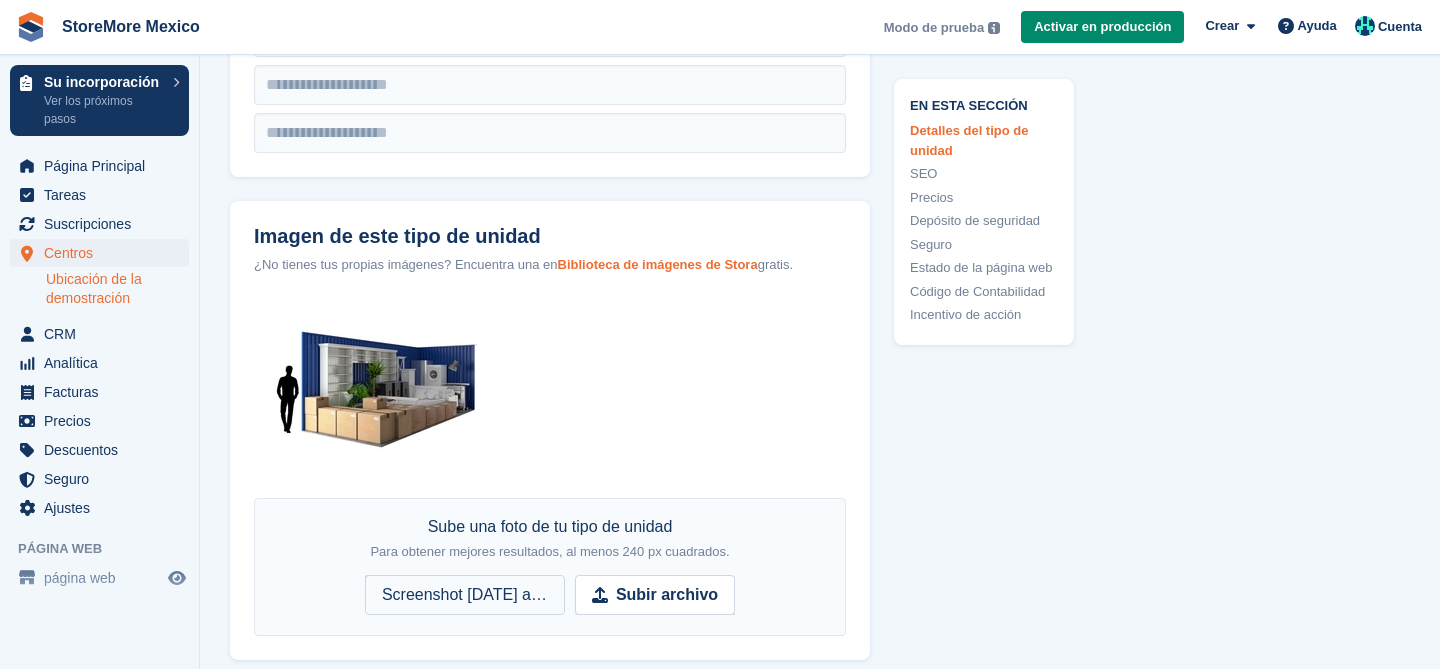click on "Biblioteca de imágenes de Stora" at bounding box center [658, 264] 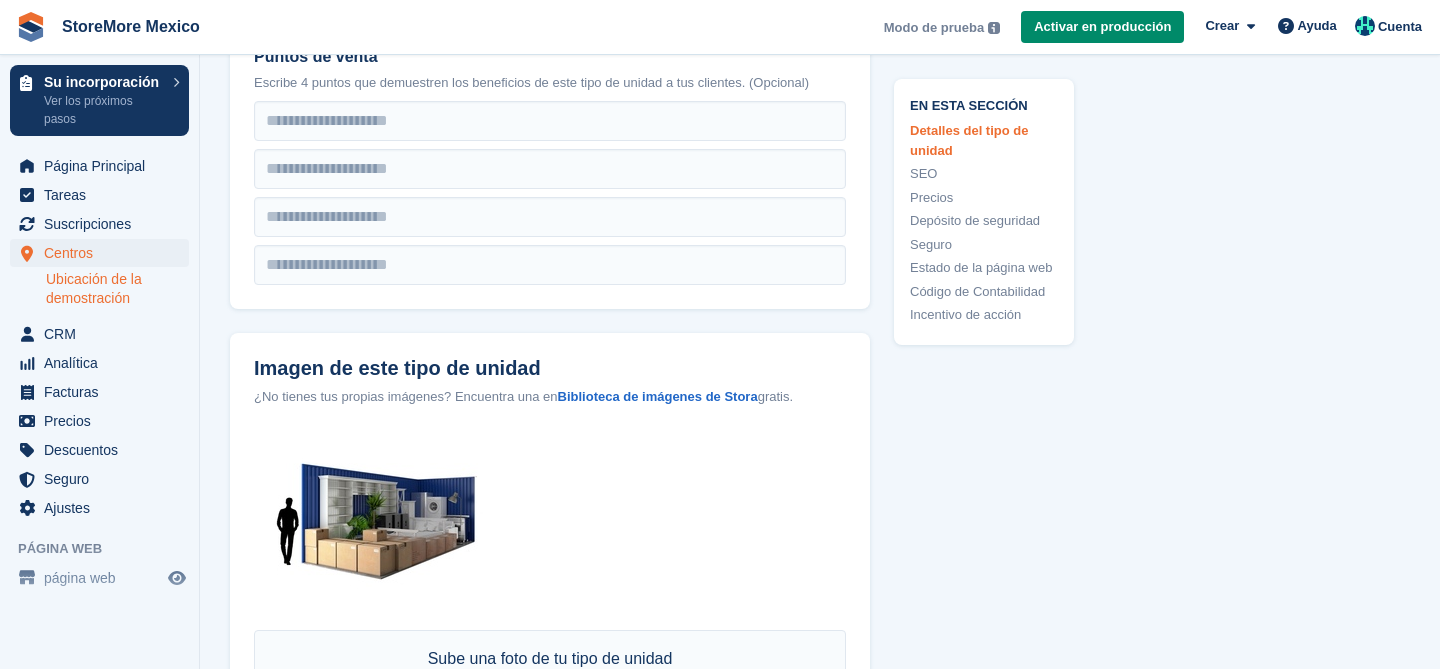 scroll, scrollTop: 841, scrollLeft: 0, axis: vertical 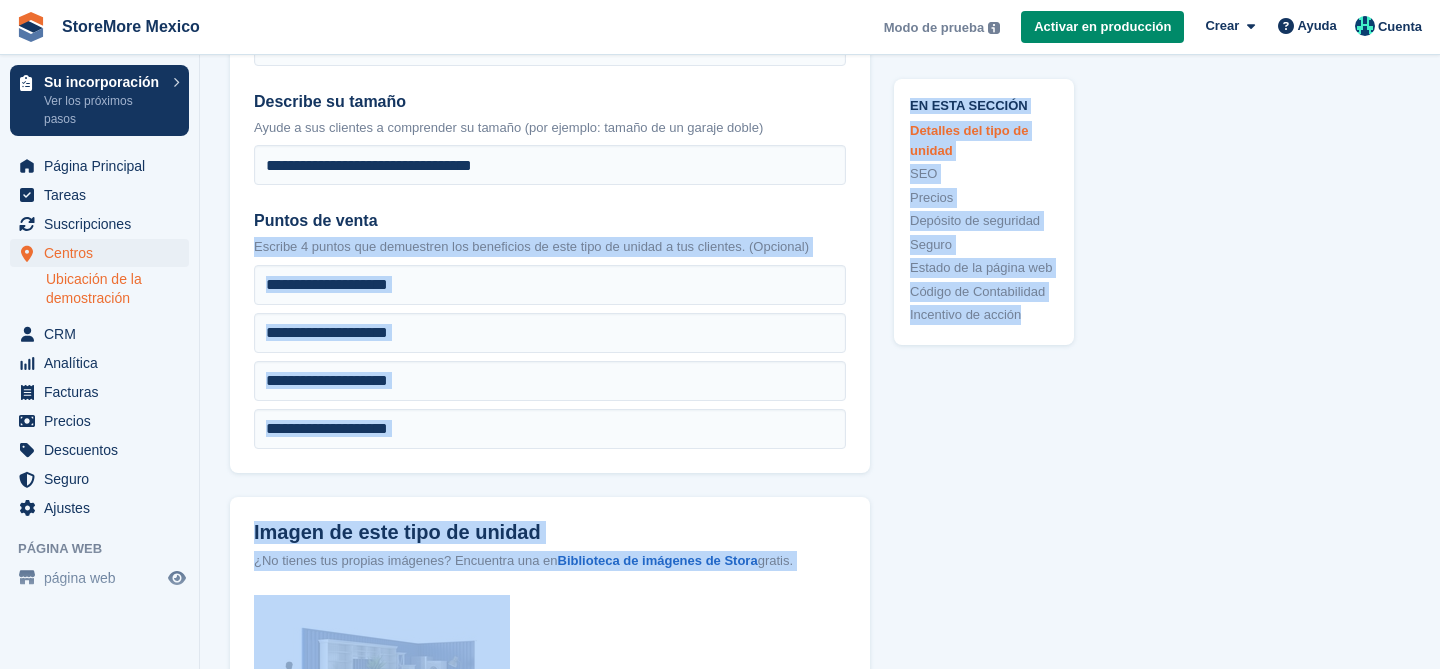 drag, startPoint x: 256, startPoint y: 244, endPoint x: 886, endPoint y: 249, distance: 630.01984 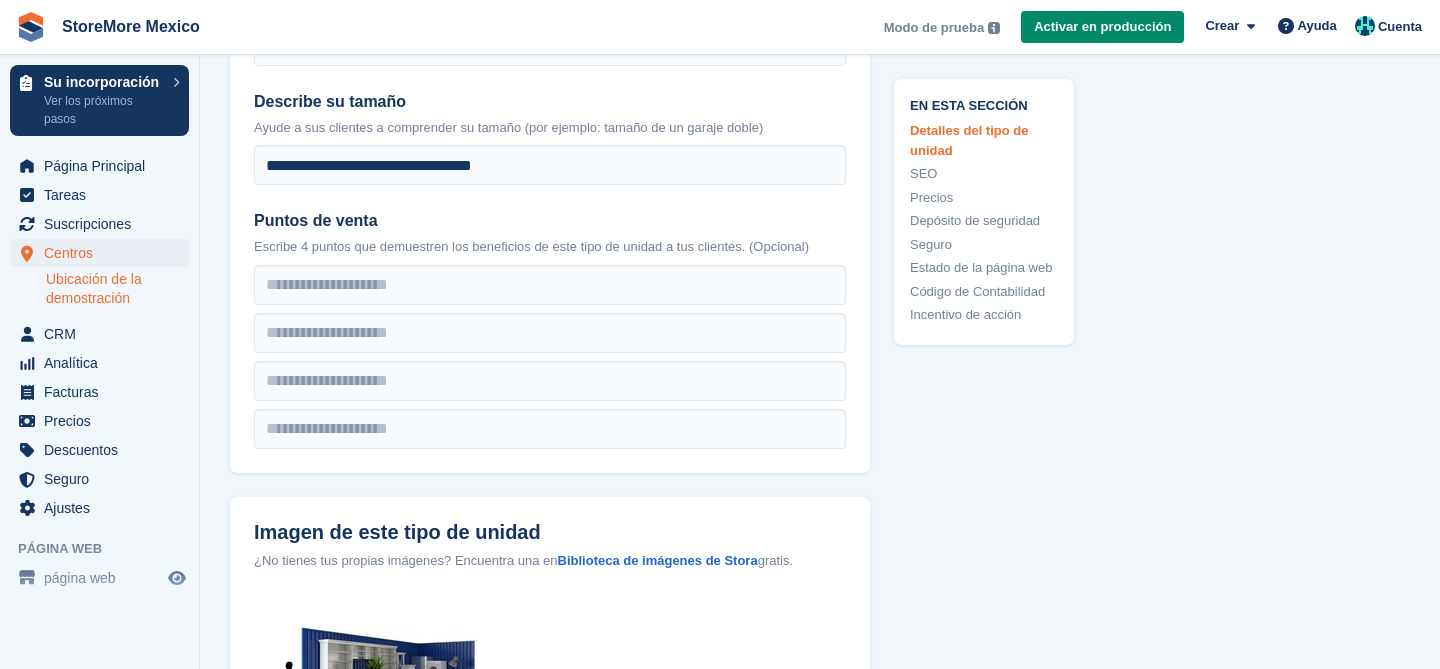 click on "Escribe 4 puntos que demuestren los beneficios de este tipo de unidad a tus clientes. (Opcional)" at bounding box center (550, 247) 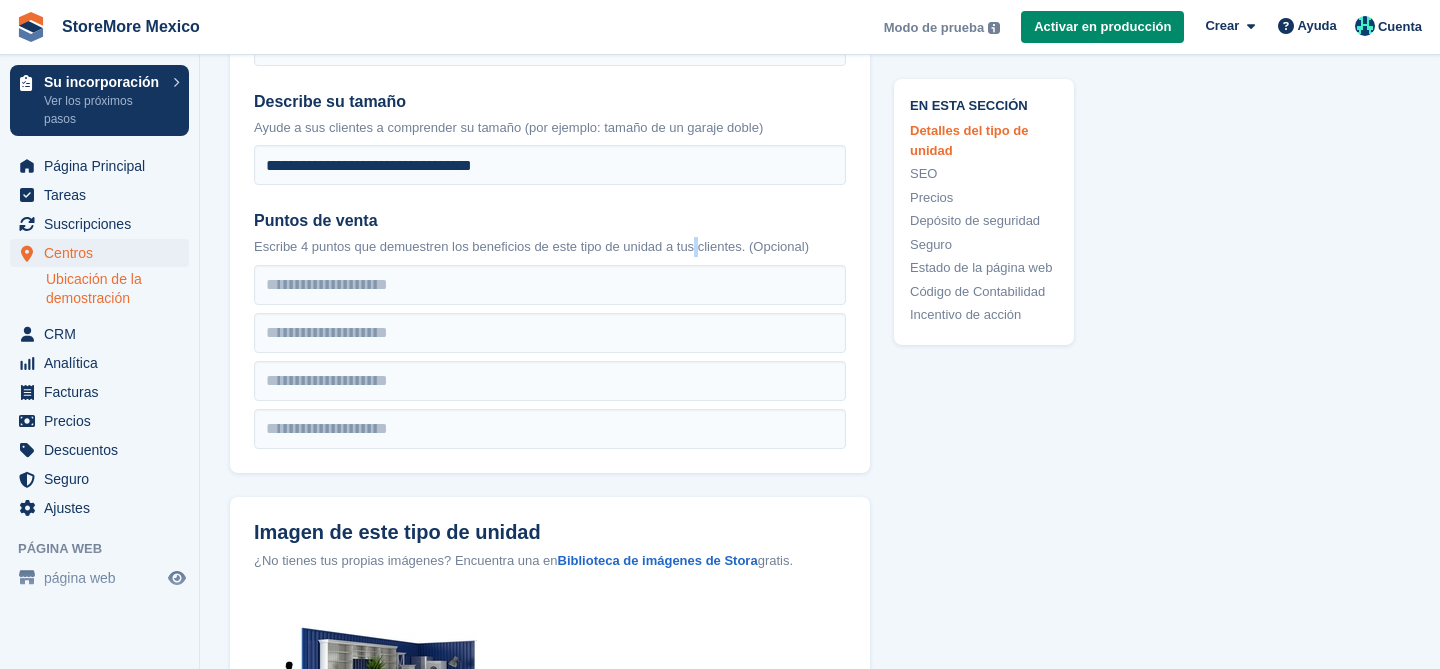 click on "Escribe 4 puntos que demuestren los beneficios de este tipo de unidad a tus clientes. (Opcional)" at bounding box center [550, 247] 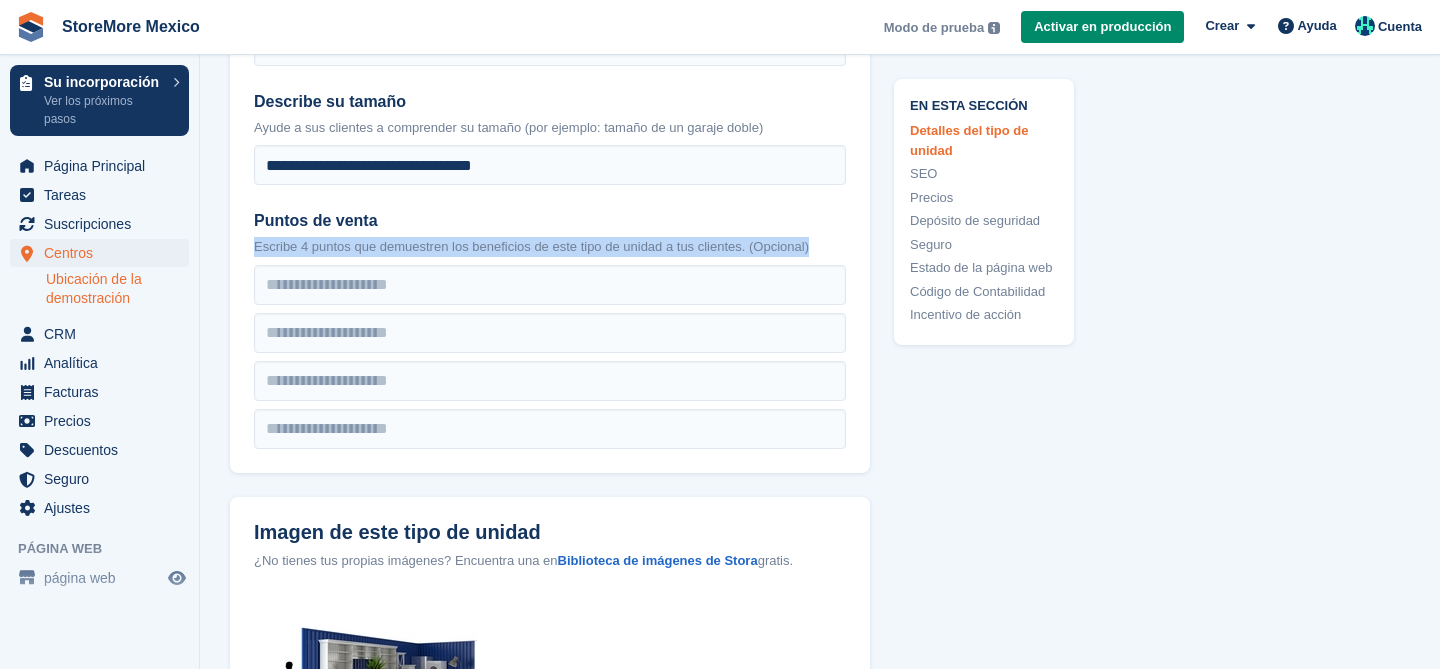 click on "Escribe 4 puntos que demuestren los beneficios de este tipo de unidad a tus clientes. (Opcional)" at bounding box center (550, 247) 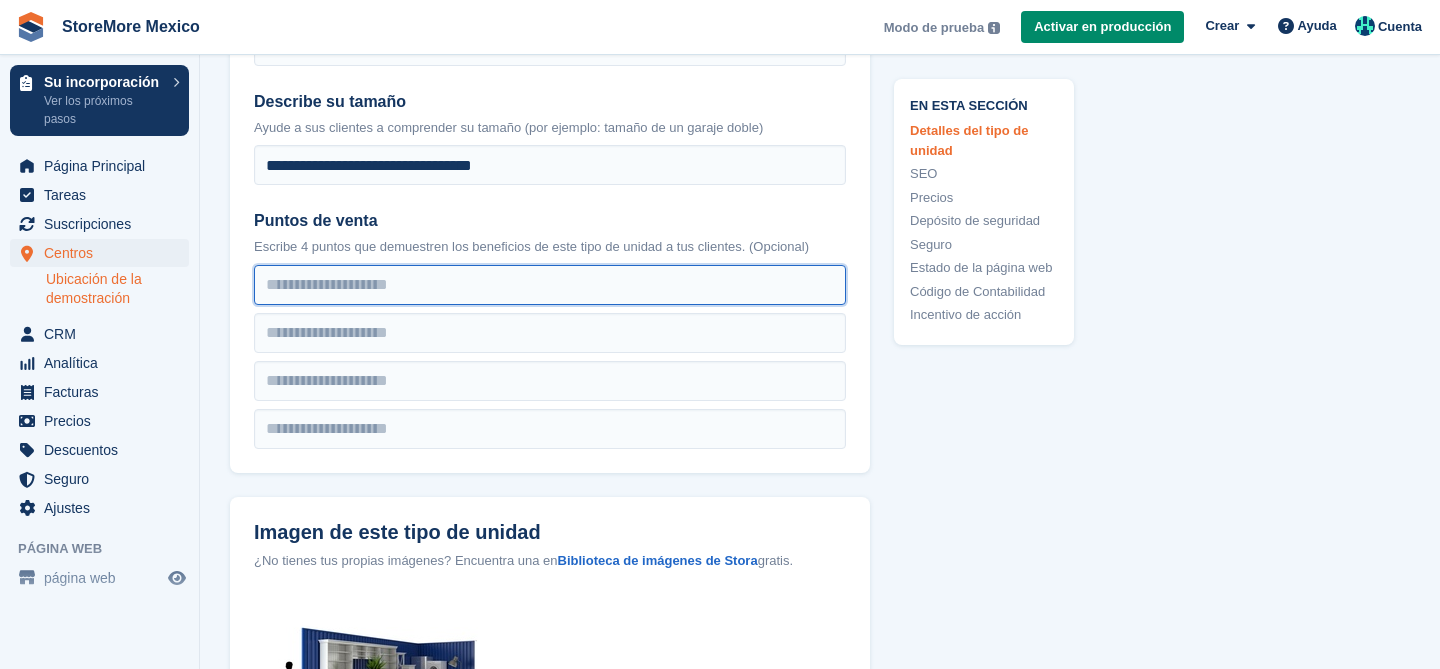 click at bounding box center [550, 285] 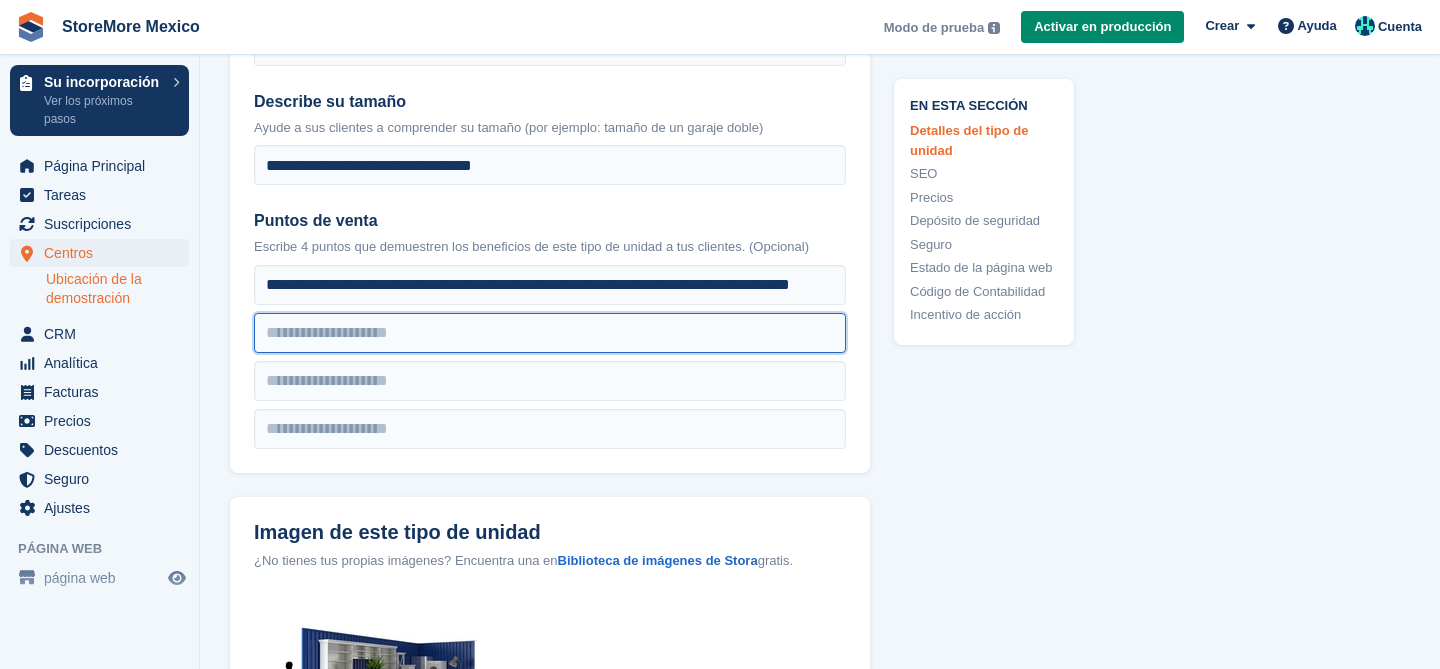 click at bounding box center (550, 285) 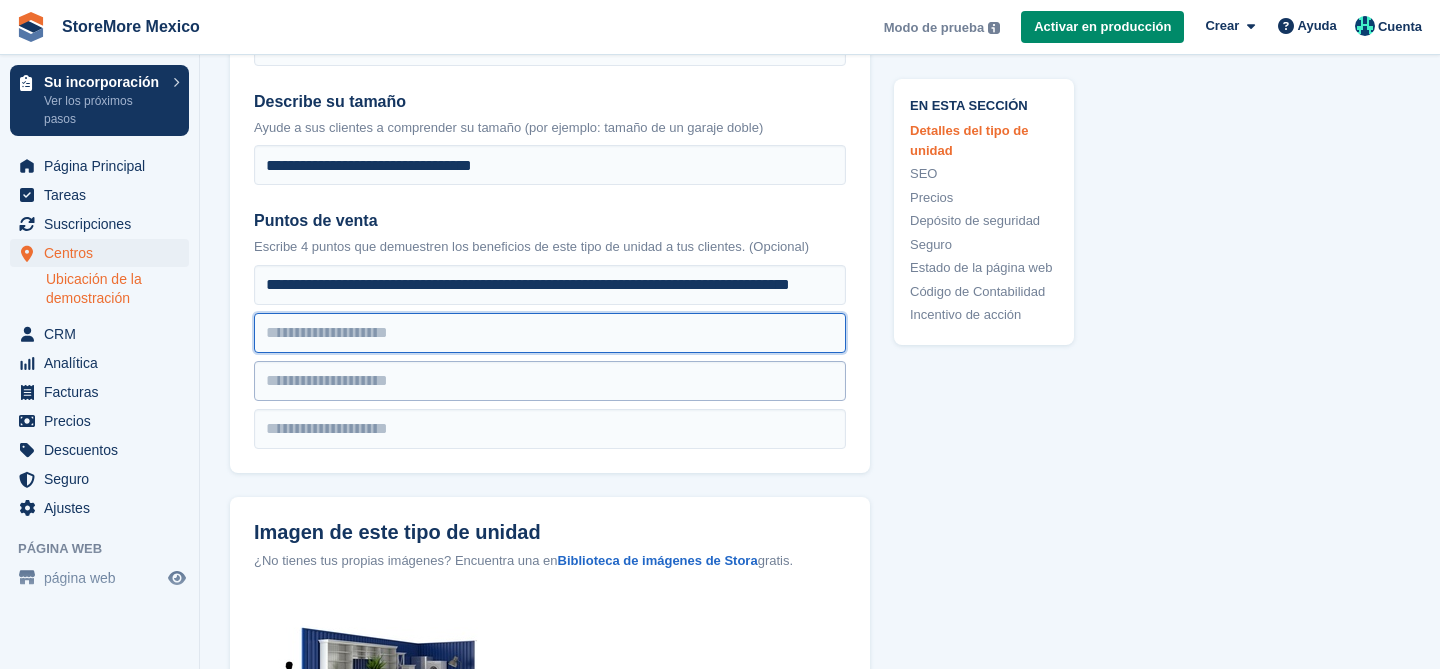 paste on "**********" 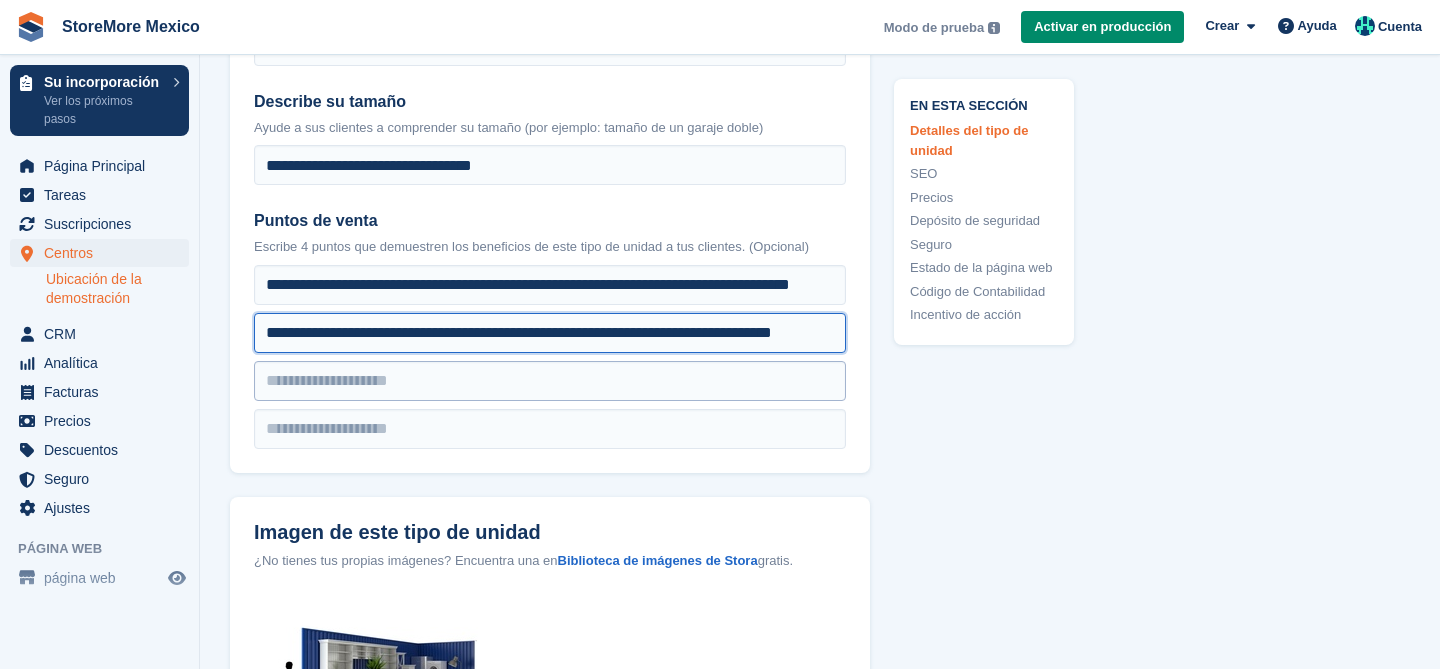 scroll, scrollTop: 0, scrollLeft: 58, axis: horizontal 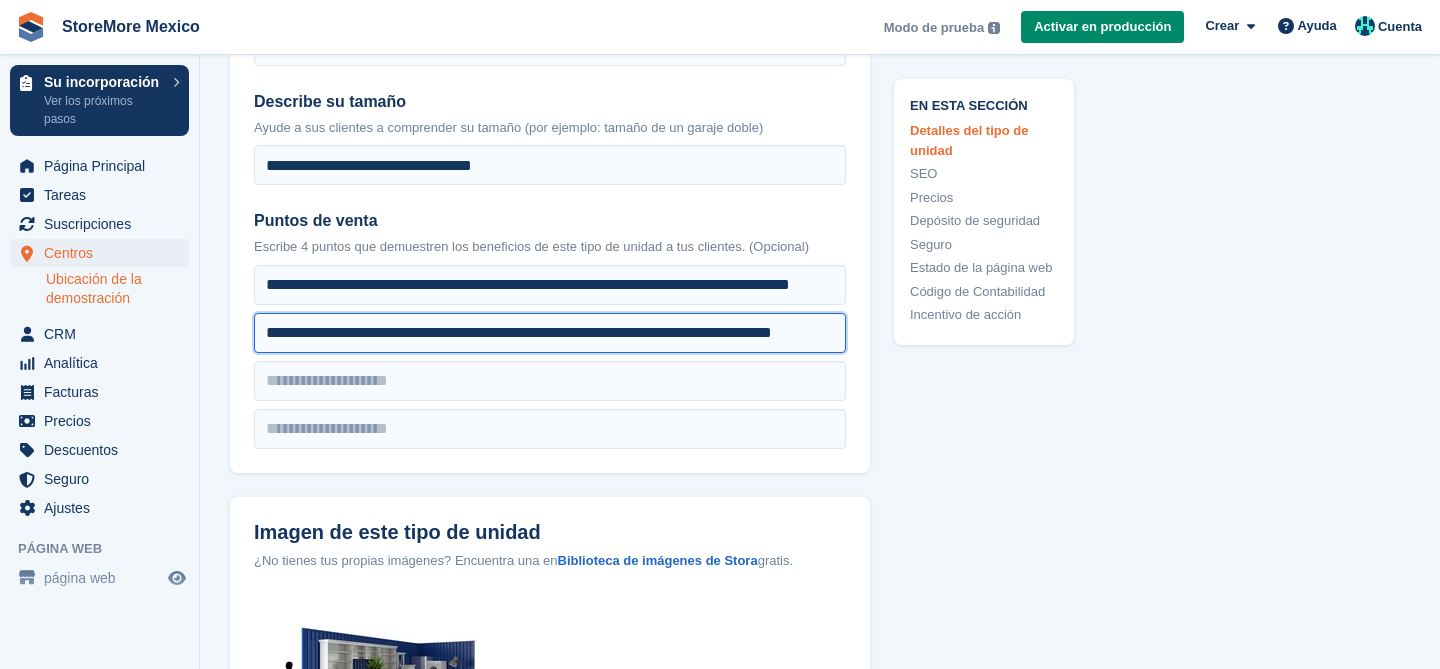 click on "**********" at bounding box center (550, 285) 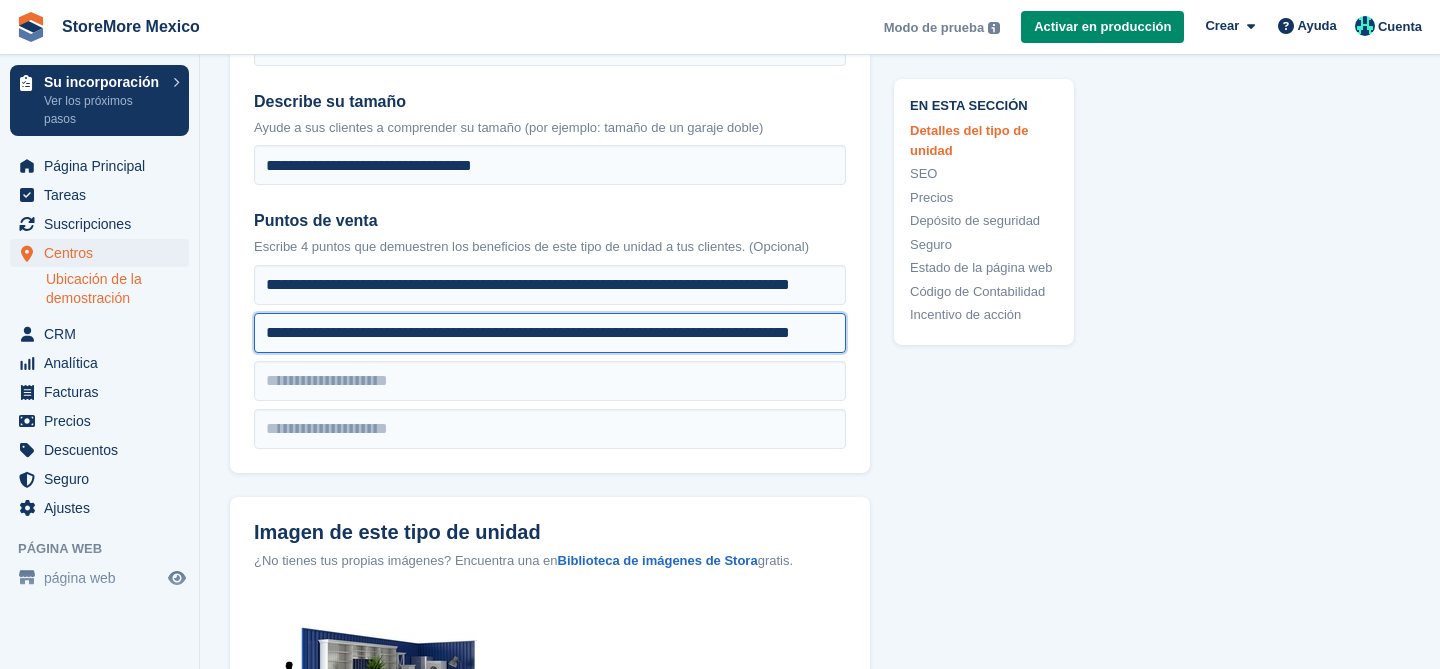 scroll, scrollTop: 0, scrollLeft: 65, axis: horizontal 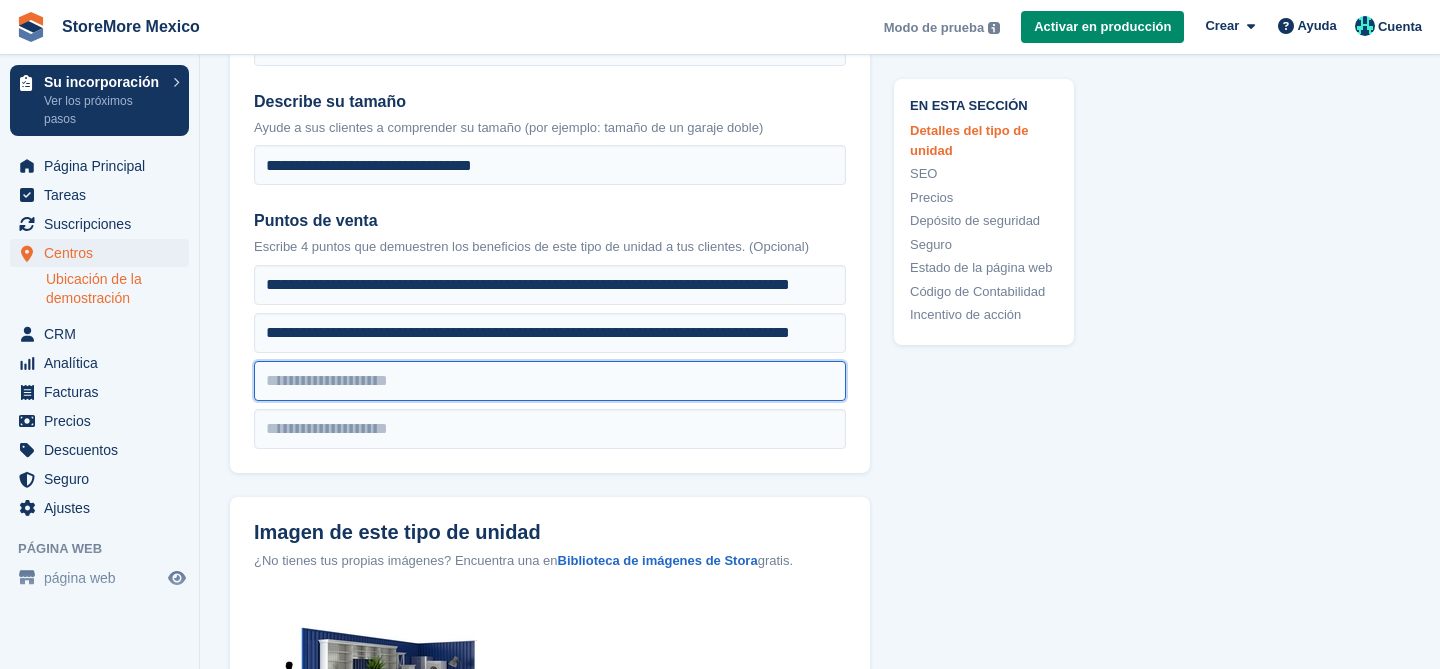 click at bounding box center (550, 285) 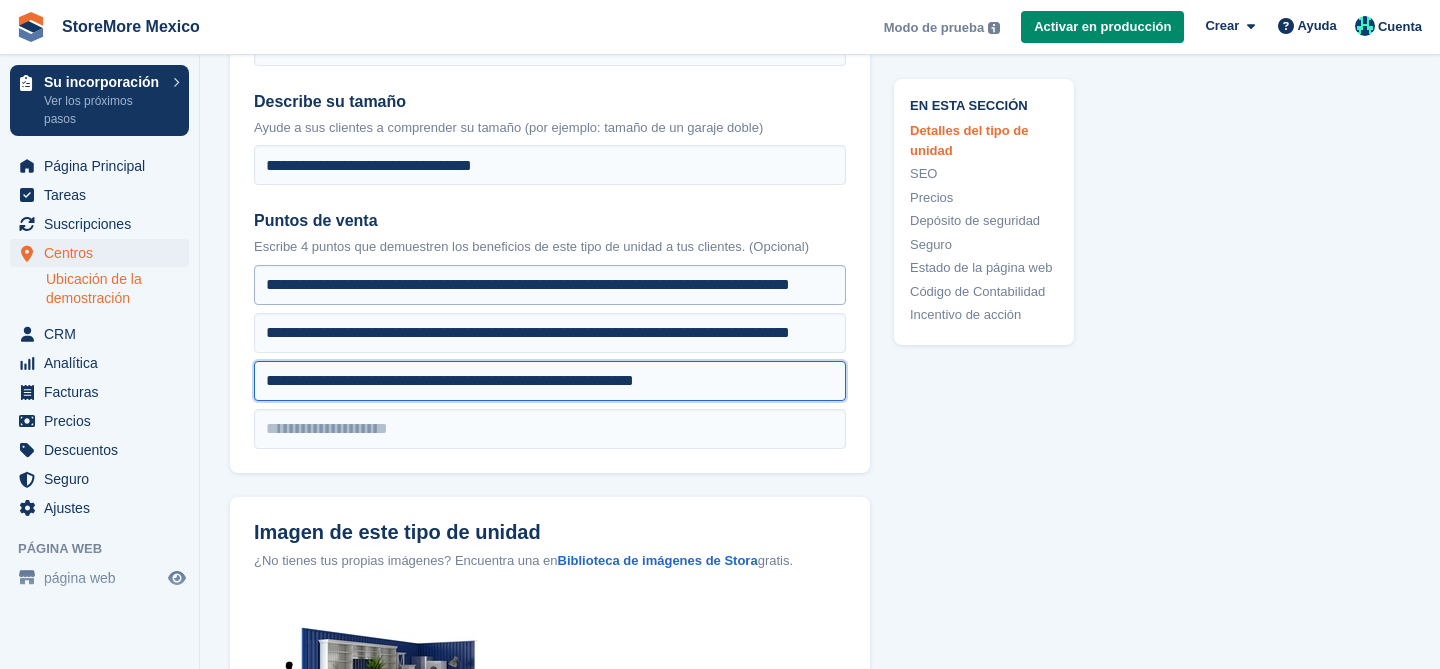 type on "**********" 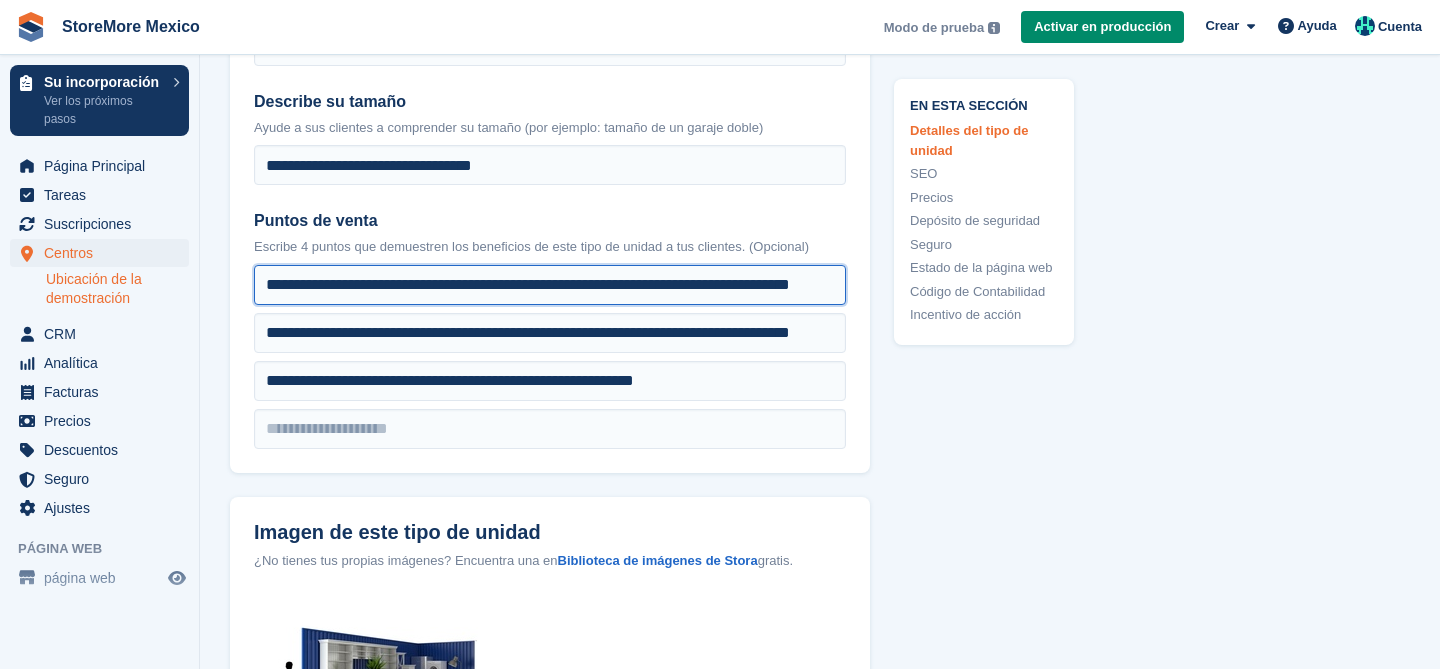 click on "**********" at bounding box center (550, 285) 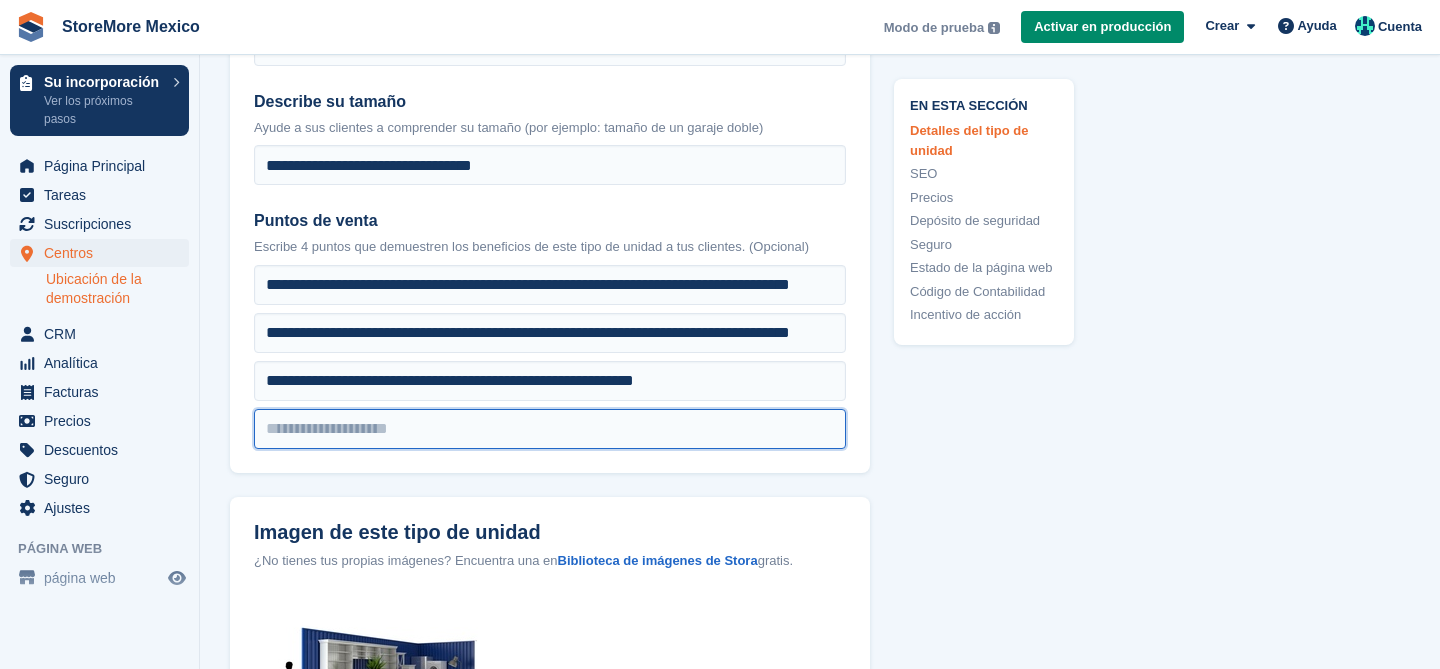 click at bounding box center [550, 285] 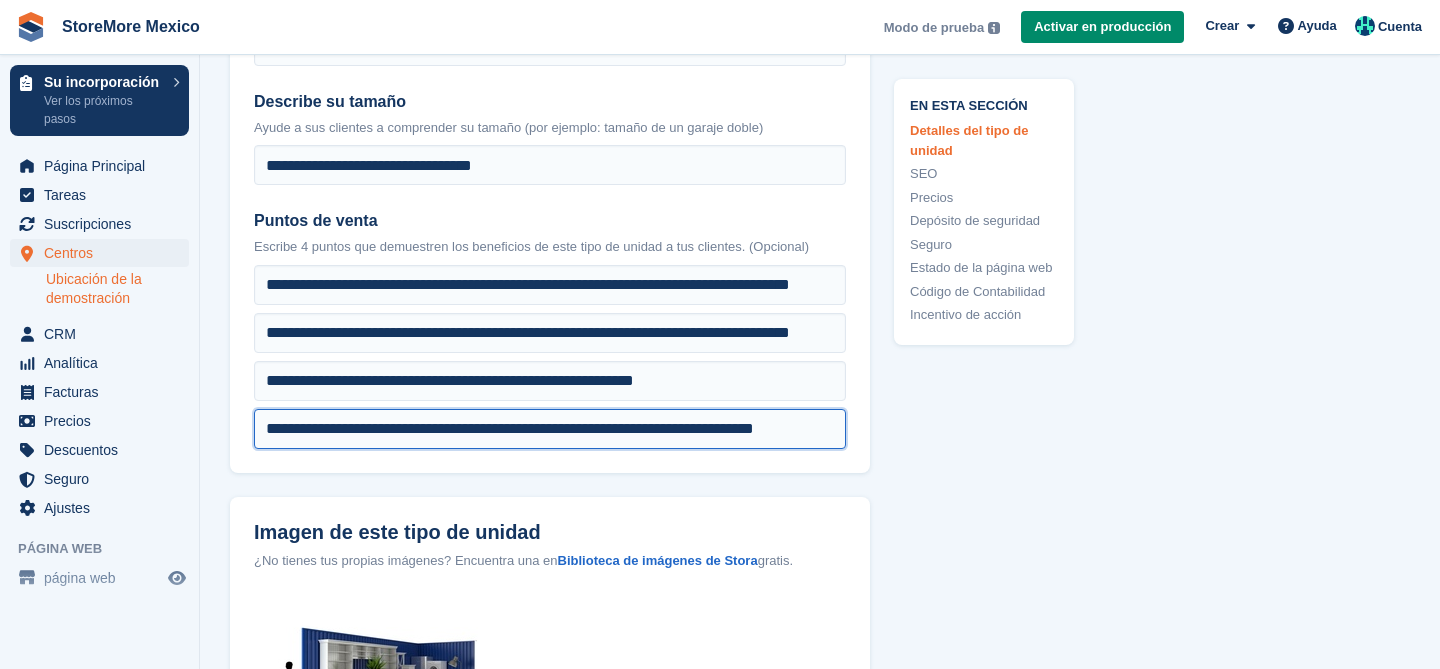scroll, scrollTop: 0, scrollLeft: 27, axis: horizontal 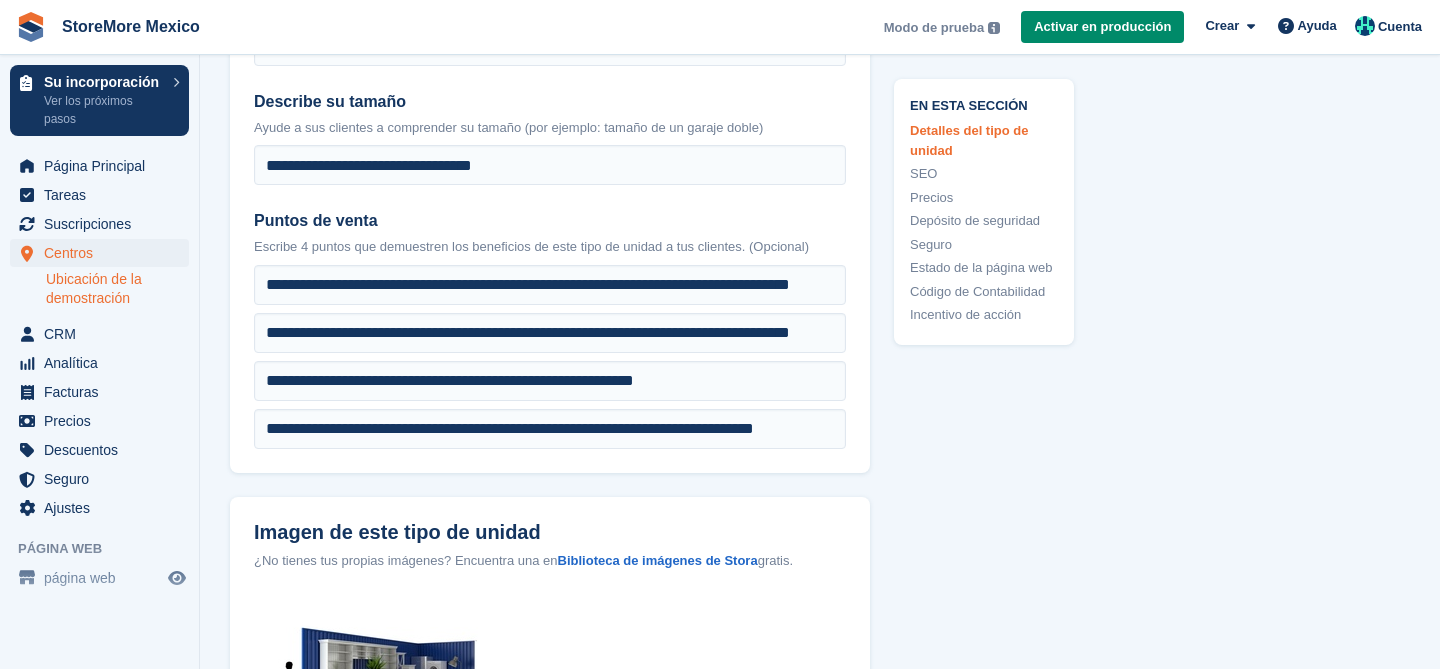 click on "**********" at bounding box center (550, 244) 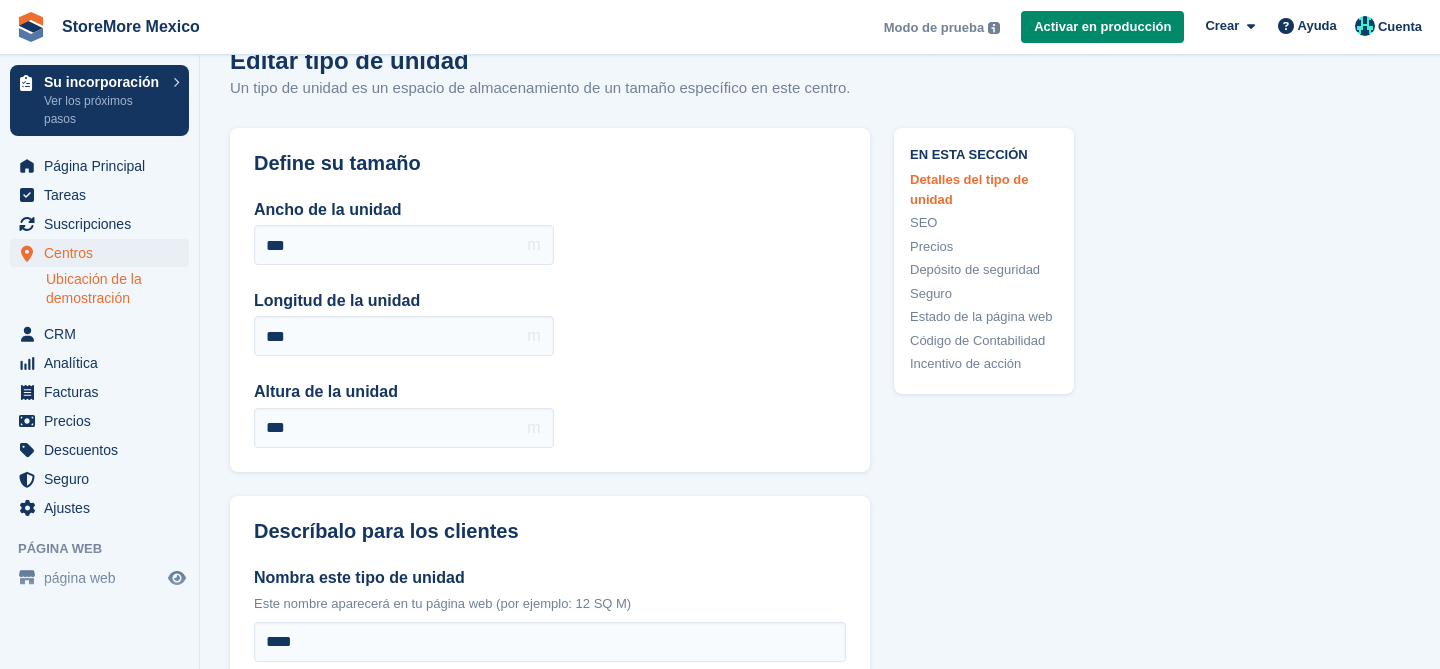 scroll, scrollTop: 35, scrollLeft: 0, axis: vertical 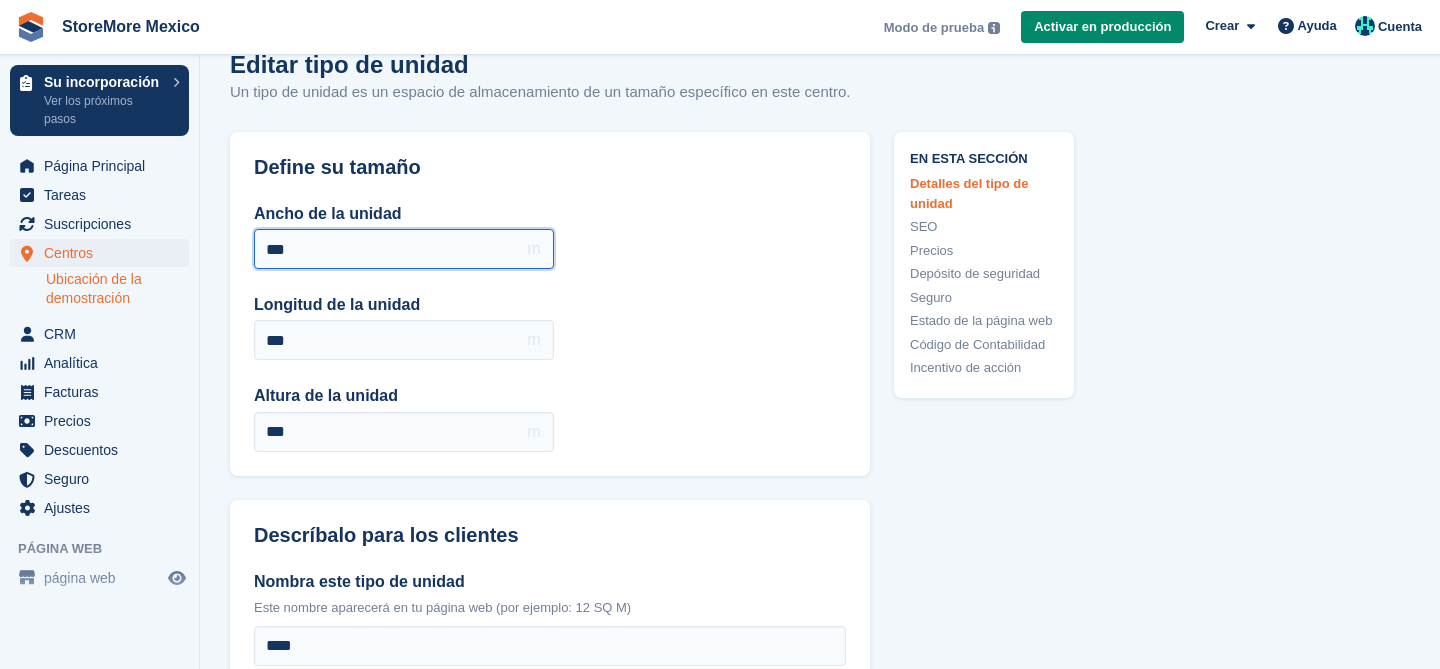click on "***" at bounding box center [404, 249] 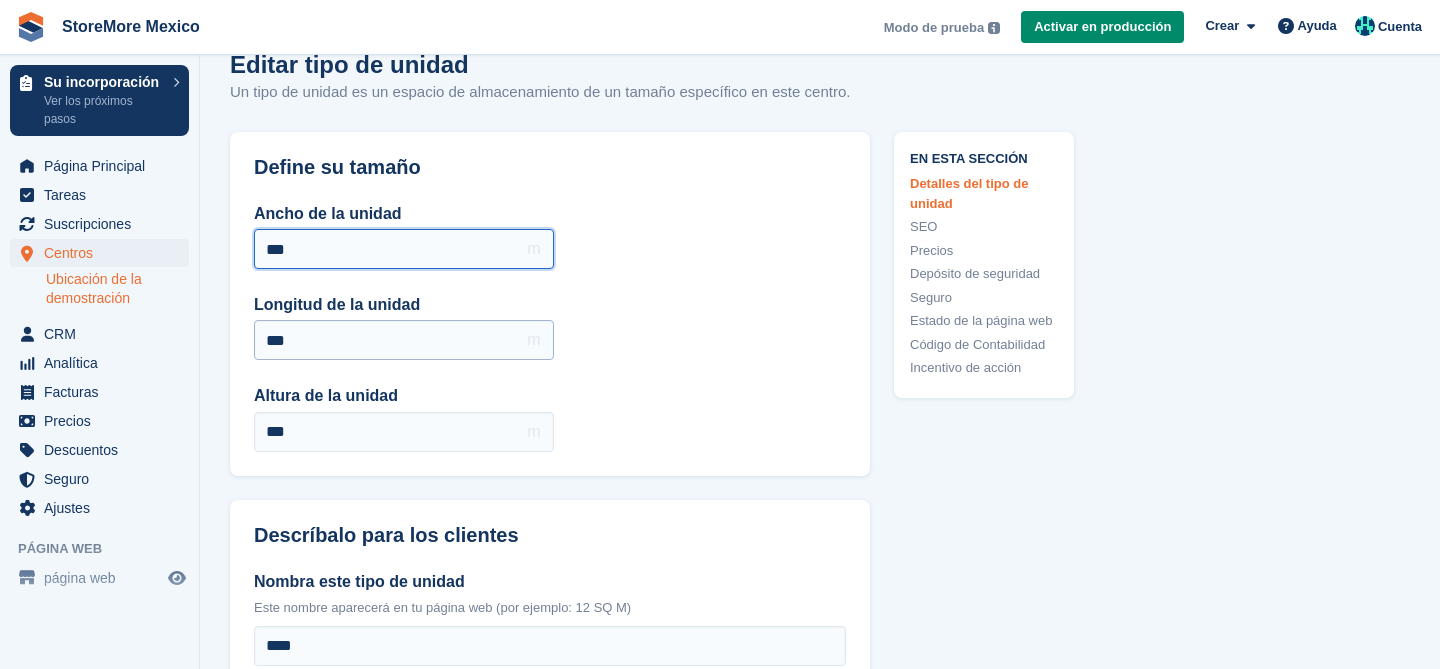 type on "***" 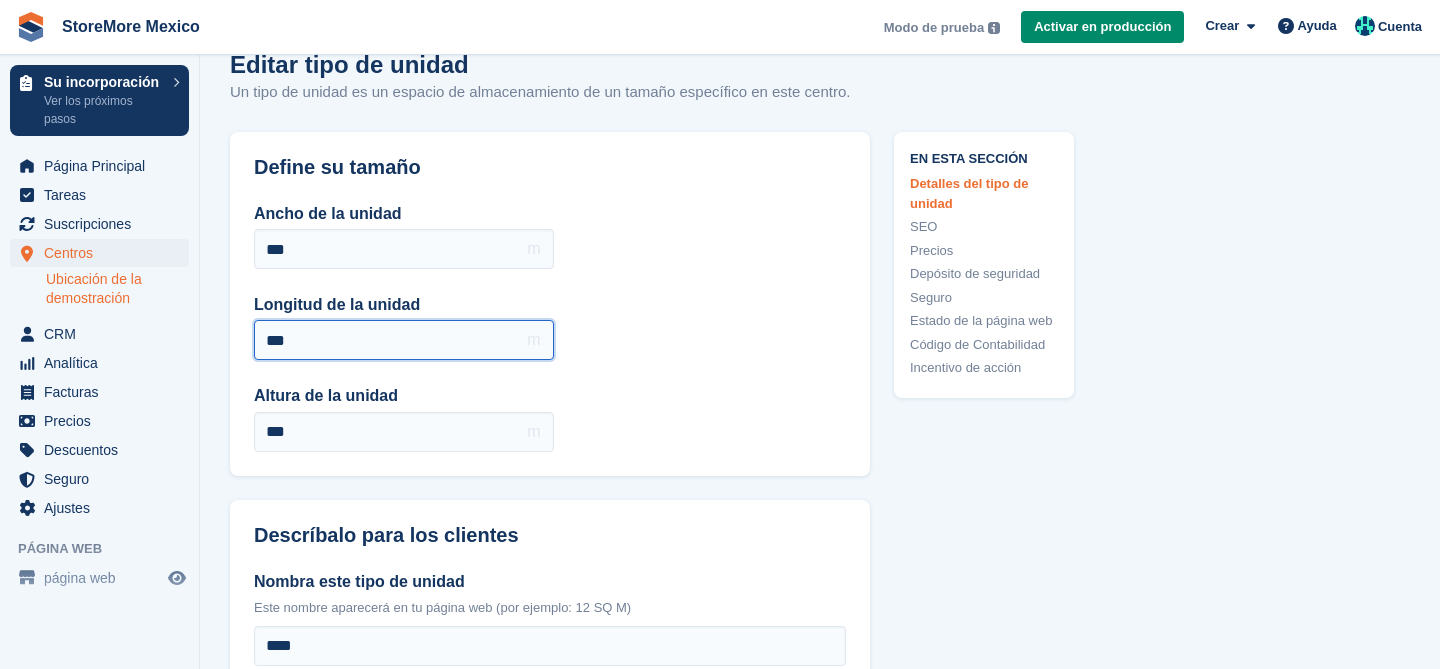 click on "***" at bounding box center (404, 340) 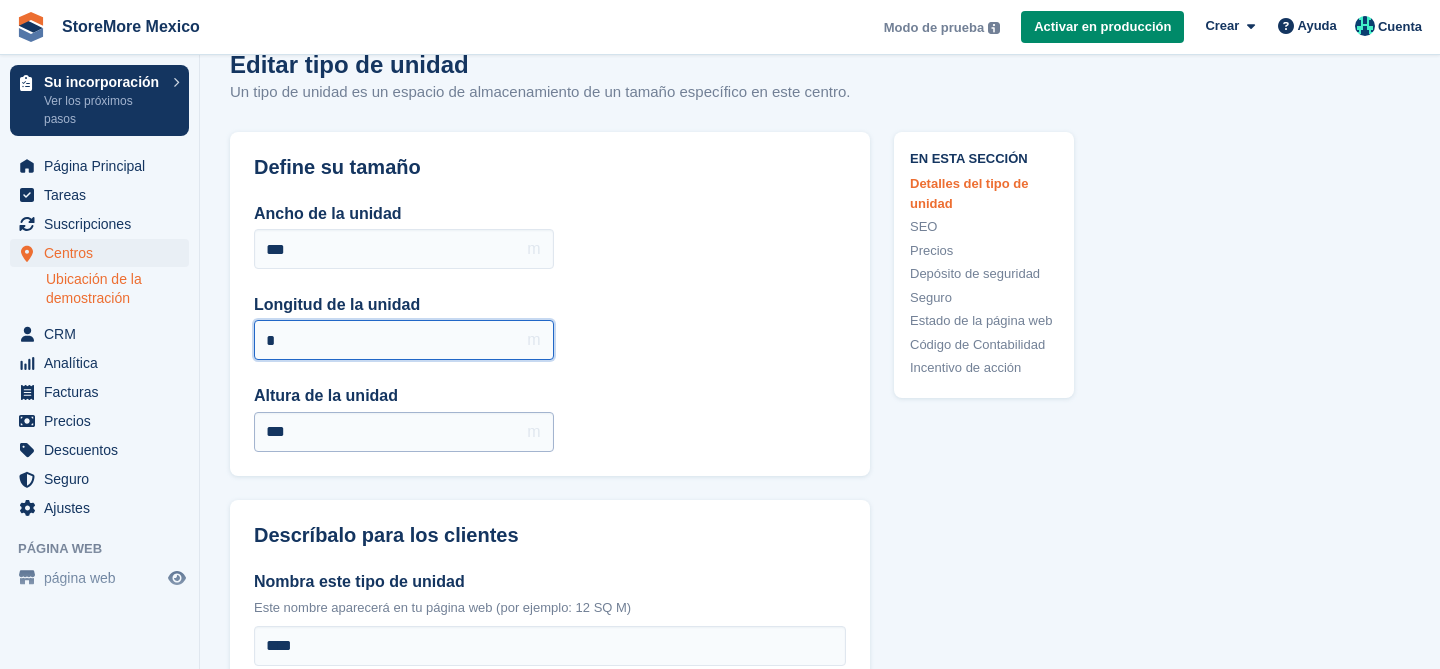 type on "*" 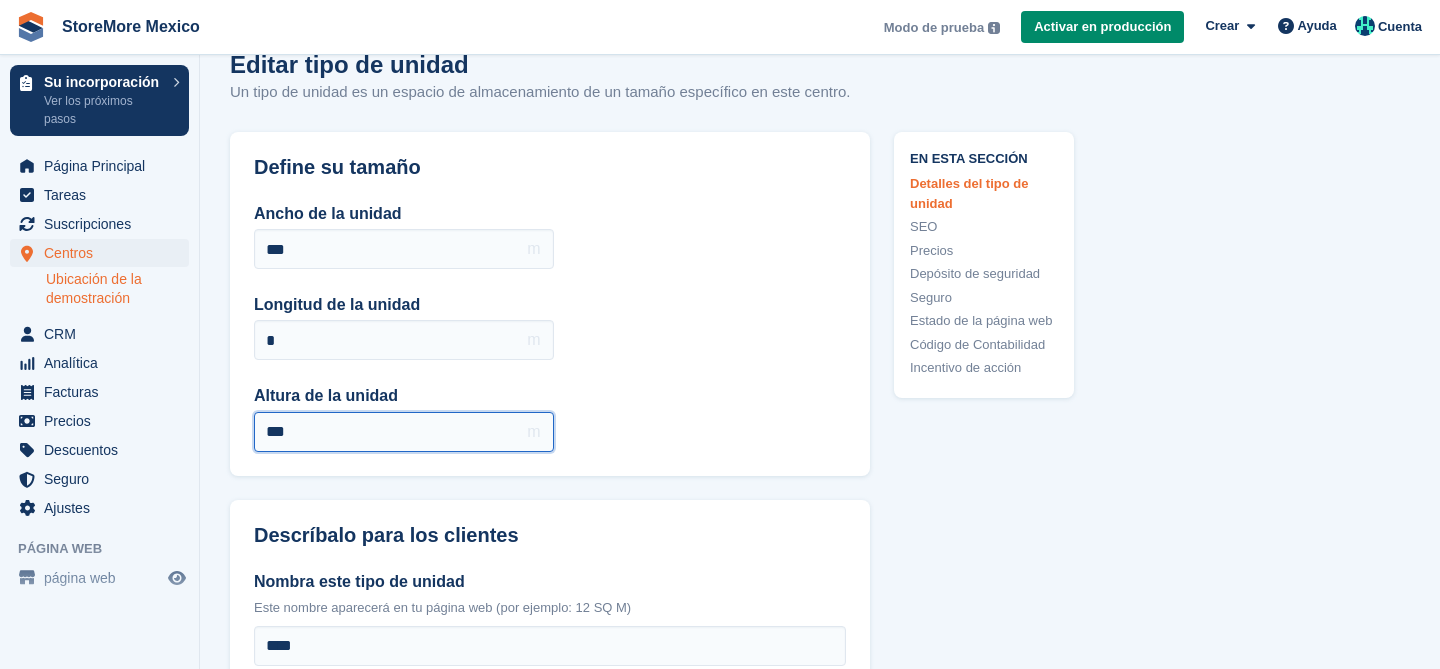 click on "***" at bounding box center (404, 432) 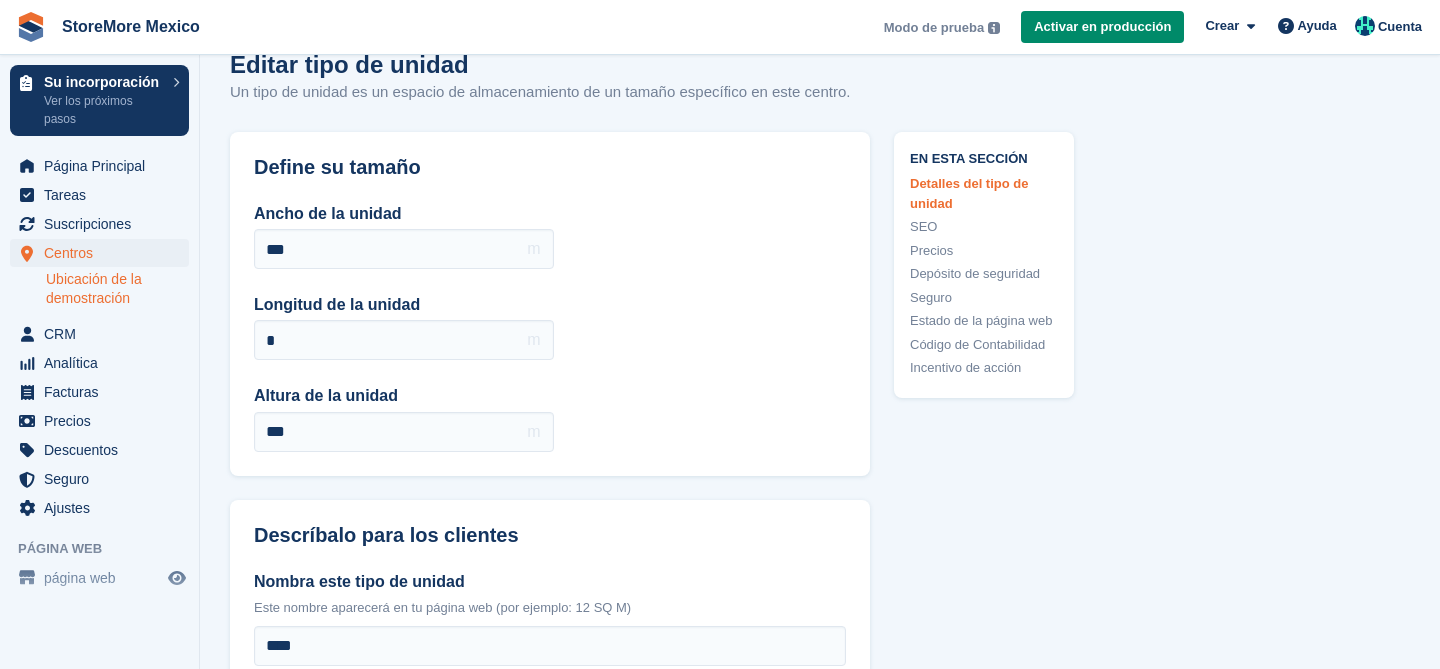 click on "Ancho de la unidad
*** m
Longitud de la unidad
* m
Altura de la unidad
*** m" at bounding box center [550, 327] 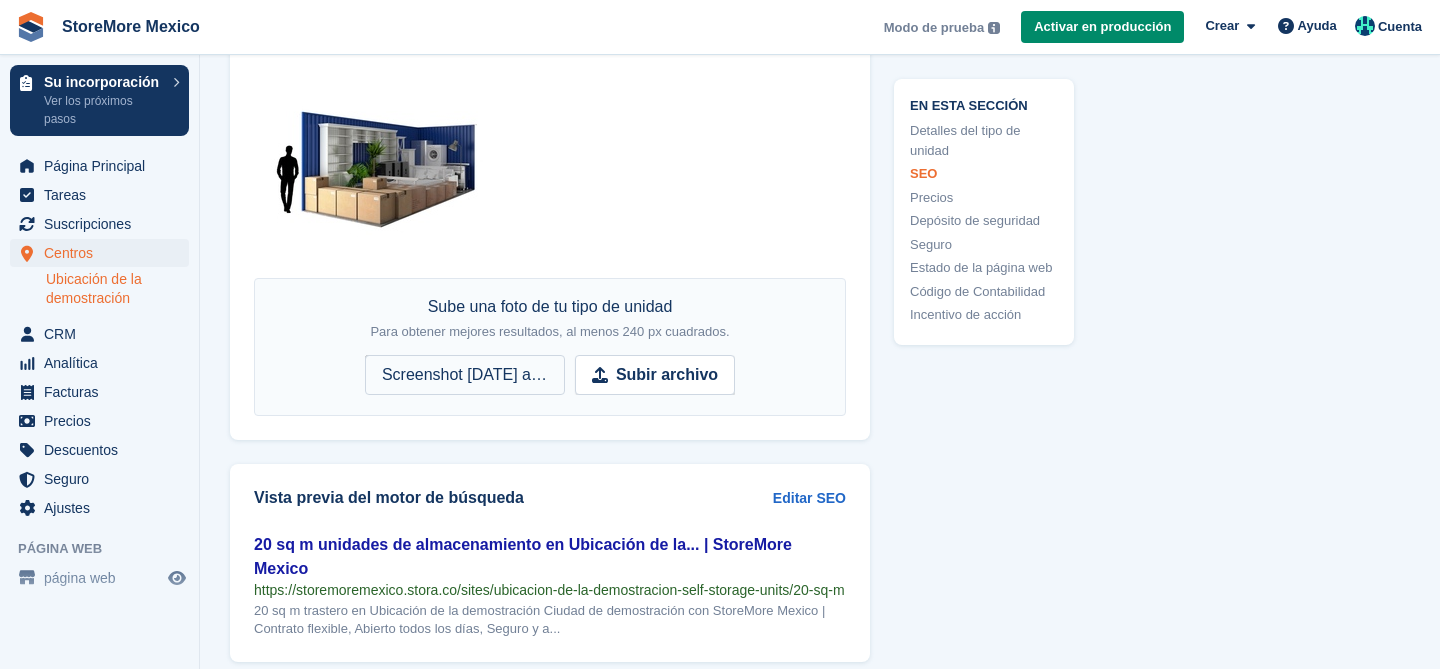 scroll, scrollTop: 1162, scrollLeft: 0, axis: vertical 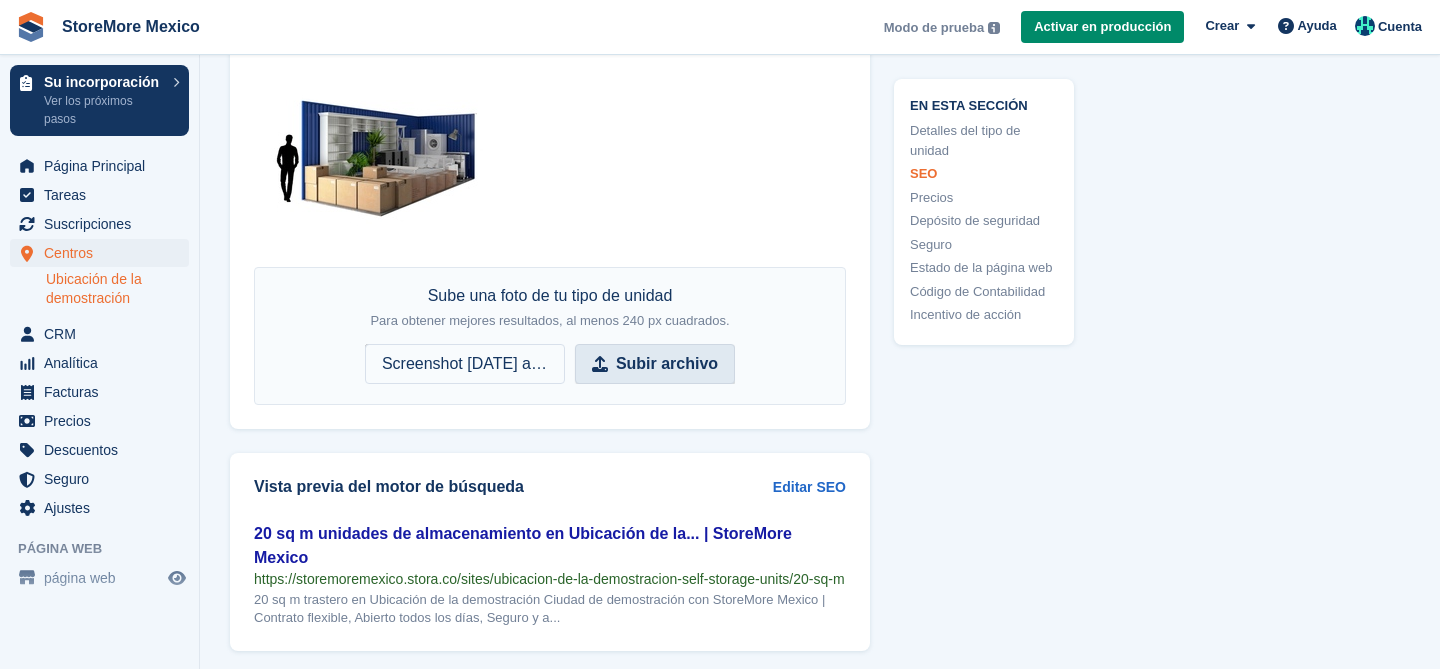 click on "Subir archivo" at bounding box center (667, 364) 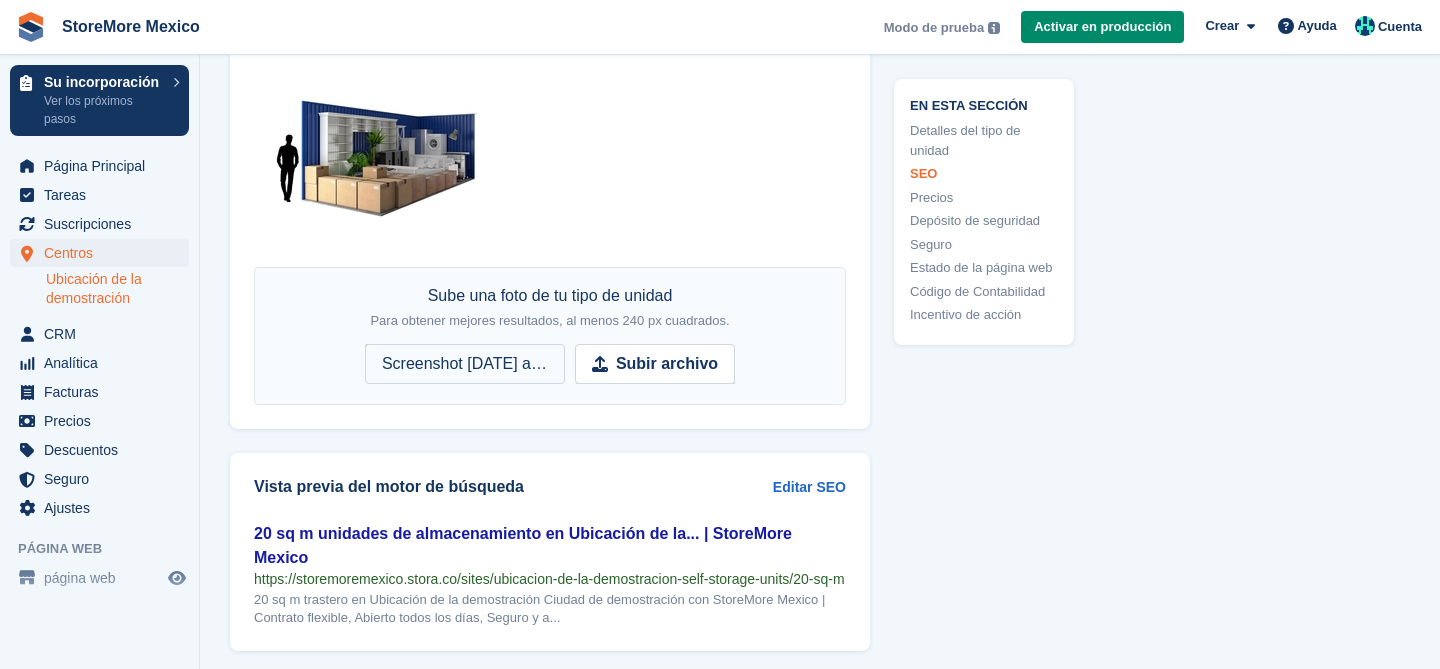 type on "**********" 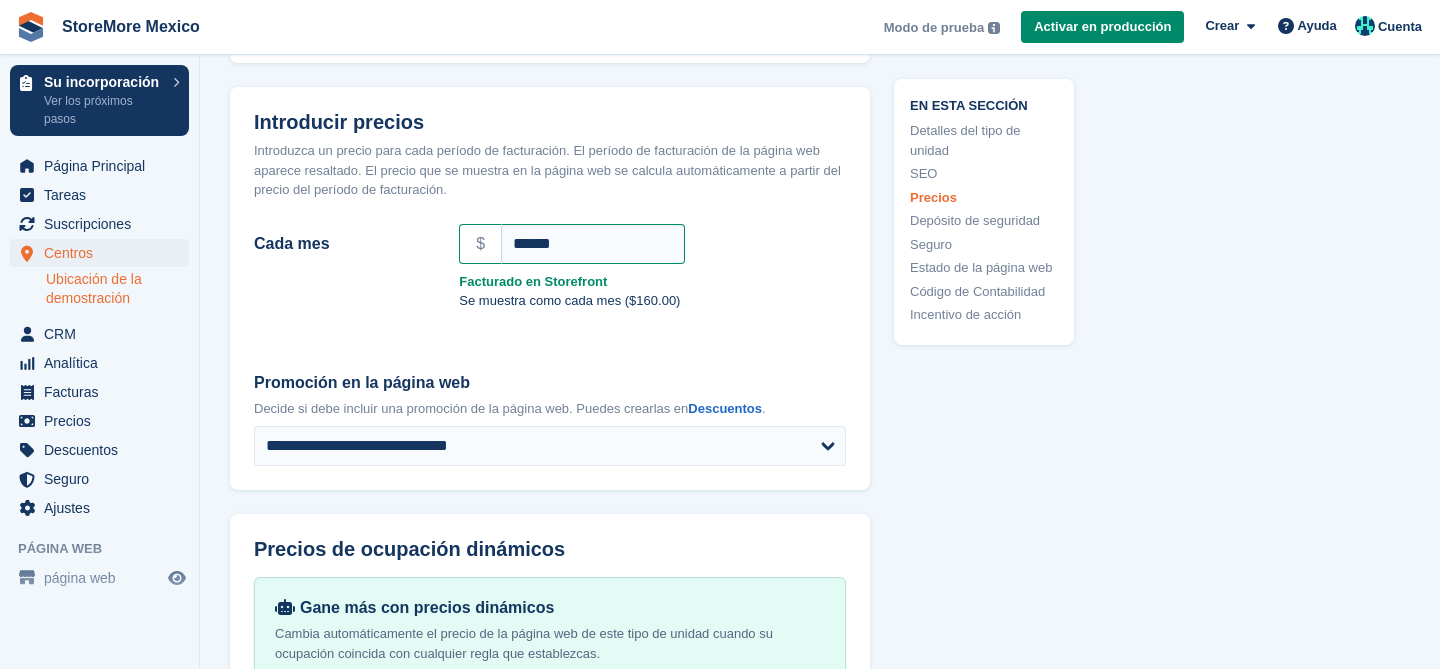scroll, scrollTop: 1751, scrollLeft: 0, axis: vertical 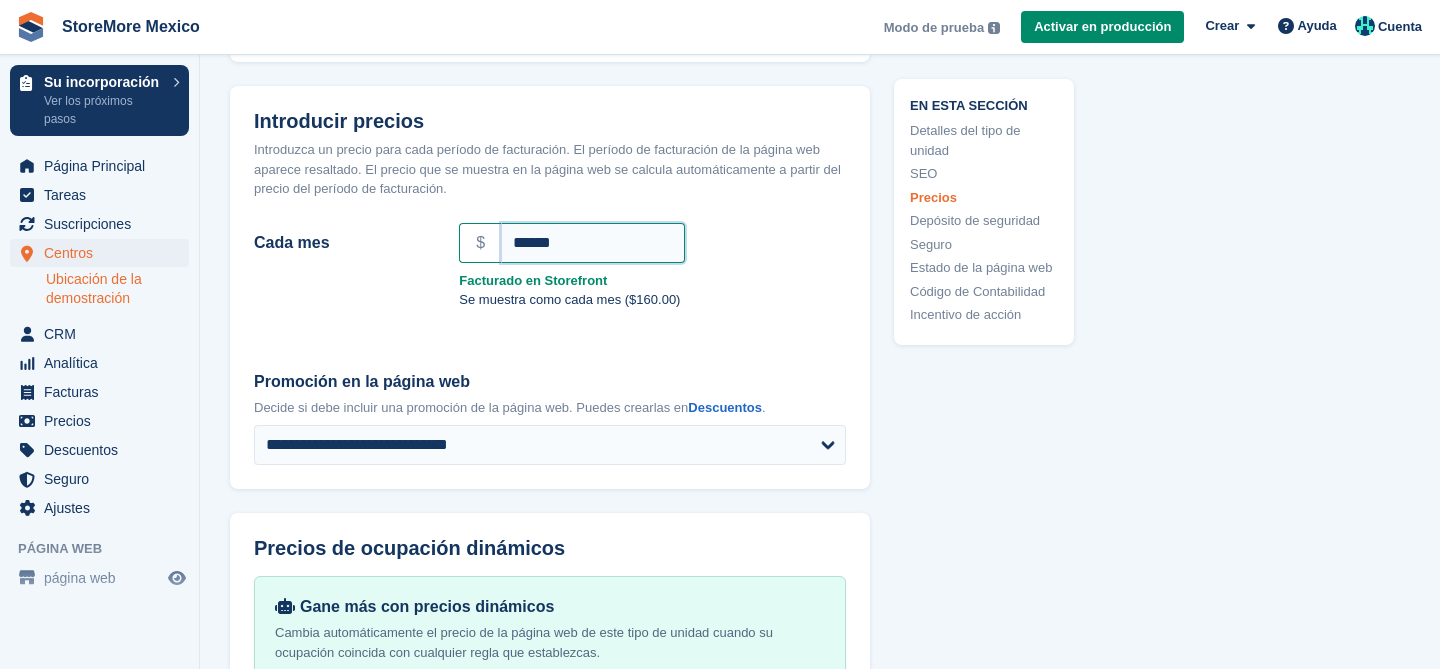 click on "******" at bounding box center (593, 243) 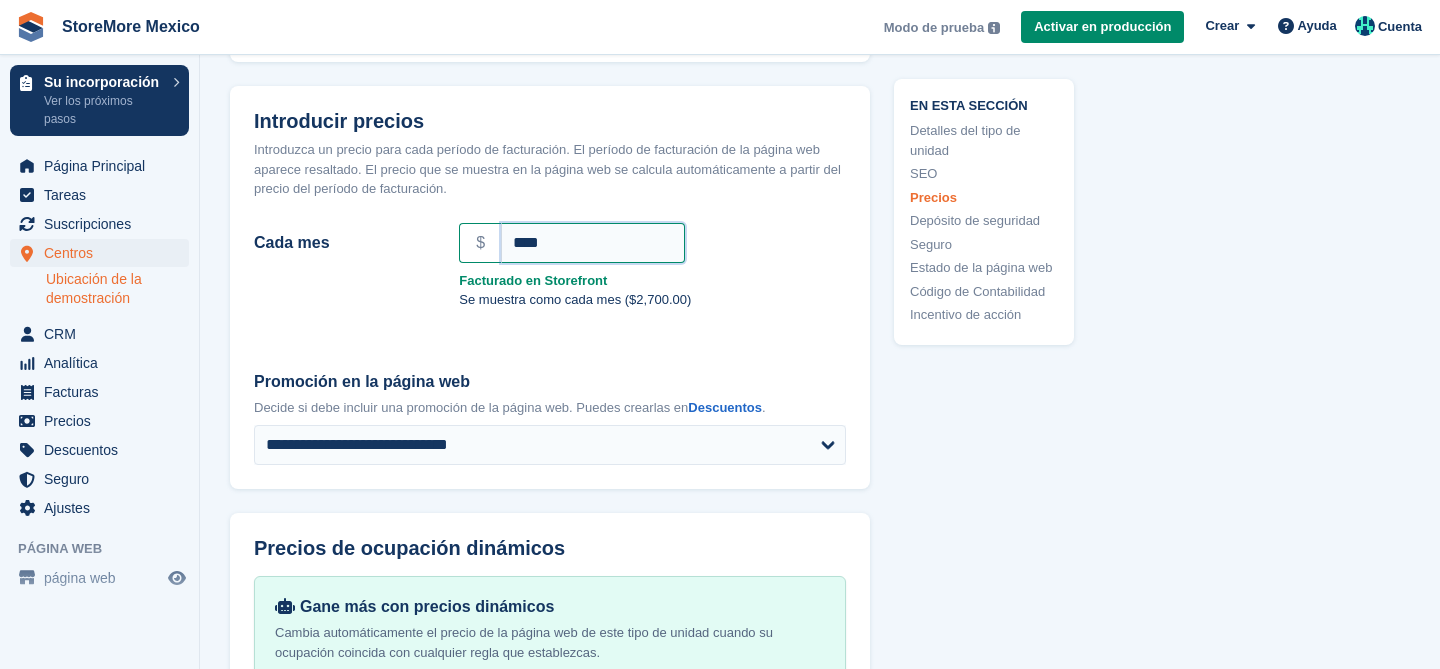 type on "****" 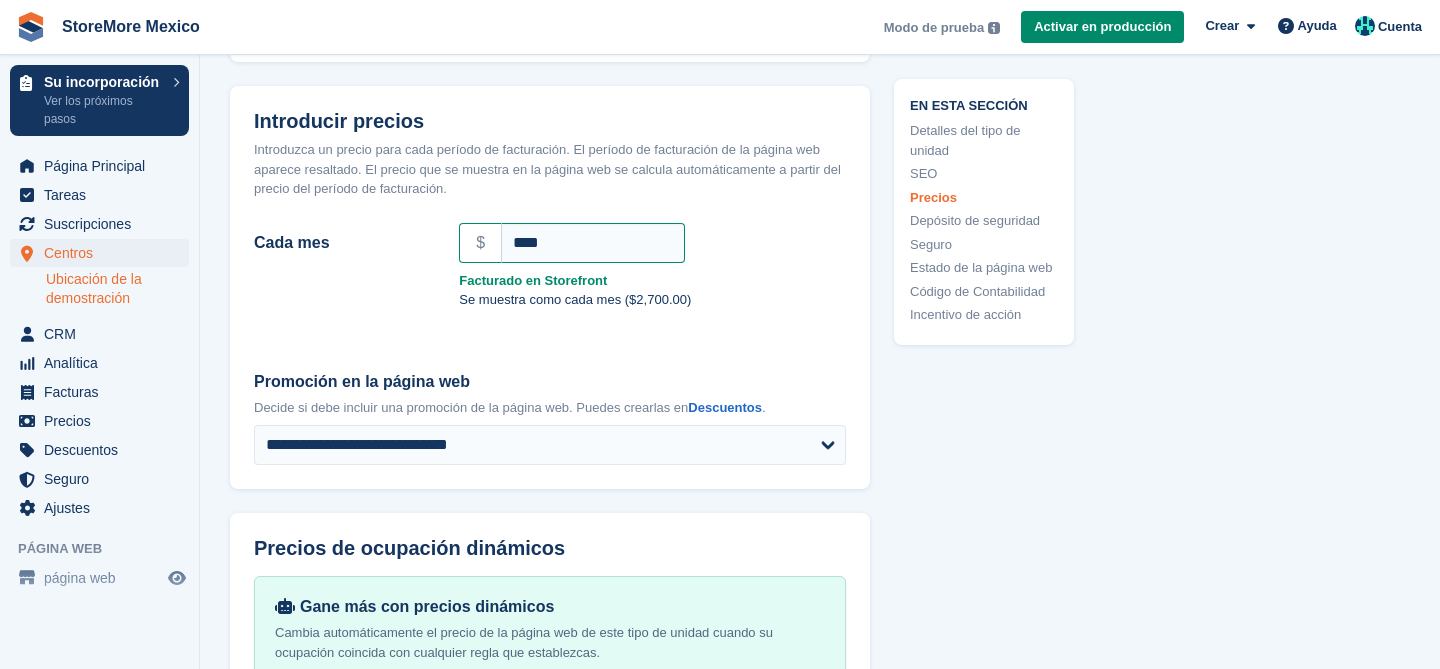 click on "Se muestra como cada mes ($2,700.00)" at bounding box center (550, 304) 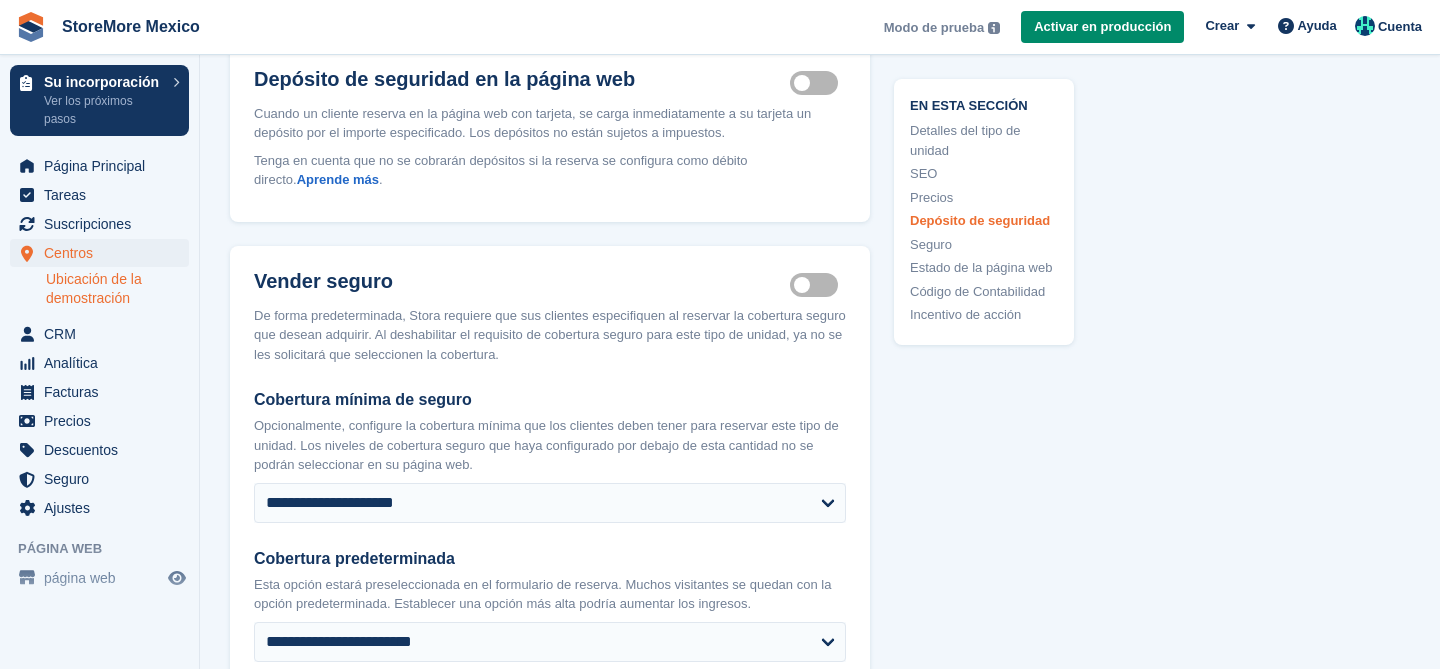scroll, scrollTop: 2513, scrollLeft: 0, axis: vertical 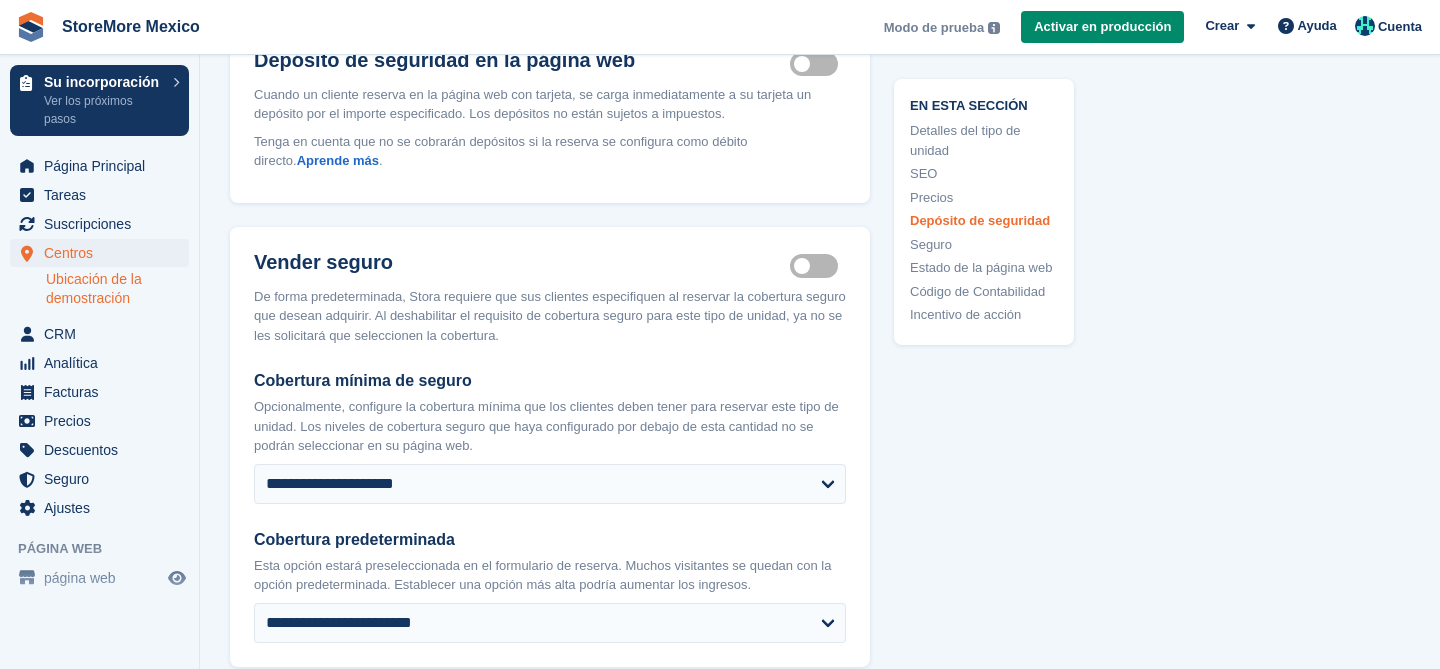 click on "Insurance coverage required" at bounding box center [818, 265] 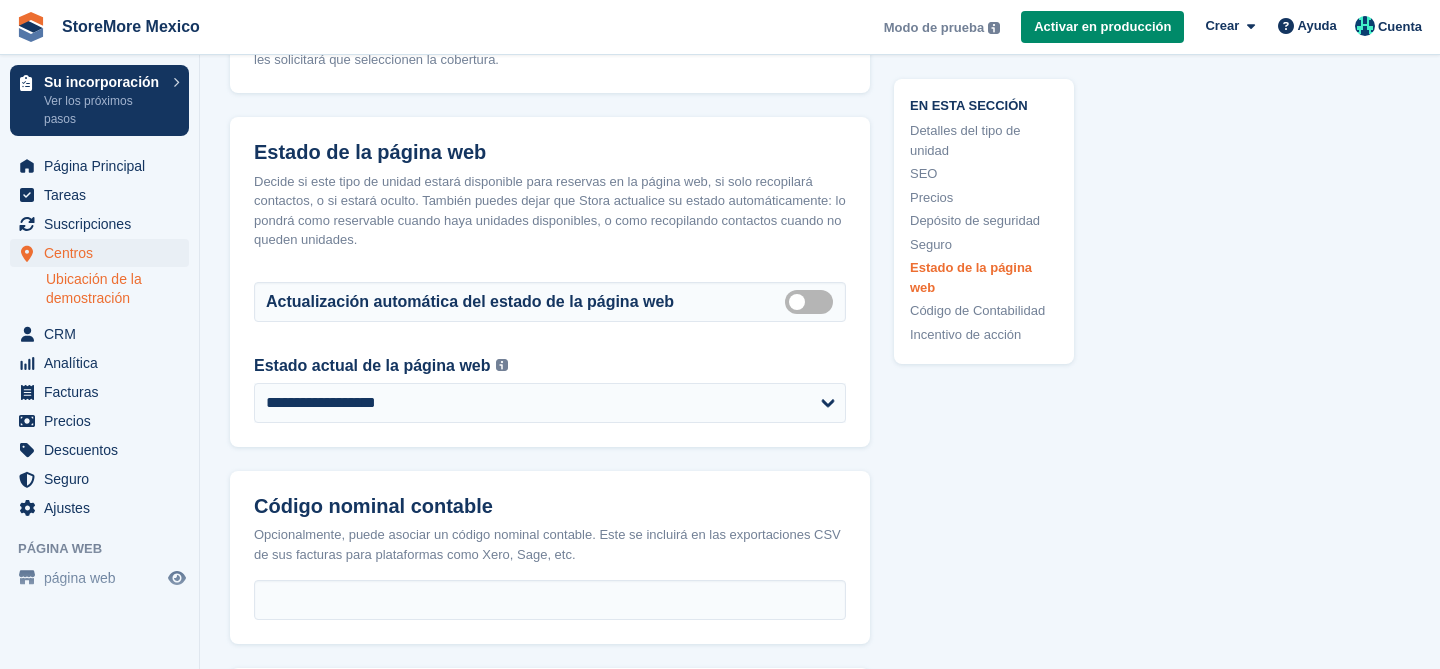 scroll, scrollTop: 2790, scrollLeft: 0, axis: vertical 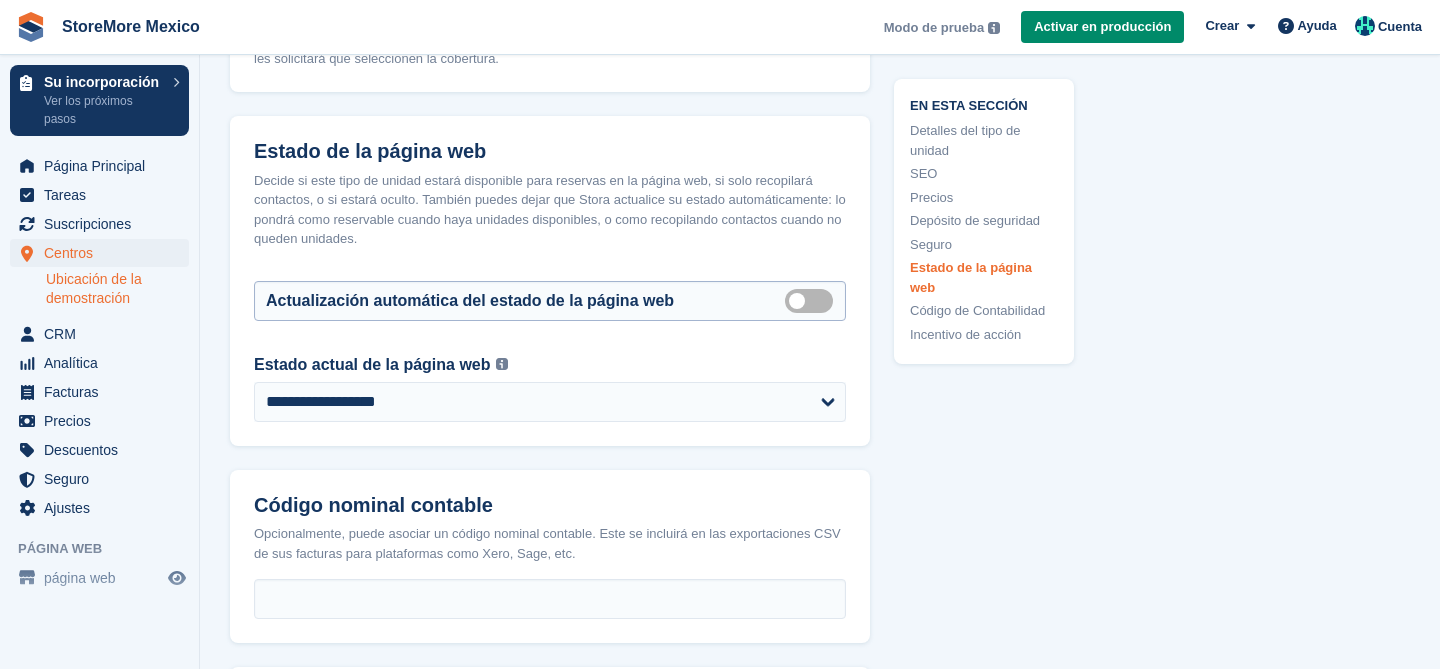 click on "Auto manage storefront status" at bounding box center (813, 300) 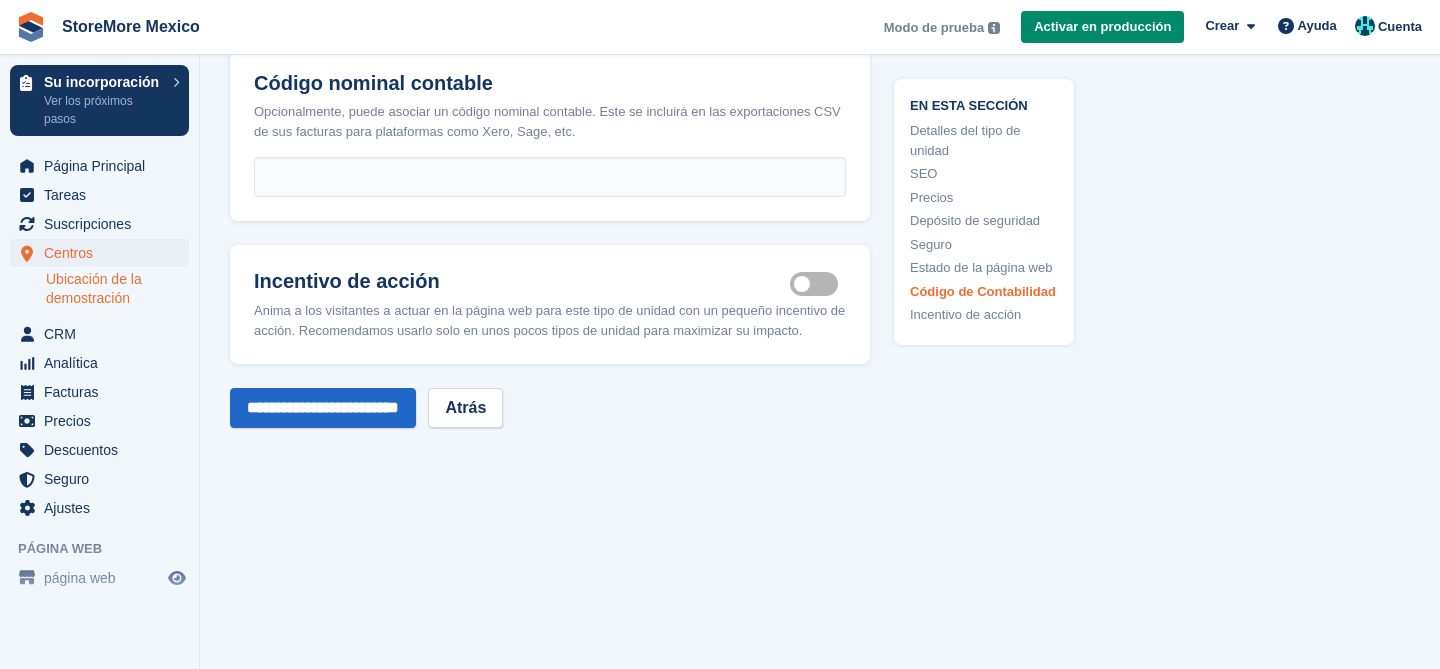 scroll, scrollTop: 3298, scrollLeft: 0, axis: vertical 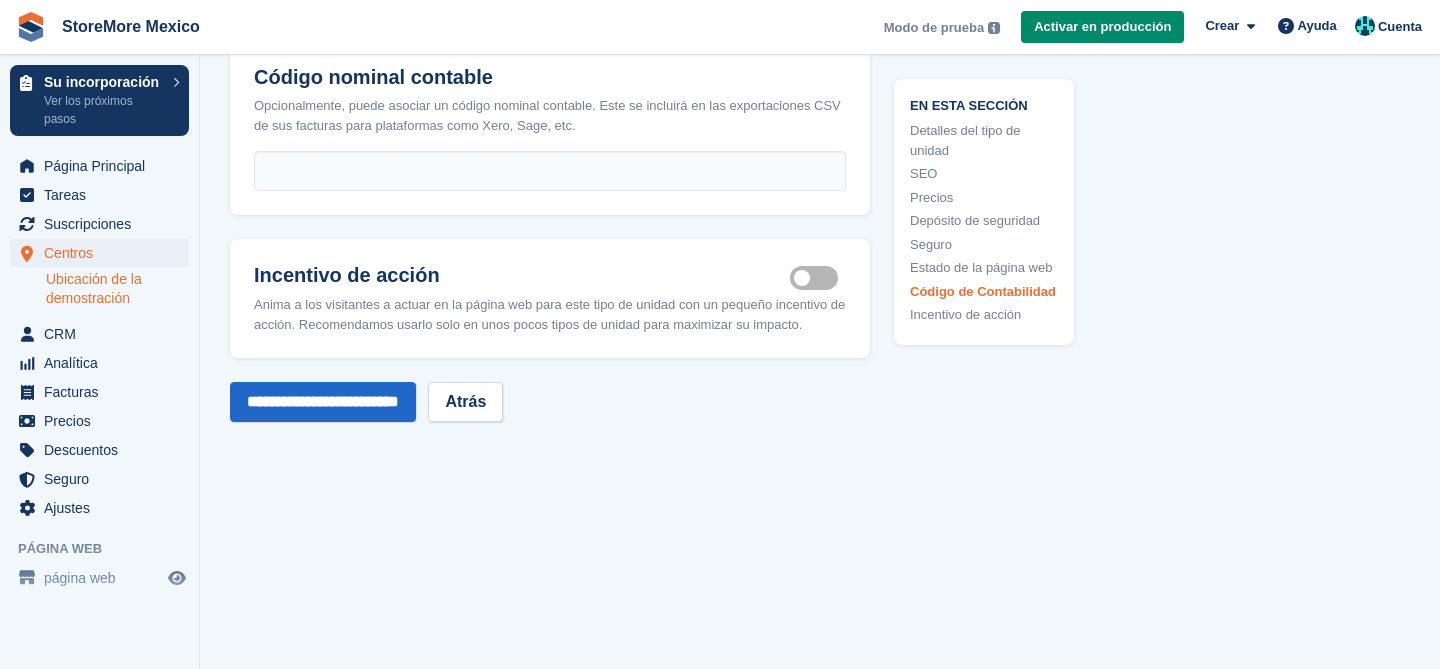 click on "Is active" at bounding box center [818, 278] 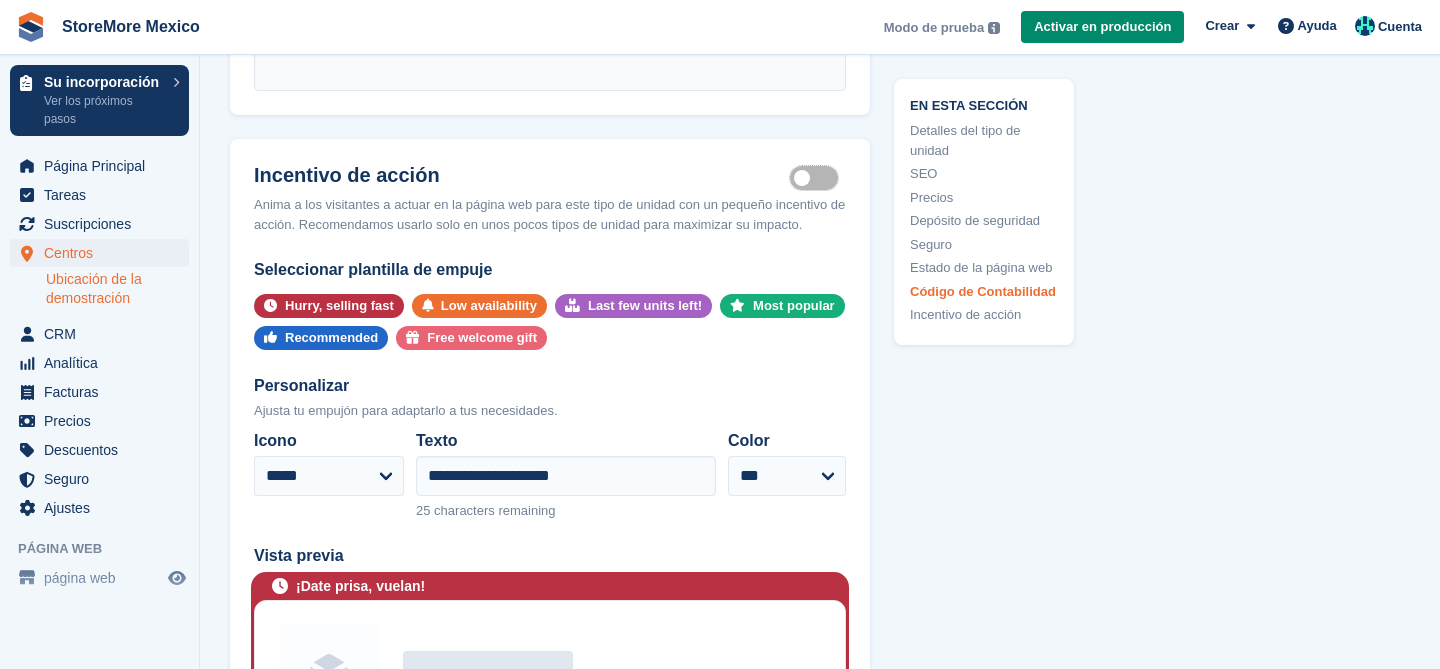scroll, scrollTop: 3400, scrollLeft: 0, axis: vertical 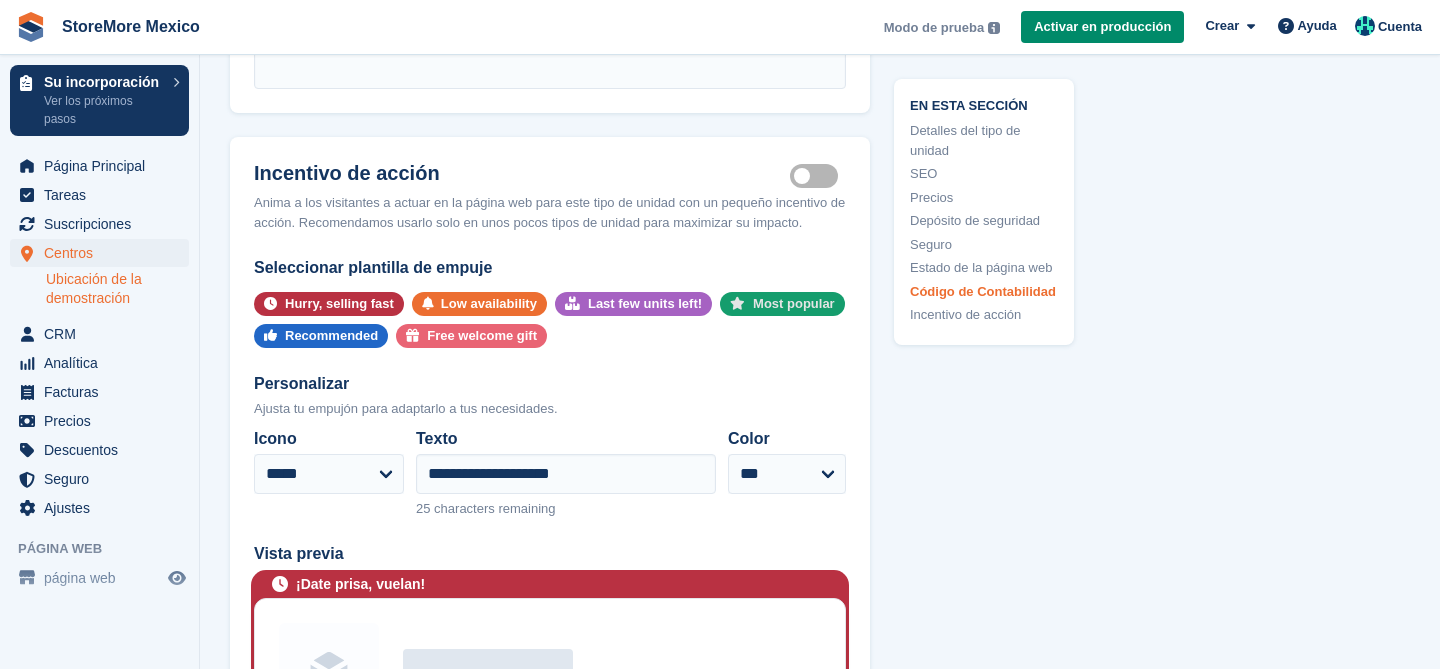 click on "Most popular" at bounding box center [794, 304] 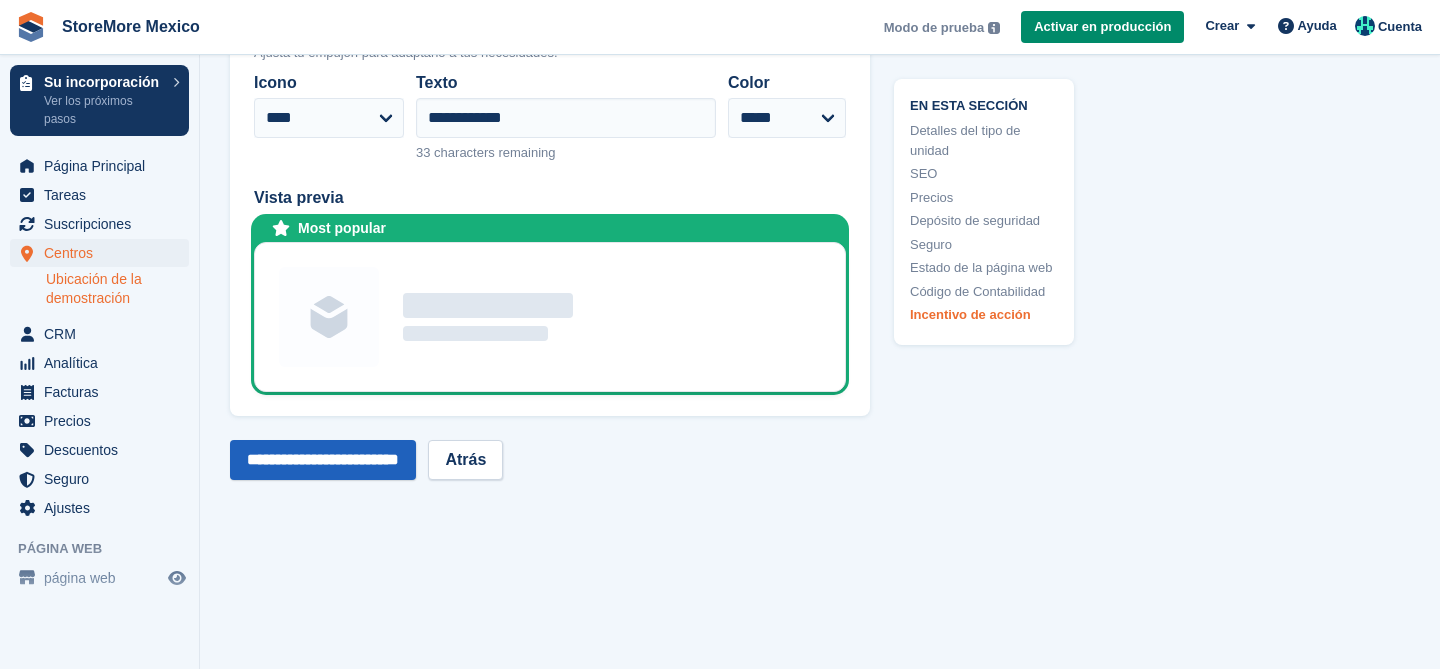 scroll, scrollTop: 3757, scrollLeft: 0, axis: vertical 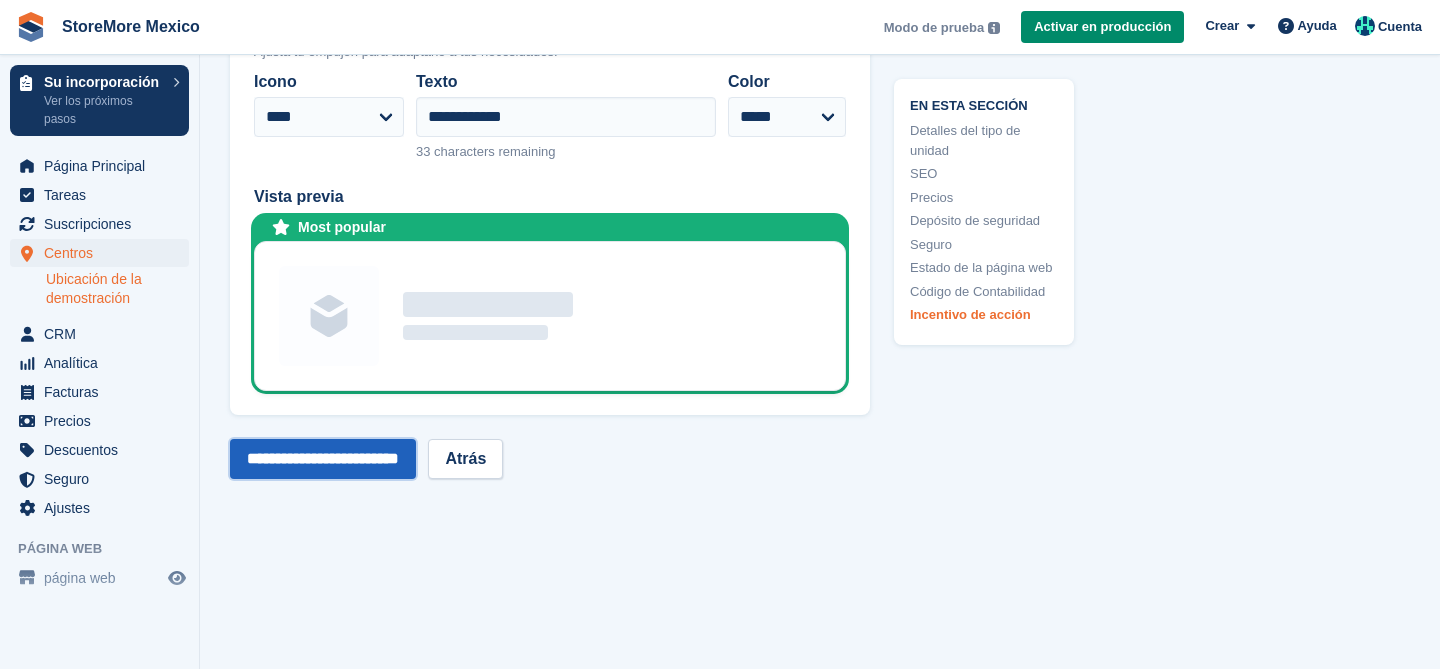 click on "**********" at bounding box center [323, 459] 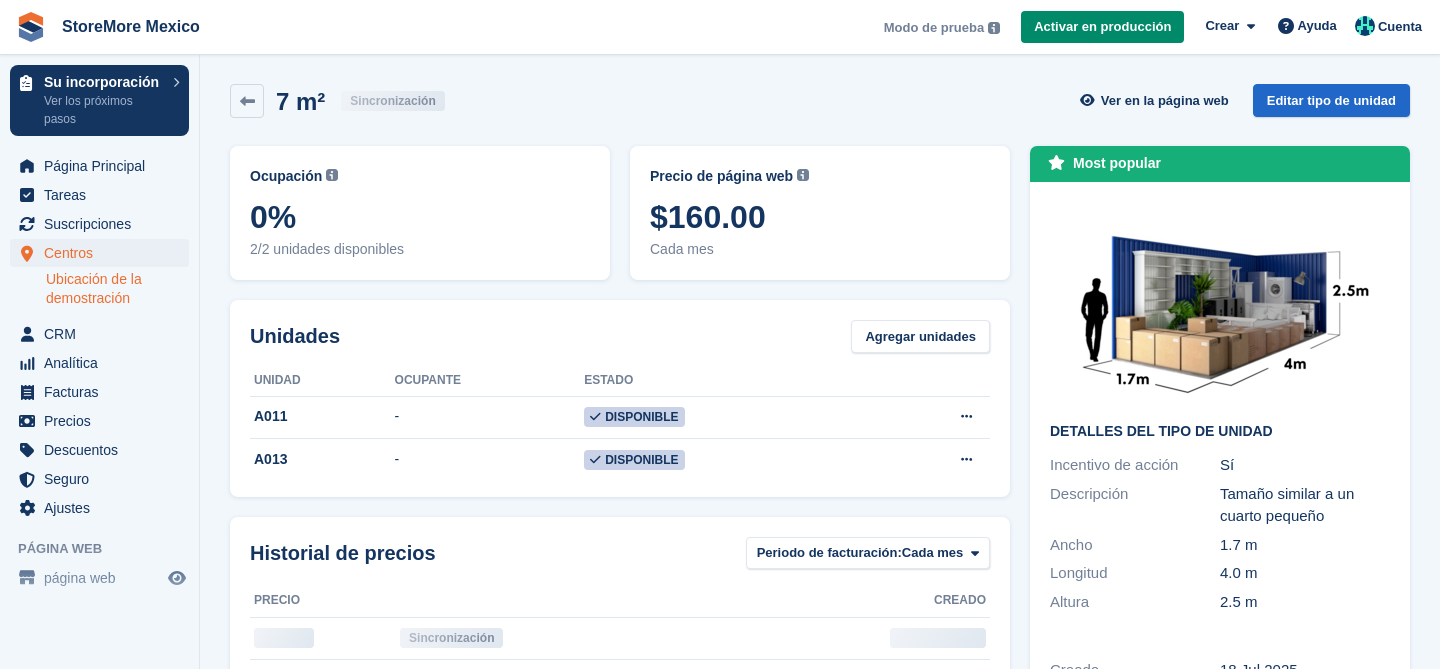 scroll, scrollTop: 0, scrollLeft: 0, axis: both 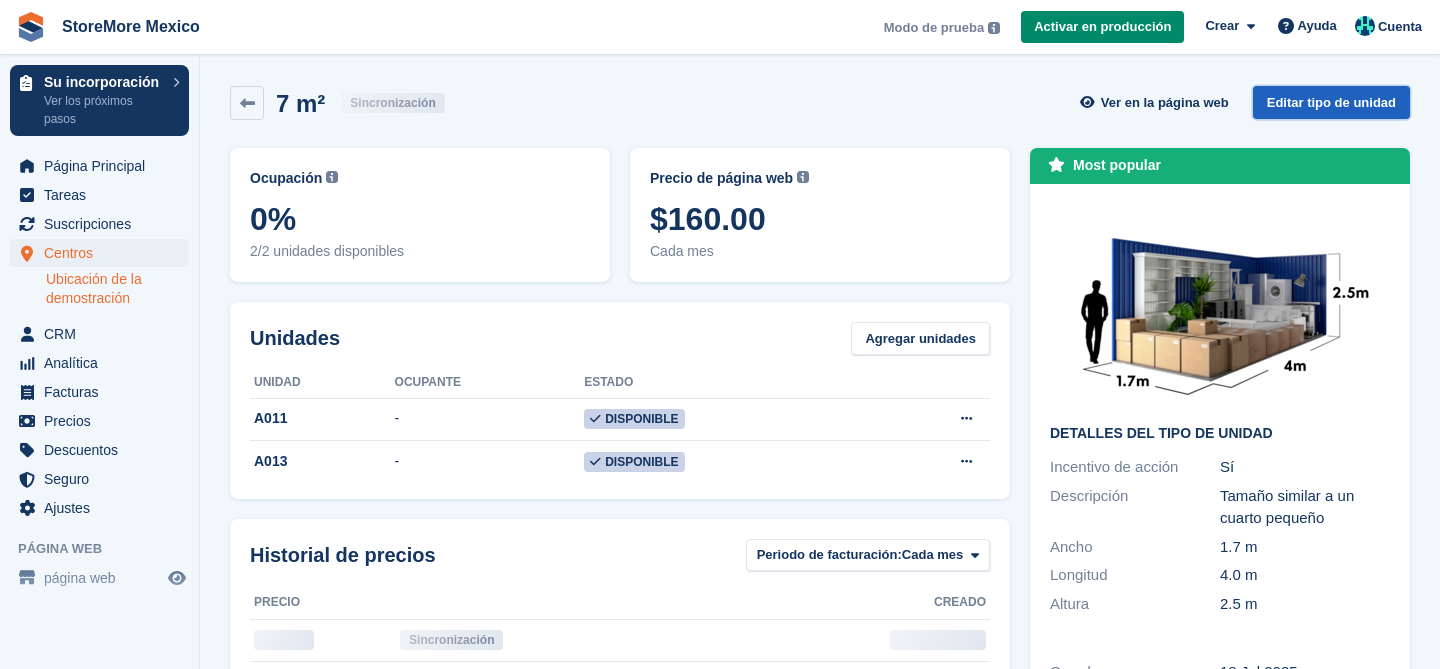 click on "Editar tipo de unidad" at bounding box center [1331, 102] 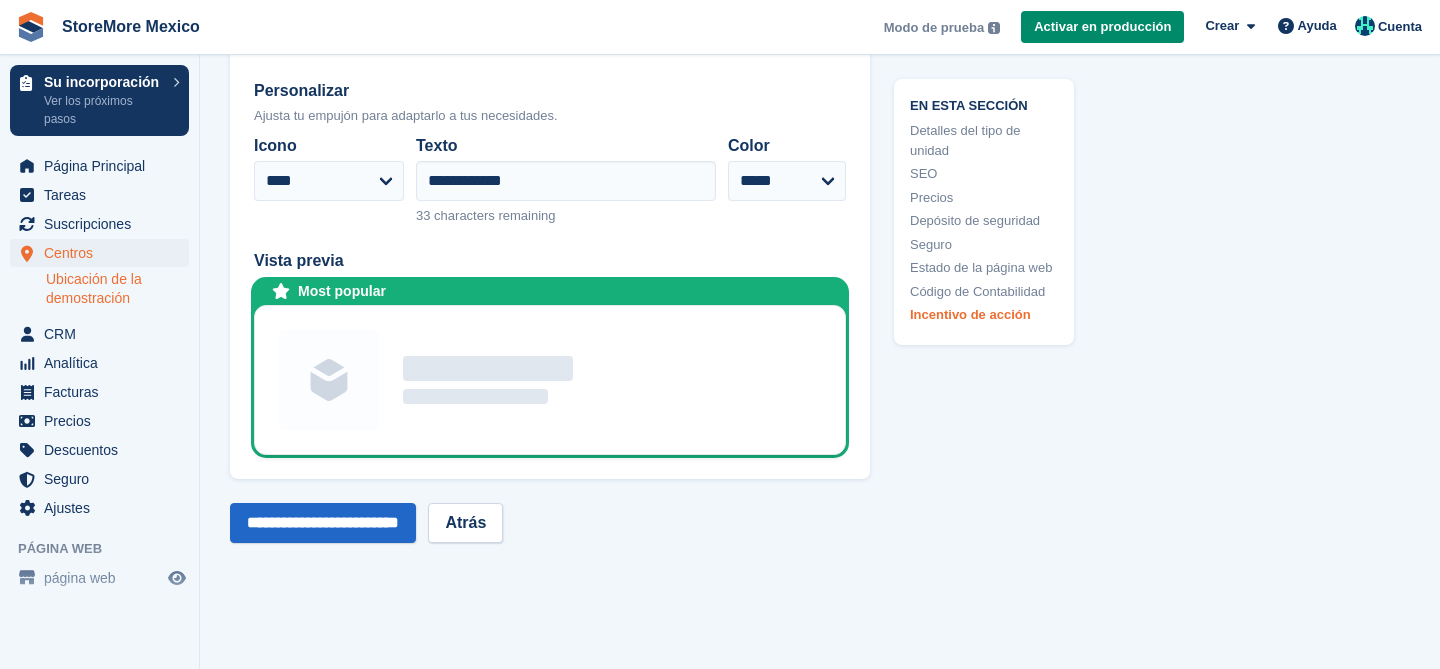scroll, scrollTop: 3791, scrollLeft: 0, axis: vertical 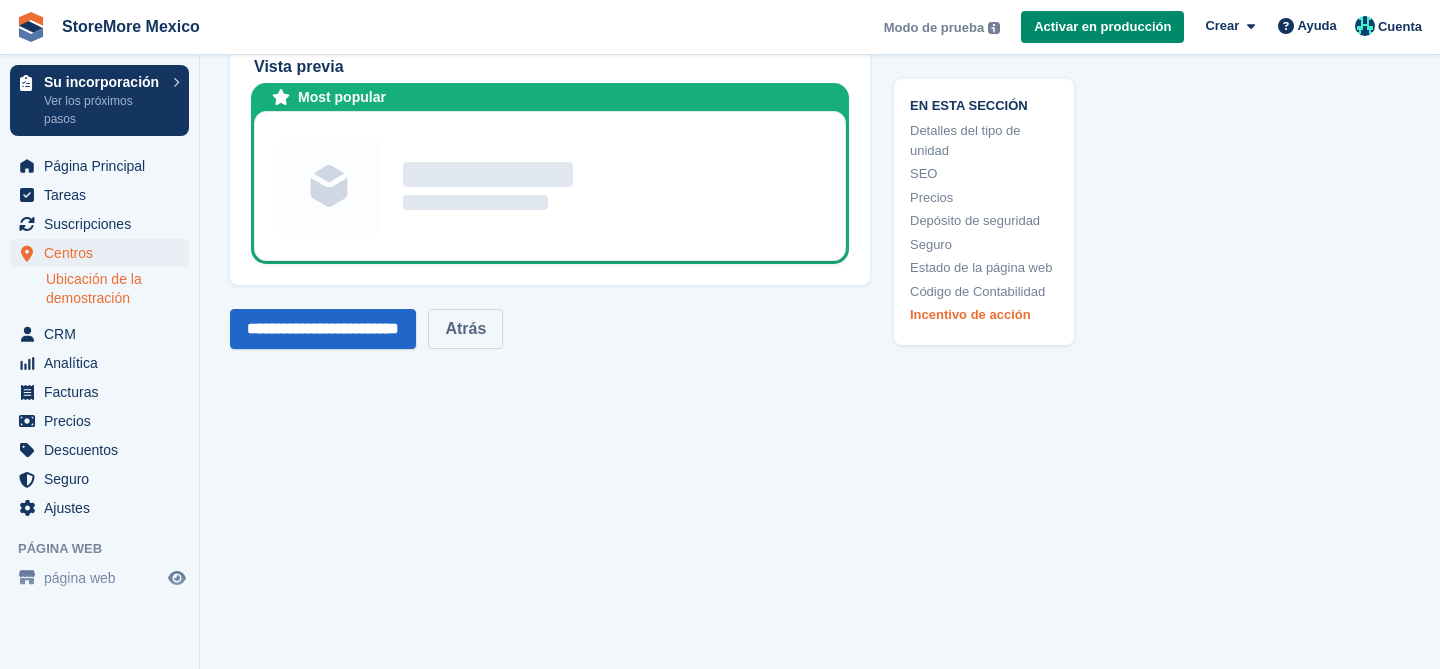 click on "Atrás" at bounding box center [465, 329] 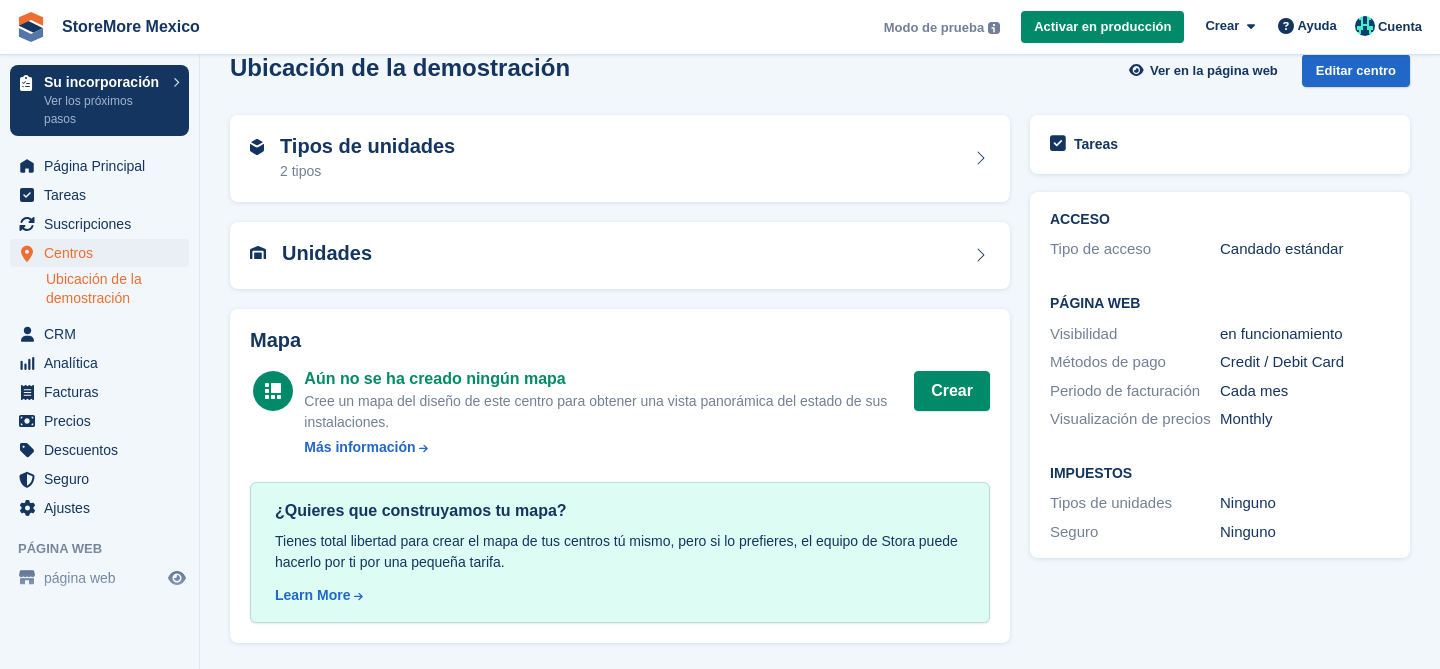 scroll, scrollTop: 0, scrollLeft: 0, axis: both 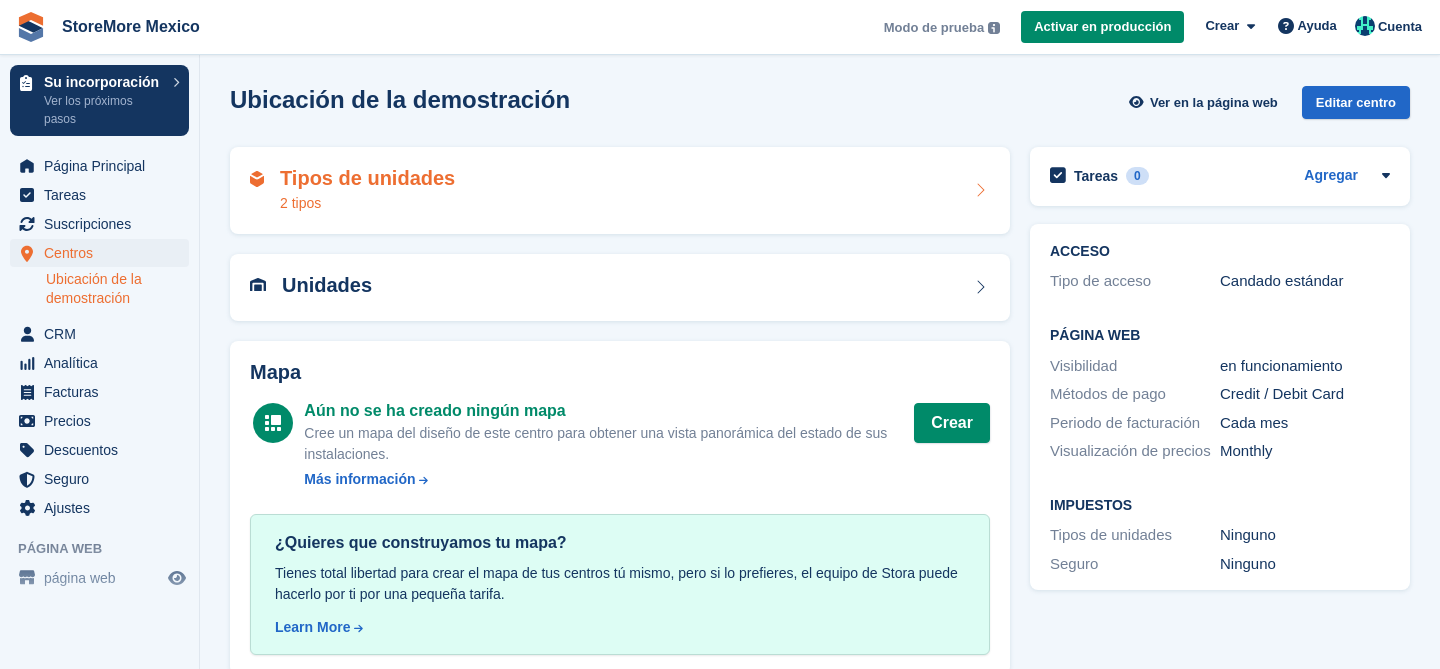 click on "Tipos de unidades
2 tipos" at bounding box center (620, 191) 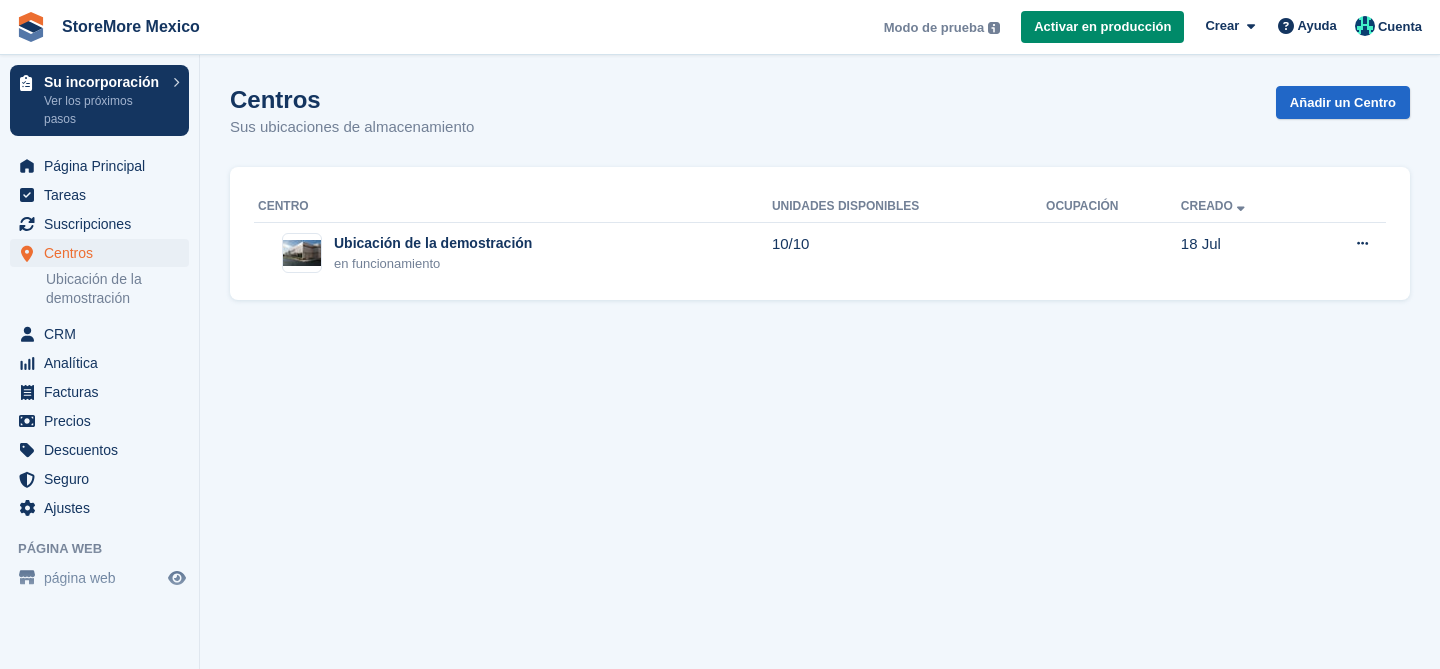 scroll, scrollTop: 0, scrollLeft: 0, axis: both 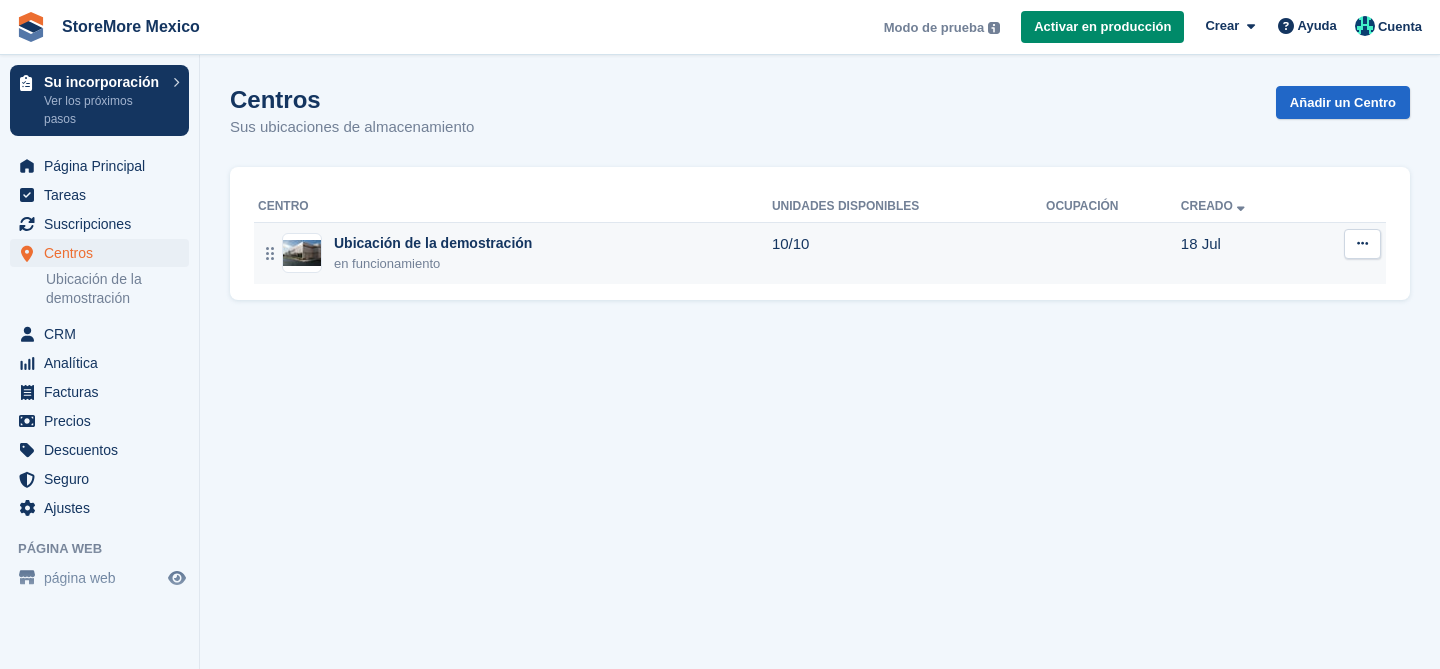 click on "Ubicación de la demostración" at bounding box center (433, 243) 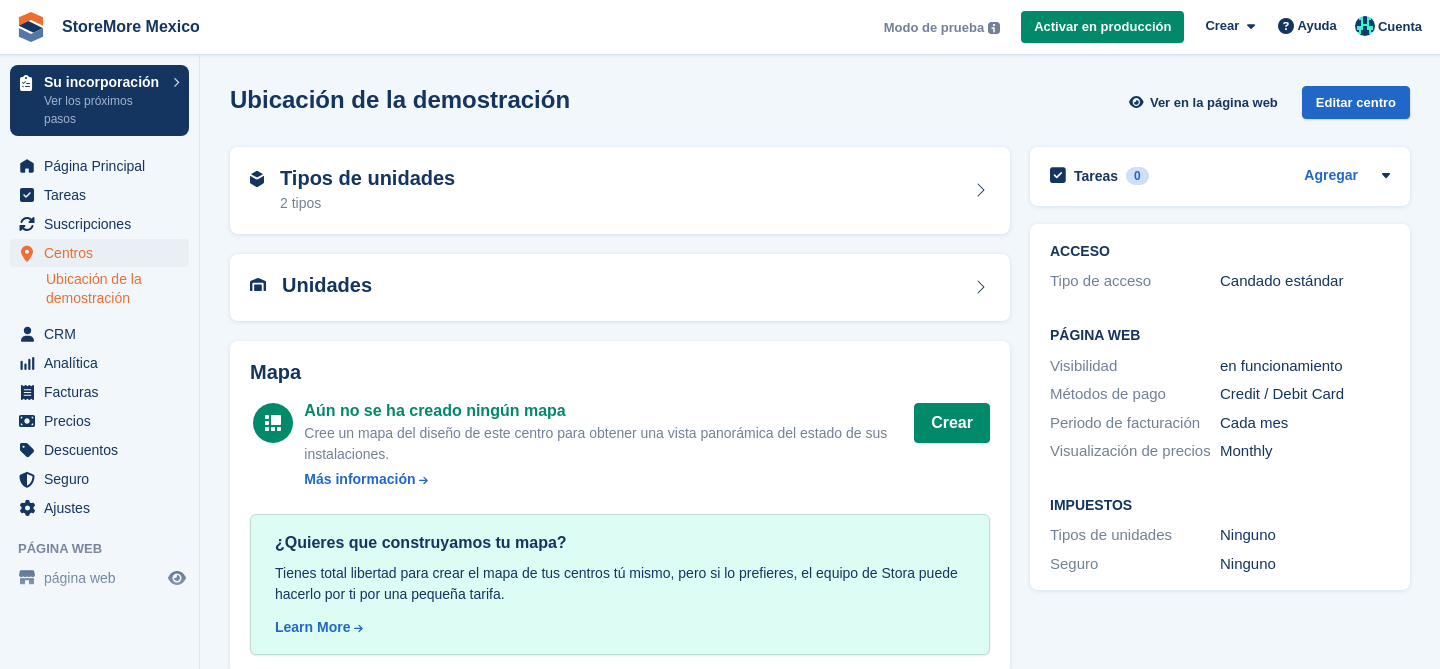 scroll, scrollTop: 0, scrollLeft: 0, axis: both 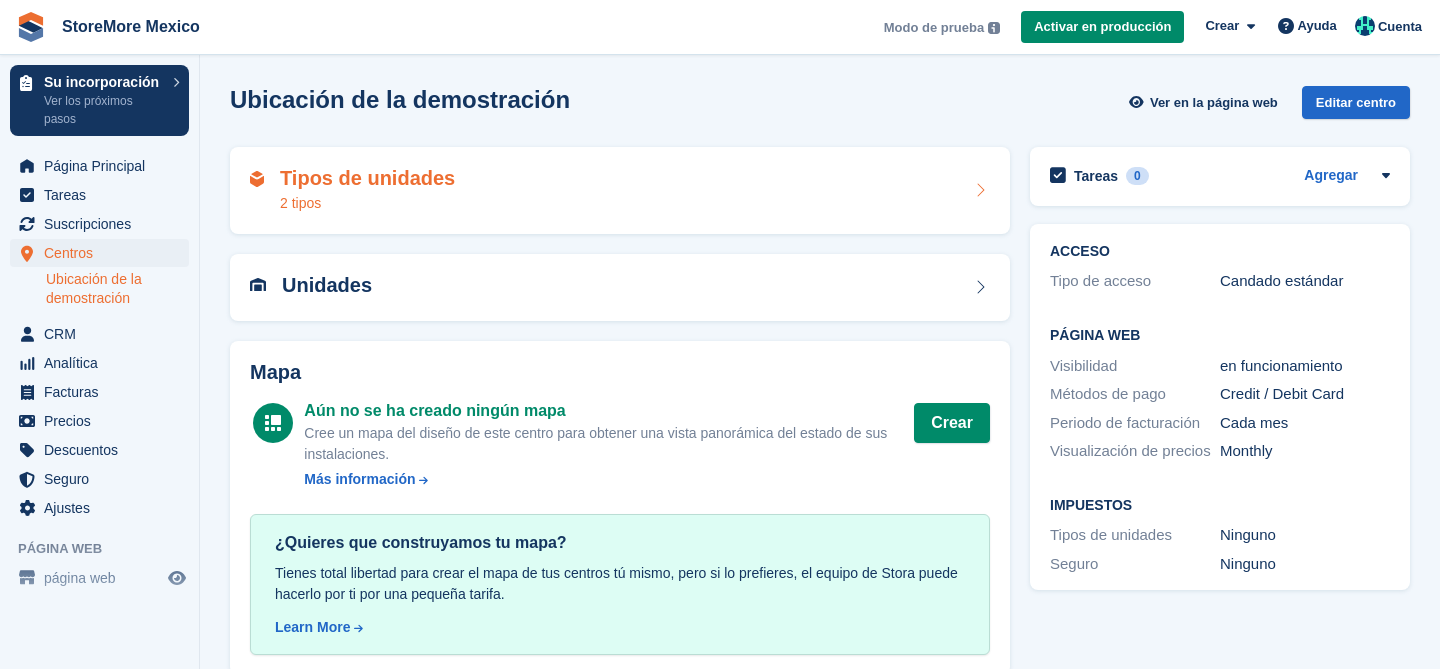 click on "Tipos de unidades
2 tipos" at bounding box center (620, 191) 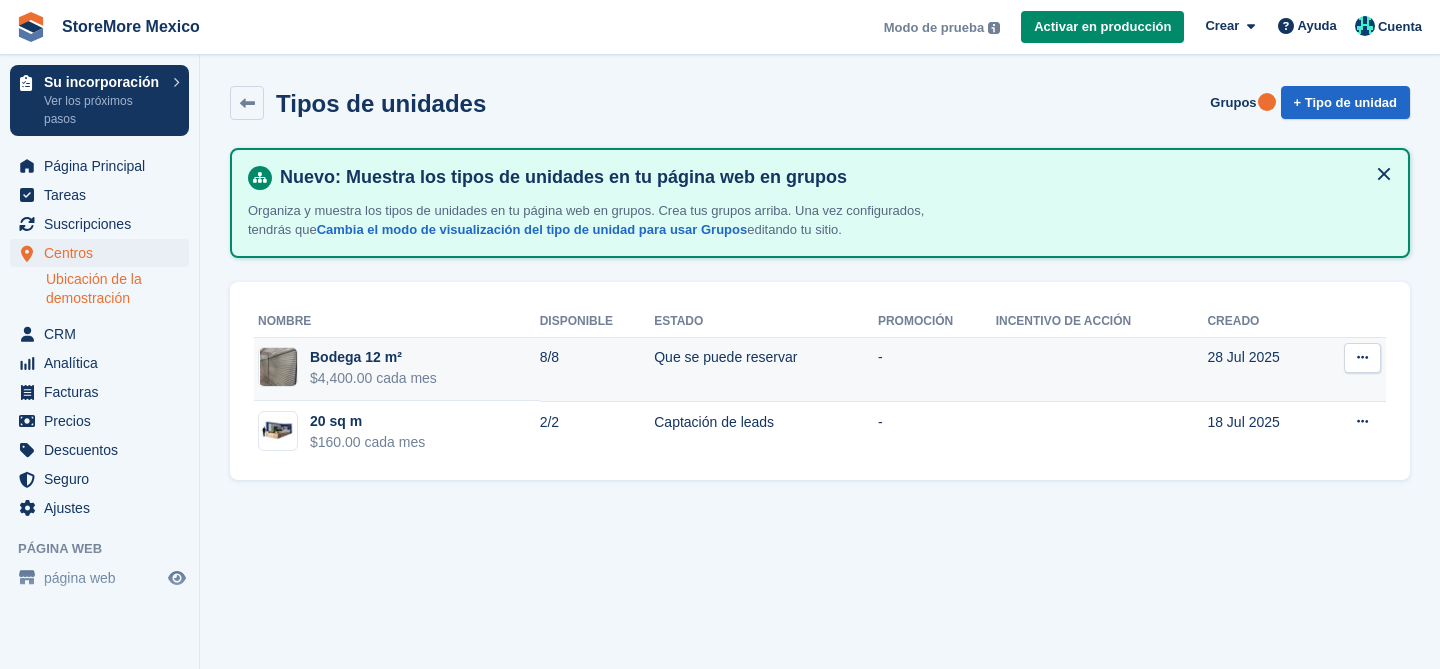 click on "Bodega 12 m²" at bounding box center (373, 357) 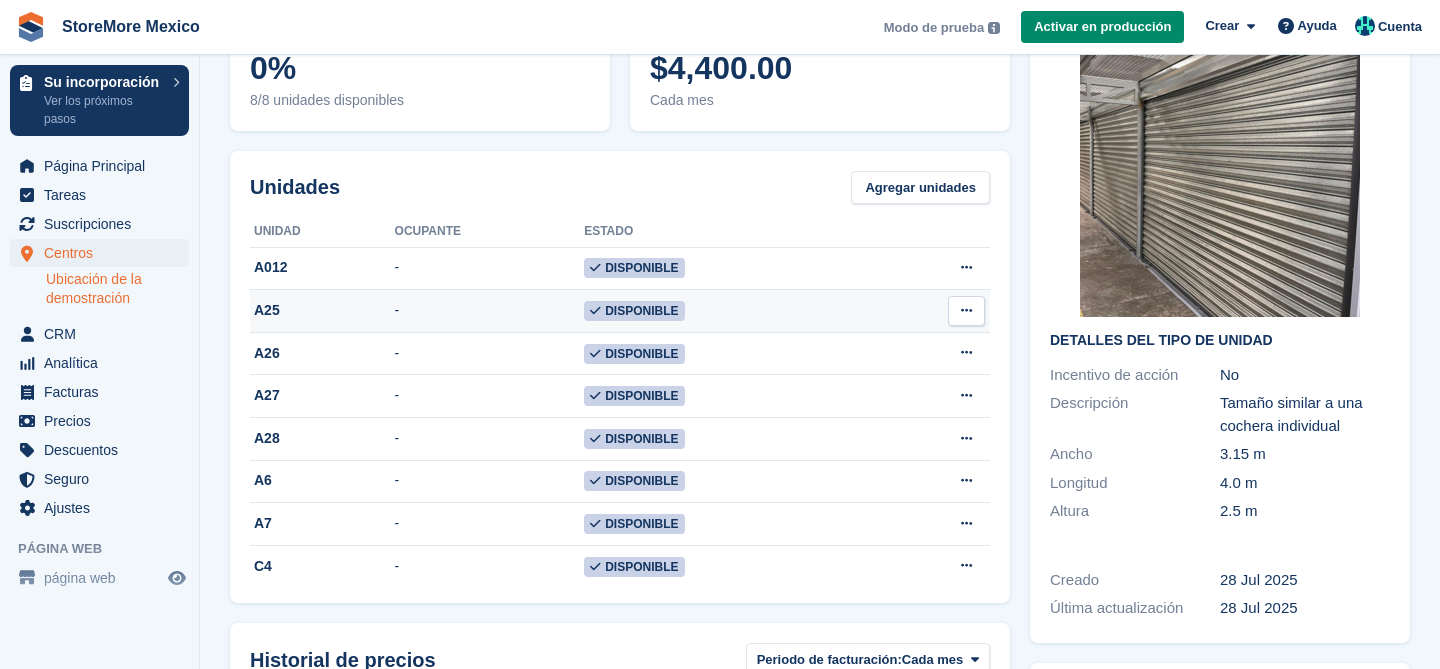 scroll, scrollTop: 0, scrollLeft: 0, axis: both 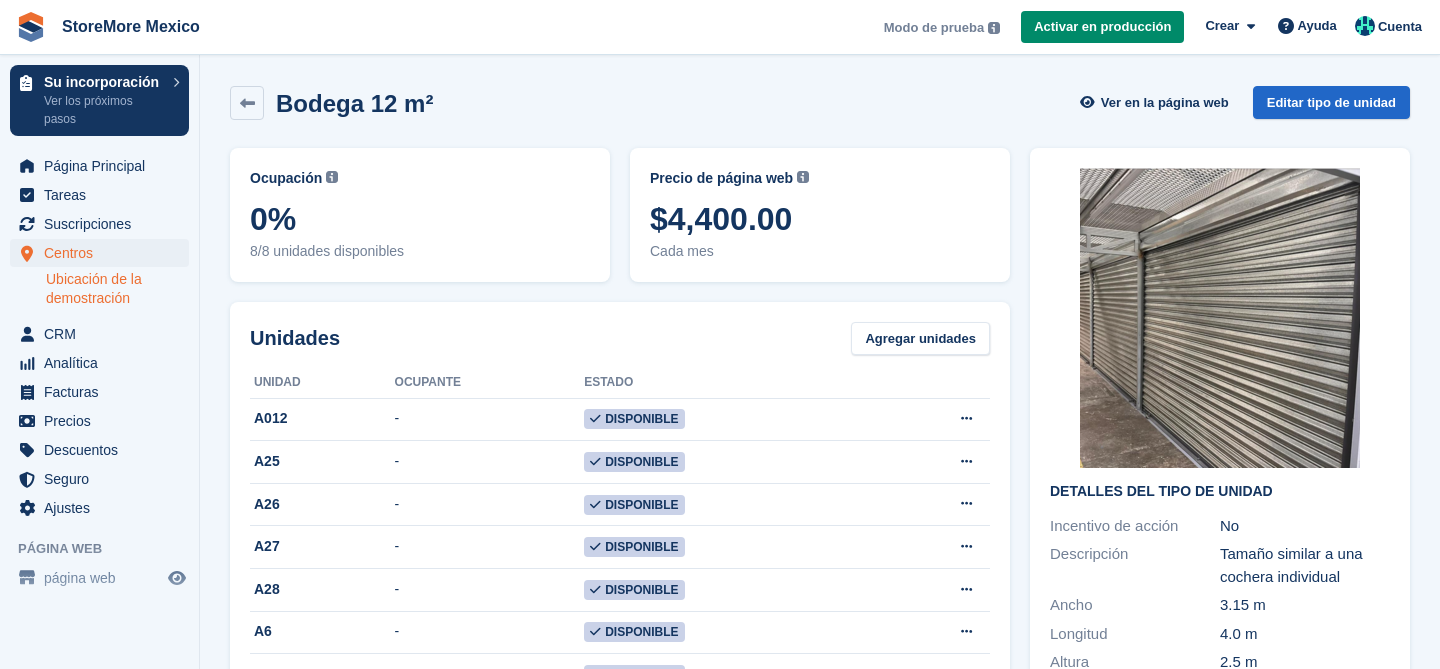 click on "Bodega 12 m²" at bounding box center (354, 103) 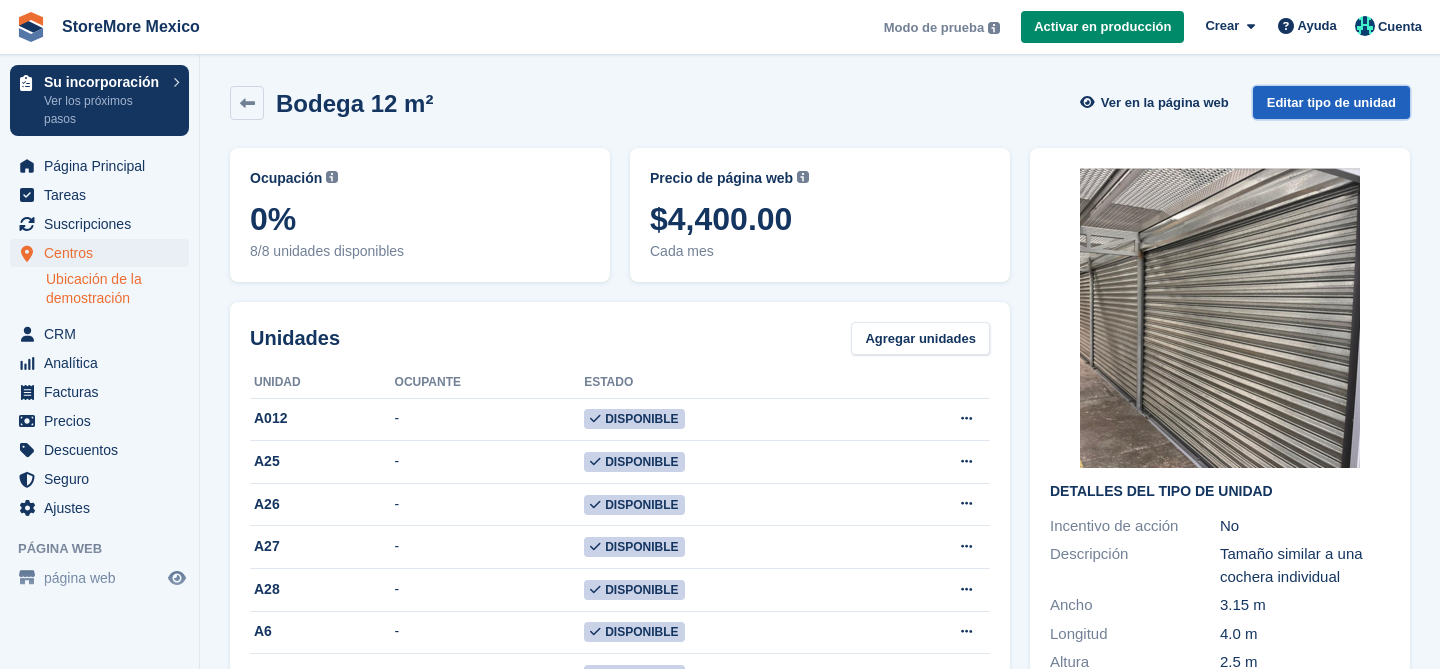 click on "Editar tipo de unidad" at bounding box center [1331, 102] 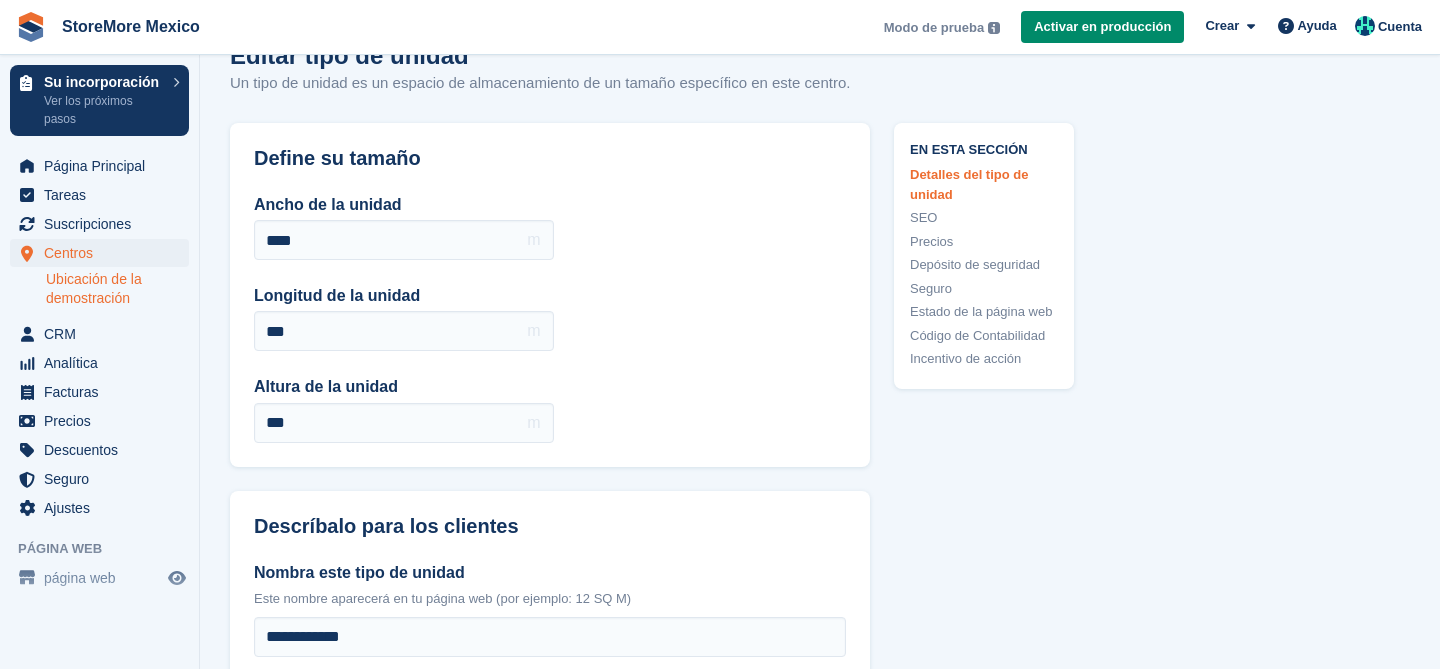 scroll, scrollTop: 53, scrollLeft: 0, axis: vertical 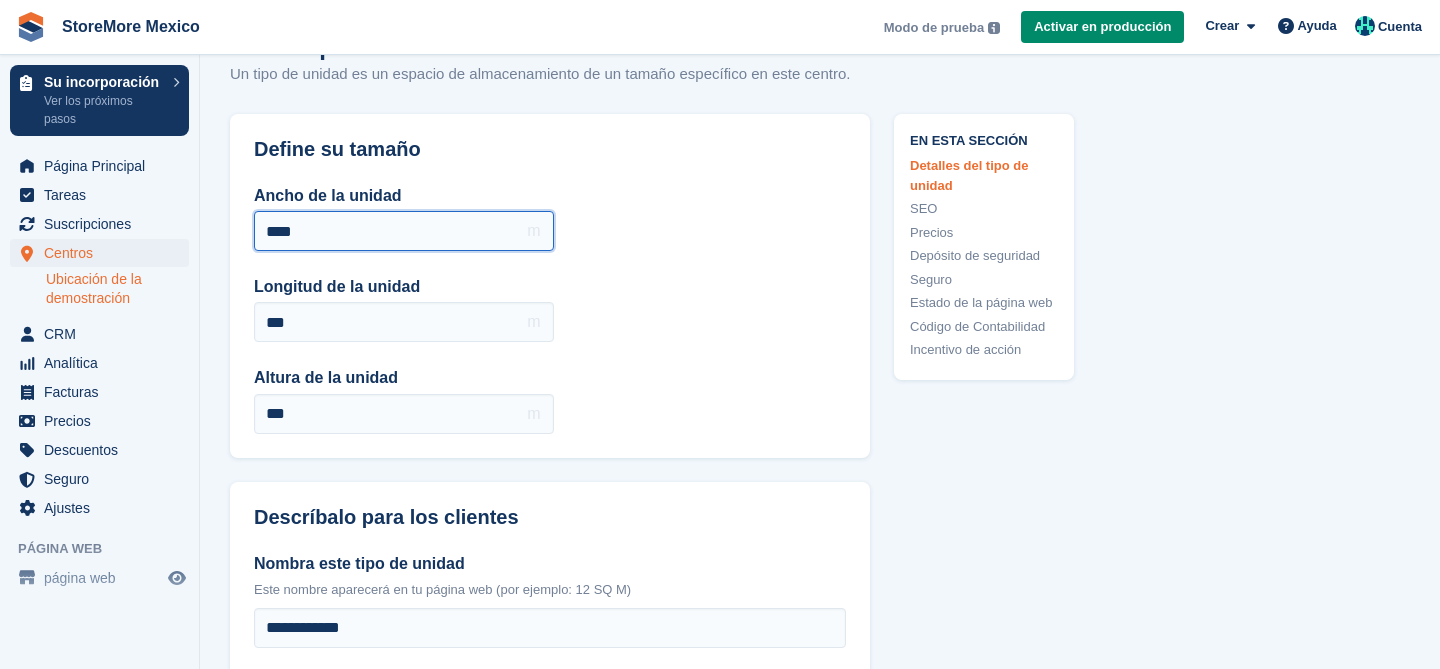 click on "****" at bounding box center [404, 231] 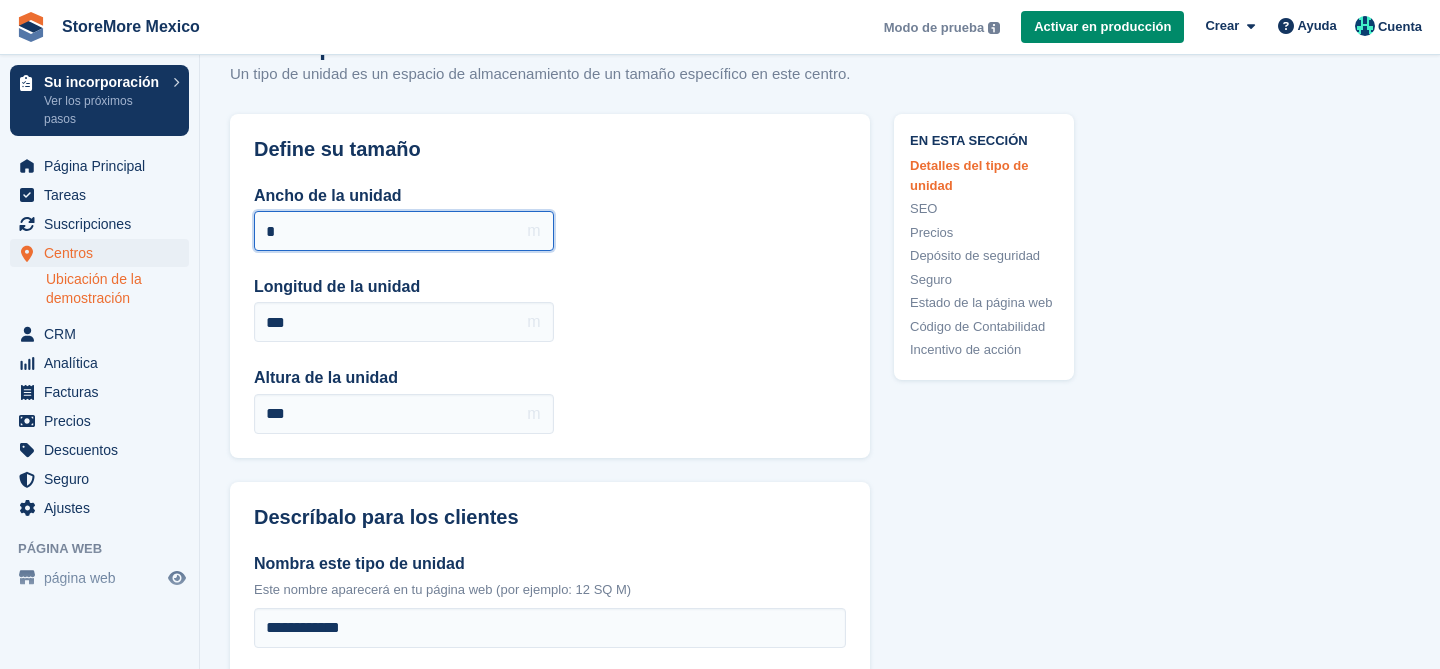 type on "*" 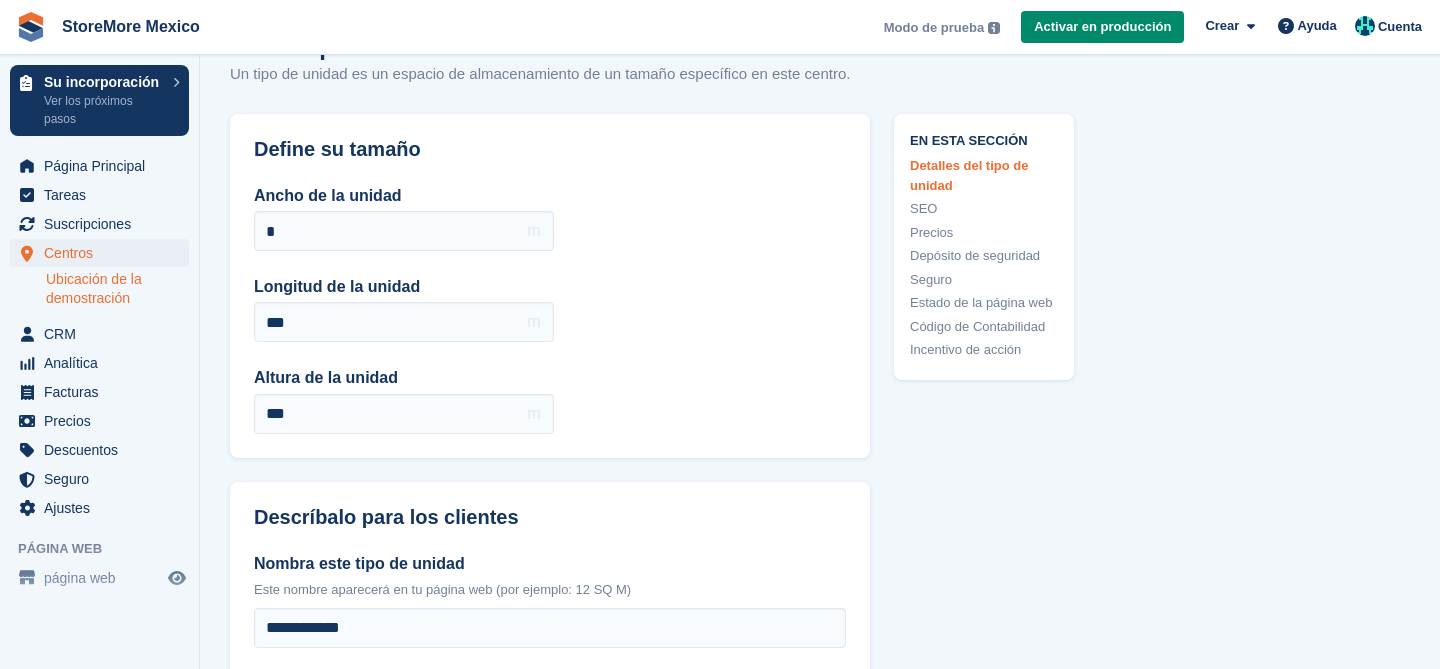 click on "Ancho de la unidad
* m
Longitud de la unidad
*** m
Altura de la unidad
*** m" at bounding box center [550, 309] 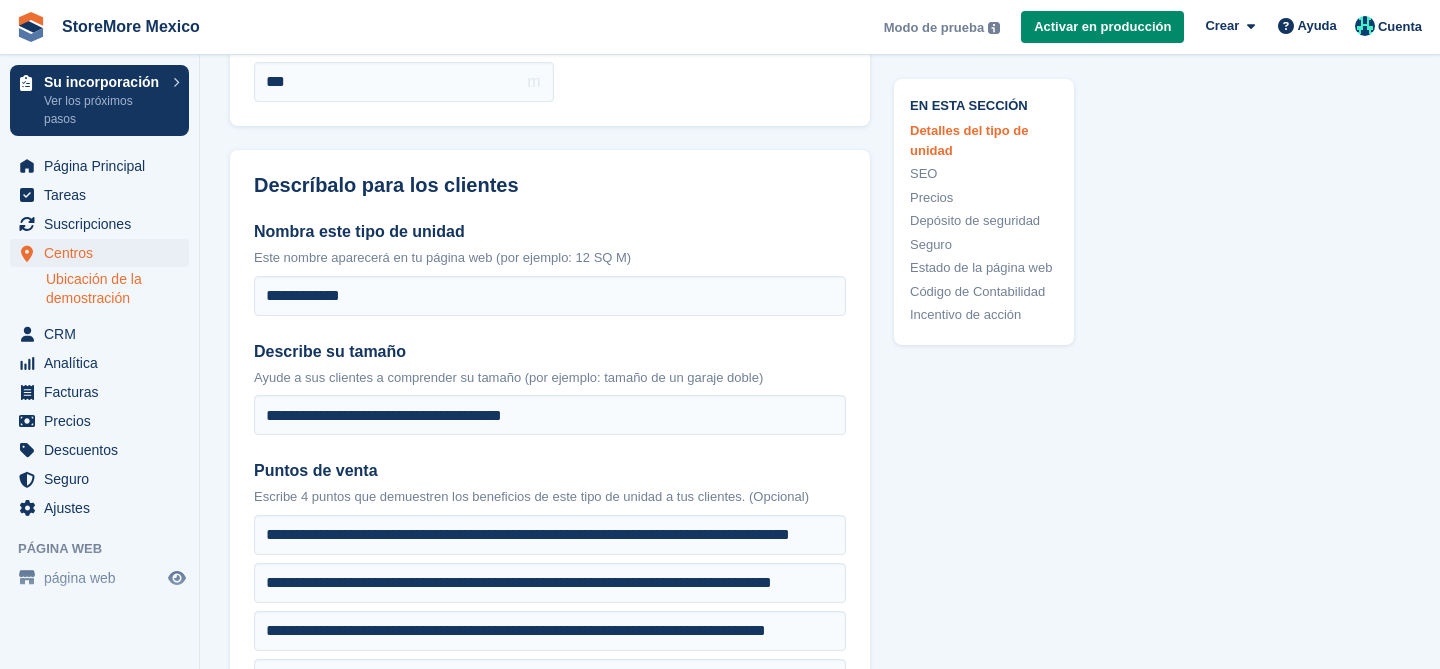 scroll, scrollTop: 371, scrollLeft: 0, axis: vertical 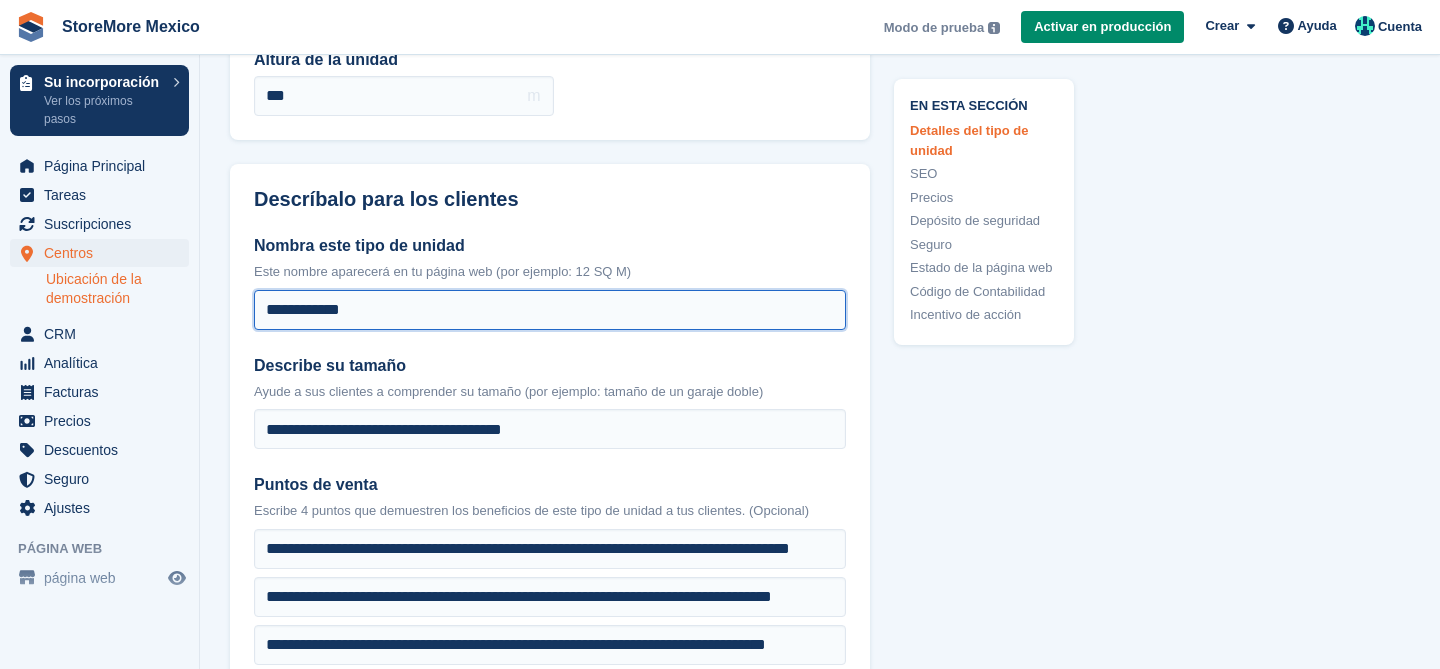drag, startPoint x: 327, startPoint y: 311, endPoint x: 220, endPoint y: 298, distance: 107.78683 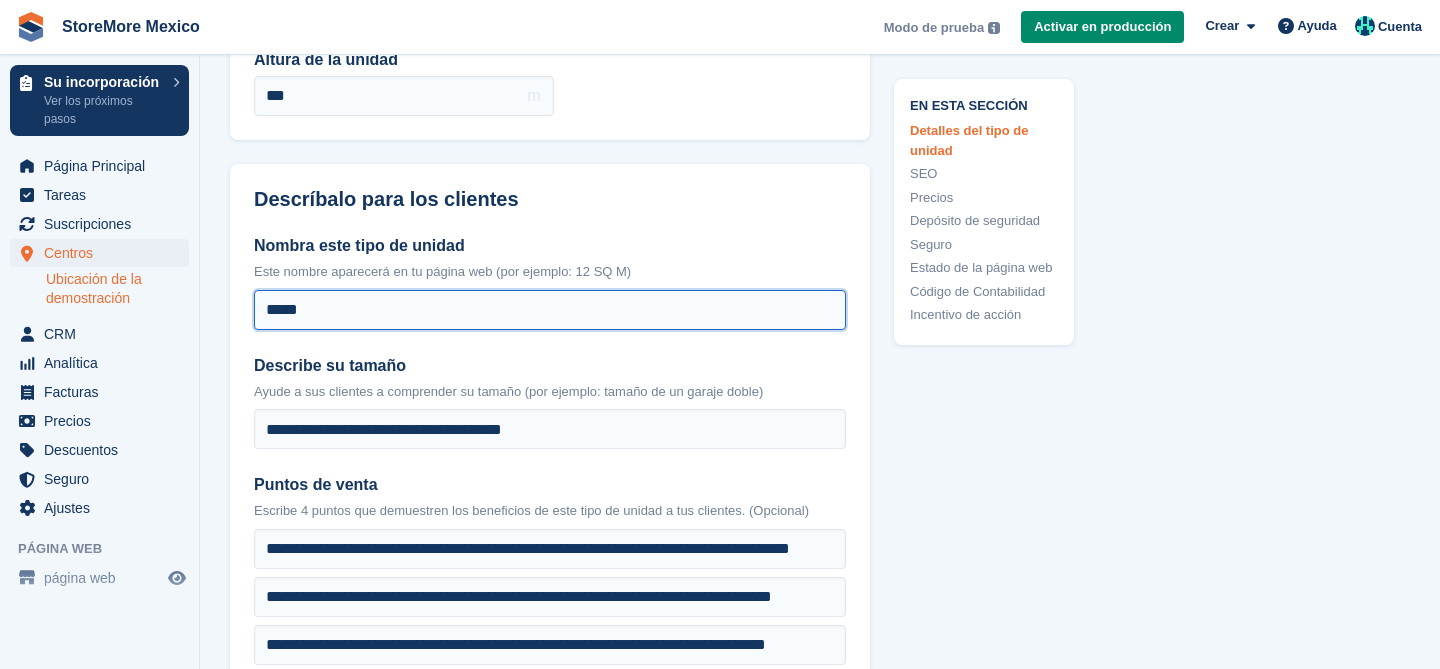 type on "*****" 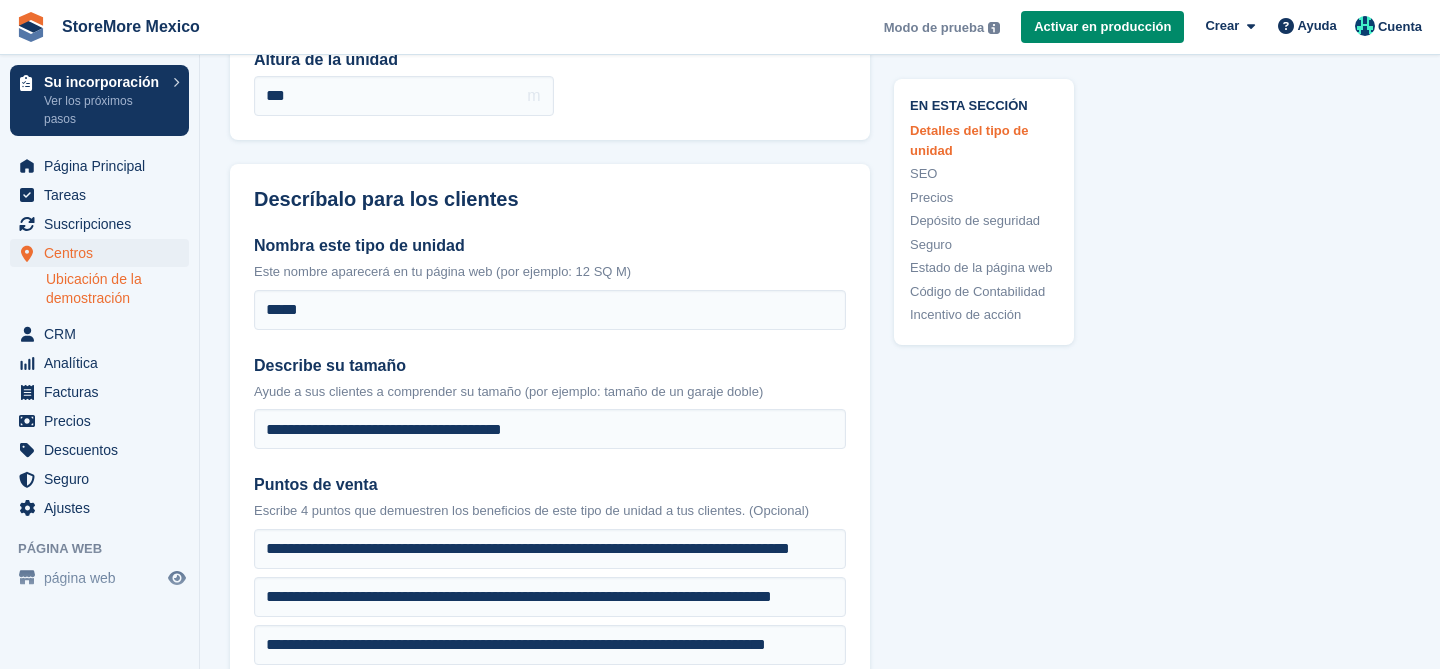 click on "**********" at bounding box center (550, 473) 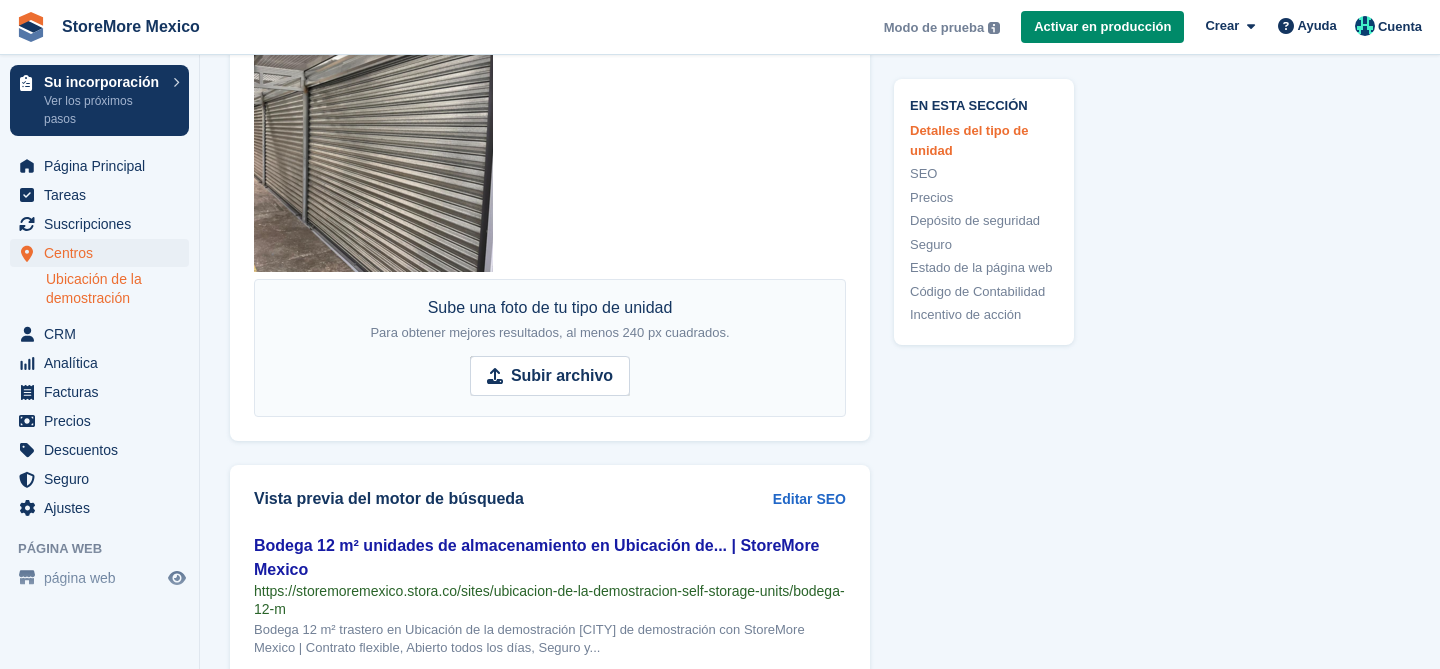 scroll, scrollTop: 1221, scrollLeft: 0, axis: vertical 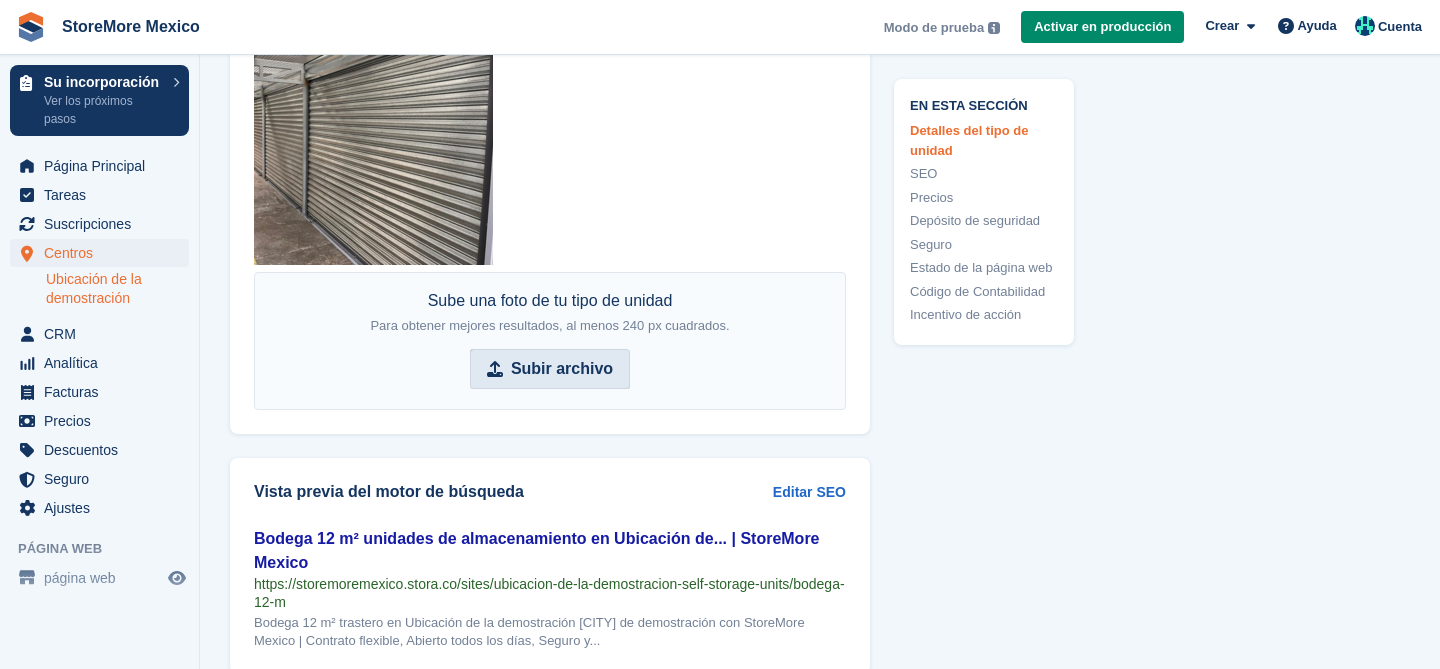 click on "Subir archivo" at bounding box center (562, 369) 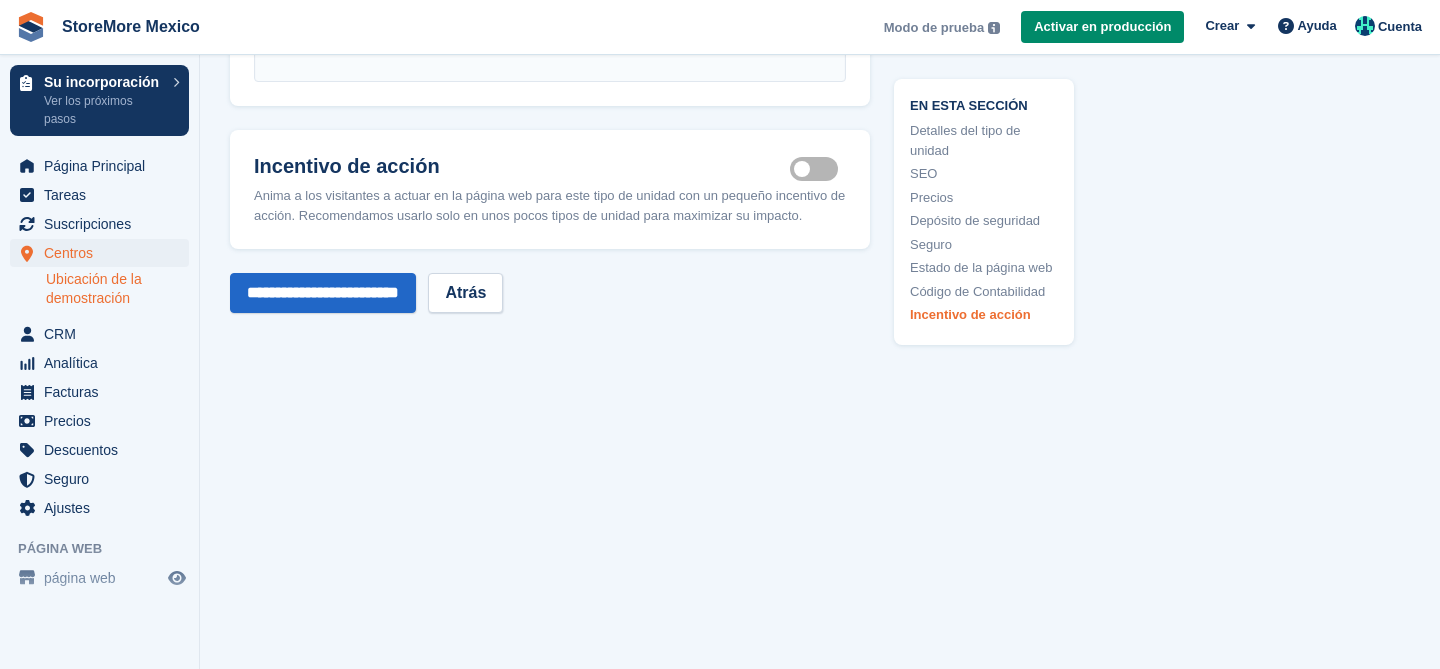 scroll, scrollTop: 3452, scrollLeft: 0, axis: vertical 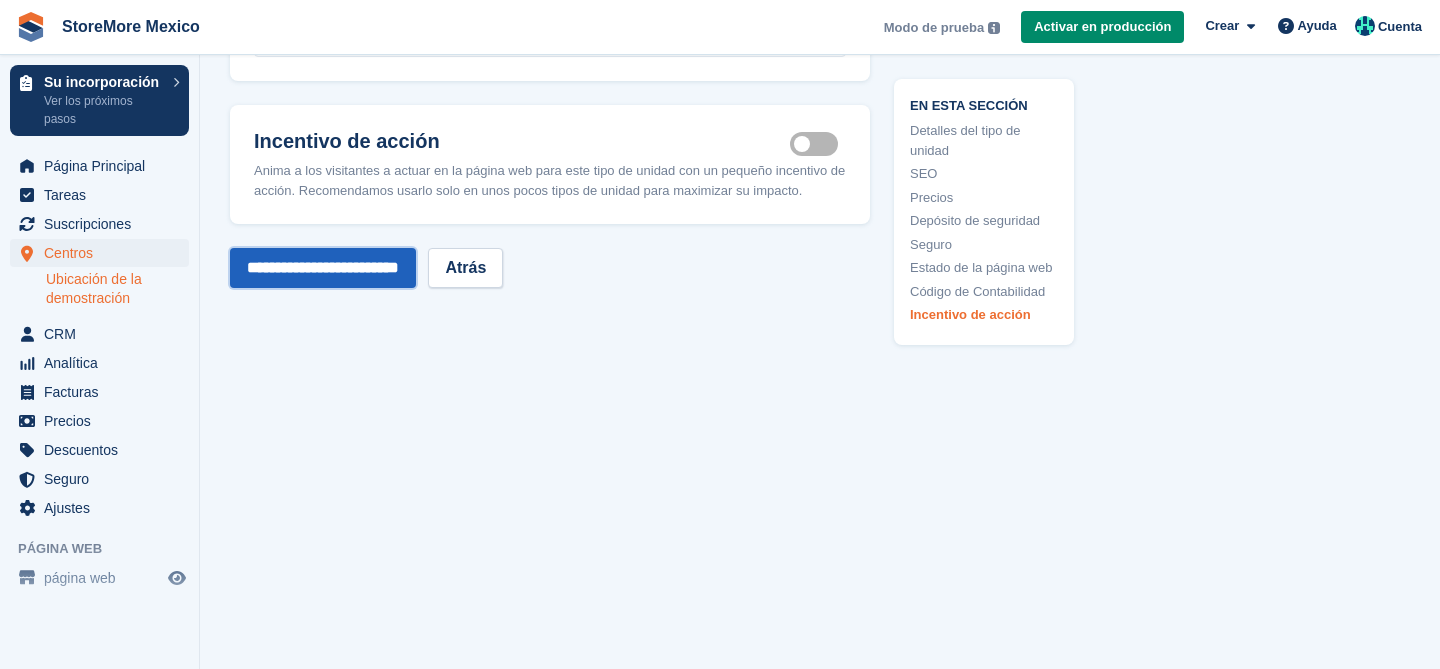 click on "**********" at bounding box center (323, 268) 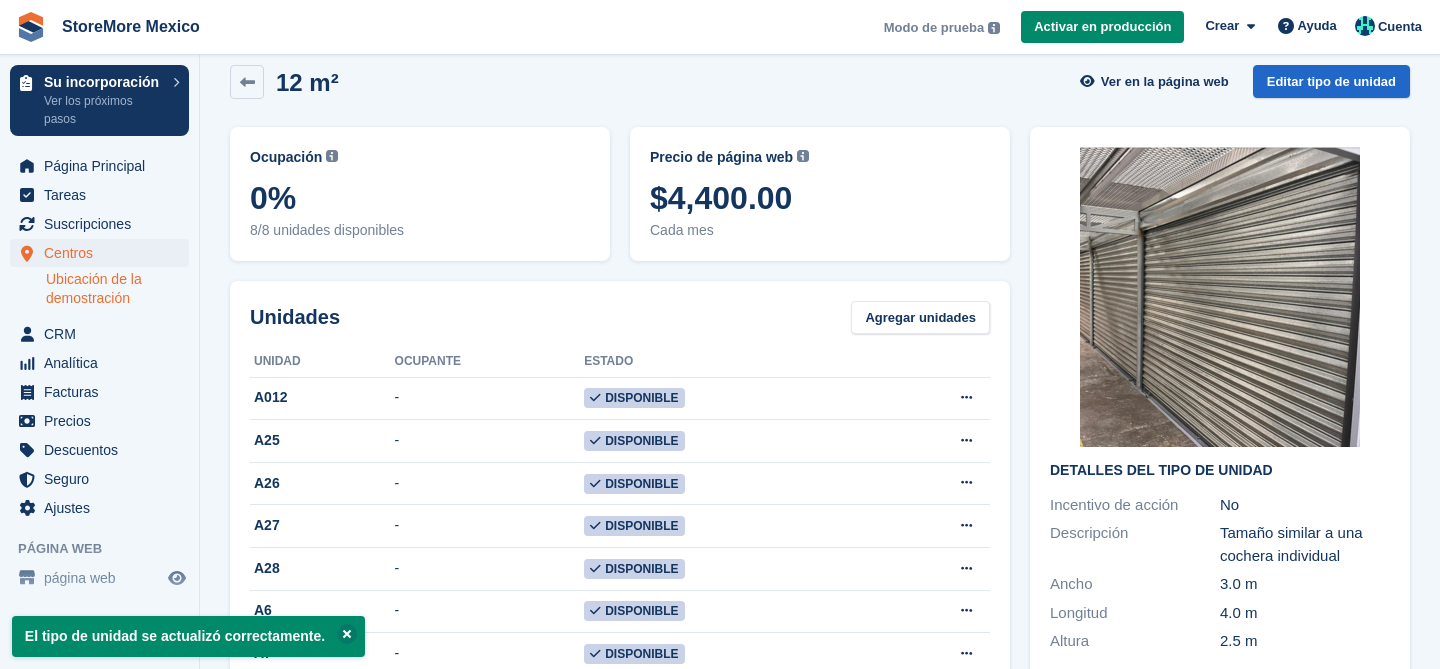 scroll, scrollTop: 0, scrollLeft: 0, axis: both 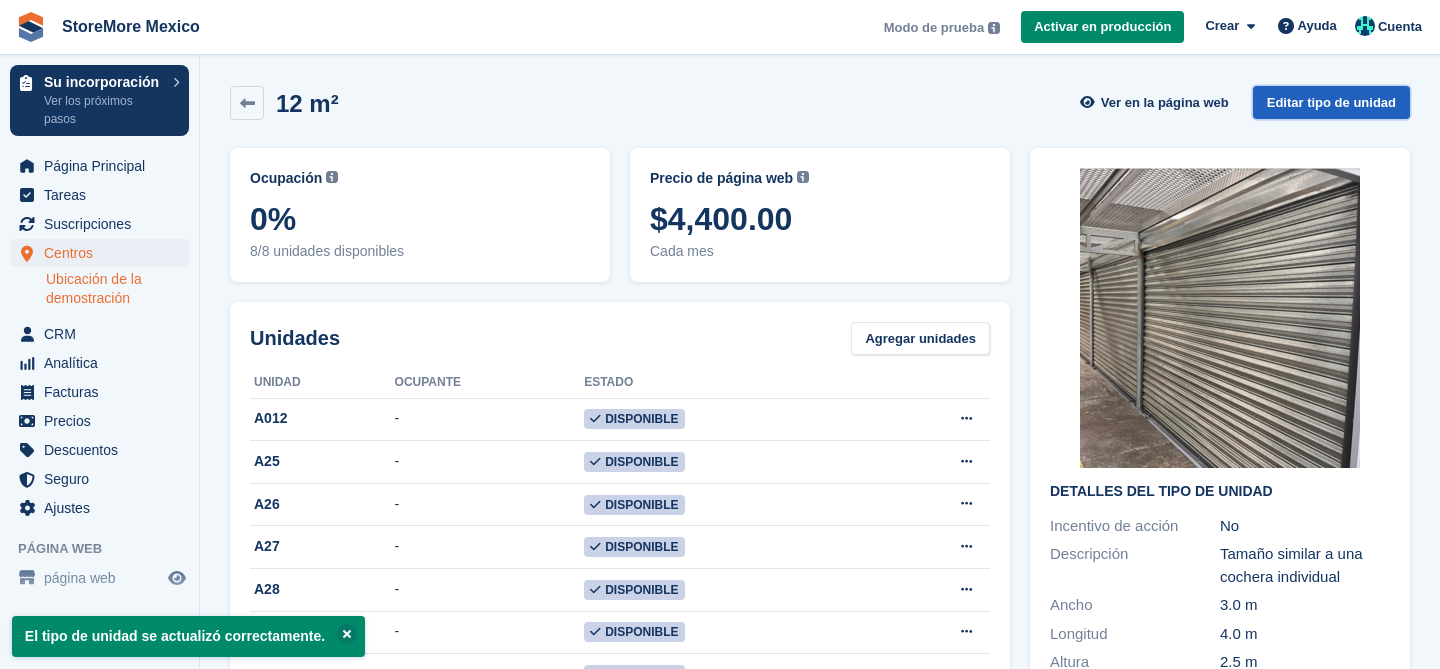 click on "Editar tipo de unidad" at bounding box center (1331, 102) 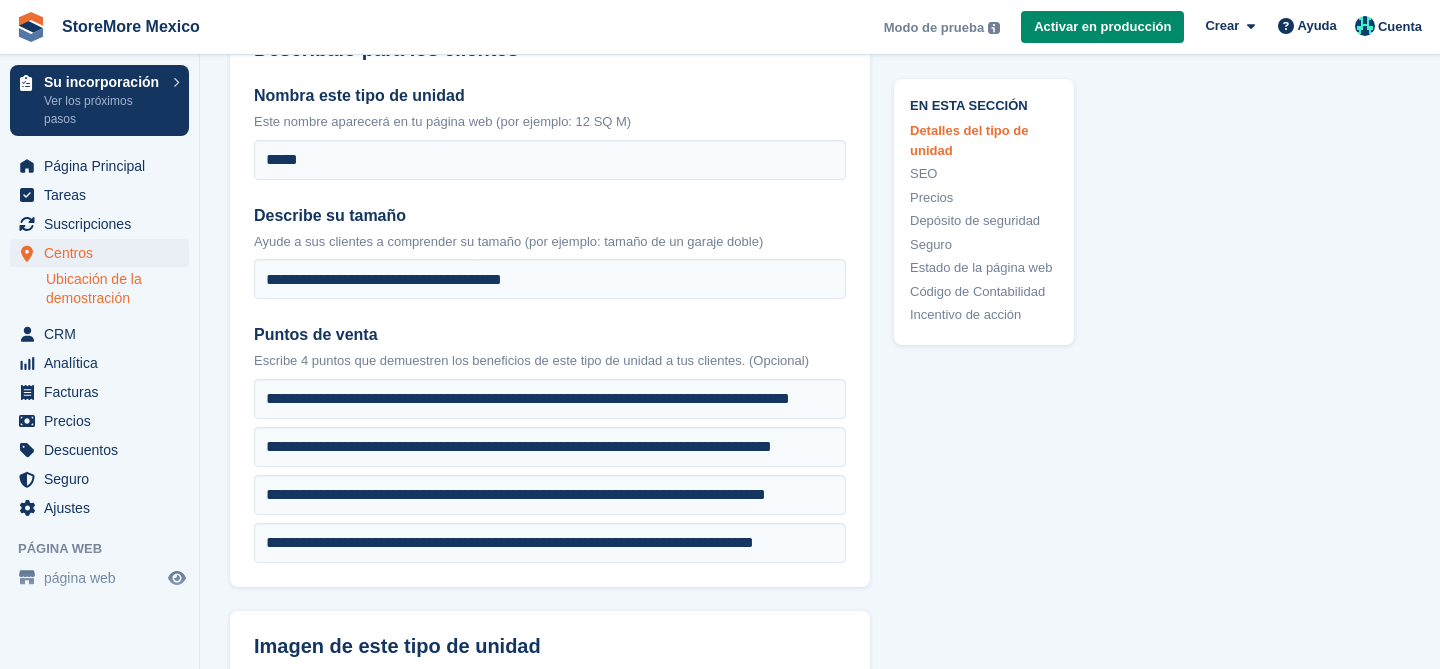 scroll, scrollTop: 539, scrollLeft: 0, axis: vertical 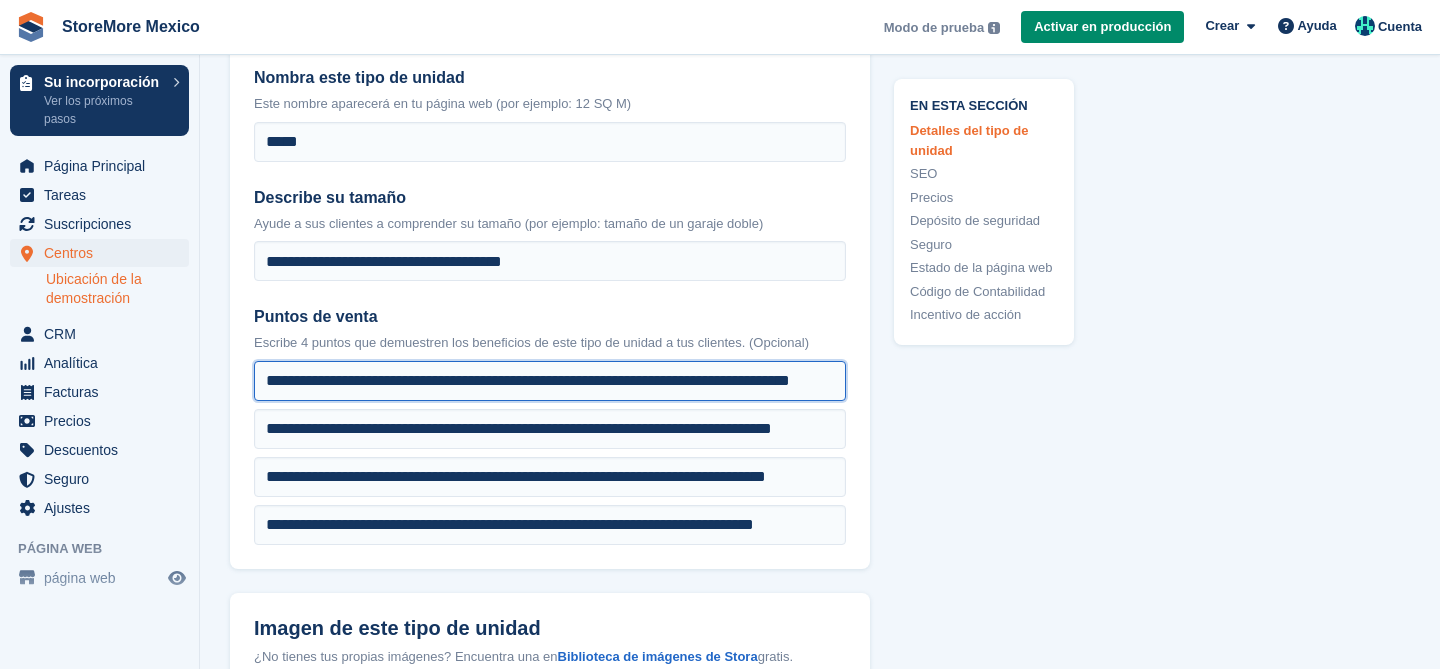 click on "**********" at bounding box center (550, 381) 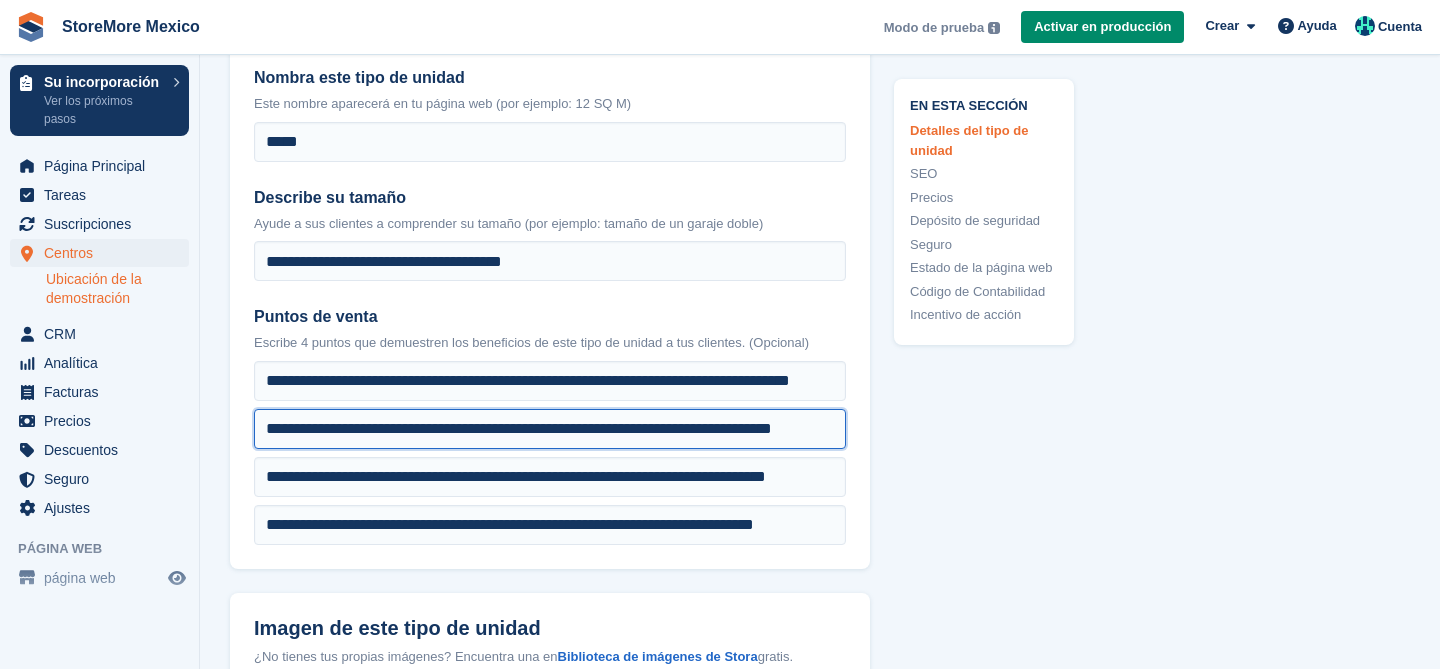 click on "**********" at bounding box center [550, 381] 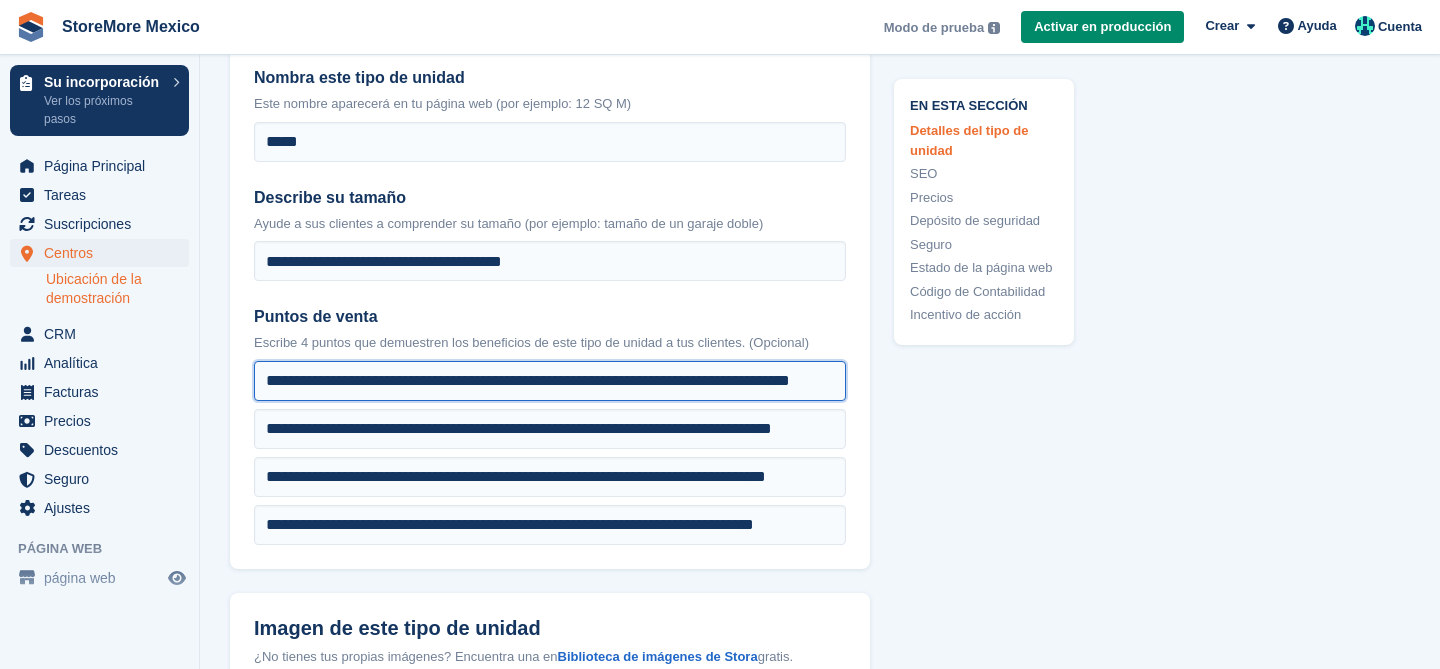 click on "**********" at bounding box center [550, 381] 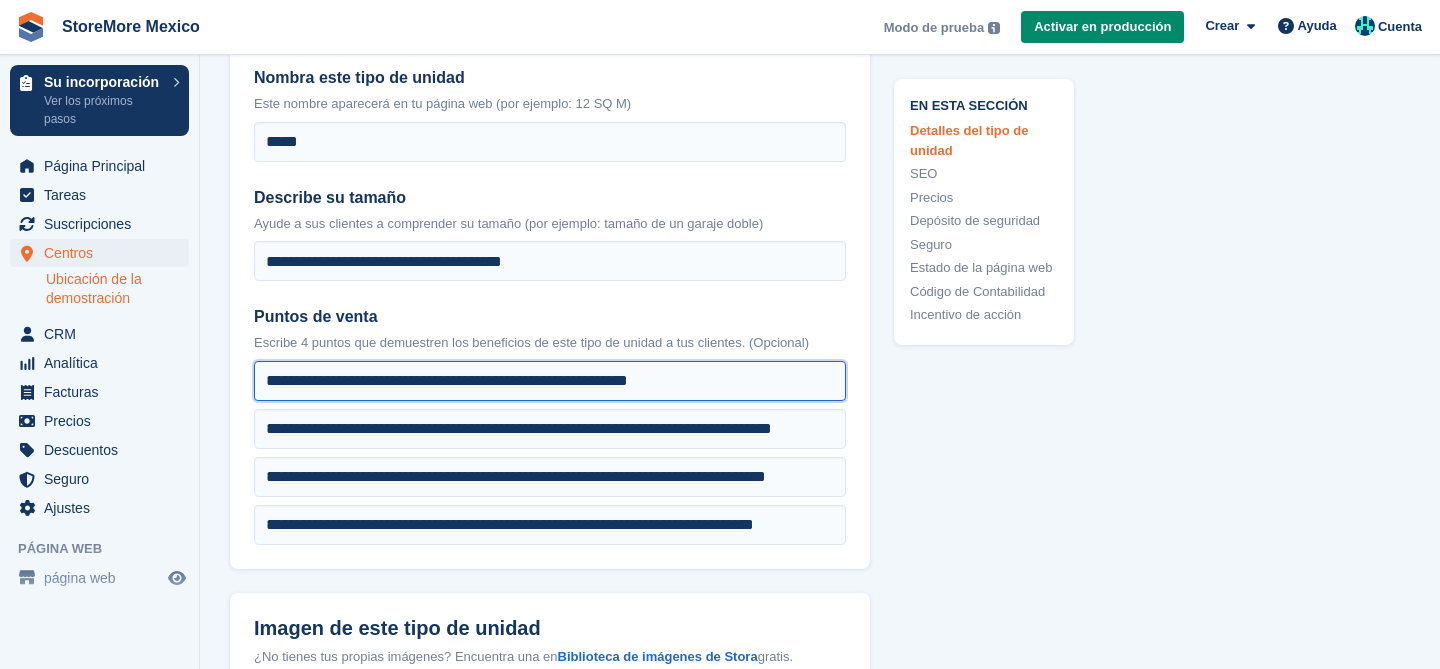 click on "**********" at bounding box center (550, 381) 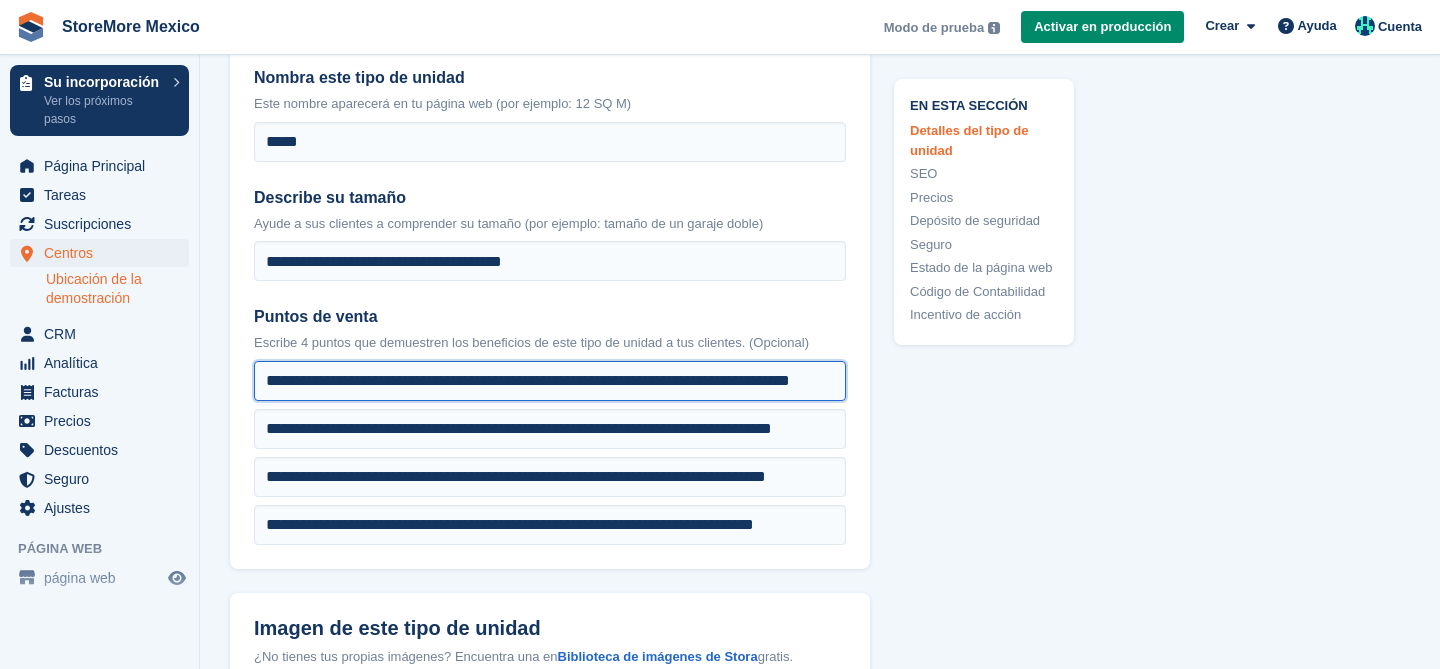 scroll, scrollTop: 0, scrollLeft: 84, axis: horizontal 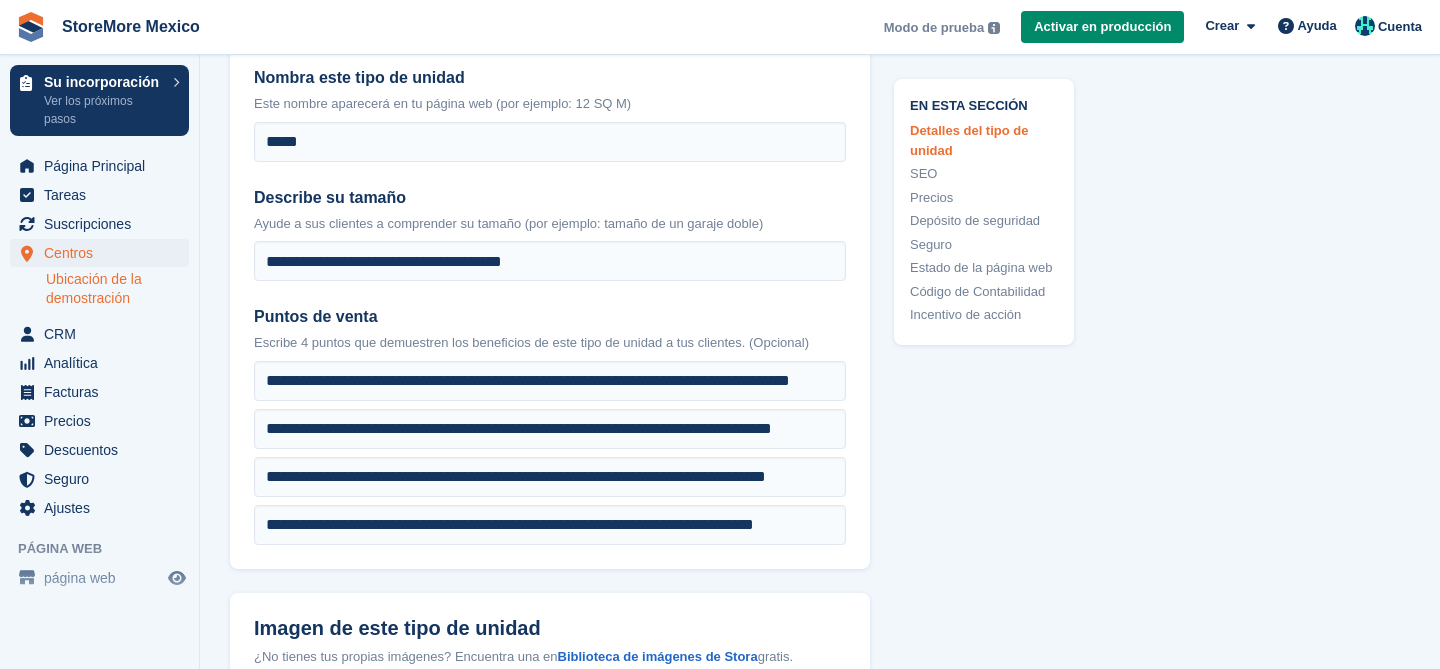 click on "**********" at bounding box center [550, 305] 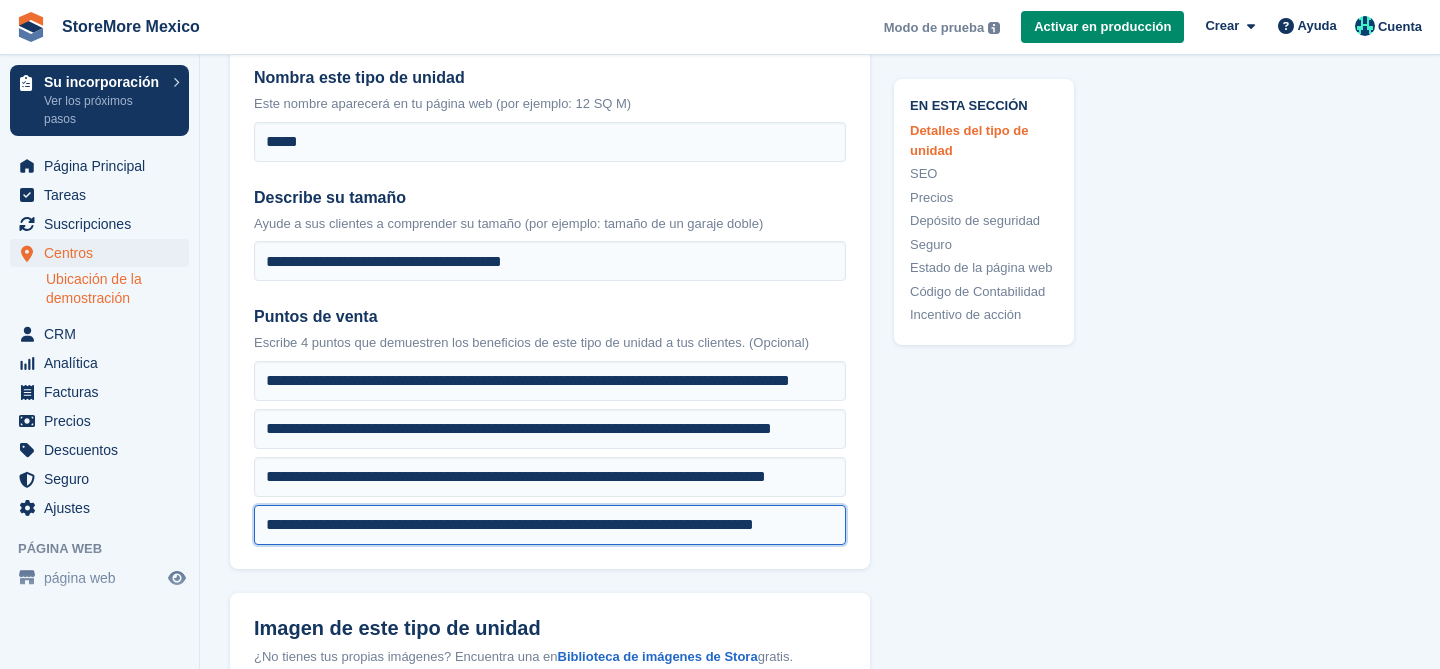 click on "**********" at bounding box center (550, 381) 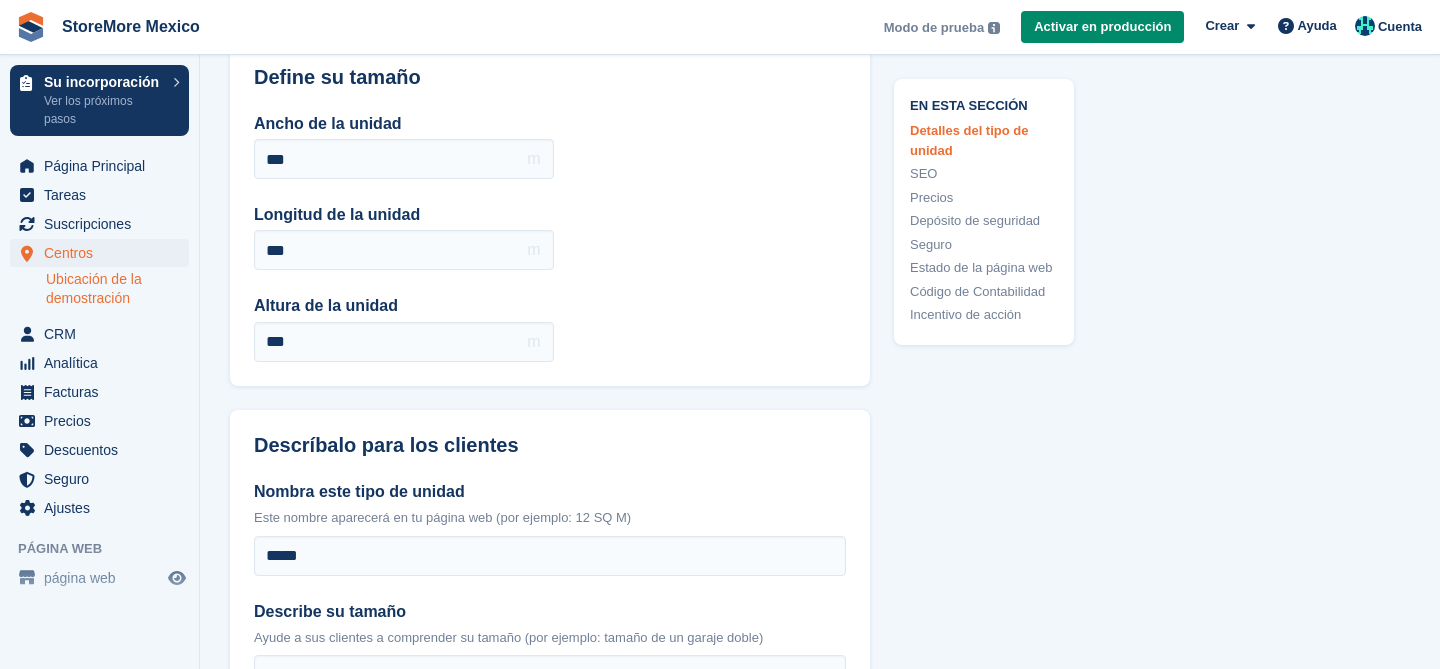 scroll, scrollTop: 228, scrollLeft: 0, axis: vertical 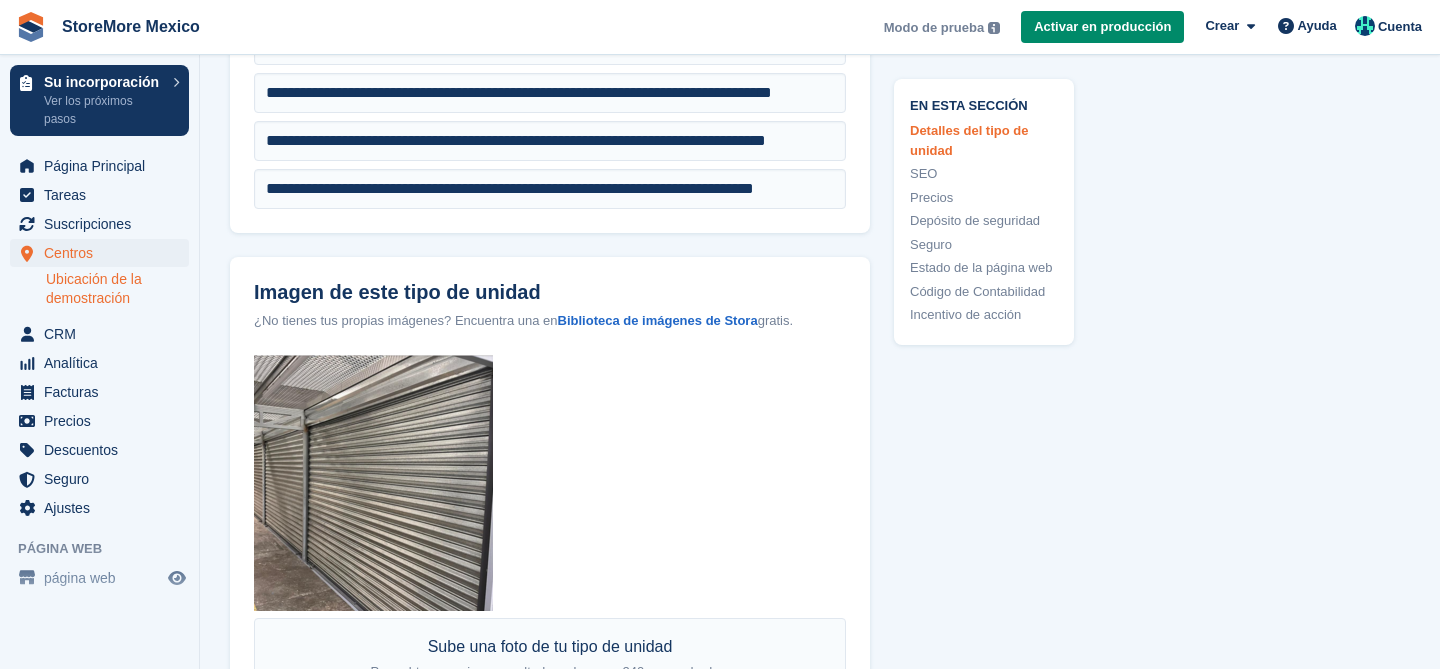 click on "Sube una foto de tu tipo de unidad
Para obtener mejores resultados, al menos 240 px cuadrados.
Subir archivo" at bounding box center [550, 567] 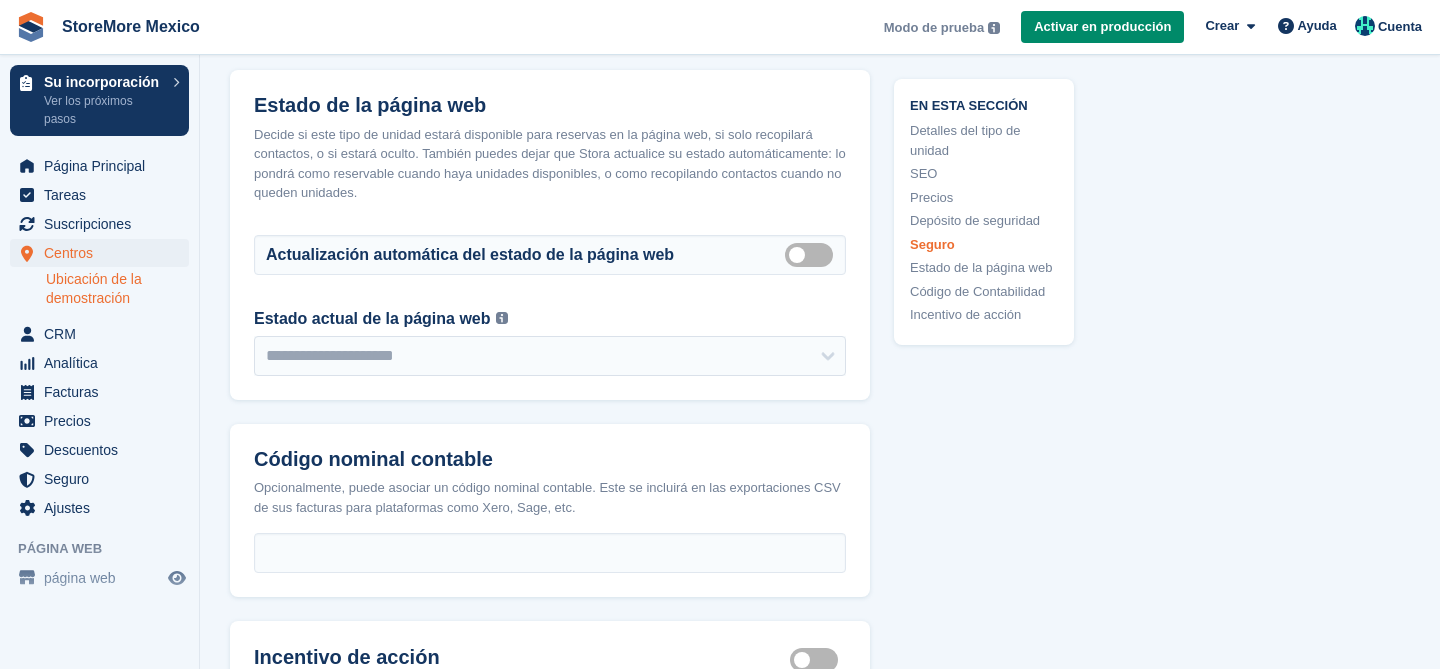 scroll, scrollTop: 3356, scrollLeft: 0, axis: vertical 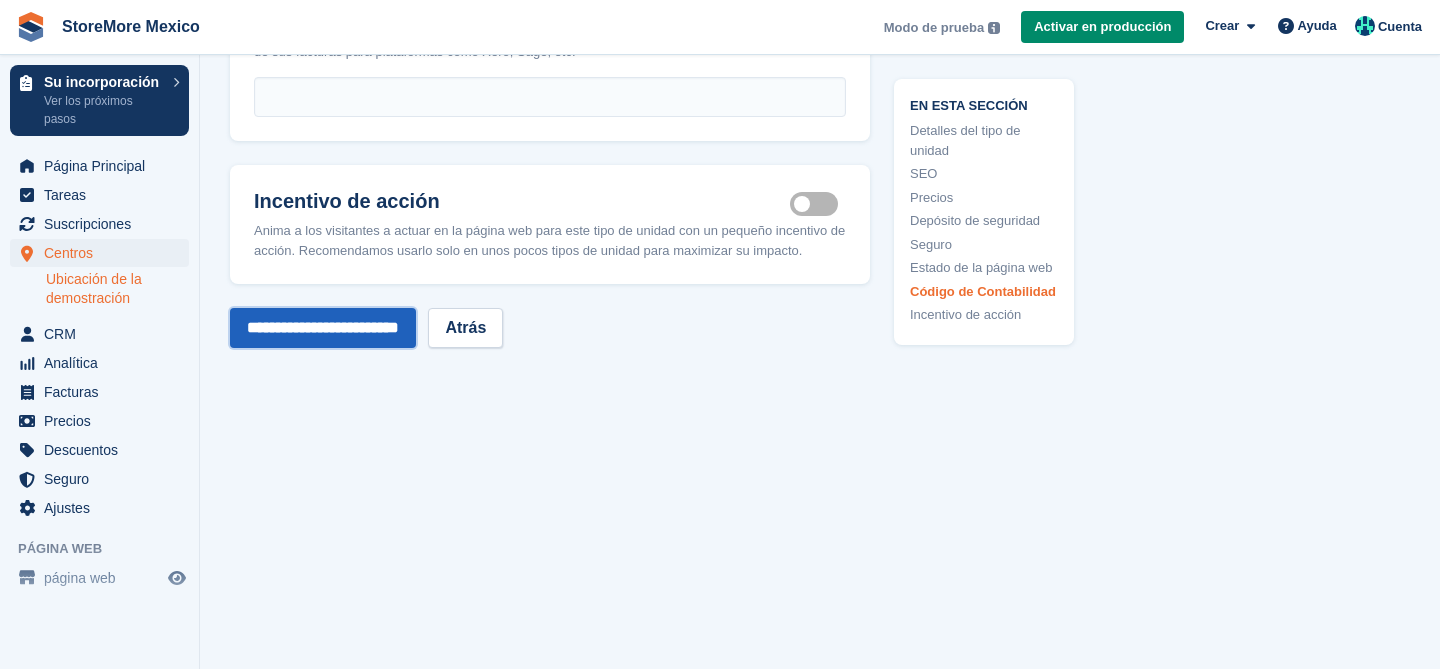 click on "**********" at bounding box center [323, 328] 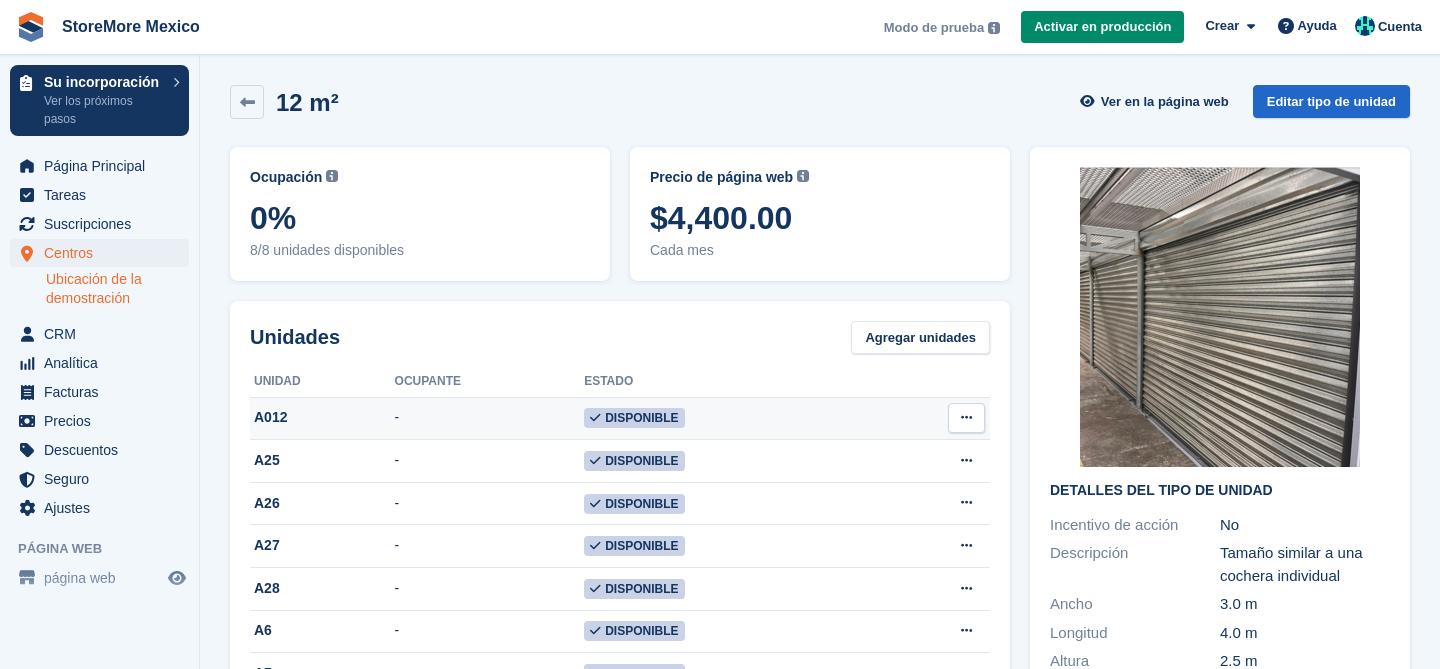scroll, scrollTop: 0, scrollLeft: 0, axis: both 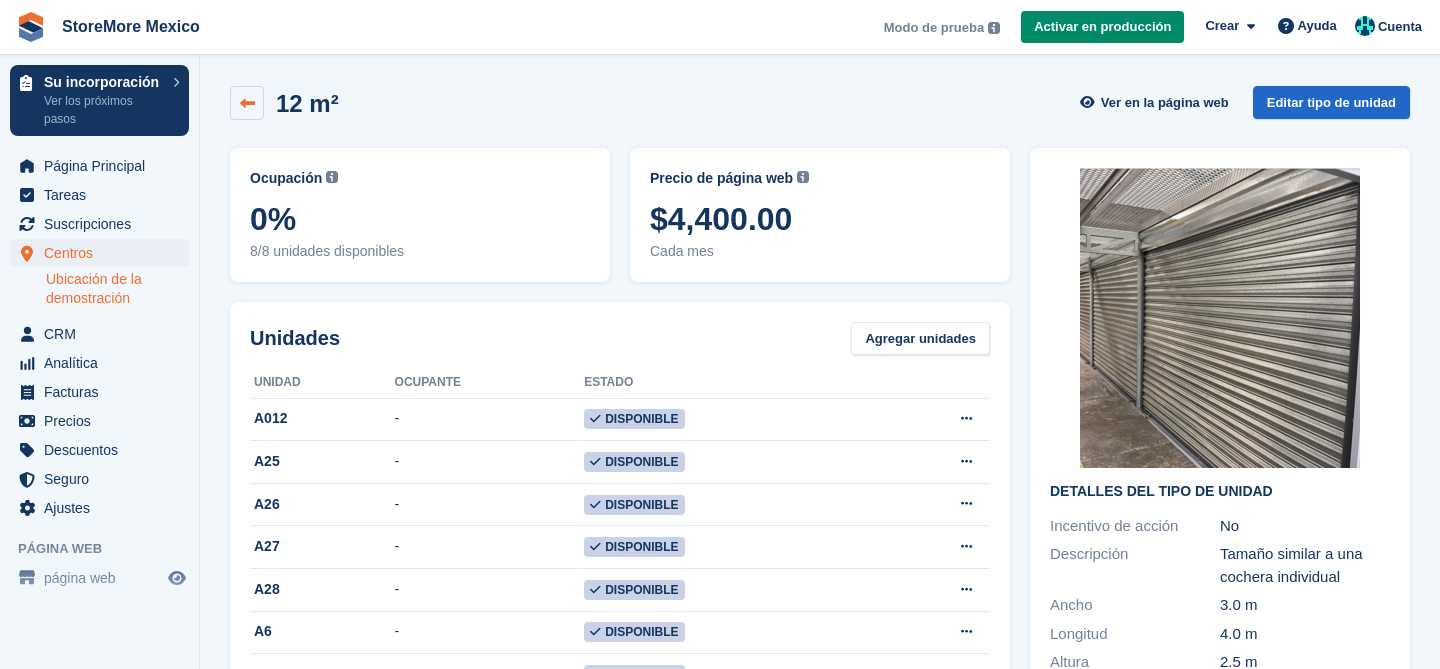 click at bounding box center (247, 103) 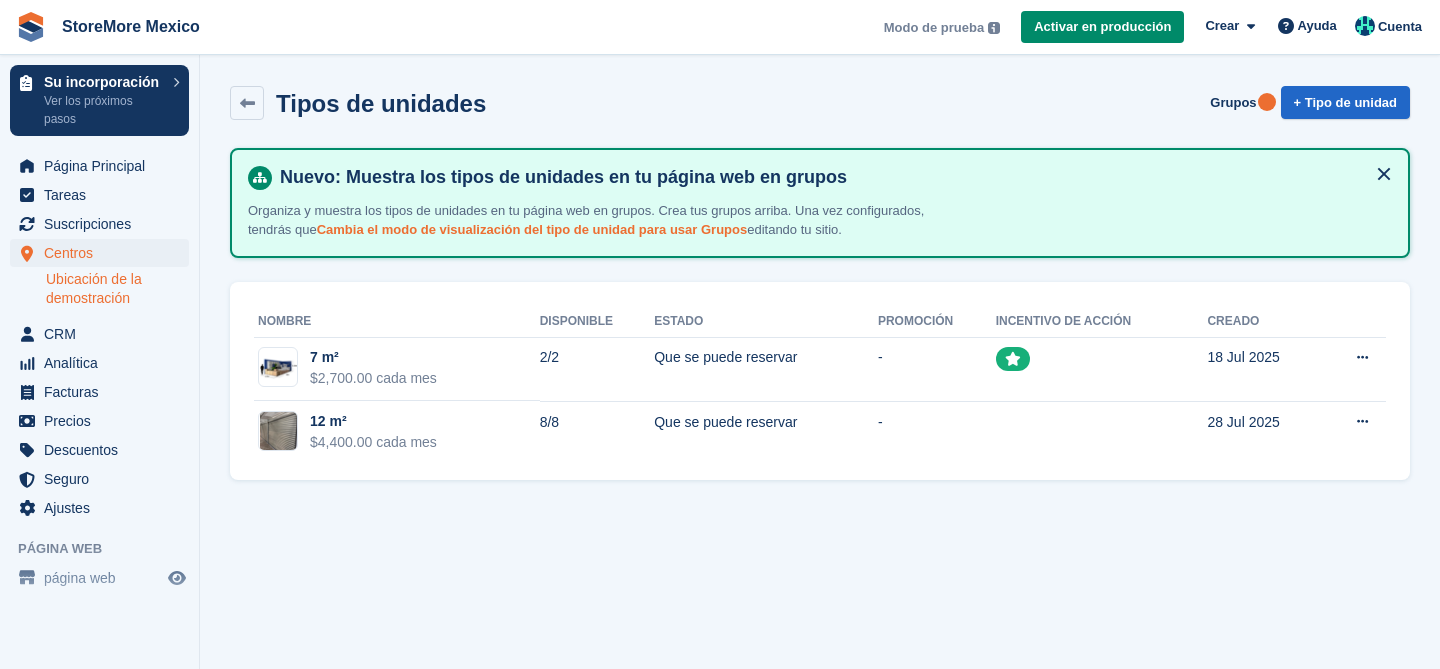 click on "Cambia el modo de visualización del tipo de unidad para usar Grupos" at bounding box center (532, 229) 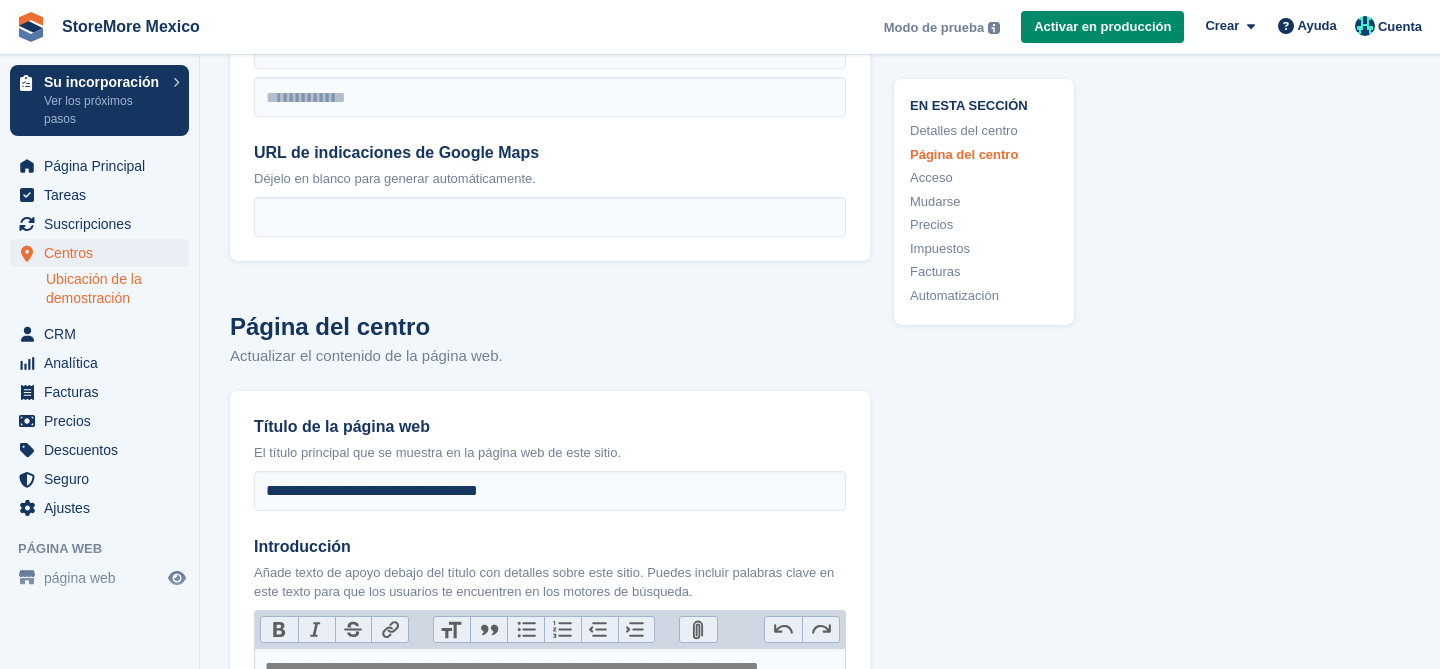 scroll, scrollTop: 0, scrollLeft: 0, axis: both 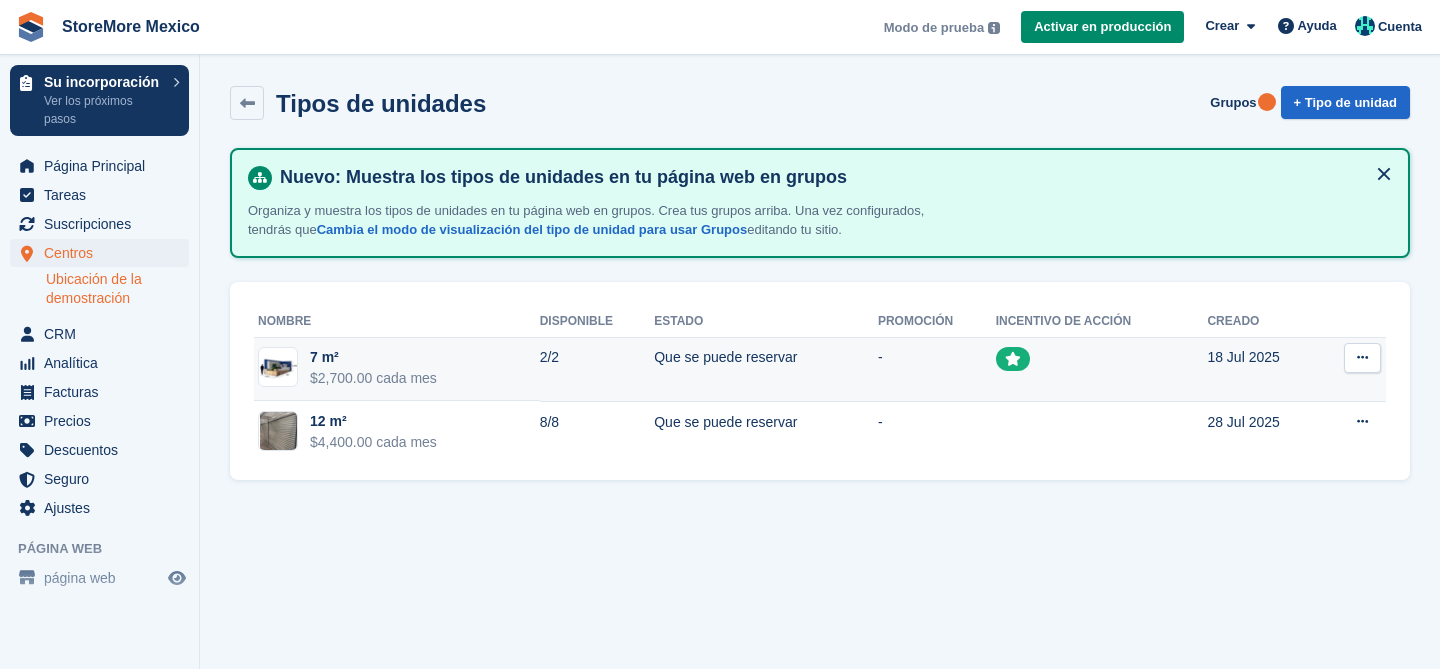 click at bounding box center [1362, 357] 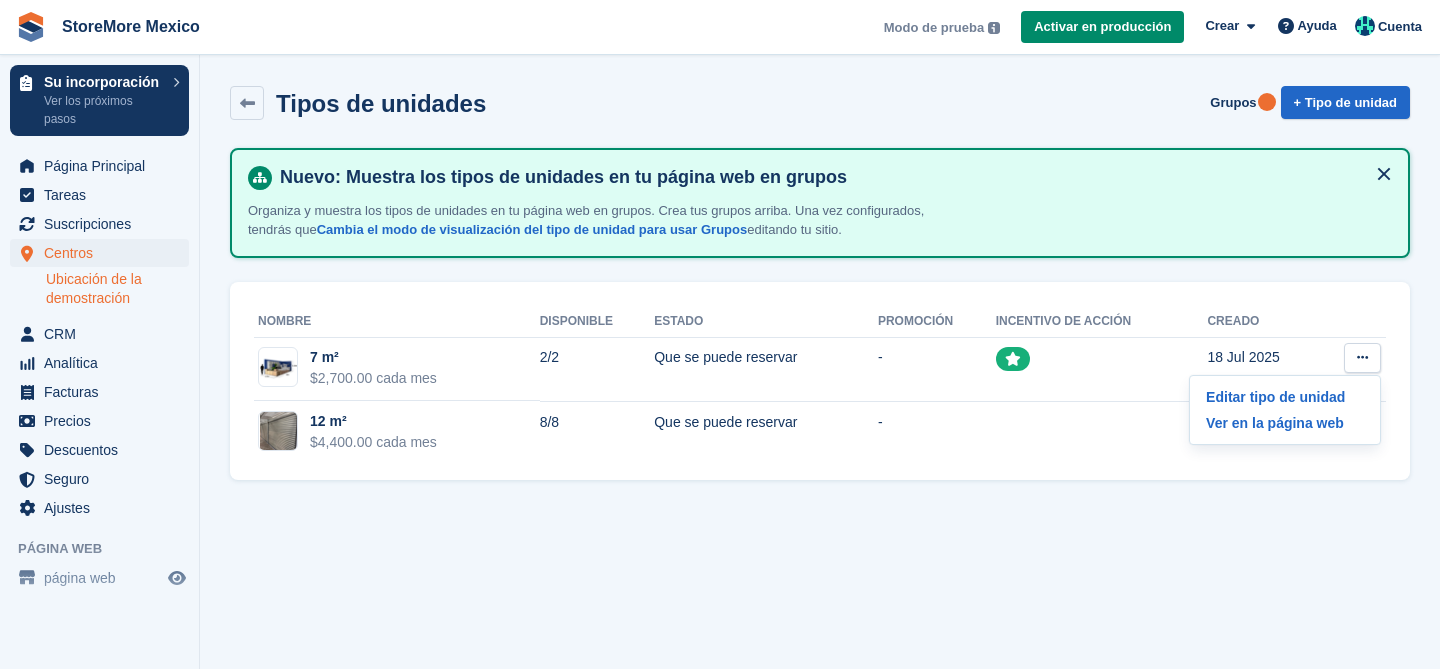 click on "Tipos de unidades
Grupos
+ Tipo de unidad
Nuevo: Muestra los tipos de unidades en tu página web en grupos
Organiza y muestra los tipos de unidades en tu página web en grupos. Crea tus grupos arriba. Una vez configurados, tendrás que  Cambia el modo de visualización del tipo de unidad para usar Grupos  editando tu sitio.
Nombre
Disponible
Estado
Promoción
Incentivo de acción
Creado
7 m²
2/2 -" at bounding box center (820, 334) 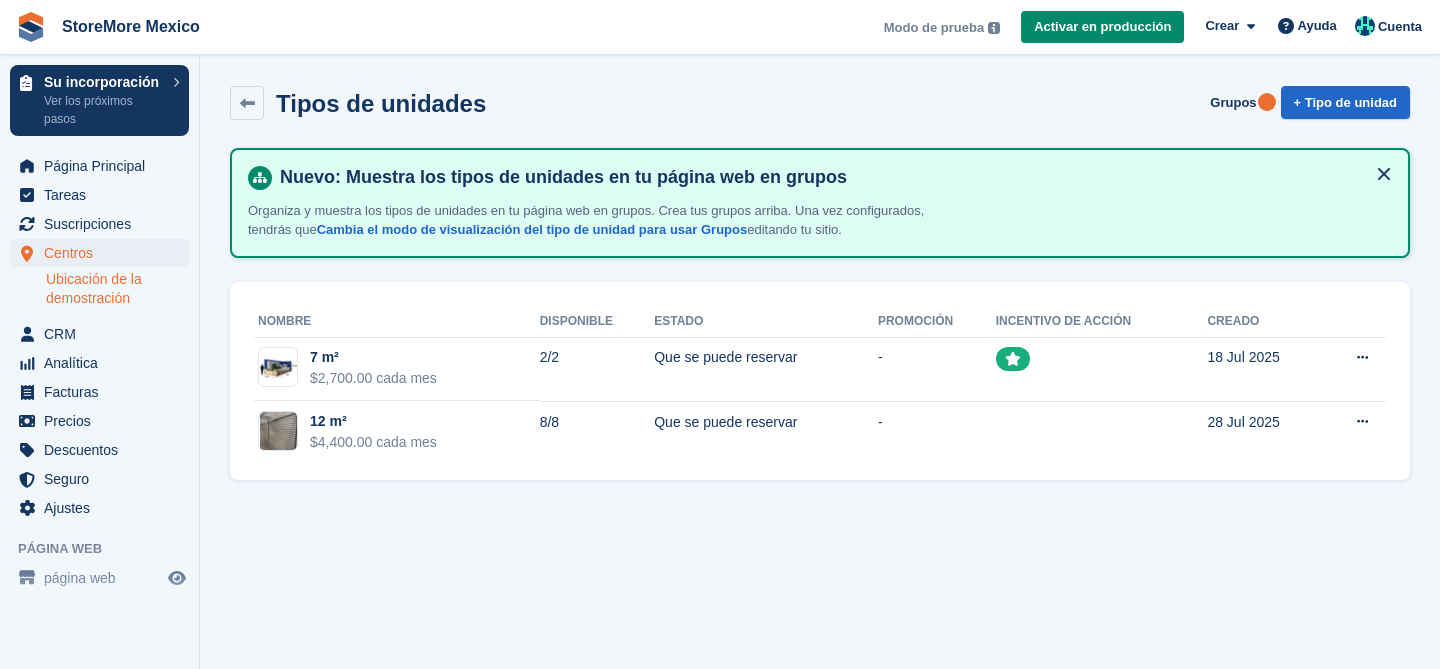 click on "Ubicación de la demostración" at bounding box center [117, 289] 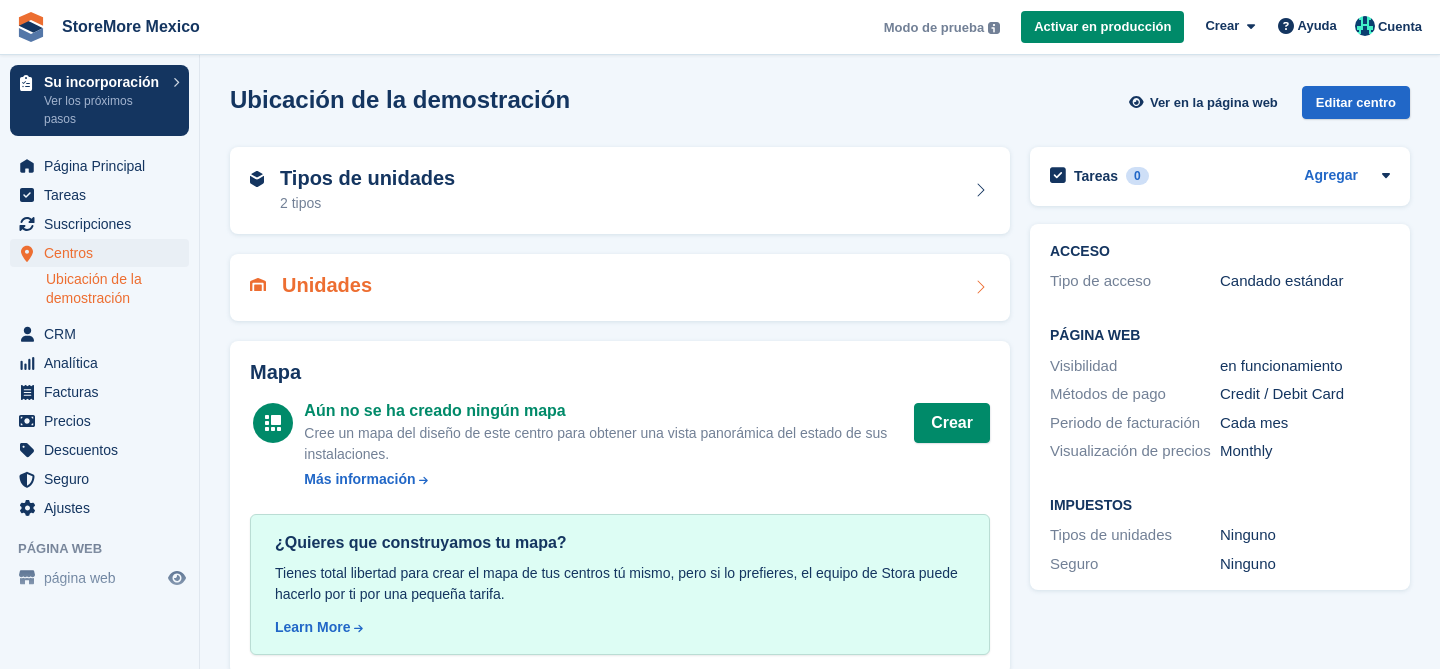 scroll, scrollTop: 32, scrollLeft: 0, axis: vertical 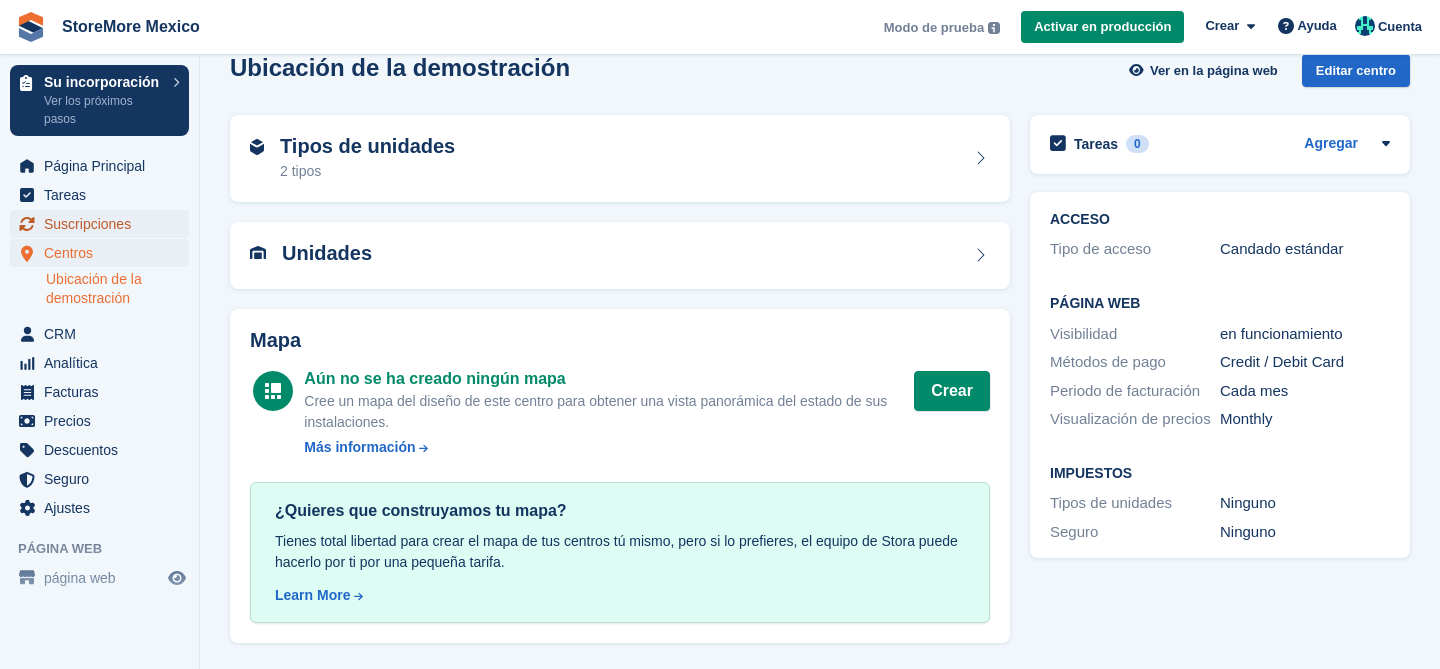 click on "Suscripciones" at bounding box center [104, 224] 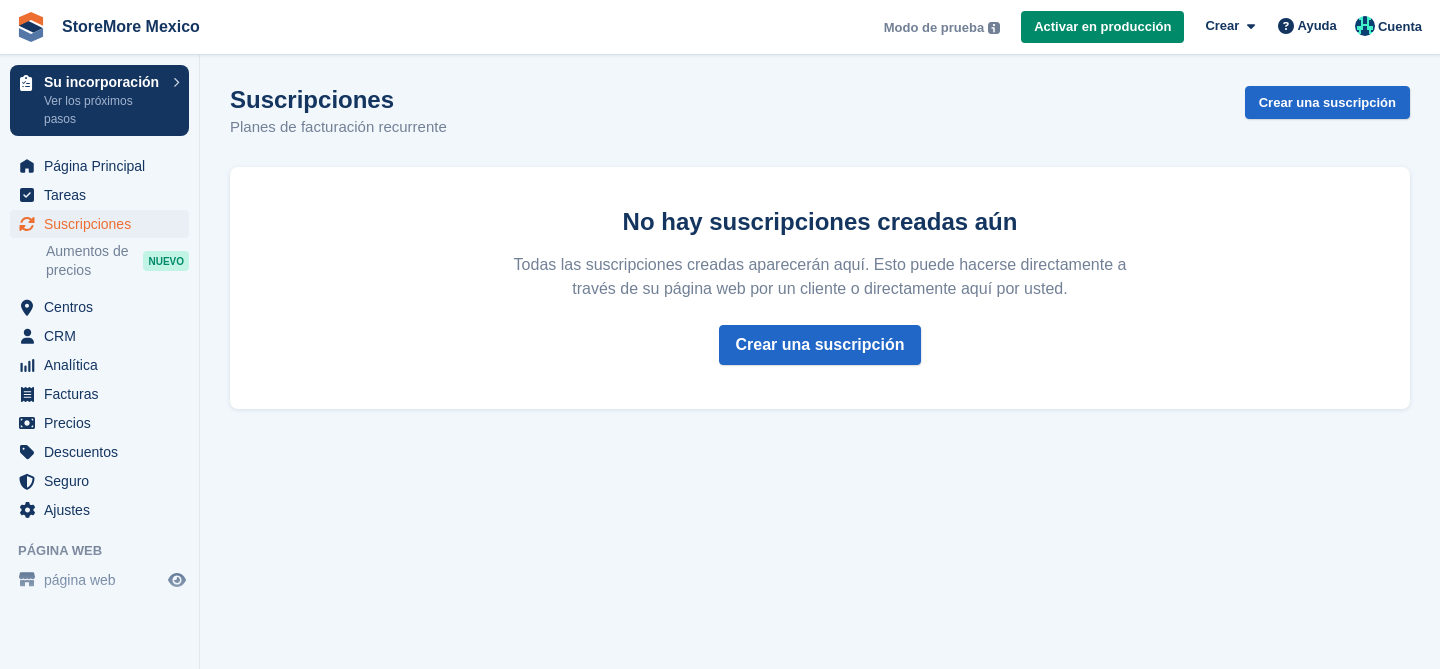 scroll, scrollTop: 0, scrollLeft: 0, axis: both 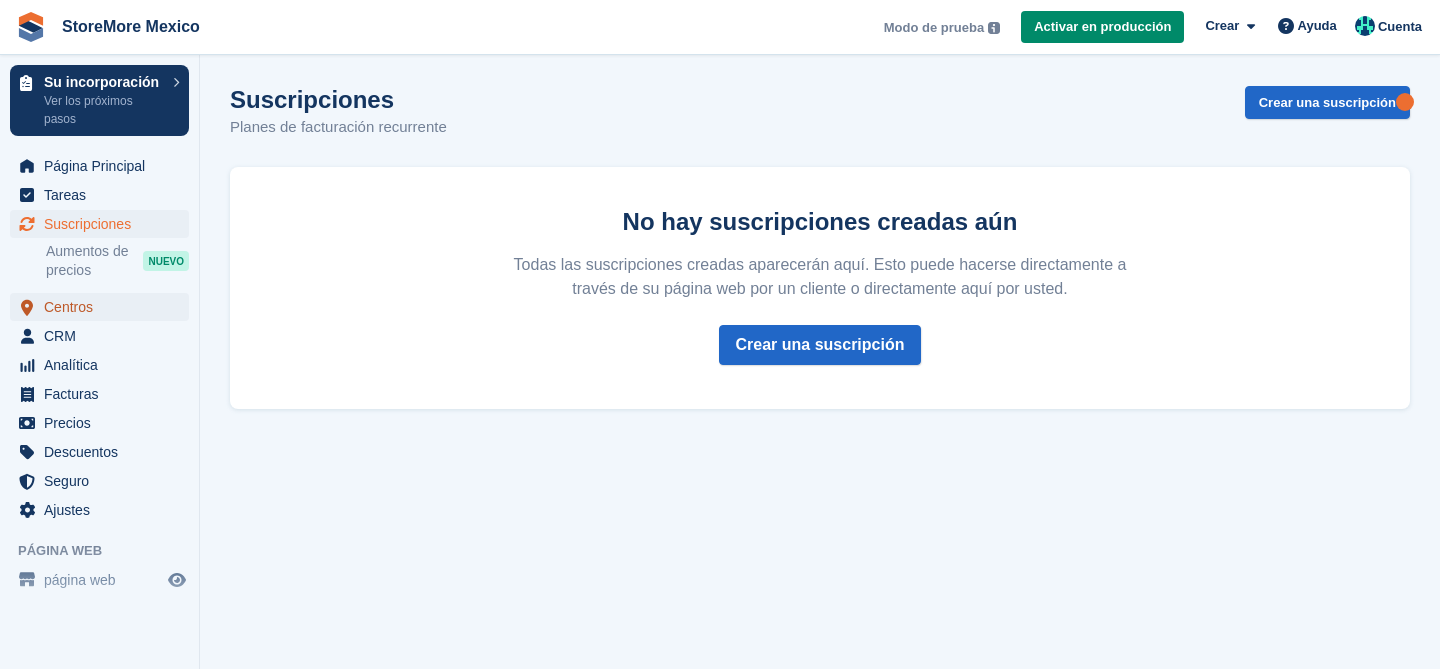 click on "Centros" at bounding box center [104, 307] 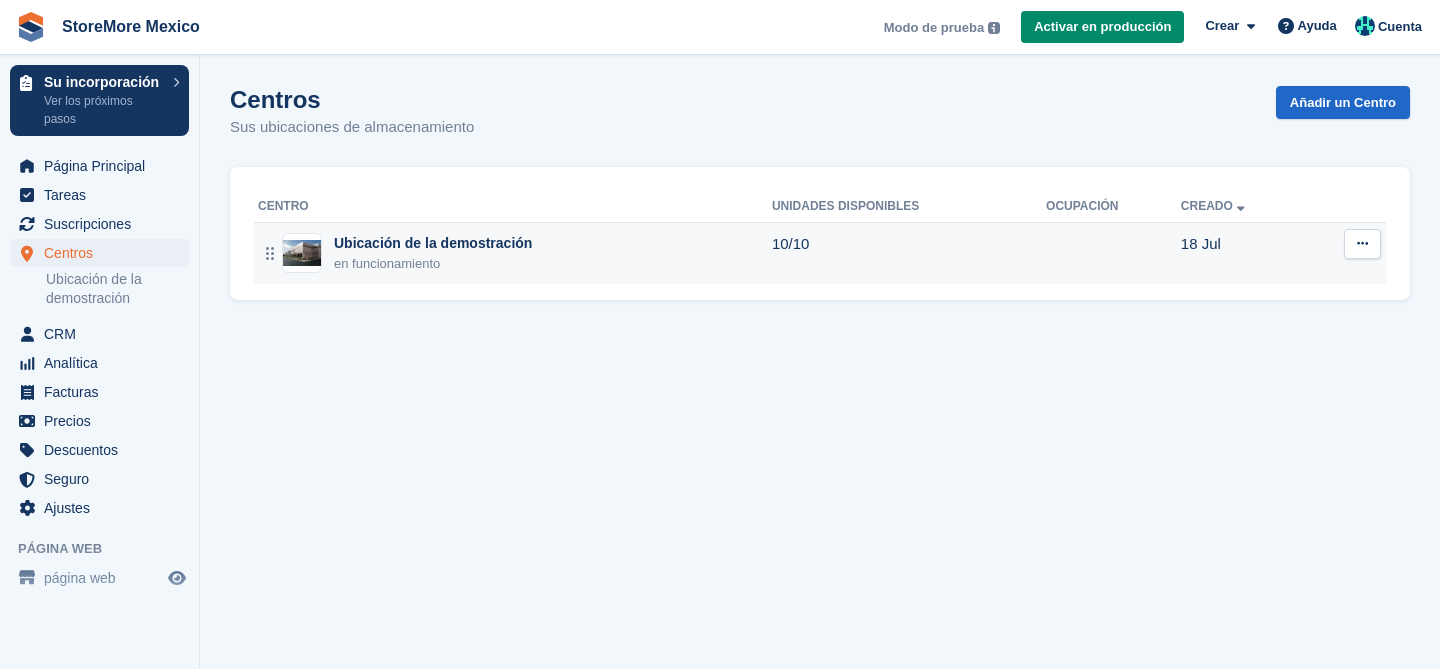 click at bounding box center (1362, 243) 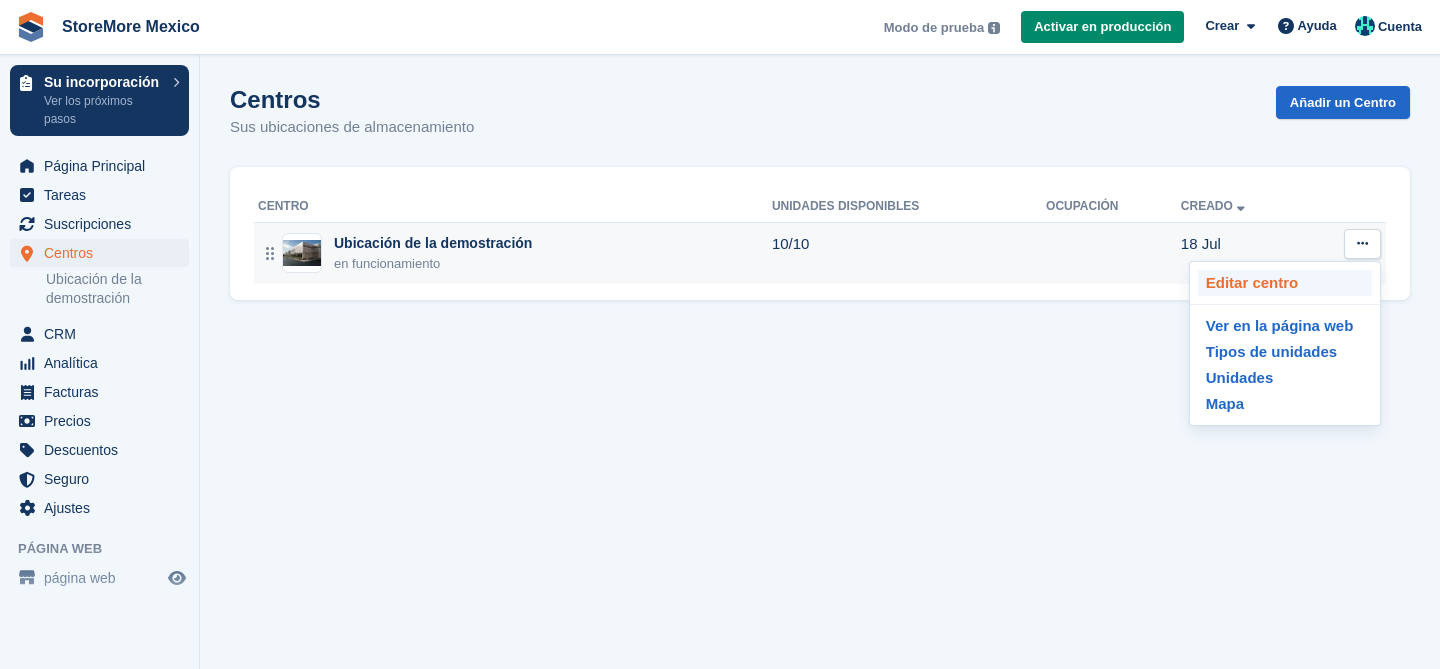 click on "Editar centro" at bounding box center [1285, 283] 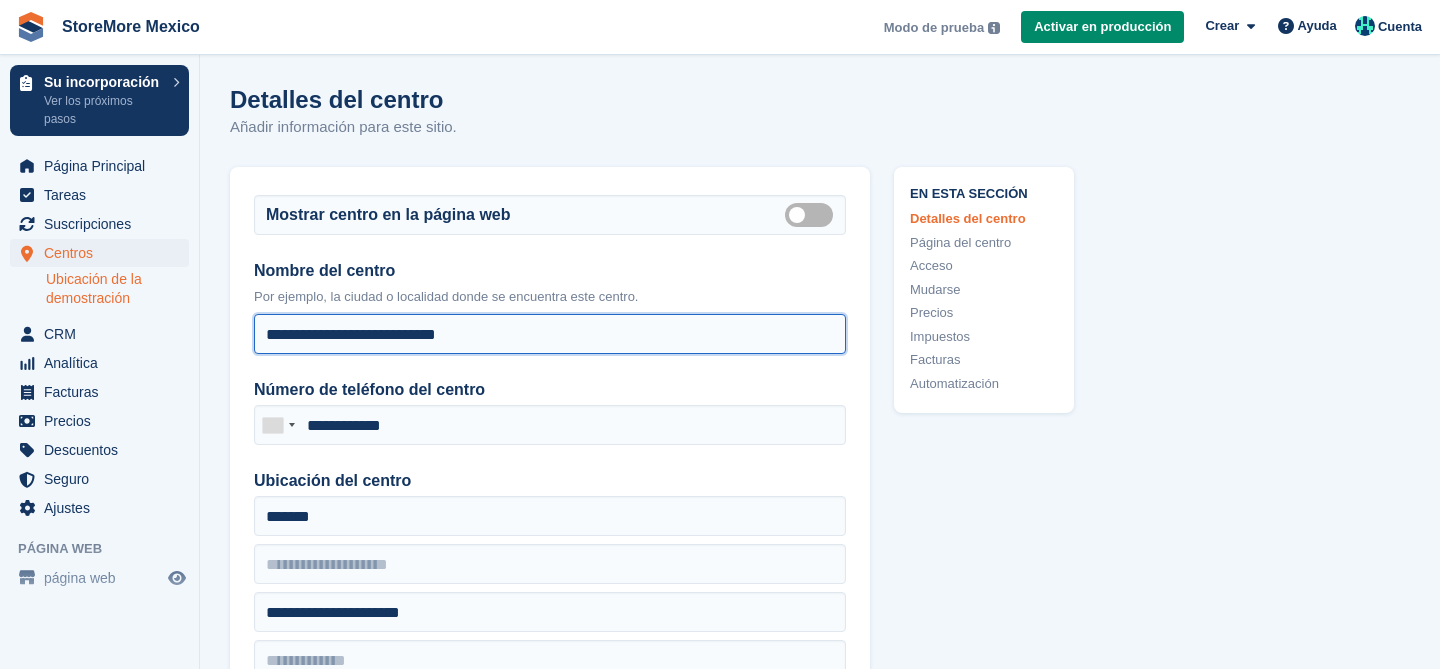 click on "**********" at bounding box center [550, 334] 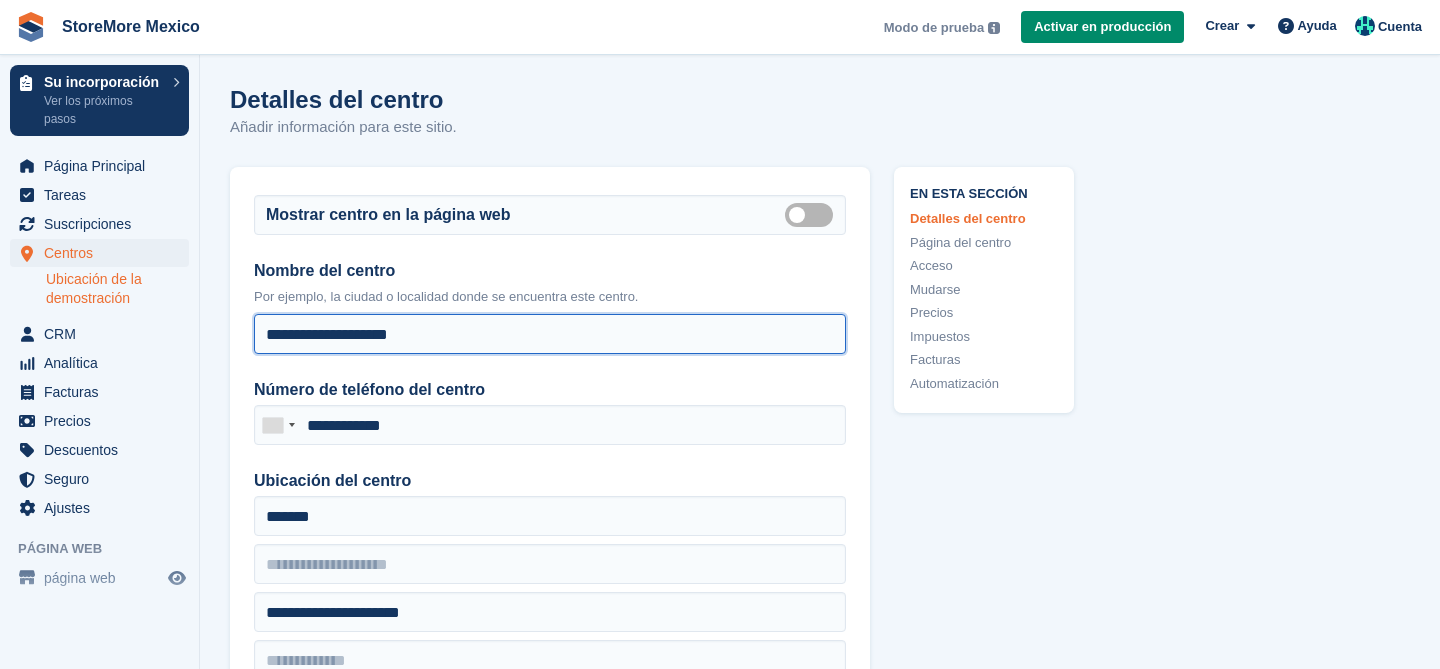 type on "**********" 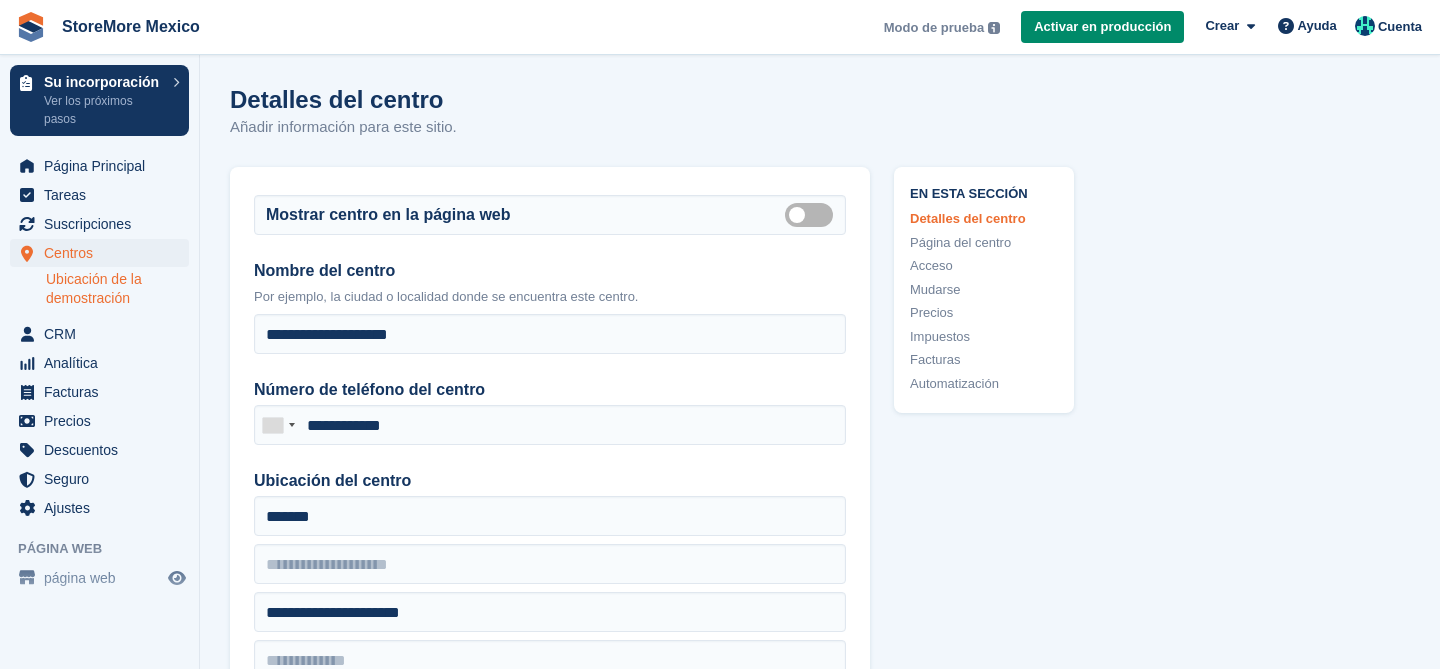 click on "Número de teléfono del centro" at bounding box center (550, 390) 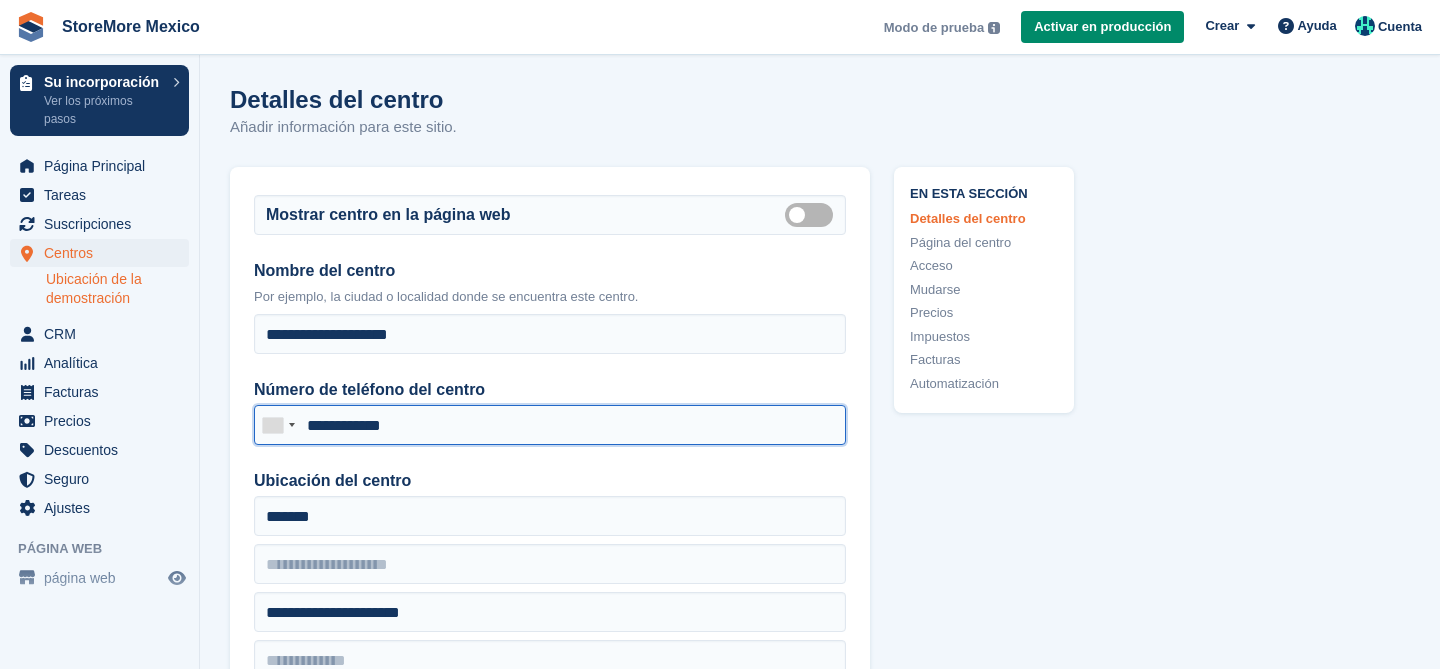 click on "**********" at bounding box center (550, 425) 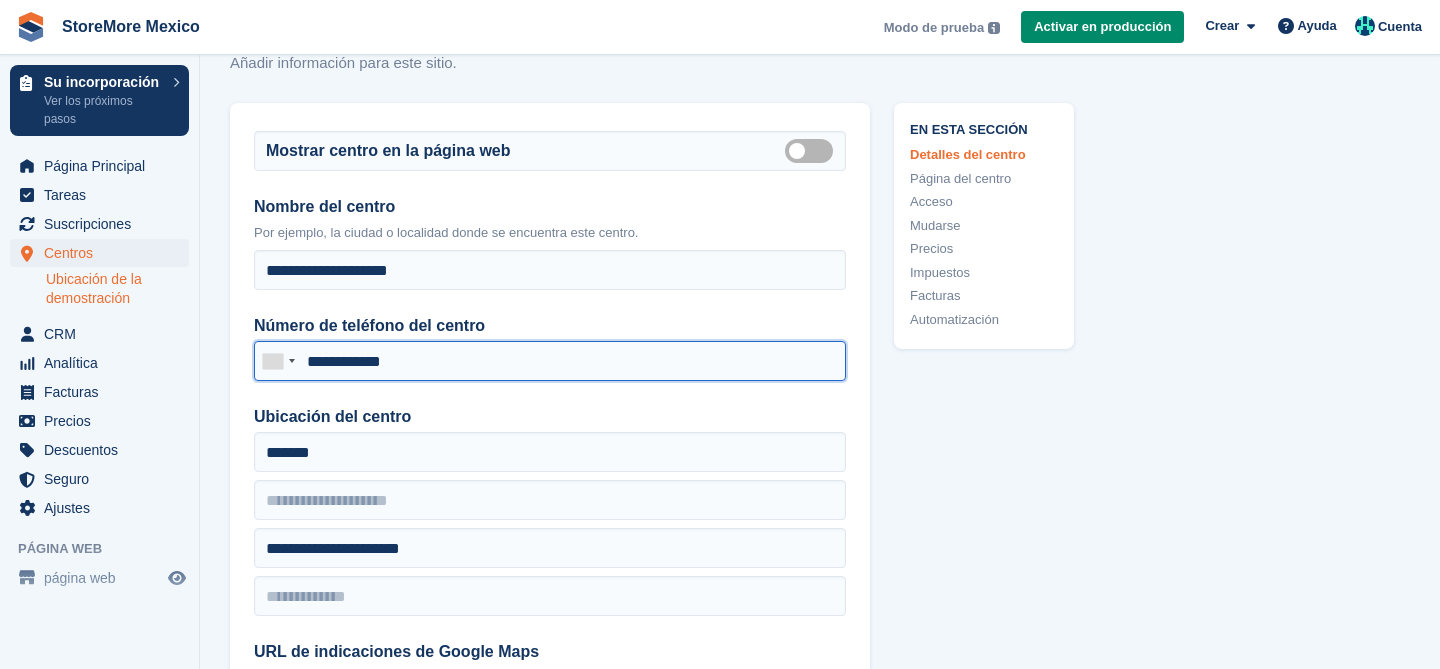 scroll, scrollTop: 84, scrollLeft: 0, axis: vertical 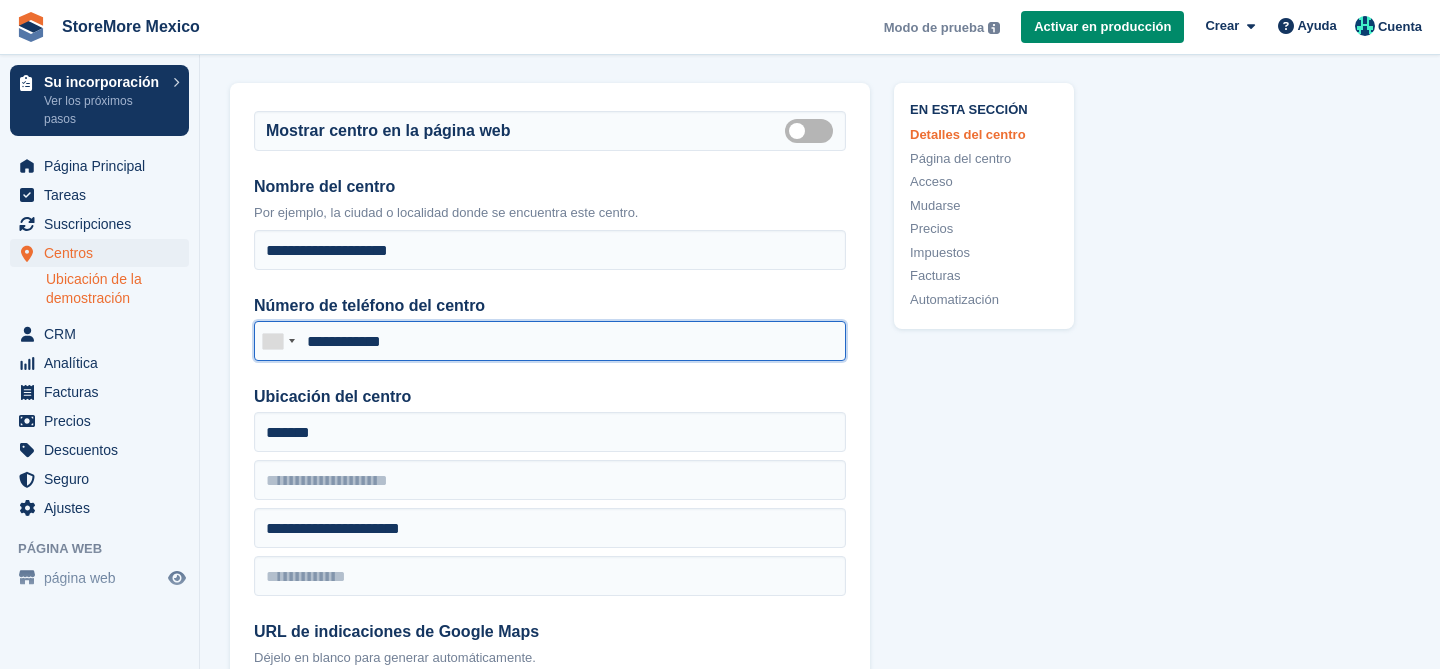 click on "**********" at bounding box center [550, 341] 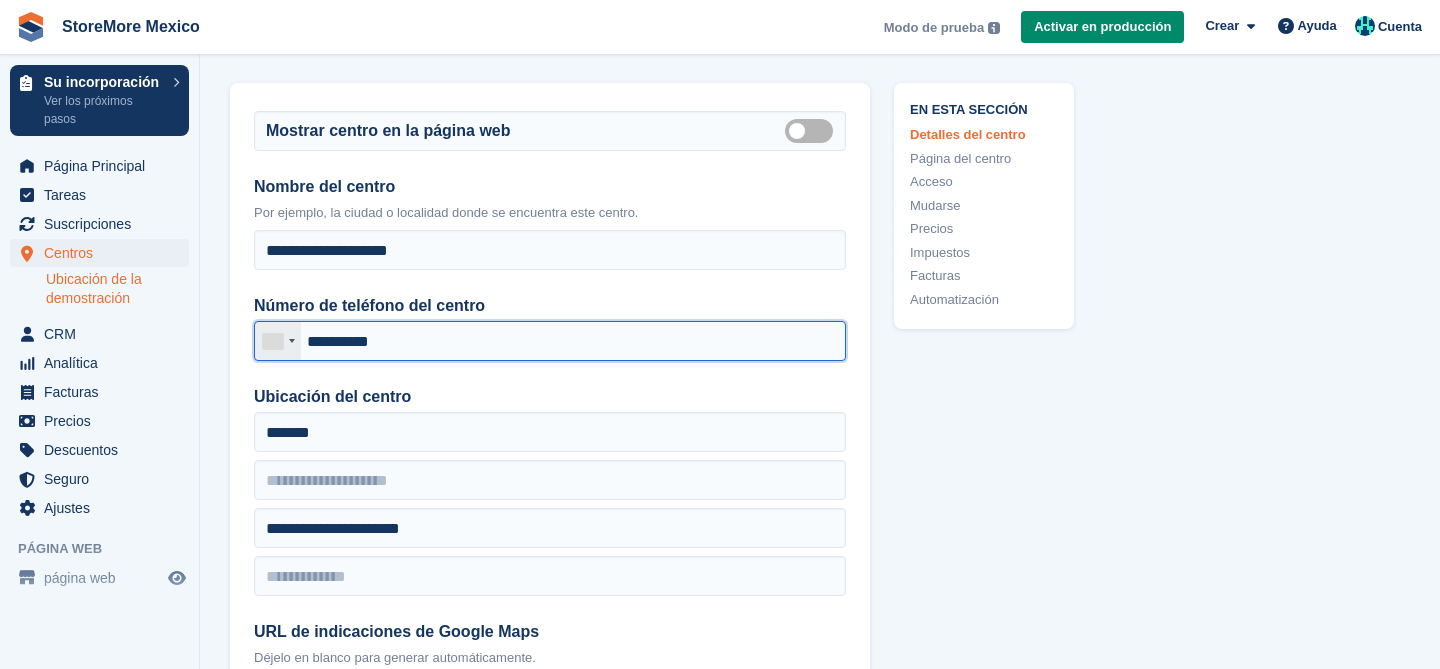 type on "**********" 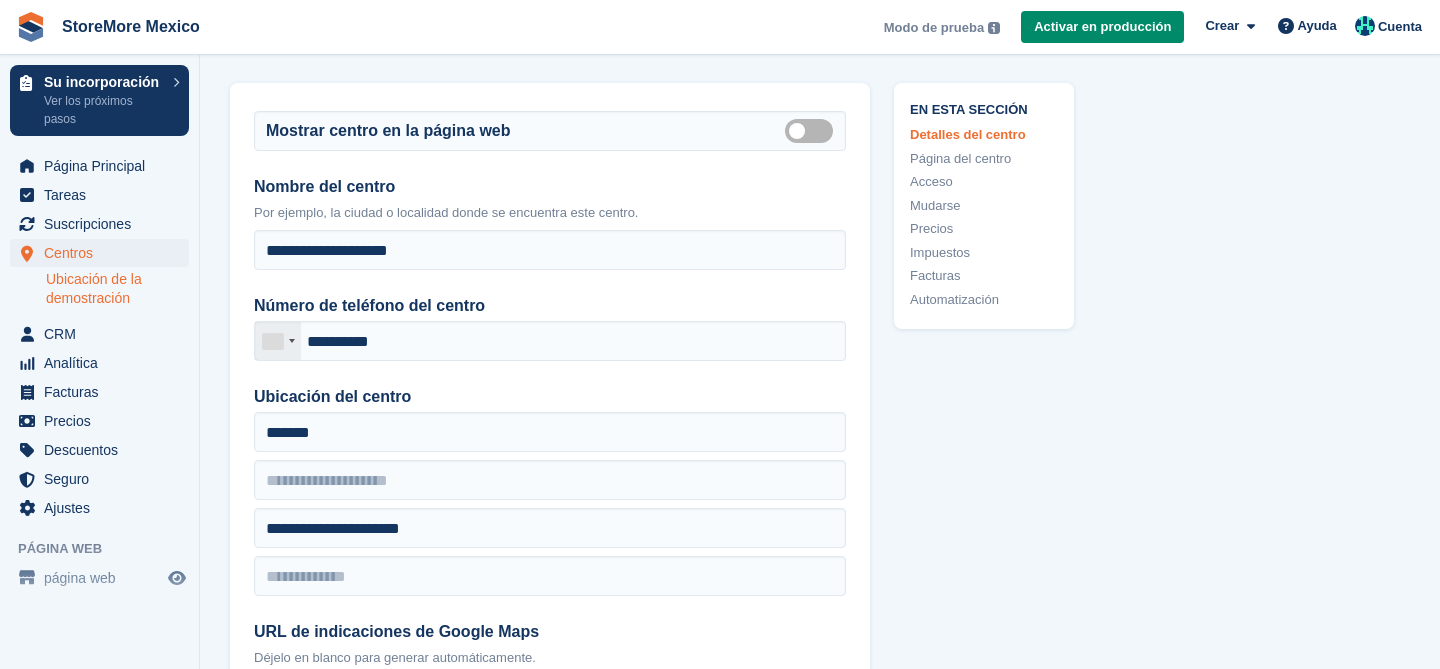 click at bounding box center [278, 341] 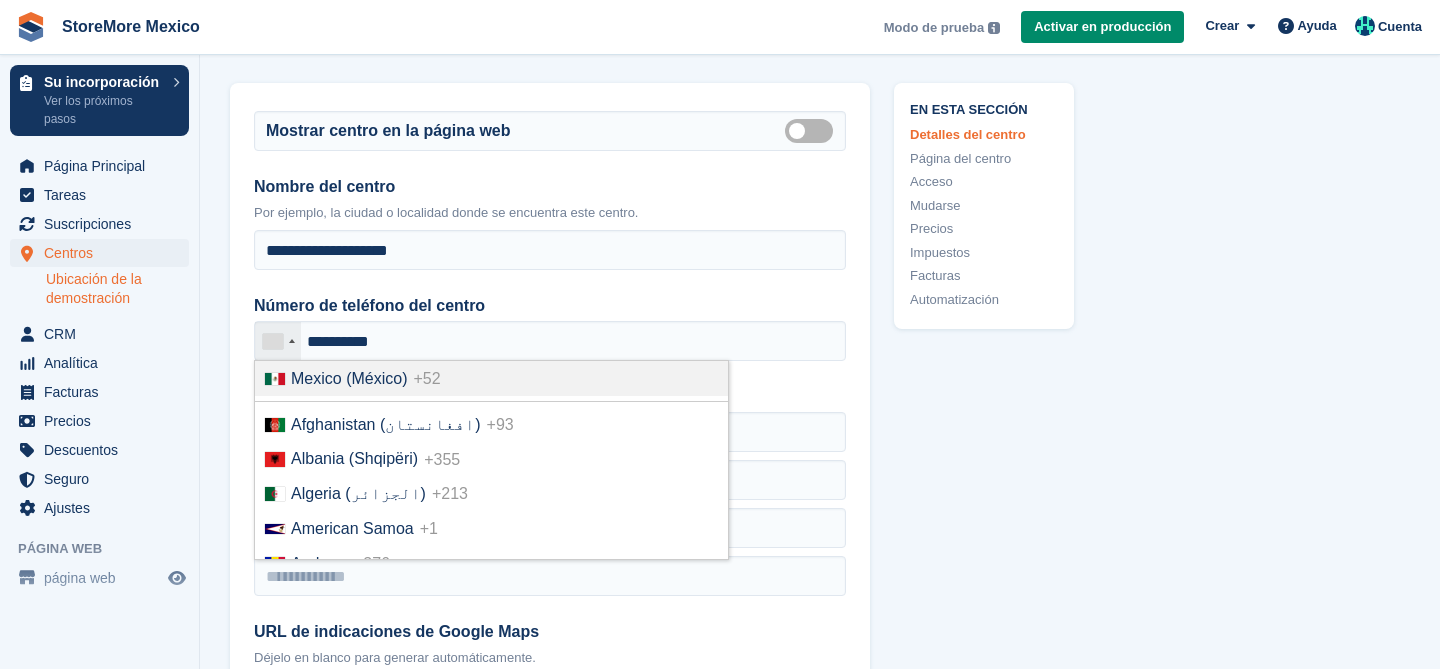 click on "Mexico (México)" at bounding box center (349, 378) 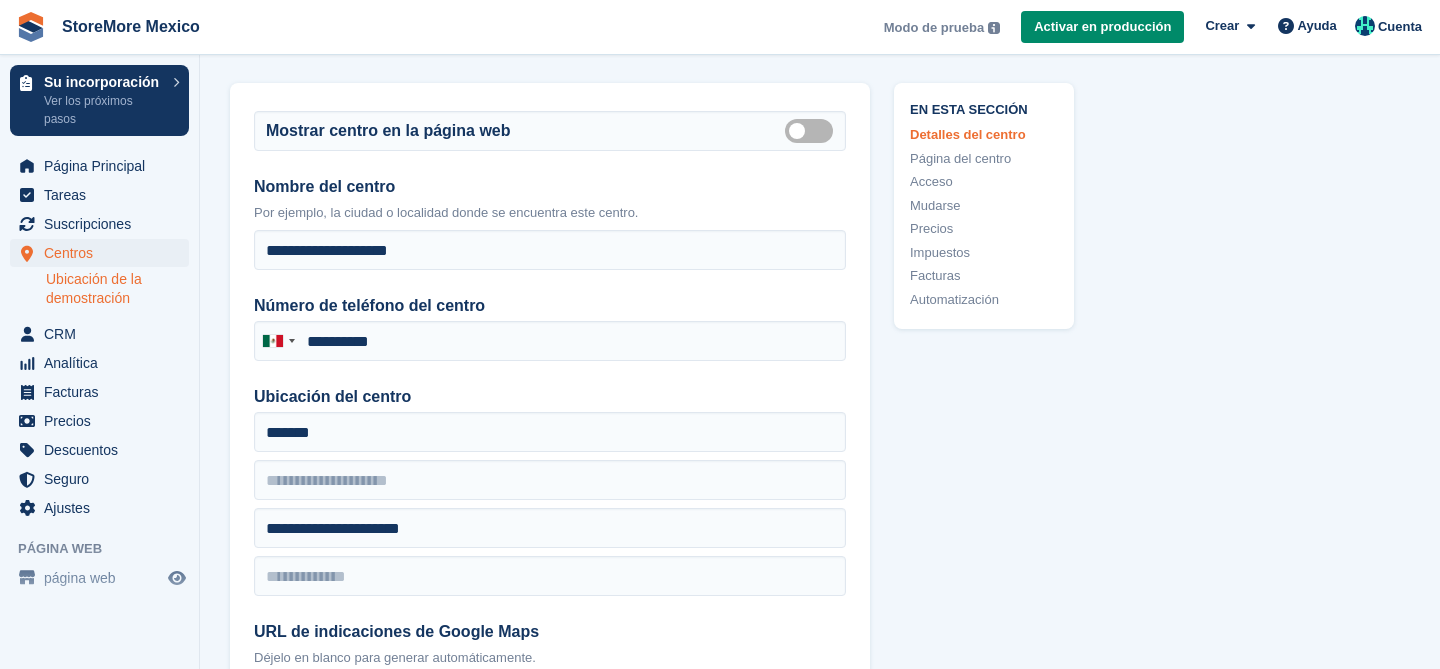 click on "**********" at bounding box center [550, 411] 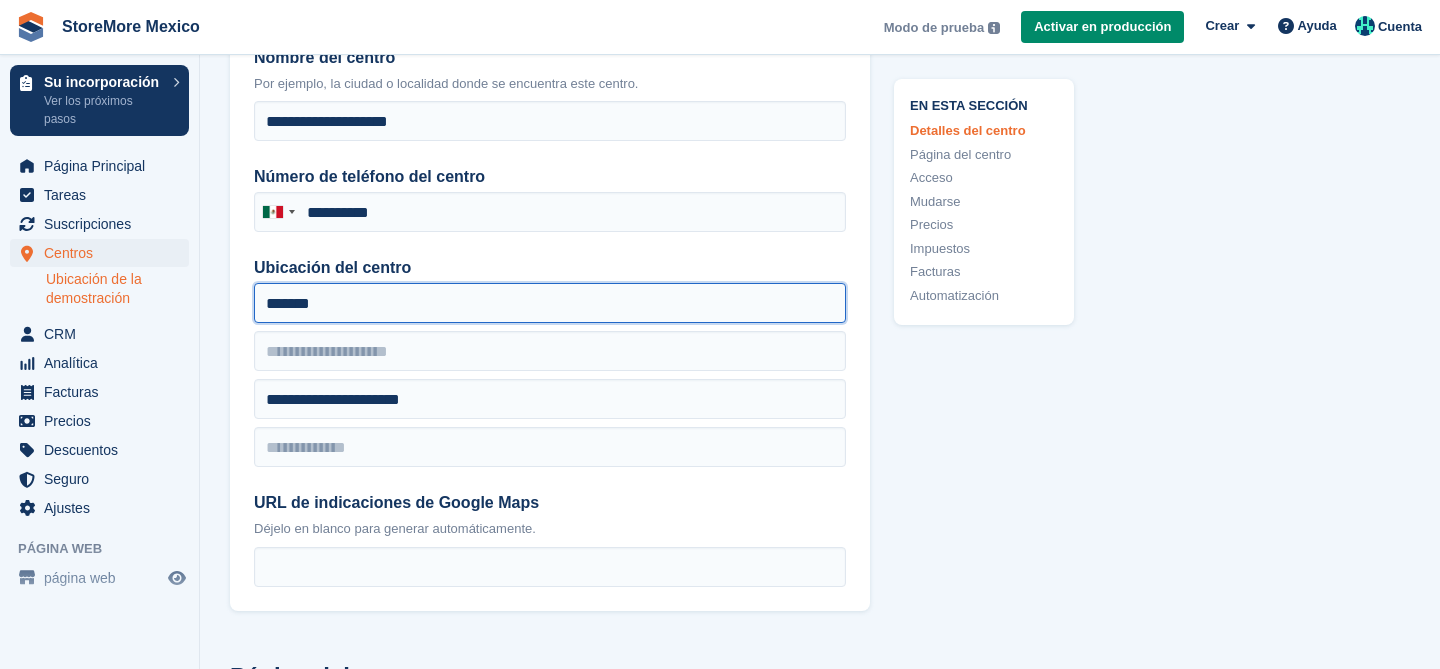 click on "*******" at bounding box center [550, 303] 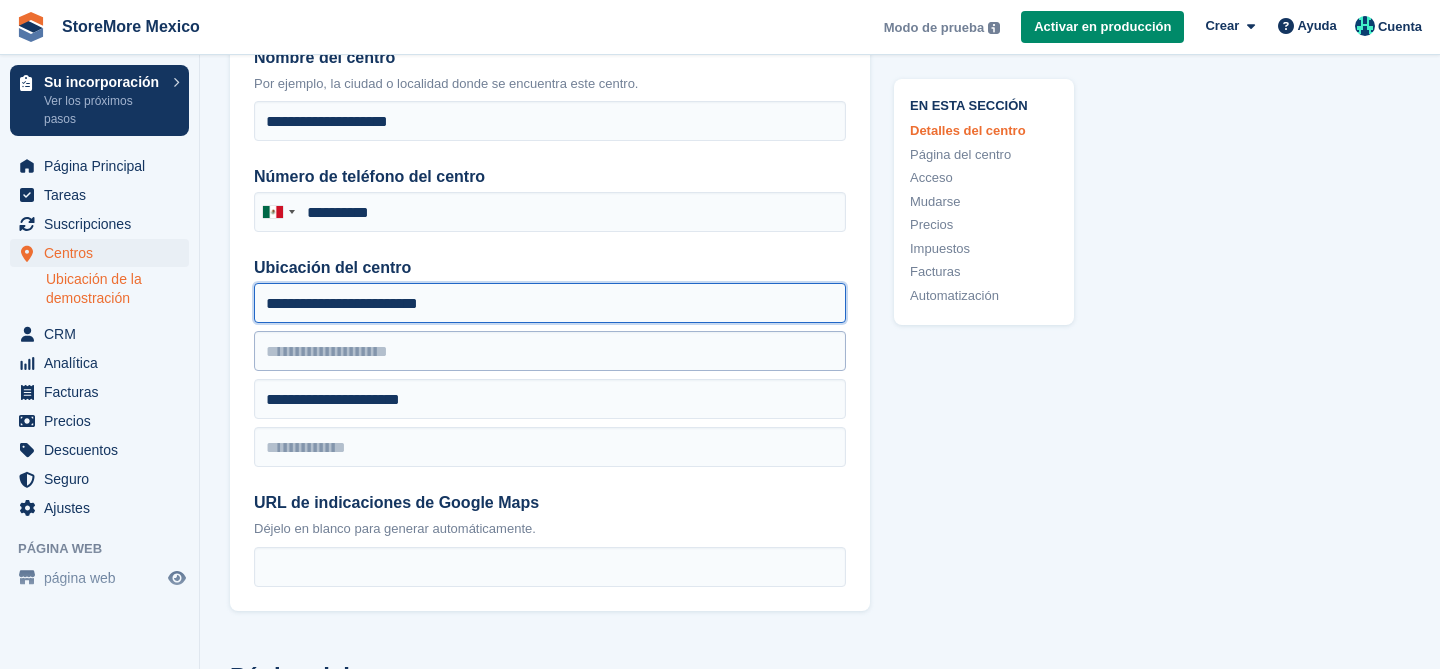 type on "**********" 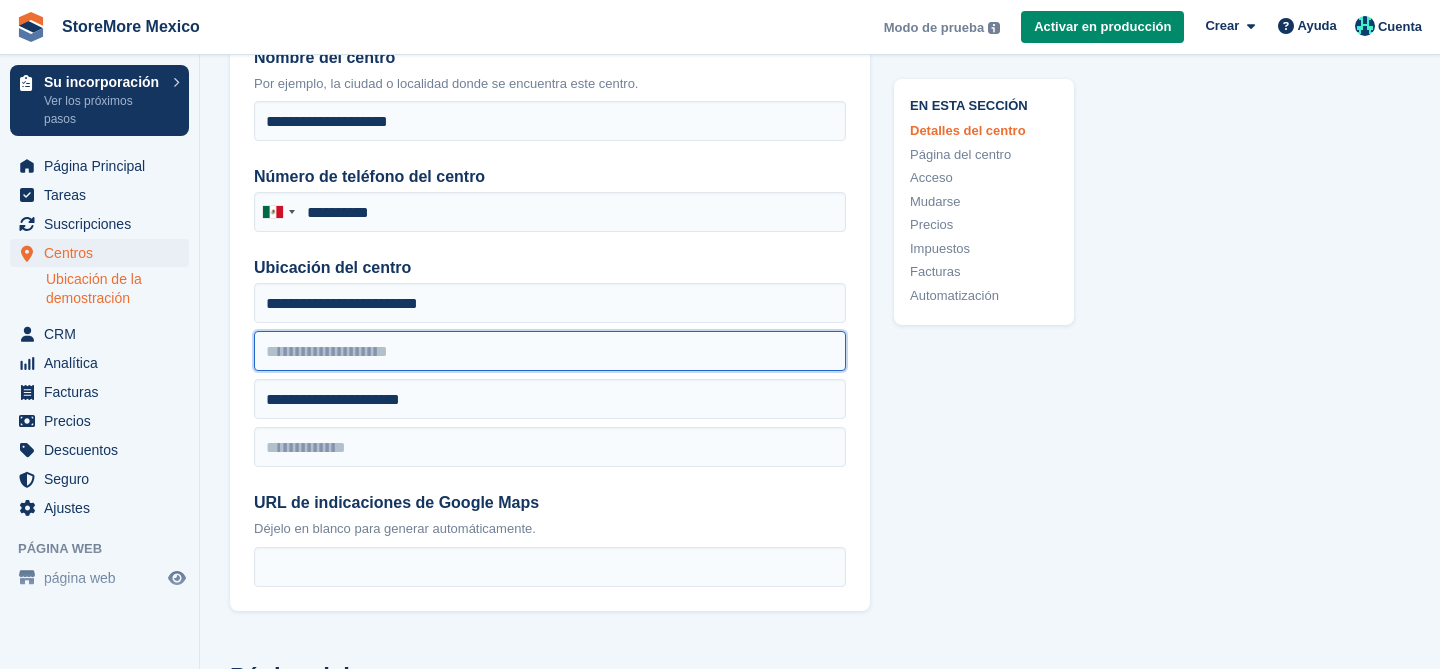 click at bounding box center (550, 351) 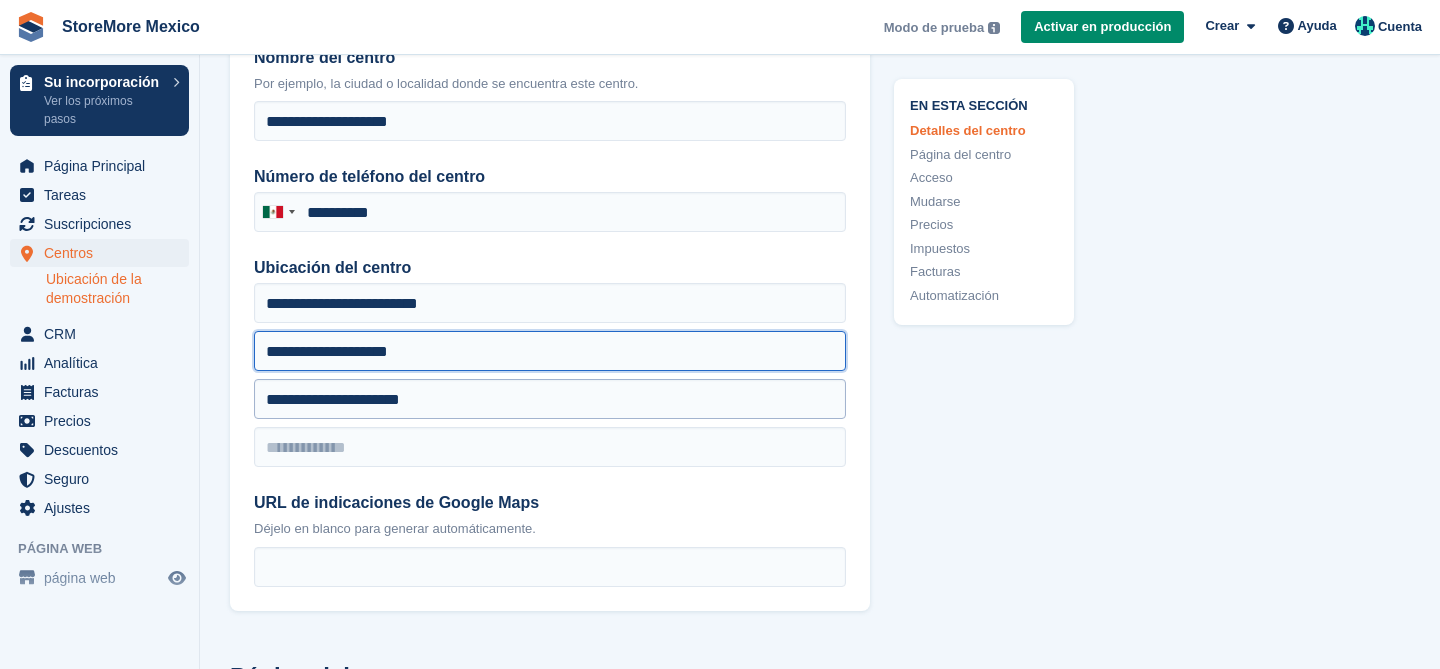 type on "**********" 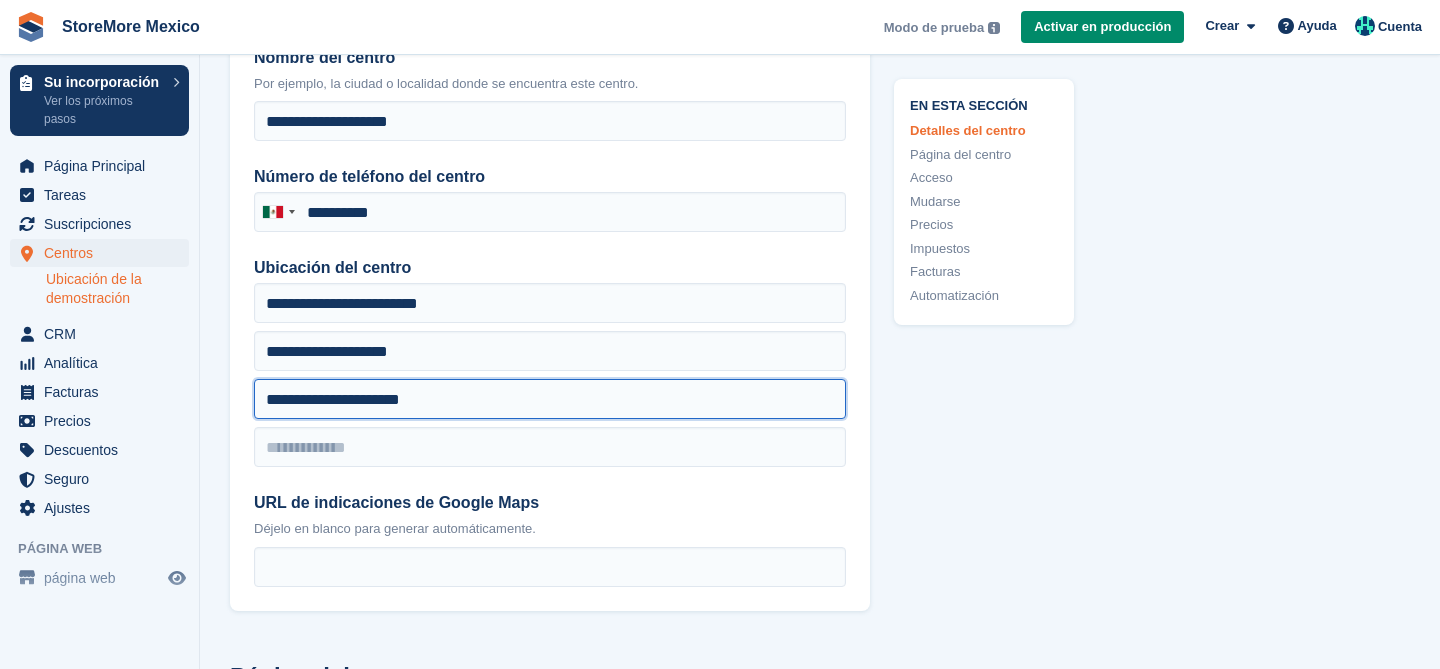 click on "**********" at bounding box center [550, 399] 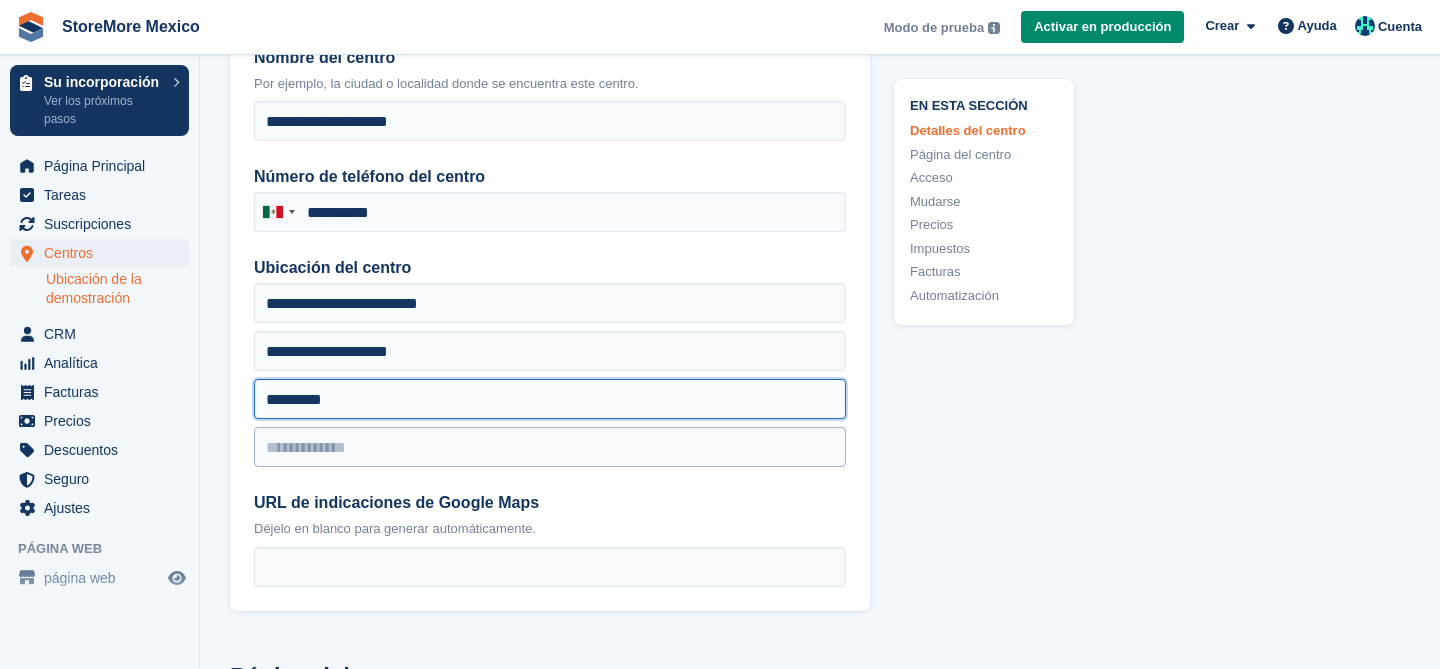 type on "*********" 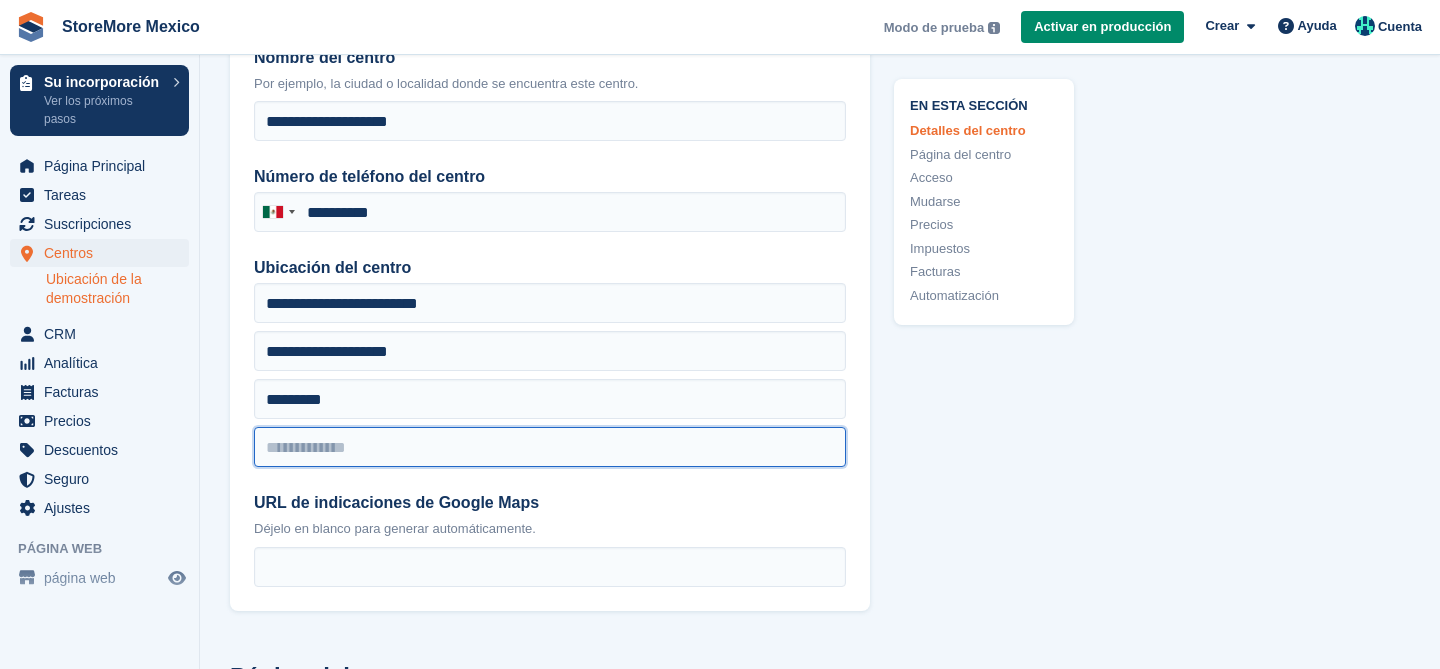 click at bounding box center [550, 447] 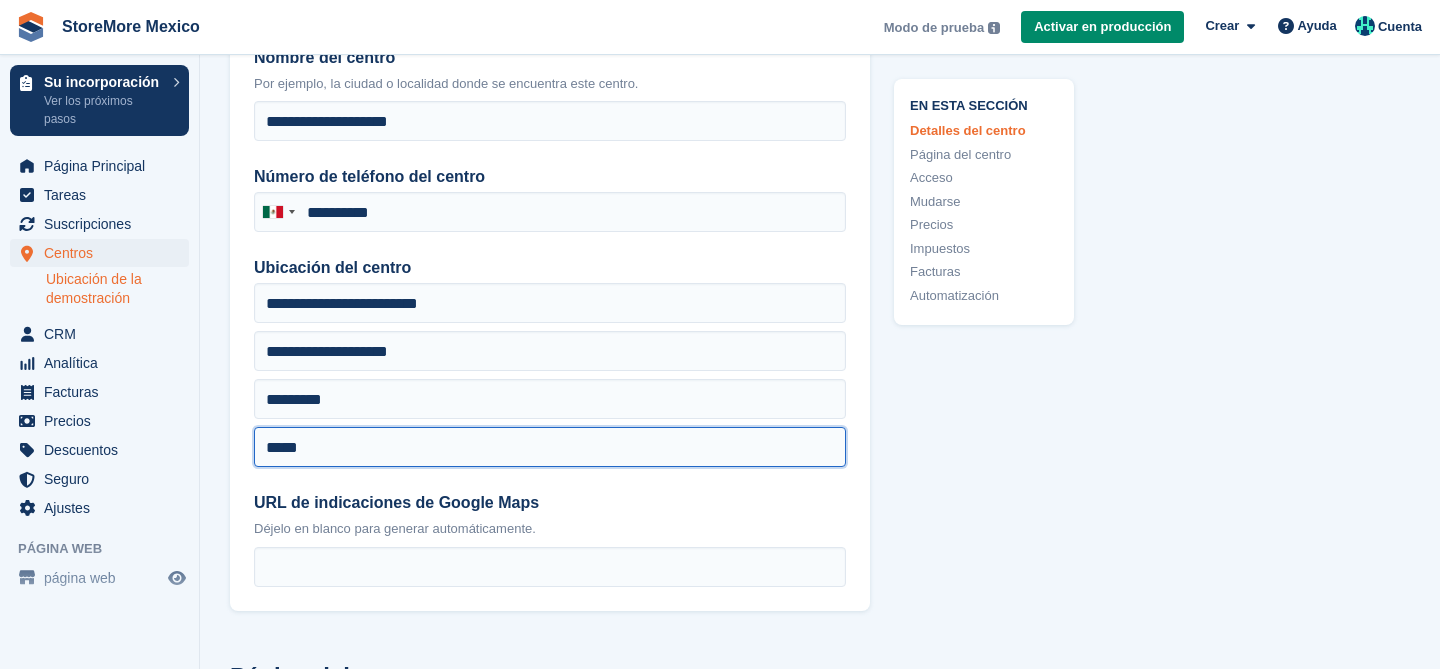 type on "*****" 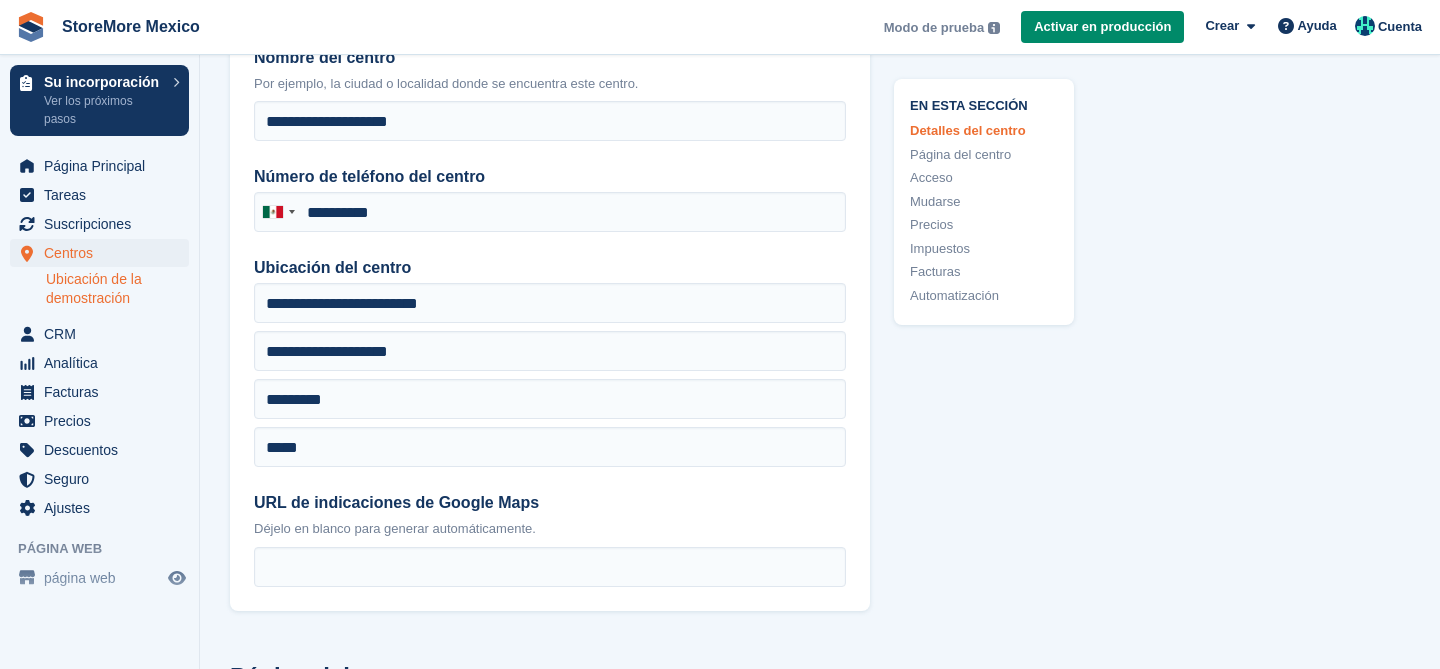 click on "**********" at bounding box center [550, 282] 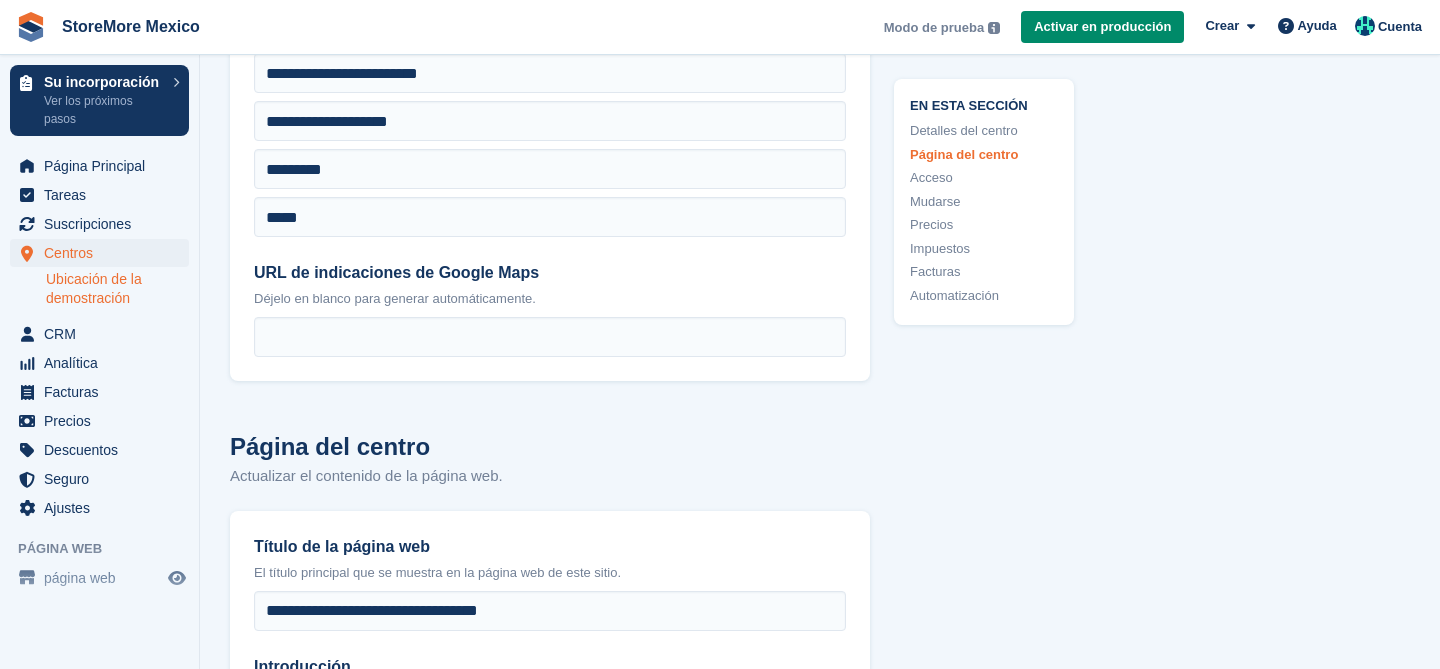scroll, scrollTop: 453, scrollLeft: 0, axis: vertical 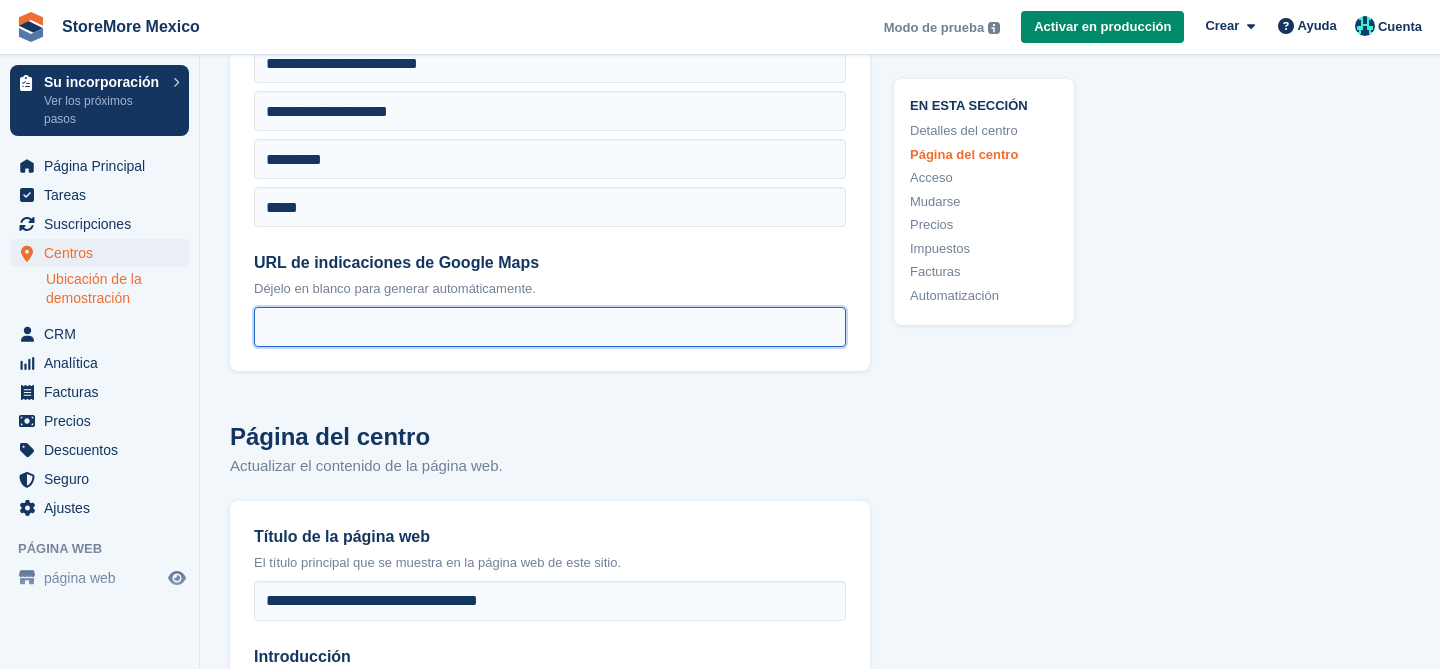 click on "URL de indicaciones de Google Maps" at bounding box center [550, 327] 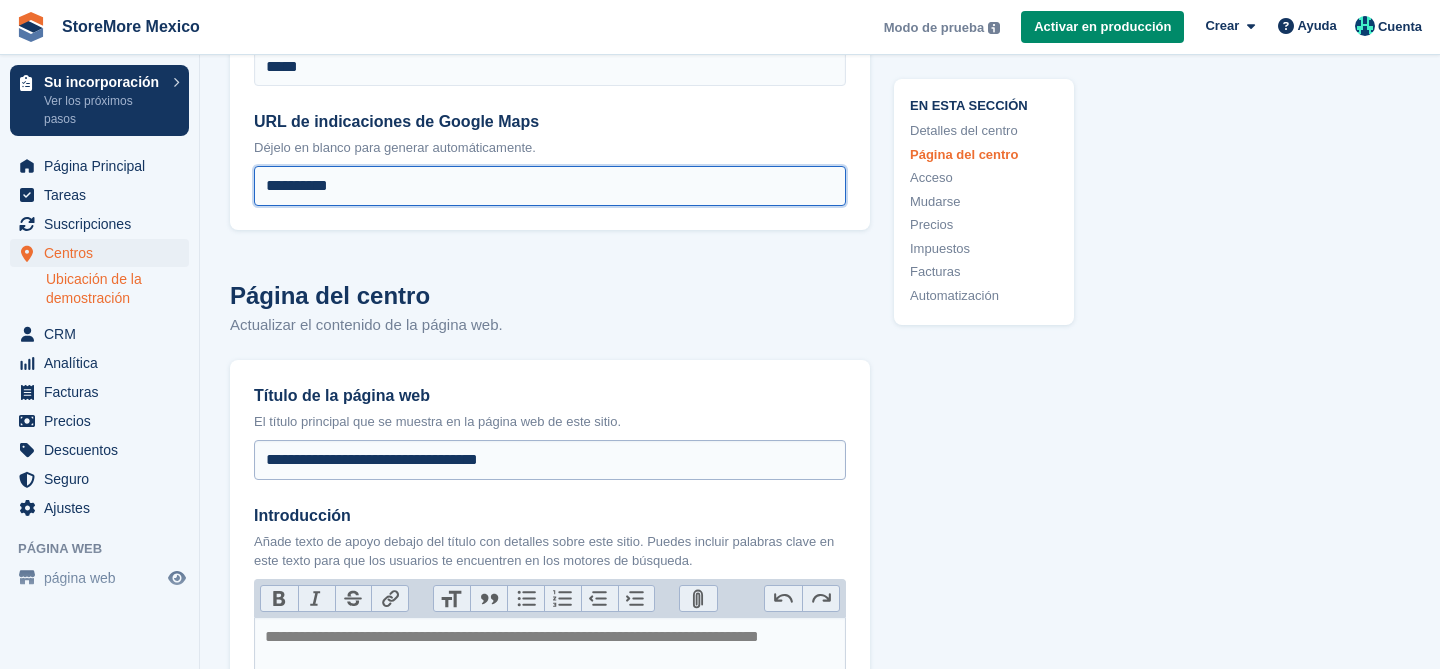 scroll, scrollTop: 513, scrollLeft: 0, axis: vertical 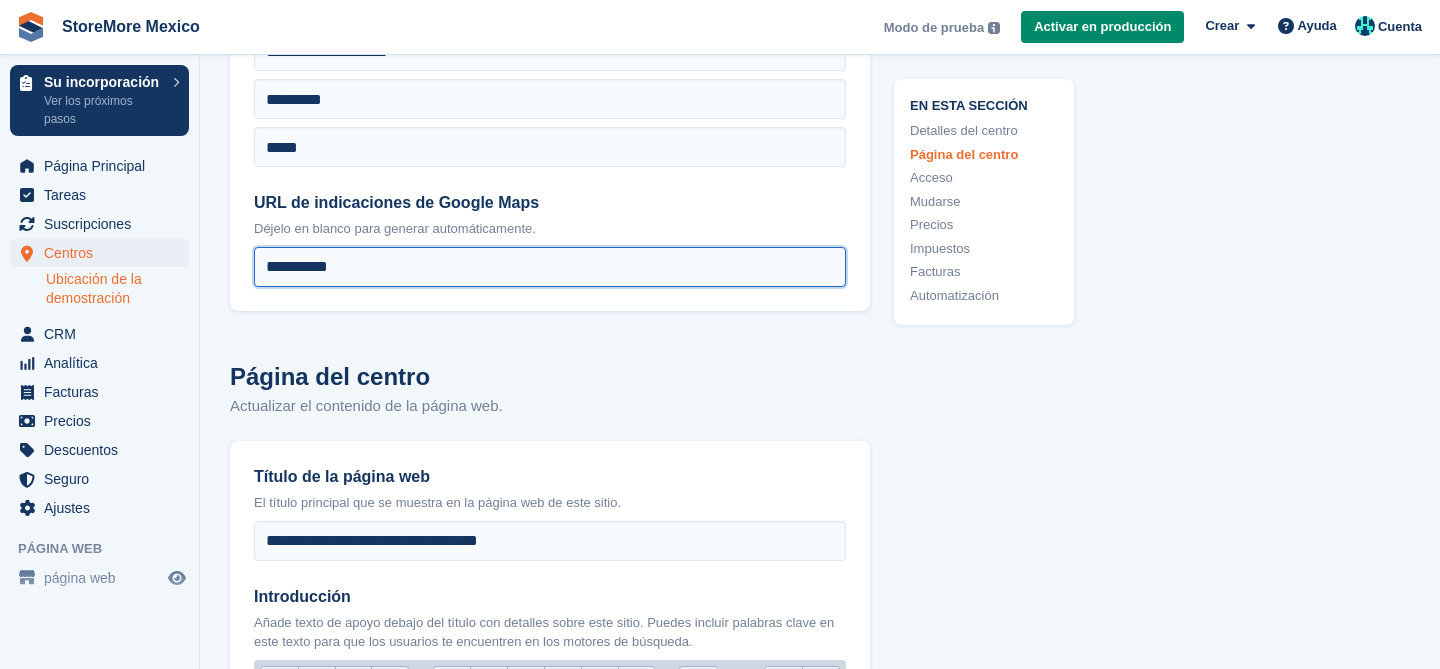 click on "**********" at bounding box center [550, 267] 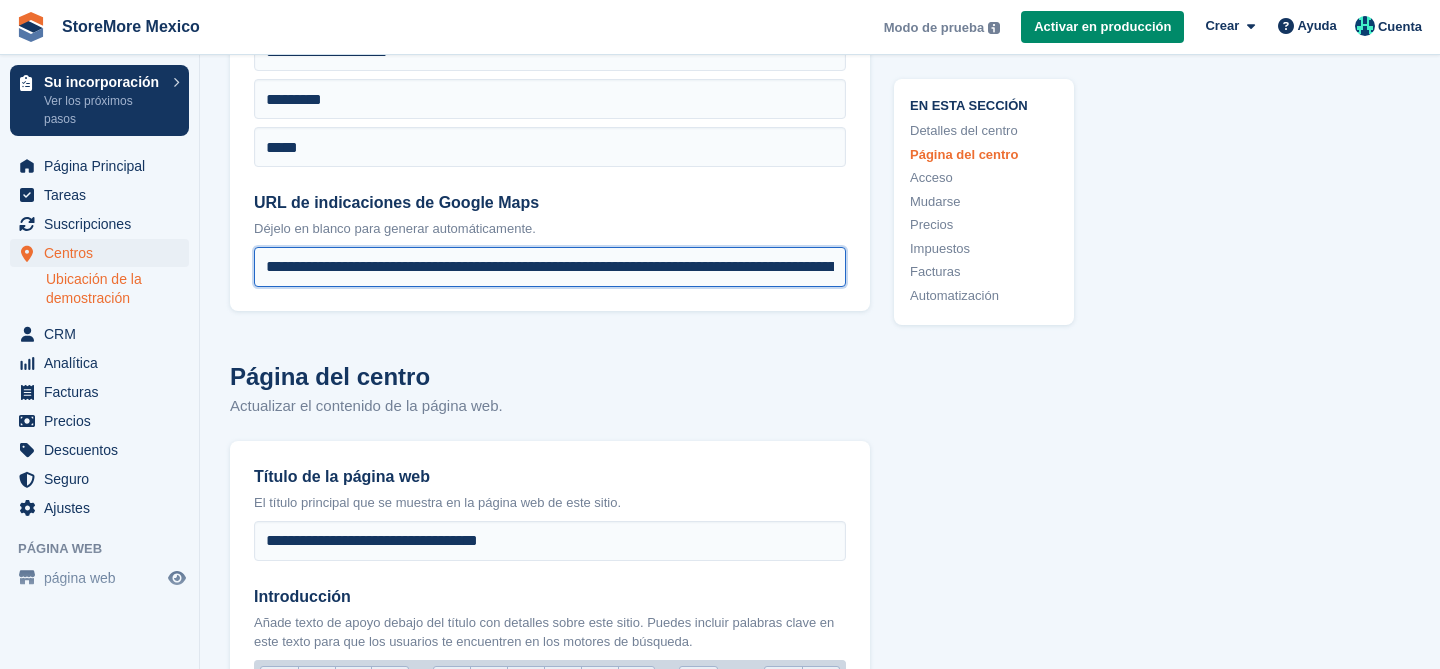 scroll, scrollTop: 0, scrollLeft: 2202, axis: horizontal 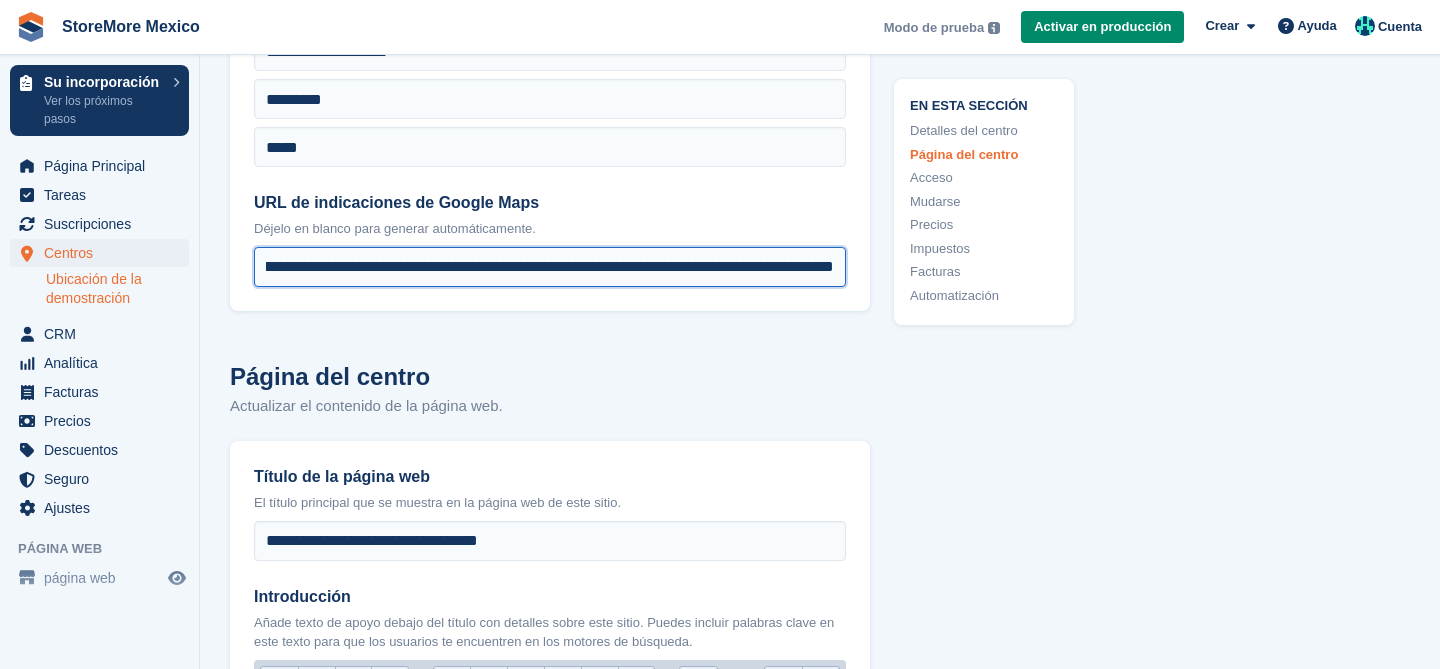 type on "**********" 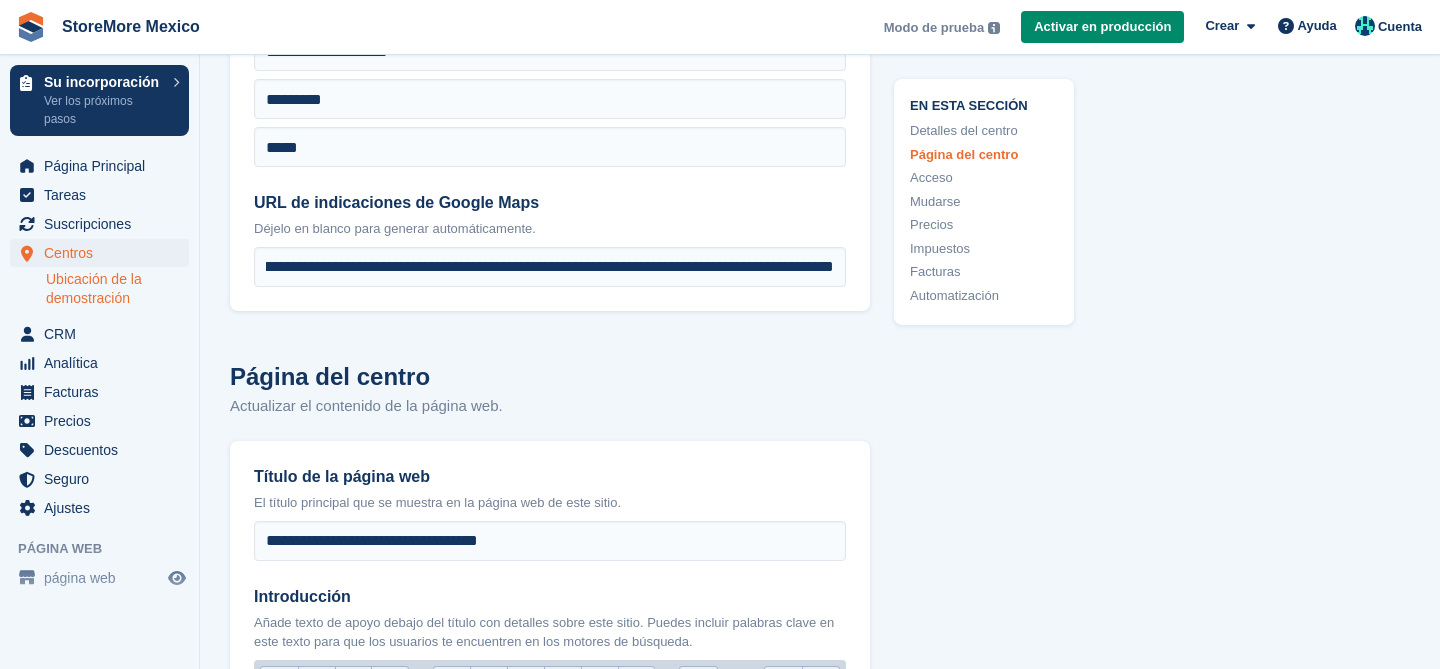 scroll, scrollTop: 0, scrollLeft: 0, axis: both 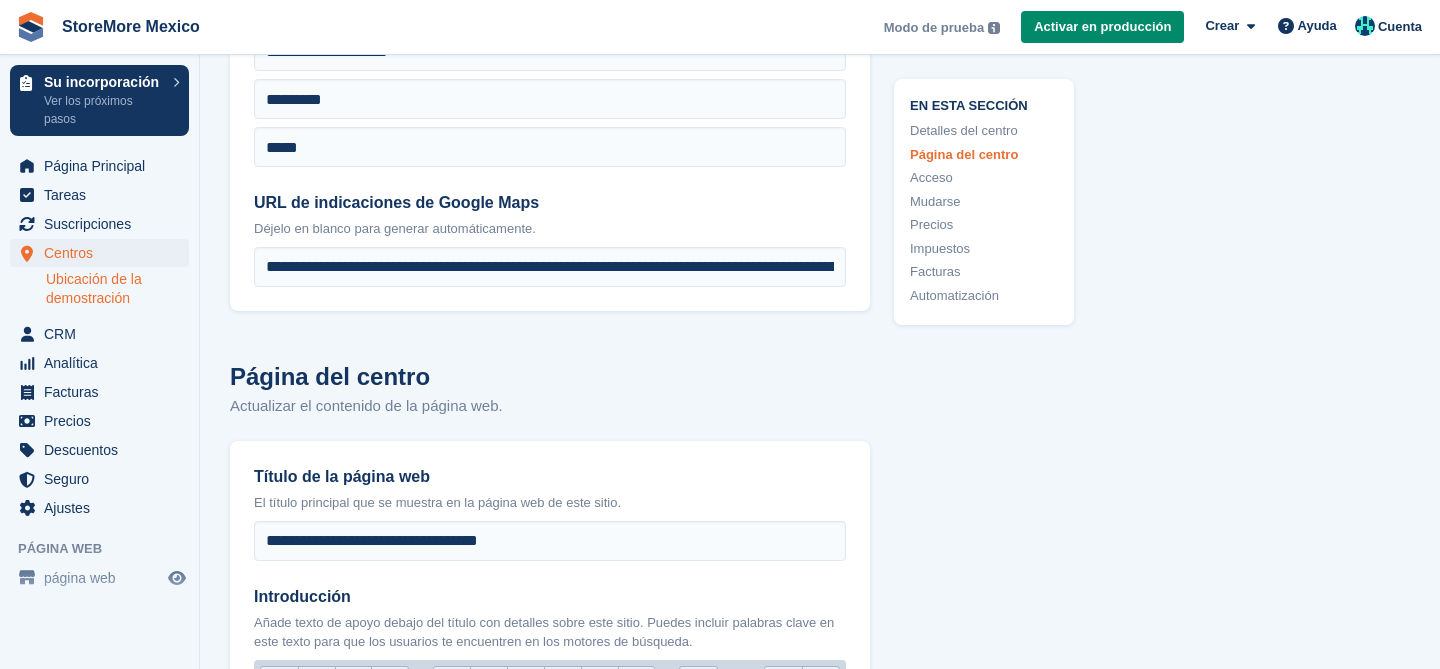 click on "**********" at bounding box center (550, 3638) 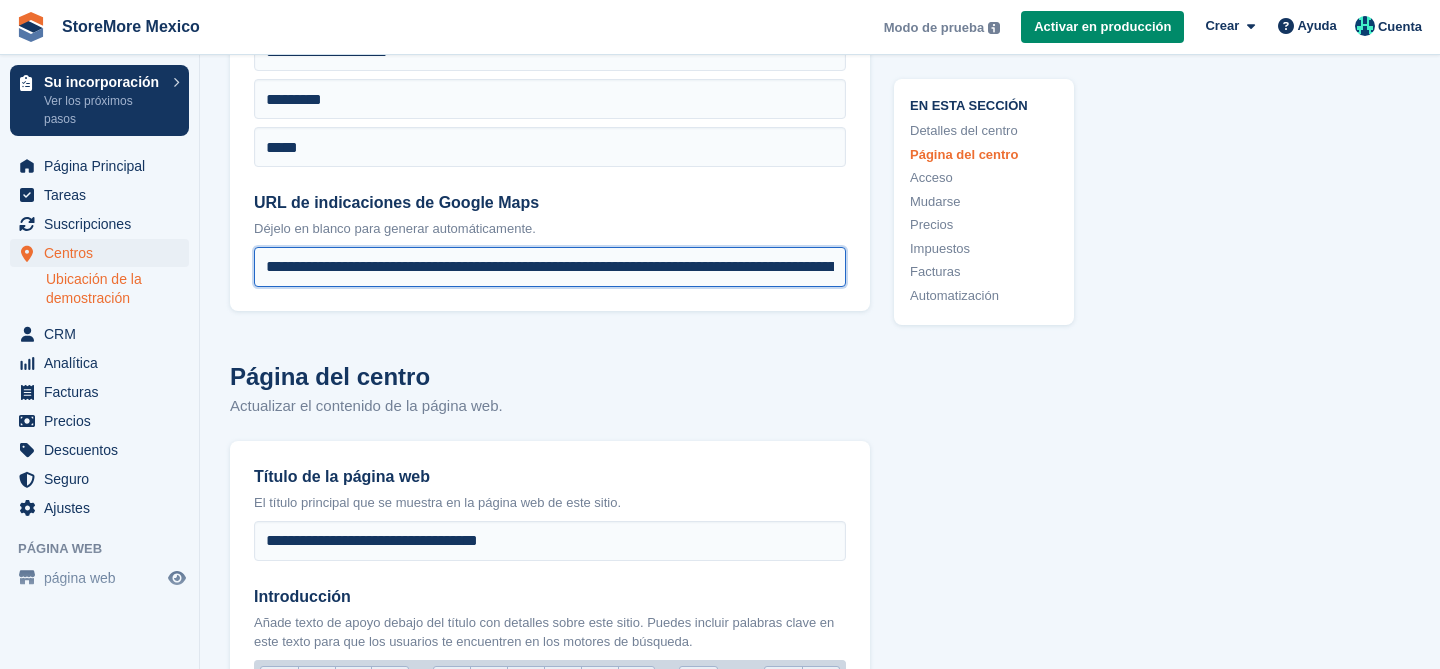 click on "**********" at bounding box center (550, 267) 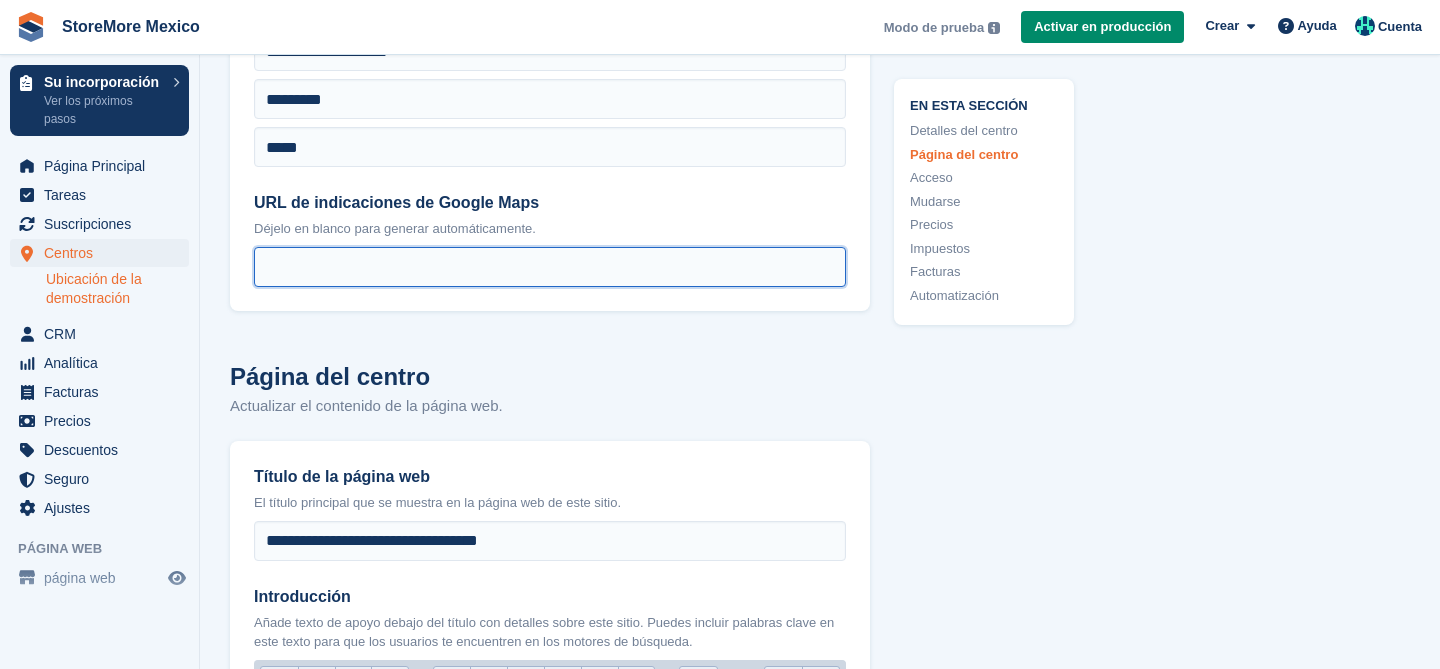 type 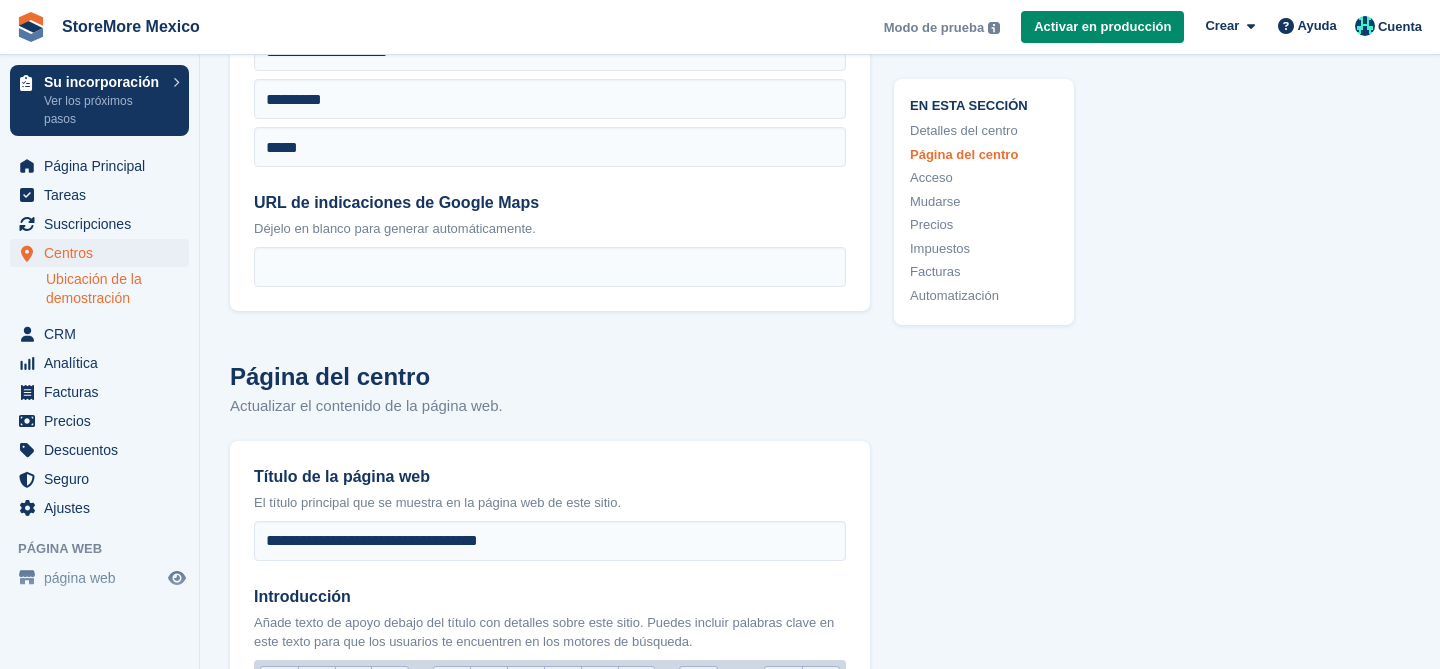 click on "**********" at bounding box center (550, 3638) 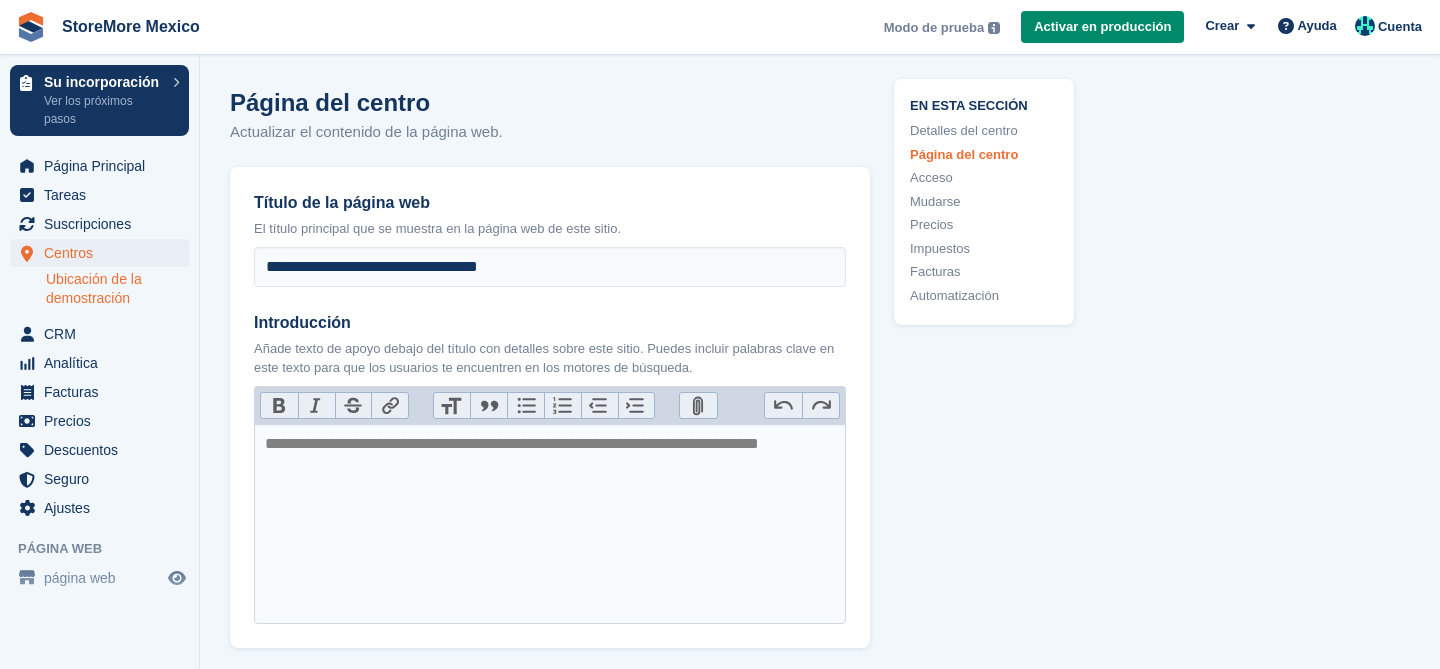 scroll, scrollTop: 767, scrollLeft: 0, axis: vertical 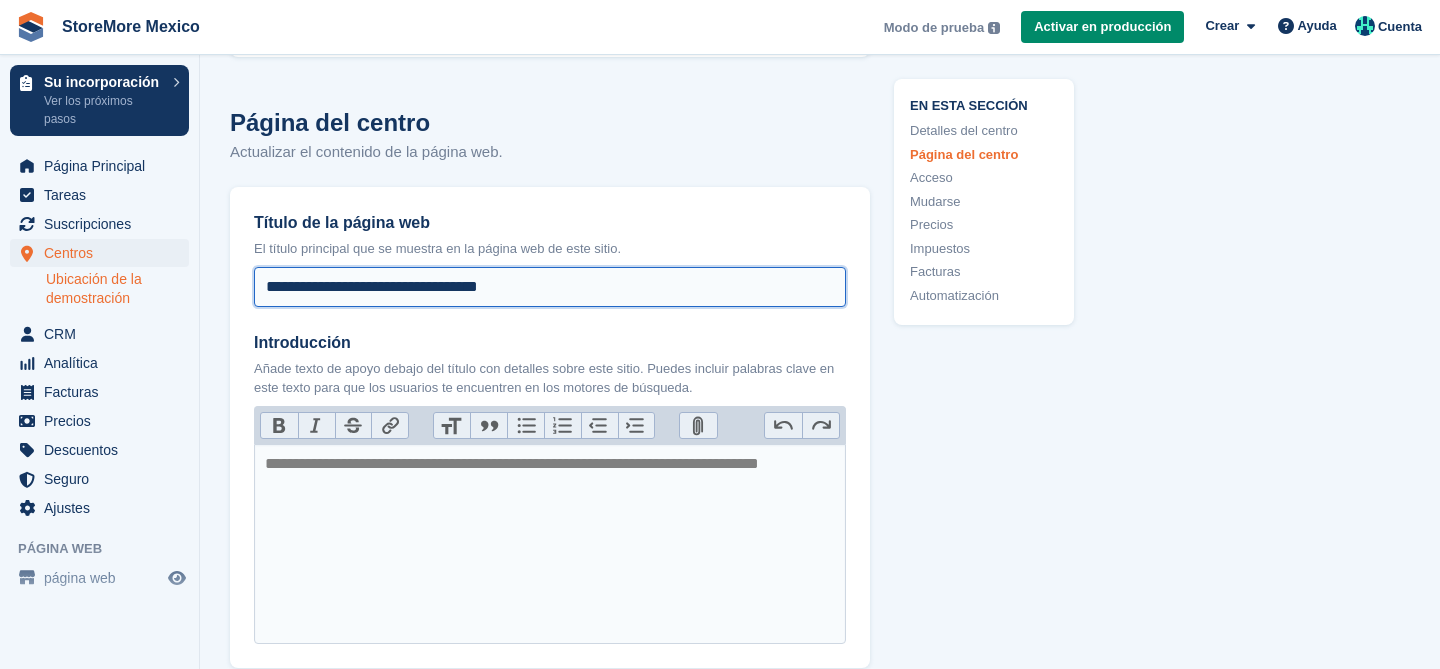 click on "**********" at bounding box center (550, 287) 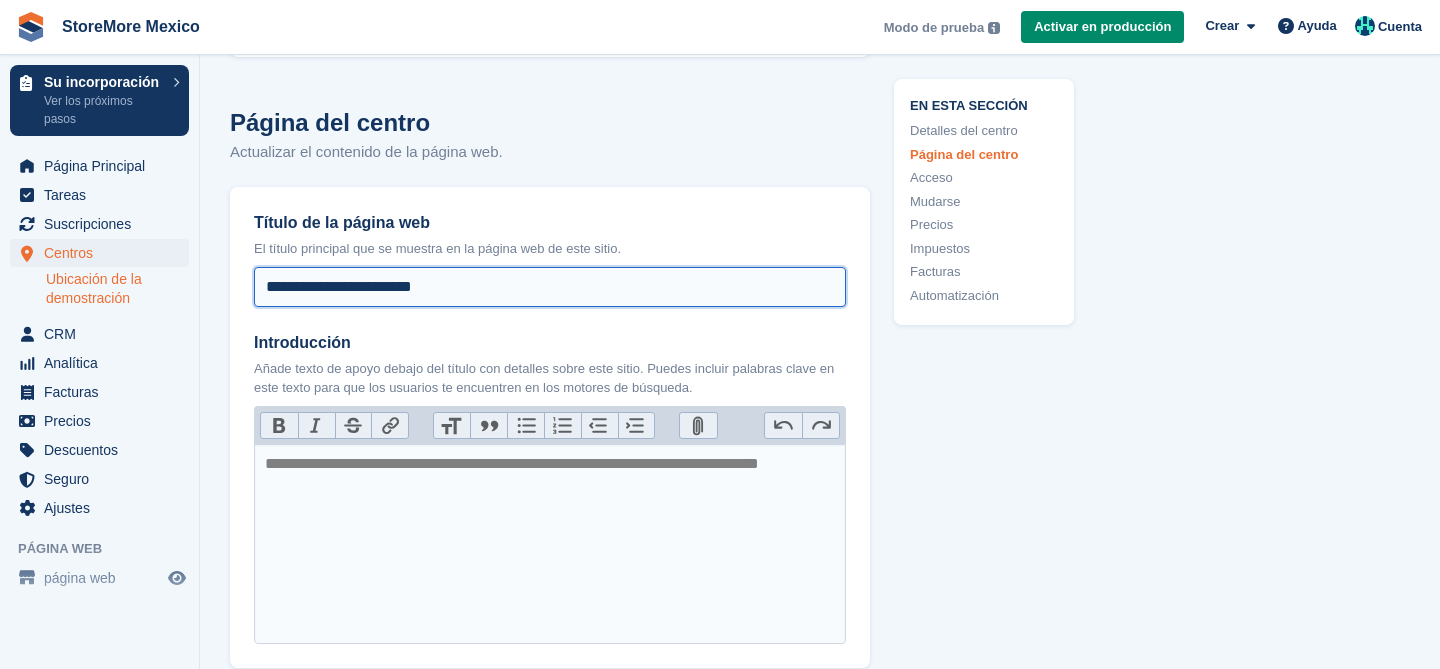 type on "**********" 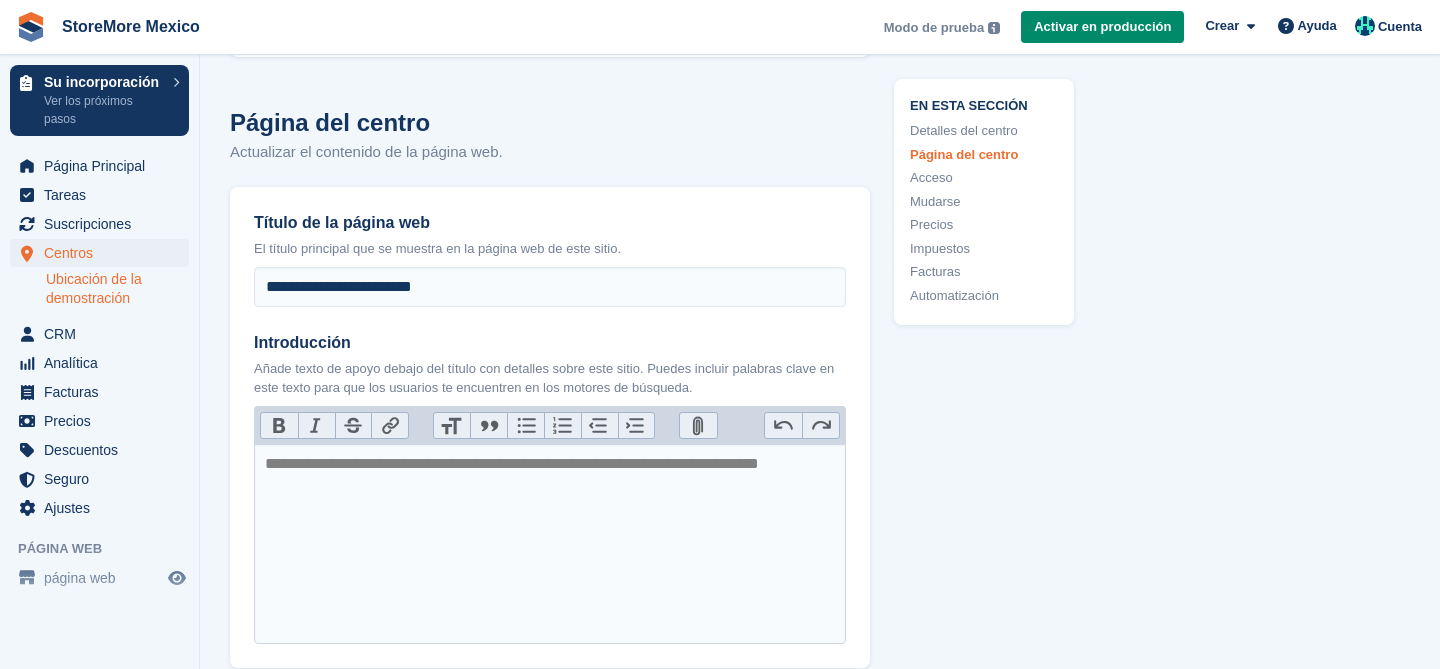 click on "**********" at bounding box center (820, 3490) 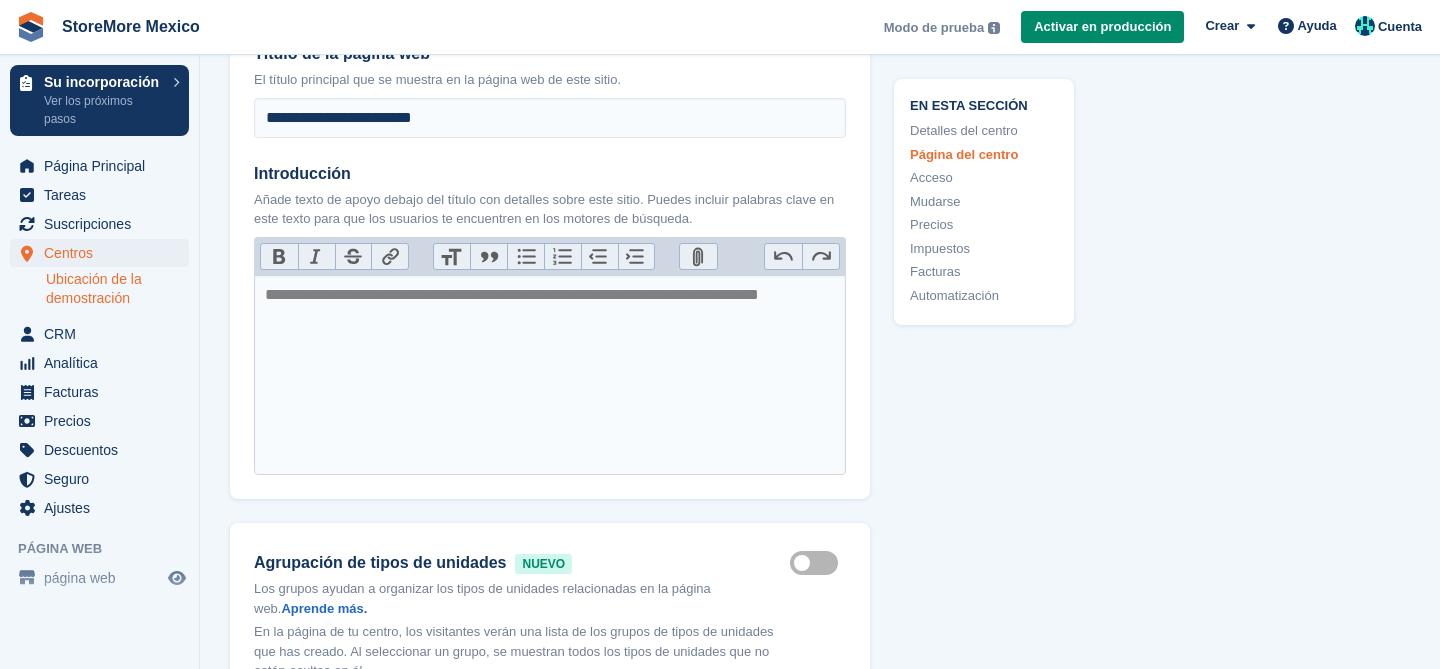 scroll, scrollTop: 940, scrollLeft: 0, axis: vertical 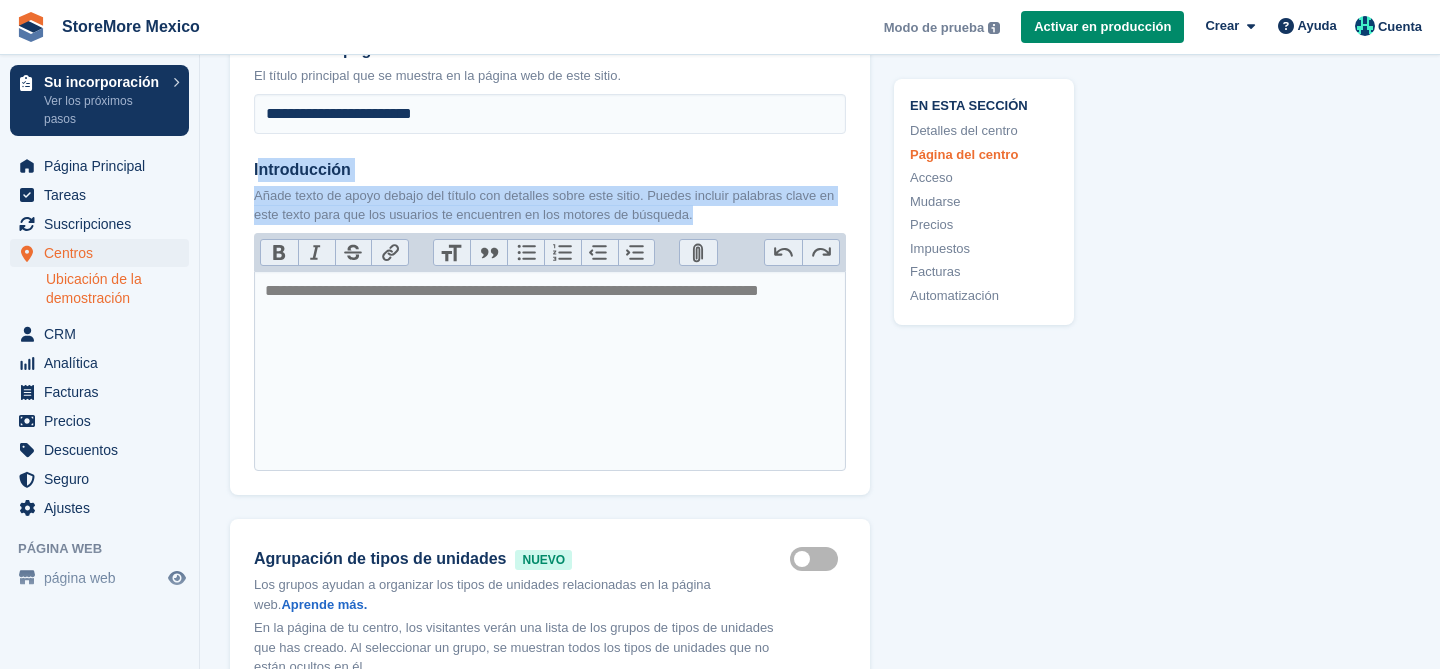 drag, startPoint x: 257, startPoint y: 162, endPoint x: 747, endPoint y: 223, distance: 493.78235 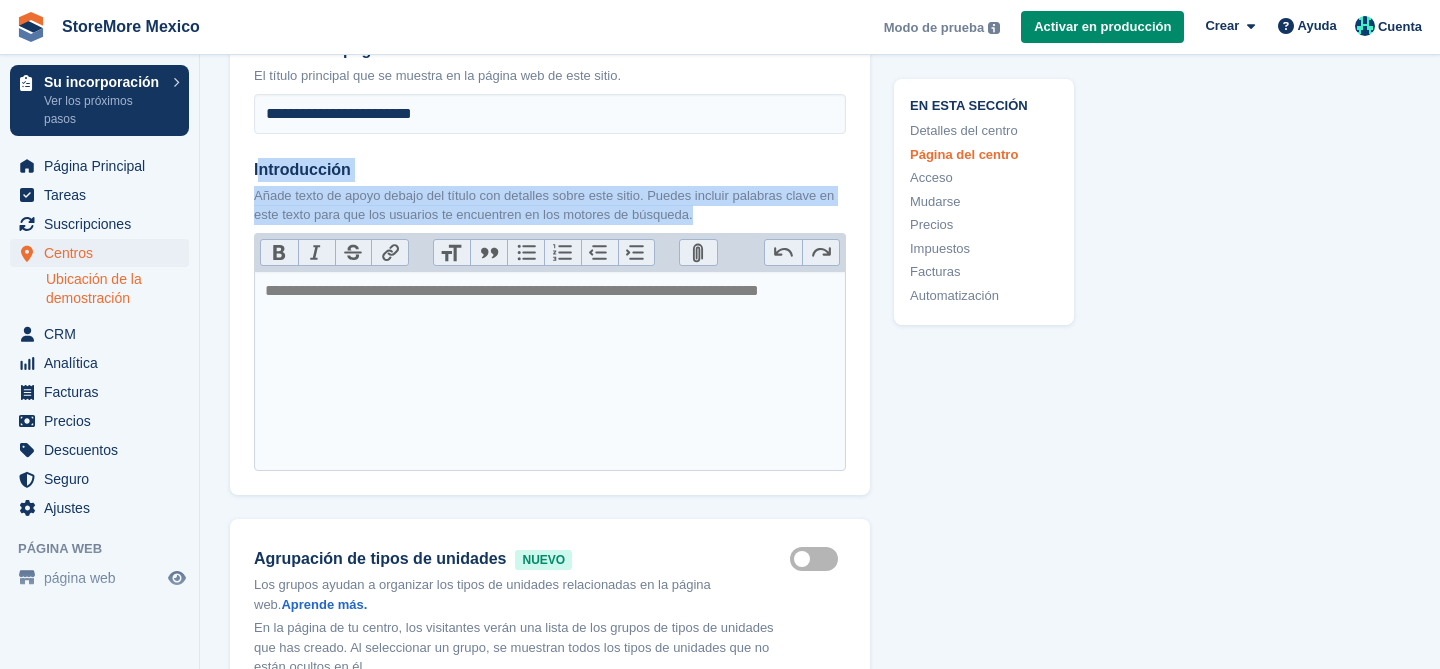 click on "Introducción
Añade texto de apoyo debajo del título con detalles sobre este sitio. Puedes incluir palabras clave en este texto para que los usuarios te encuentren en los motores de búsqueda." at bounding box center [550, 191] 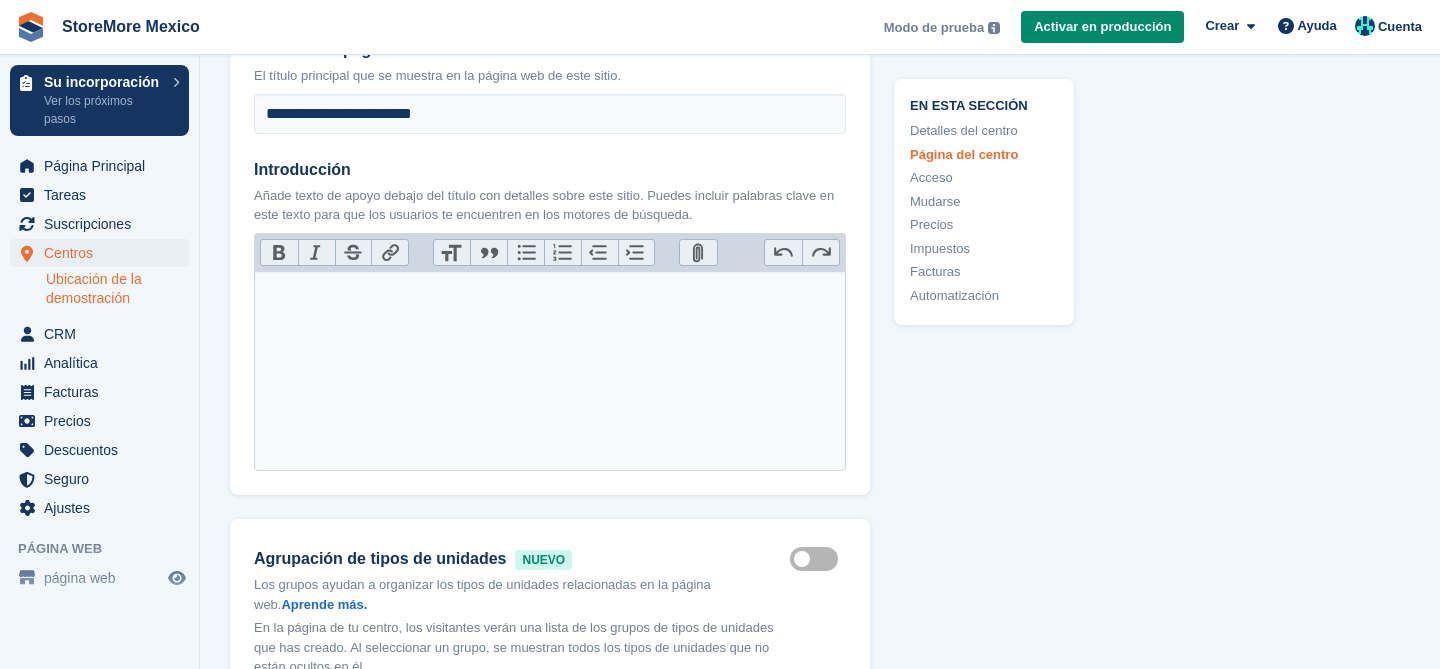 click at bounding box center [550, 371] 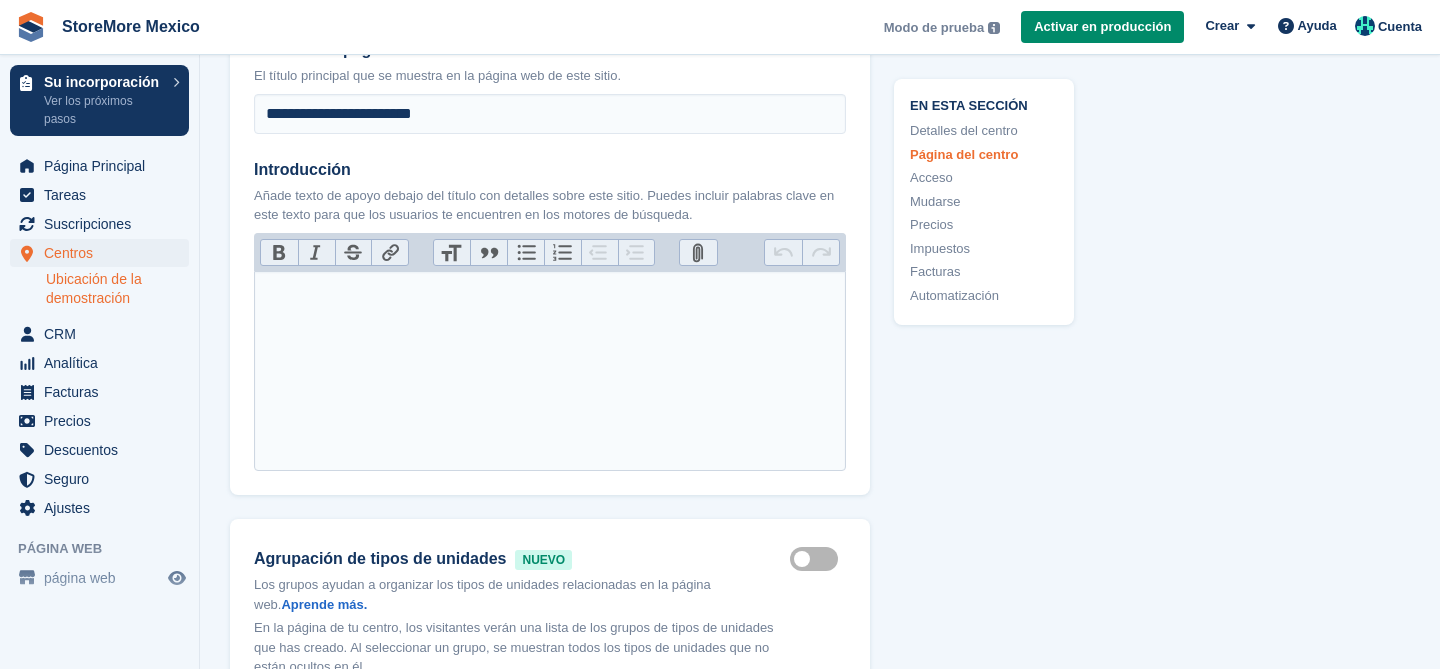 paste on "**********" 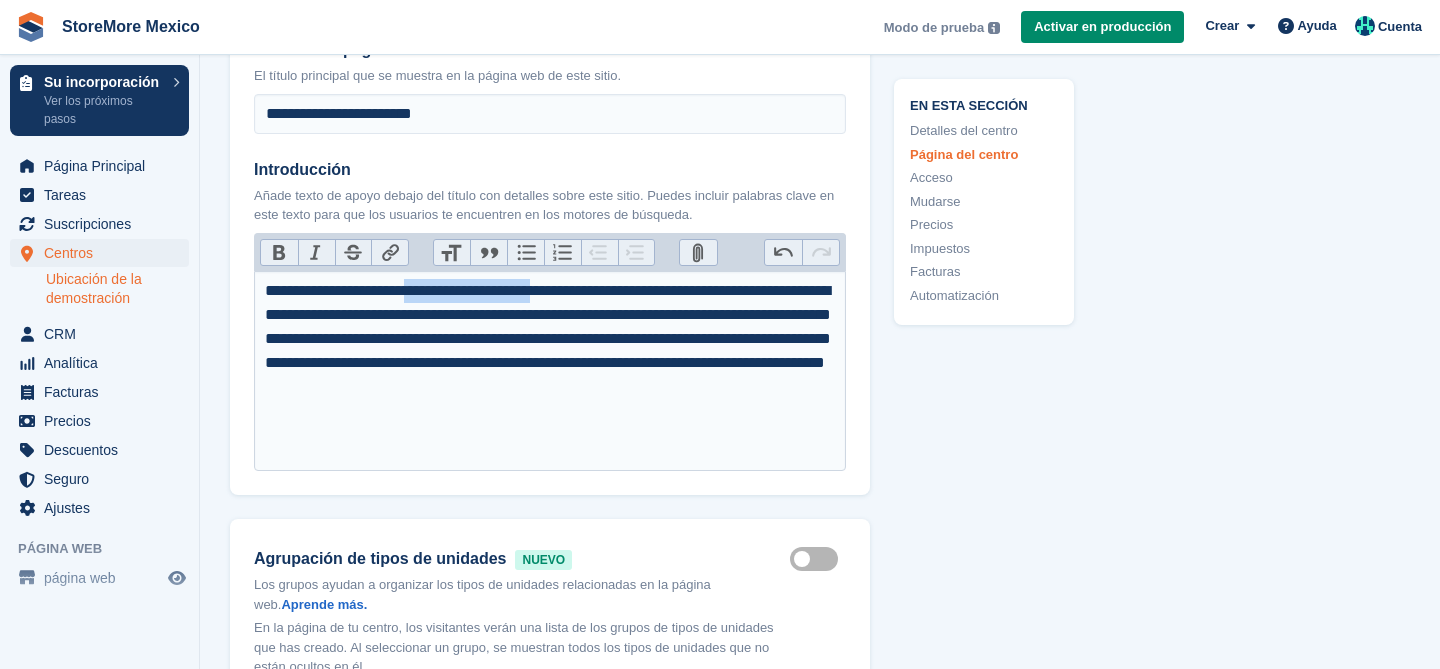 drag, startPoint x: 606, startPoint y: 295, endPoint x: 448, endPoint y: 288, distance: 158.15498 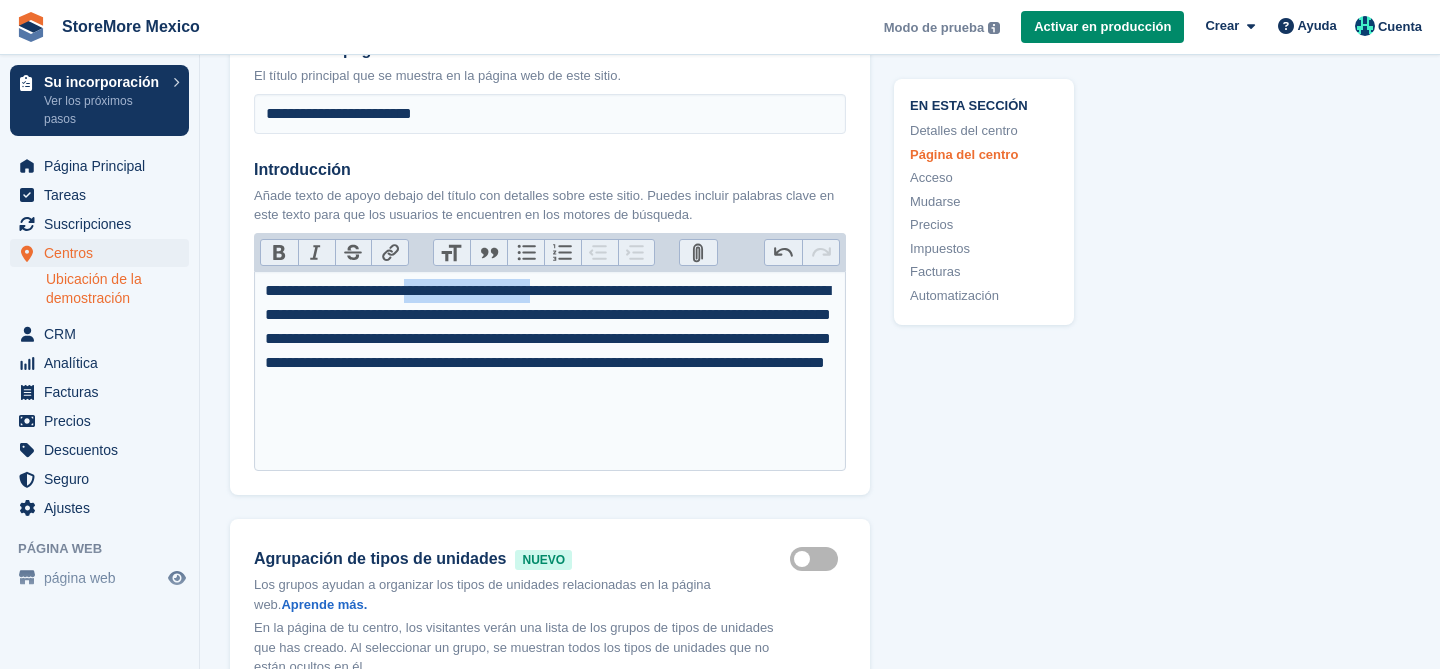 click on "**********" at bounding box center (550, 351) 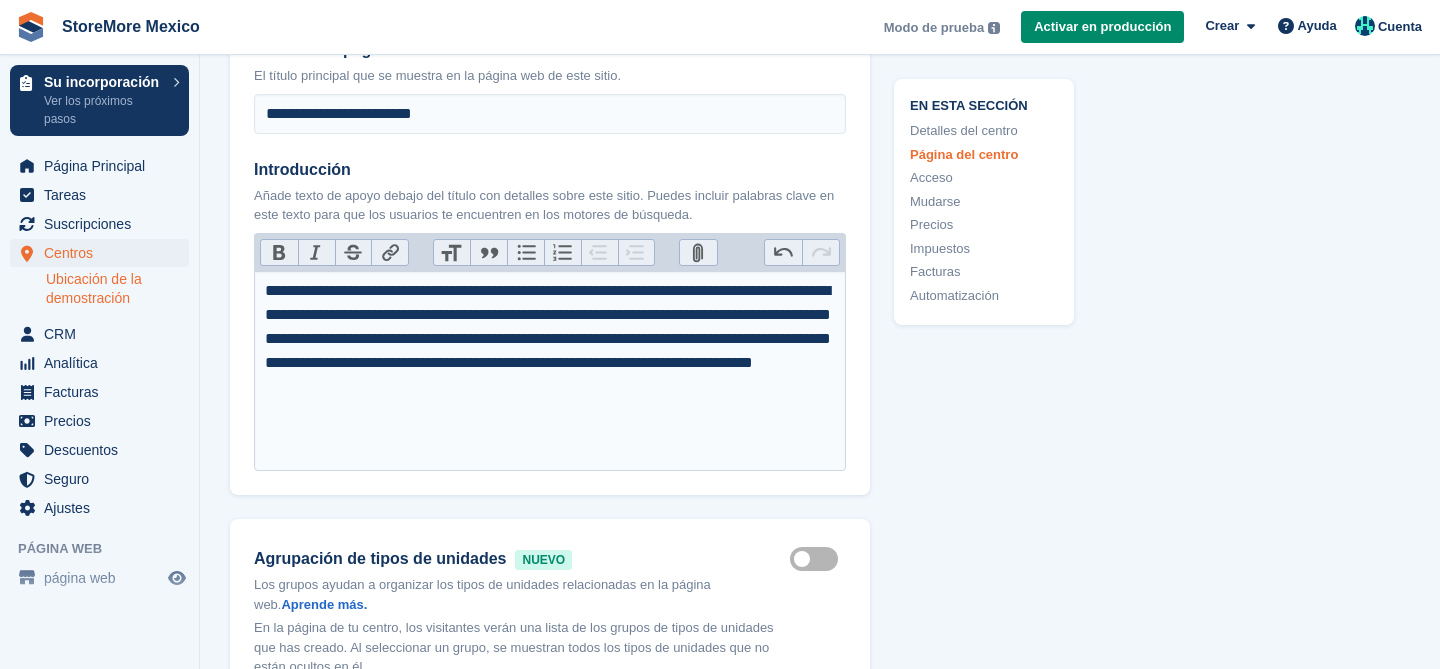 click on "**********" at bounding box center [550, 339] 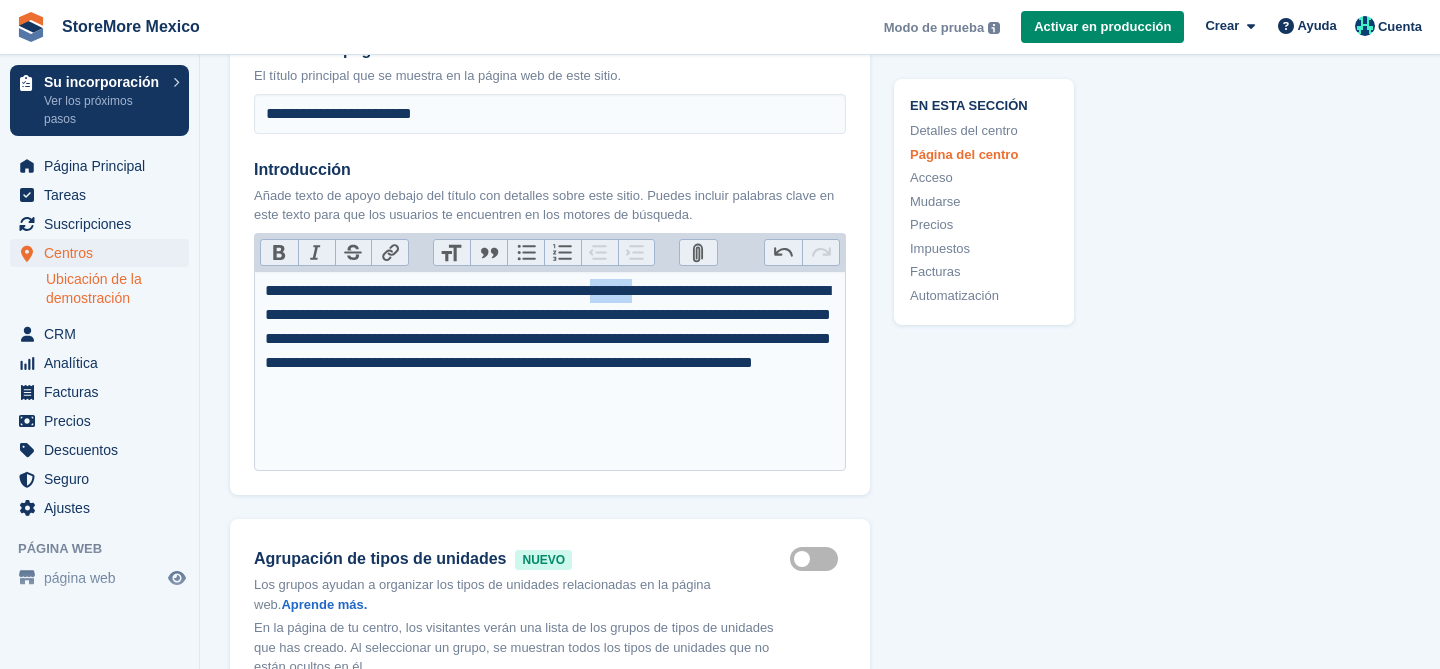 click on "**********" at bounding box center (550, 339) 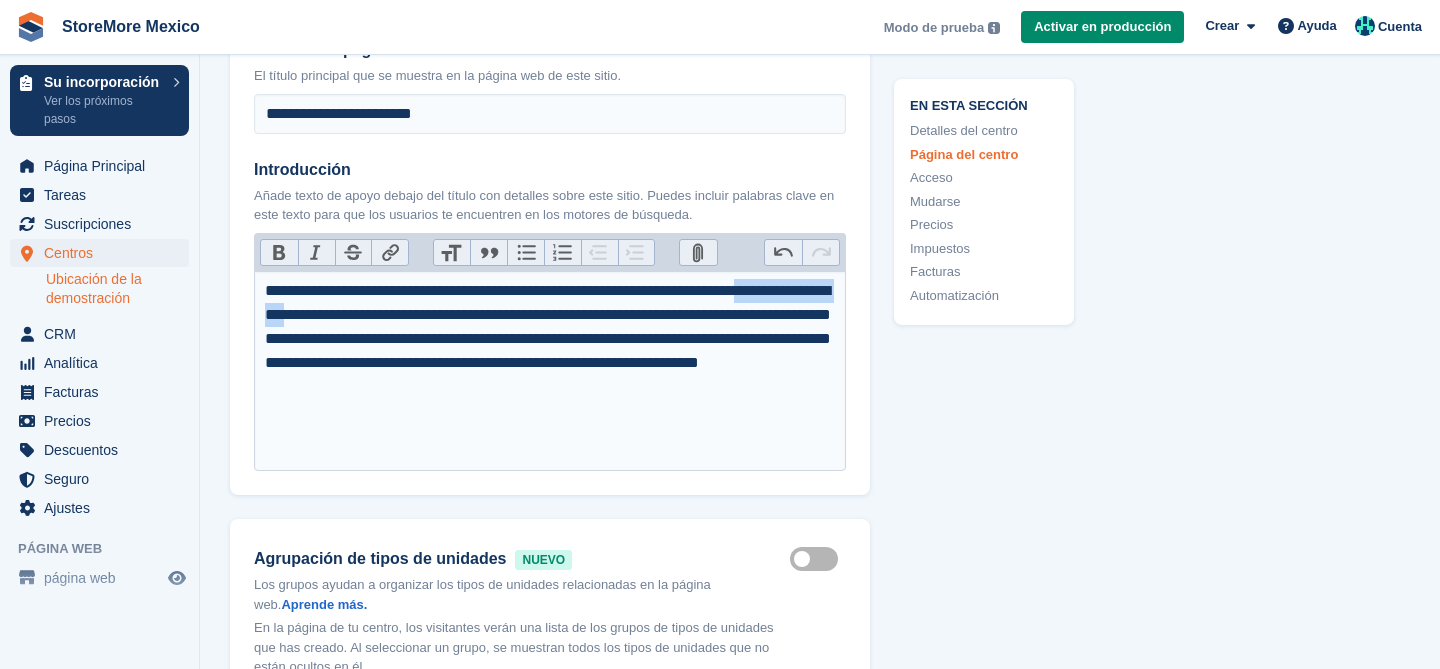 drag, startPoint x: 440, startPoint y: 314, endPoint x: 308, endPoint y: 313, distance: 132.00378 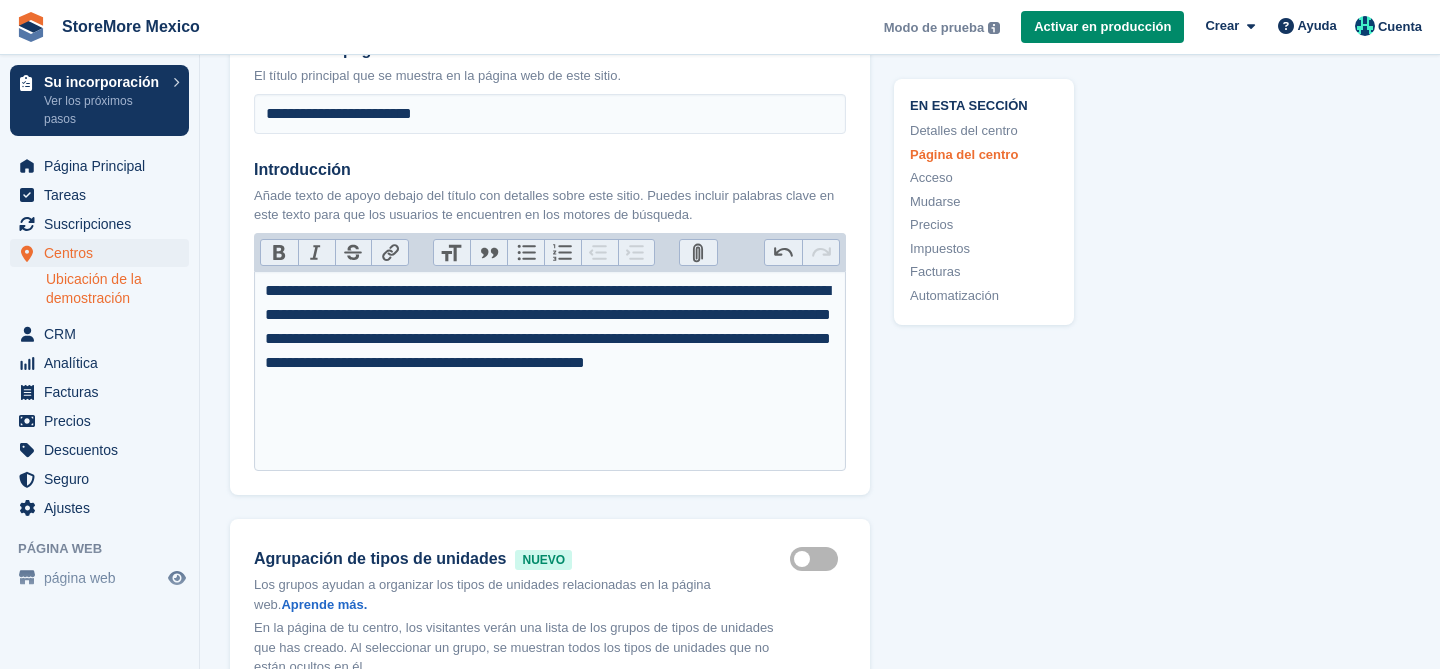 click on "**********" at bounding box center (550, 339) 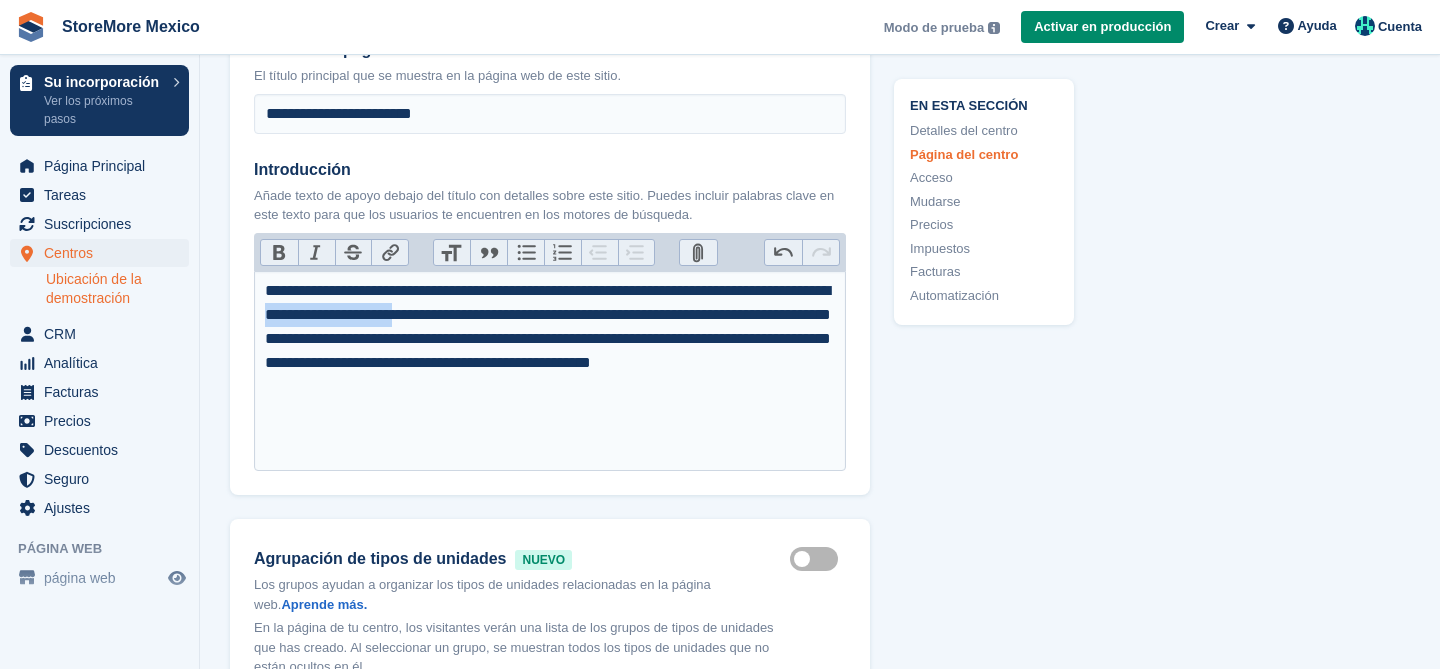 drag, startPoint x: 586, startPoint y: 314, endPoint x: 421, endPoint y: 314, distance: 165 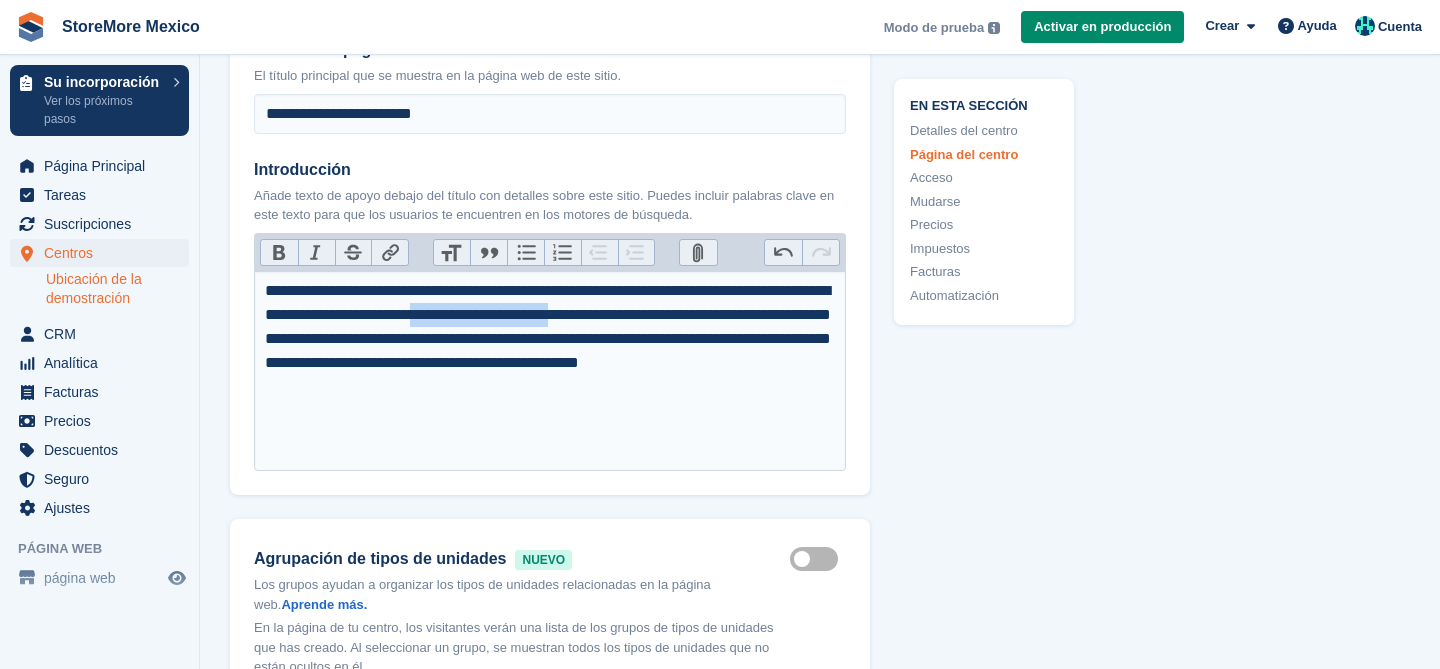 drag, startPoint x: 616, startPoint y: 319, endPoint x: 818, endPoint y: 307, distance: 202.35612 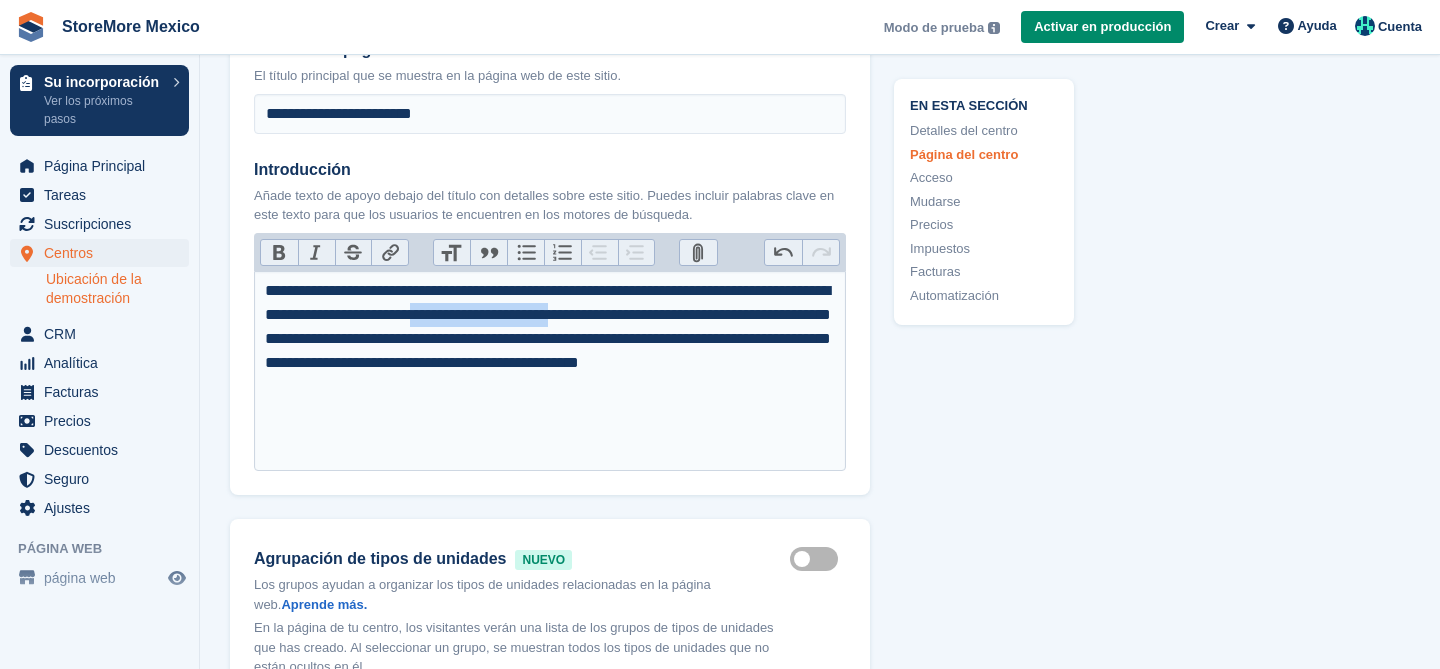 click on "**********" at bounding box center (550, 339) 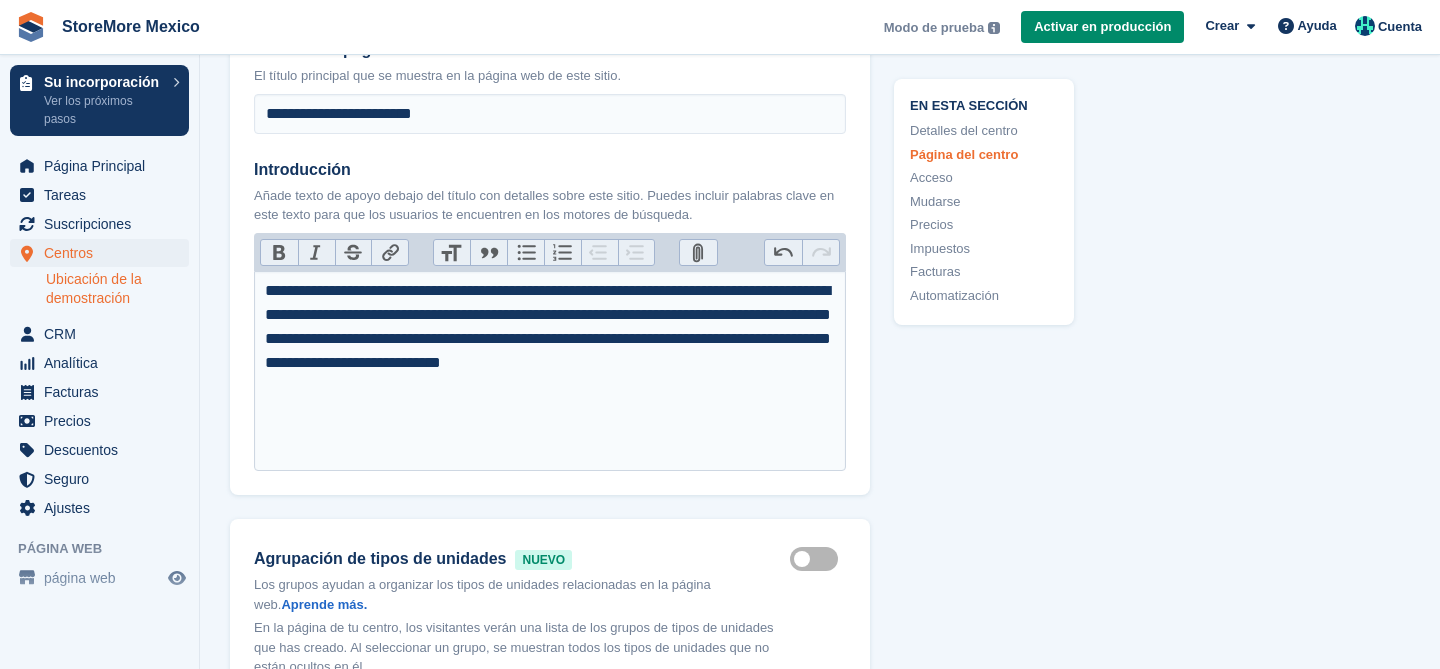 click on "**********" at bounding box center [550, 339] 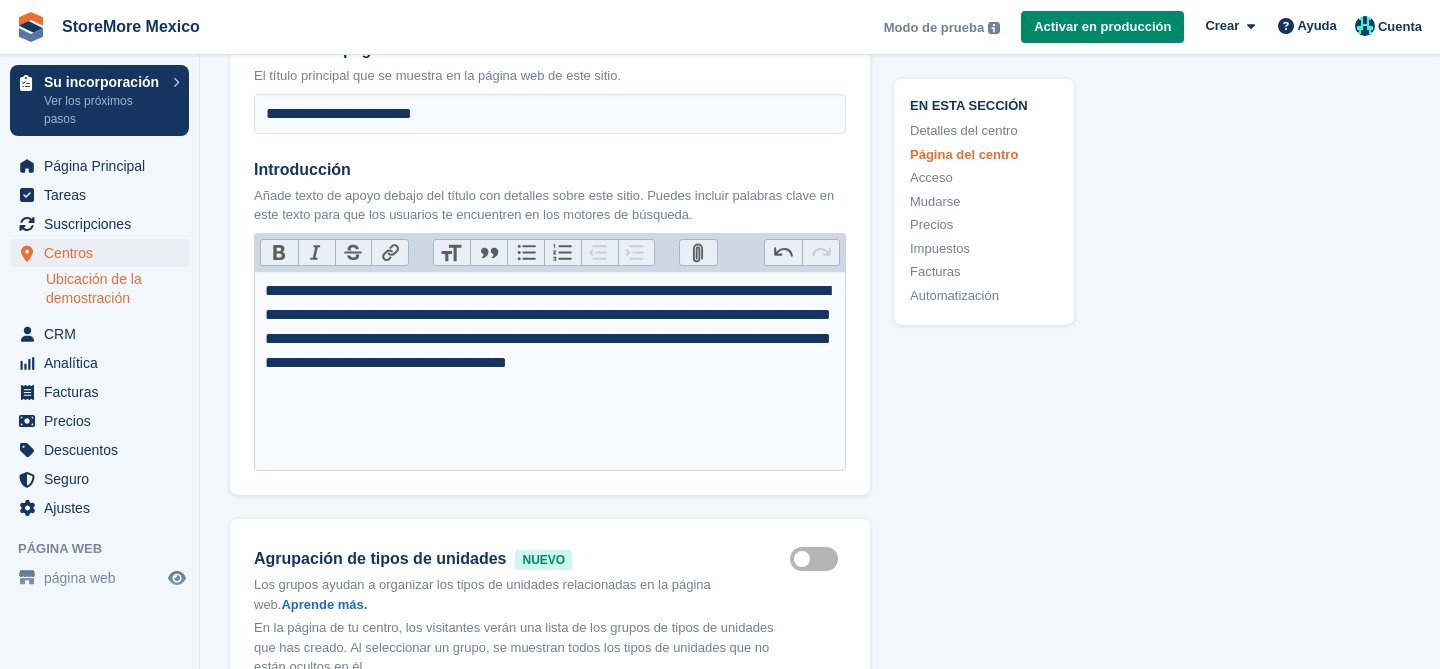 click on "**********" at bounding box center (550, 339) 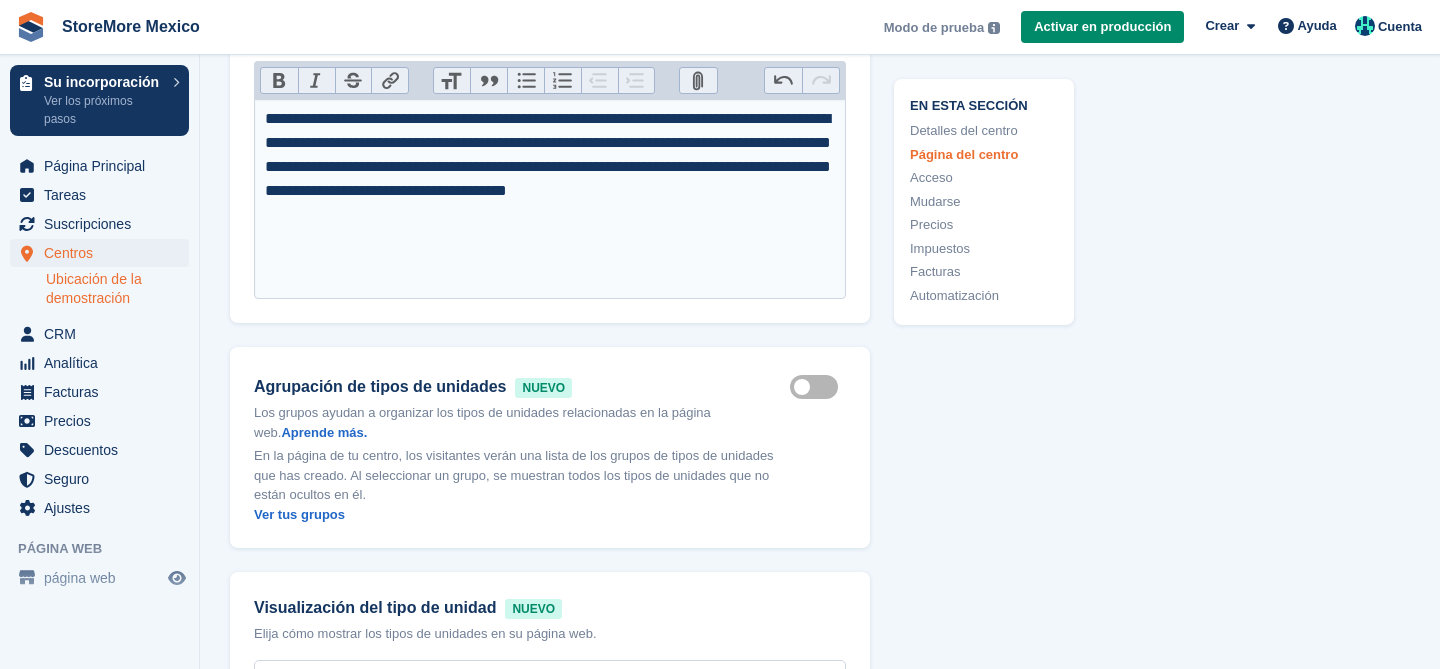 scroll, scrollTop: 1129, scrollLeft: 0, axis: vertical 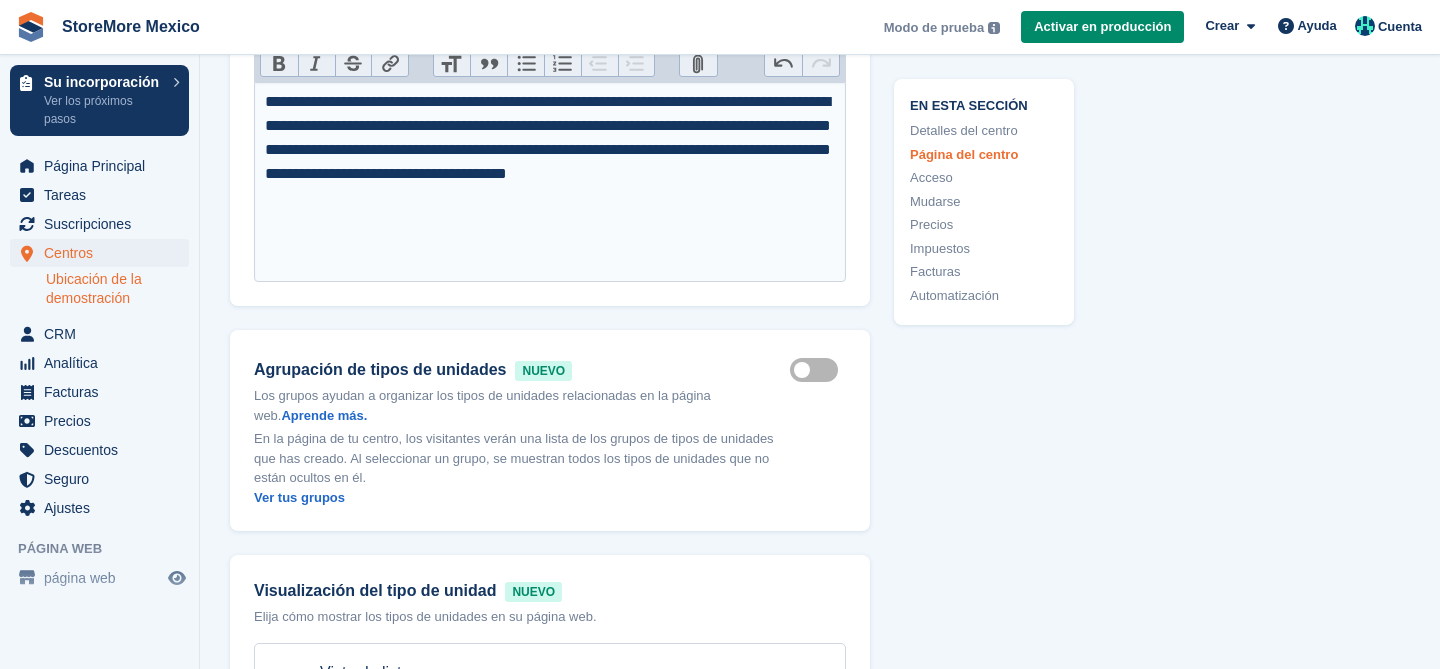 click on "**********" at bounding box center (550, 150) 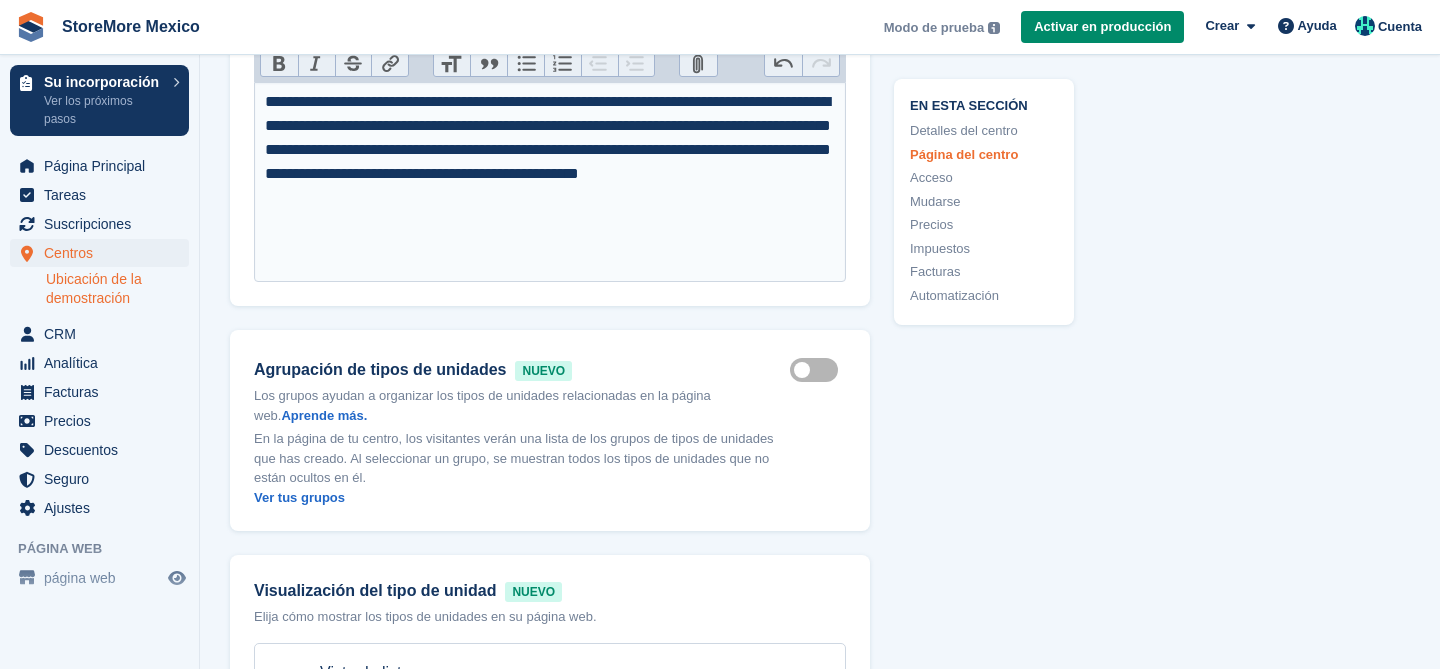 type on "**********" 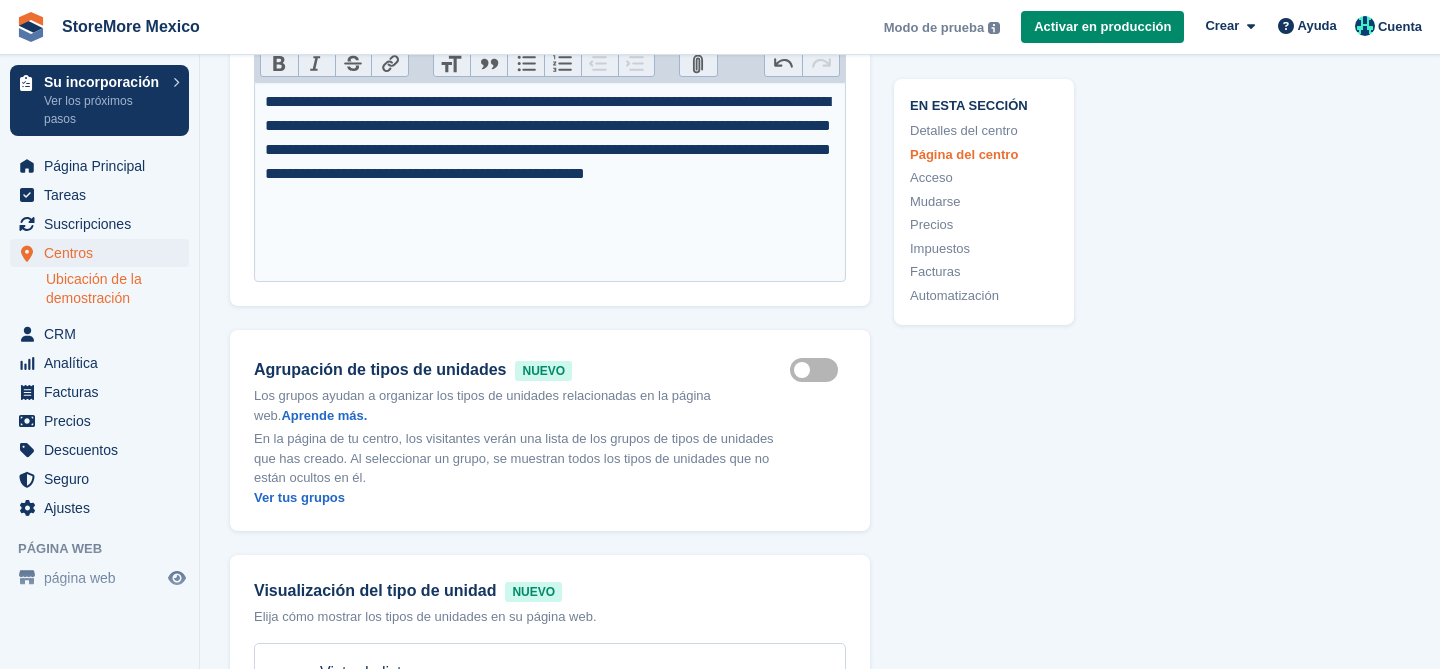 click on "**********" at bounding box center [550, 182] 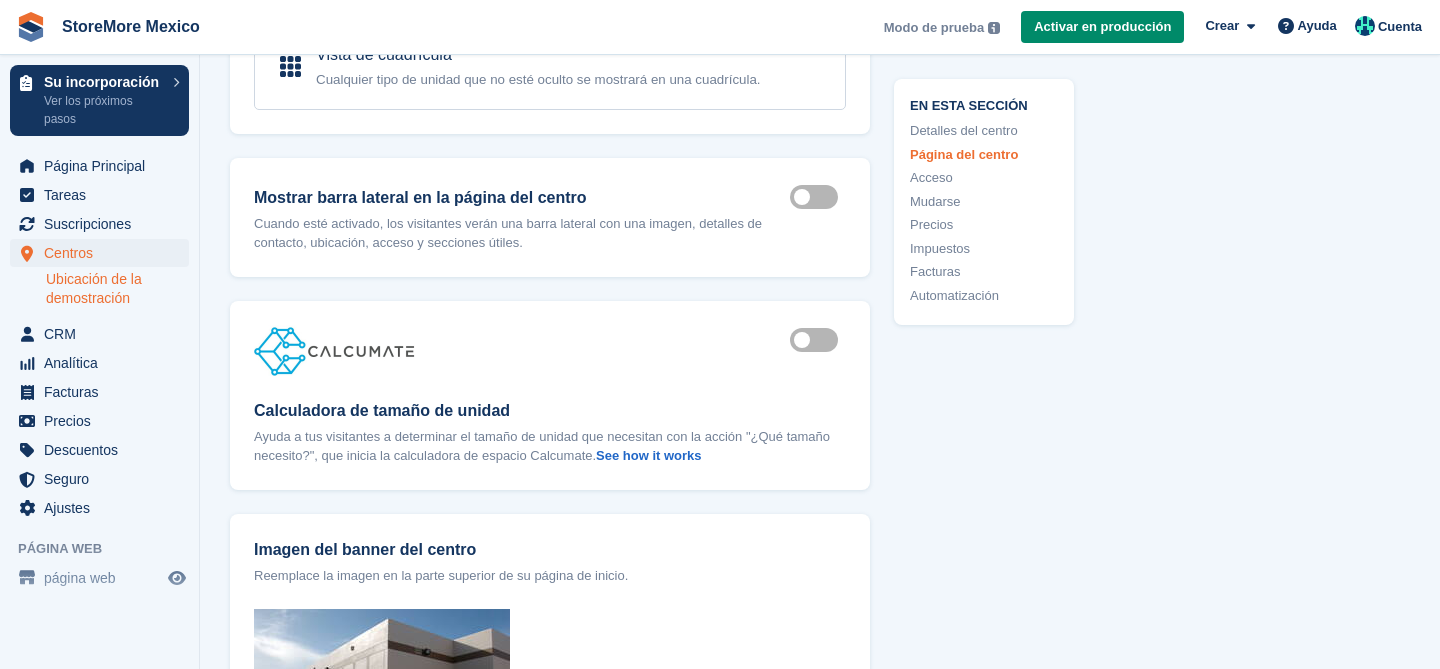scroll, scrollTop: 1847, scrollLeft: 0, axis: vertical 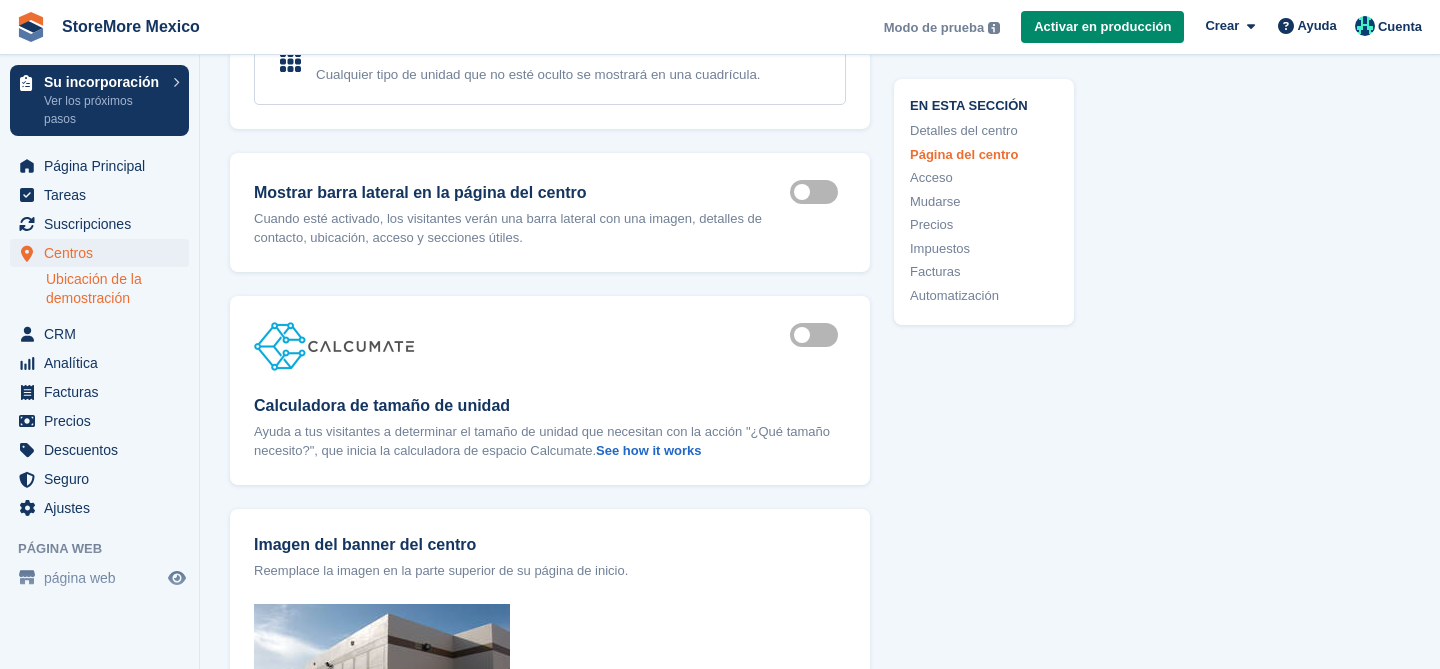 click on "Is active" at bounding box center [818, 335] 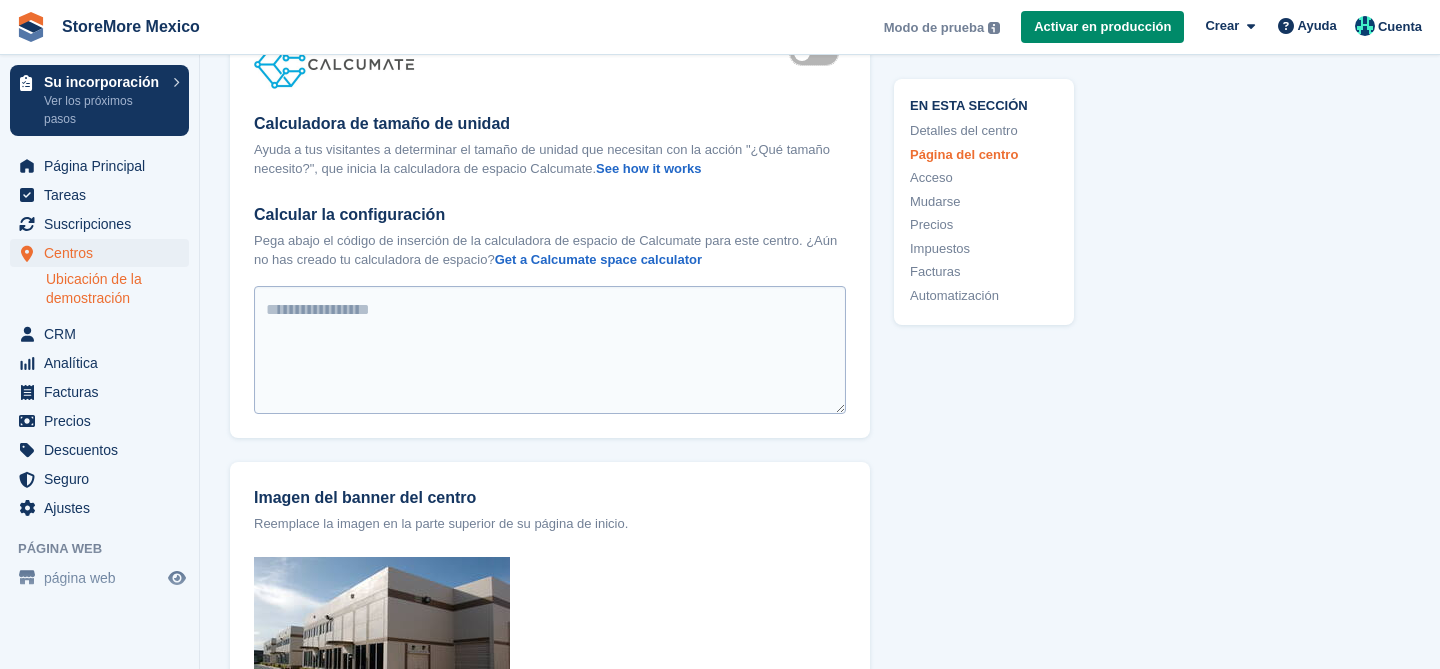 scroll, scrollTop: 2081, scrollLeft: 0, axis: vertical 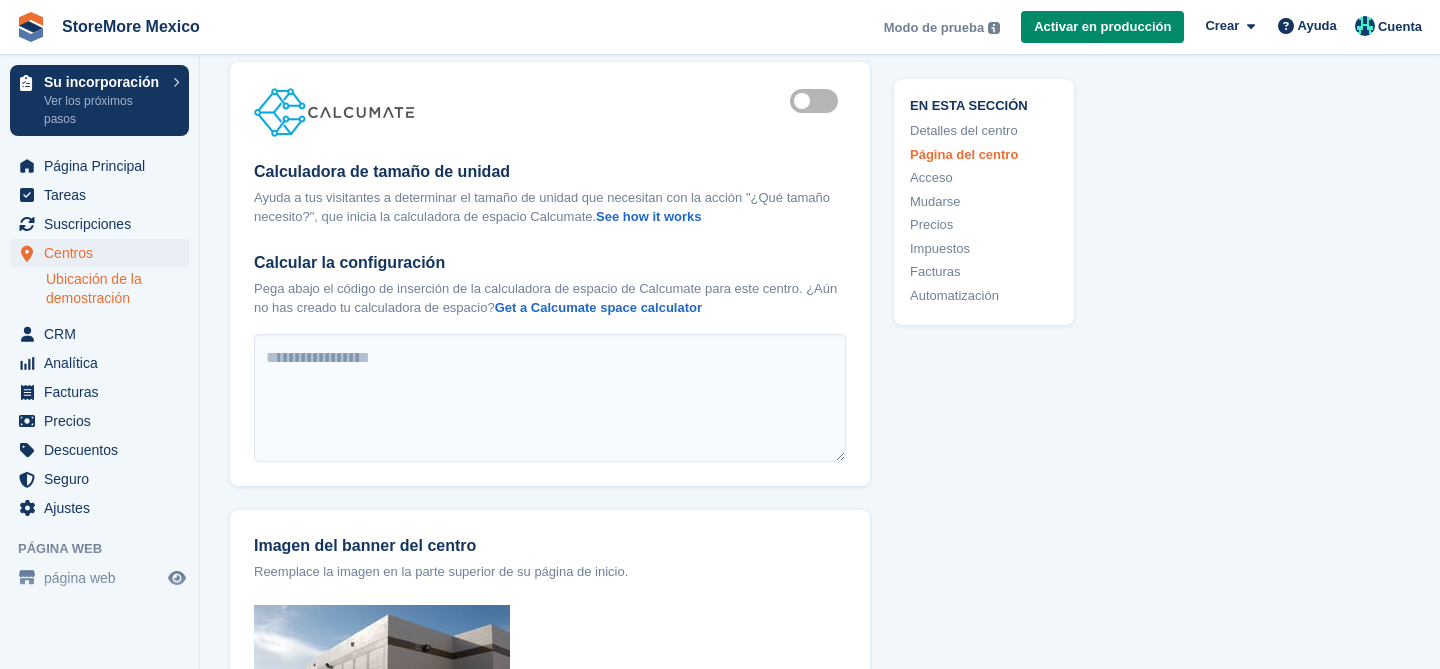 click on "Is active" at bounding box center [818, 101] 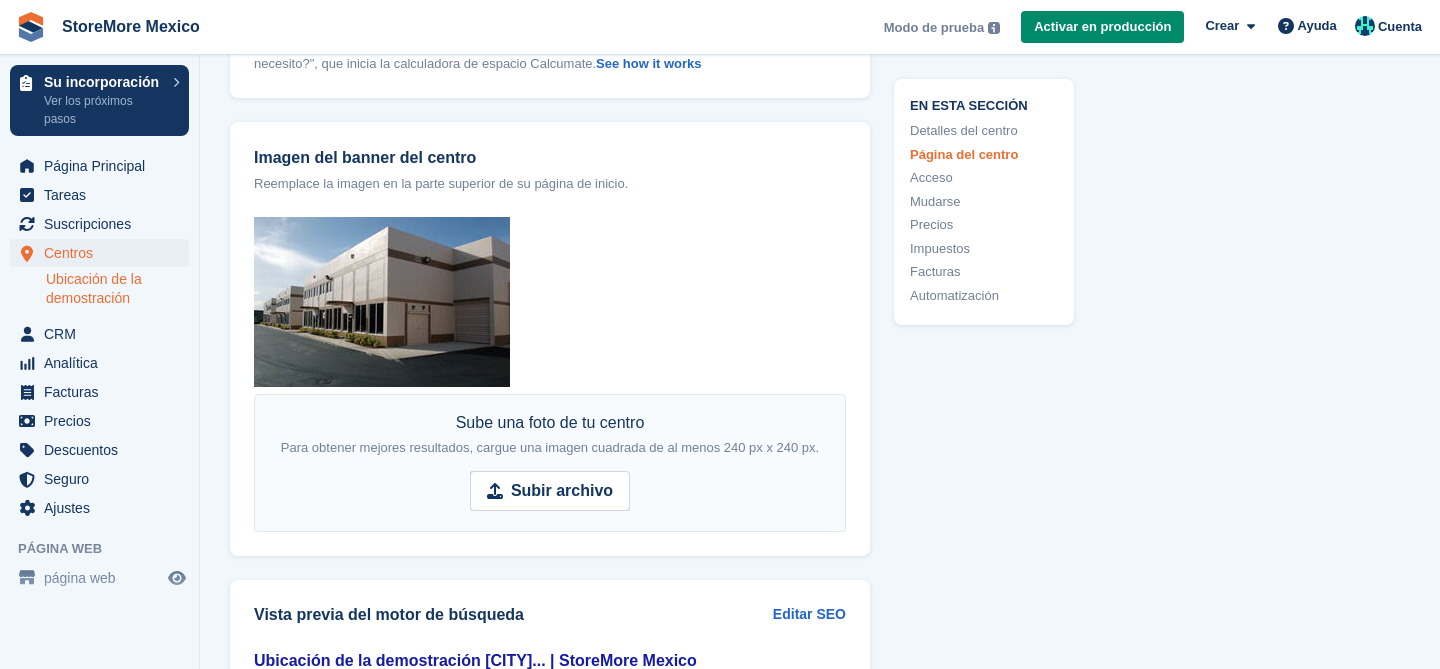 scroll, scrollTop: 2251, scrollLeft: 0, axis: vertical 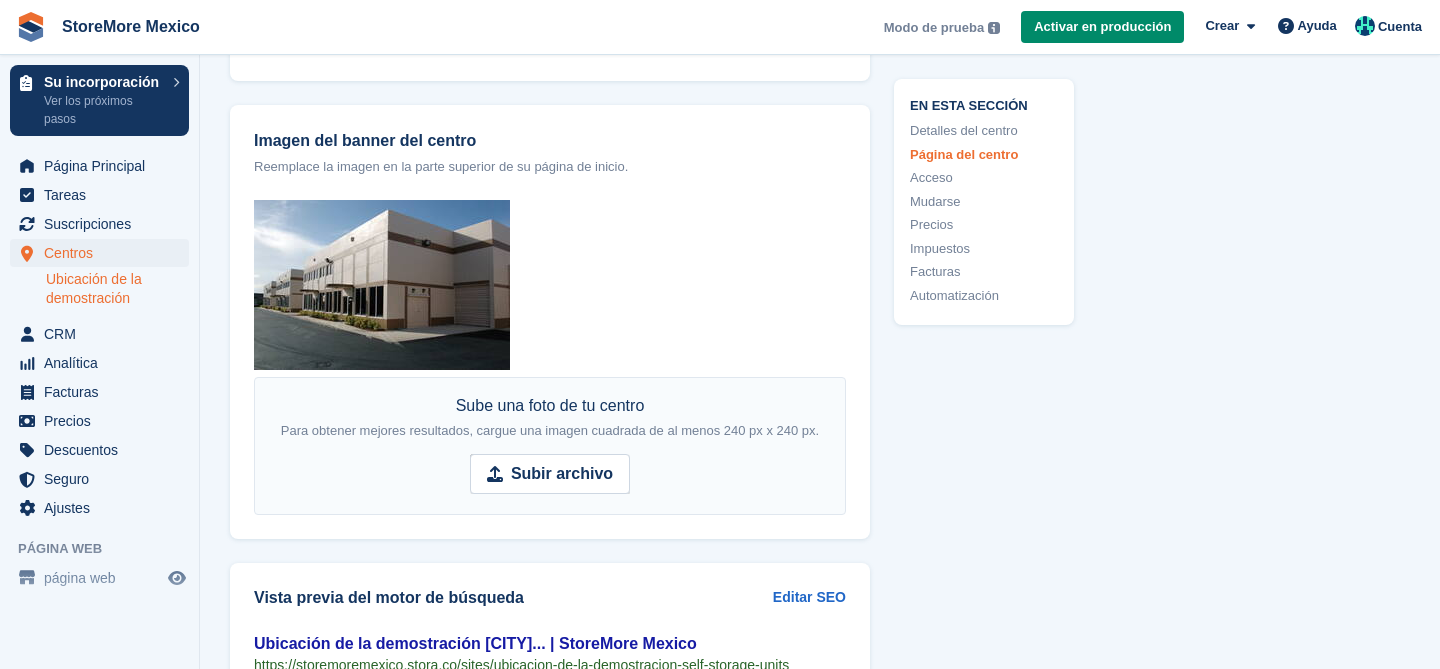 click at bounding box center (382, 285) 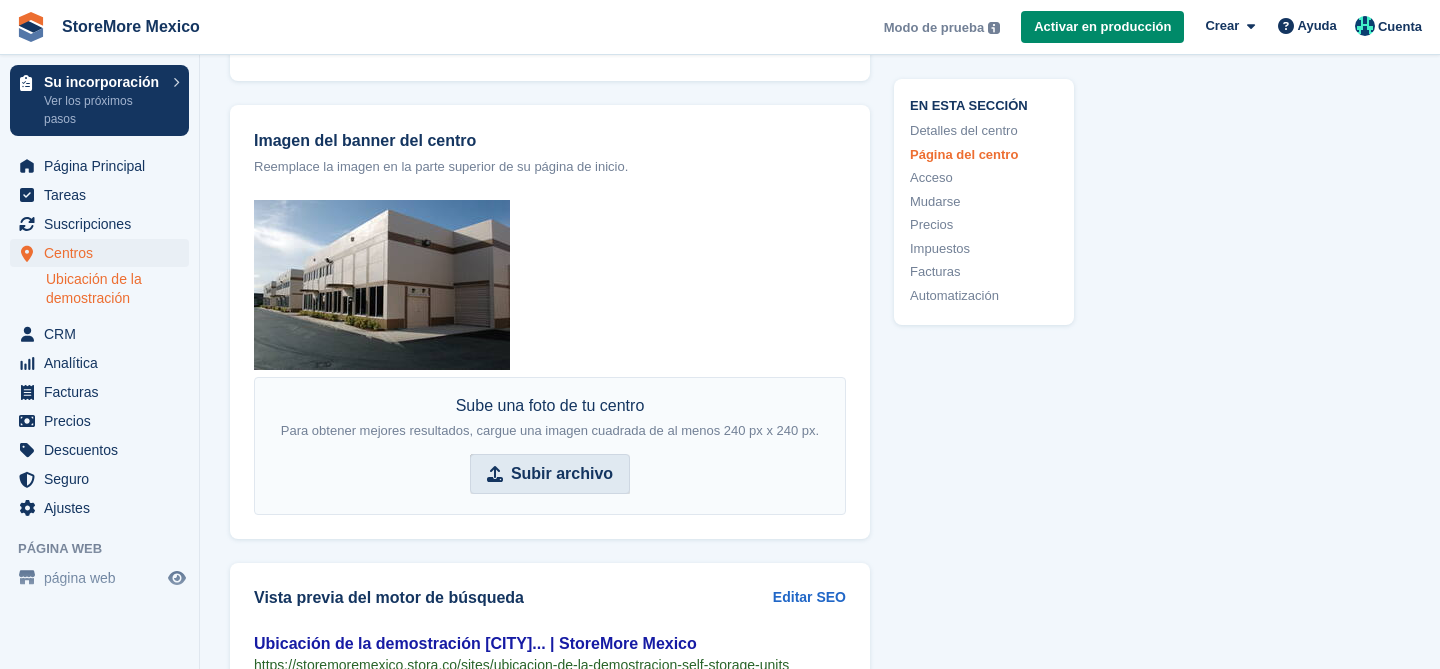 click on "Subir archivo" at bounding box center [562, 474] 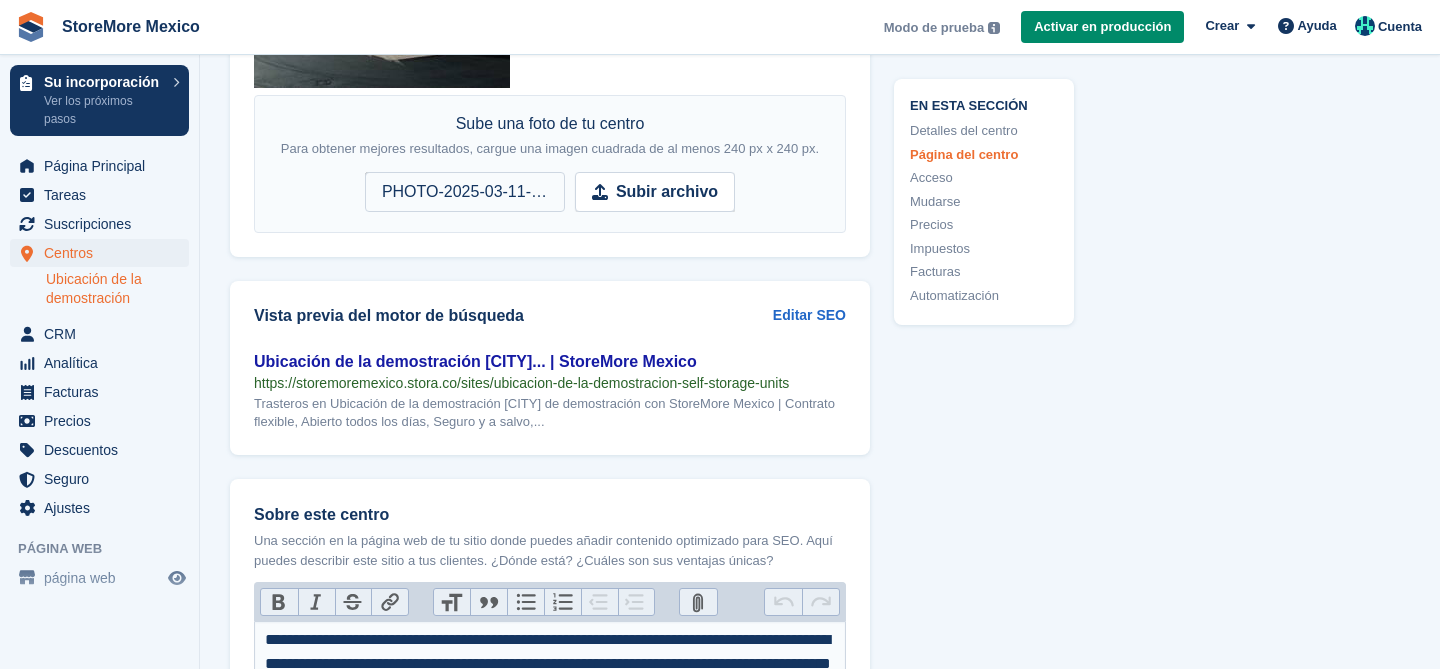 scroll, scrollTop: 2537, scrollLeft: 0, axis: vertical 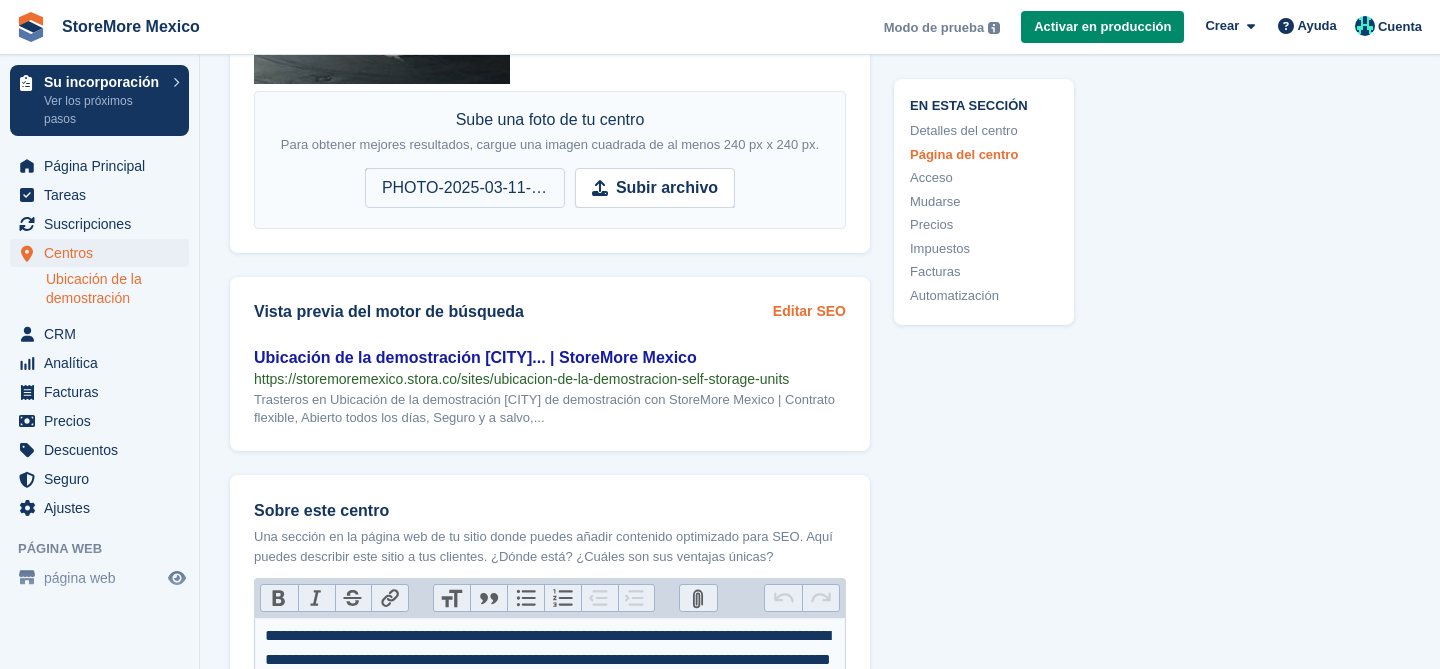 click on "Editar SEO" at bounding box center (809, 311) 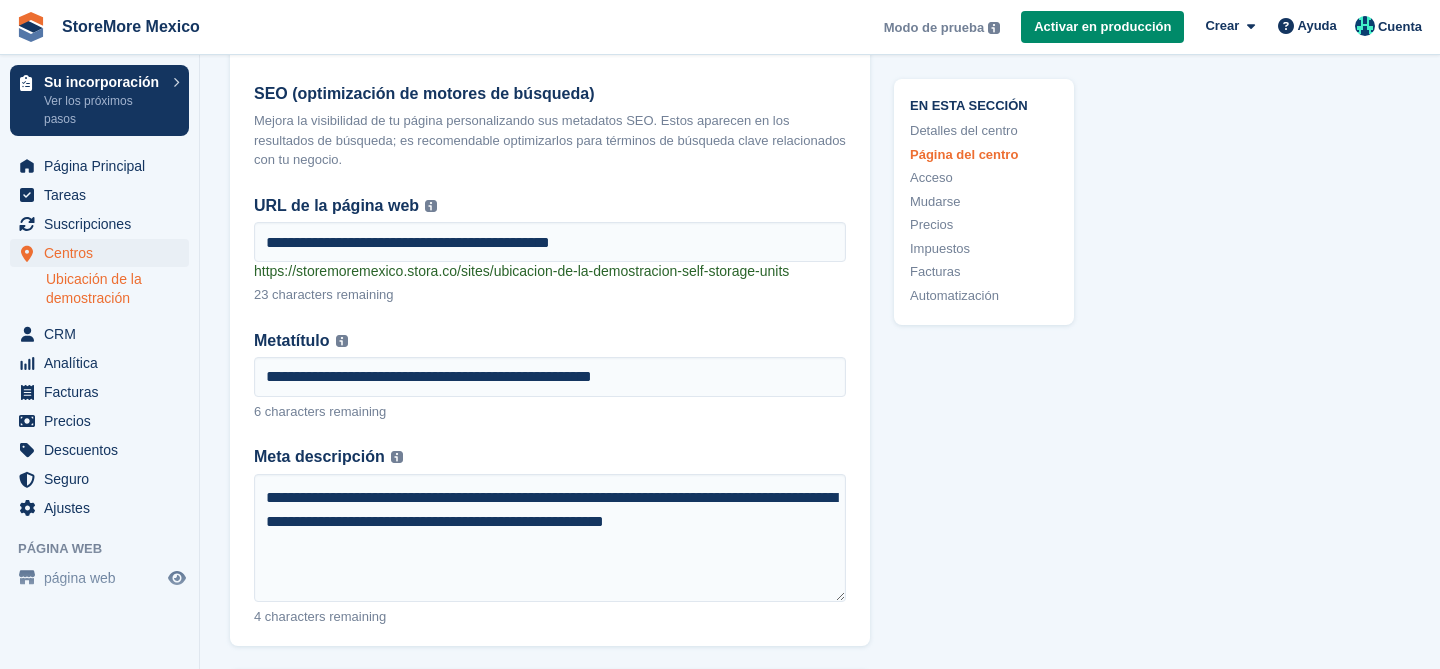 scroll, scrollTop: 2924, scrollLeft: 0, axis: vertical 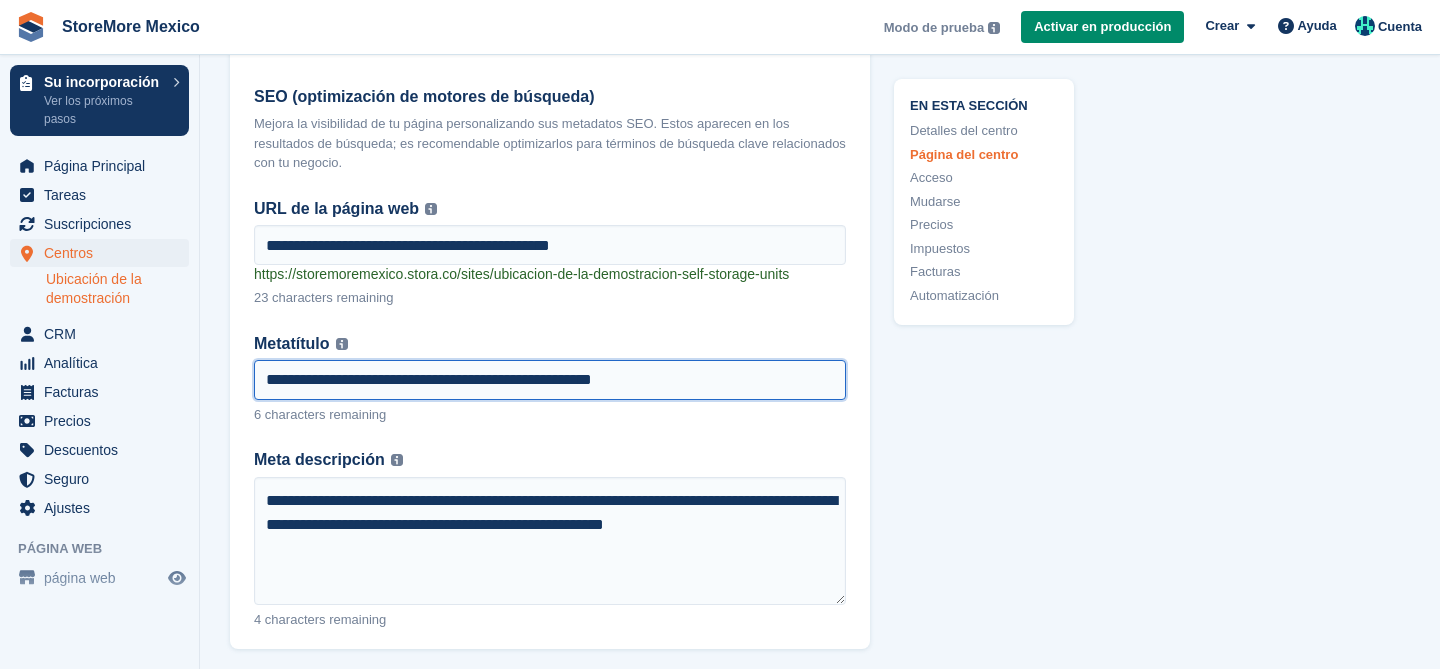 click on "**********" at bounding box center [550, 380] 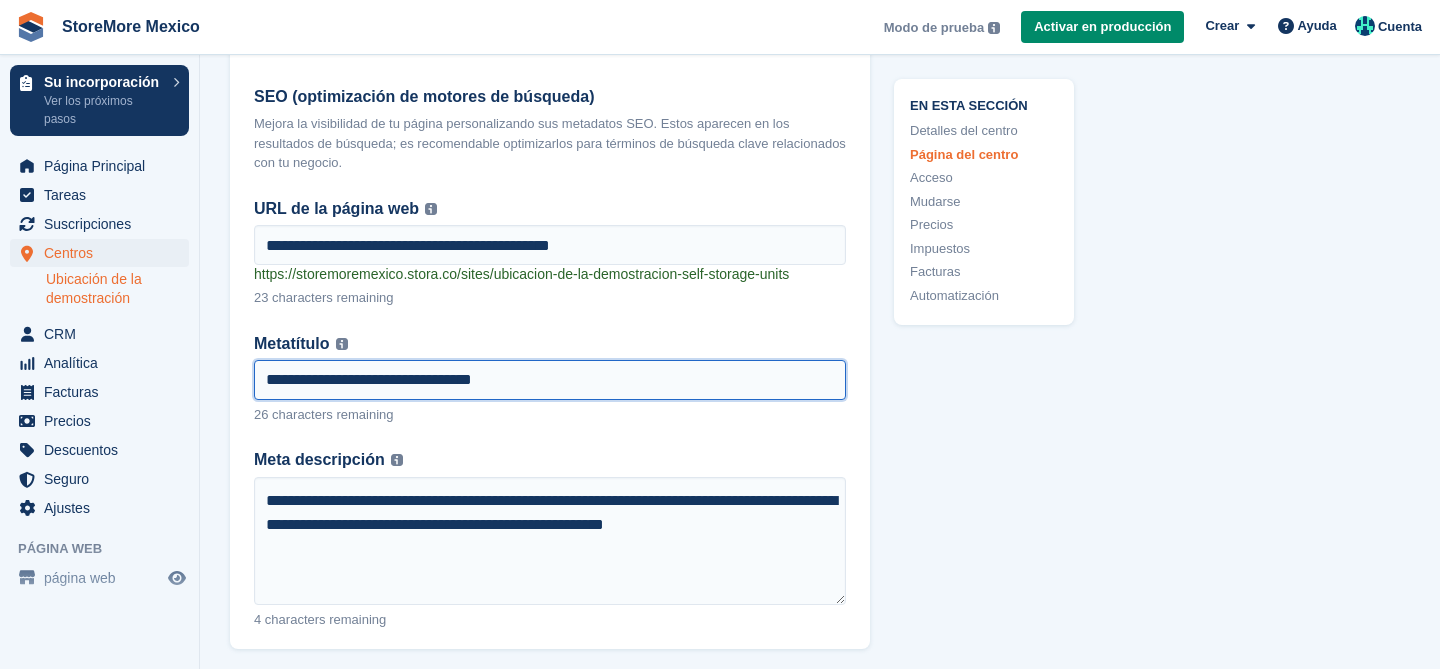 type on "**********" 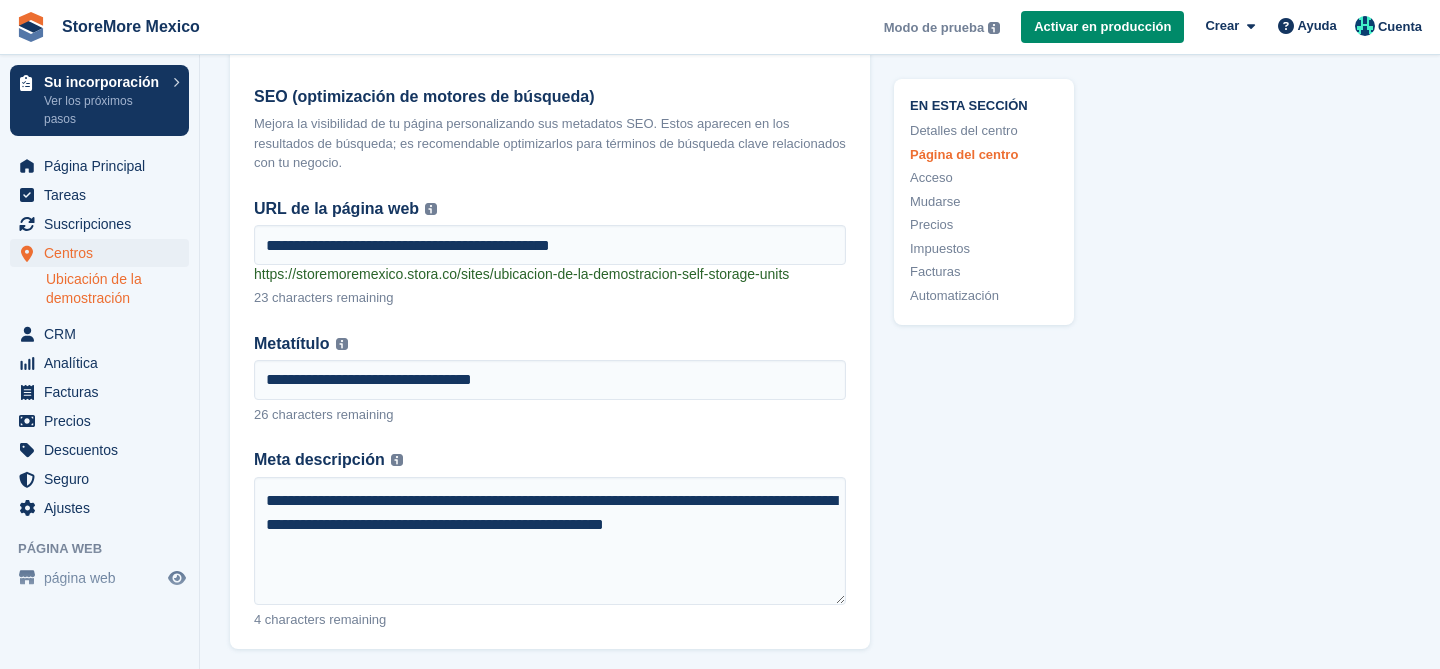 click on "**********" at bounding box center [550, 423] 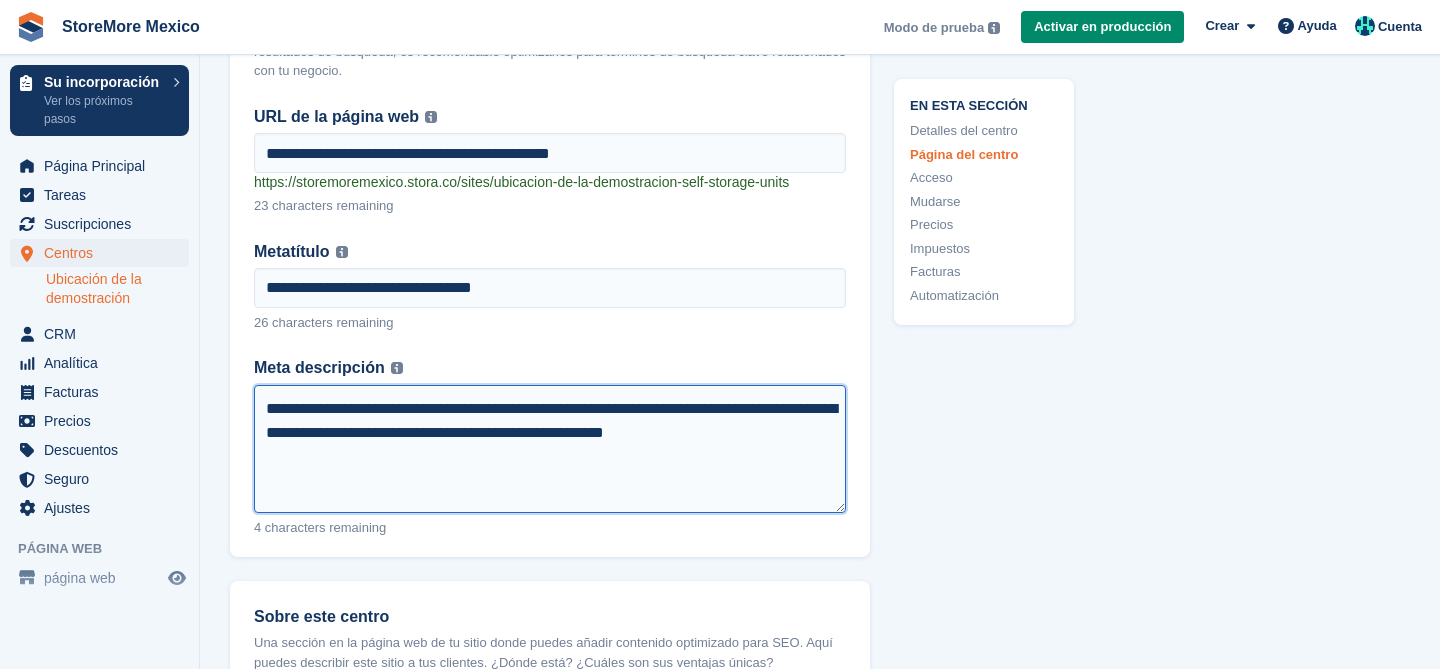 click on "**********" at bounding box center [550, 449] 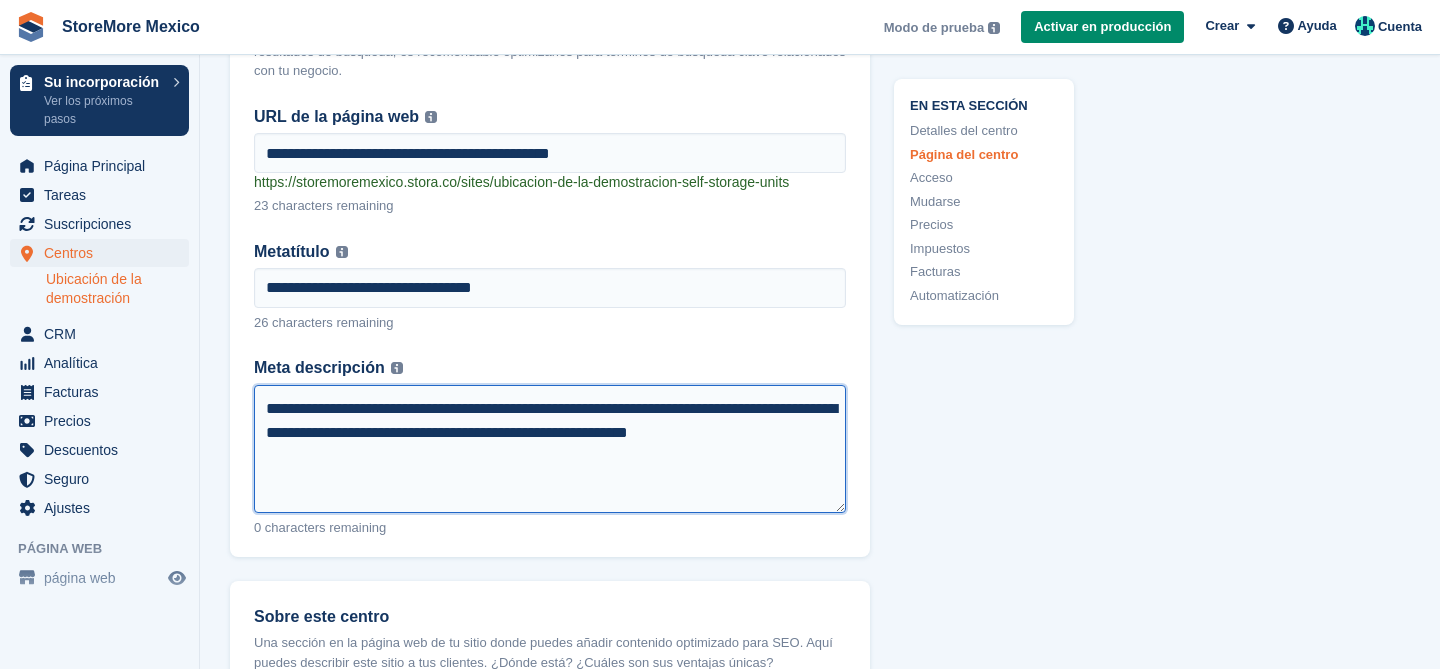drag, startPoint x: 302, startPoint y: 425, endPoint x: 356, endPoint y: 531, distance: 118.96218 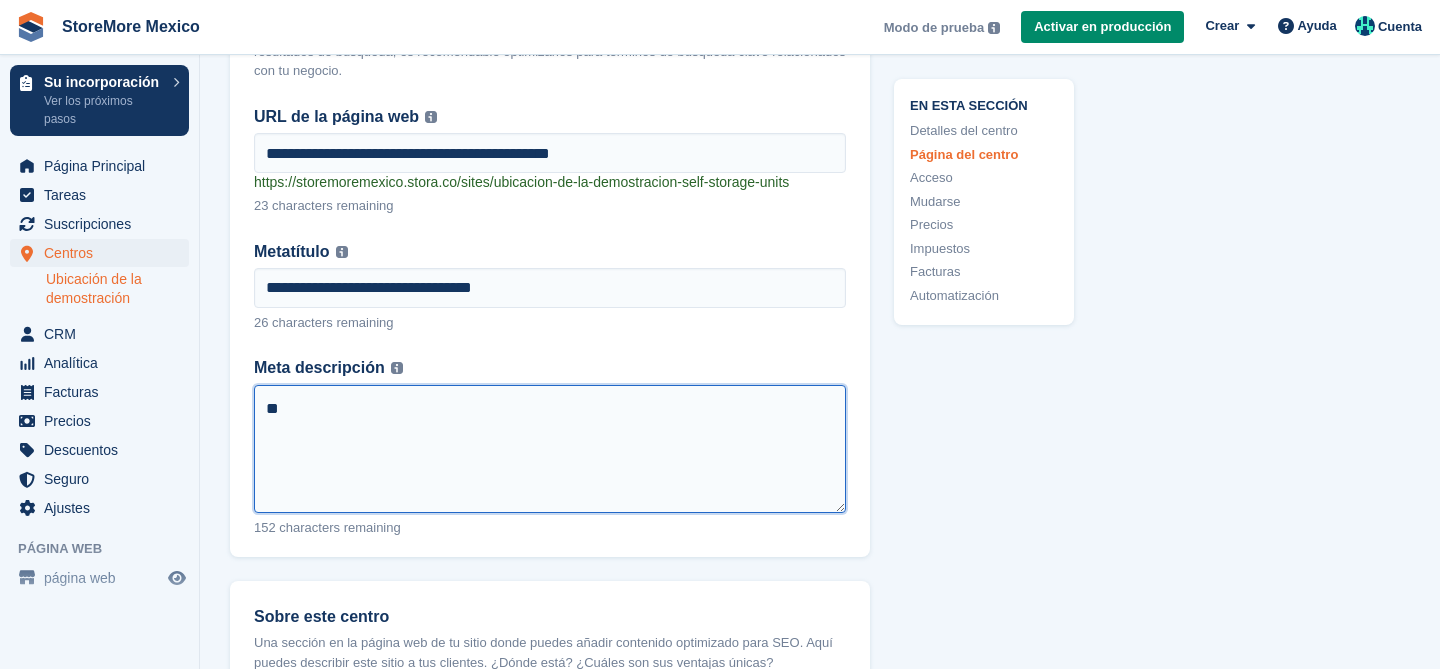 type on "*" 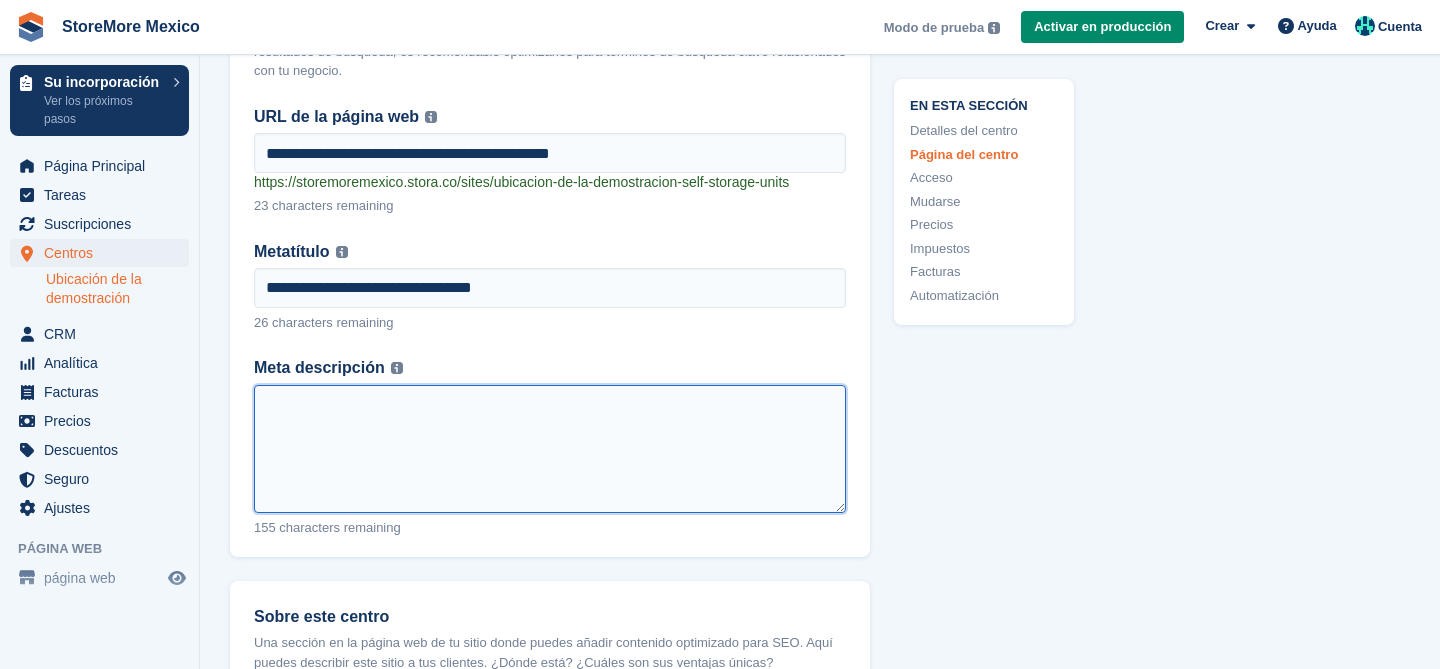 paste on "**********" 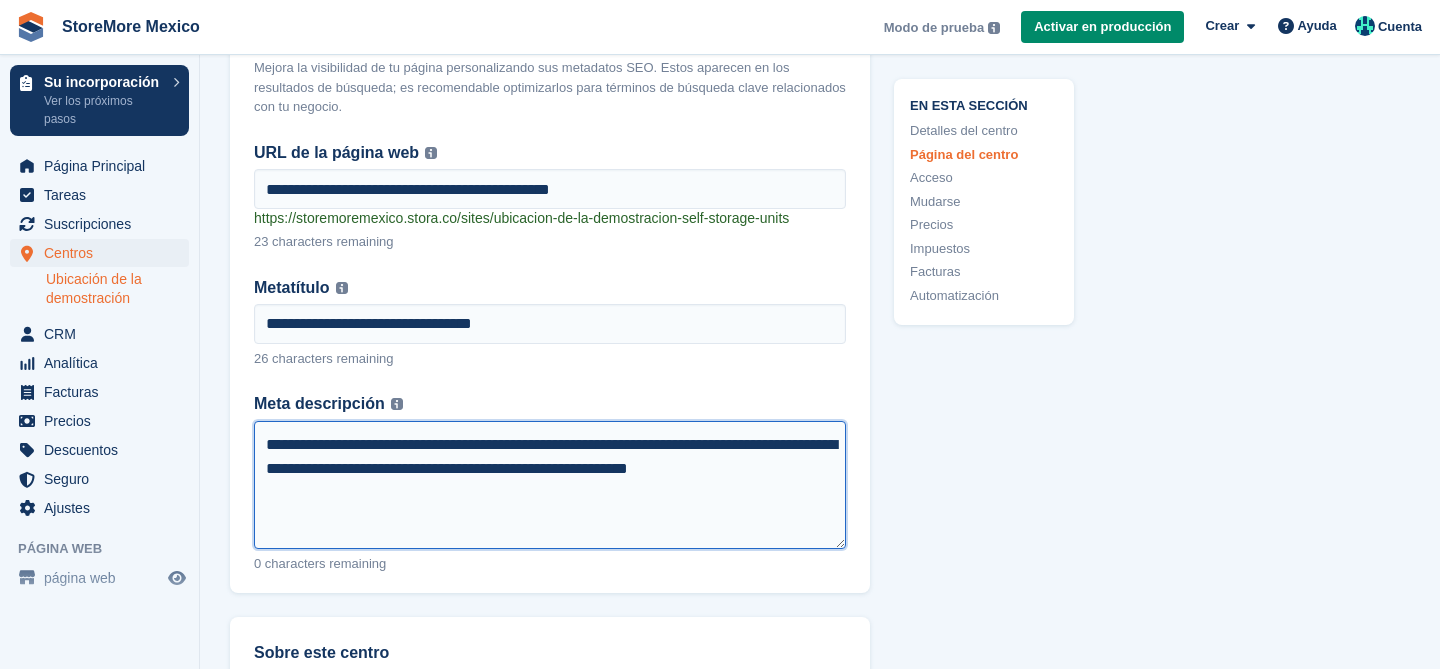scroll, scrollTop: 3016, scrollLeft: 0, axis: vertical 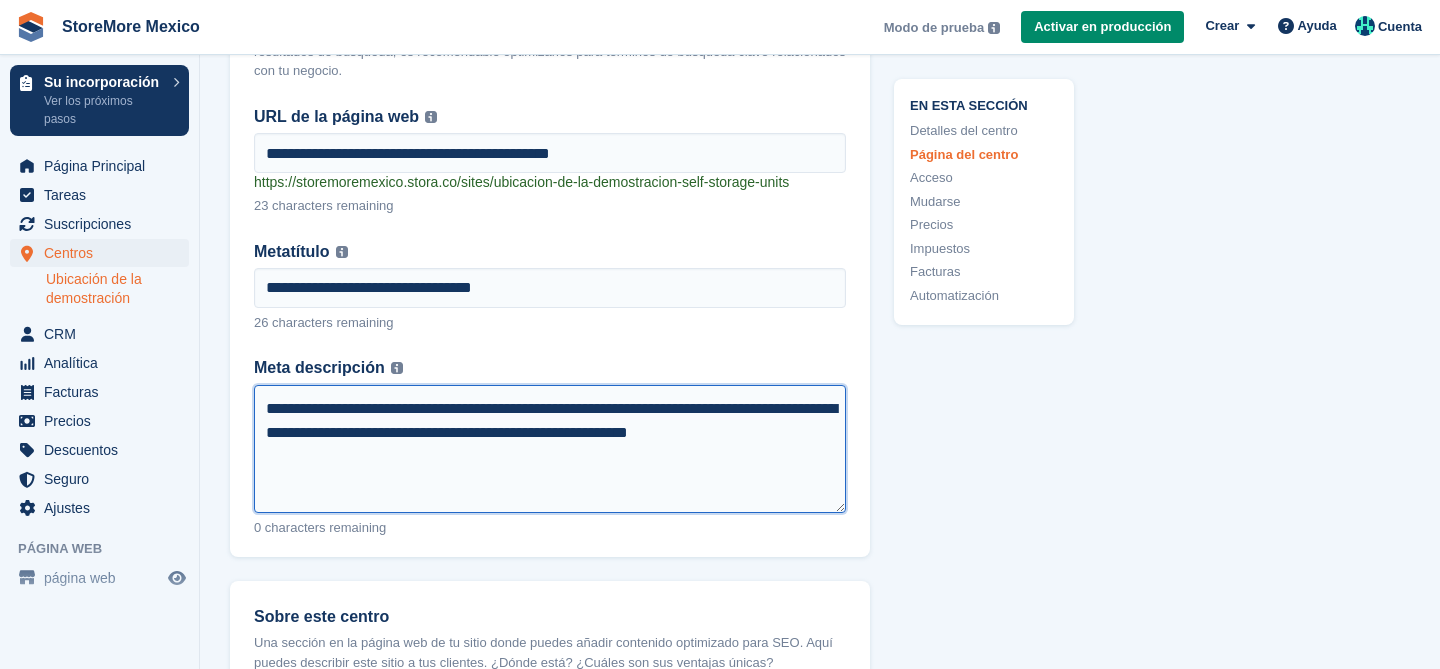 click on "**********" at bounding box center (550, 449) 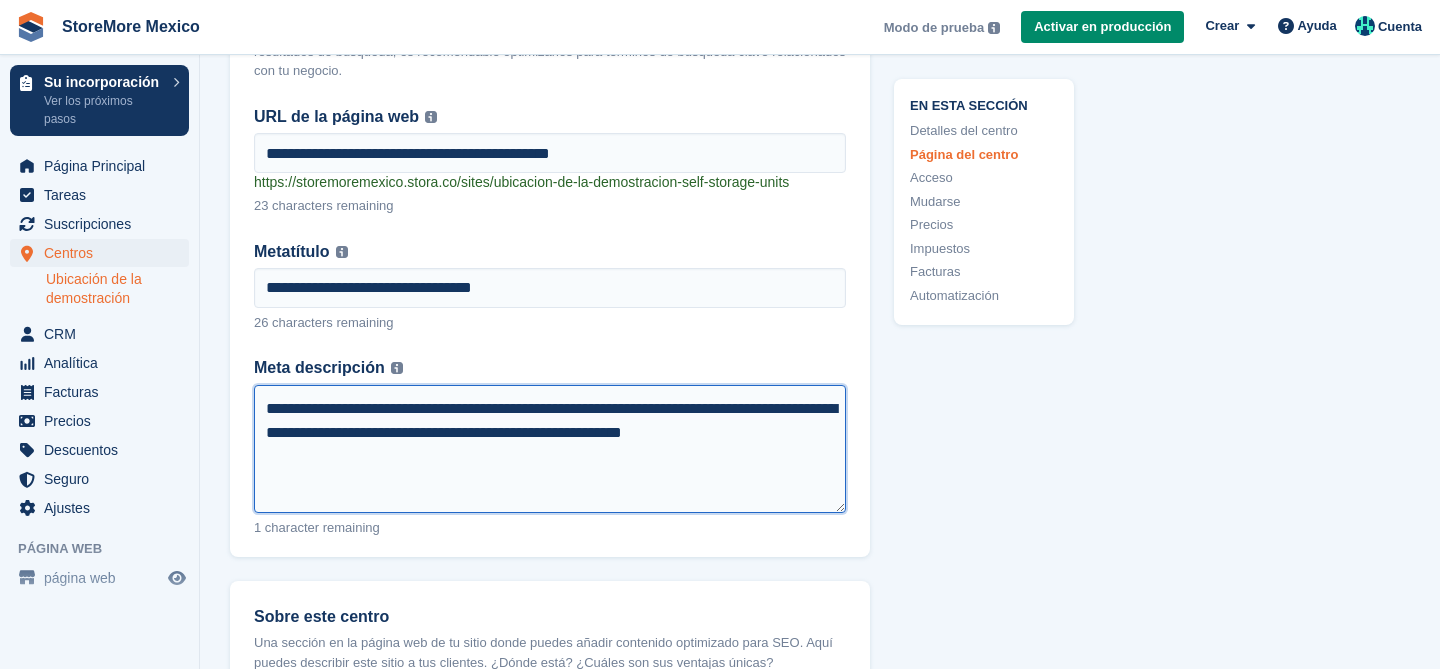 click on "**********" at bounding box center [550, 449] 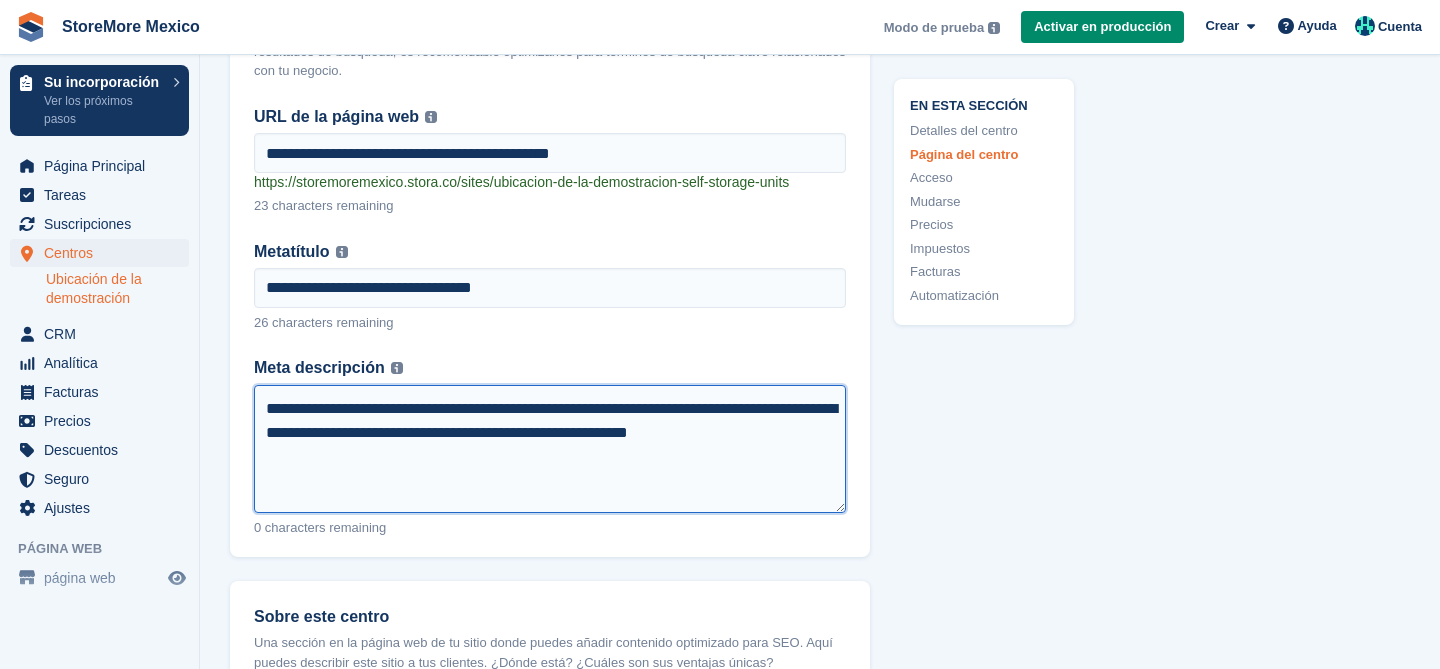 click on "**********" at bounding box center (550, 449) 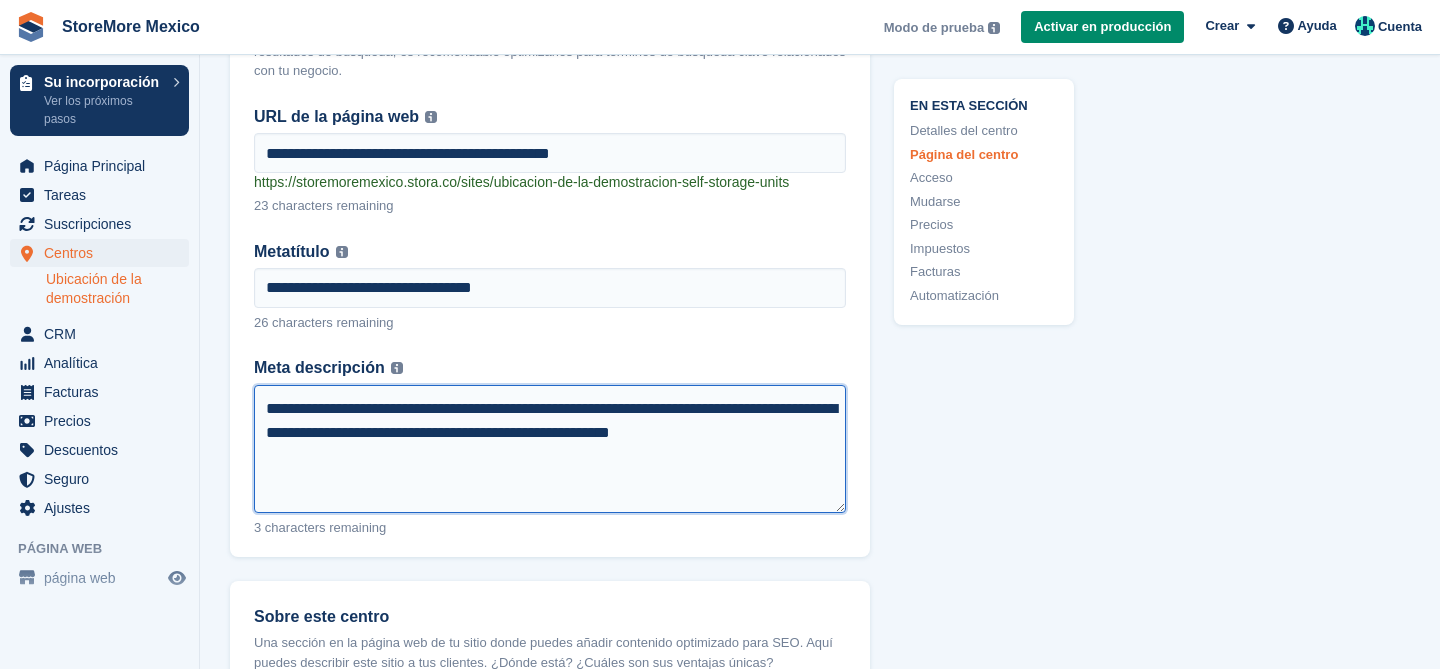 click on "**********" at bounding box center (550, 449) 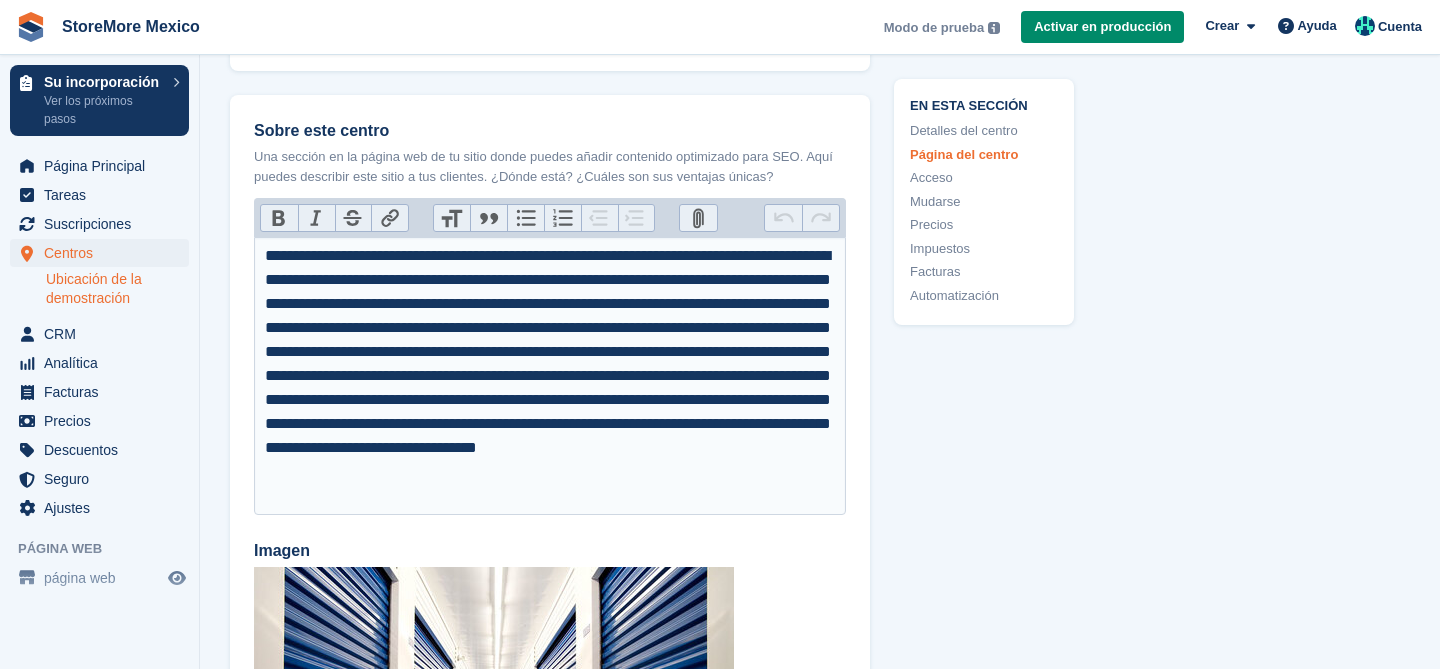scroll, scrollTop: 3503, scrollLeft: 0, axis: vertical 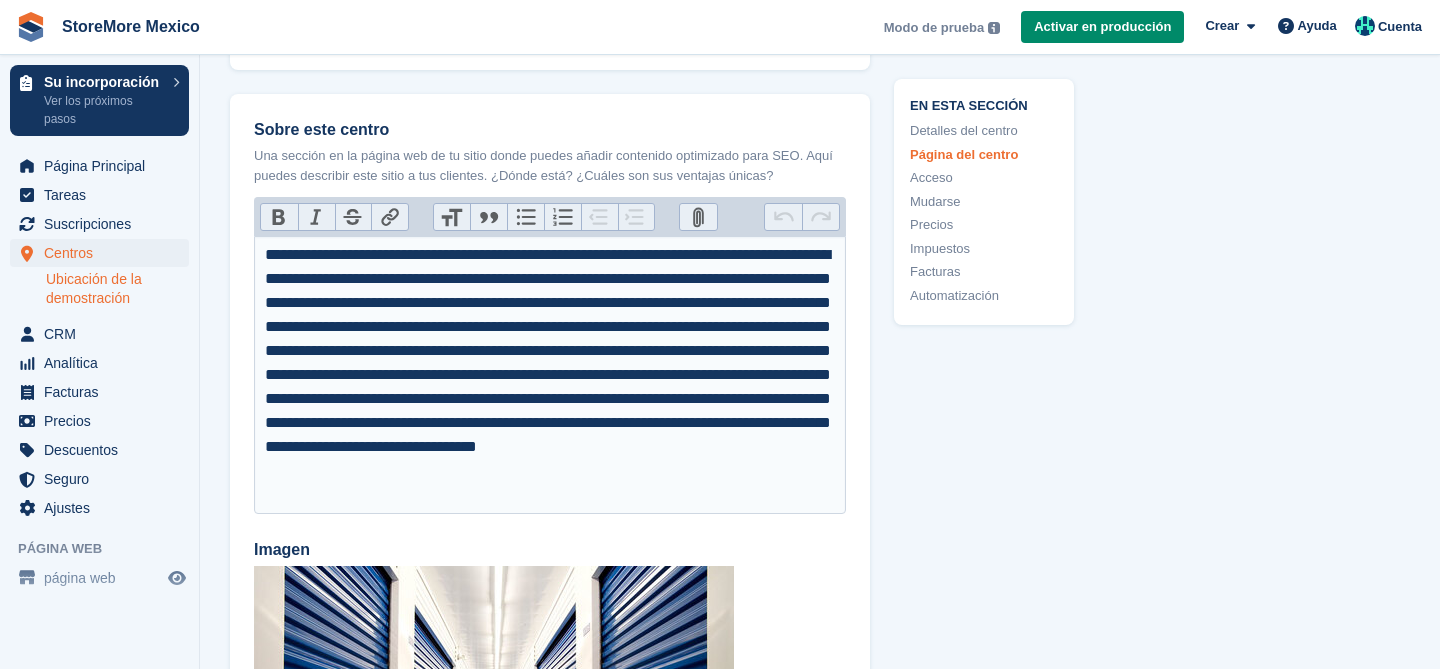 type on "**********" 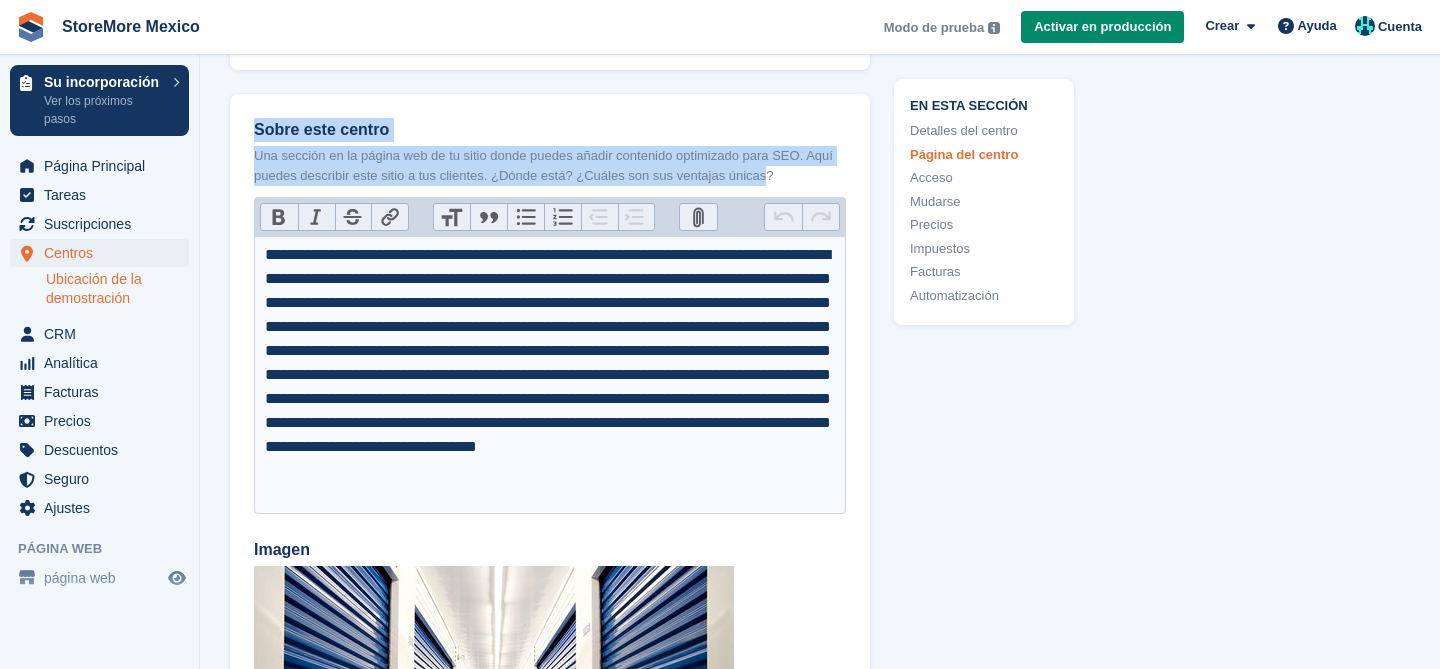drag, startPoint x: 818, startPoint y: 193, endPoint x: 239, endPoint y: 148, distance: 580.7461 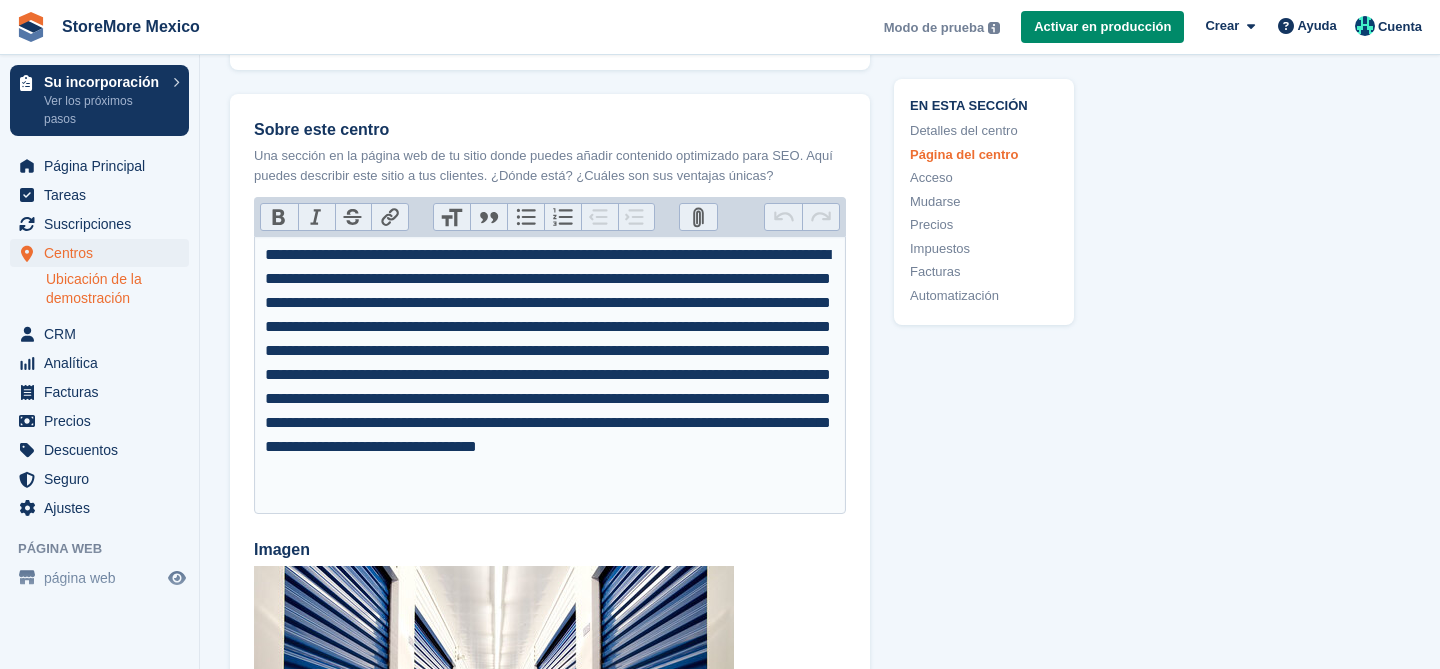 click on "**********" at bounding box center [550, 375] 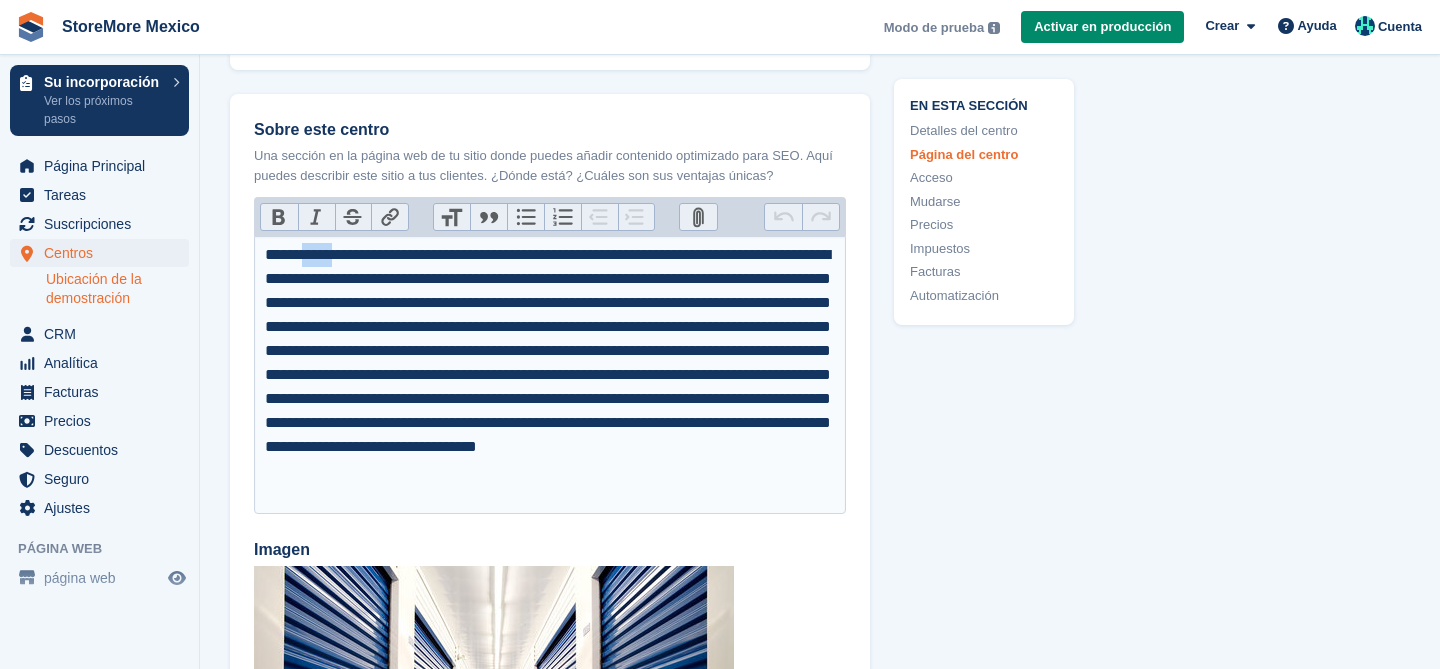 click on "**********" at bounding box center [550, 375] 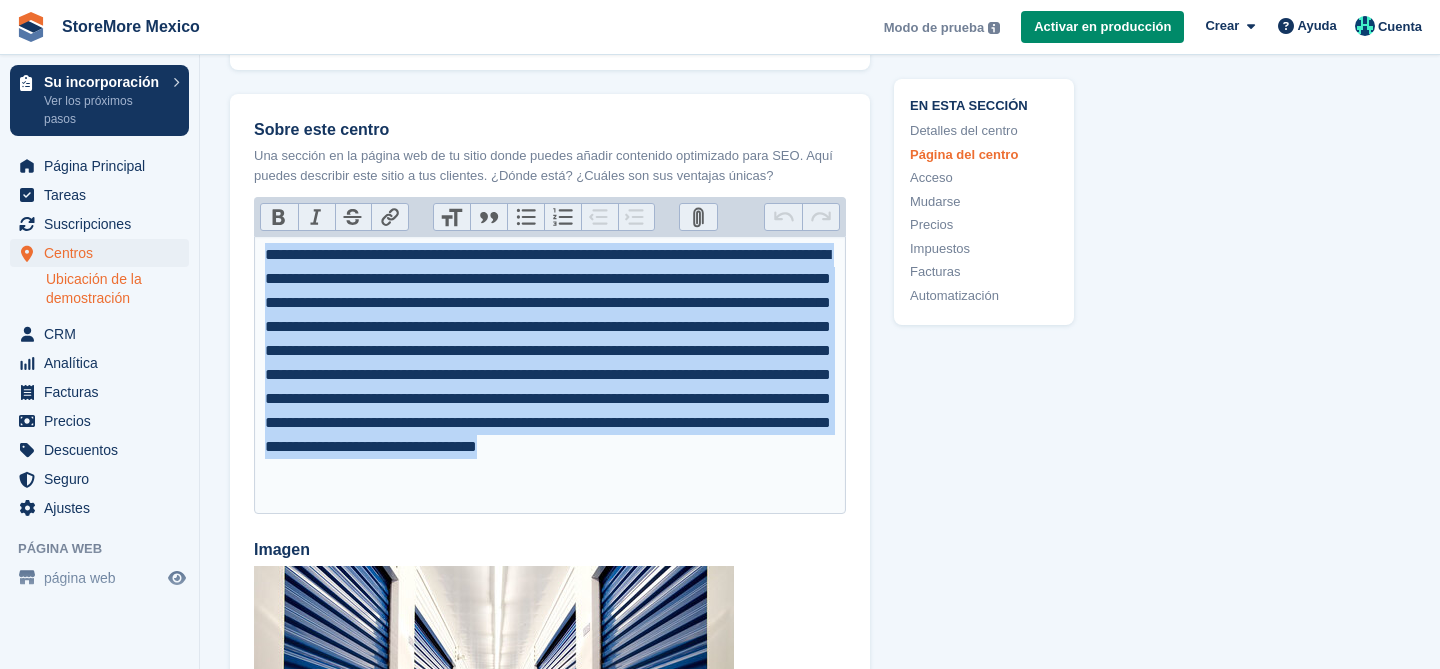 click on "**********" at bounding box center [550, 375] 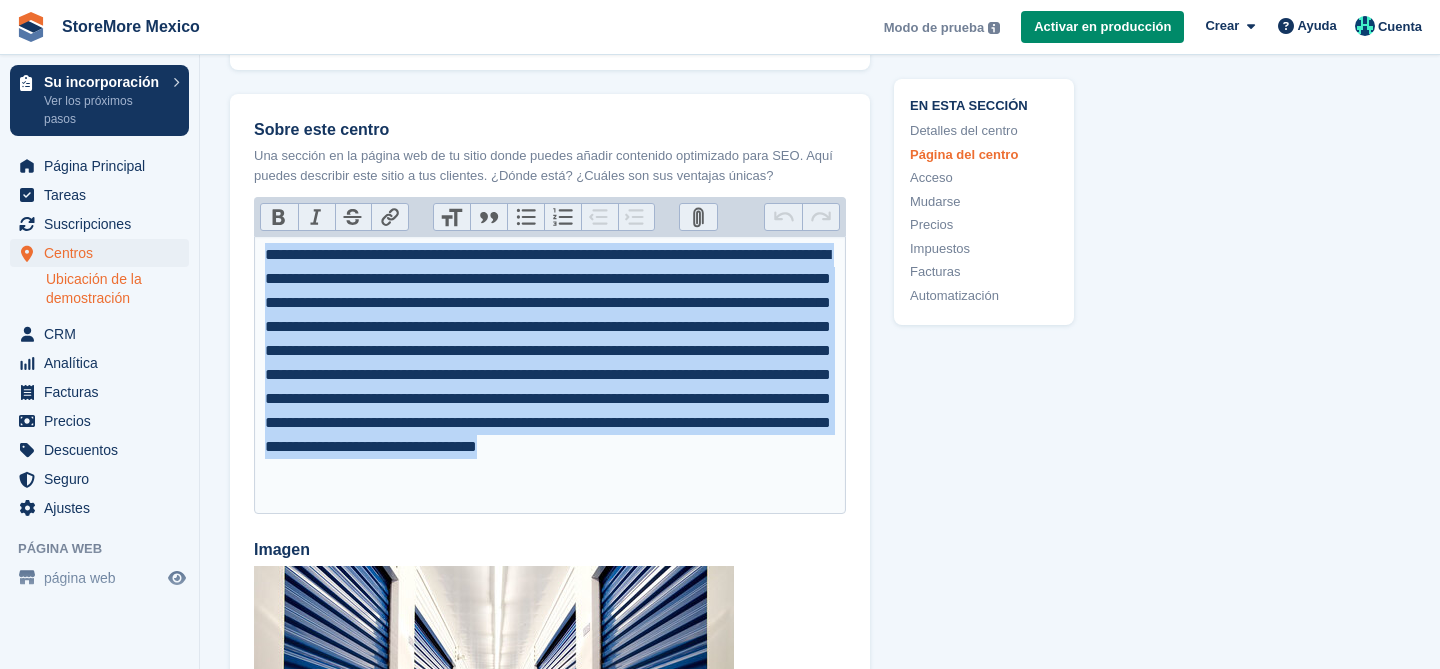 paste 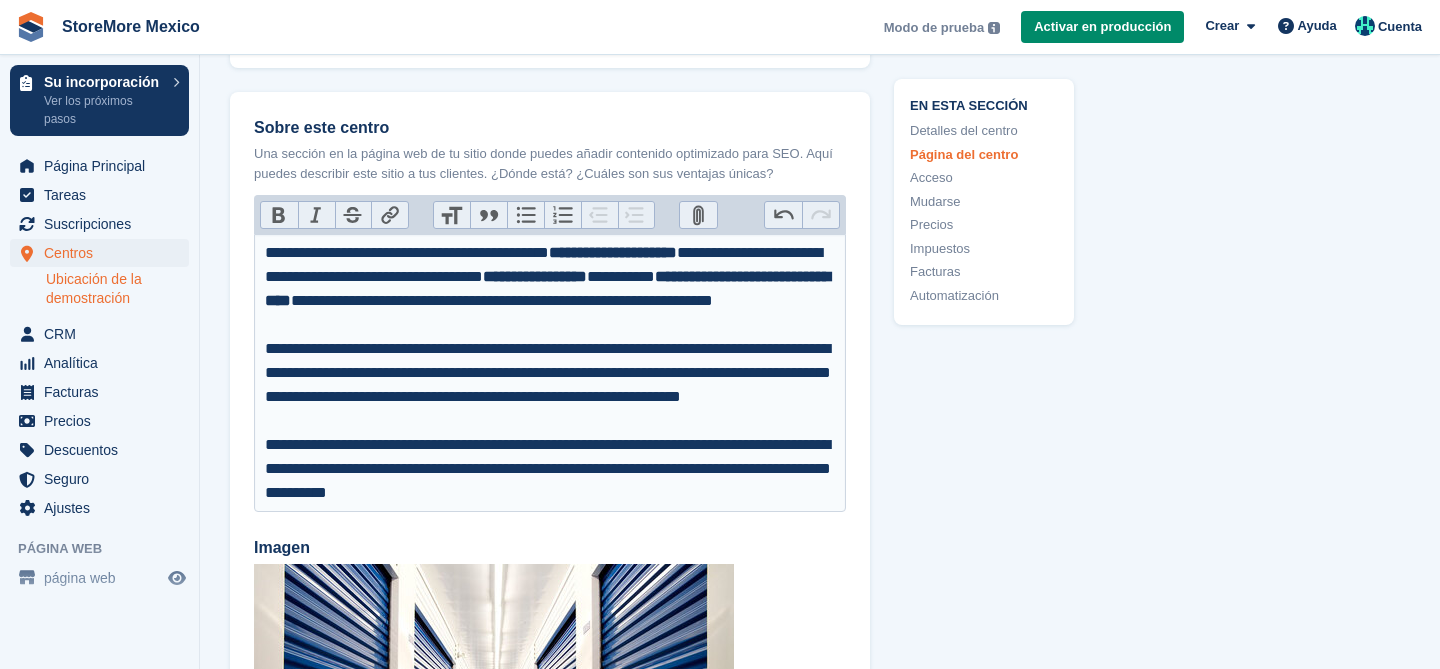 scroll, scrollTop: 3509, scrollLeft: 0, axis: vertical 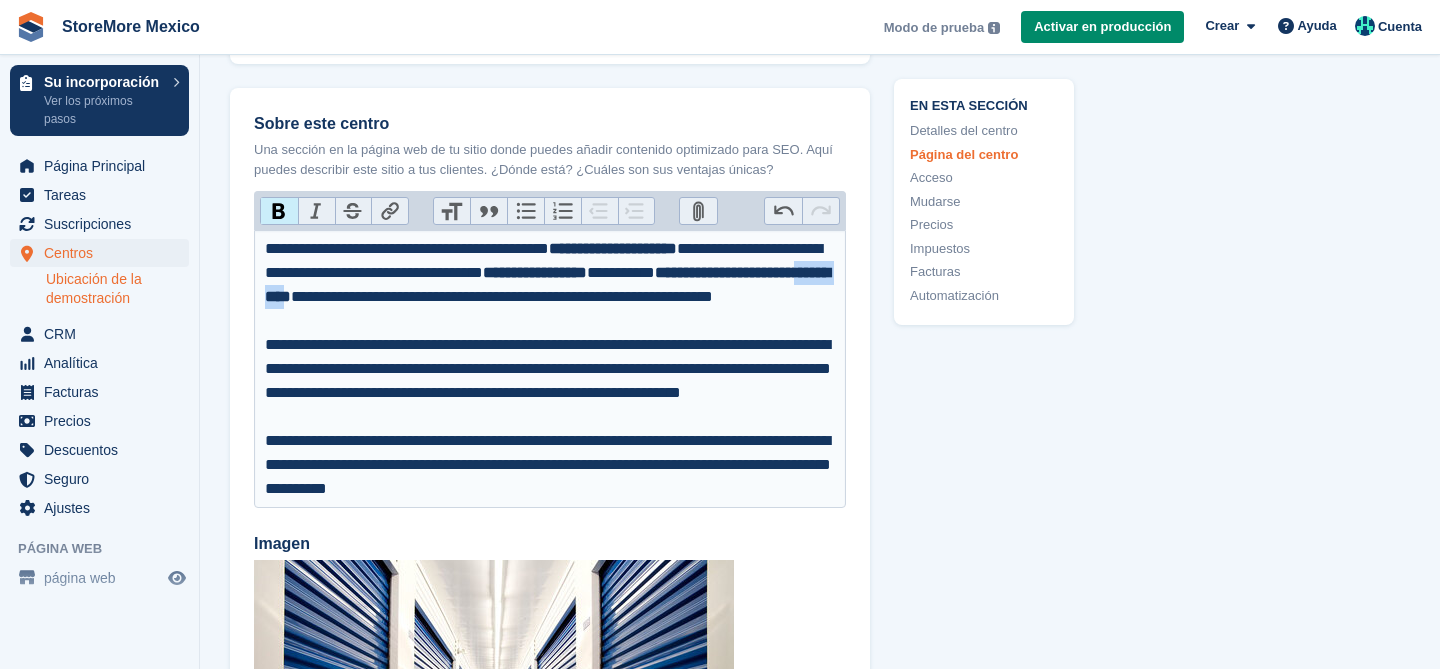 drag, startPoint x: 621, startPoint y: 309, endPoint x: 542, endPoint y: 305, distance: 79.101204 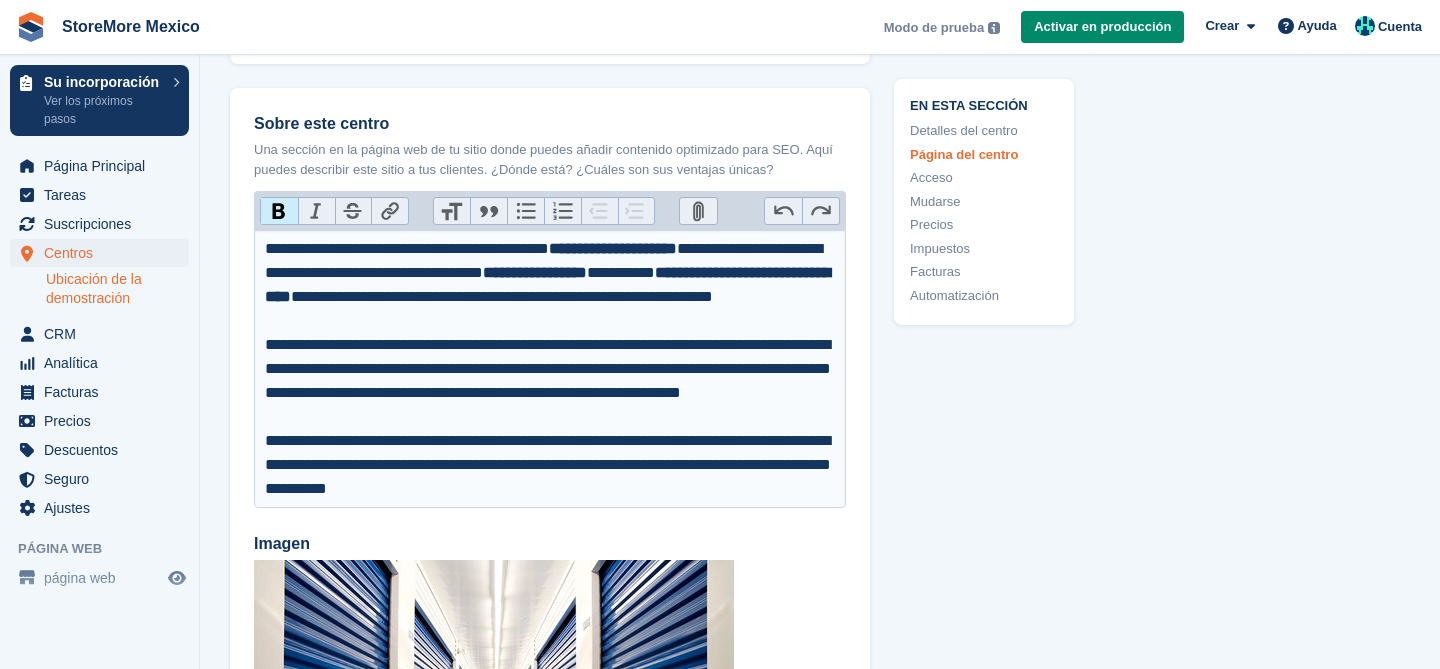 click on "**********" at bounding box center [547, 284] 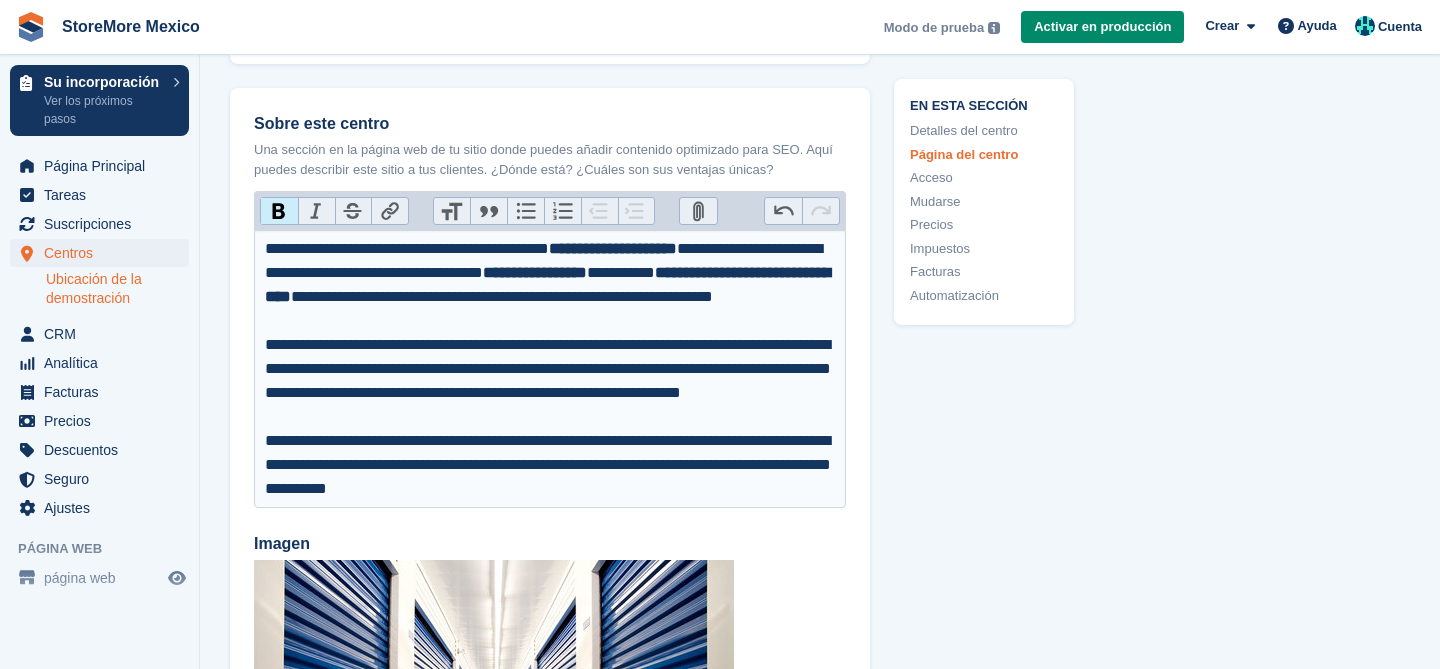 click on "**********" at bounding box center (550, 285) 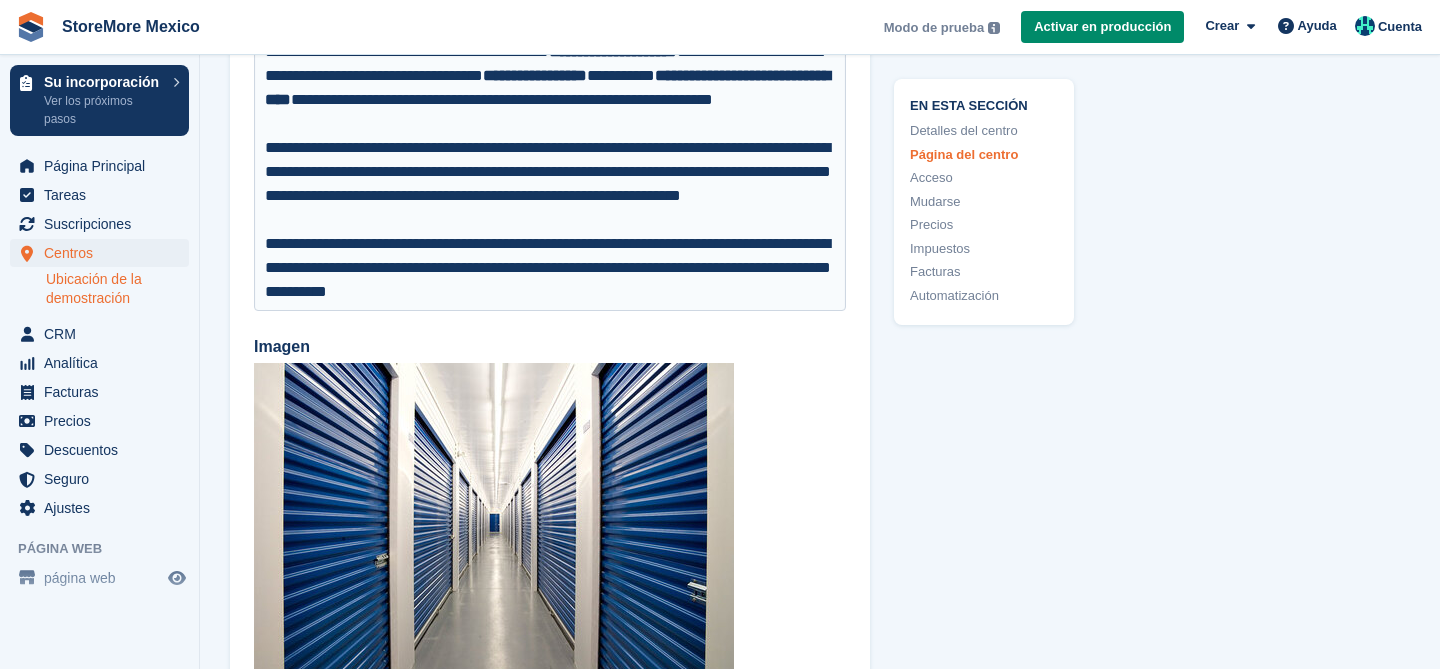 scroll, scrollTop: 3722, scrollLeft: 0, axis: vertical 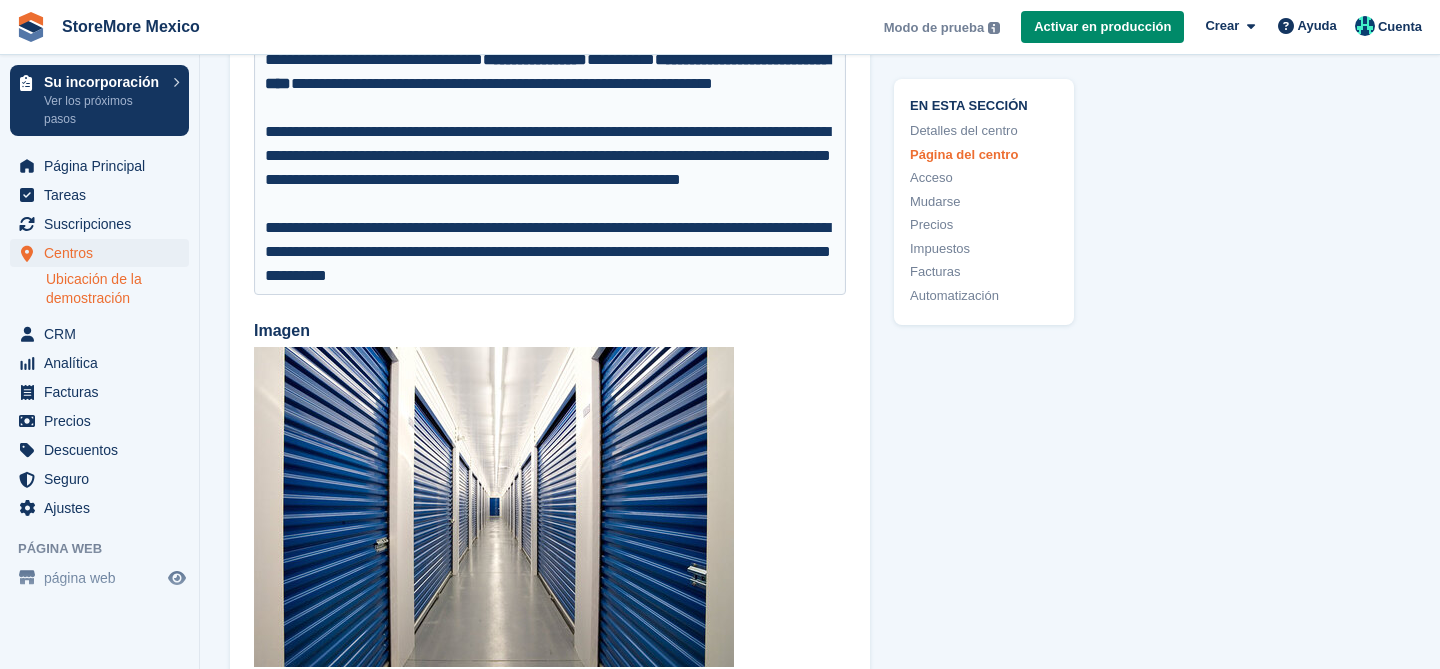 click on "**********" at bounding box center (550, 252) 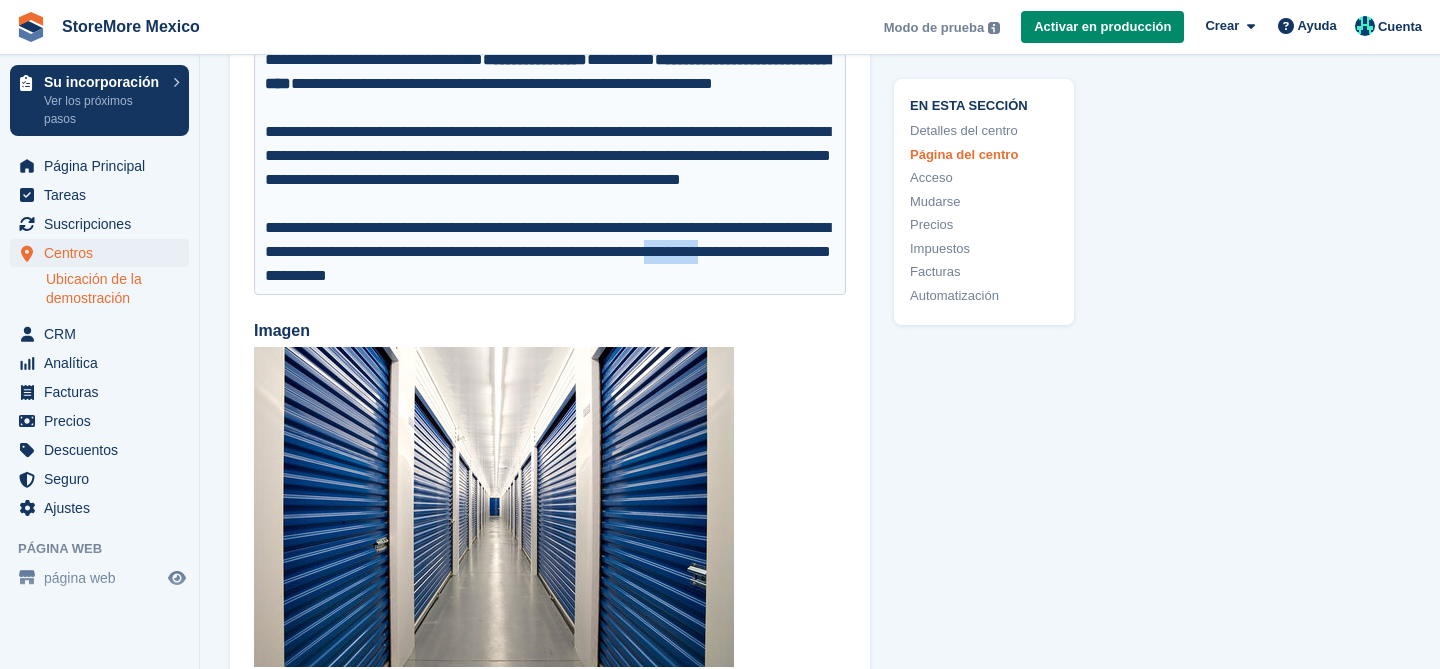 click on "**********" at bounding box center (550, 252) 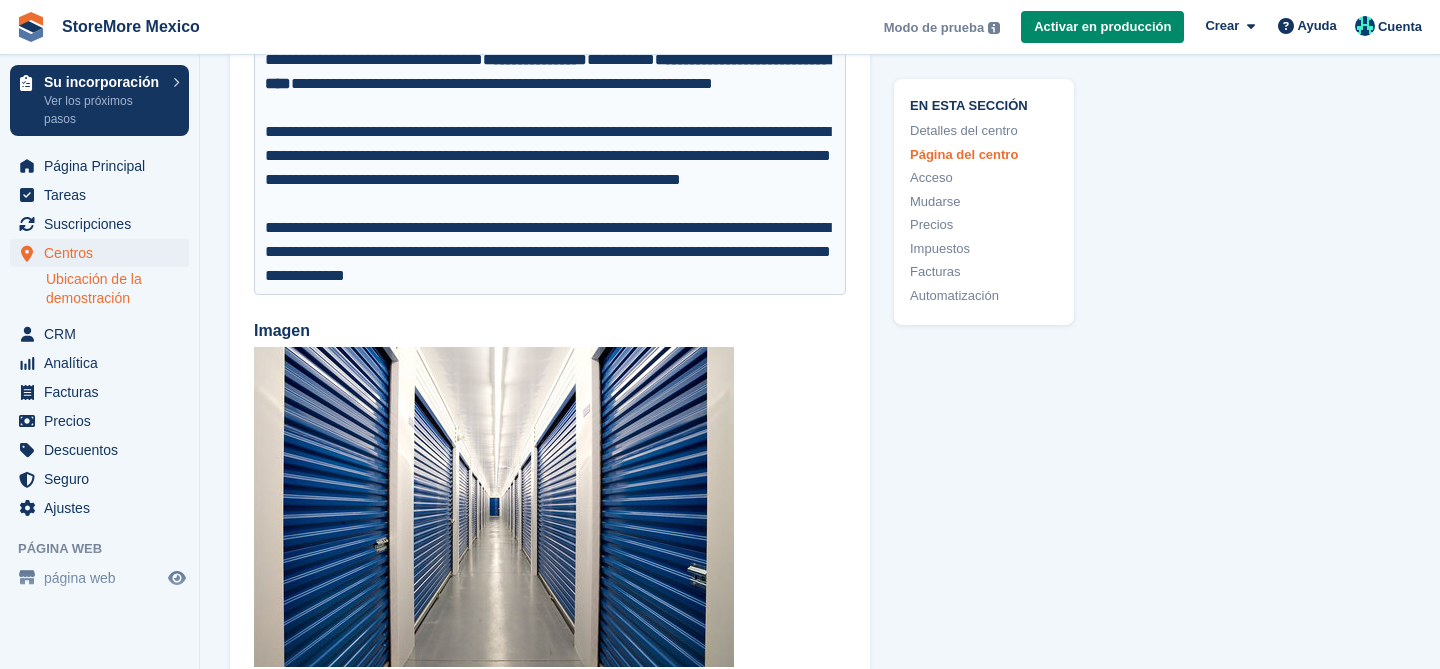 type on "**********" 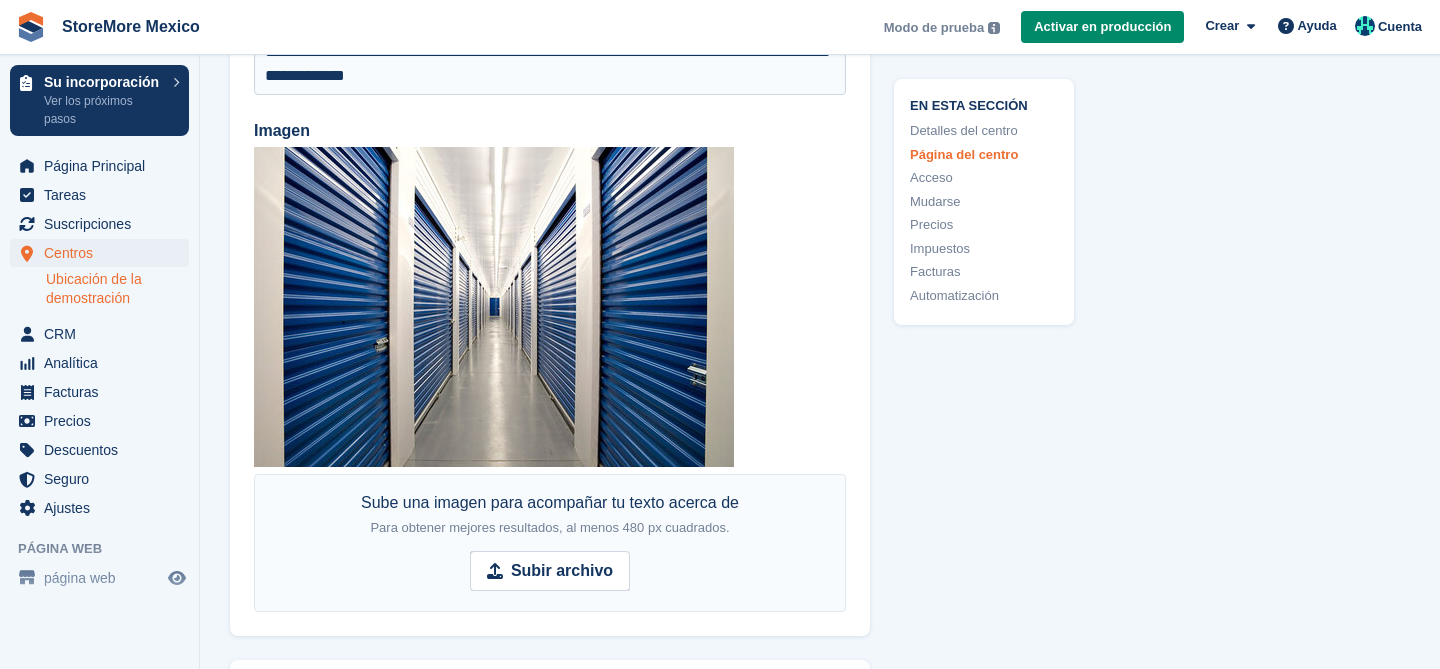 scroll, scrollTop: 3923, scrollLeft: 0, axis: vertical 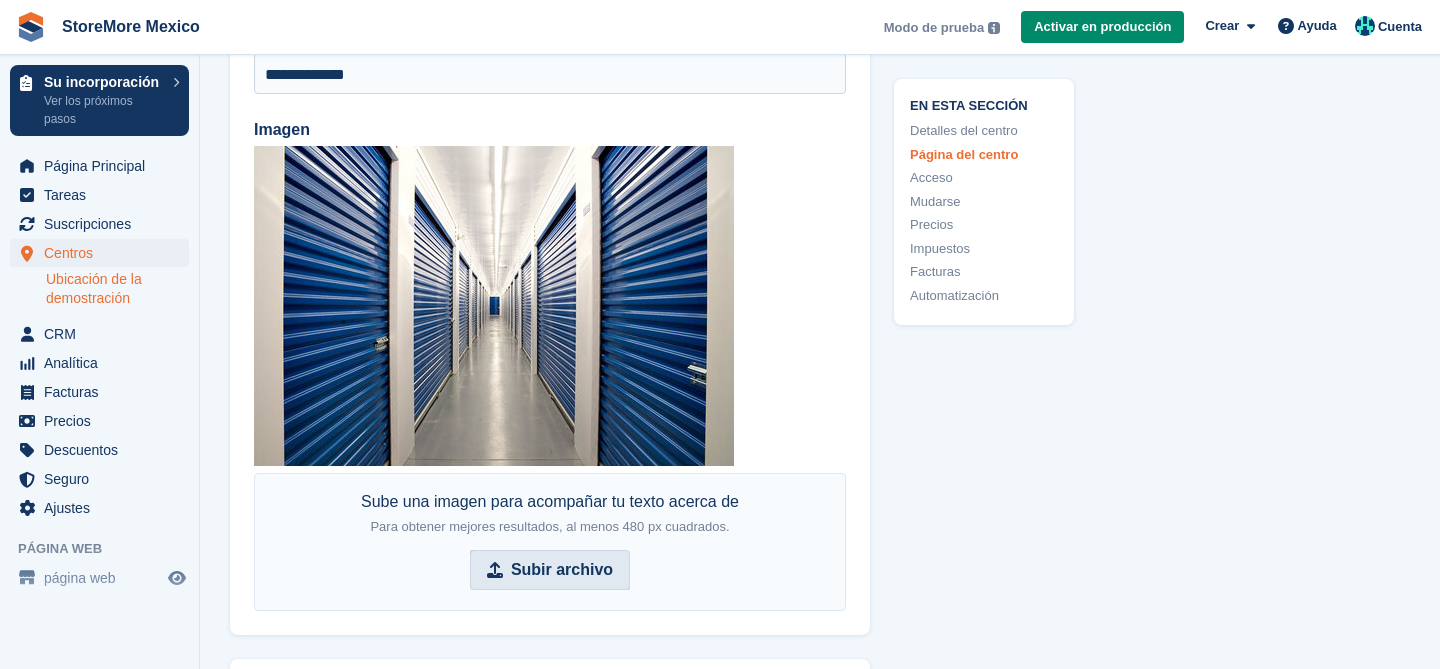 click on "Subir archivo" at bounding box center [562, 570] 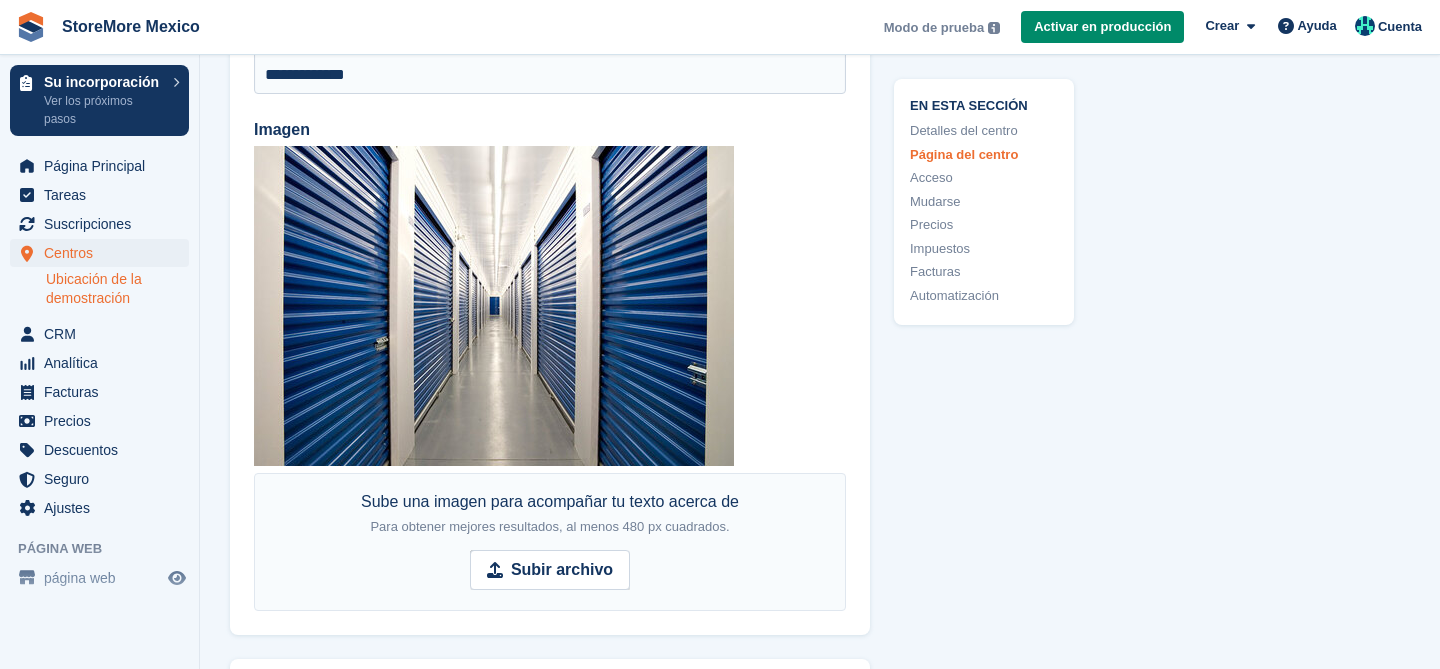 type on "**********" 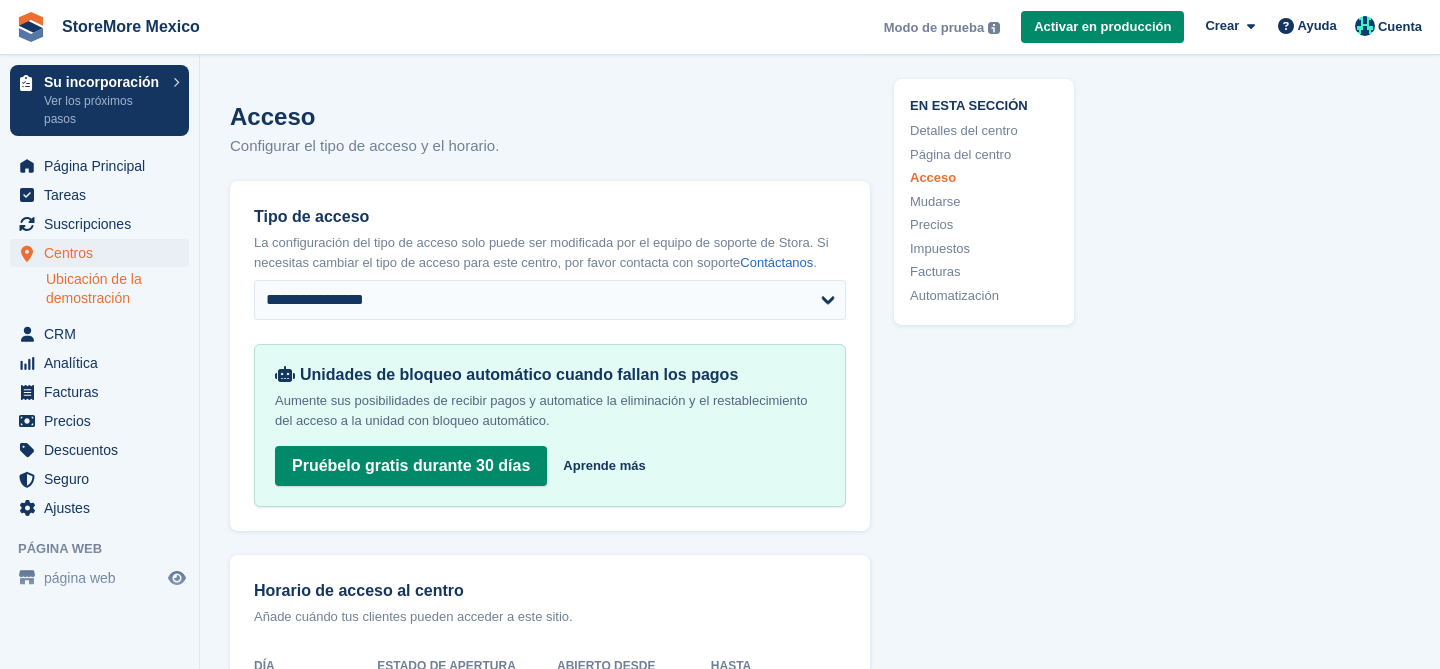 scroll, scrollTop: 4743, scrollLeft: 0, axis: vertical 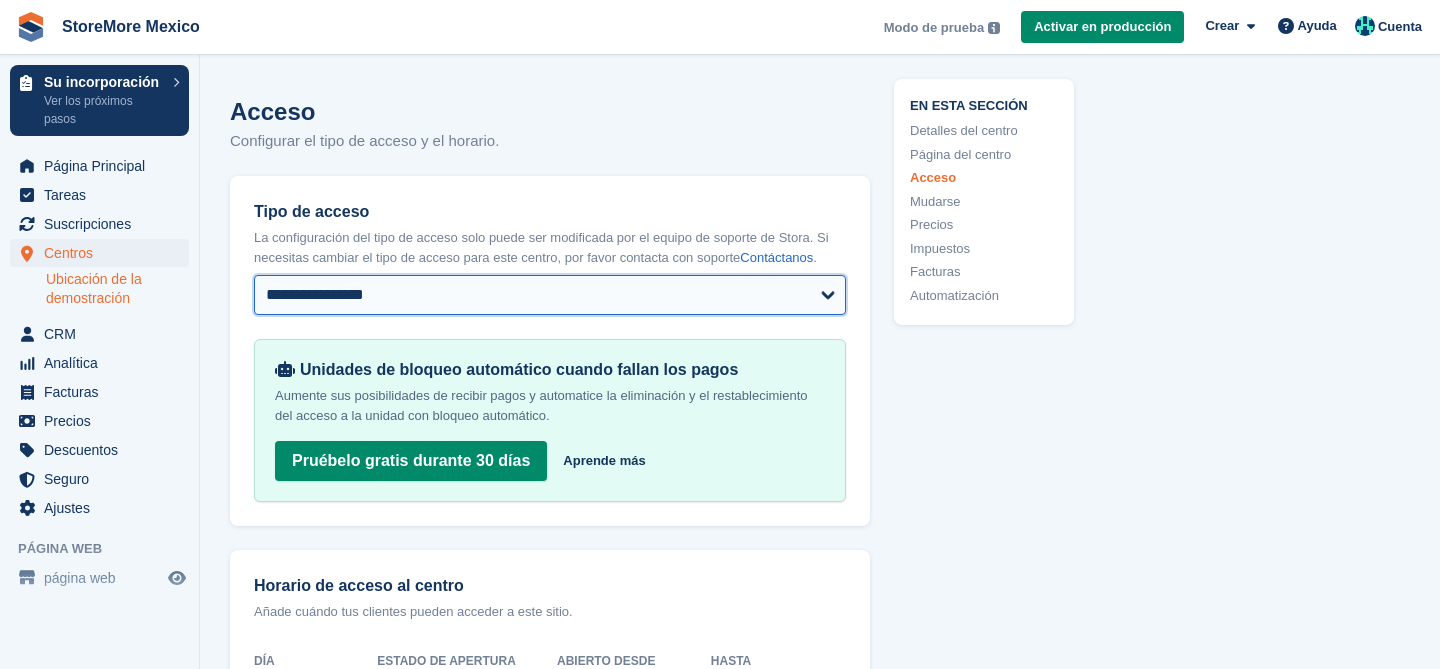 click on "**********" at bounding box center (550, 295) 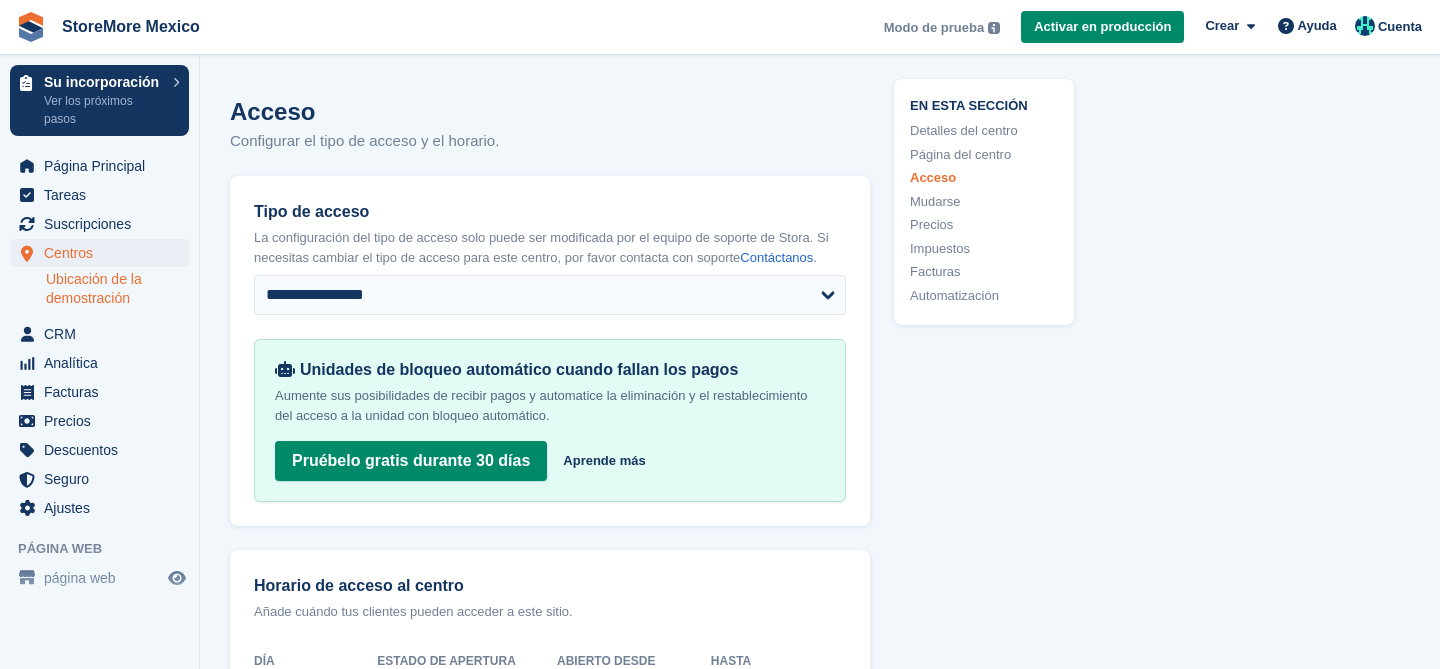 click on "**********" at bounding box center [820, -194] 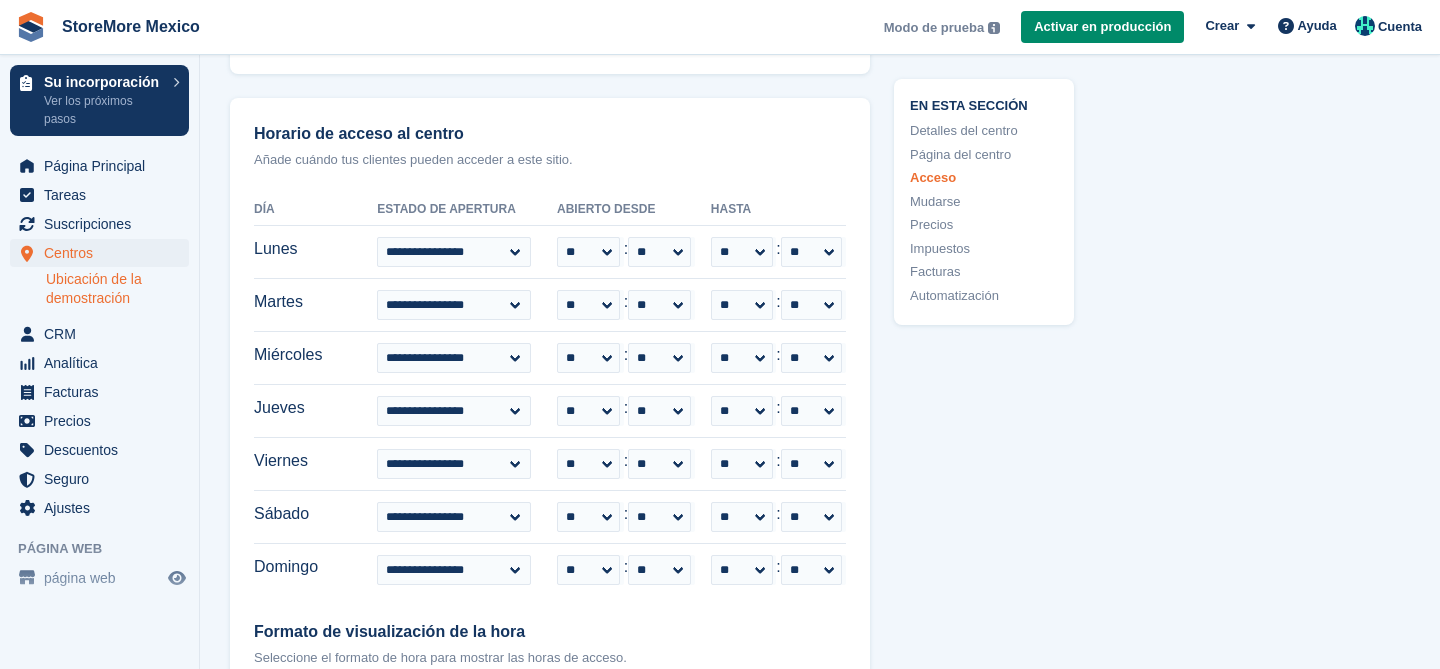 scroll, scrollTop: 5205, scrollLeft: 0, axis: vertical 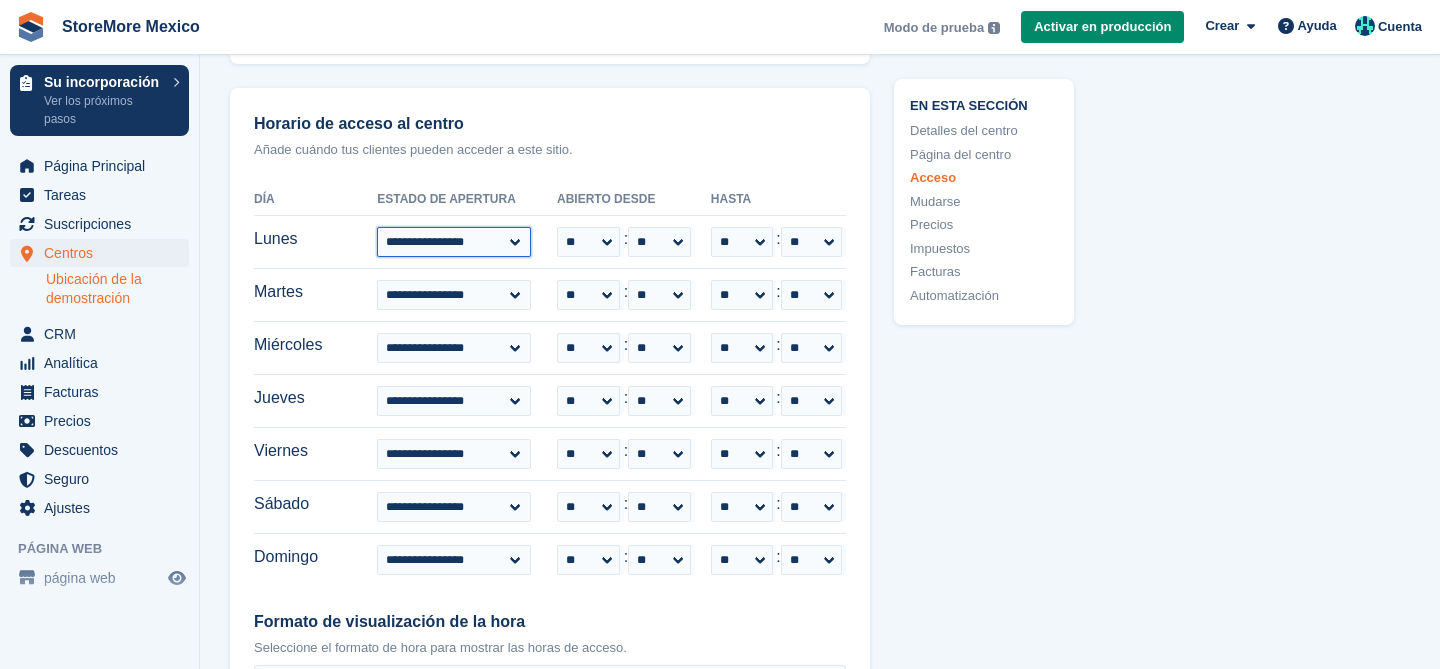 click on "**********" at bounding box center (454, 242) 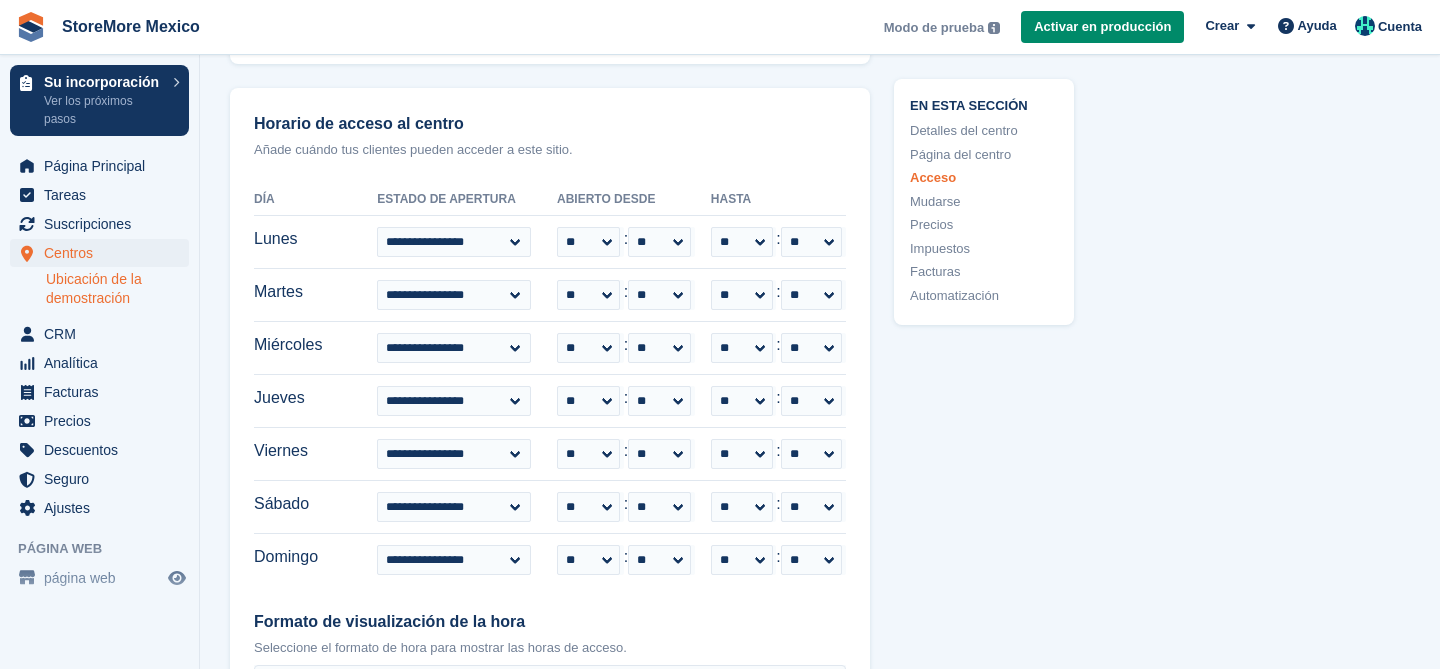 click on "**********" at bounding box center (467, 559) 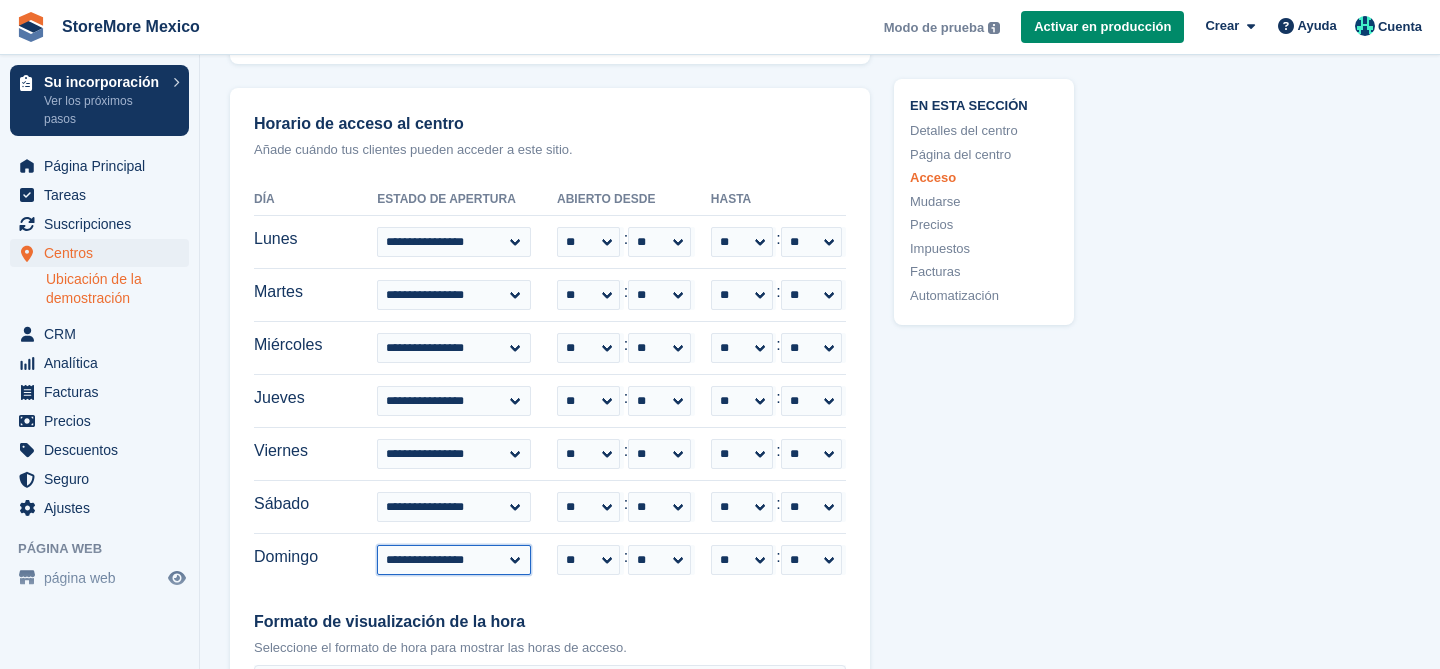 click on "**********" at bounding box center (454, 560) 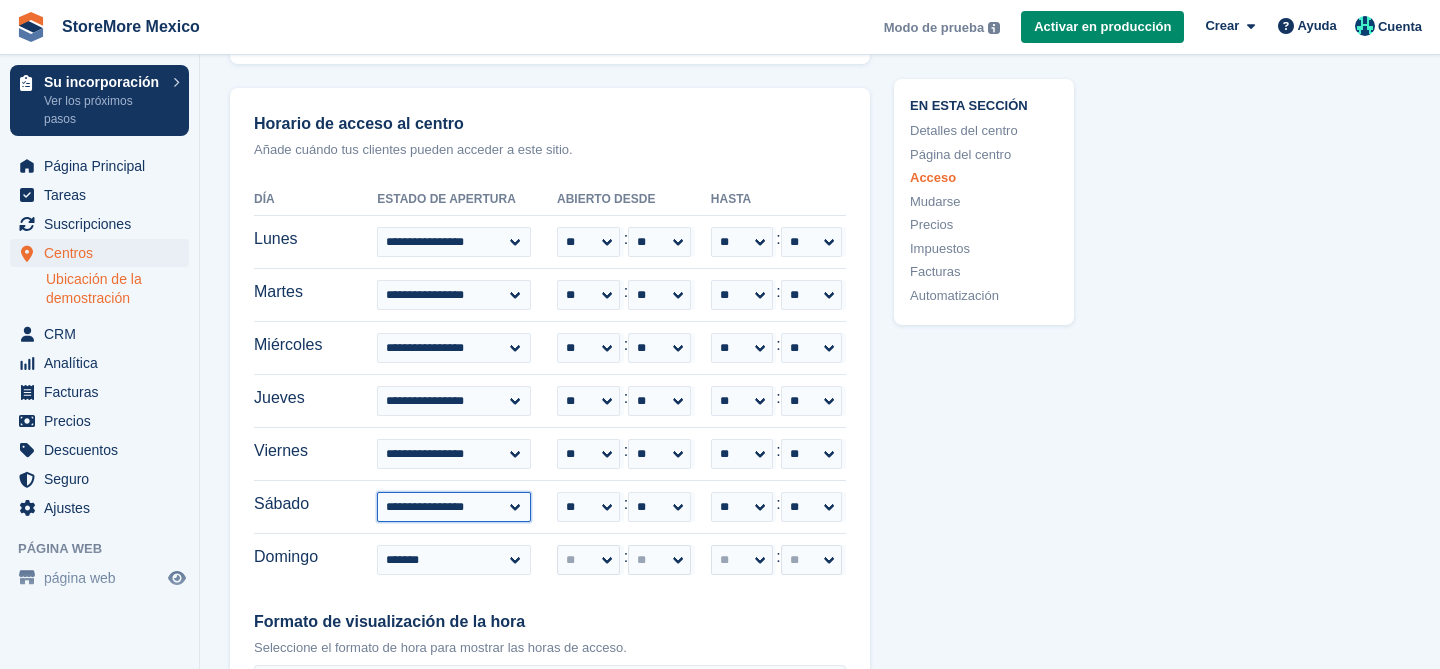 click on "**********" at bounding box center (454, 507) 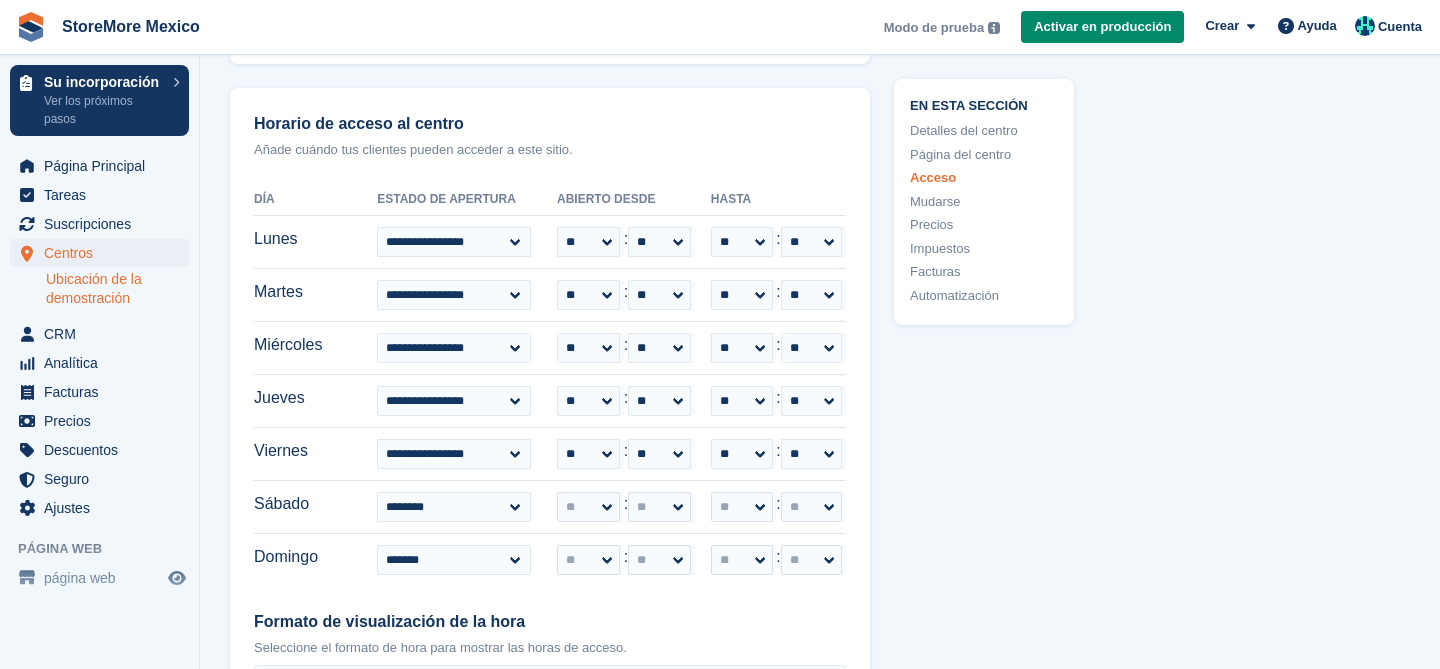 click on "Viernes" at bounding box center [315, 453] 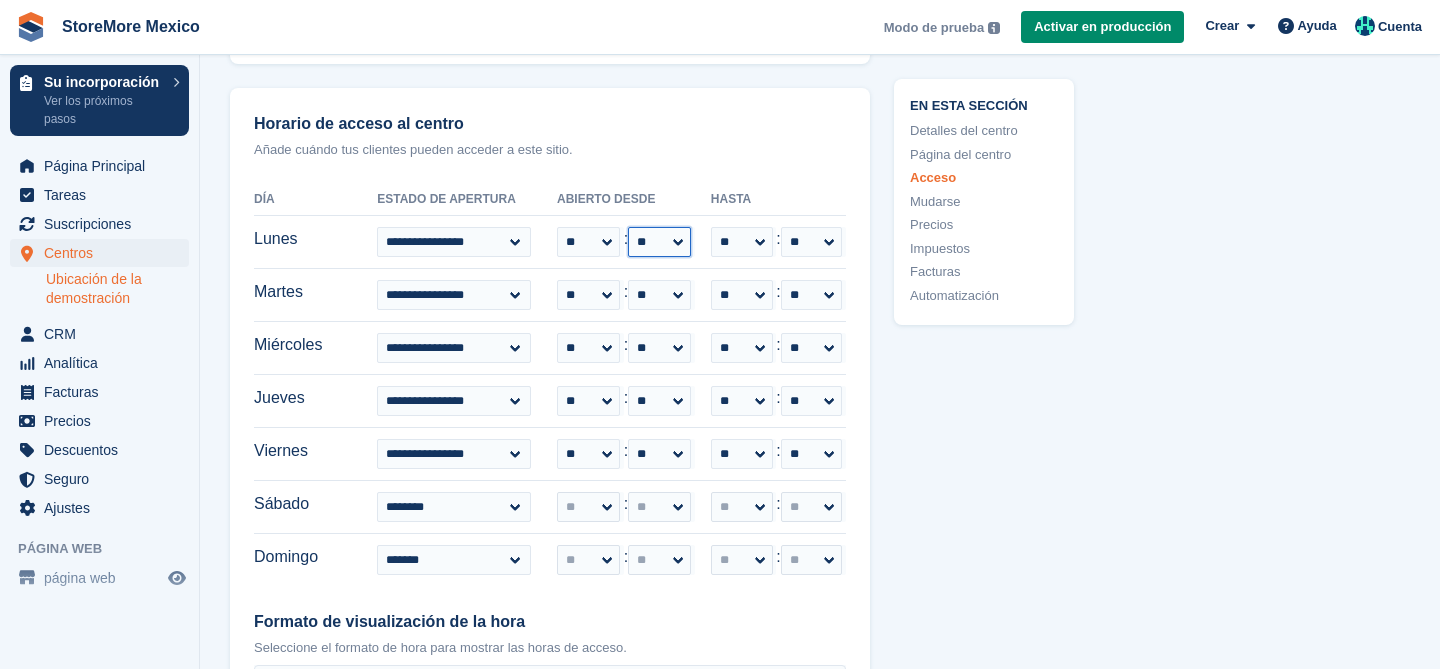 click on "**
**
**
**" at bounding box center [659, 242] 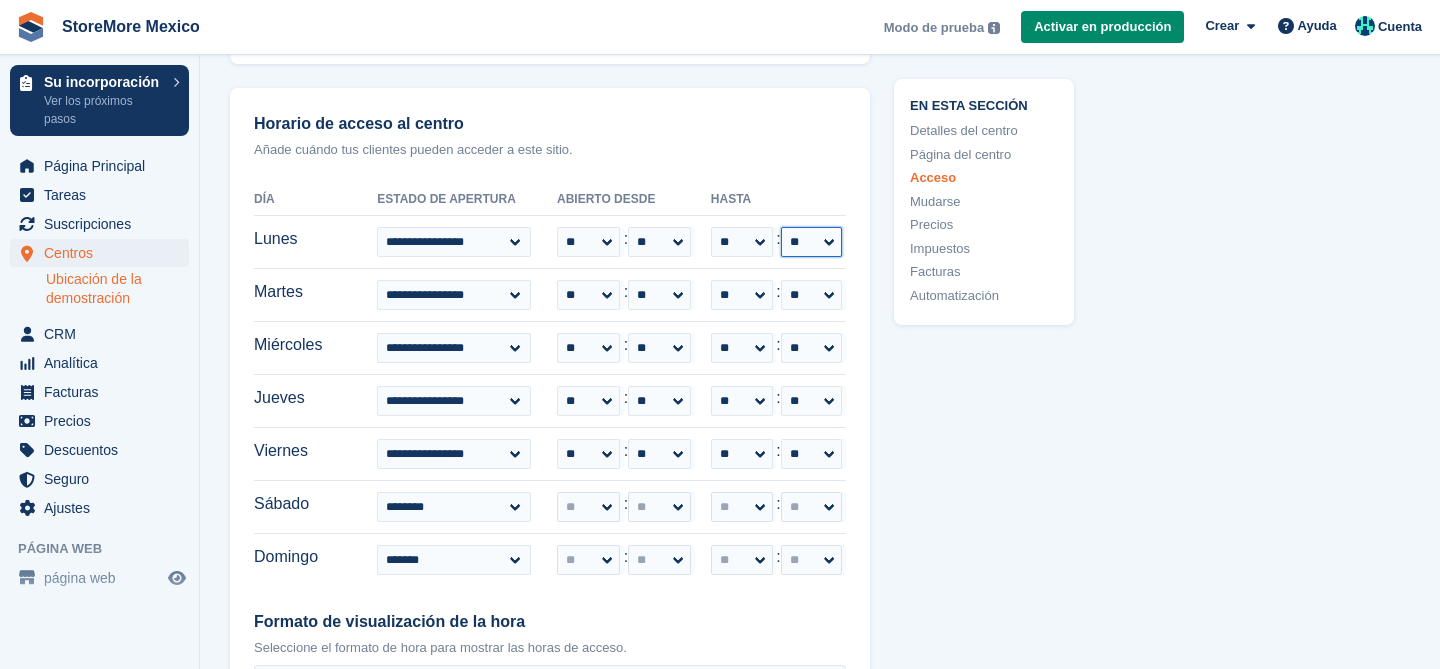 click on "**
**
**
**" at bounding box center [812, 242] 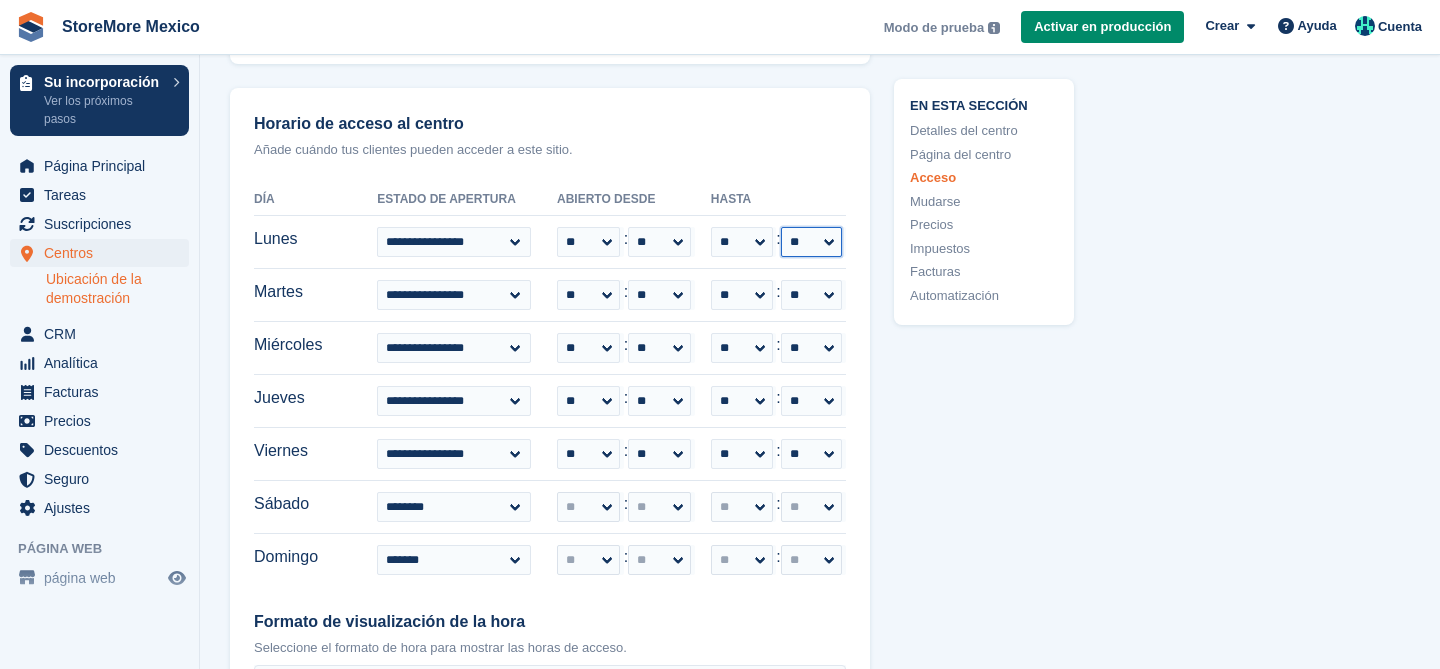 select on "**" 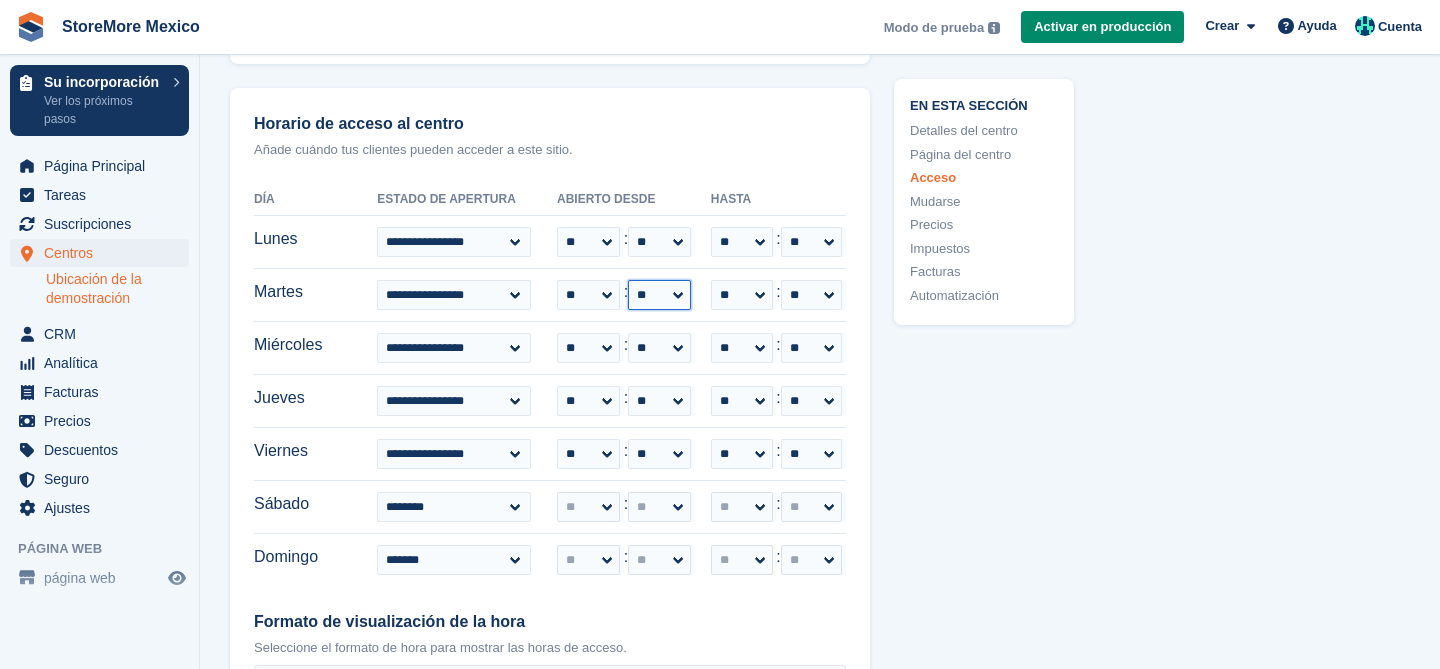 click on "**
**
**
**" at bounding box center (659, 295) 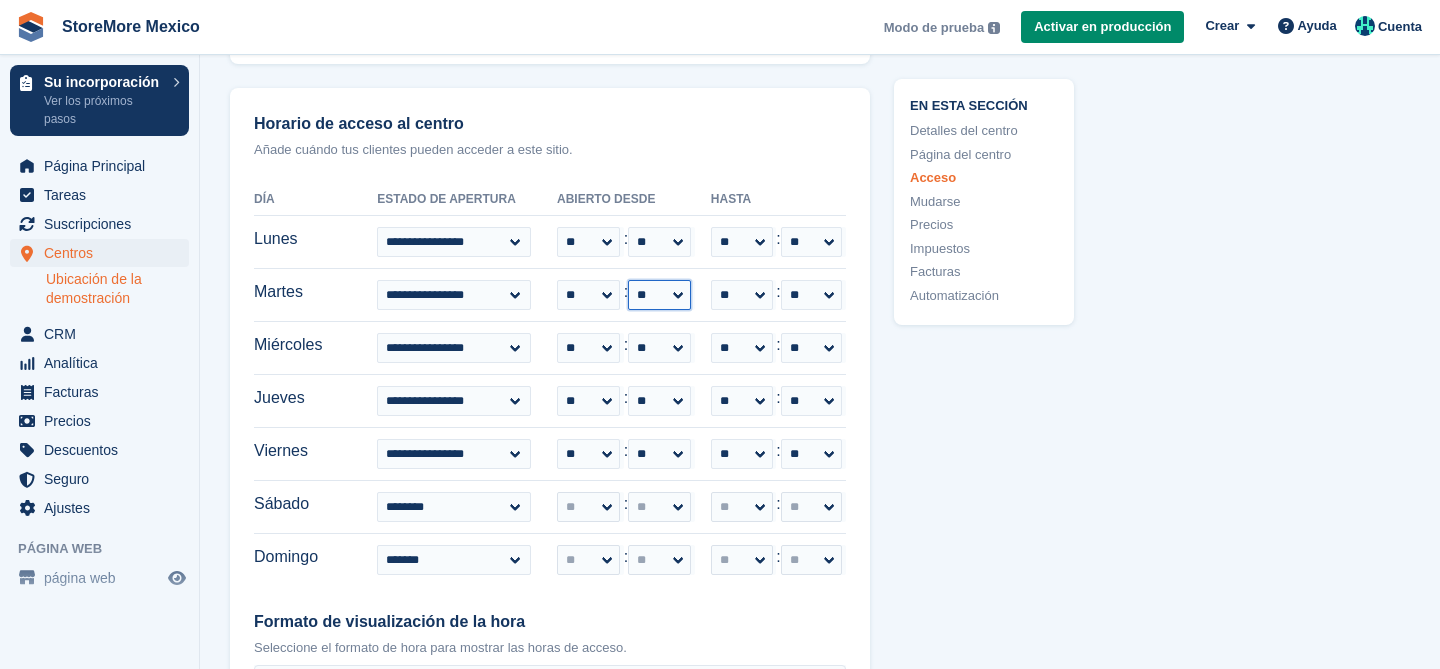 select on "**" 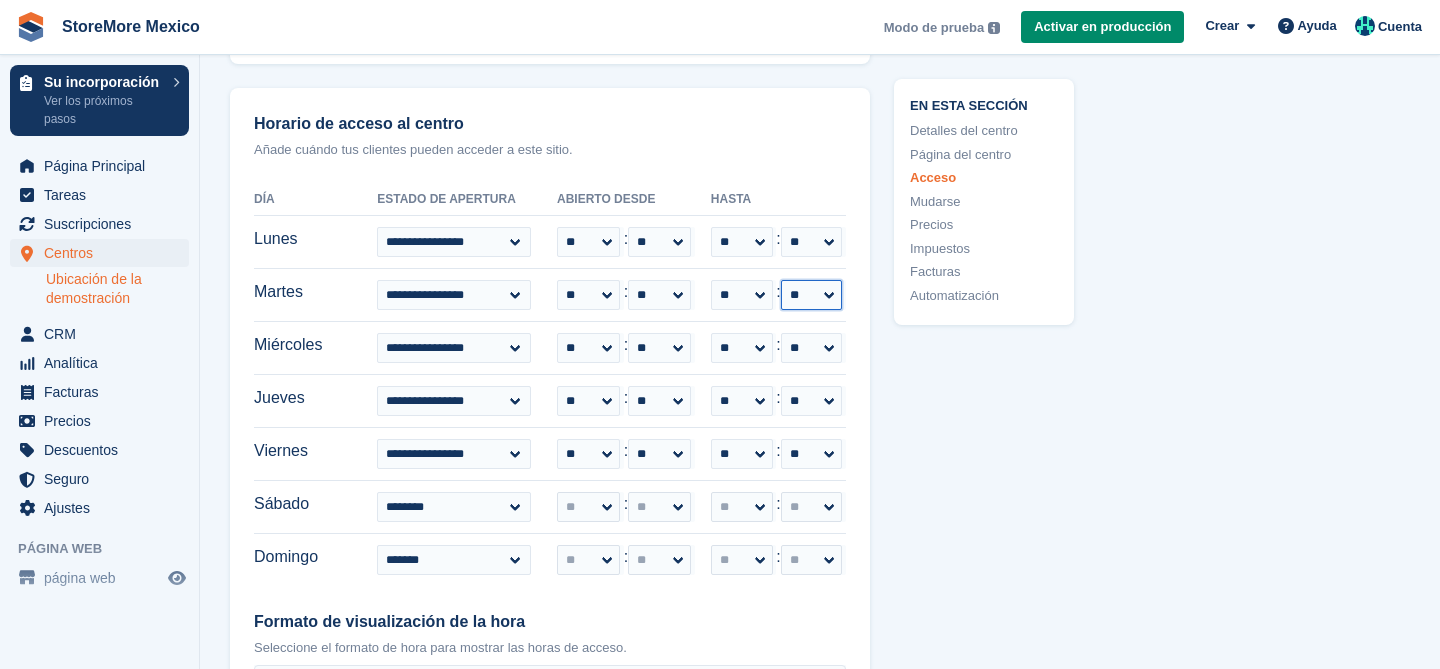 click on "**
**
**
**" at bounding box center [812, 295] 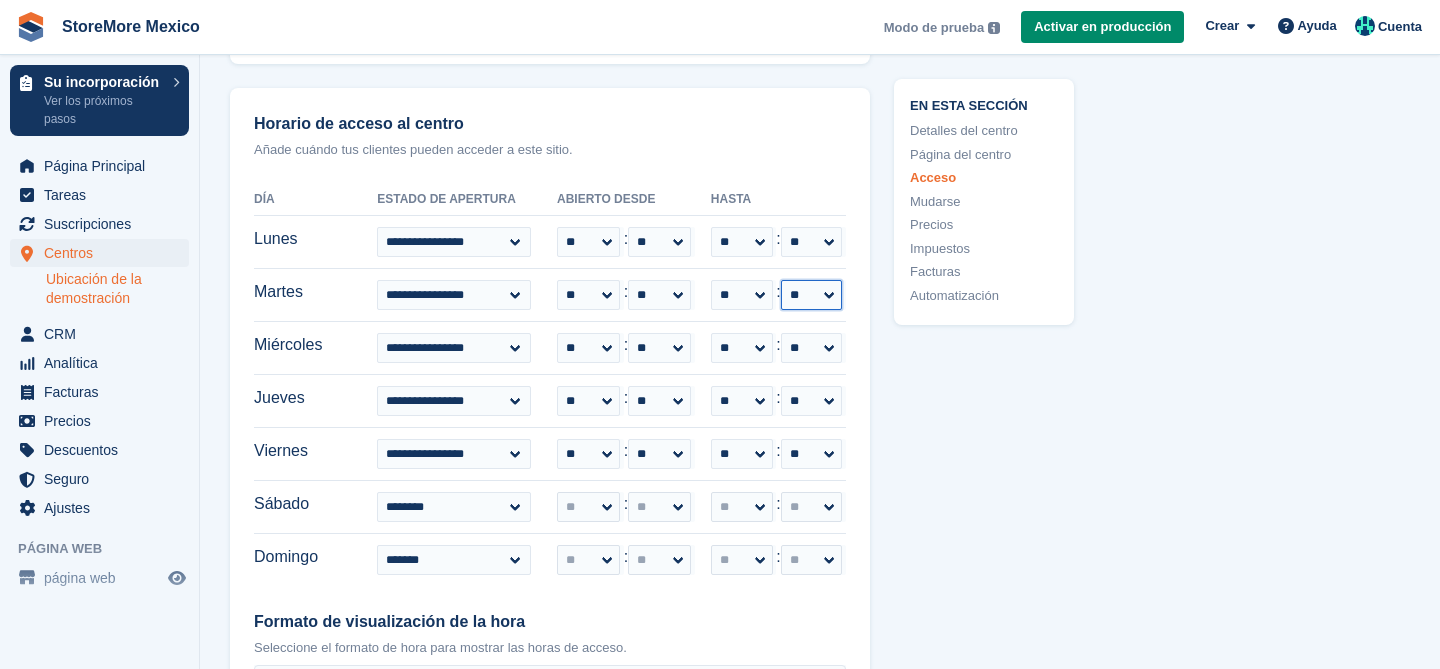 select on "**" 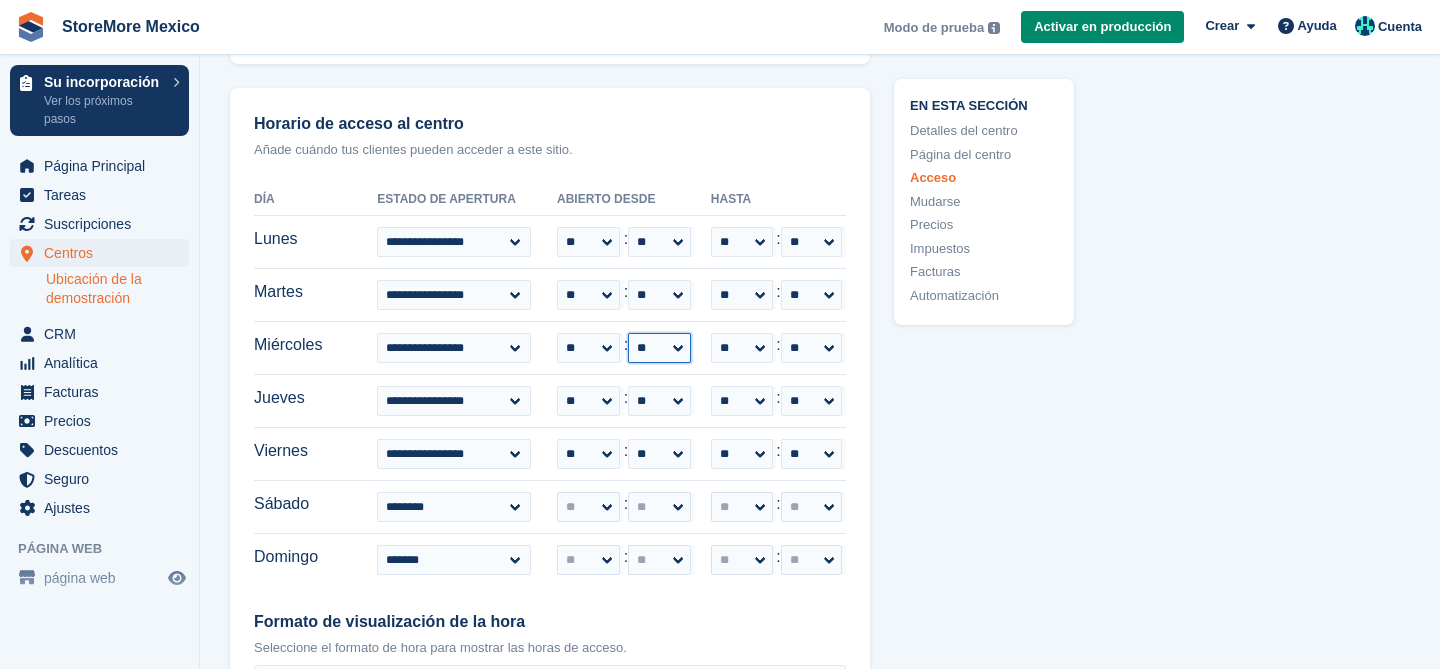 click on "**
**
**
**" at bounding box center [659, 348] 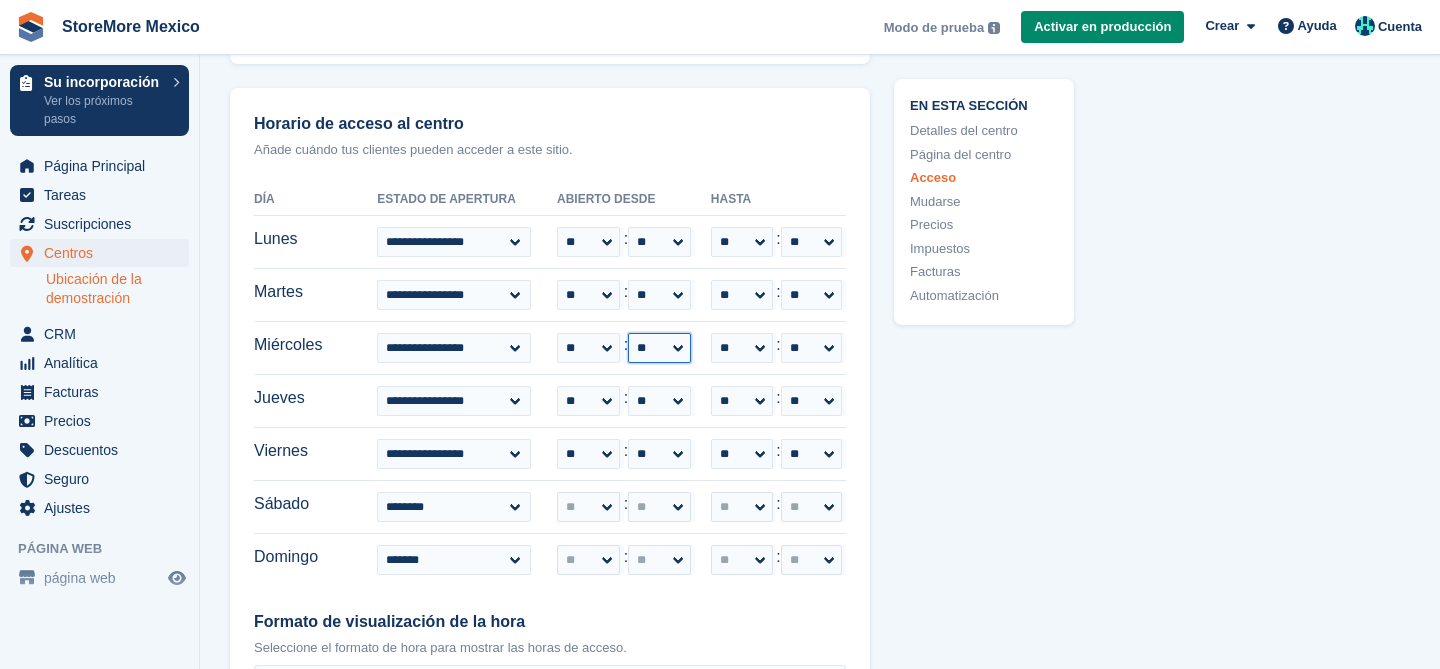 select on "**" 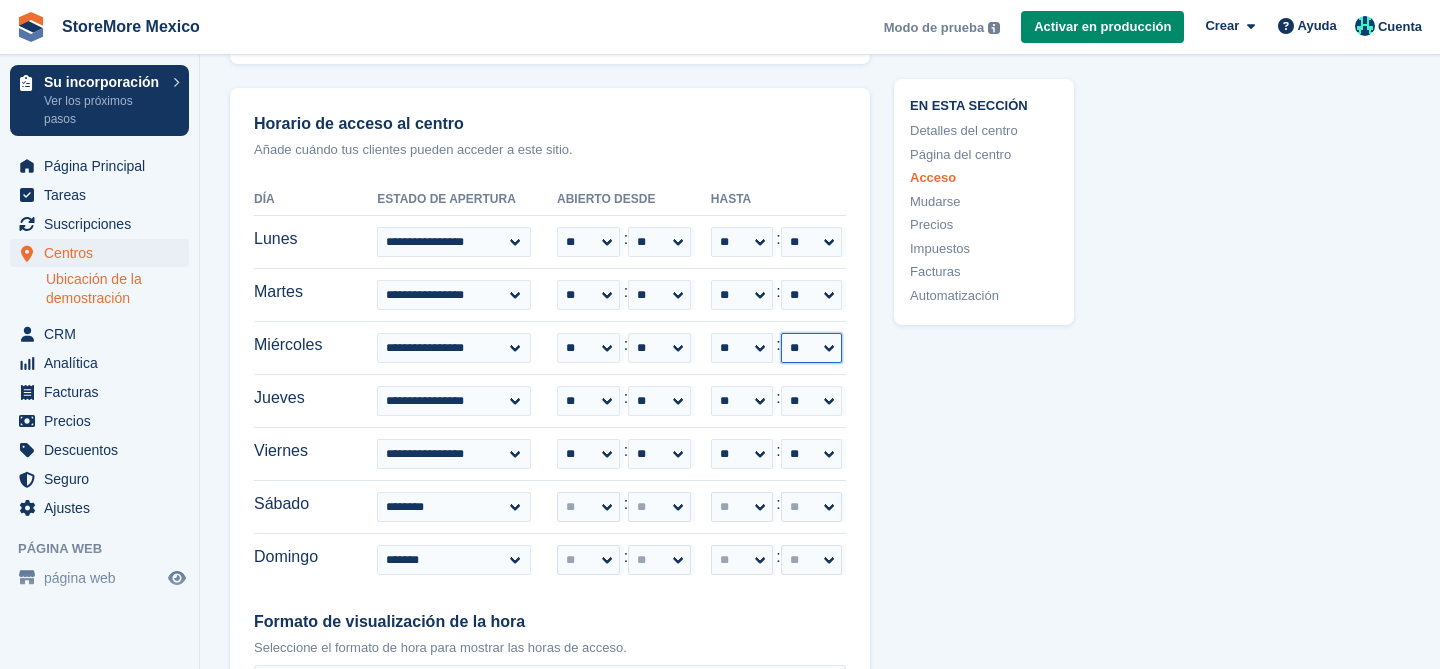 click on "**
**
**
**" at bounding box center (812, 348) 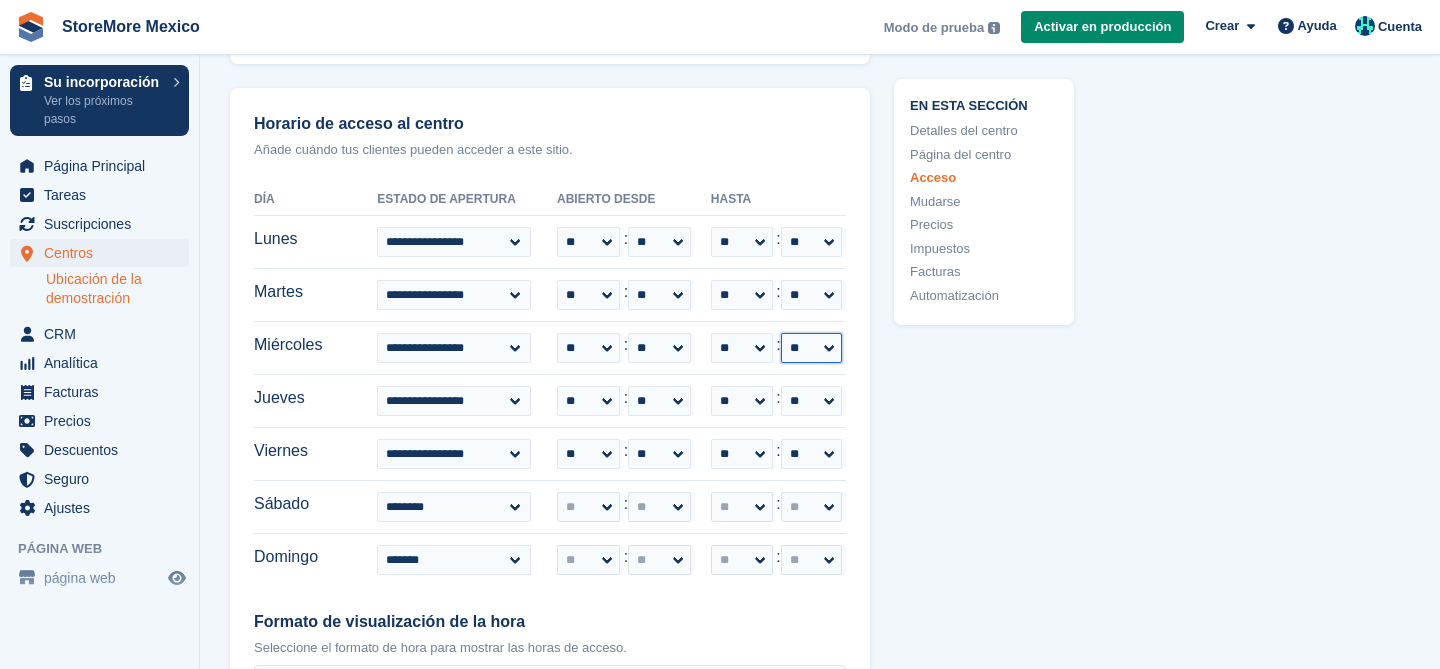 select on "**" 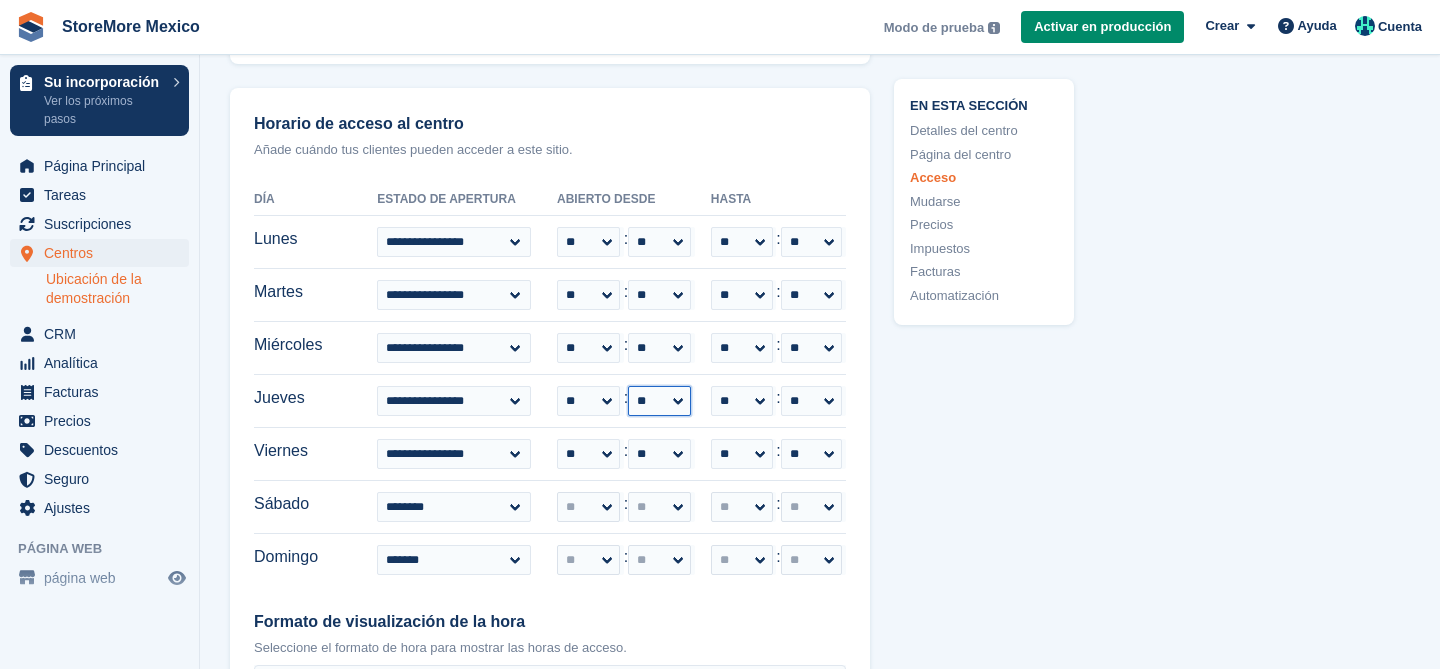 click on "**
**
**
**" at bounding box center (659, 401) 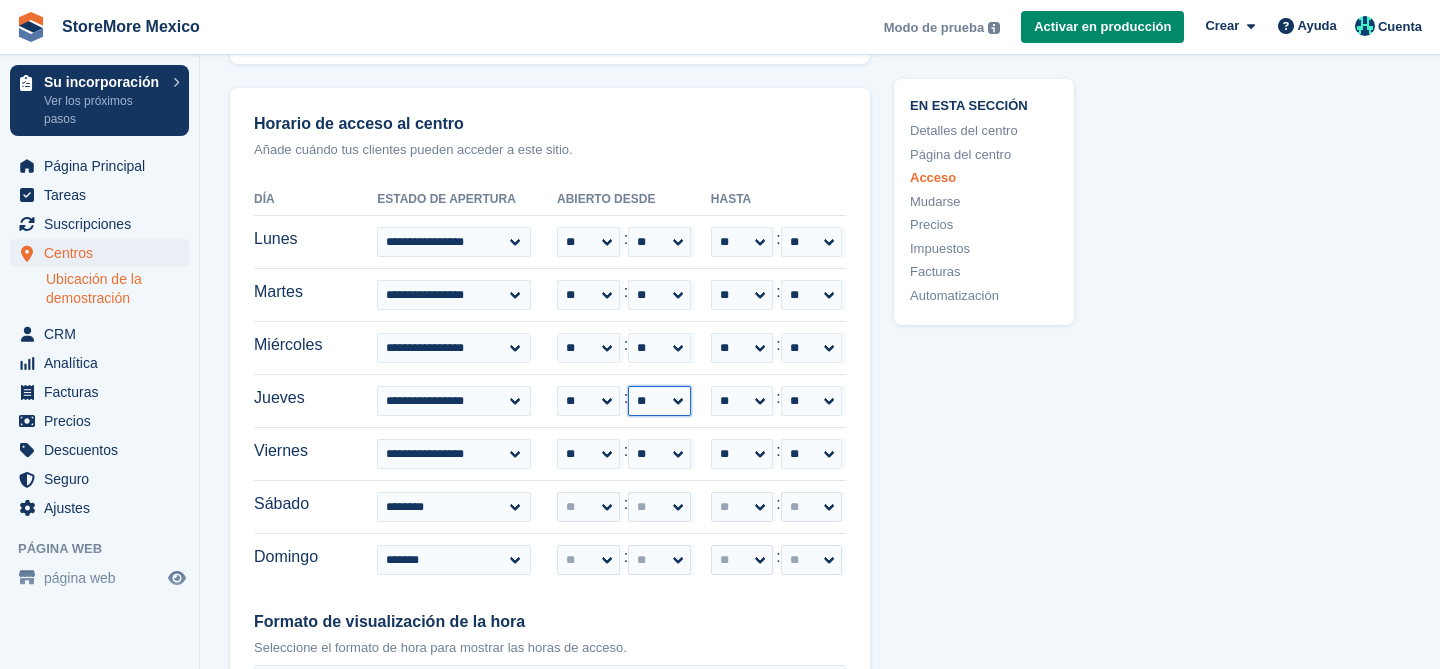 click on "**
**
**
**" at bounding box center [659, 401] 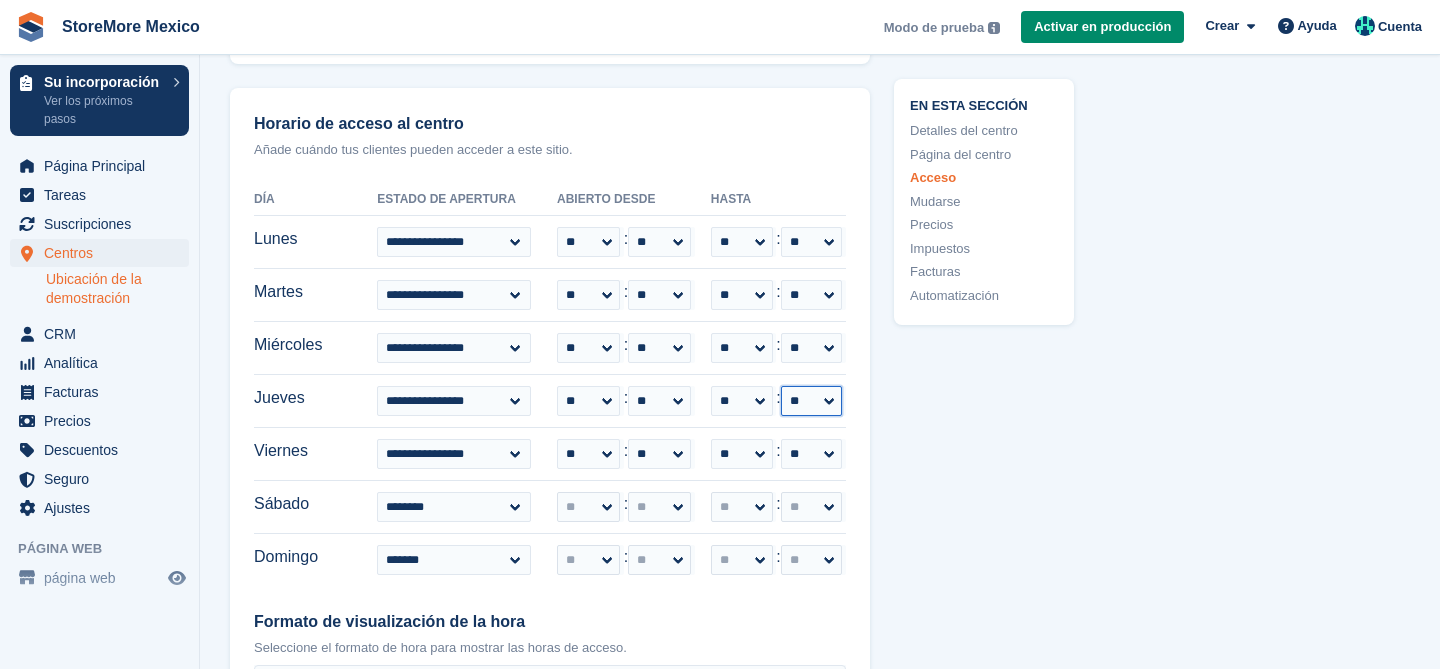 click on "**
**
**
**" at bounding box center [812, 401] 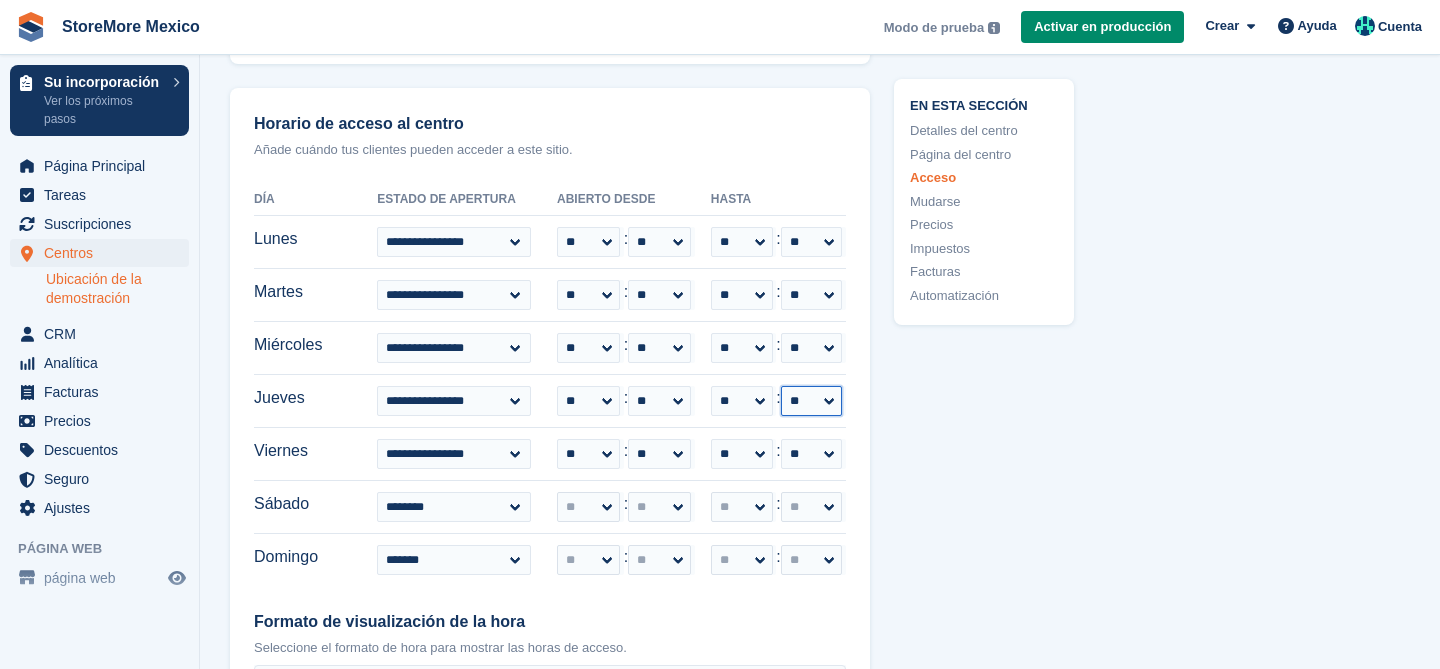 select on "**" 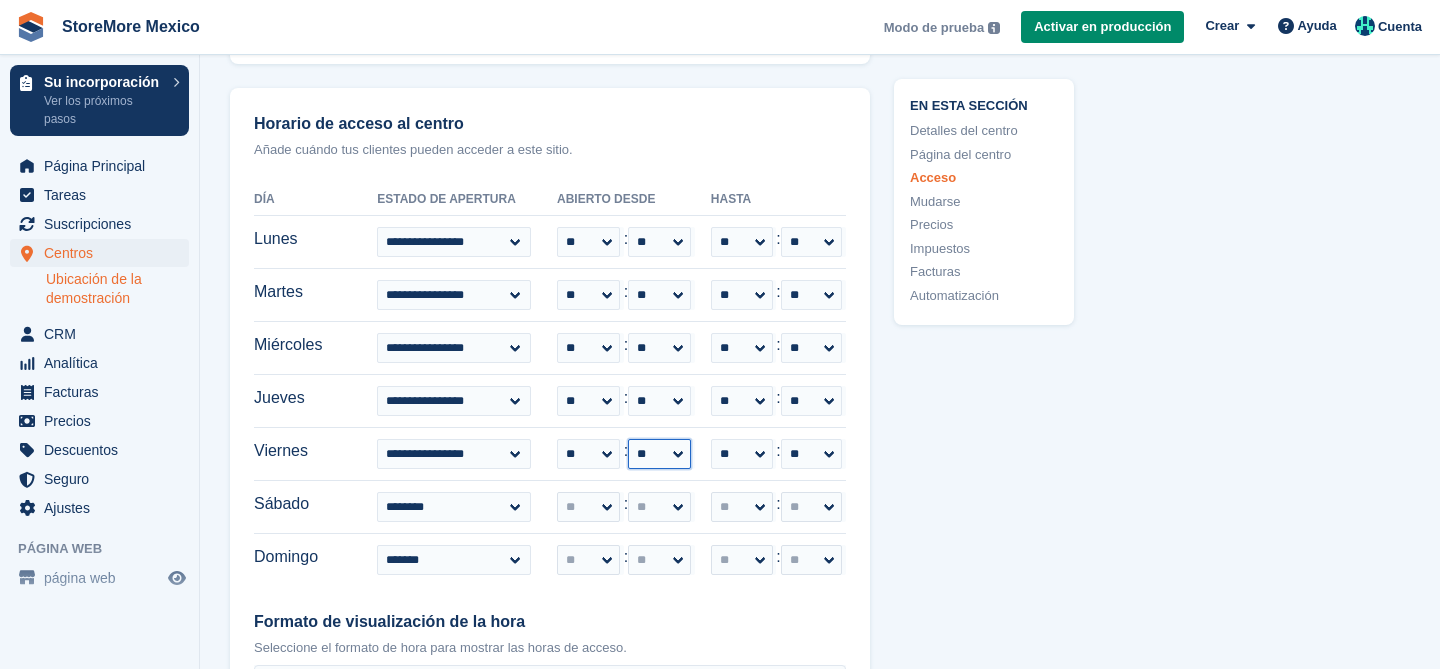 click on "**
**
**
**" at bounding box center [659, 454] 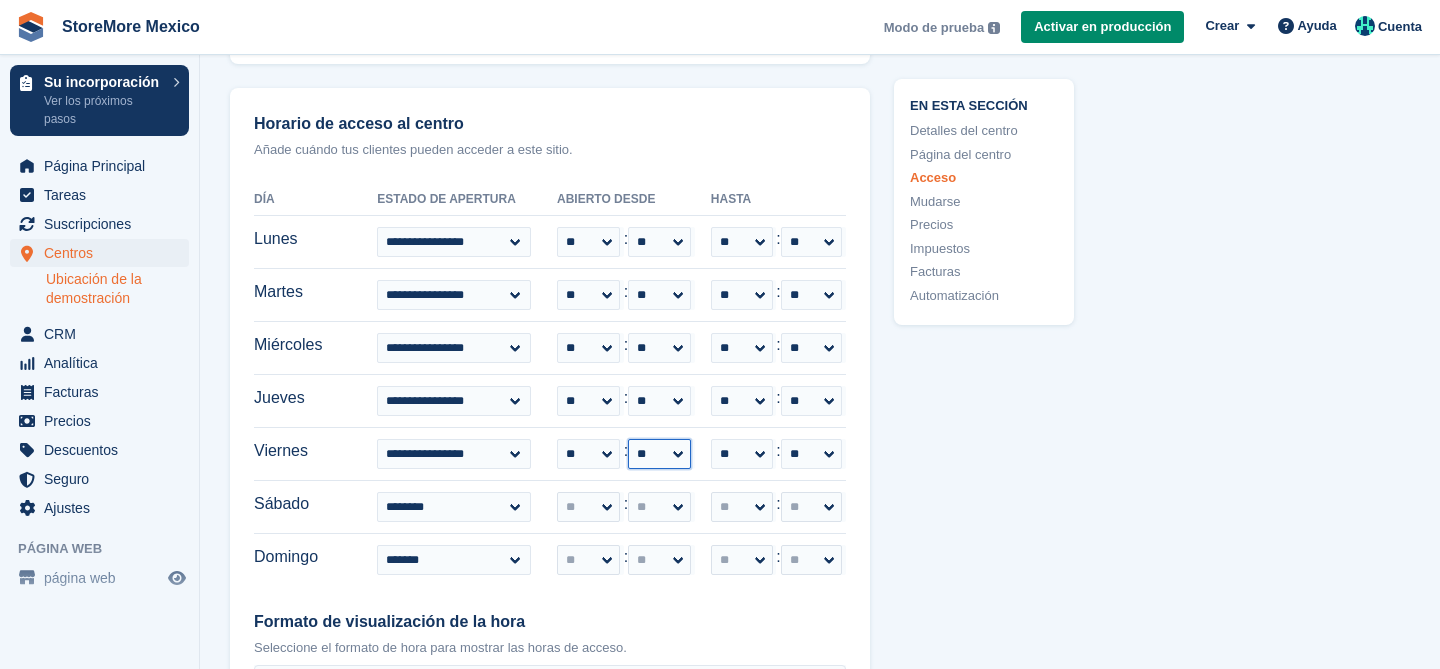 click on "**
**
**
**" at bounding box center [659, 454] 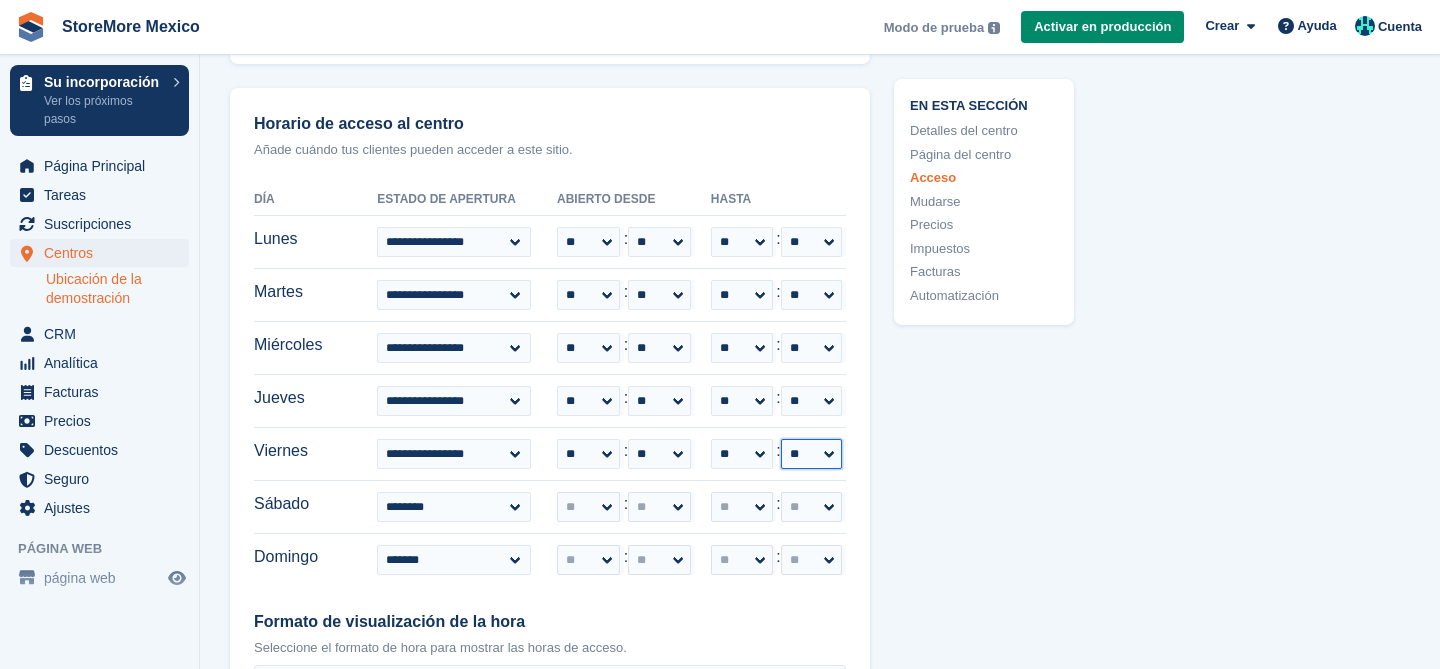 click on "**
**
**
**" at bounding box center [812, 454] 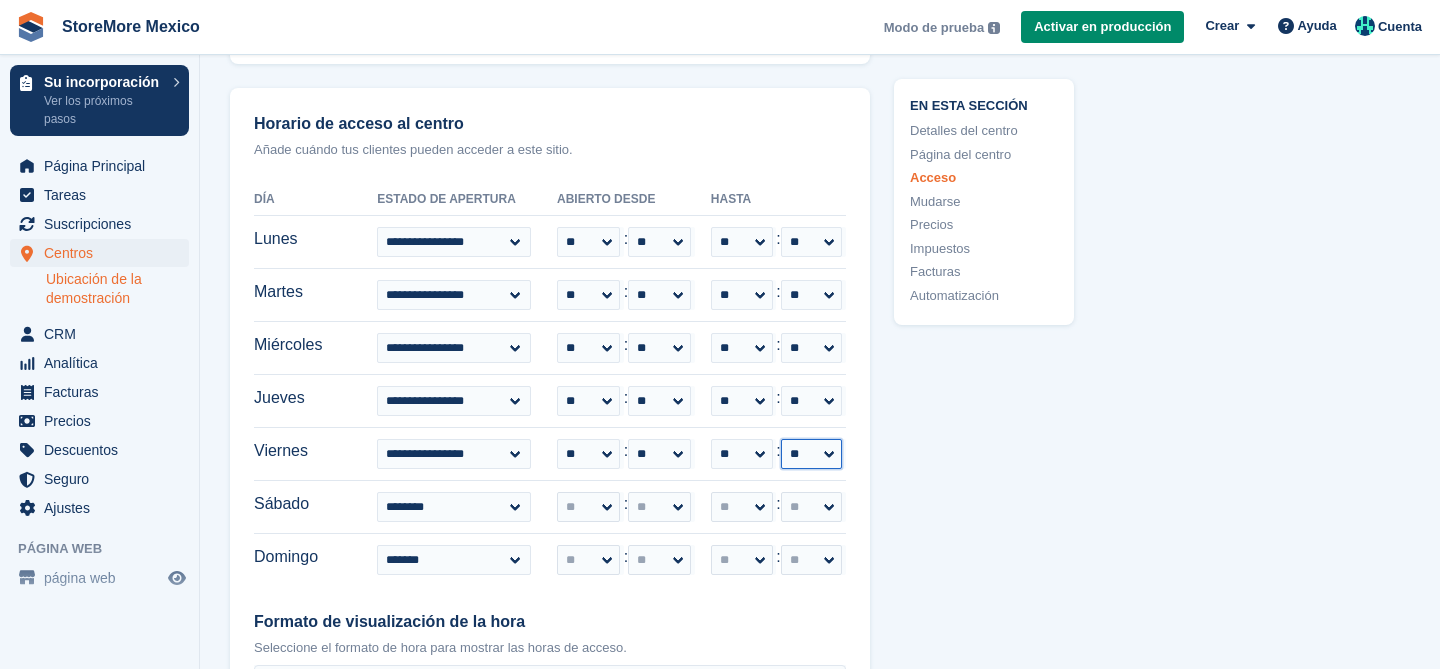 select on "**" 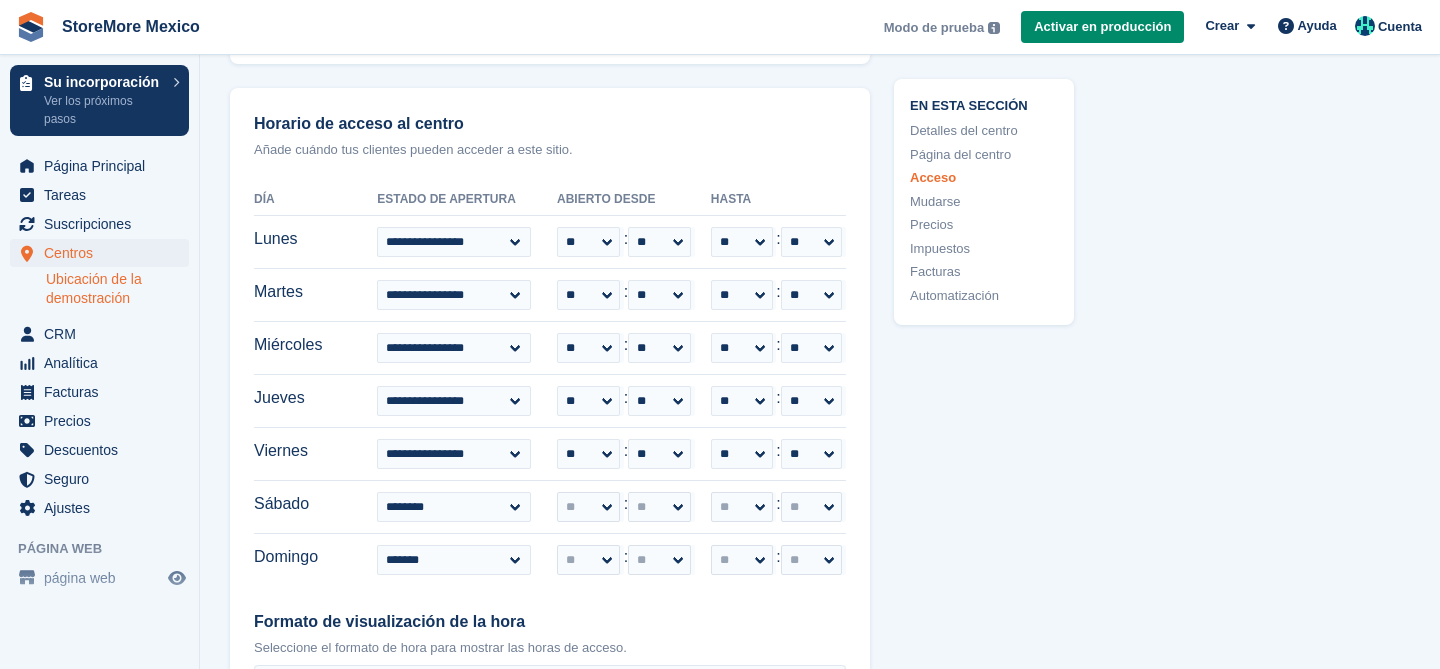 click on "En esta sección
Detalles del centro
Página del centro
Acceso
Mudarse
Precios
Impuestos
Facturas
Automatización" at bounding box center (972, -587) 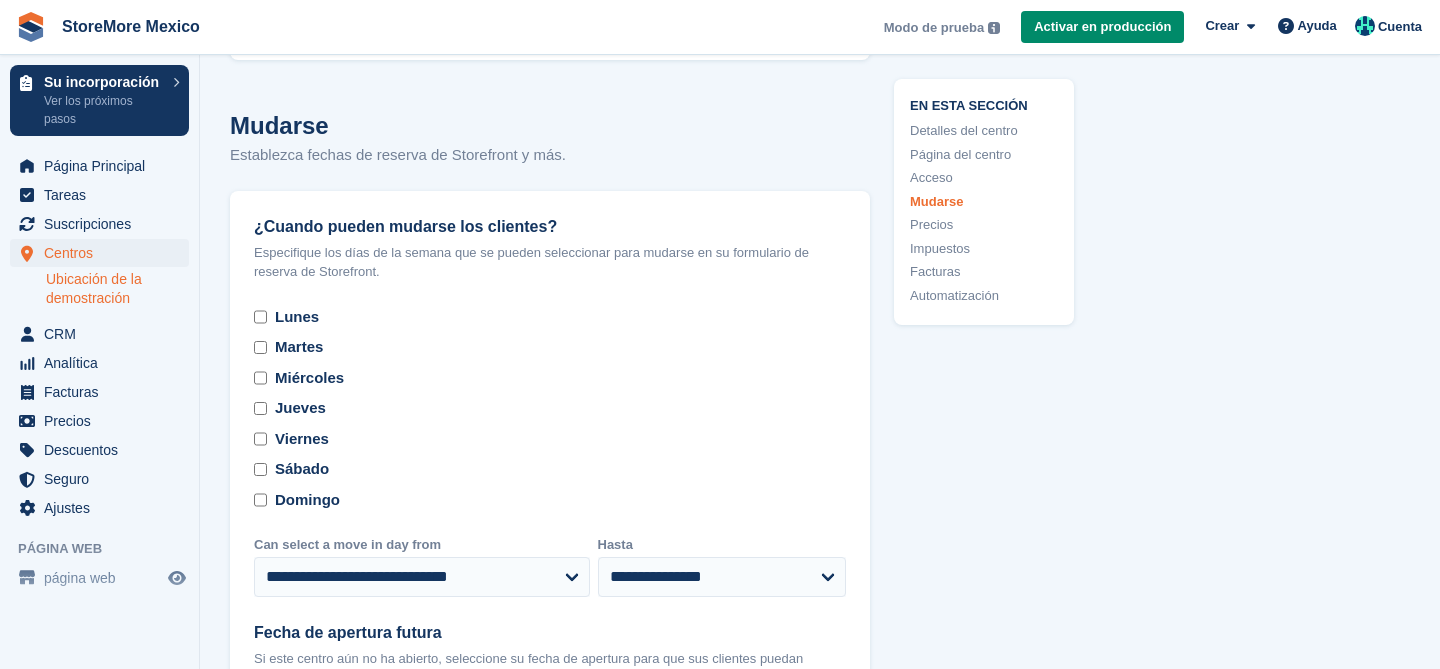 scroll, scrollTop: 5887, scrollLeft: 0, axis: vertical 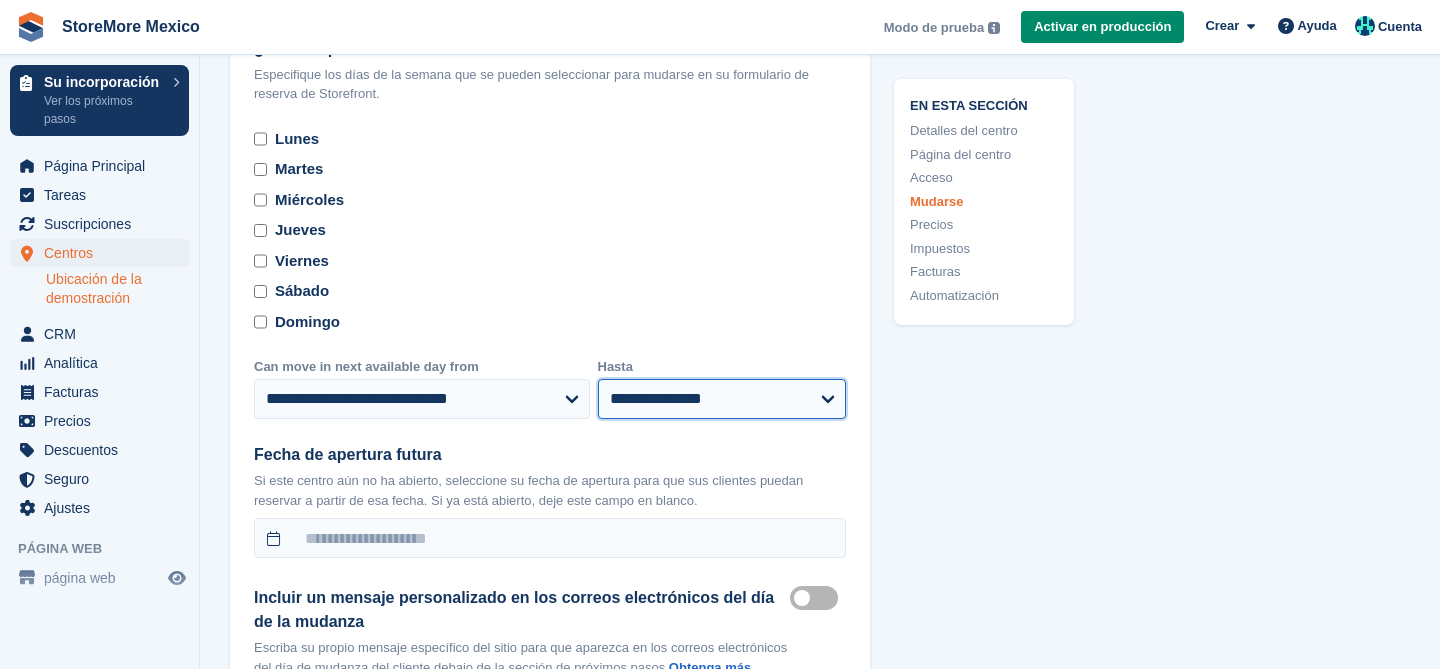 click on "**********" at bounding box center (722, 399) 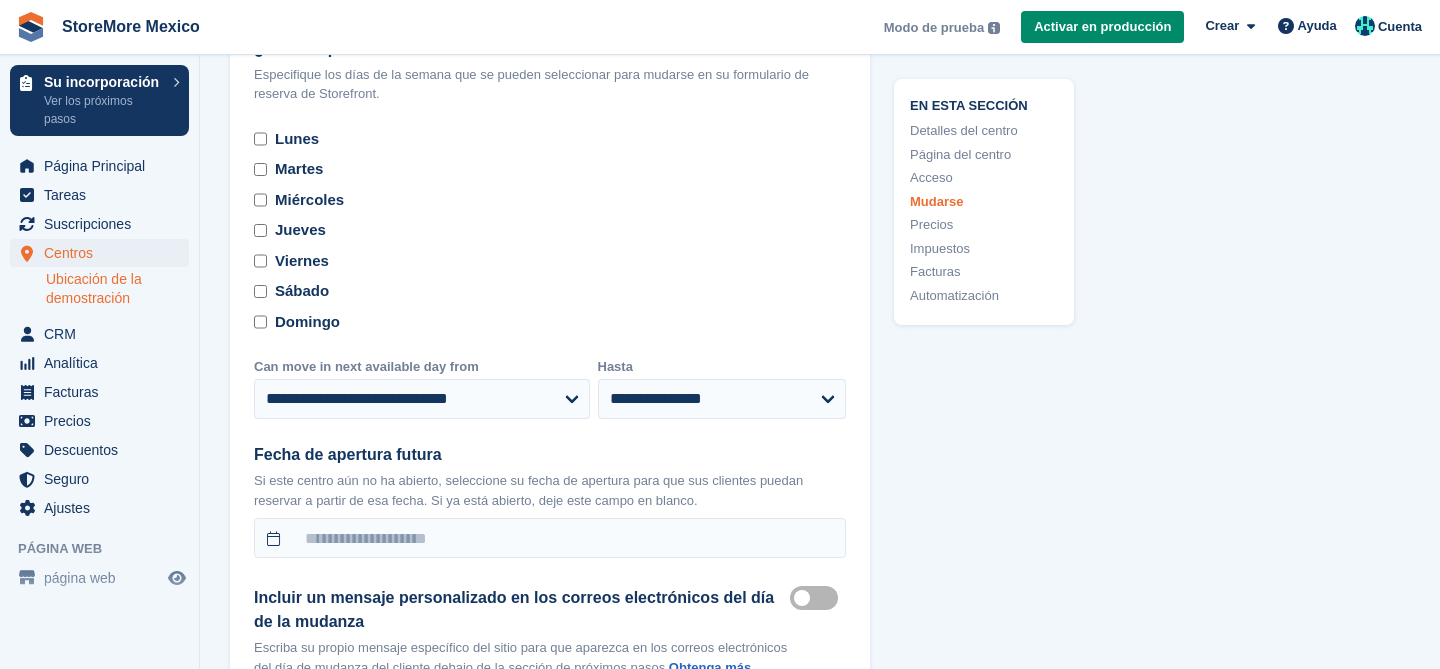 click on "Domingo" at bounding box center (550, 322) 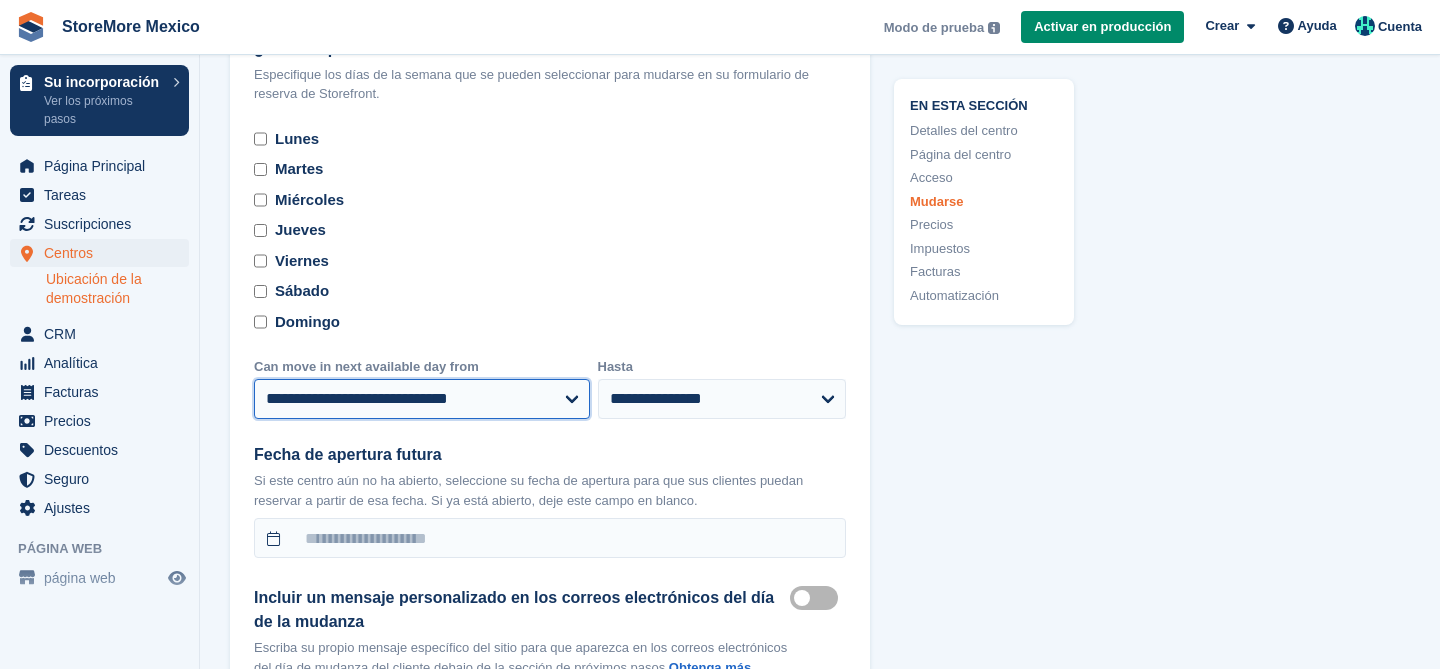 click on "**********" at bounding box center [422, 399] 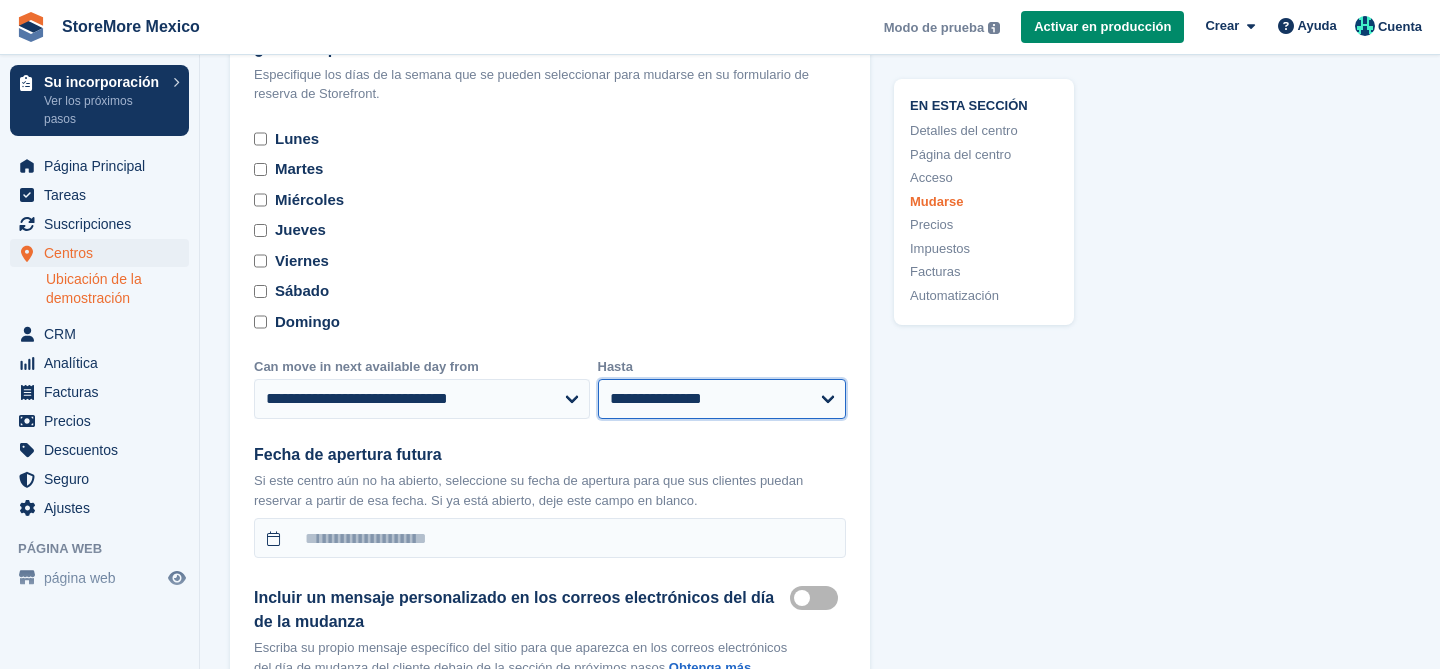 click on "**********" at bounding box center [722, 399] 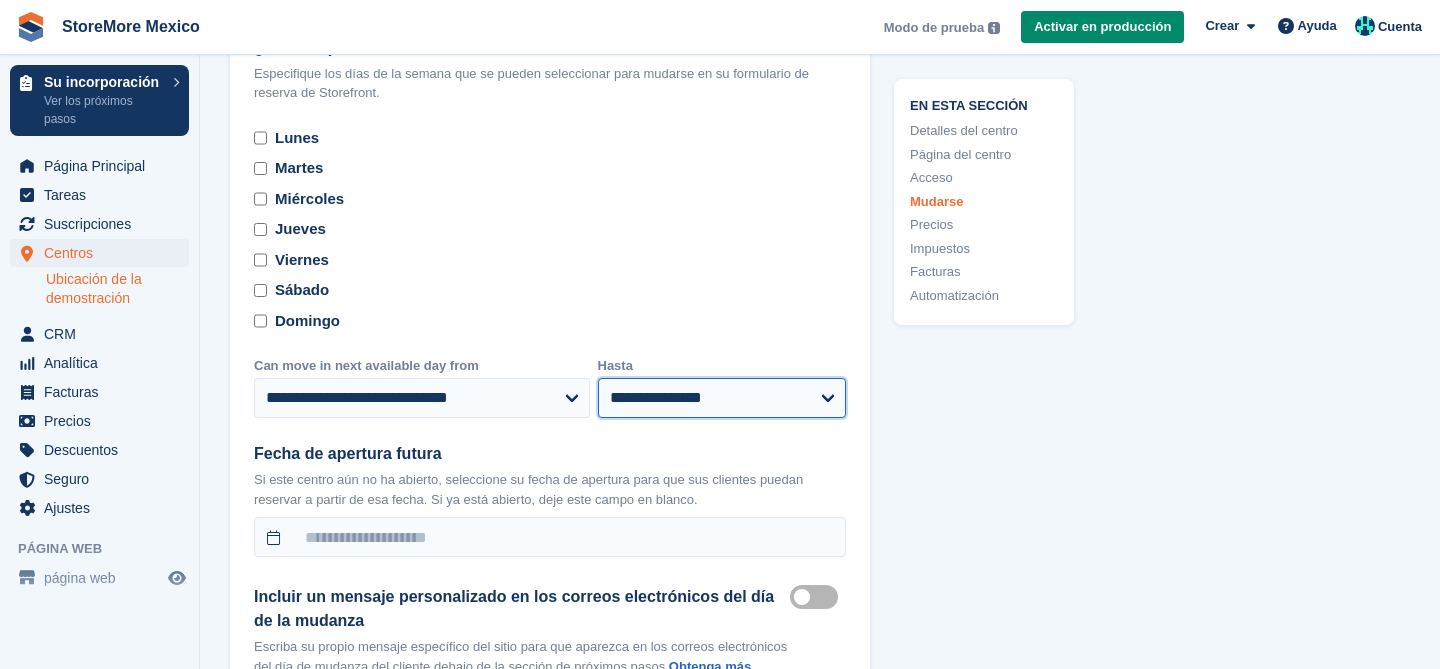 scroll, scrollTop: 6209, scrollLeft: 0, axis: vertical 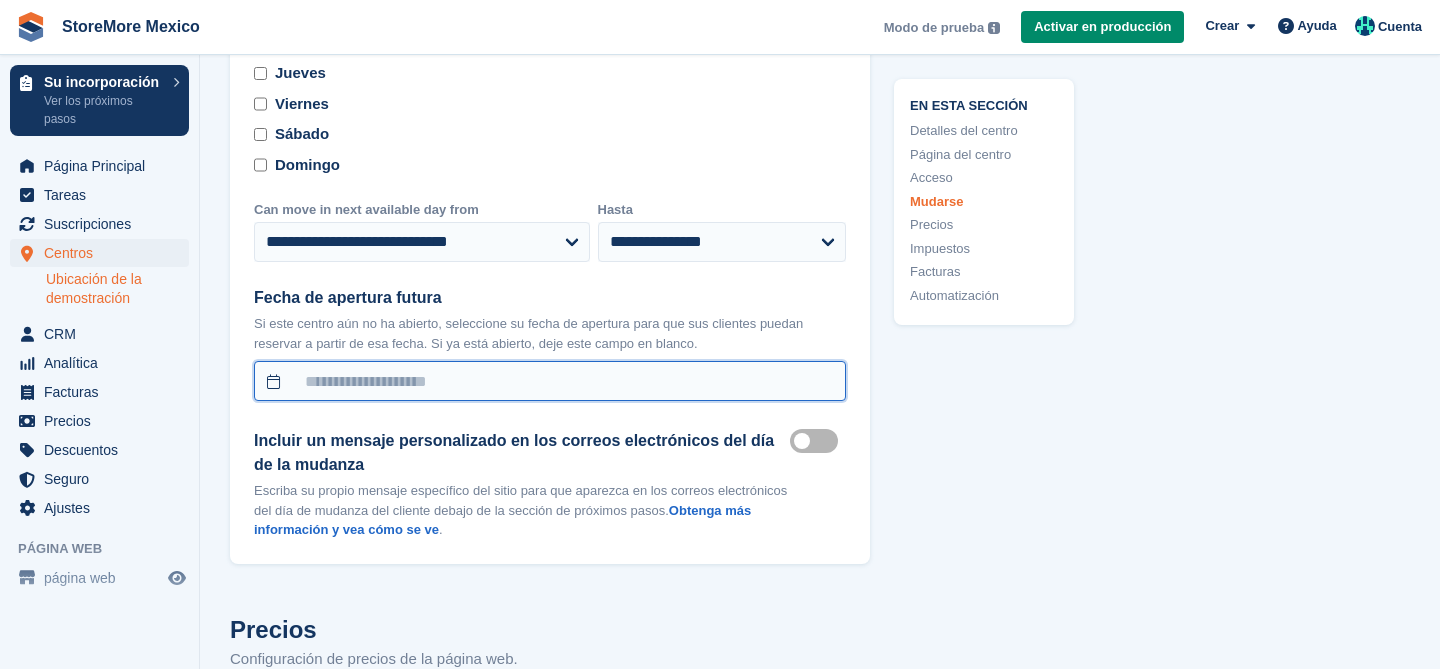 click at bounding box center [550, 381] 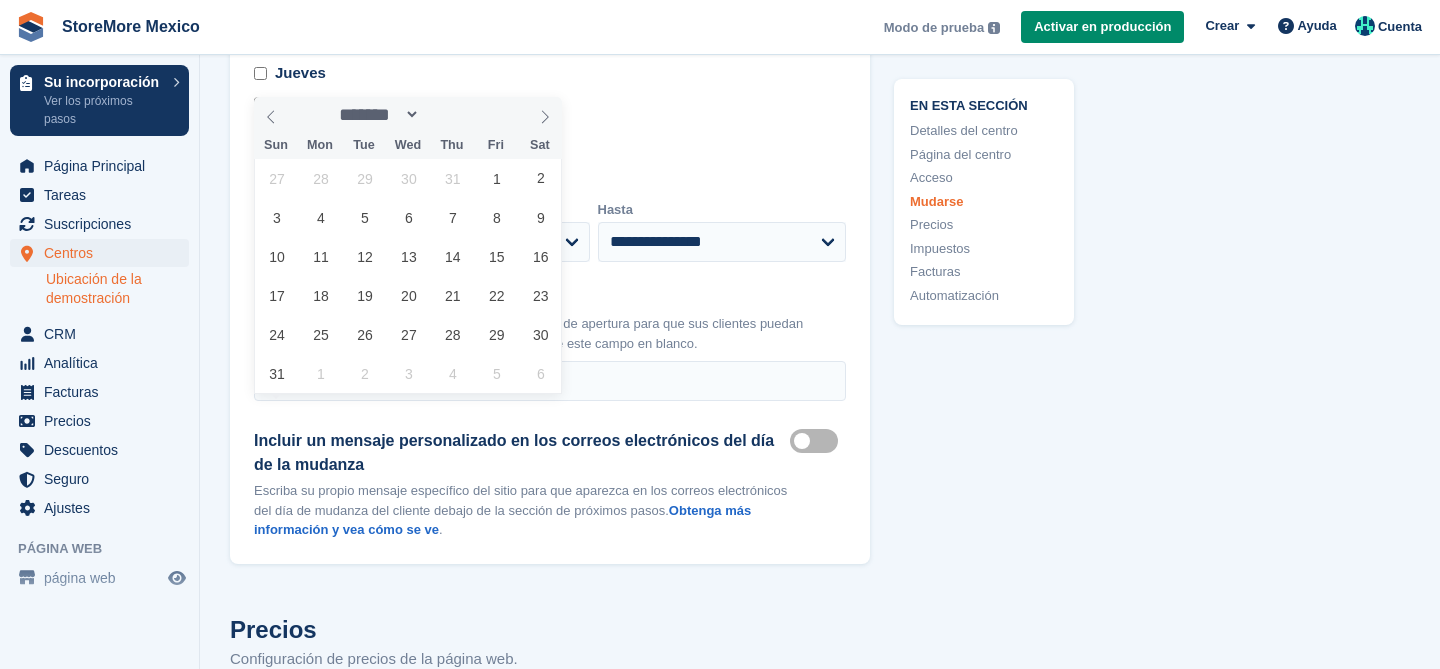 click on "Incluir un mensaje personalizado en los correos electrónicos del día de la mudanza" at bounding box center [522, 453] 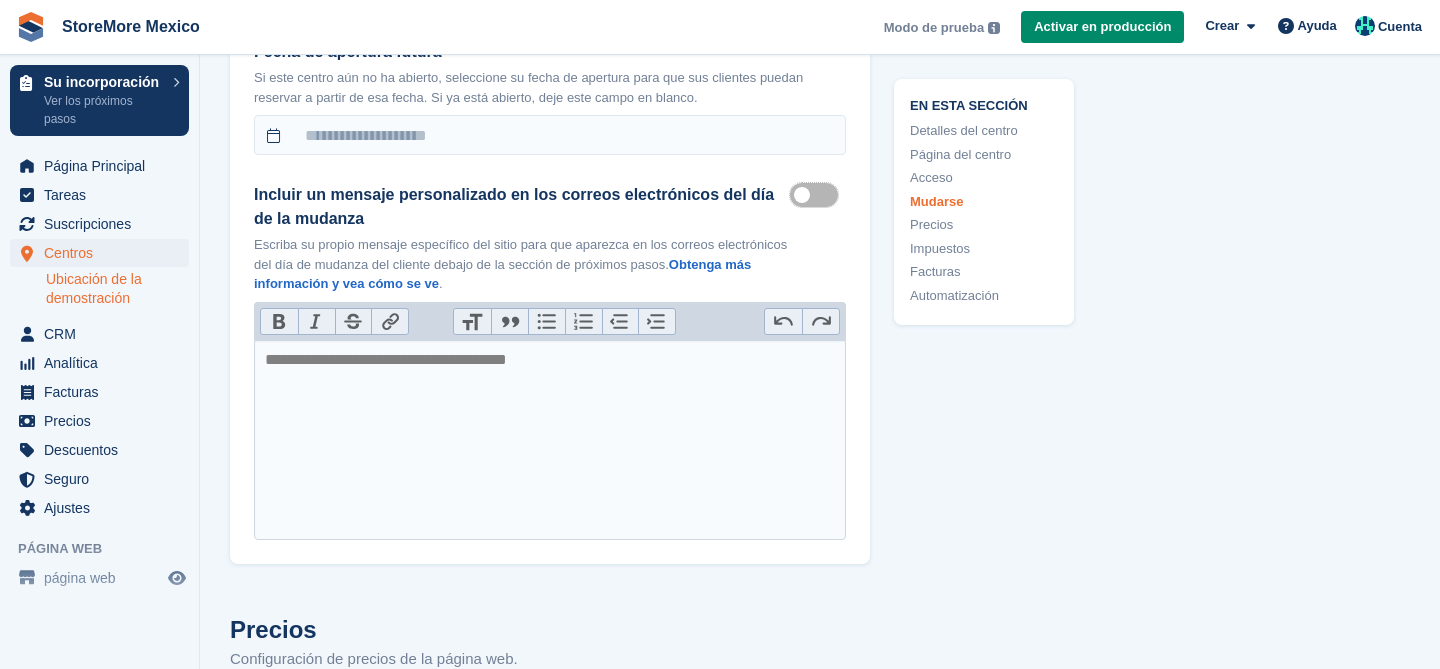 scroll, scrollTop: 6464, scrollLeft: 0, axis: vertical 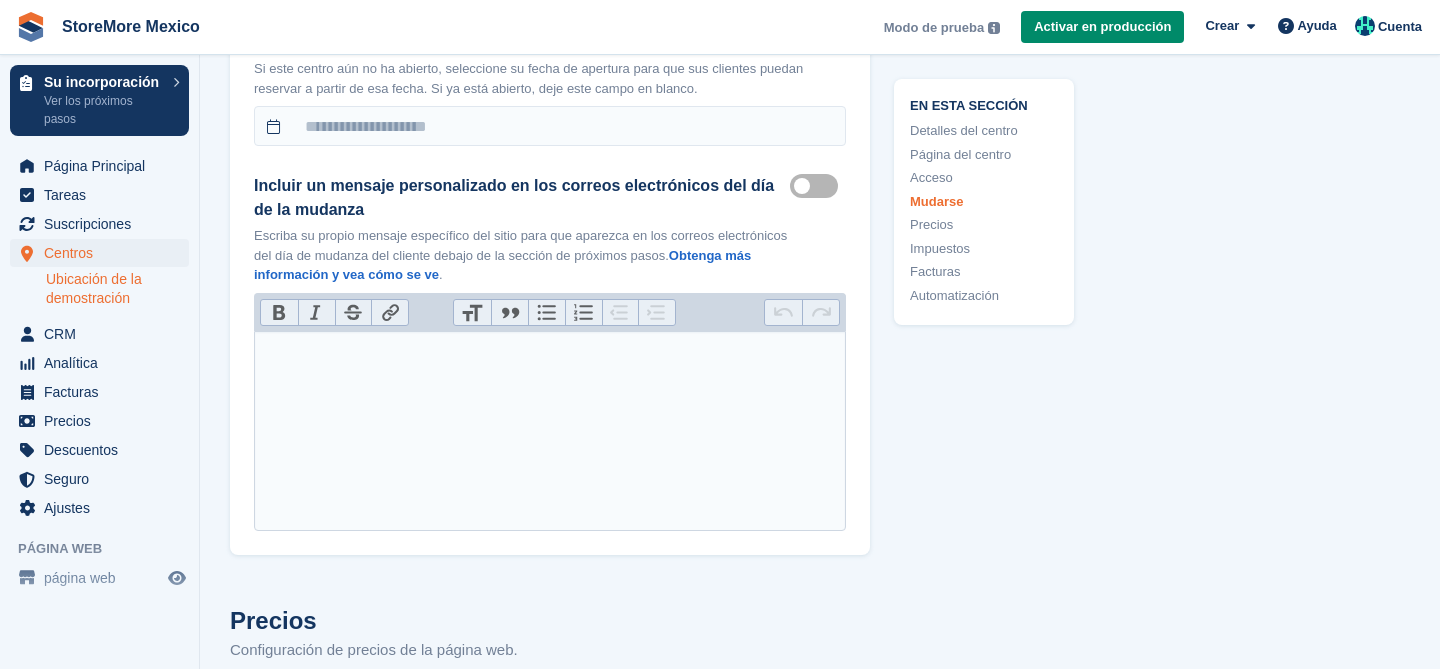 click at bounding box center [550, 431] 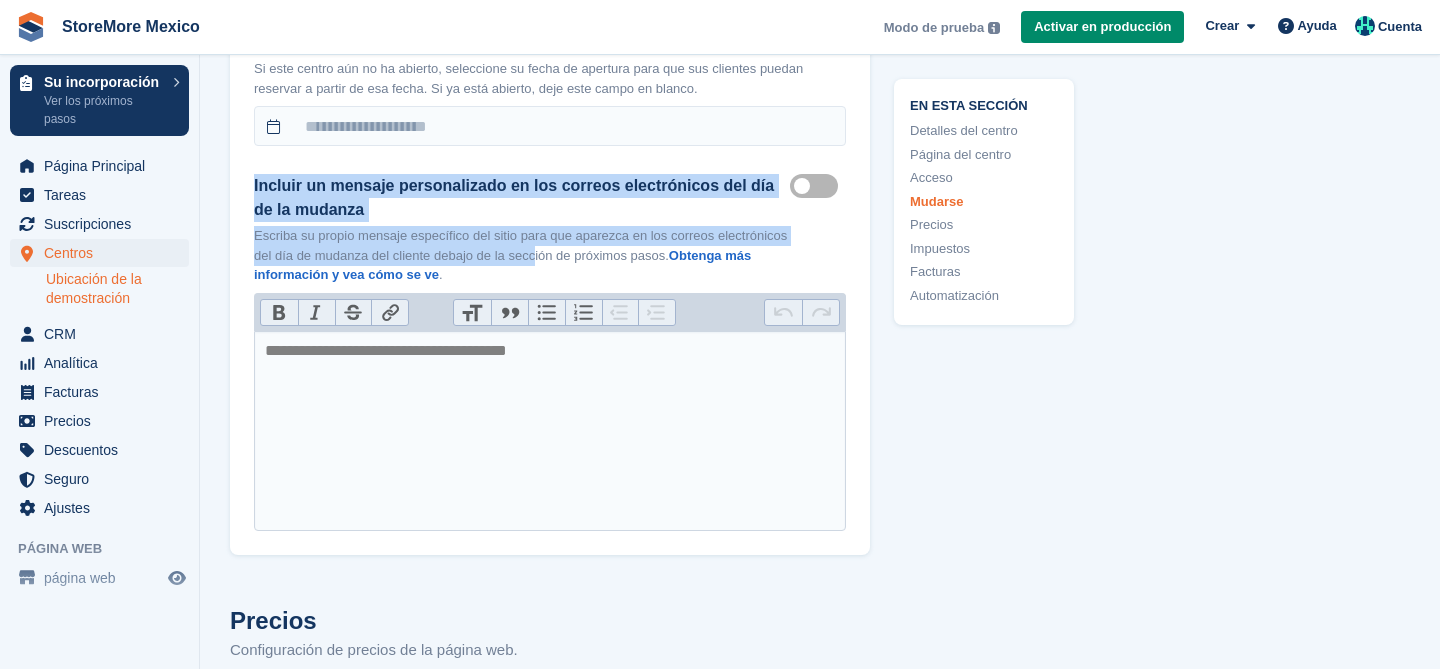 drag, startPoint x: 253, startPoint y: 216, endPoint x: 623, endPoint y: 289, distance: 377.1326 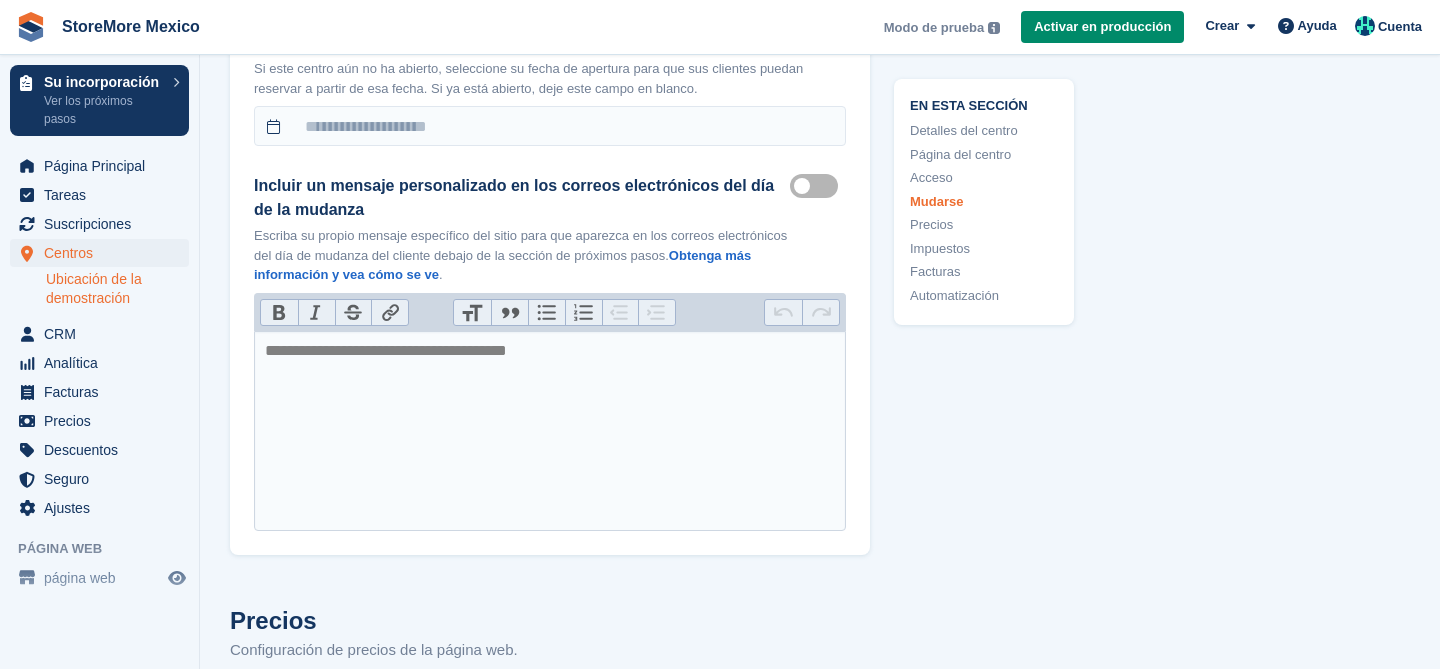 click on "**********" at bounding box center (550, 78) 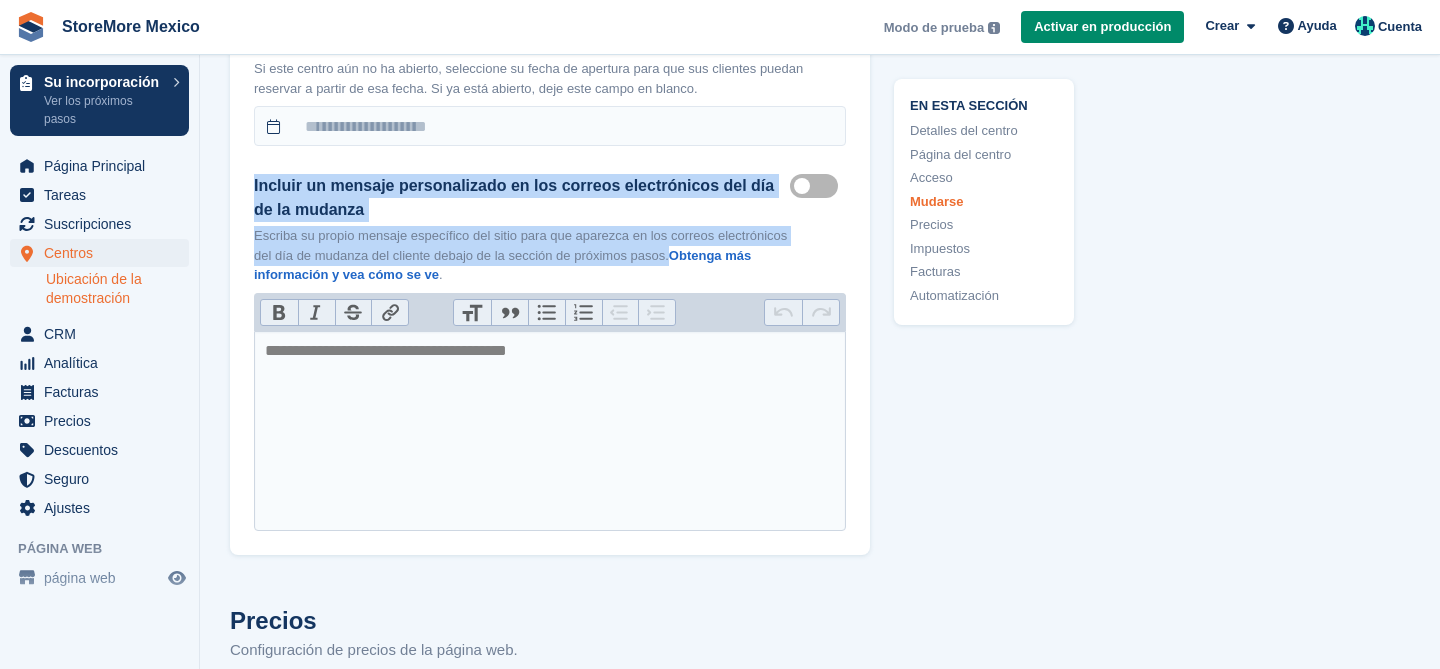 drag, startPoint x: 780, startPoint y: 292, endPoint x: 237, endPoint y: 217, distance: 548.1551 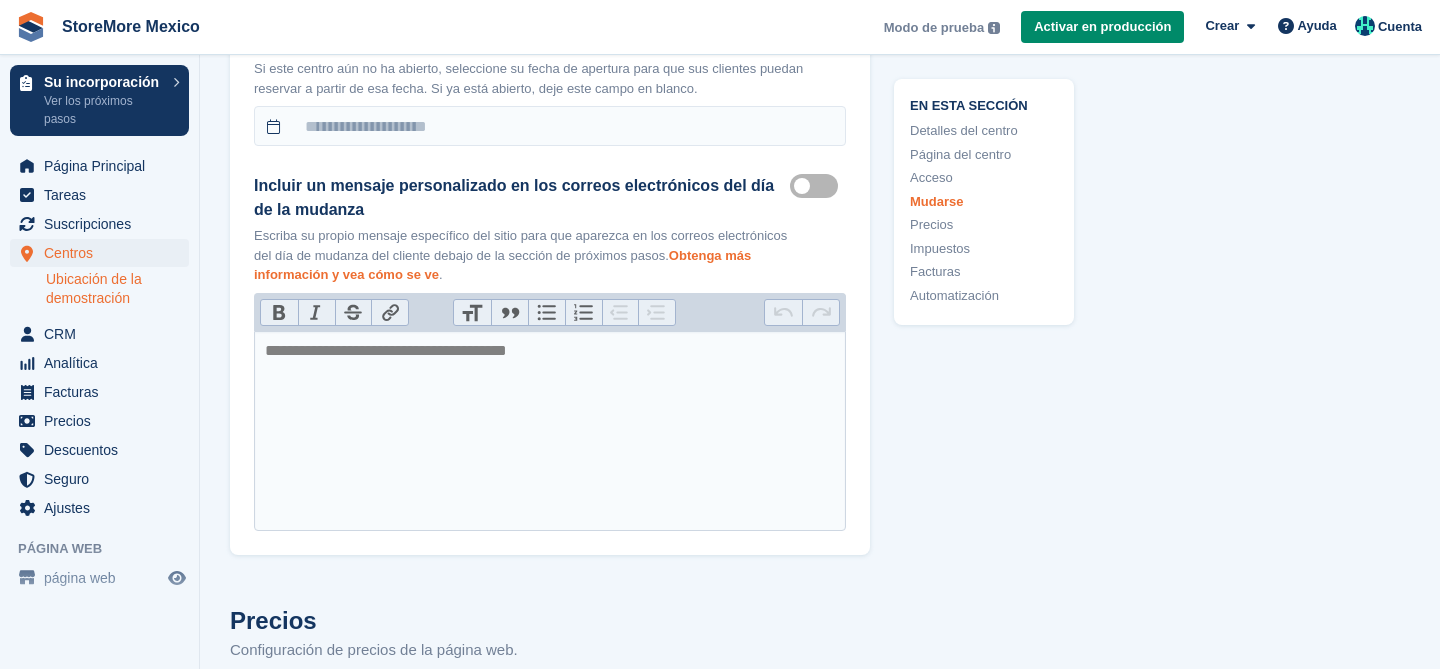 click on "Obtenga más información y vea cómo se ve" at bounding box center (502, 265) 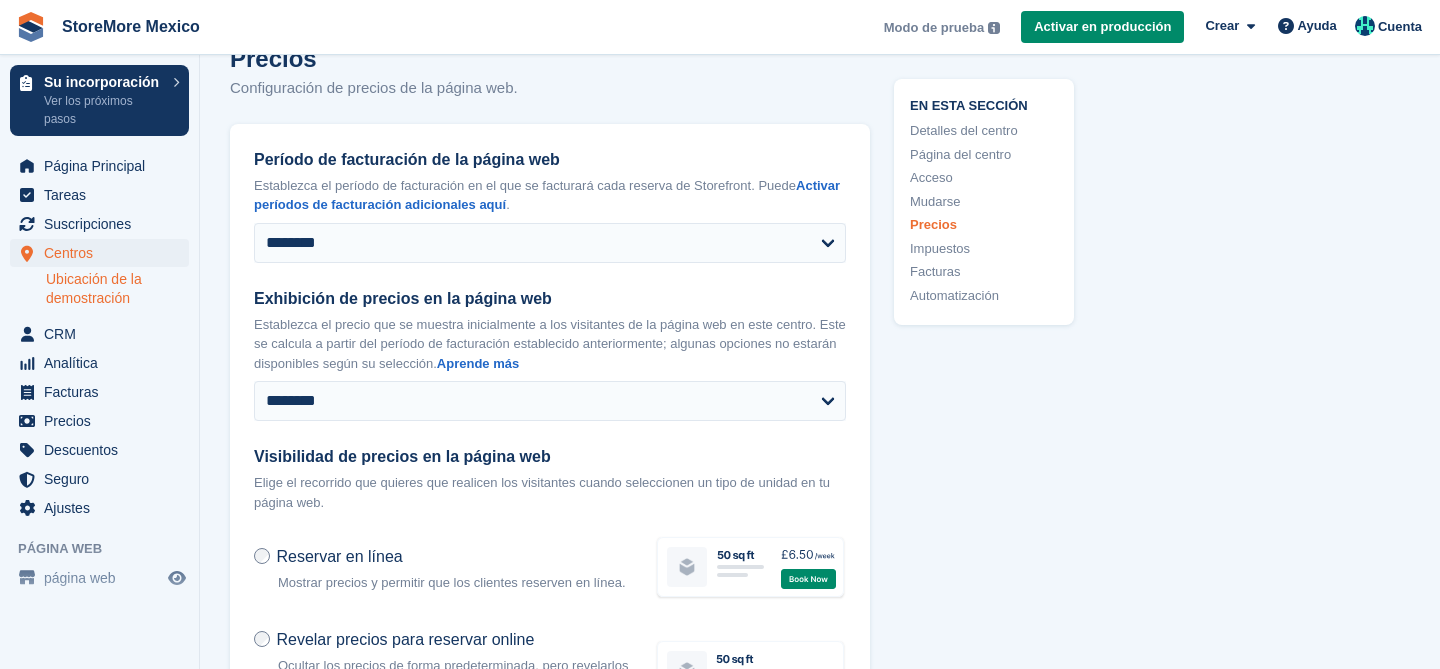 scroll, scrollTop: 7030, scrollLeft: 0, axis: vertical 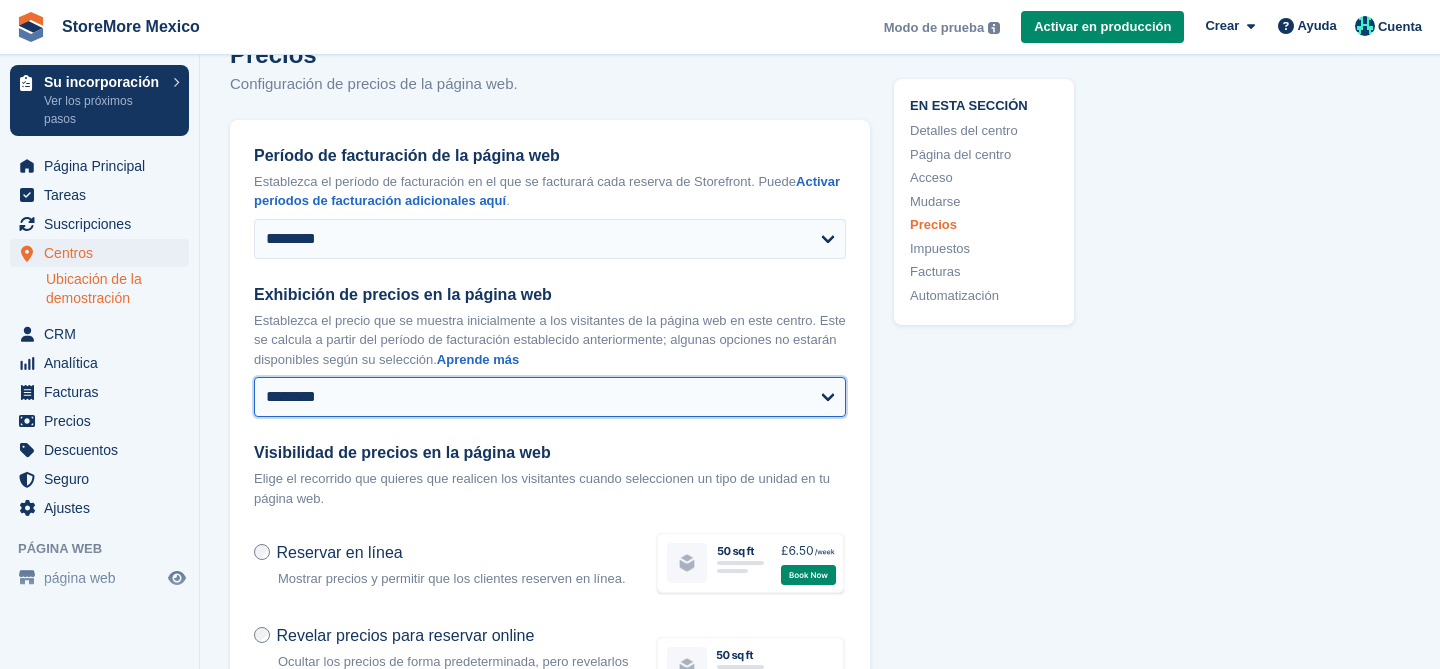 click on "**********" at bounding box center [550, 397] 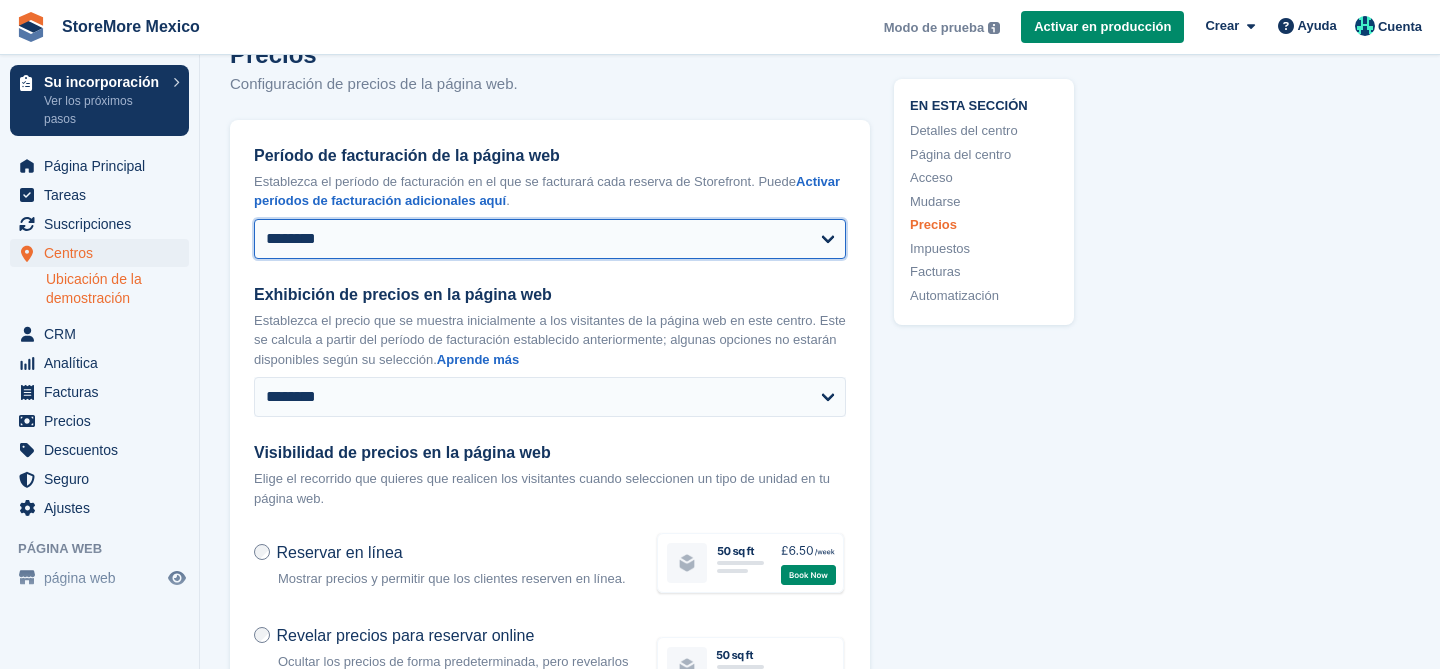click on "********" at bounding box center [550, 239] 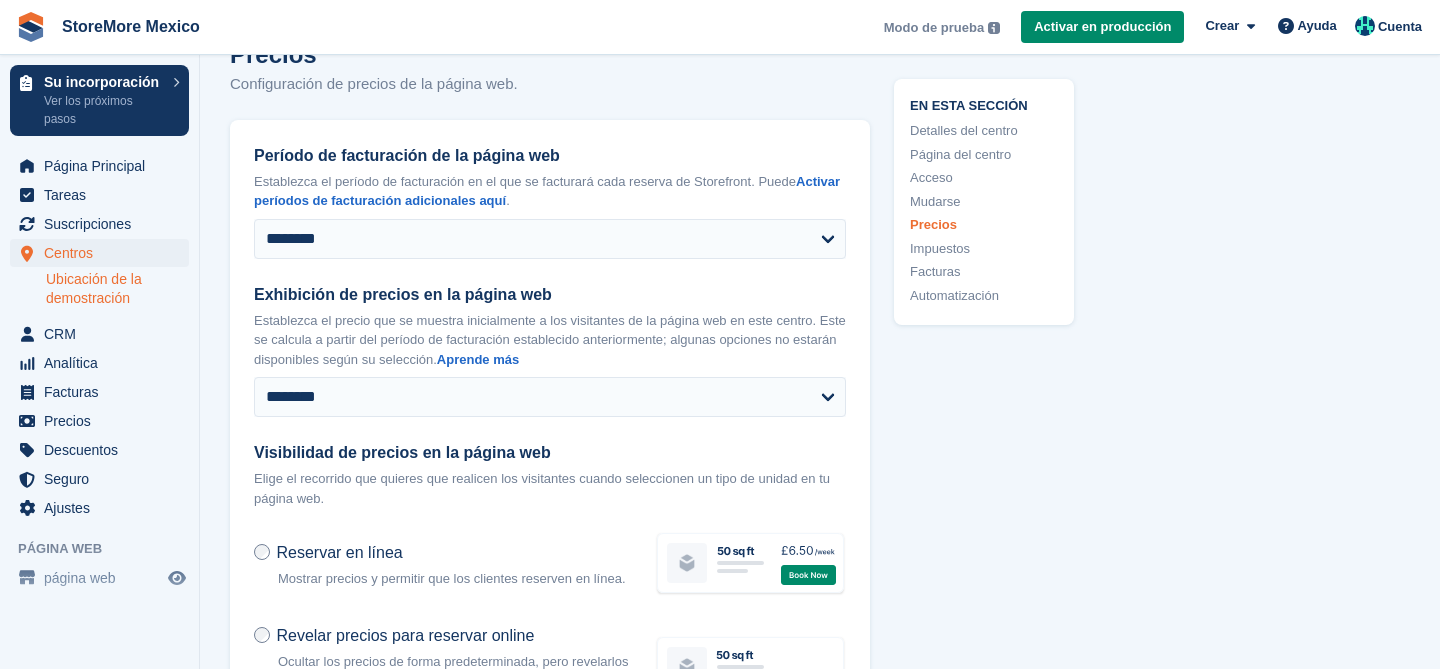 click on "**********" at bounding box center (550, 493) 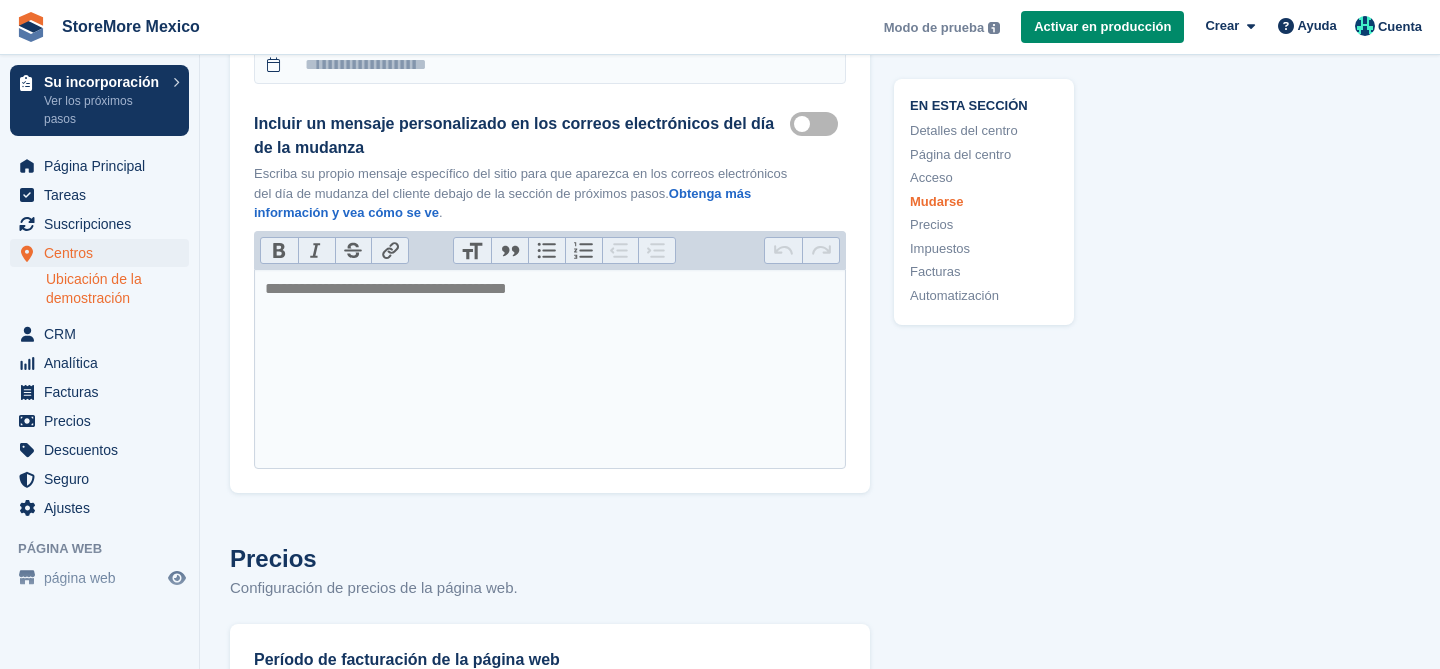 scroll, scrollTop: 6519, scrollLeft: 0, axis: vertical 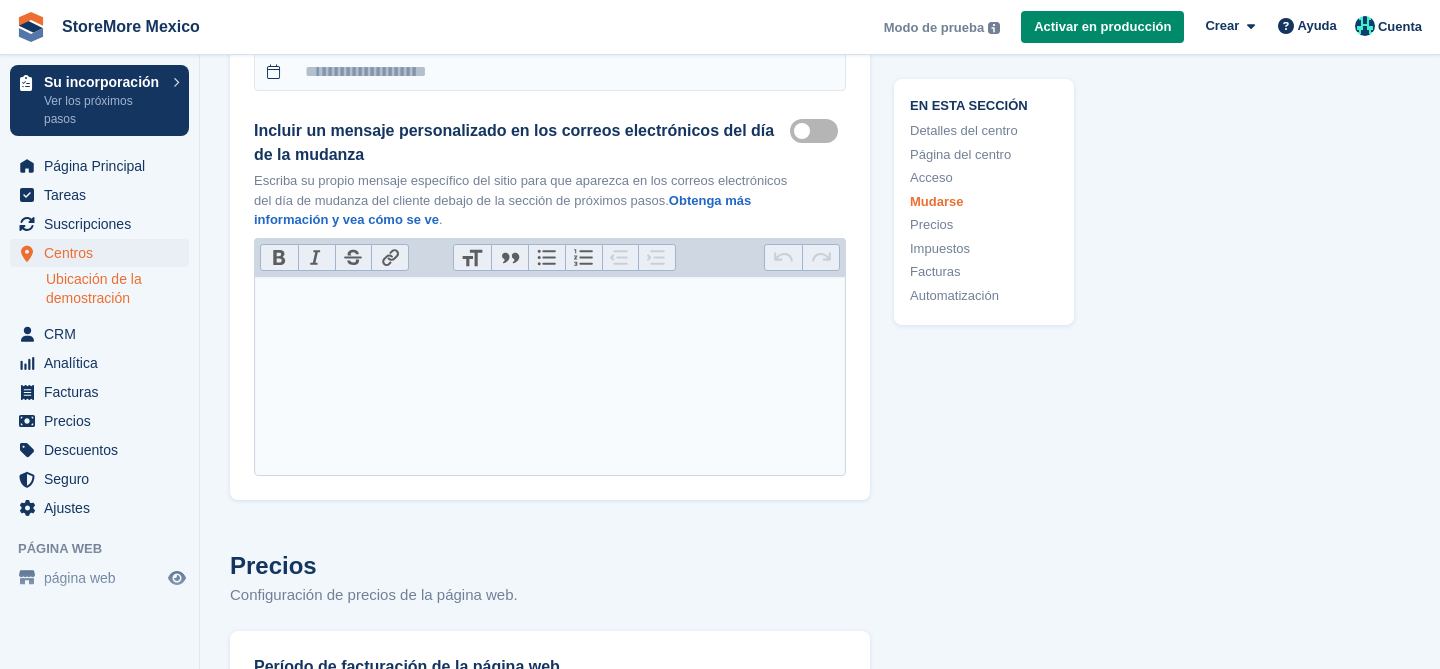 click at bounding box center (550, 376) 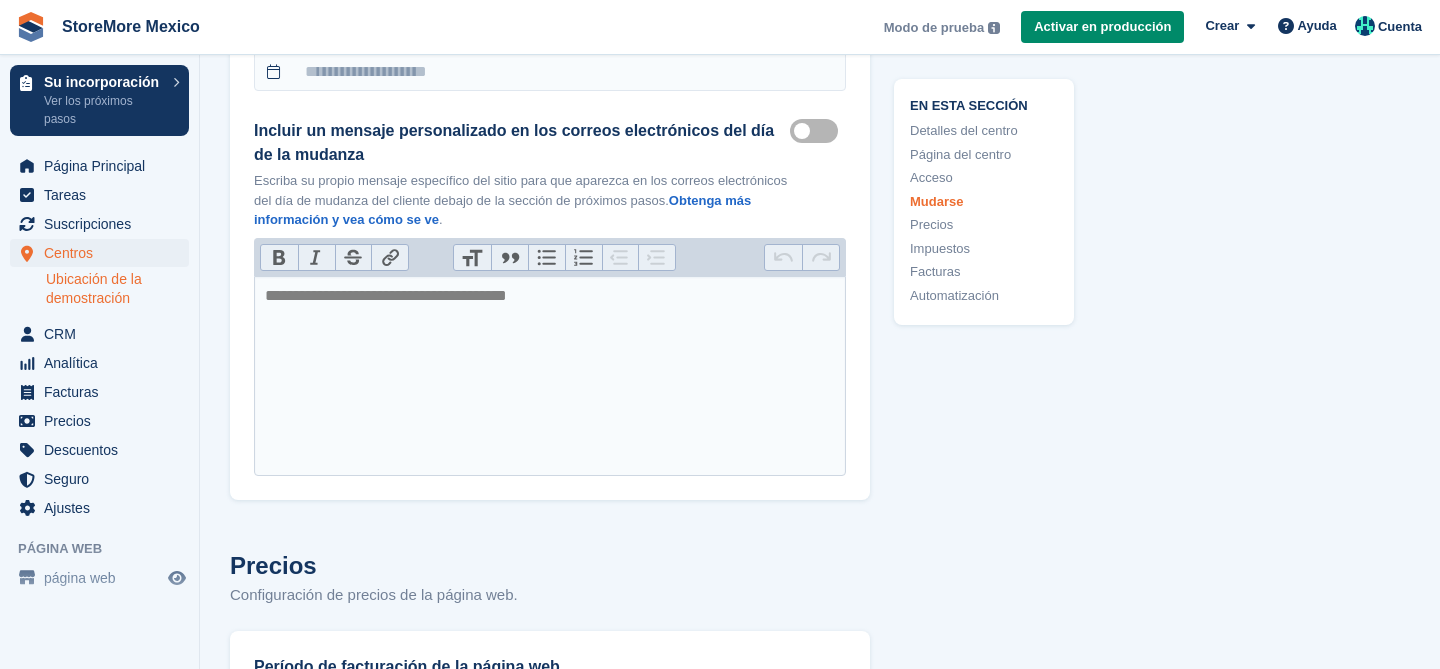 click on "**********" at bounding box center (550, 23) 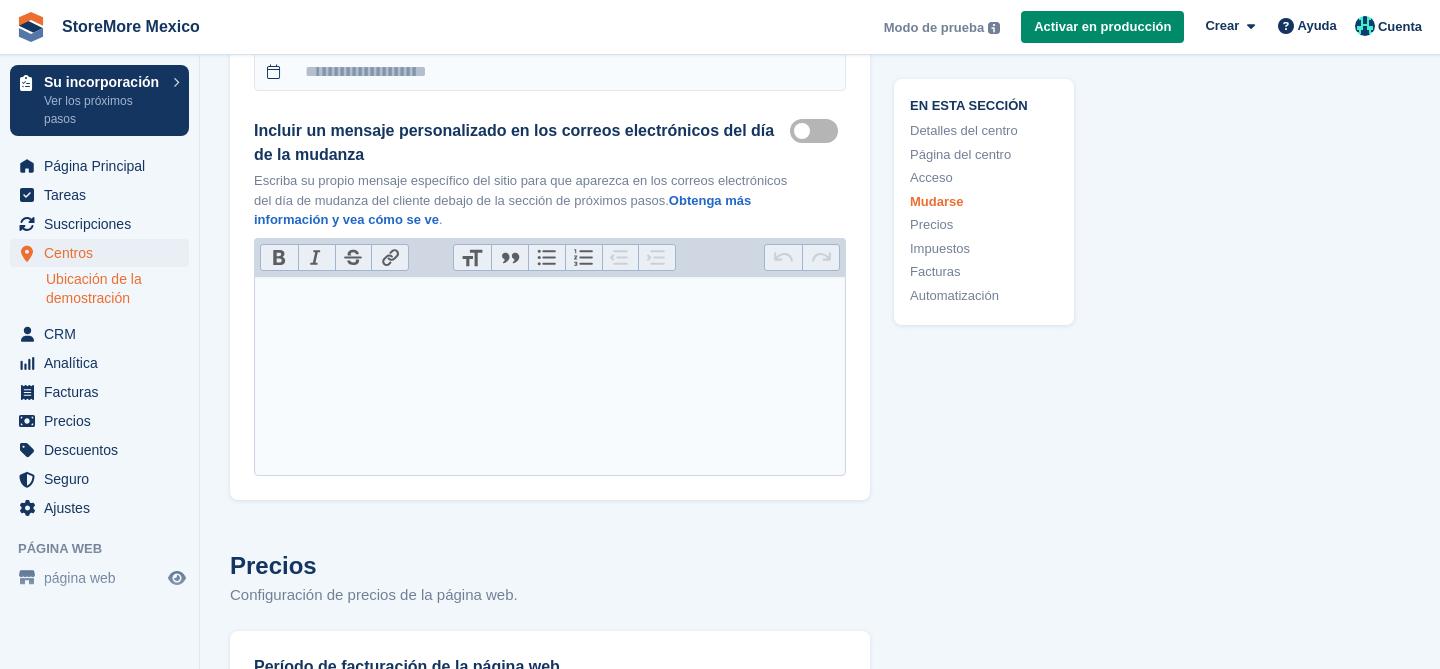 click at bounding box center (550, 376) 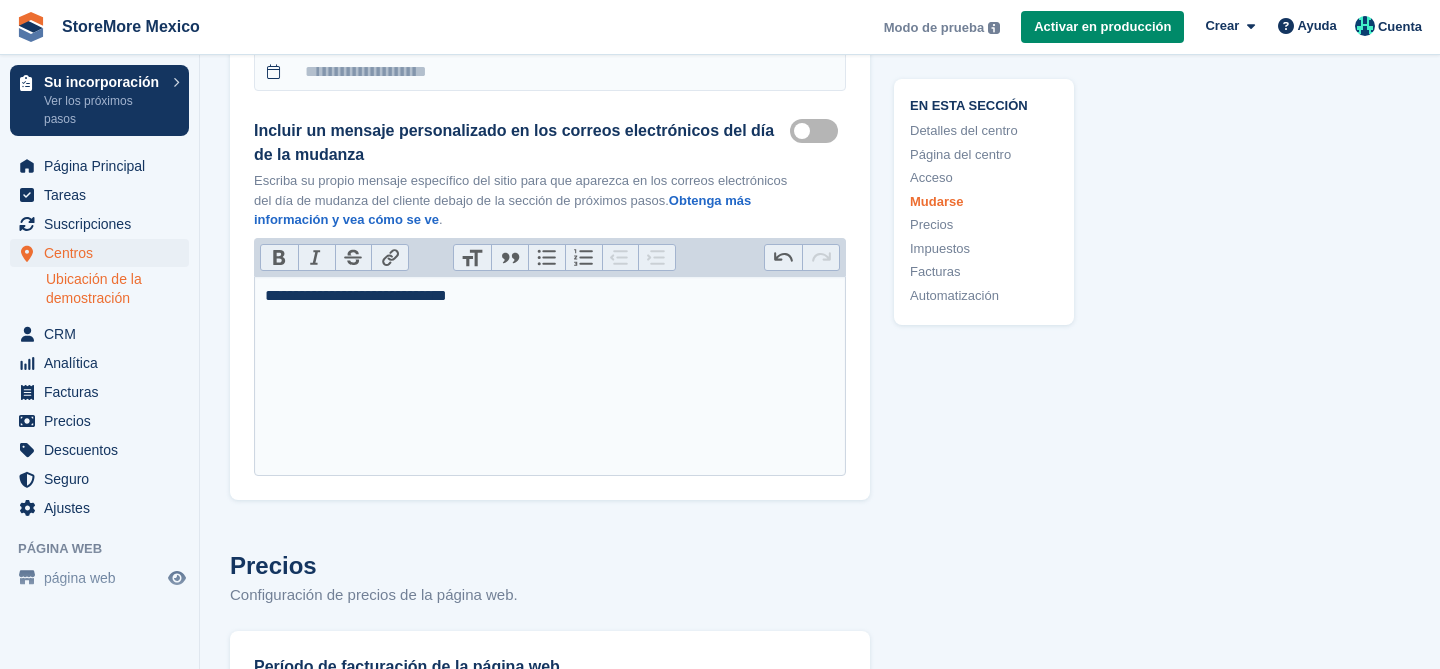 paste on "**********" 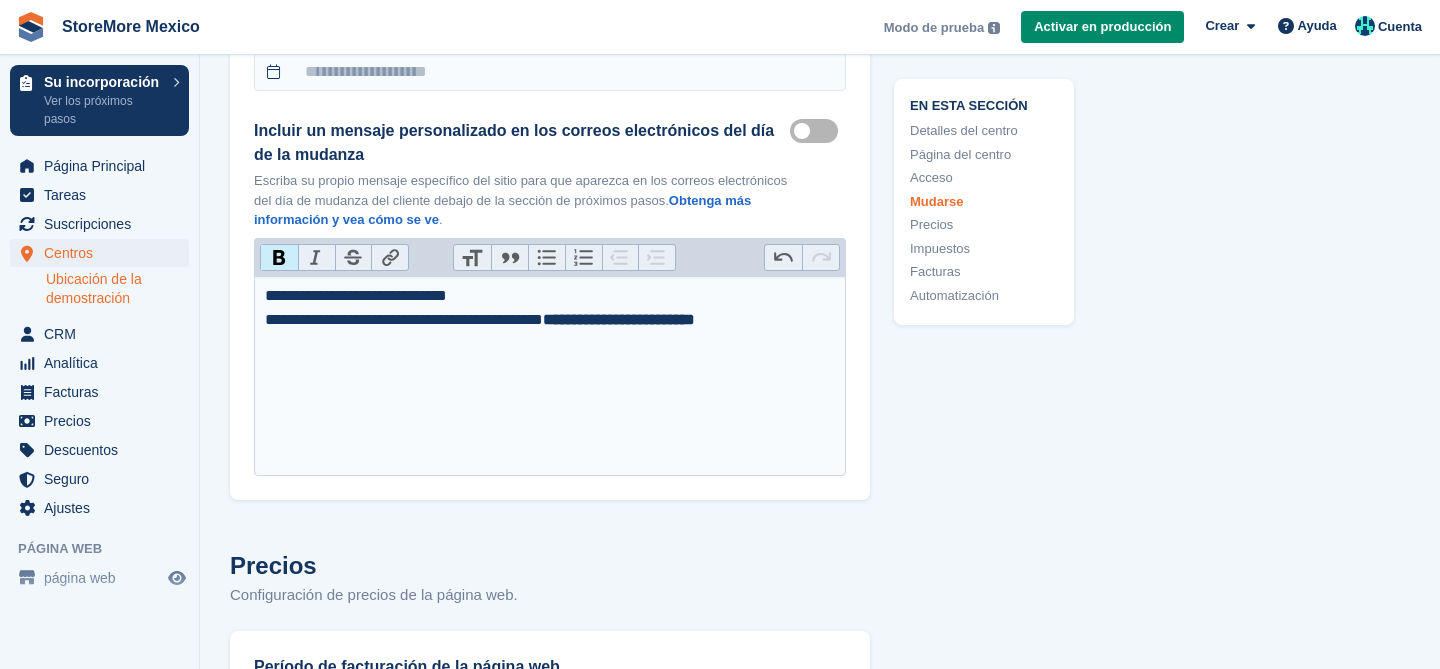 paste on "**********" 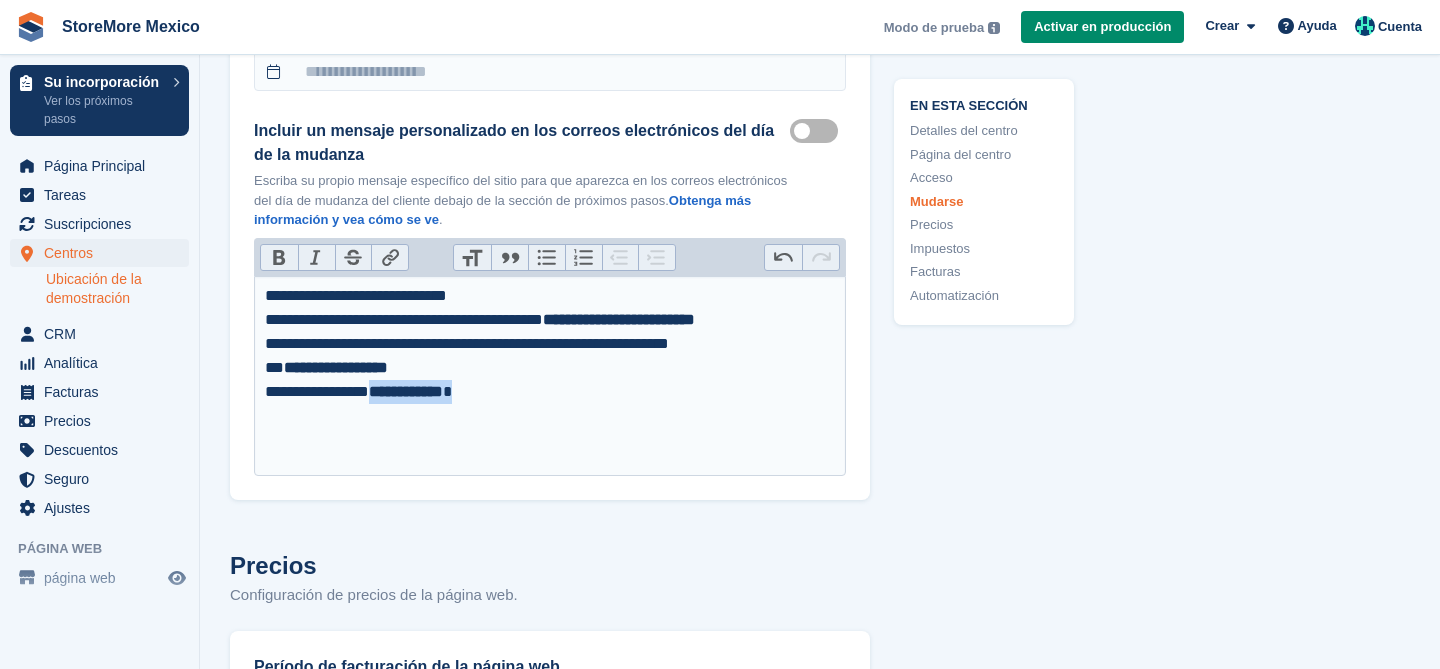 drag, startPoint x: 509, startPoint y: 433, endPoint x: 386, endPoint y: 425, distance: 123.25989 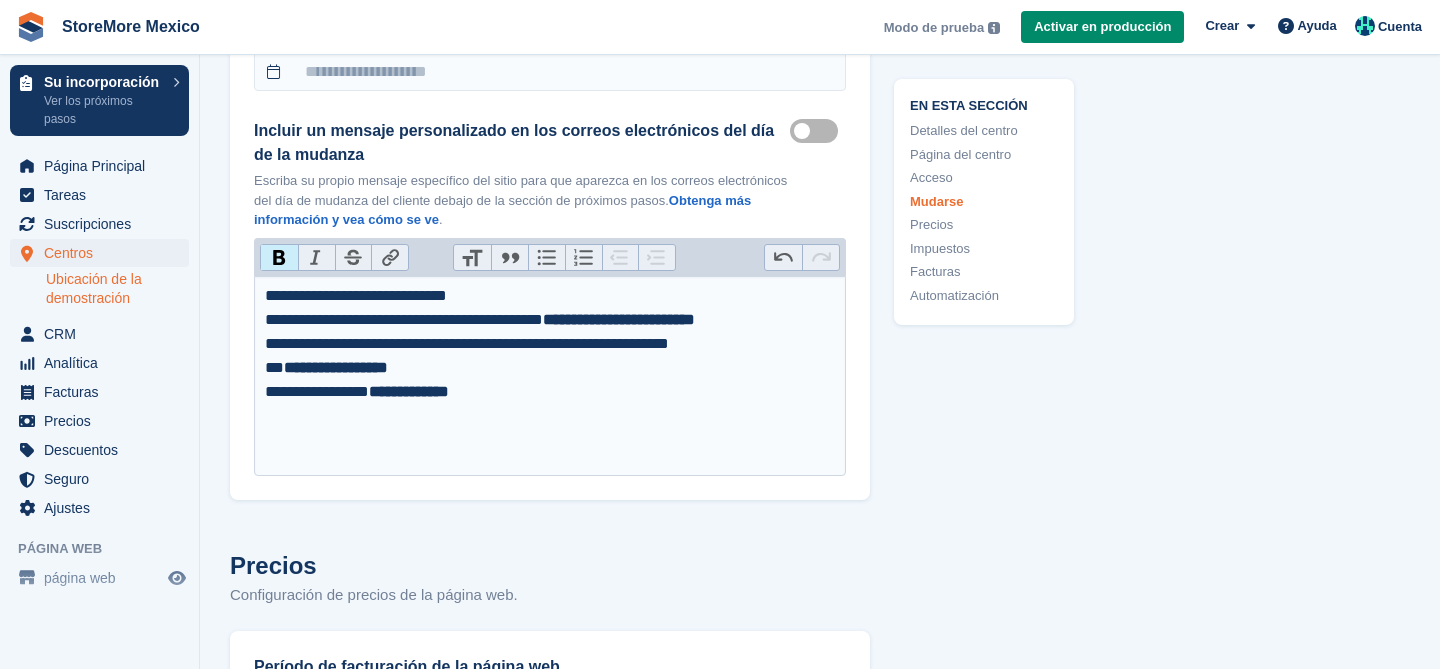 paste 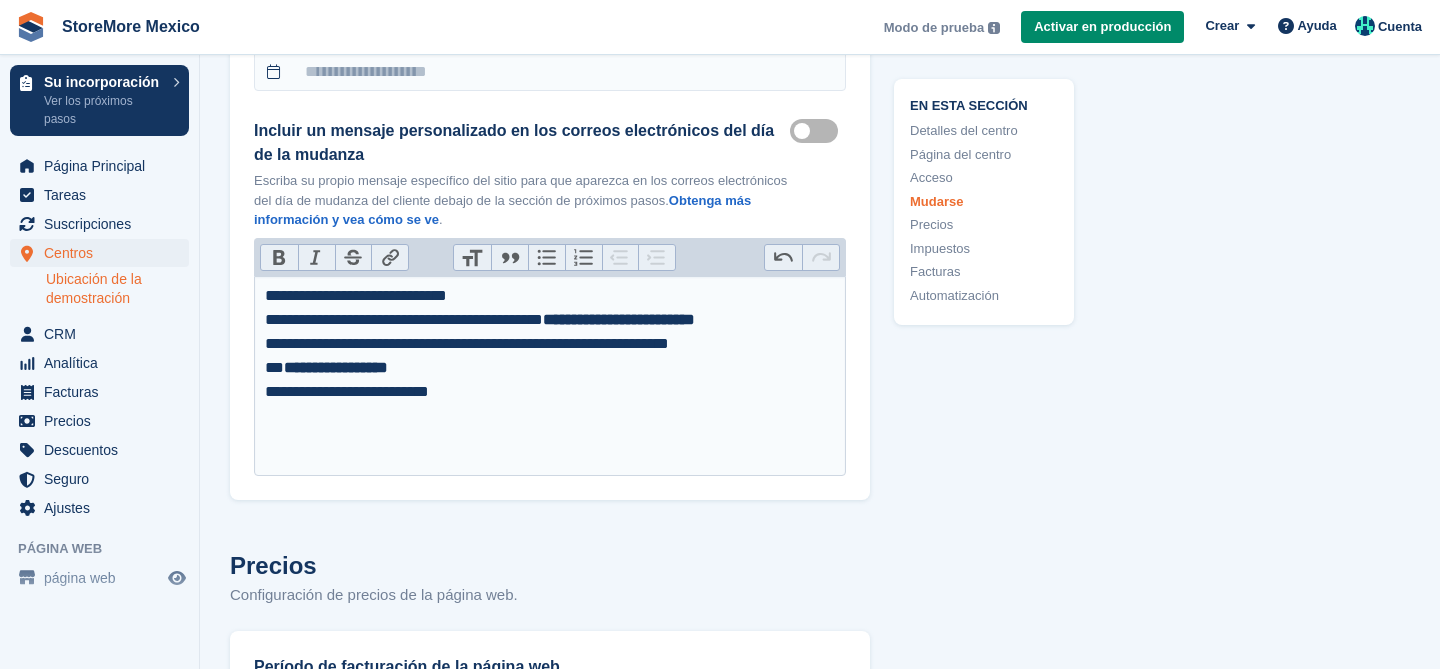 click on "**********" at bounding box center [550, 344] 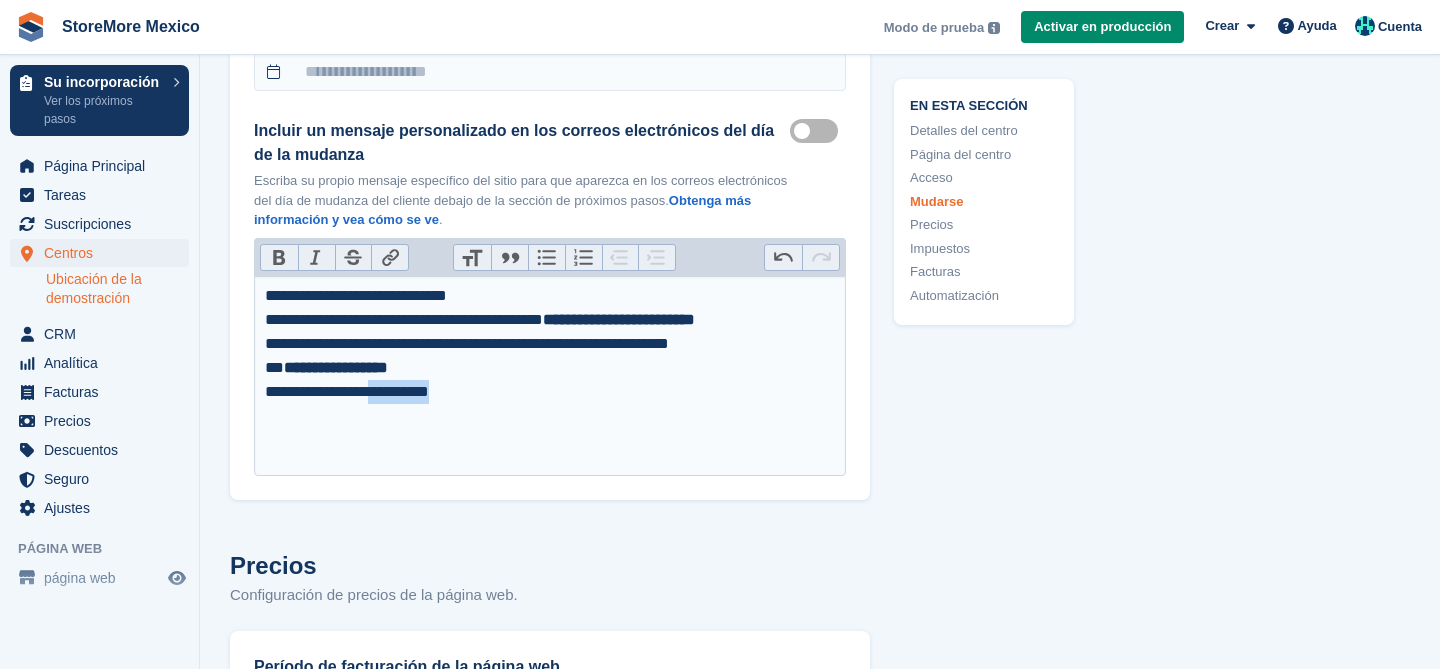 click on "**********" at bounding box center (550, 344) 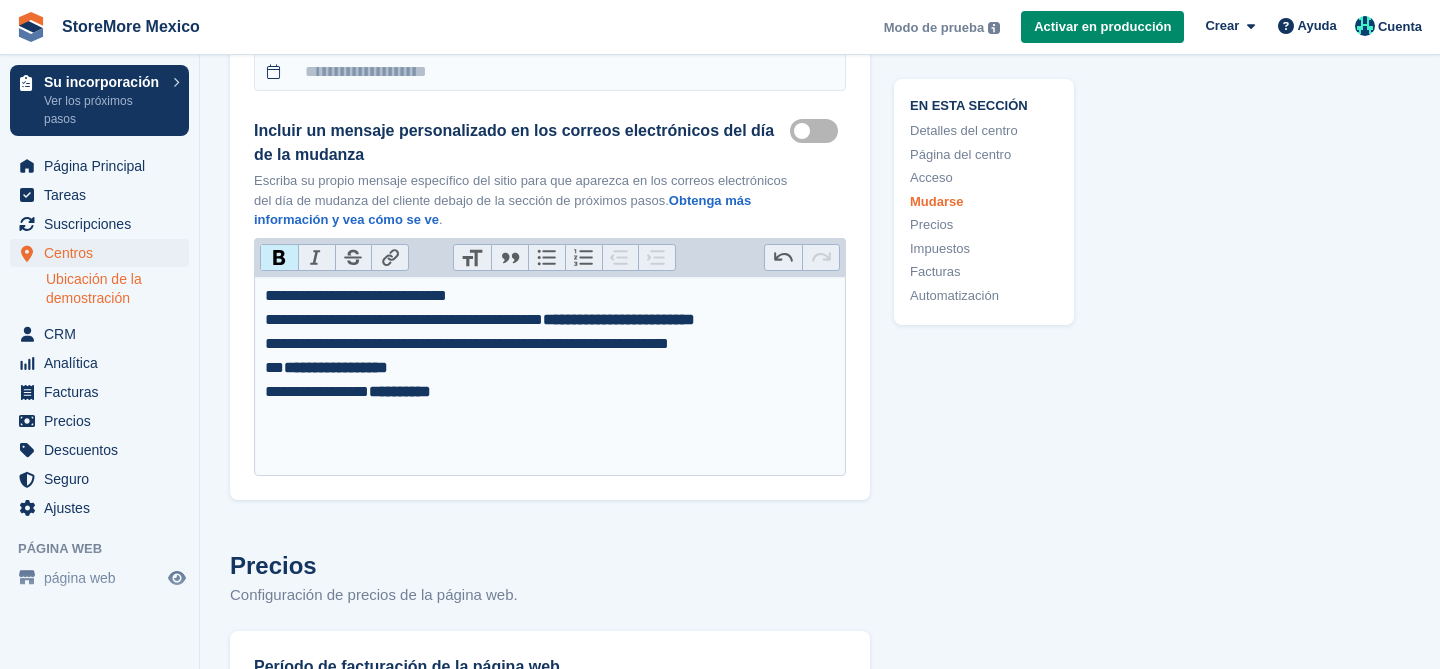 click on "**********" at bounding box center [550, 376] 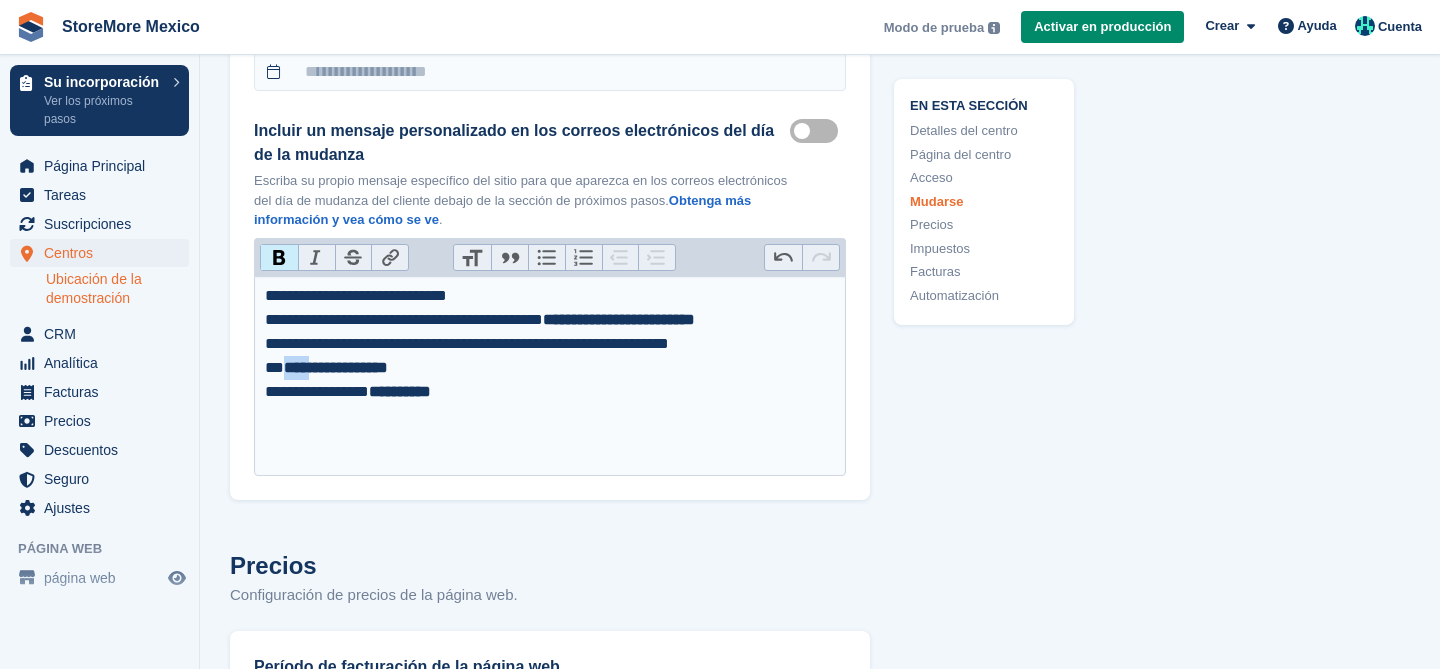 click on "**********" at bounding box center (336, 367) 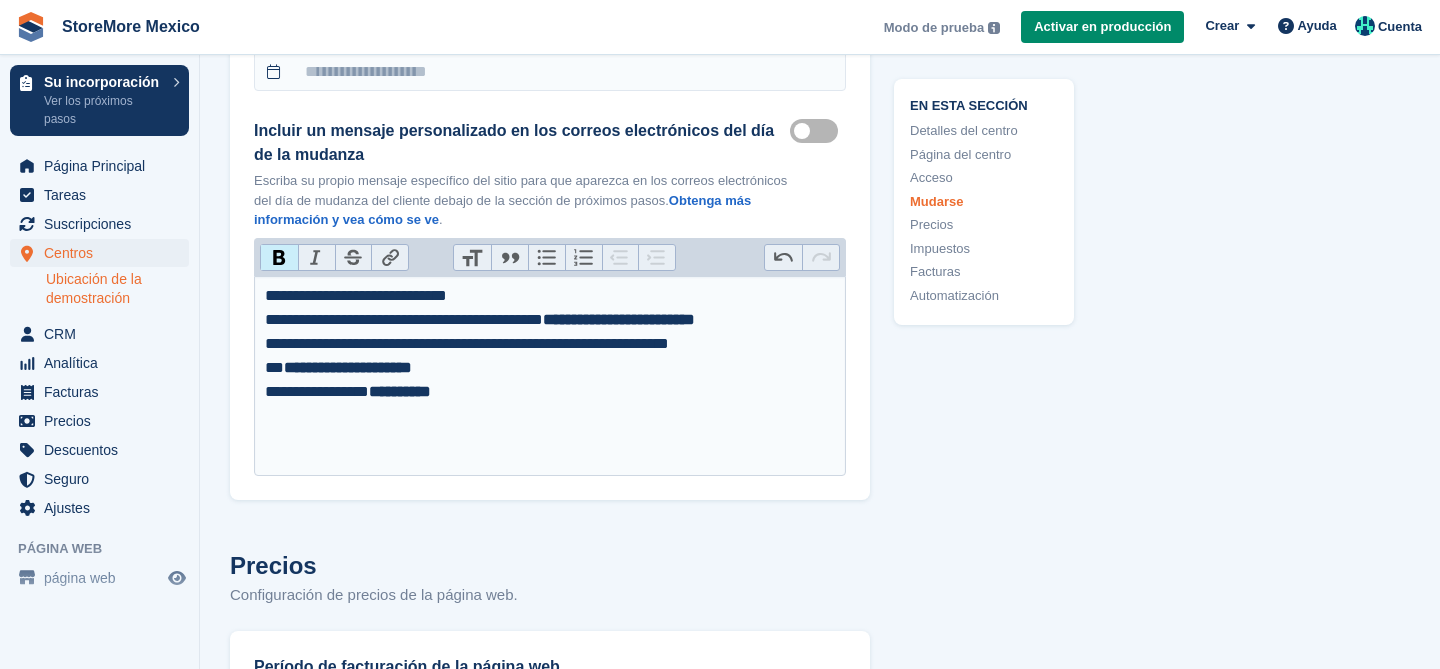 click on "**********" at bounding box center [550, 344] 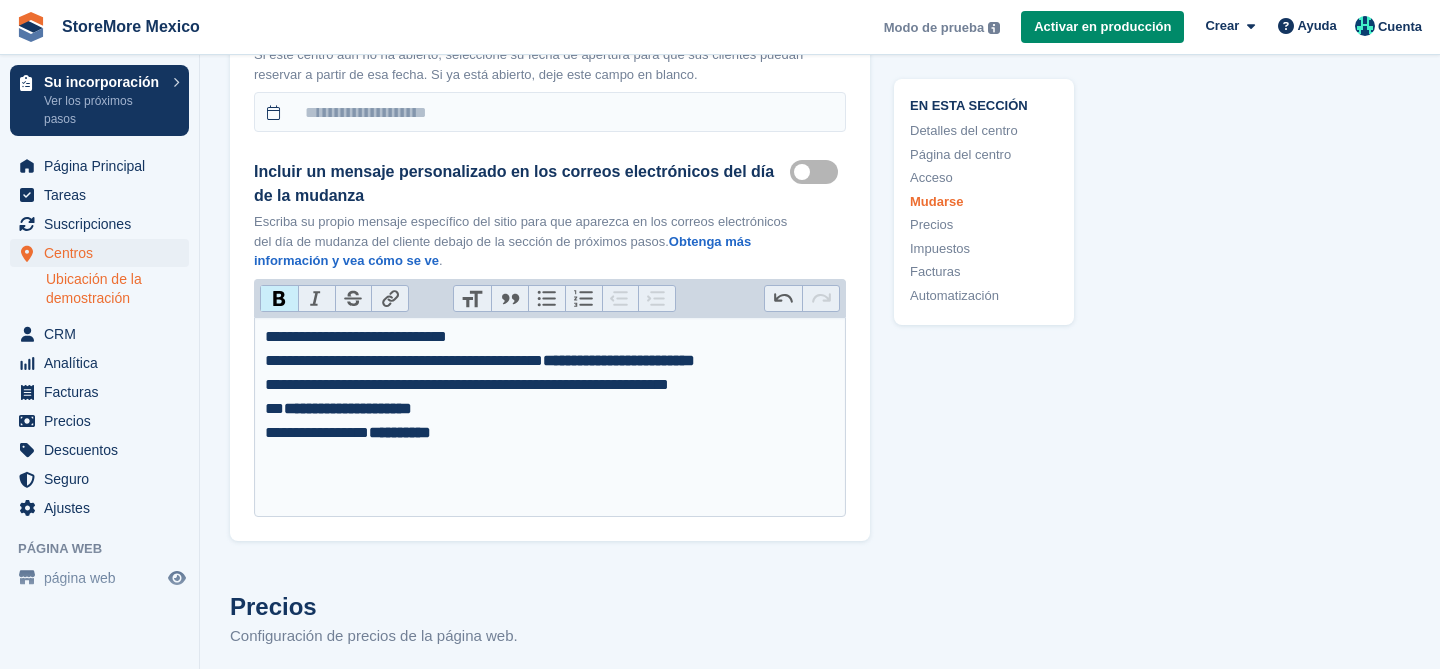 click on "**********" at bounding box center (550, 417) 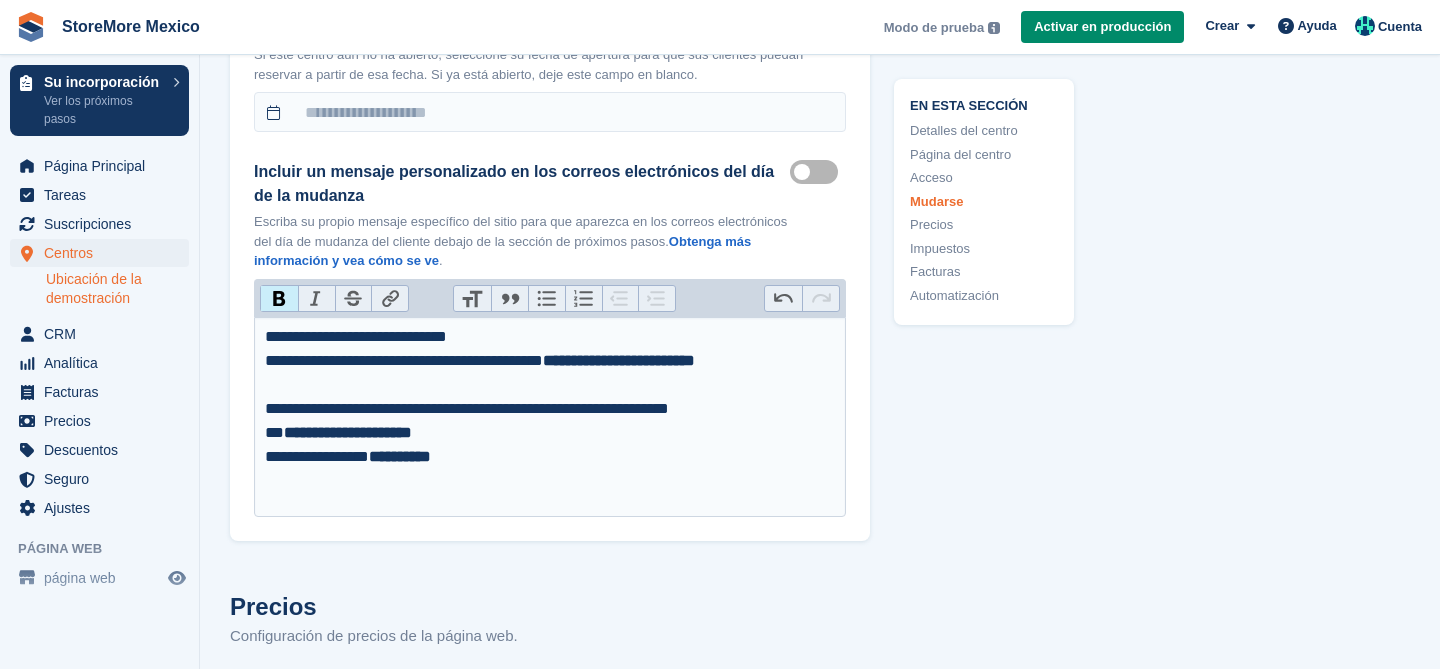 click on "**********" at bounding box center [550, 397] 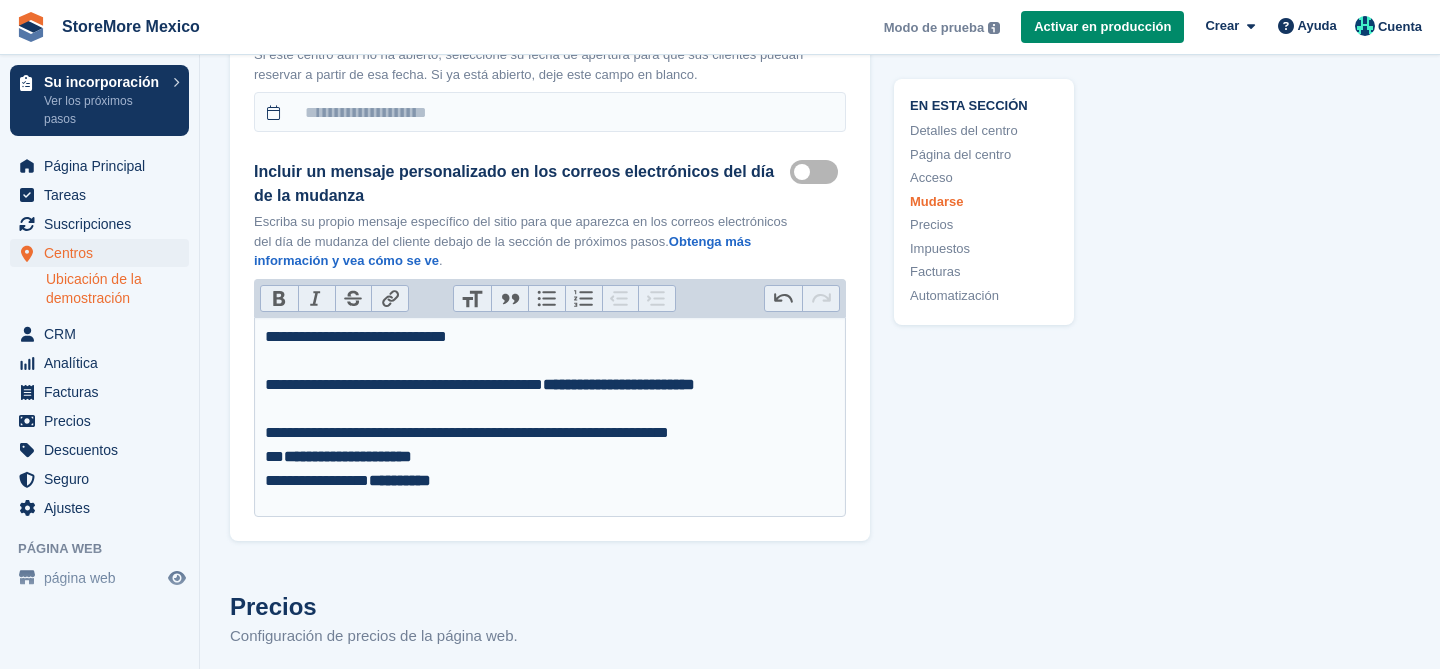 type on "**********" 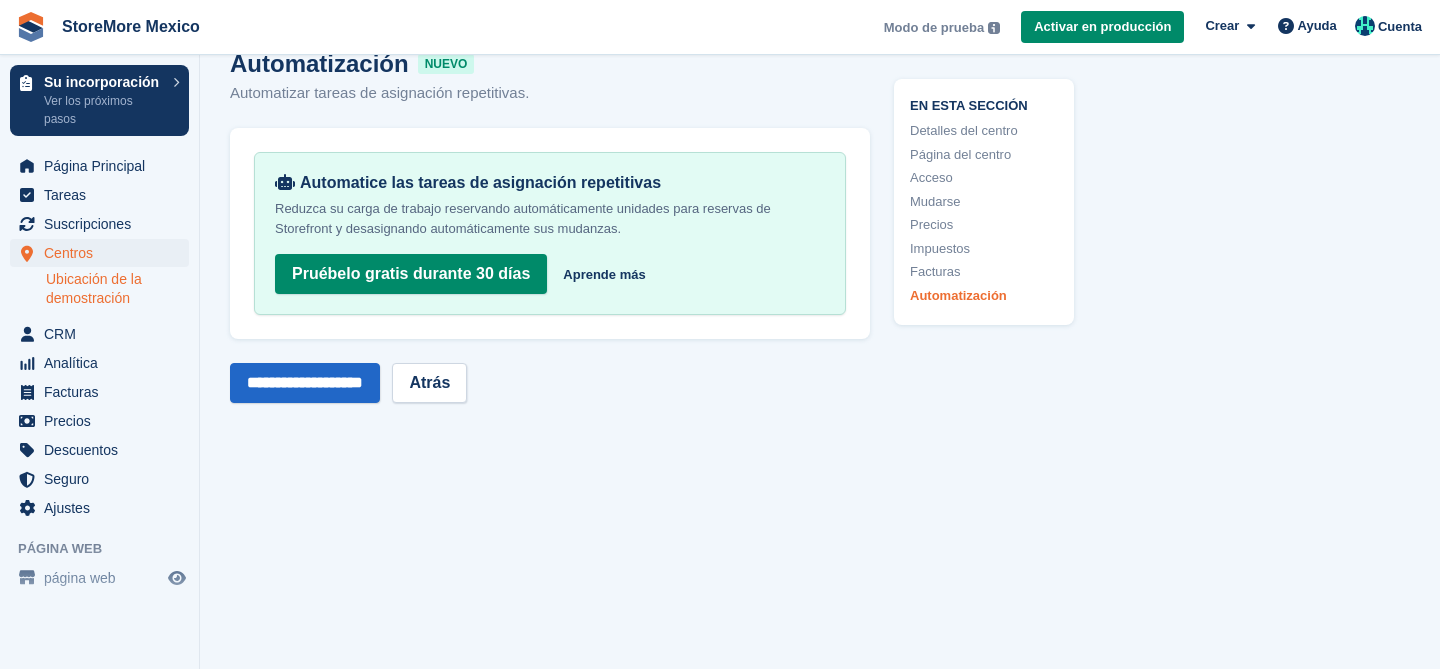 scroll, scrollTop: 8572, scrollLeft: 0, axis: vertical 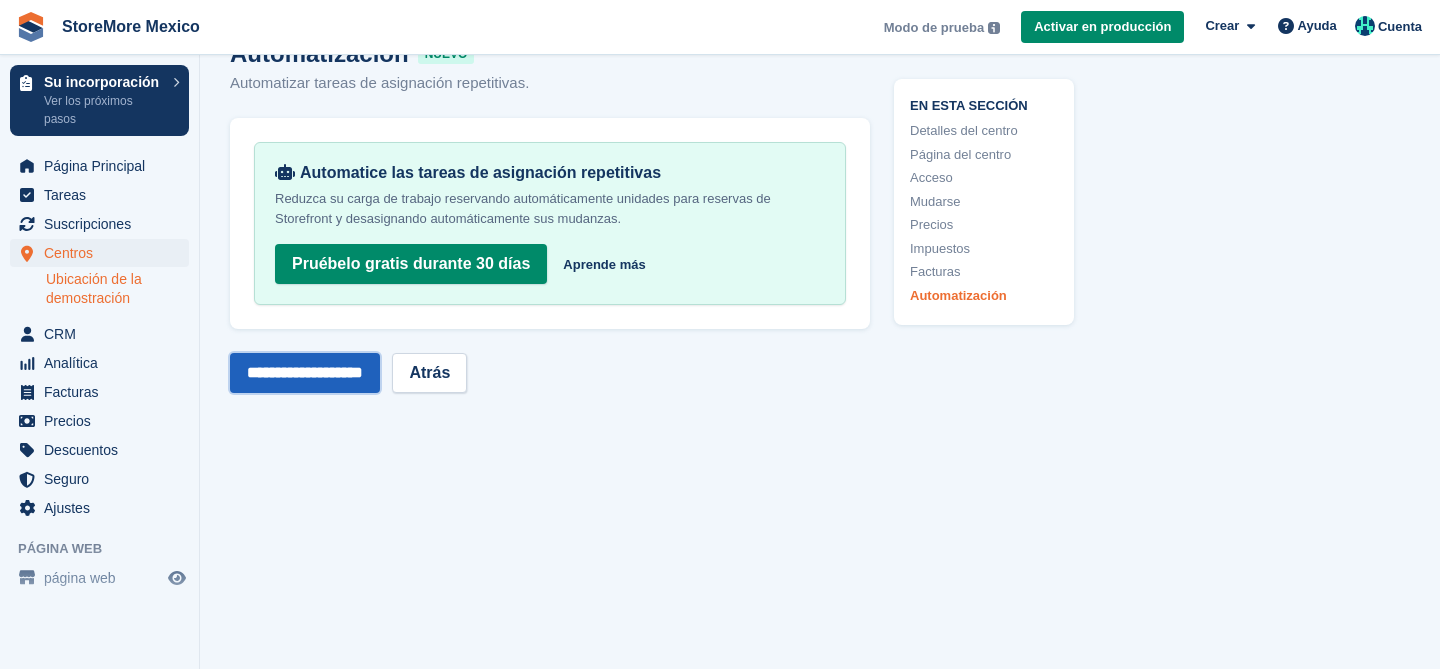 click on "**********" at bounding box center [305, 373] 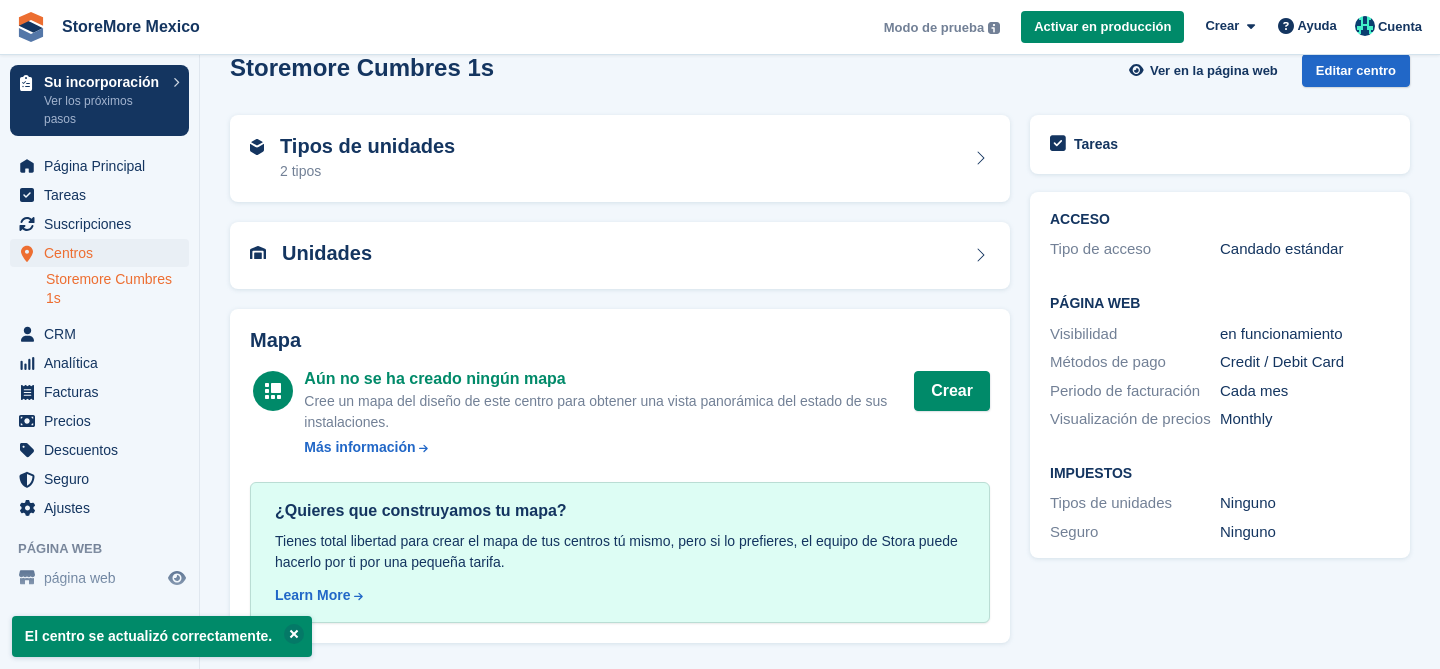 scroll, scrollTop: 0, scrollLeft: 0, axis: both 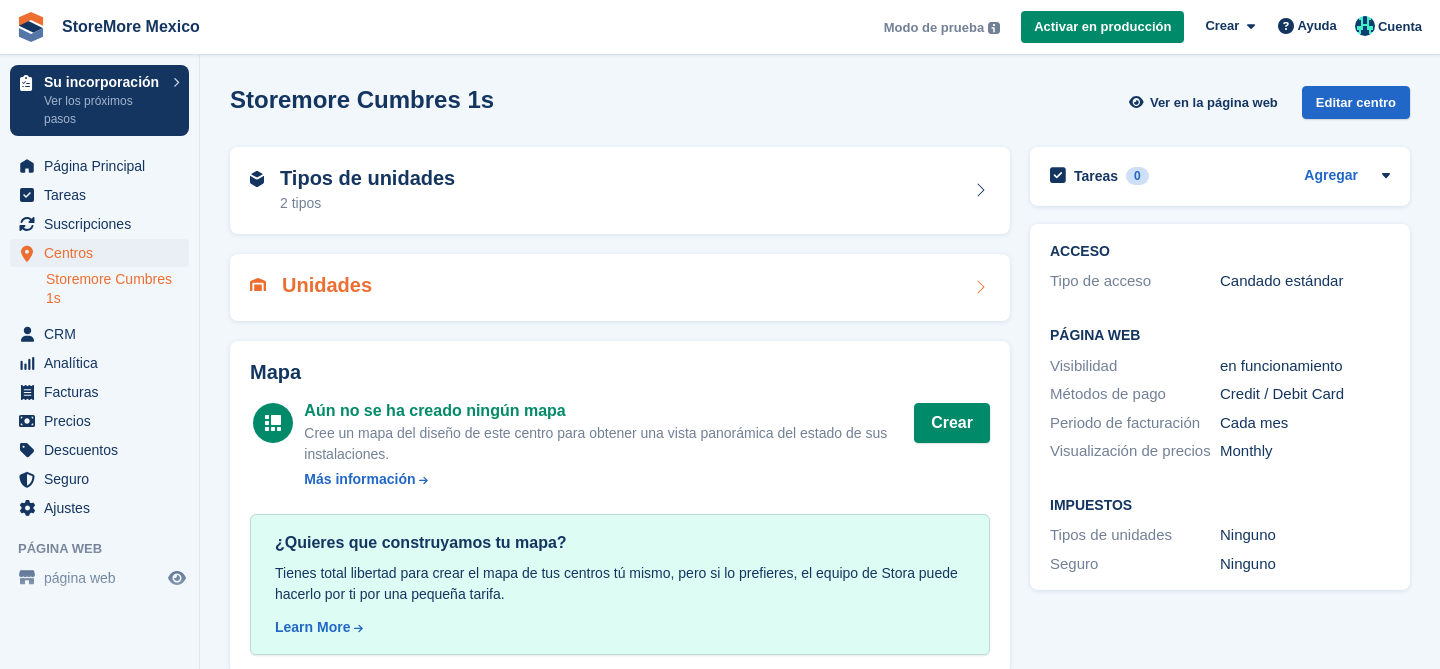 click on "Unidades" at bounding box center (620, 287) 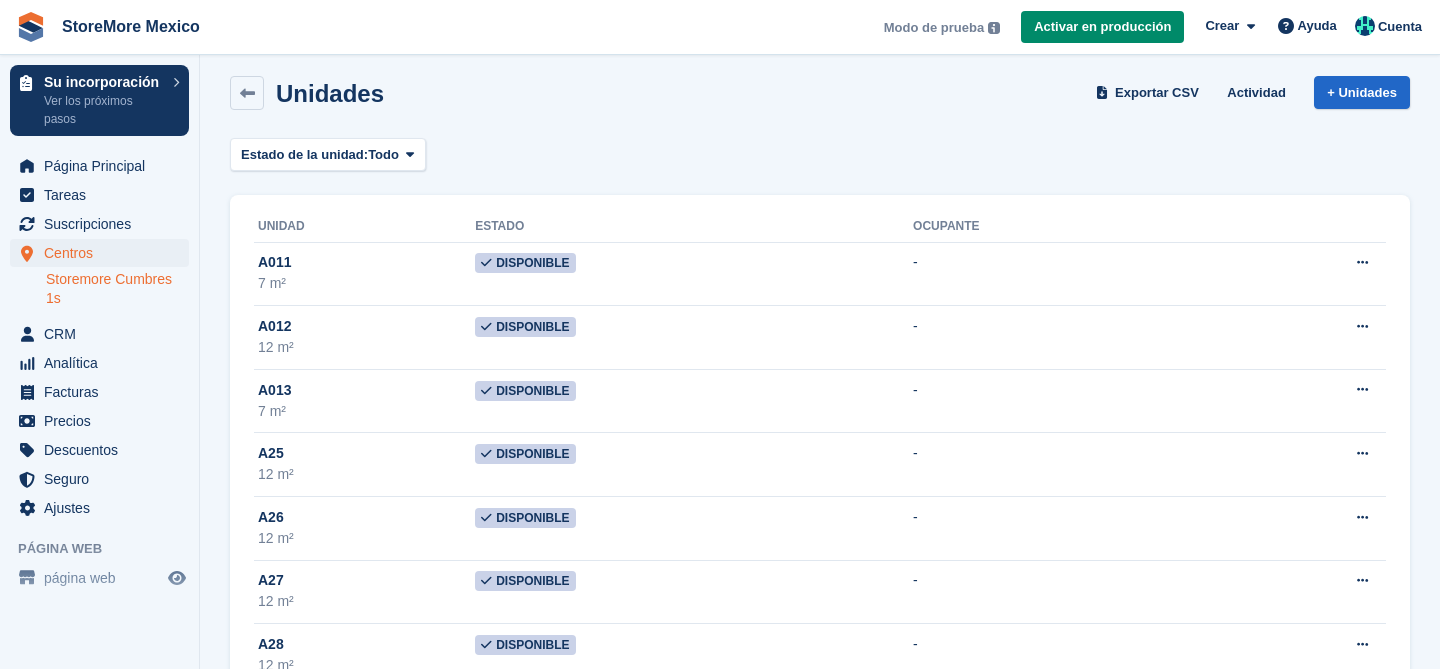 scroll, scrollTop: 0, scrollLeft: 0, axis: both 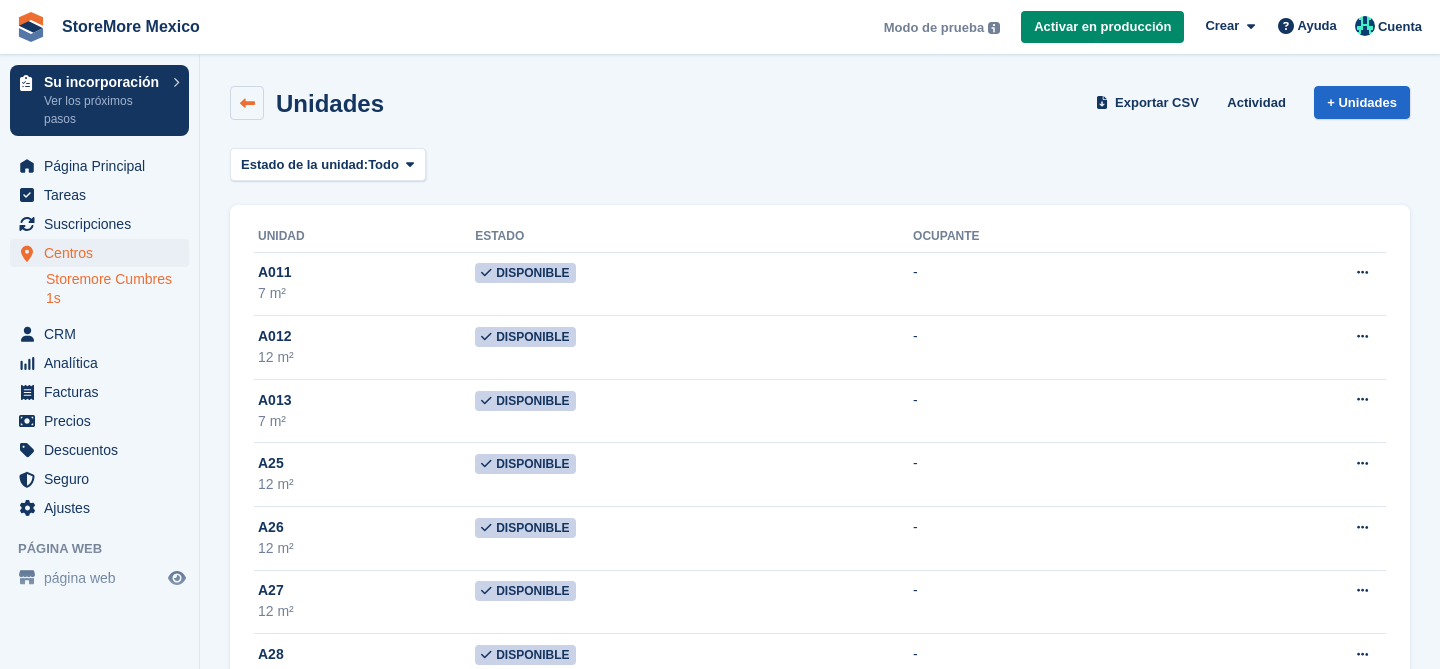 click at bounding box center (247, 103) 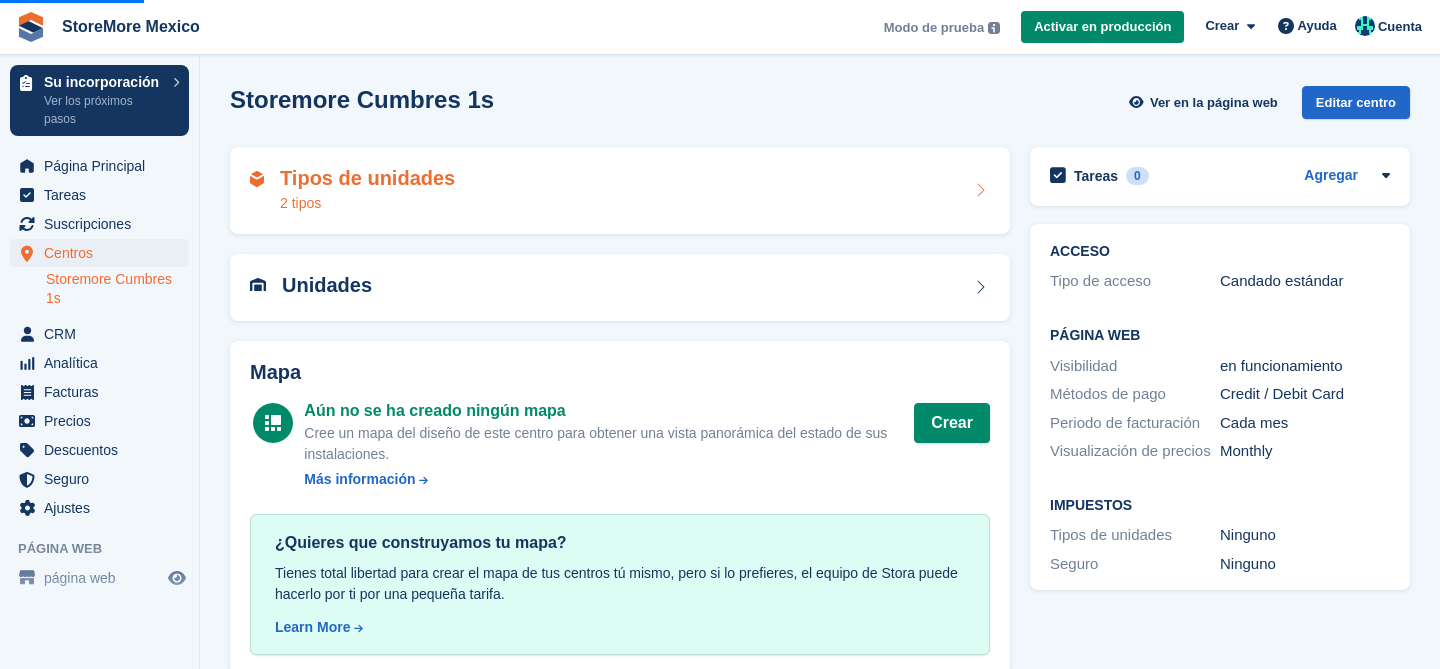 click on "Tipos de unidades" at bounding box center (367, 178) 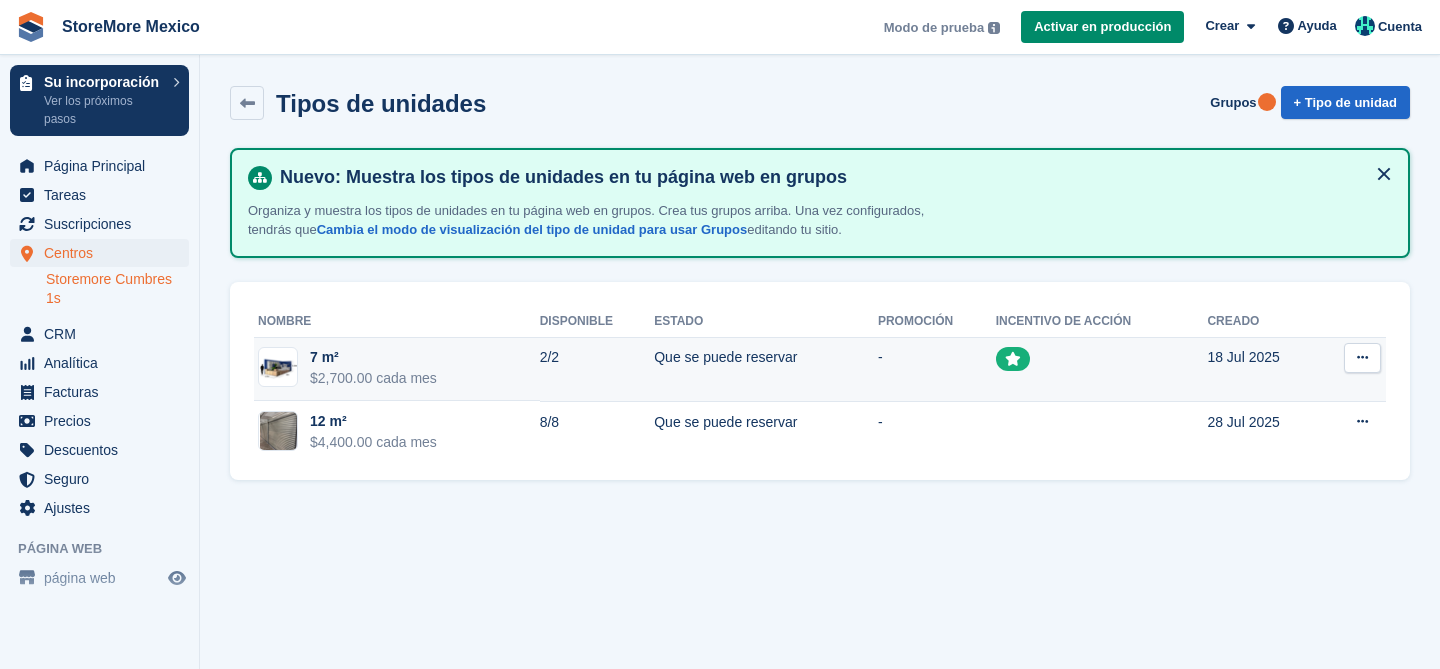 click at bounding box center (1362, 358) 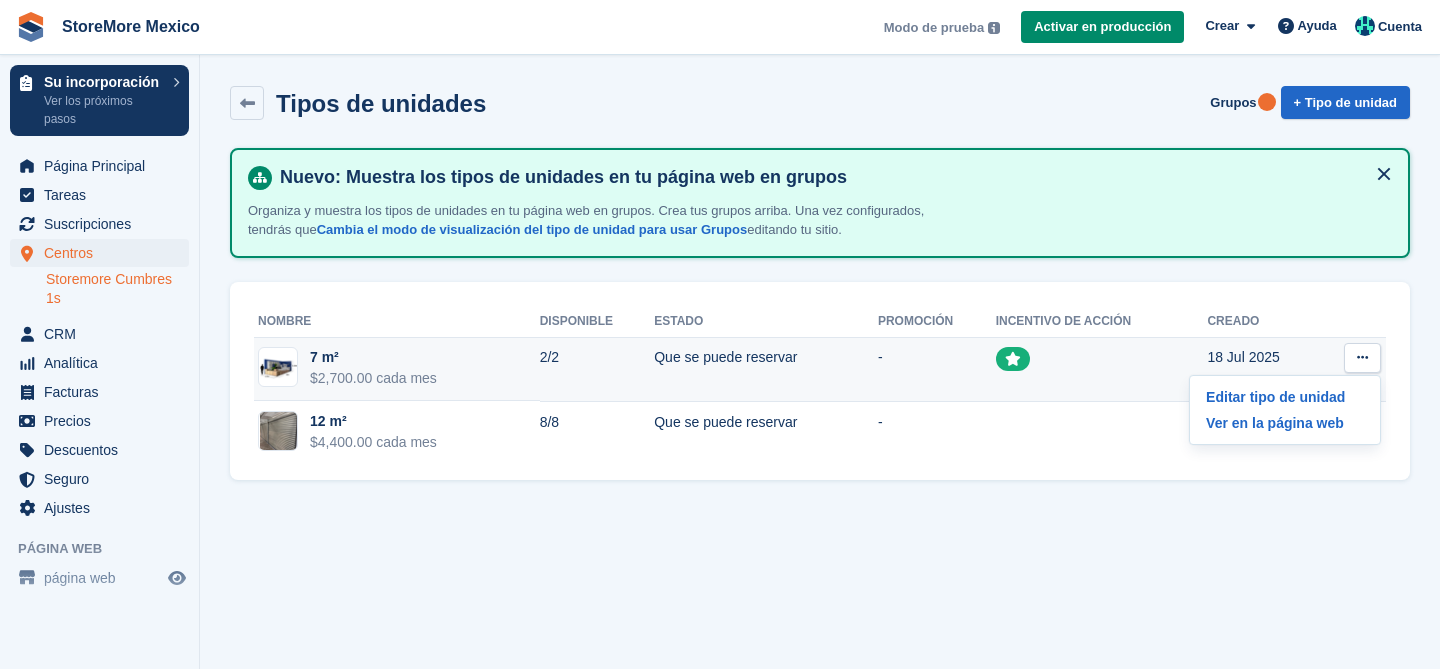 click at bounding box center (1102, 369) 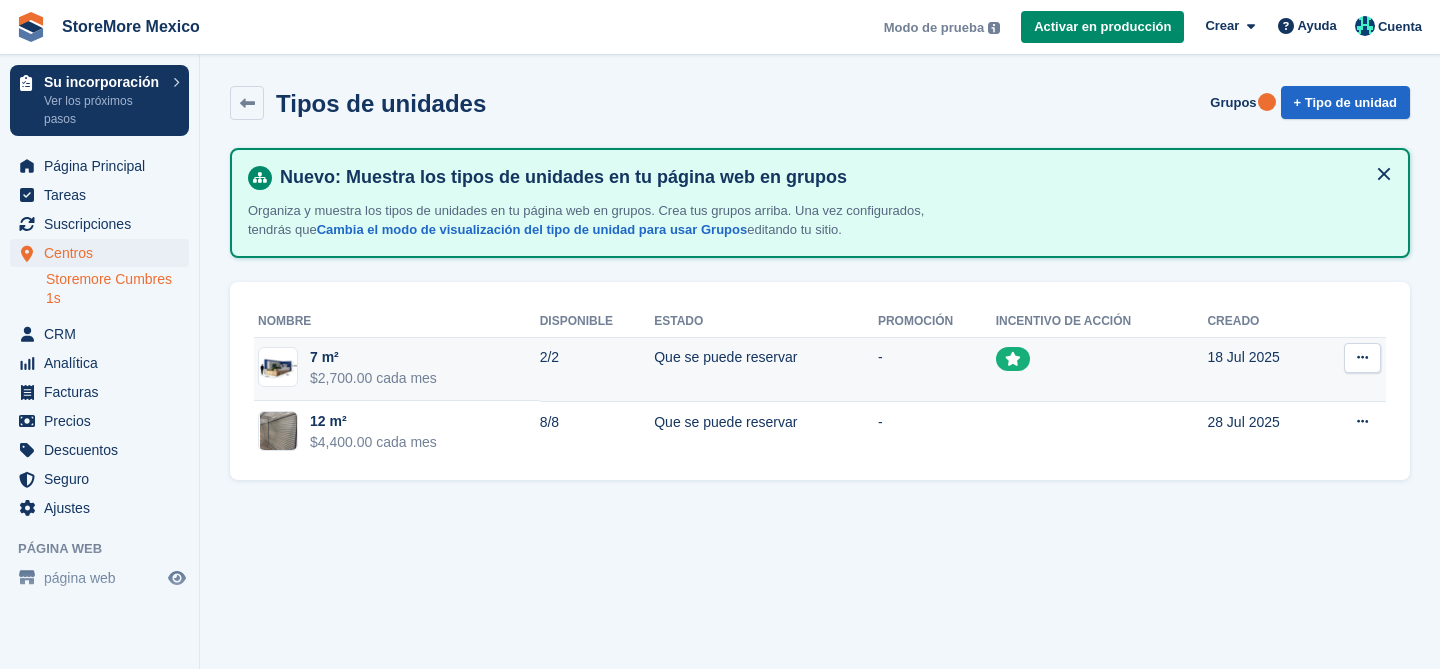 click on "Que se puede reservar" at bounding box center (766, 369) 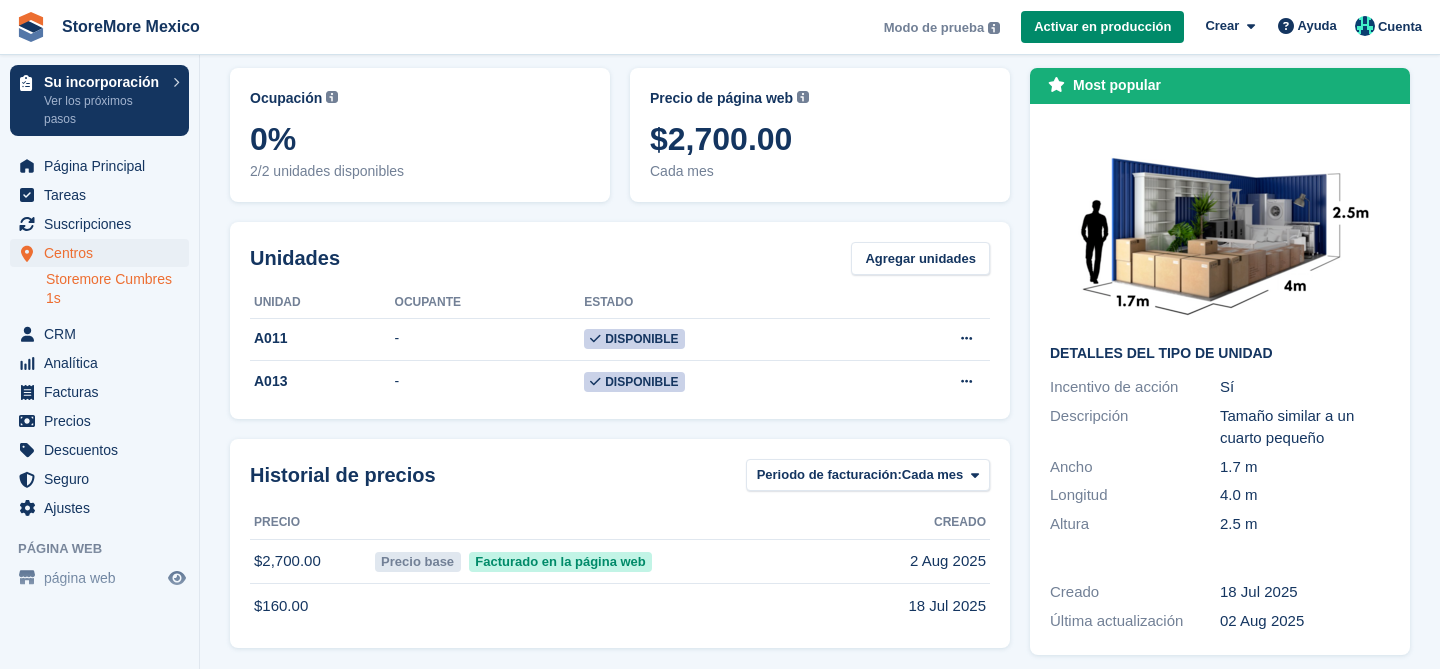 scroll, scrollTop: 95, scrollLeft: 0, axis: vertical 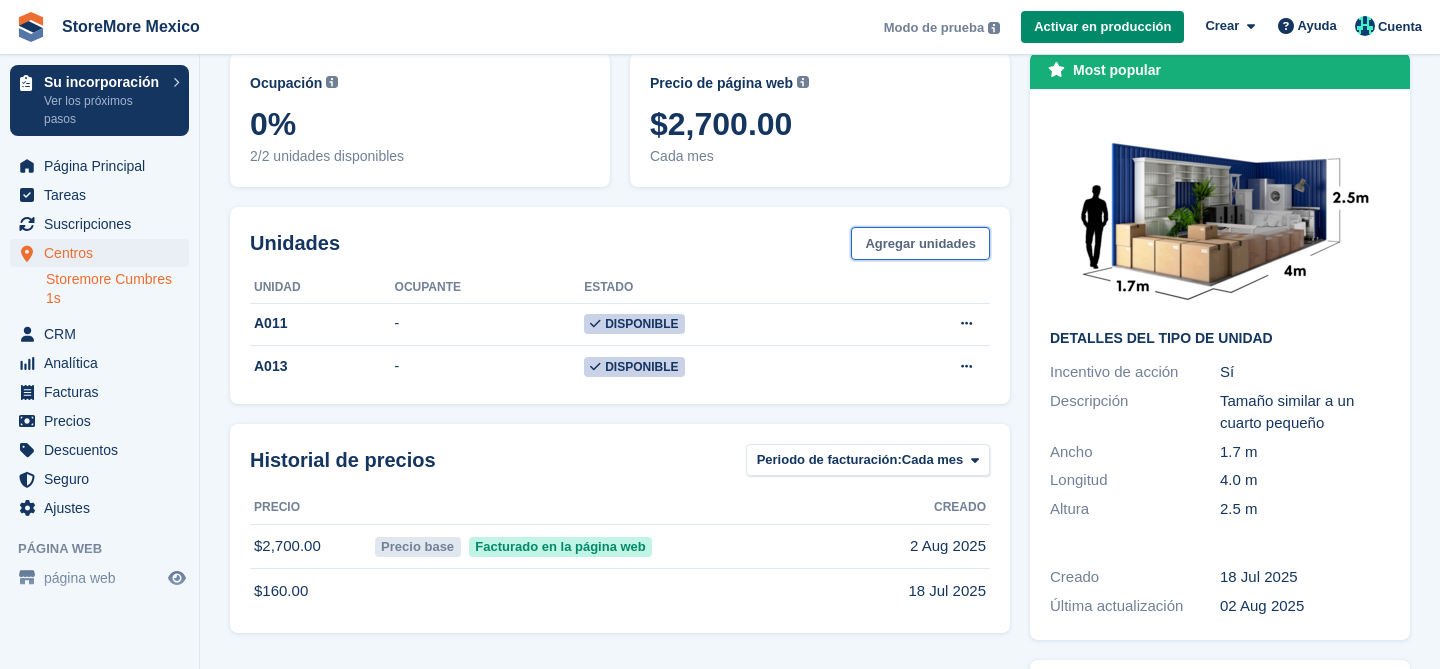 click on "Agregar unidades" at bounding box center [920, 243] 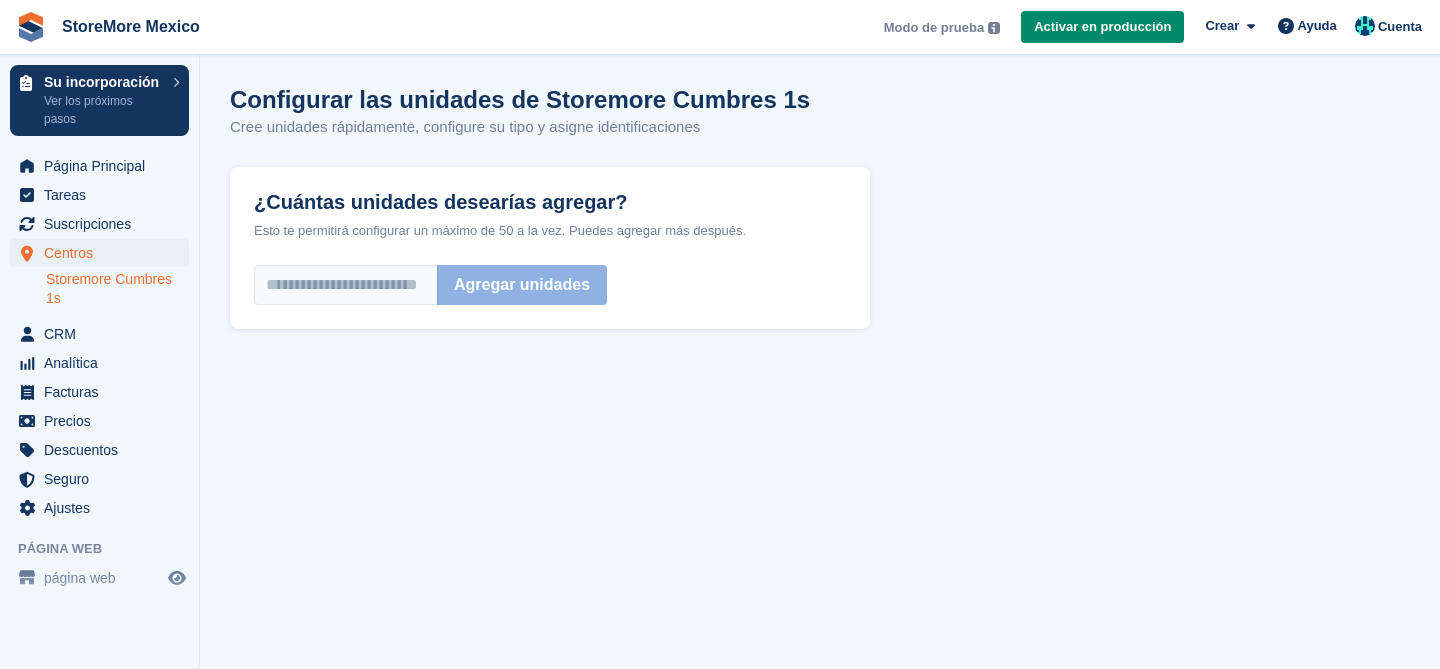 scroll, scrollTop: 0, scrollLeft: 0, axis: both 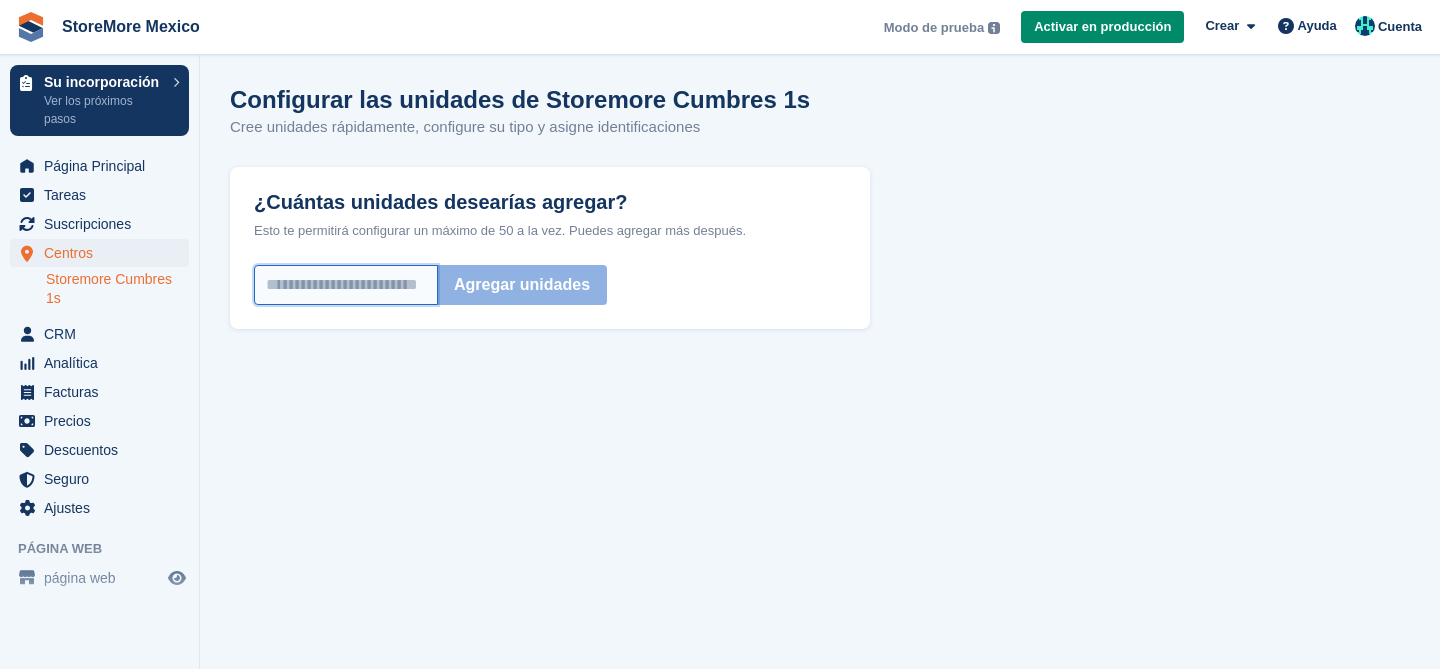click on "¿Cuántas unidades desearías agregar?" at bounding box center [346, 285] 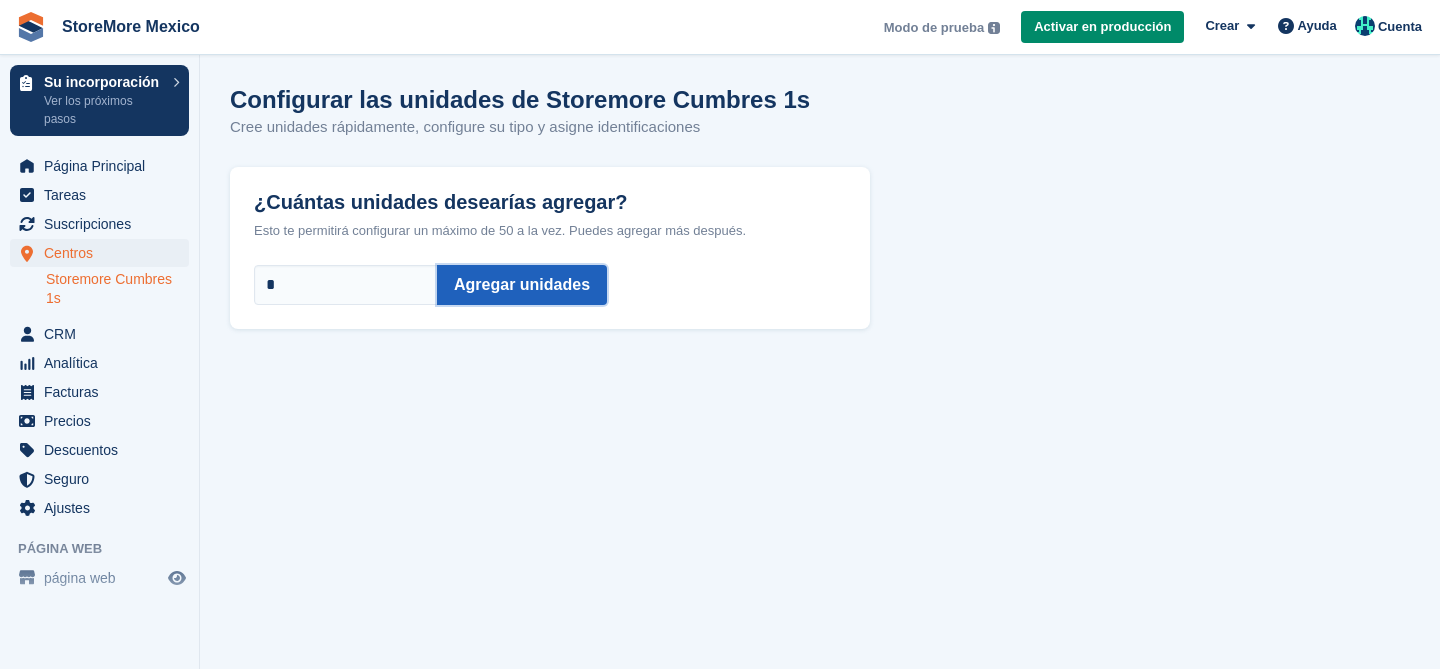 click on "Agregar unidades" at bounding box center (522, 285) 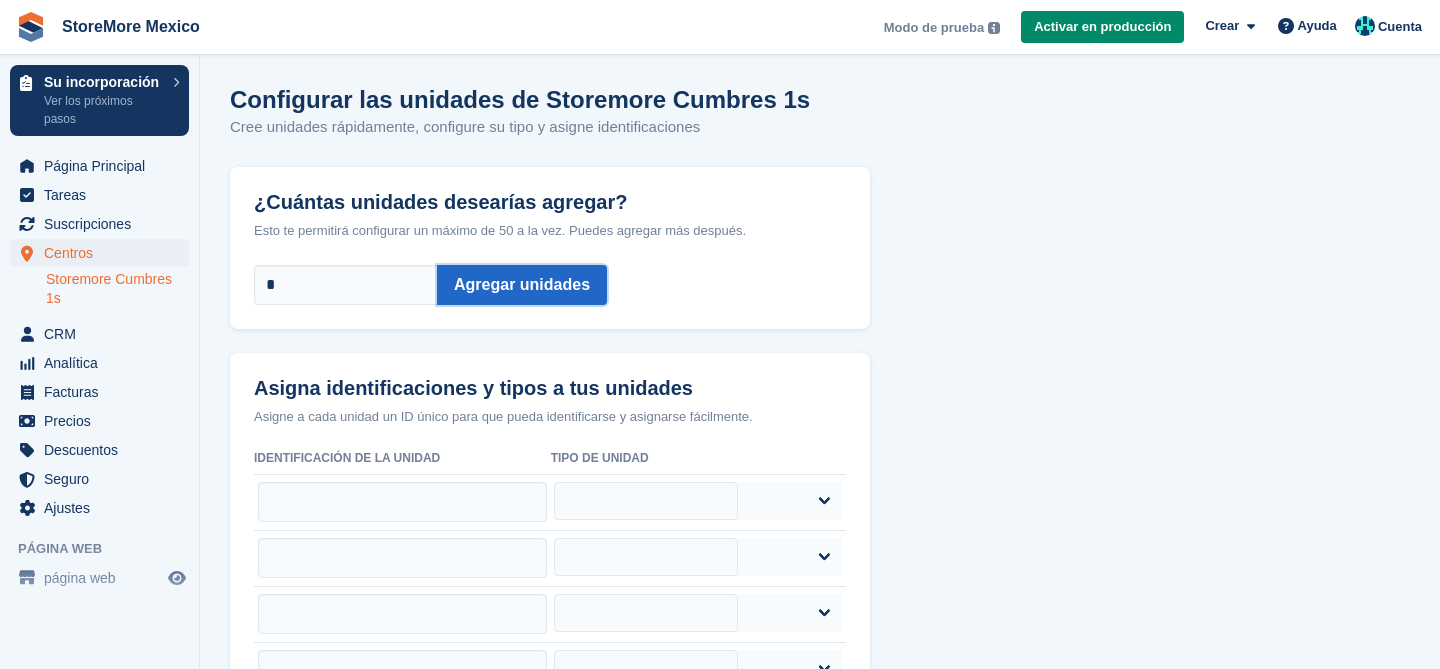 scroll, scrollTop: 132, scrollLeft: 0, axis: vertical 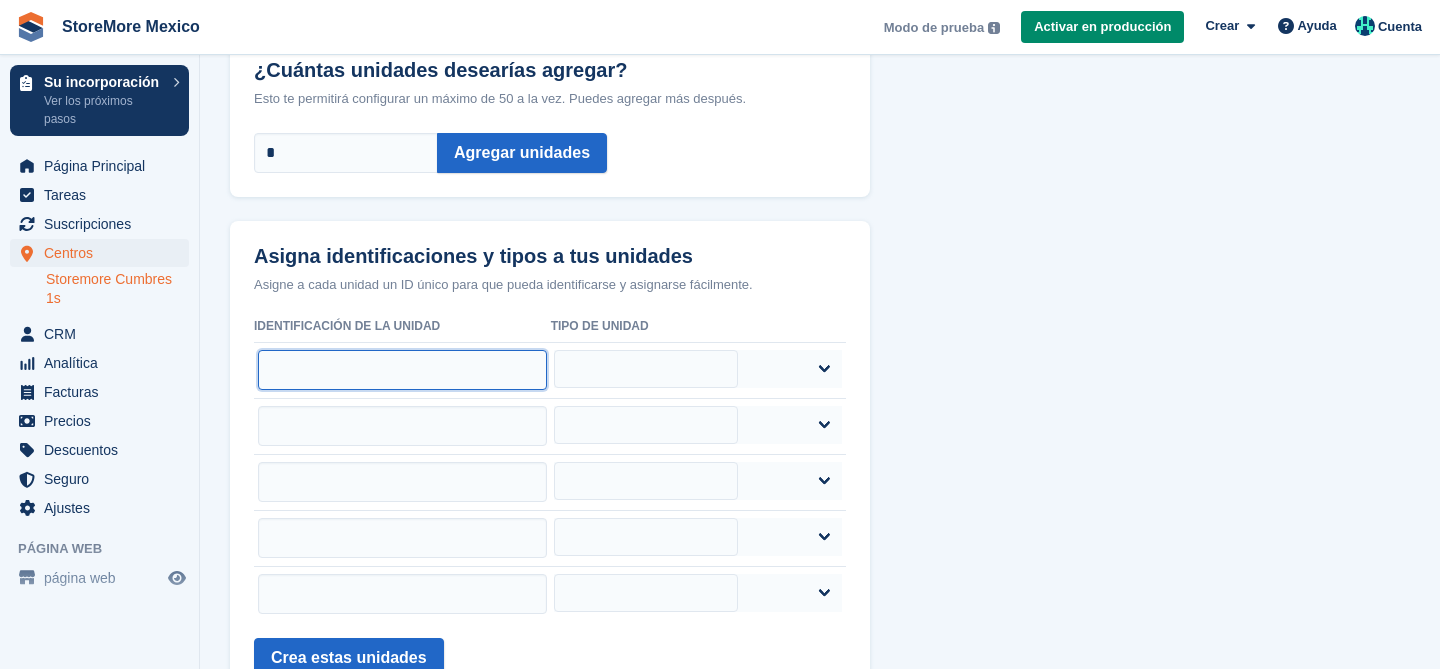 click at bounding box center (402, 370) 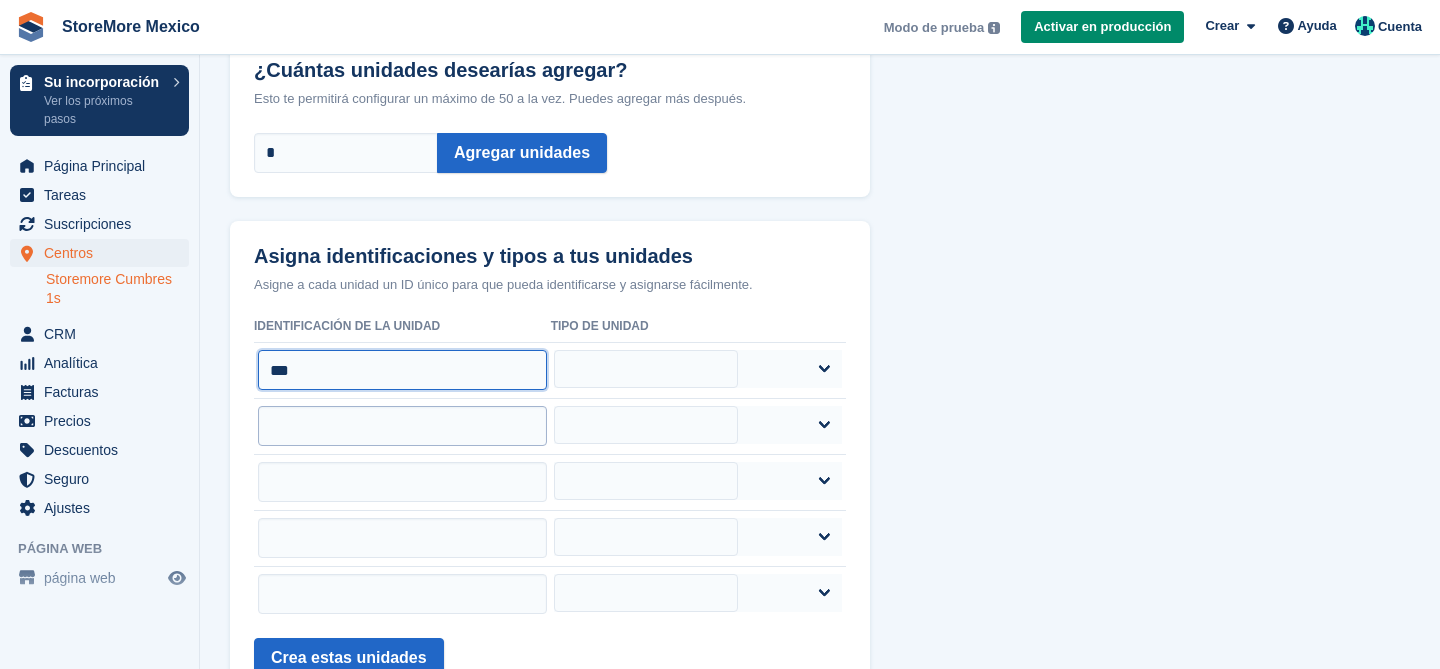 type on "***" 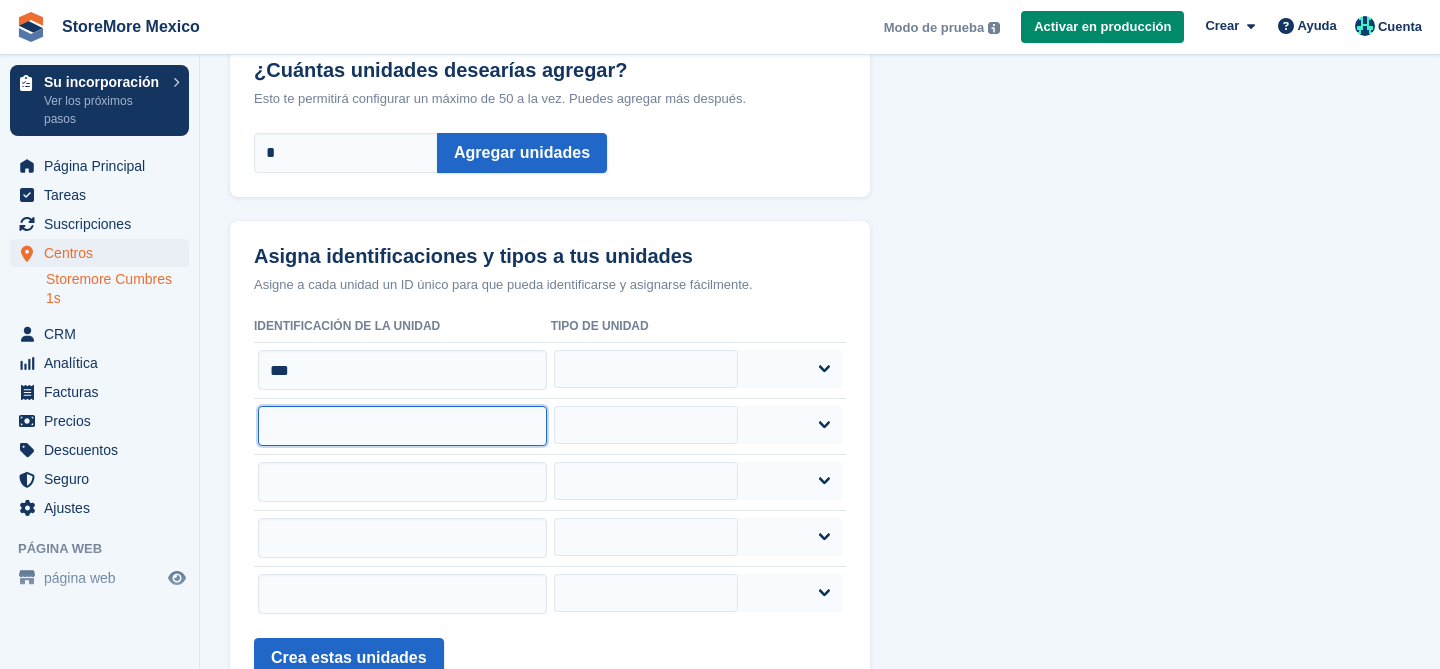 click at bounding box center (402, 426) 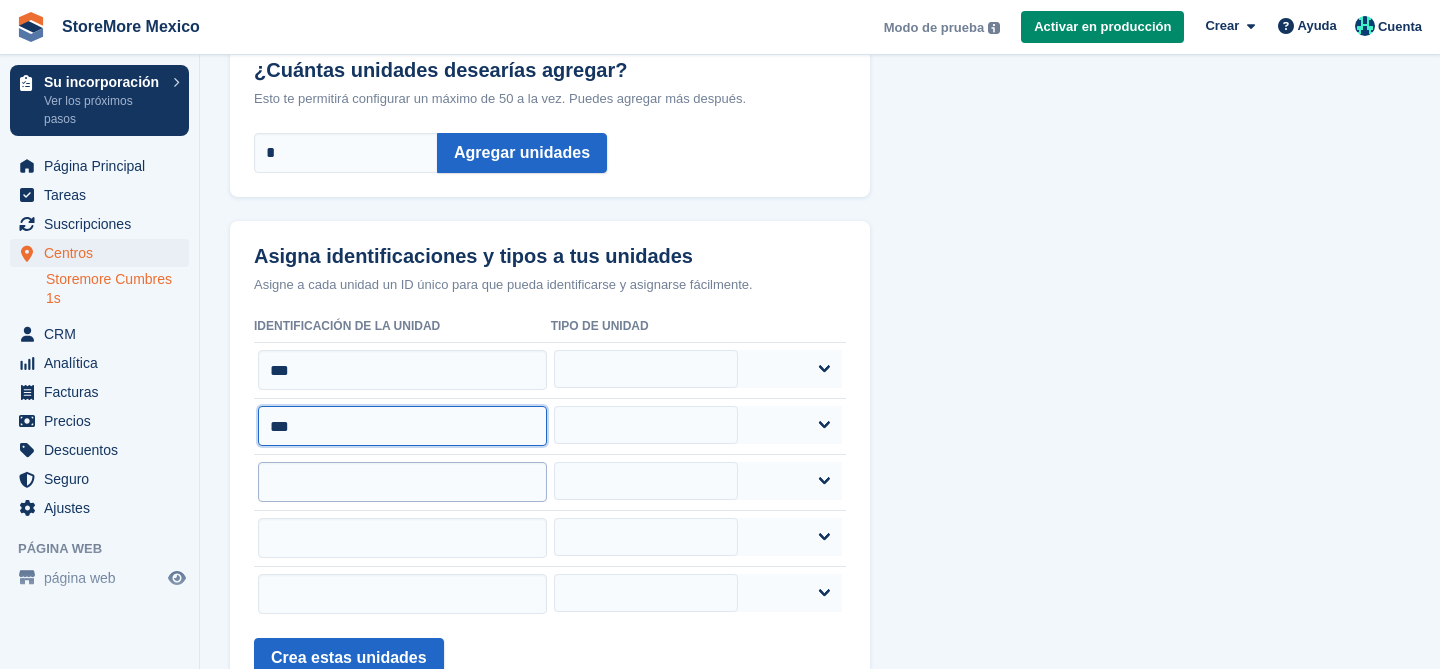type on "***" 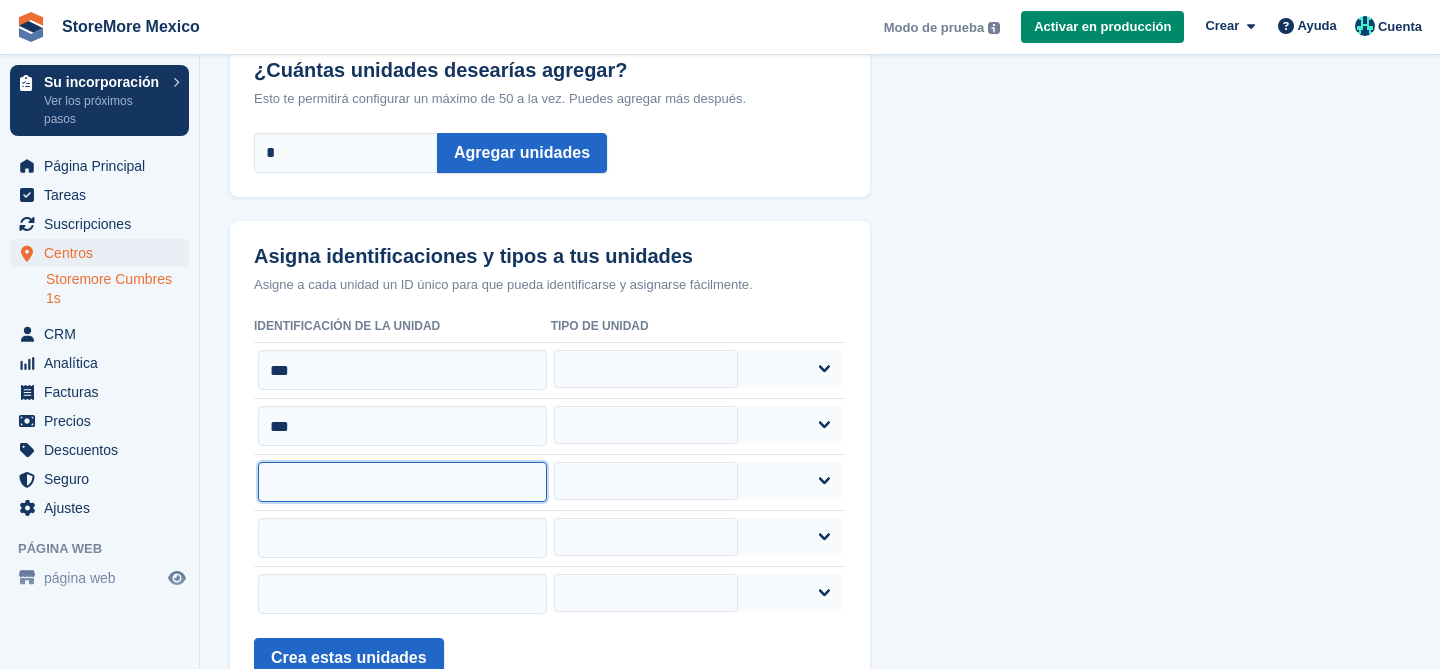 click at bounding box center [402, 482] 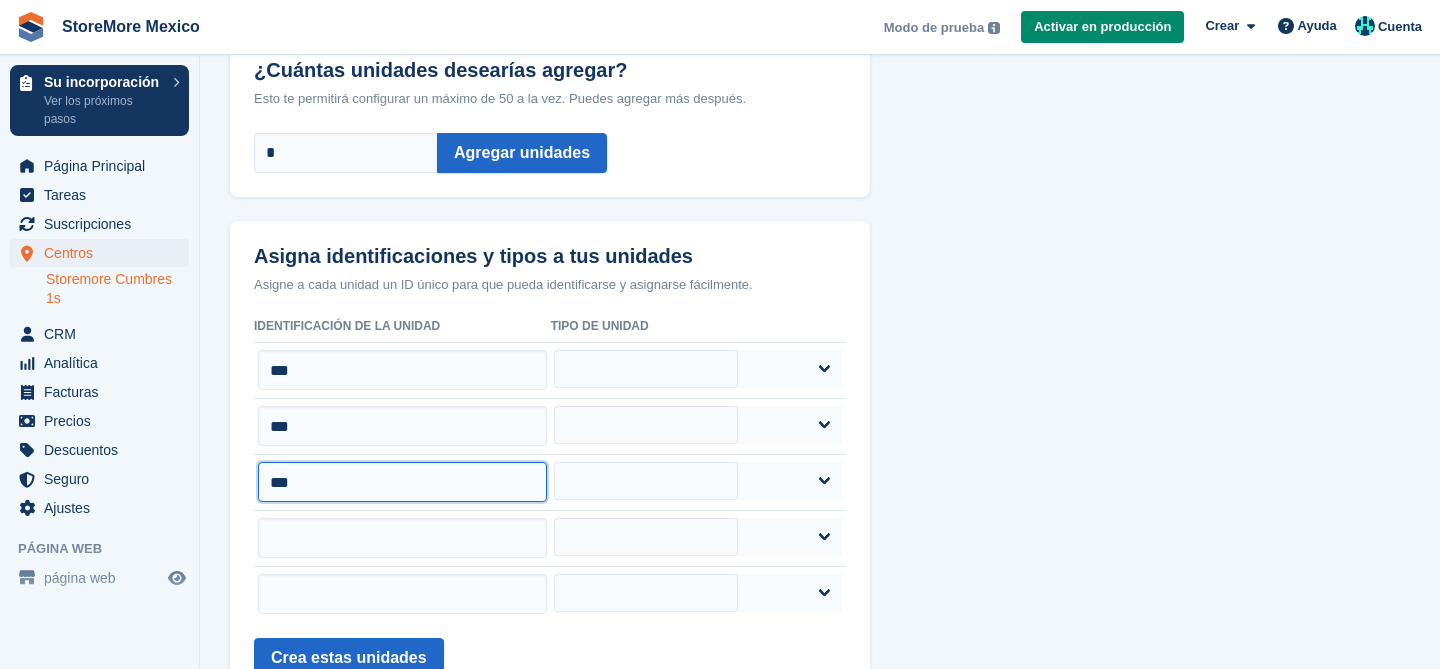 type on "***" 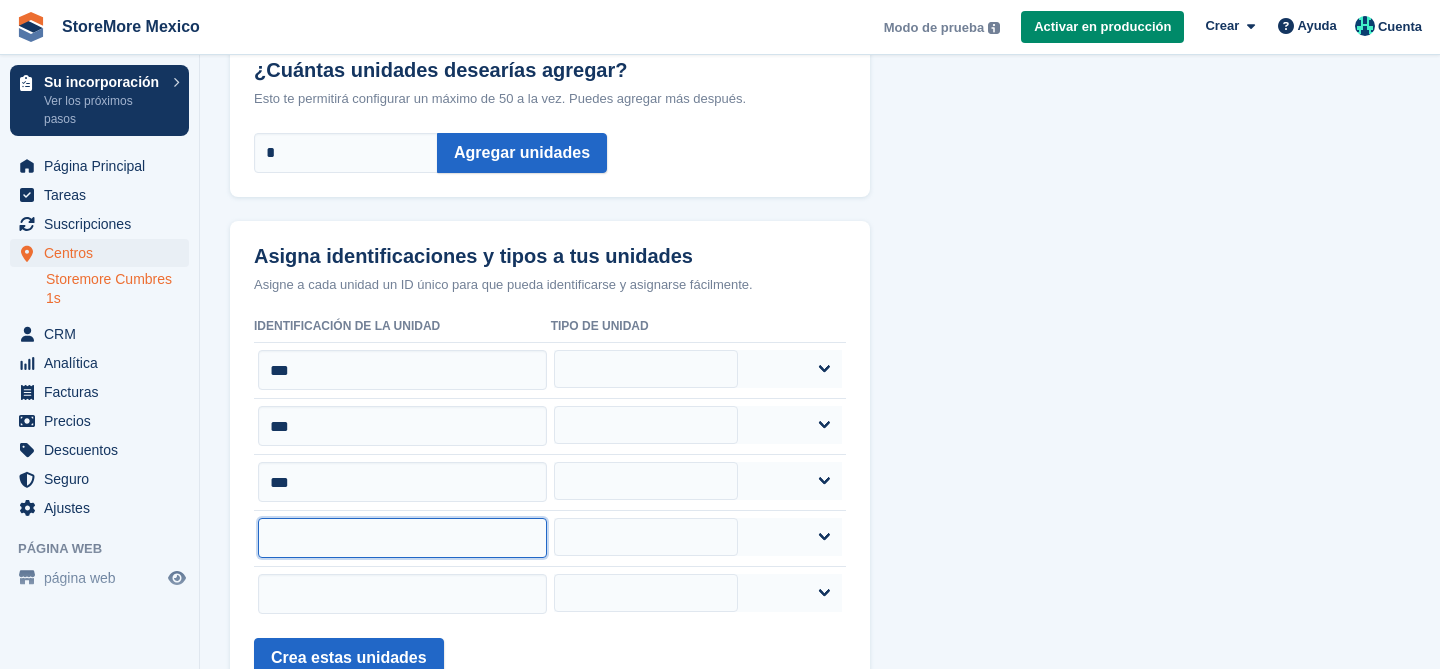 click at bounding box center [402, 538] 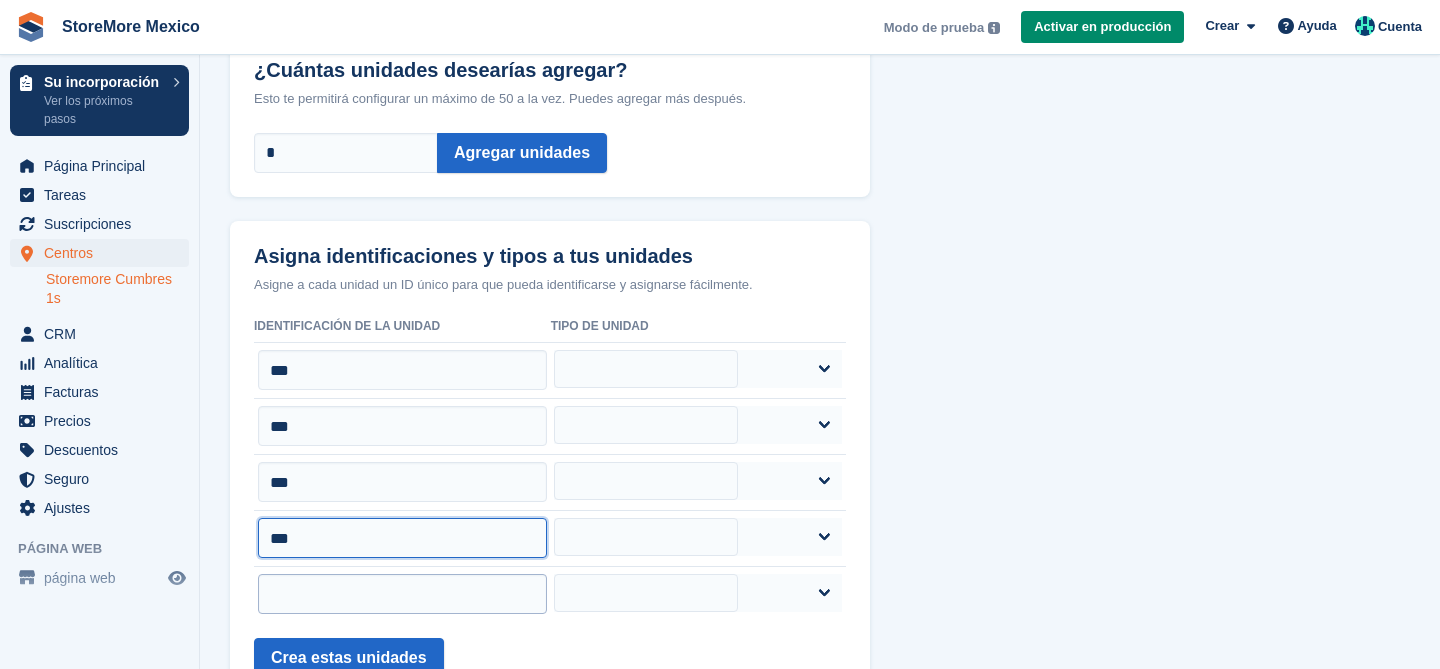 type on "***" 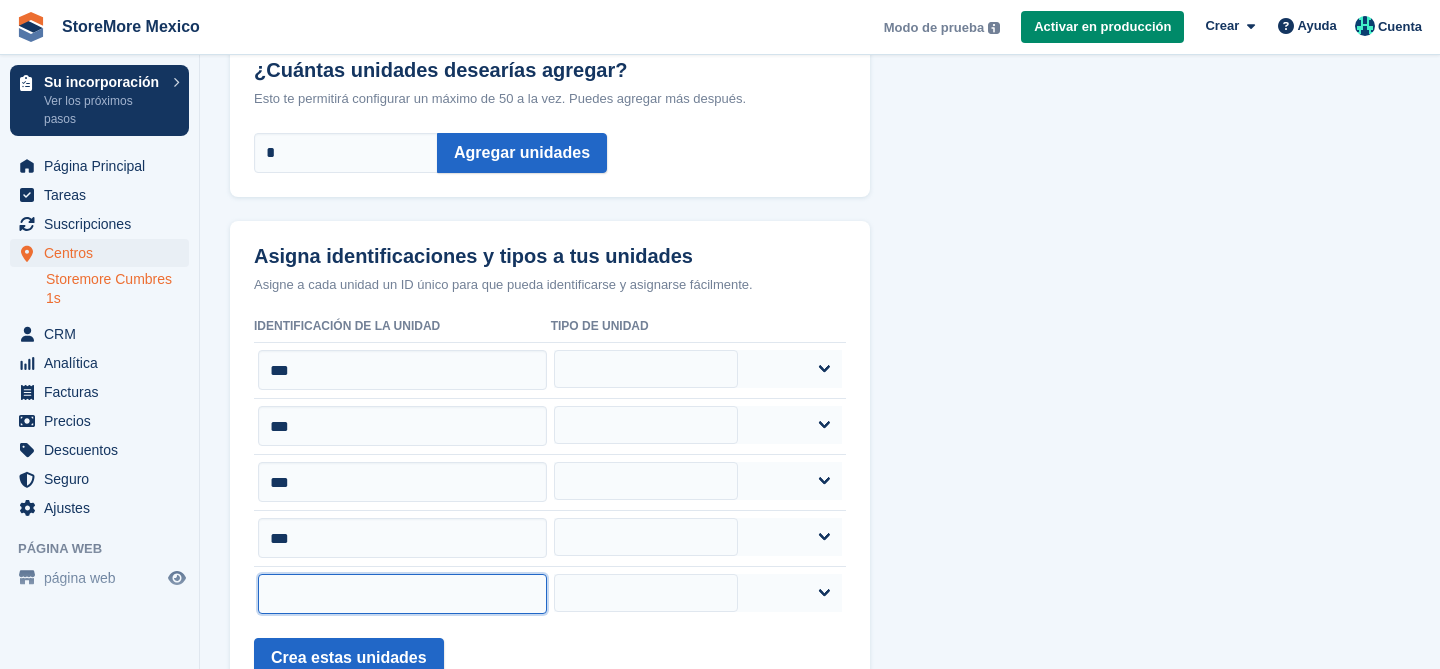 click at bounding box center (402, 594) 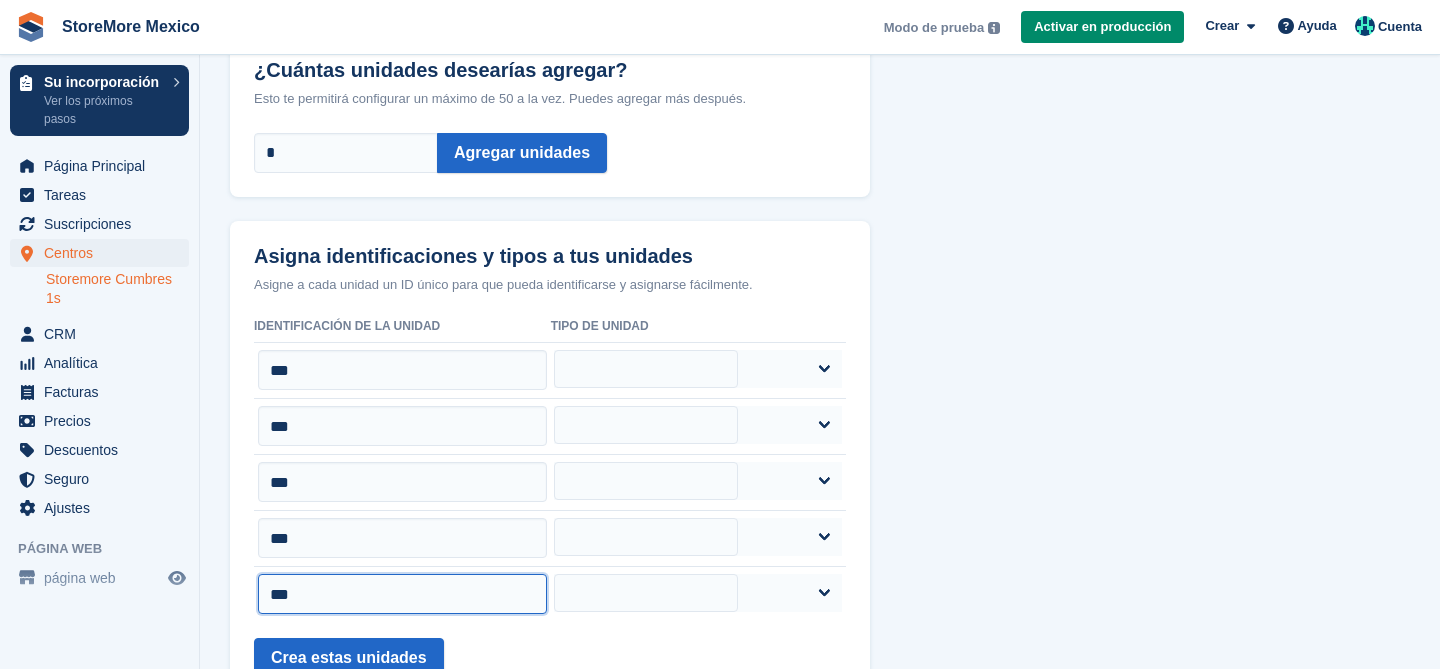 type on "***" 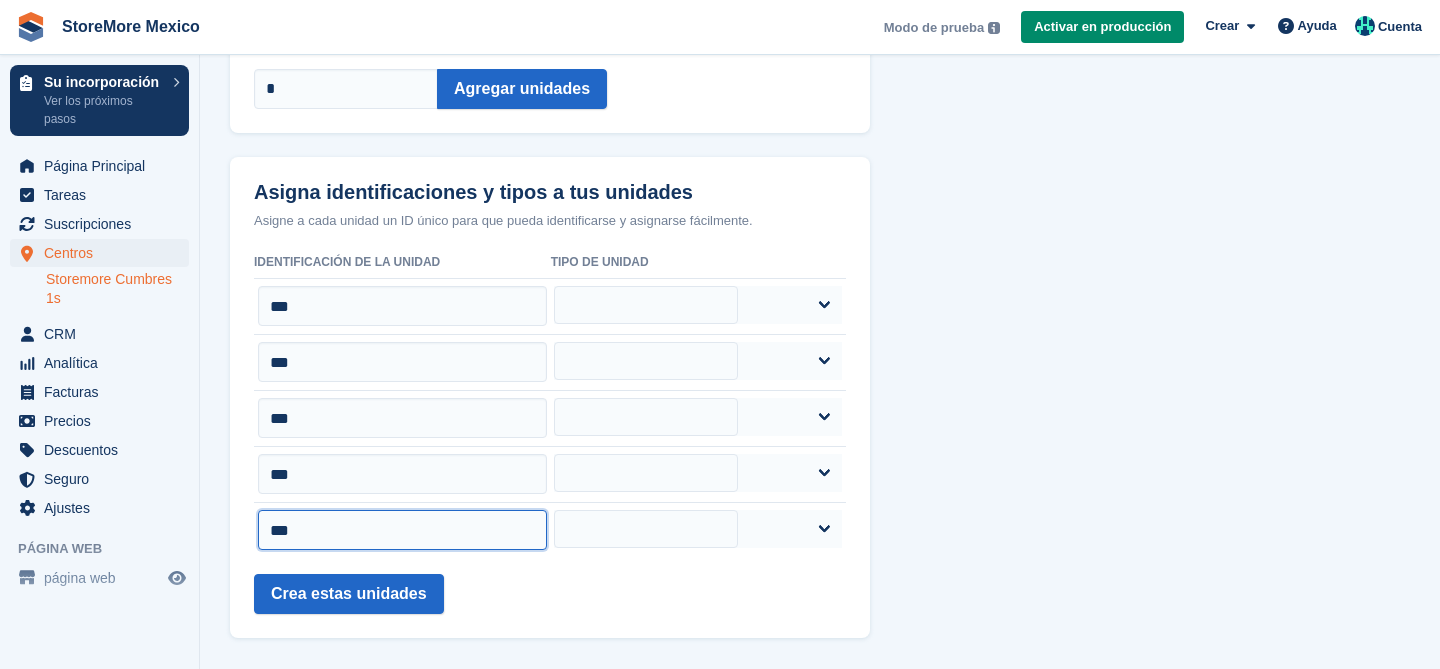 scroll, scrollTop: 218, scrollLeft: 0, axis: vertical 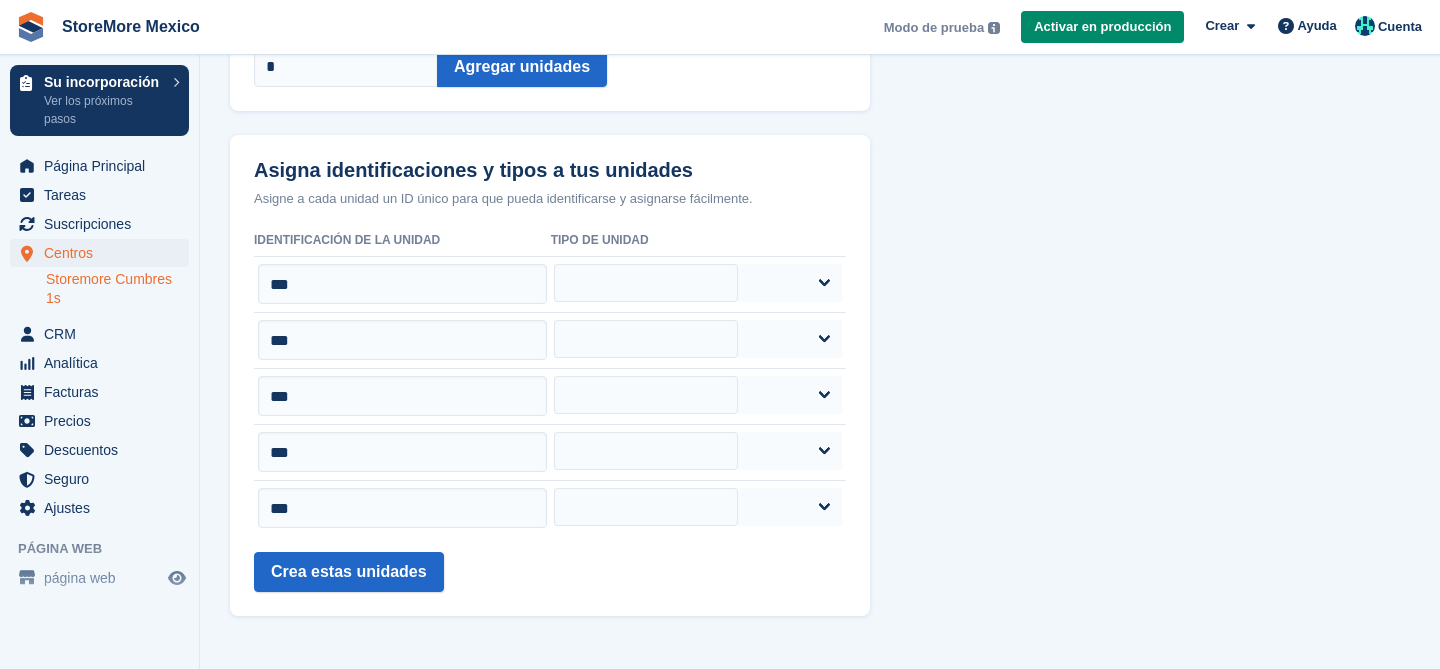 click on "¿Cuántas unidades desearías agregar?
Esto te permitirá configurar un máximo de 50 a la vez. Puedes agregar más después.
*
Agregar unidades" at bounding box center [550, 30] 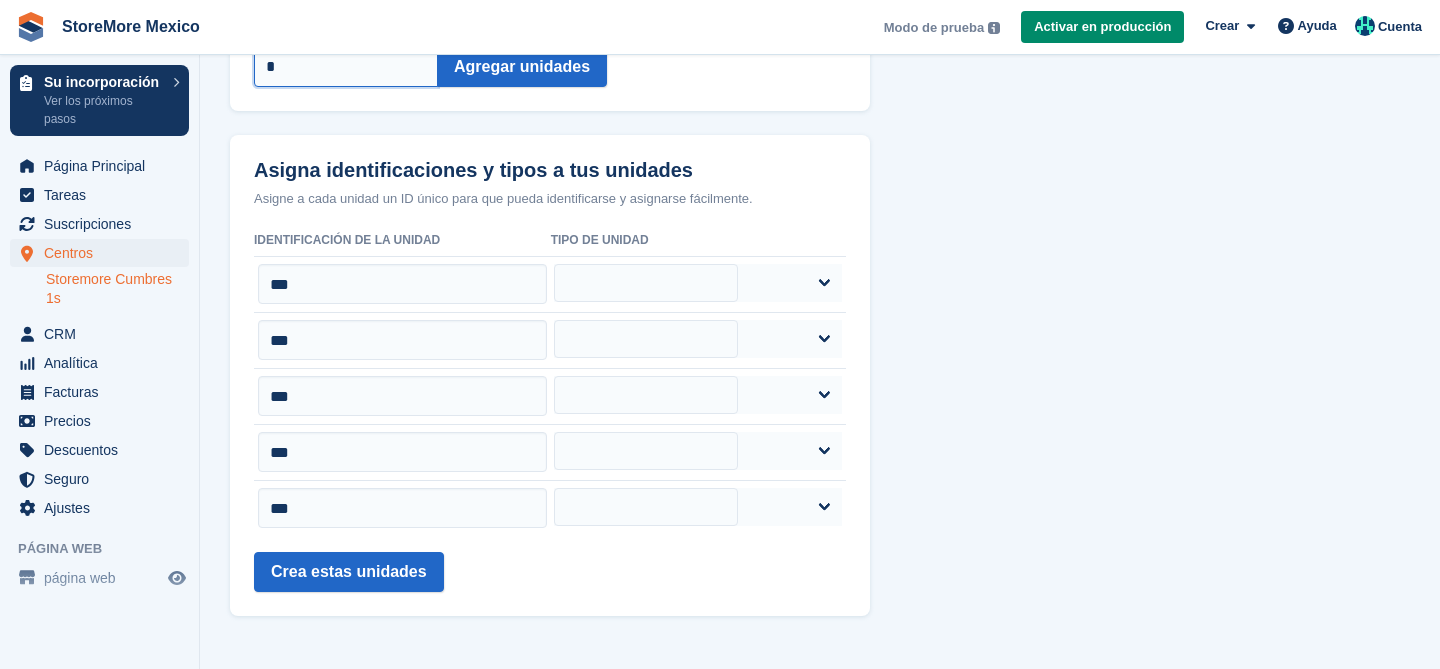 click on "*" at bounding box center [346, 67] 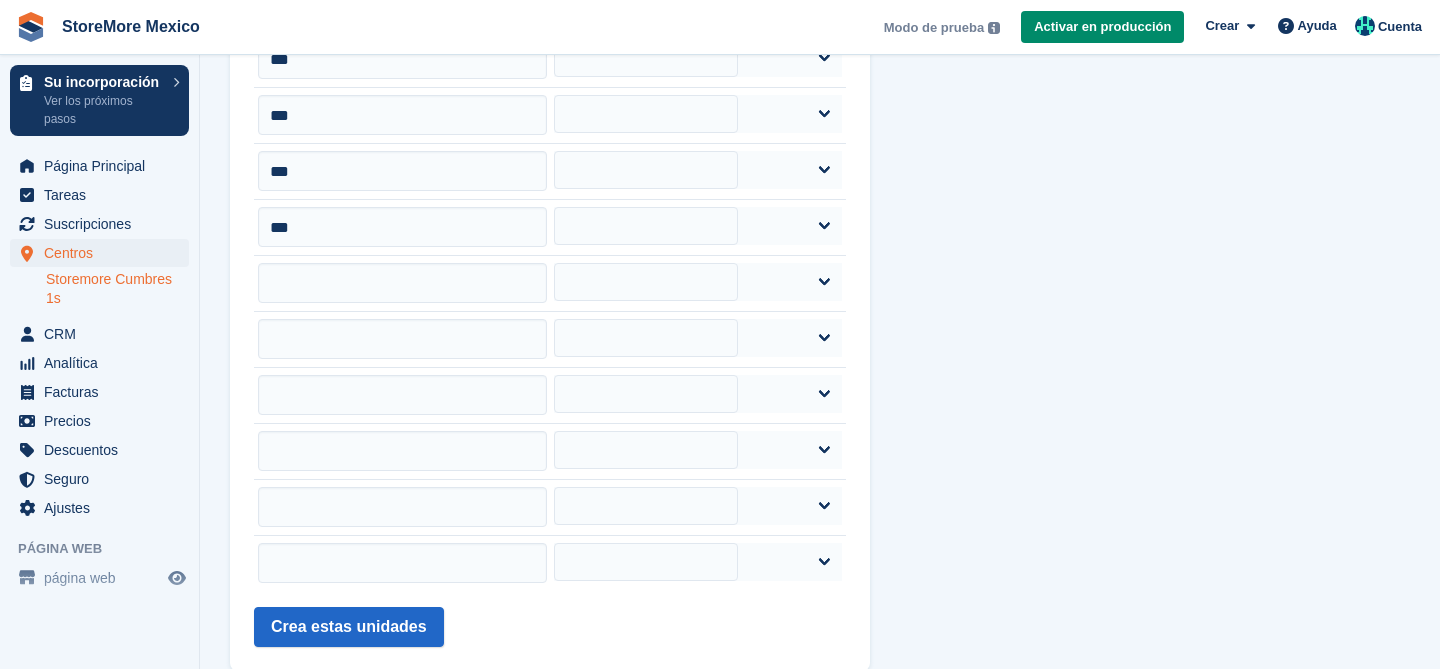 scroll, scrollTop: 554, scrollLeft: 0, axis: vertical 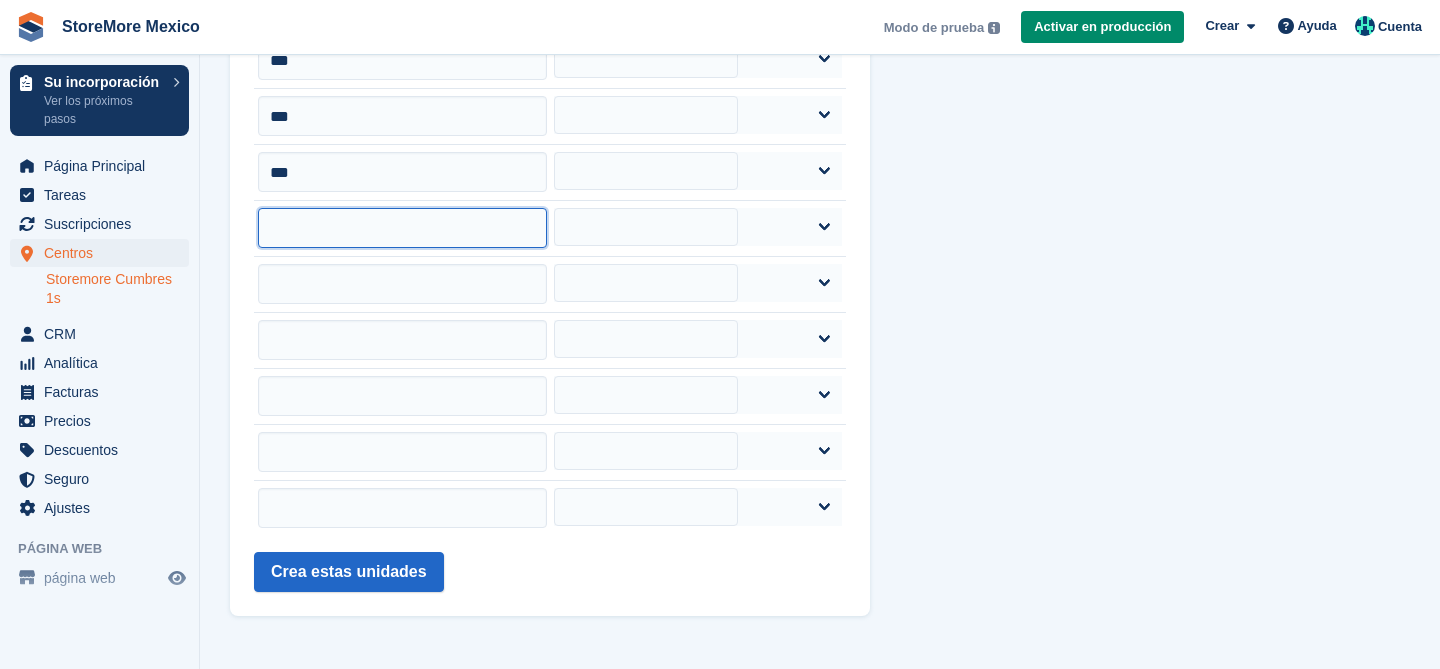 click at bounding box center [402, 228] 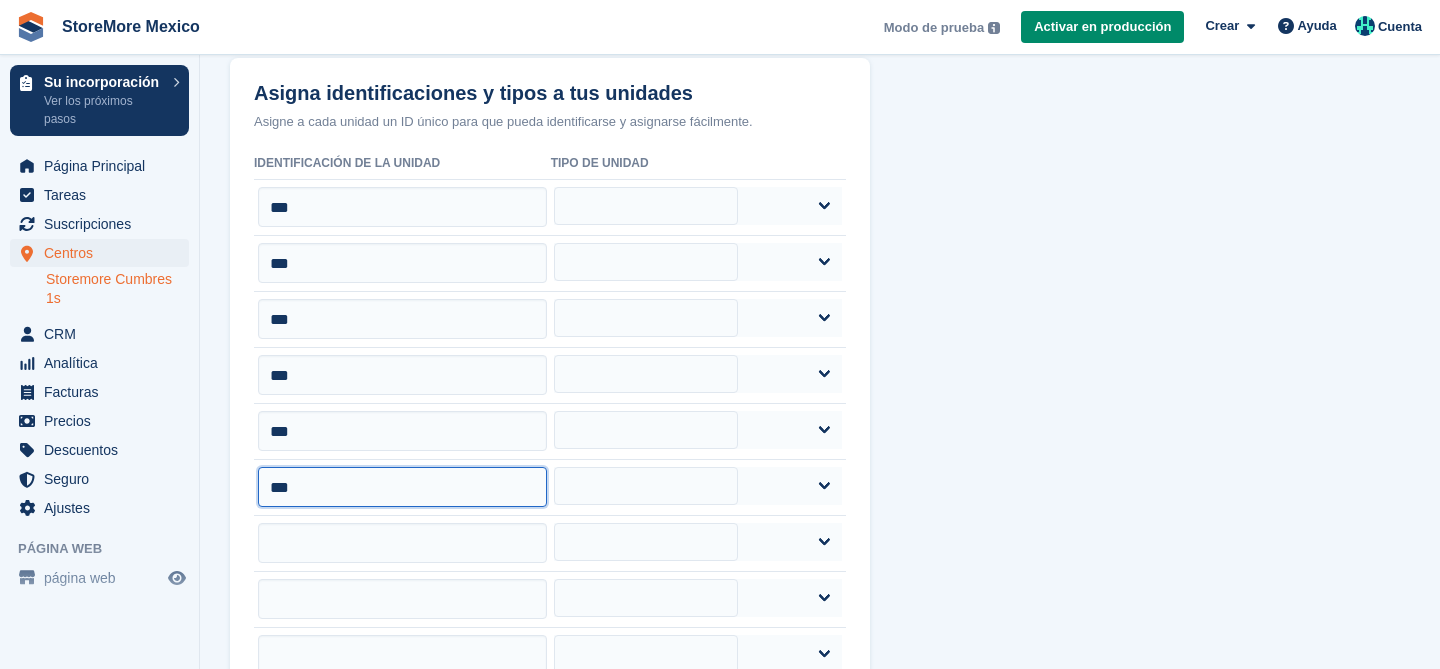 scroll, scrollTop: 291, scrollLeft: 0, axis: vertical 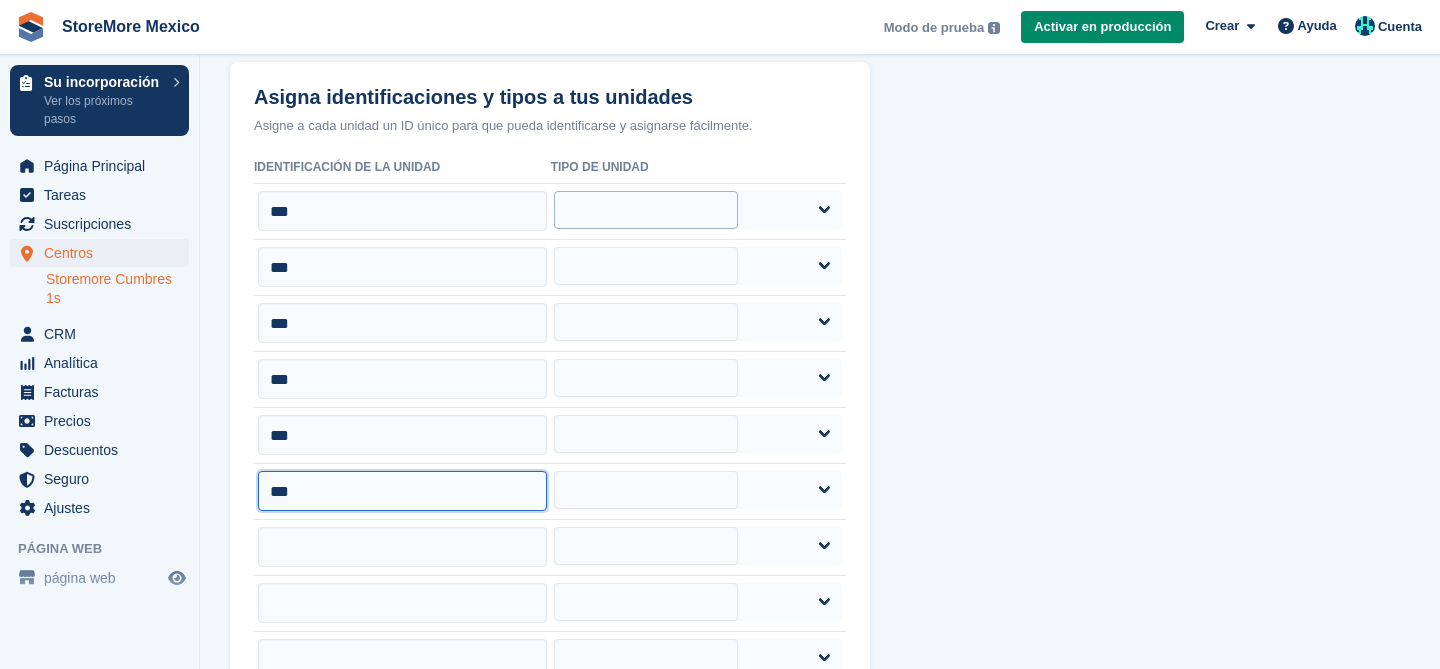 type on "***" 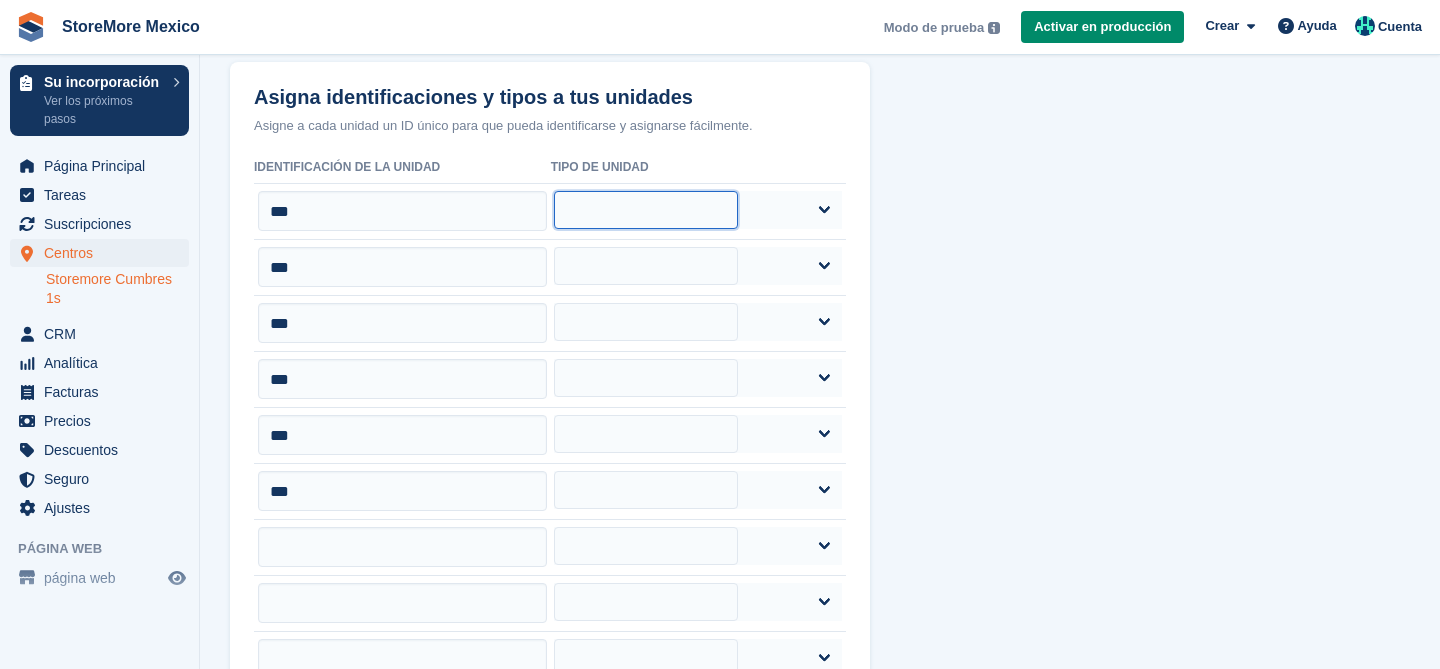 click on "*****
****" at bounding box center (645, 210) 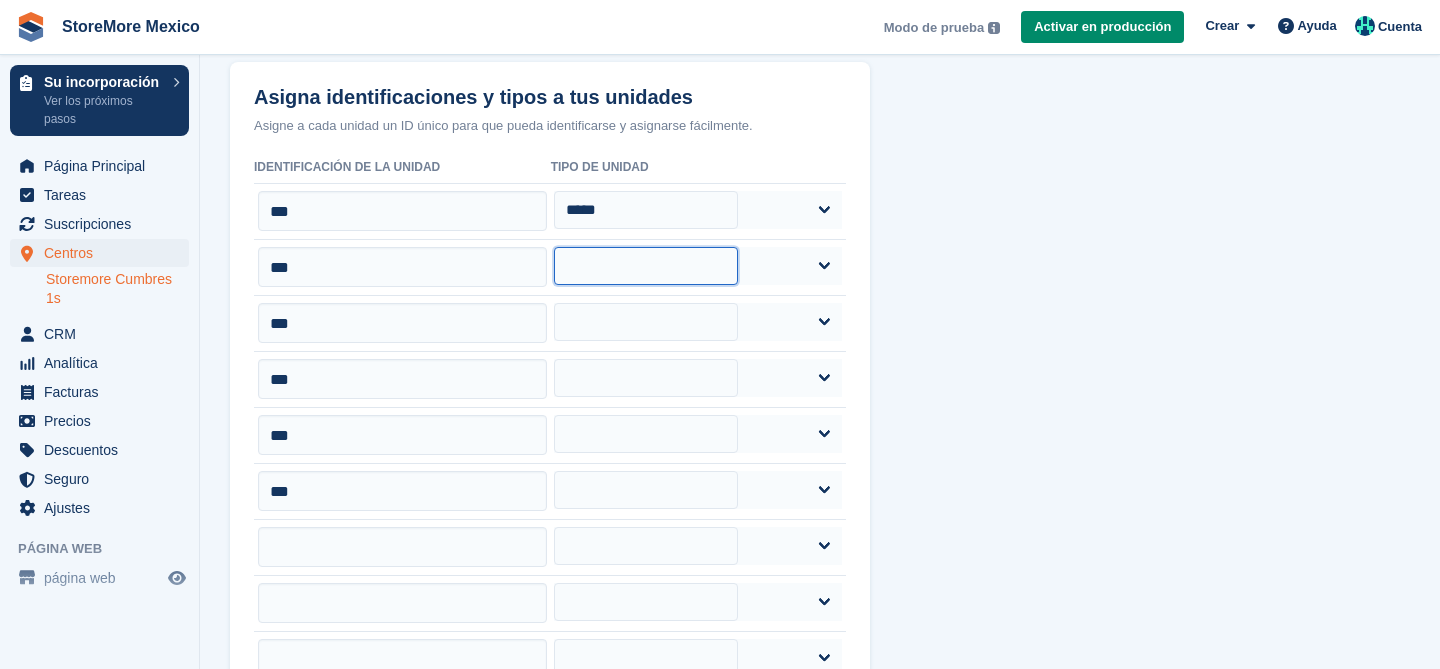 click on "*****
****" at bounding box center (645, 266) 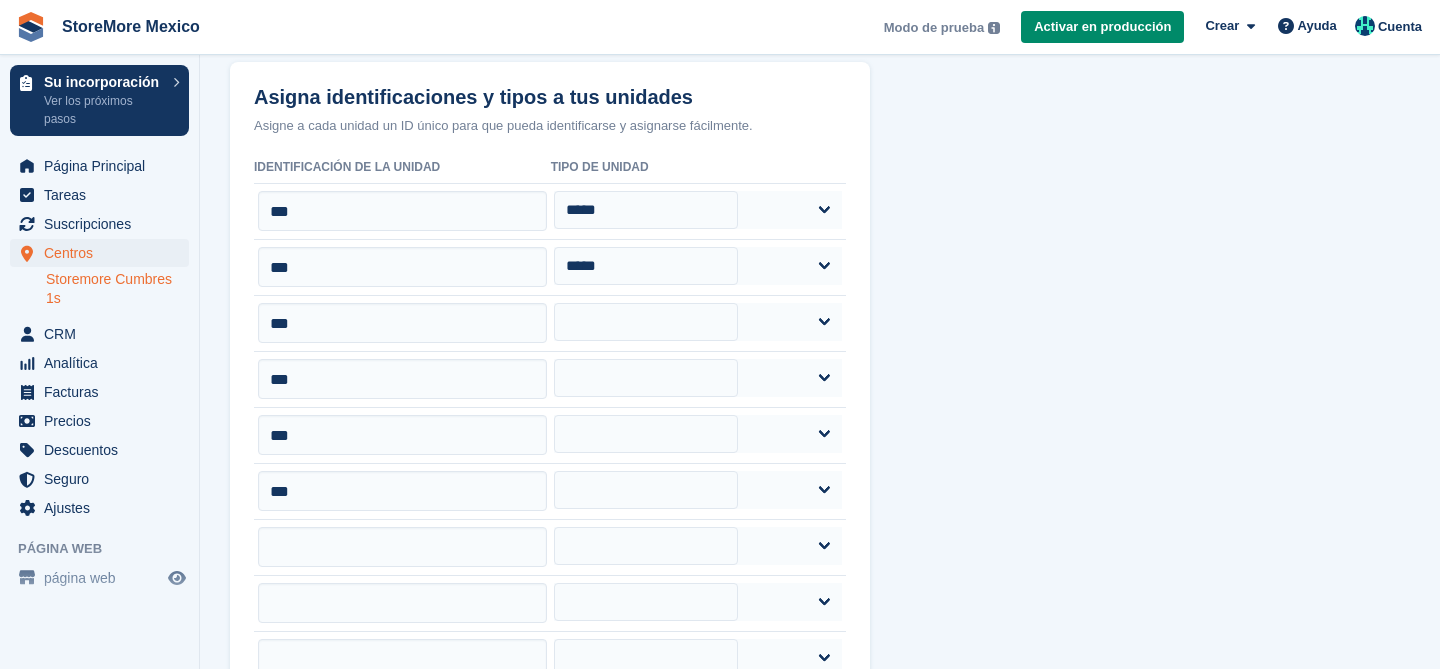 click on "*****
****" at bounding box center (698, 267) 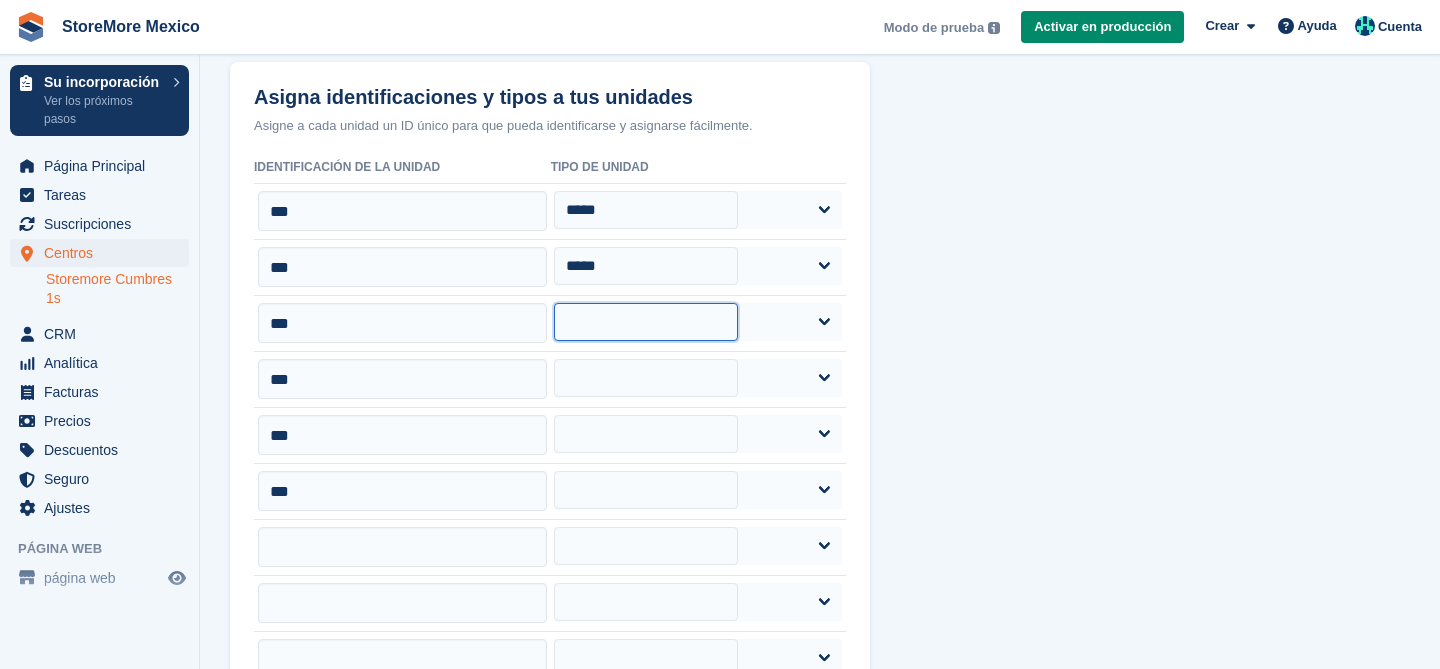 click on "*****
****" at bounding box center [645, 322] 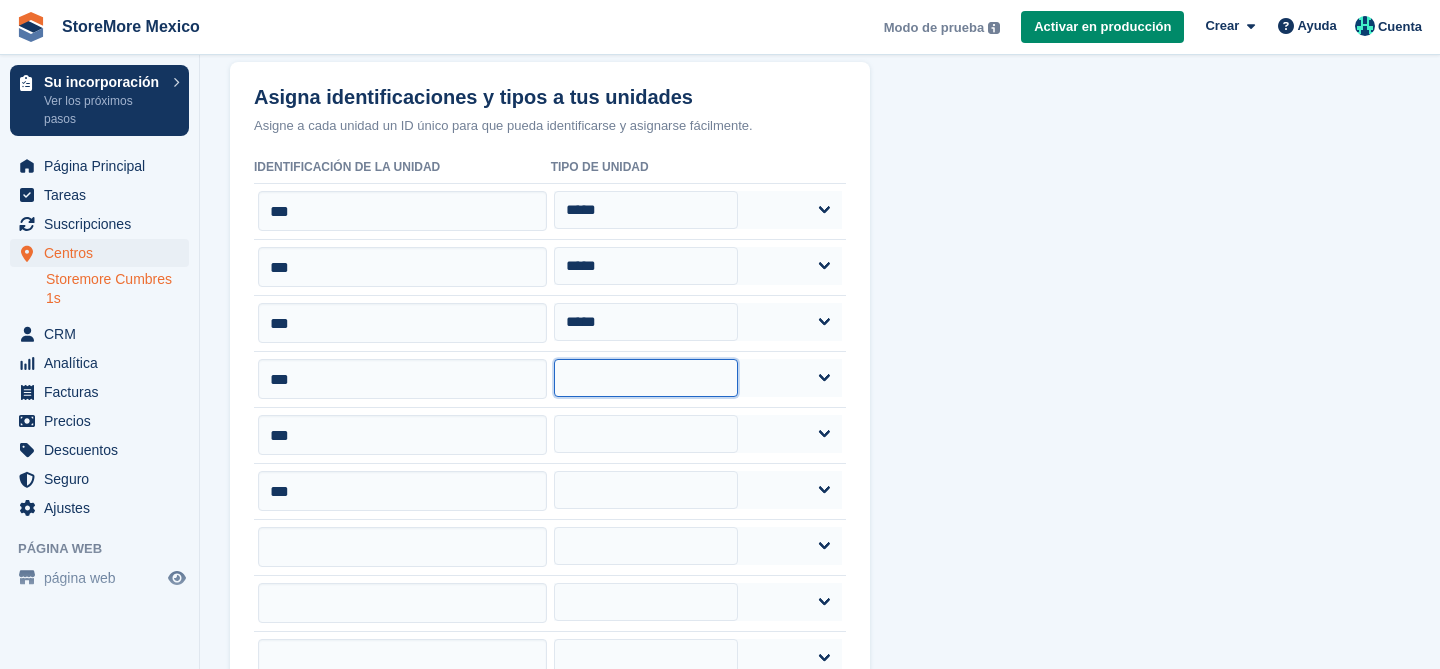 click on "*****
****" at bounding box center [645, 378] 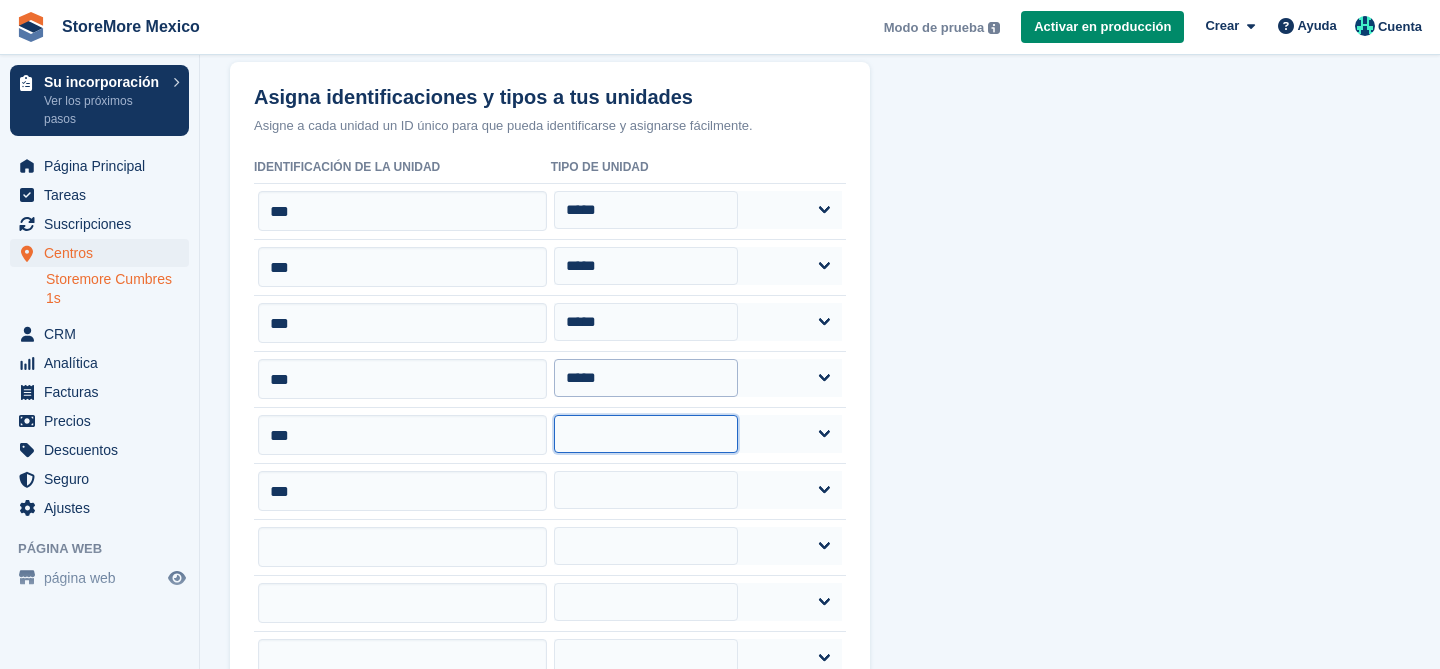 click on "*****
****" at bounding box center [645, 434] 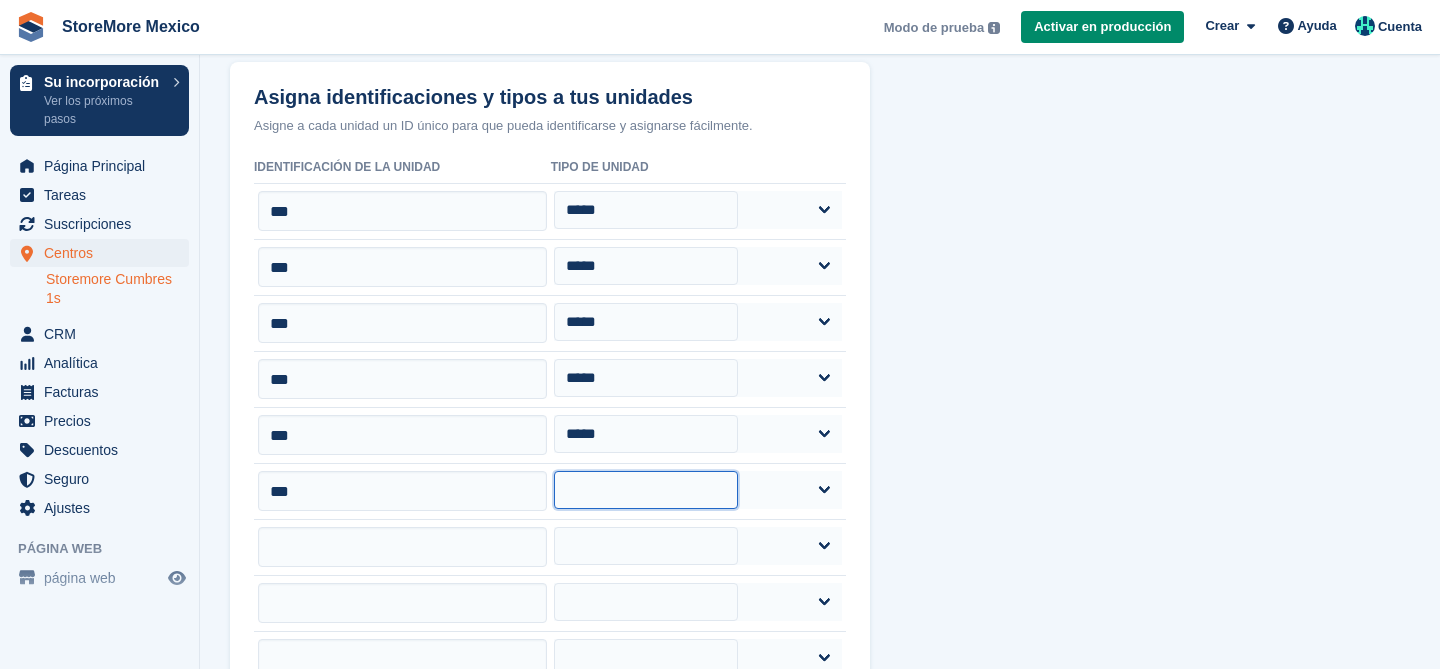 click on "*****
****" at bounding box center (645, 490) 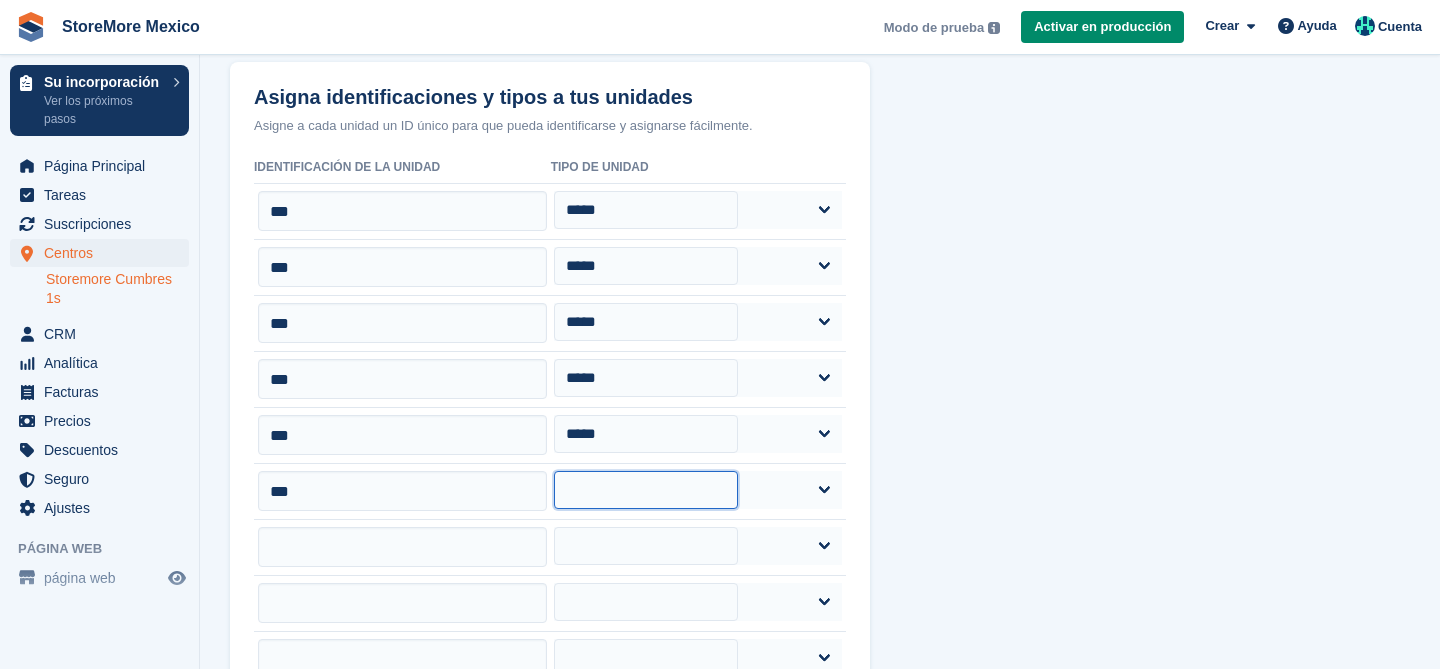 select on "*****" 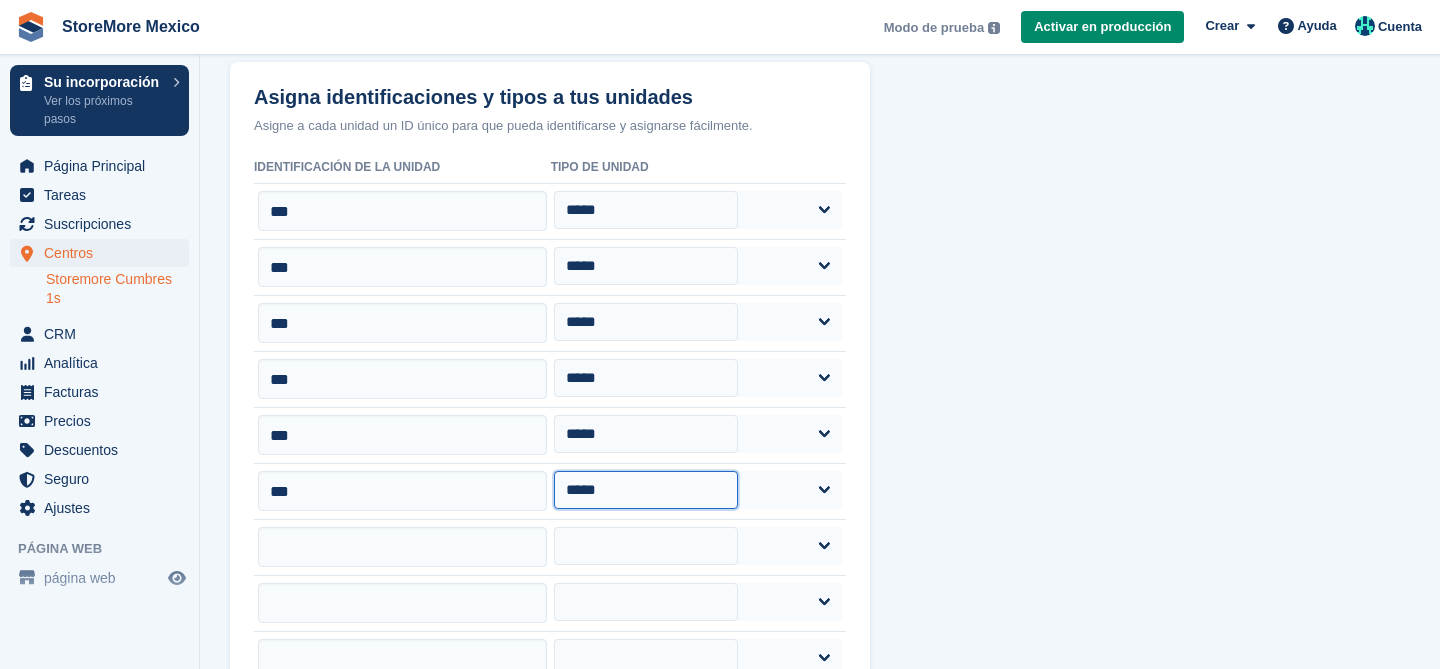 scroll, scrollTop: 554, scrollLeft: 0, axis: vertical 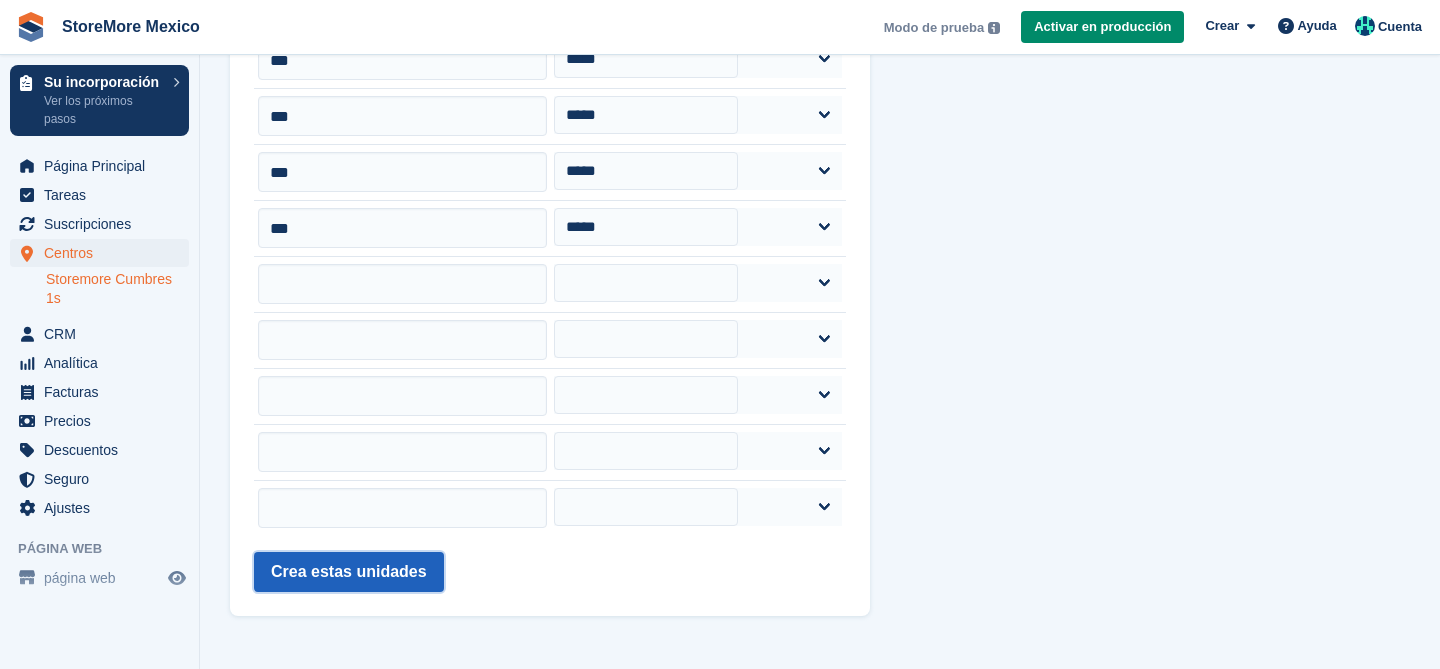 click on "Crea estas unidades" at bounding box center (349, 572) 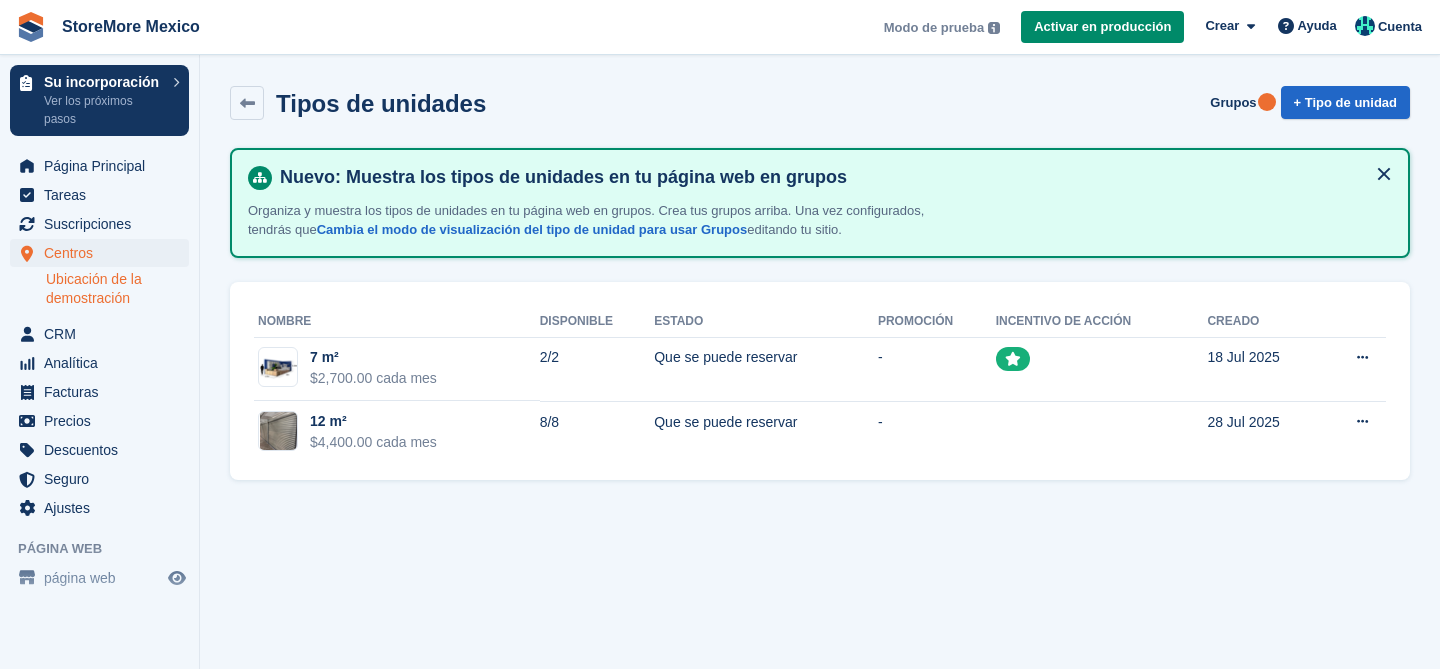 scroll, scrollTop: 0, scrollLeft: 0, axis: both 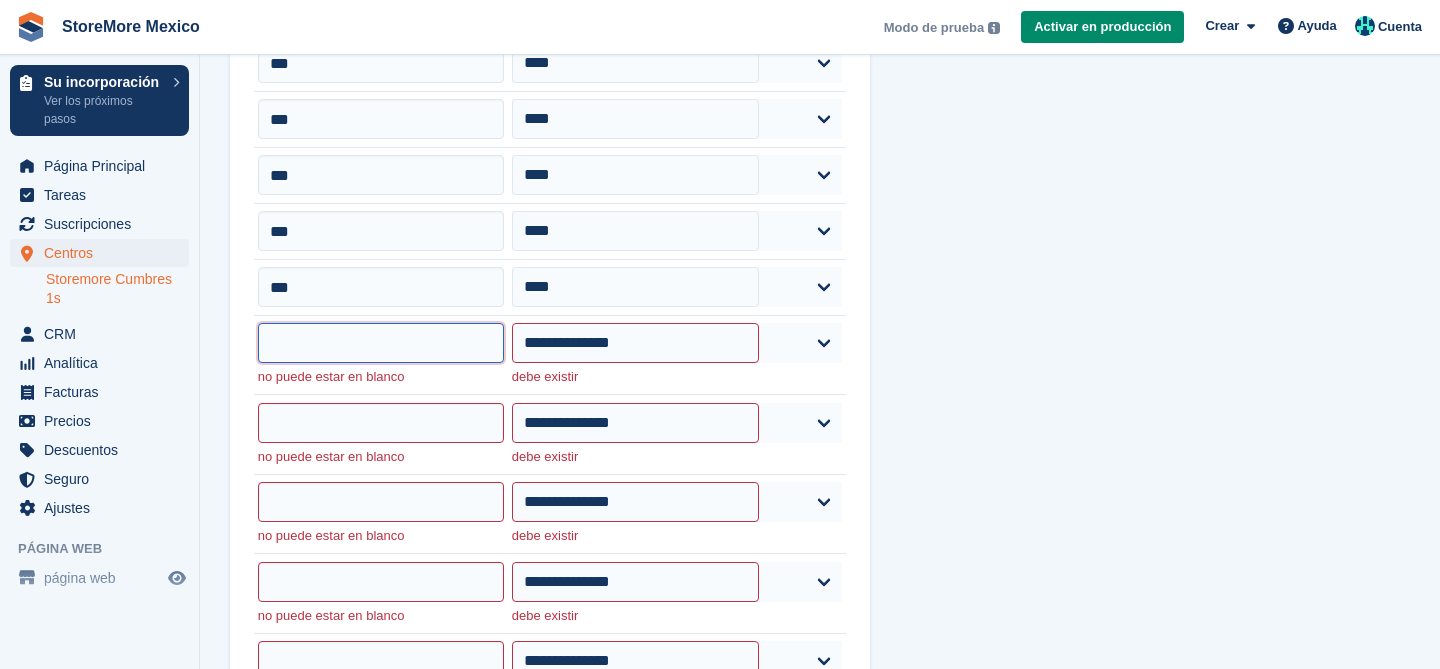 click at bounding box center (381, 343) 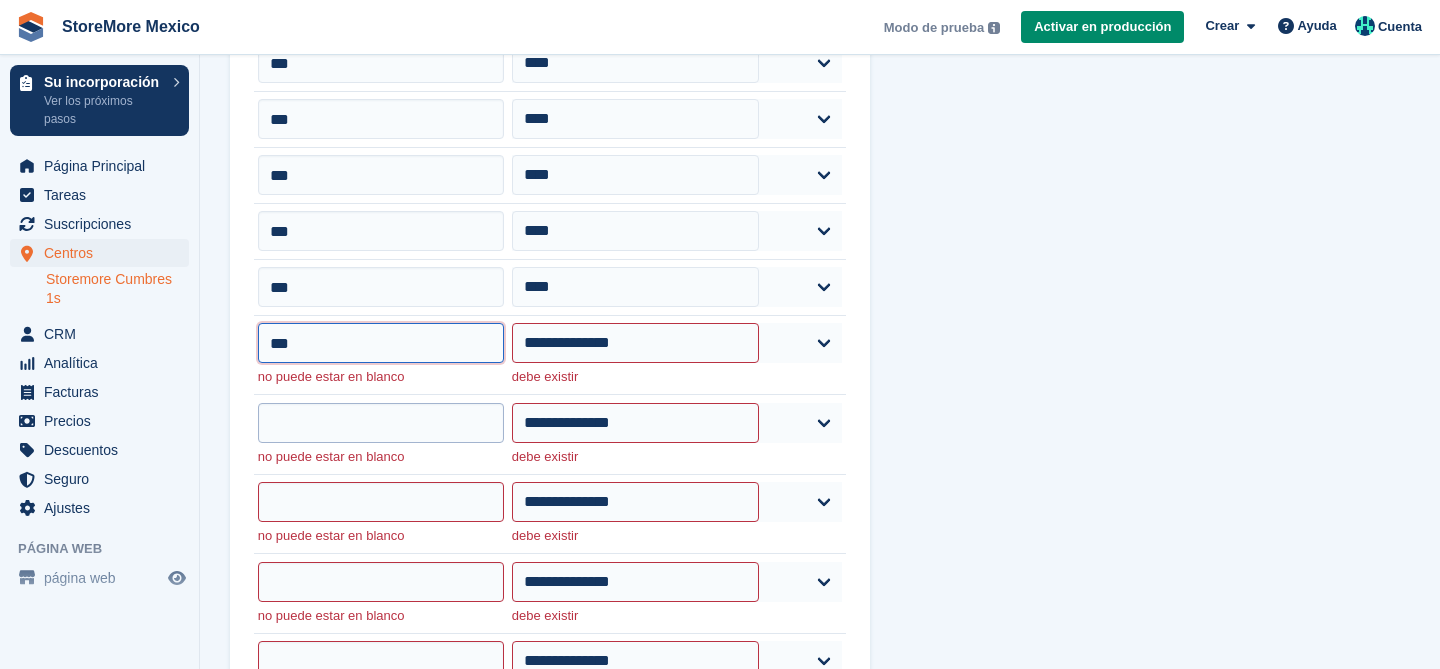 type on "***" 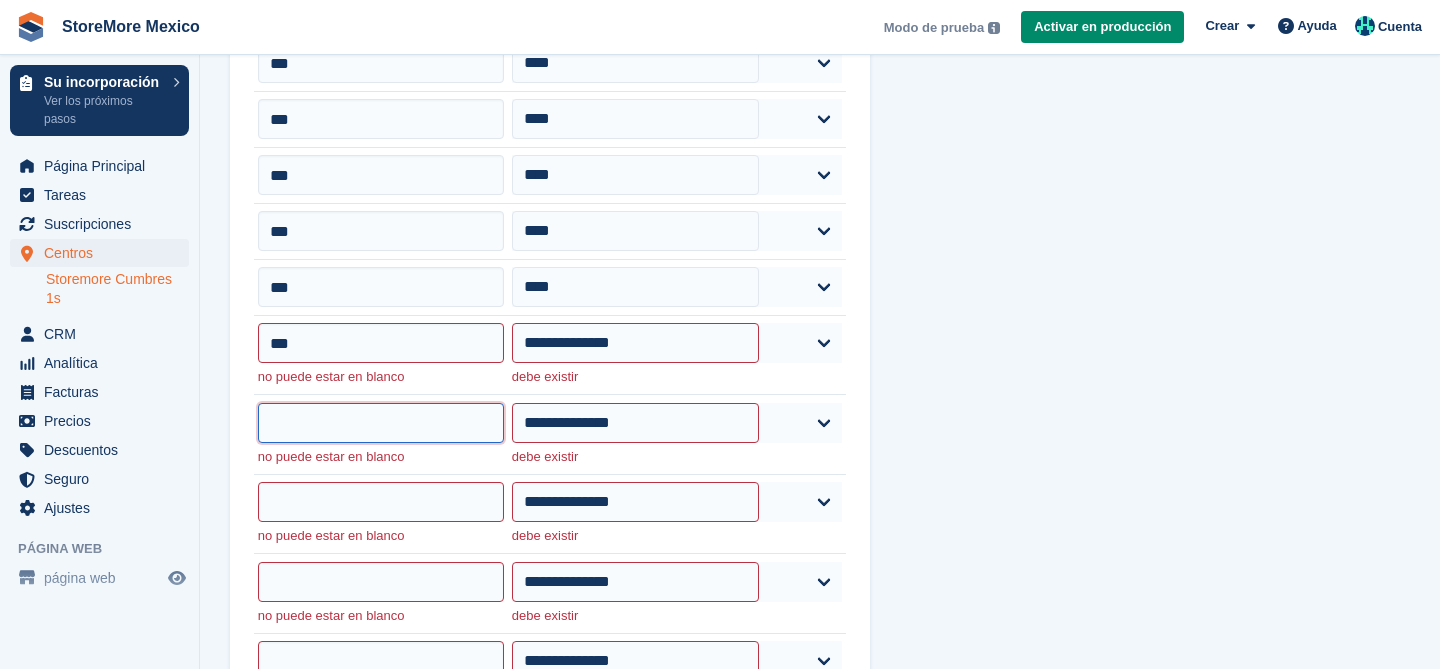 click at bounding box center (381, 423) 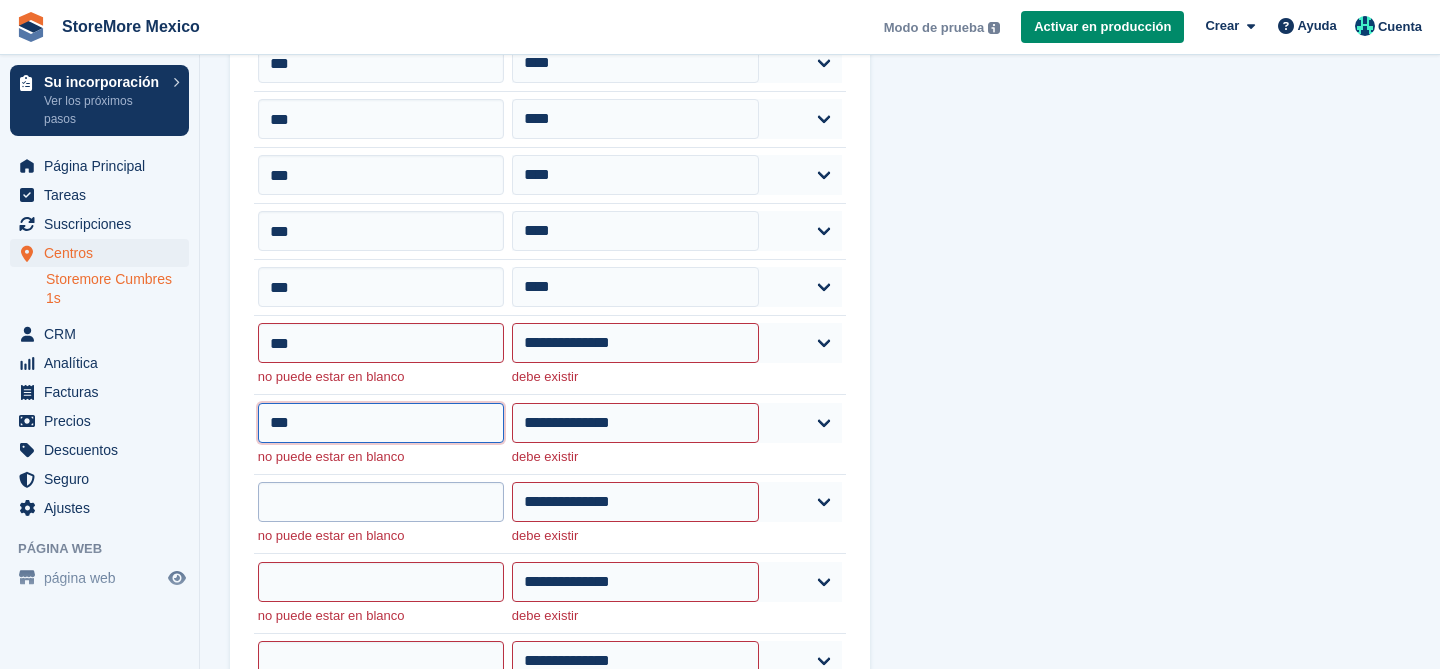 type on "***" 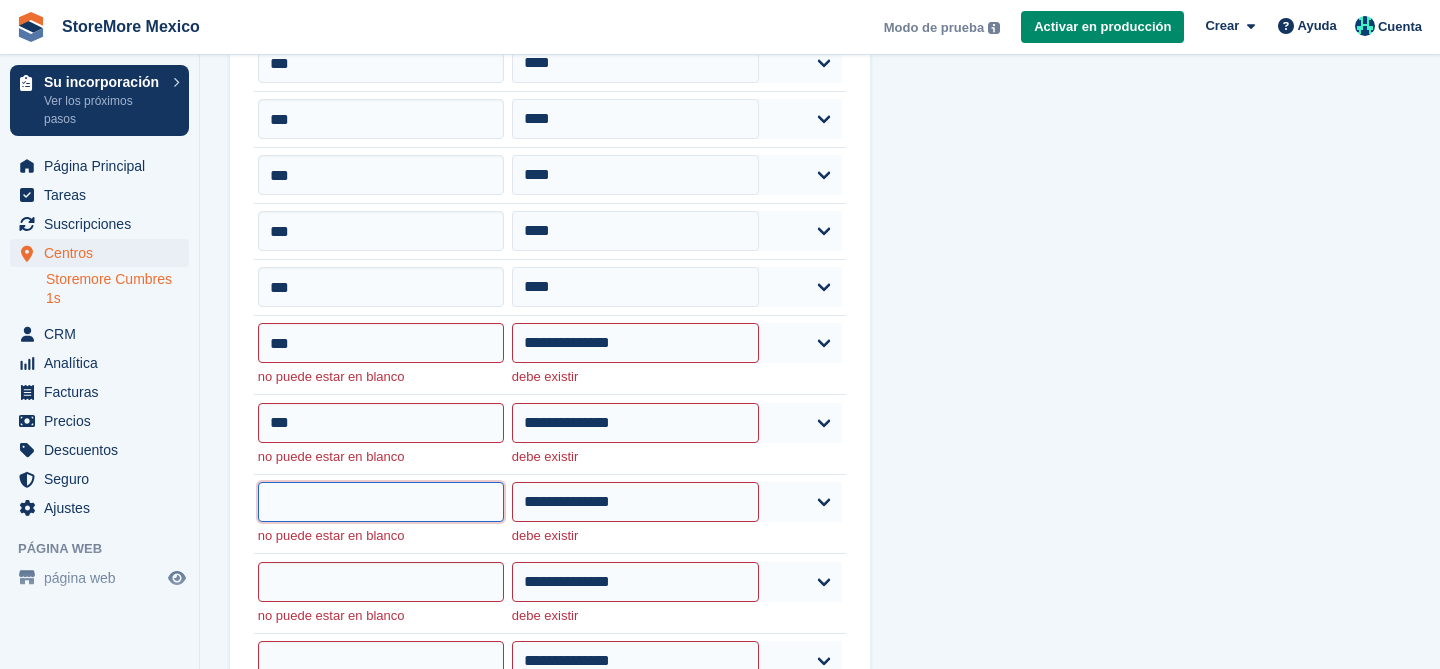 click at bounding box center [381, 502] 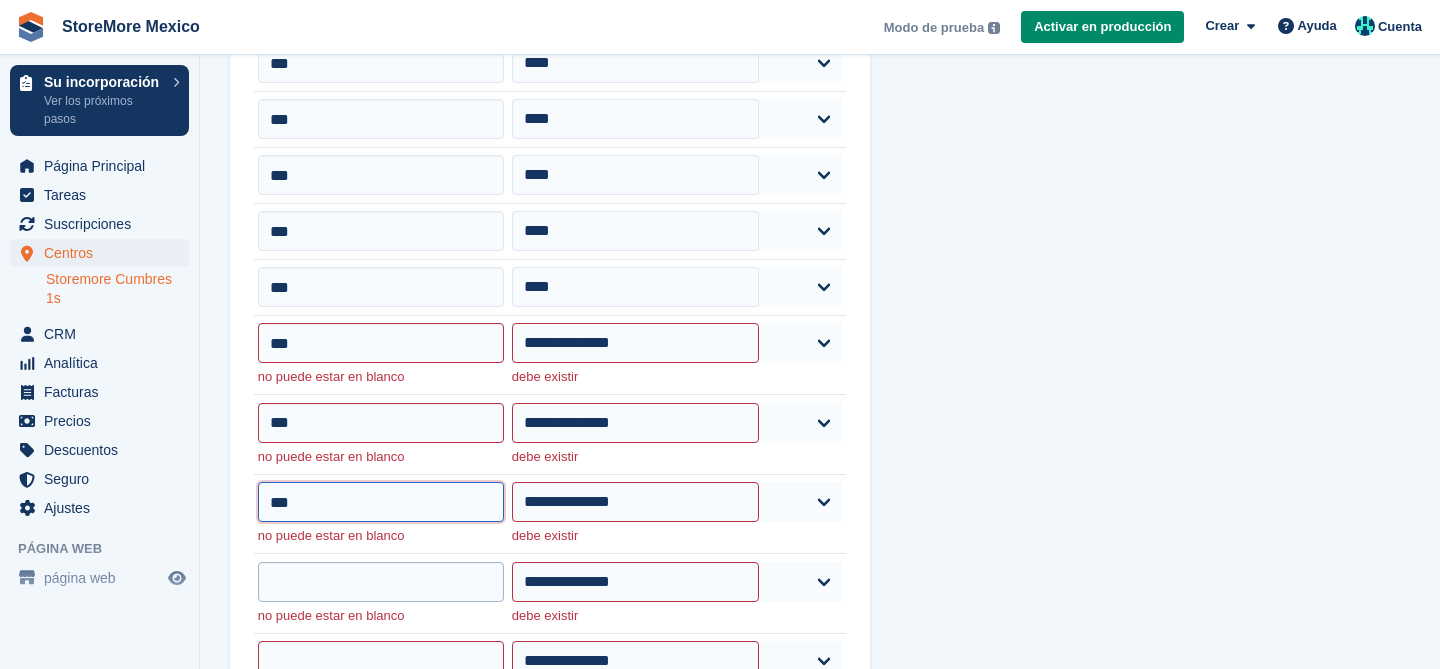 type on "***" 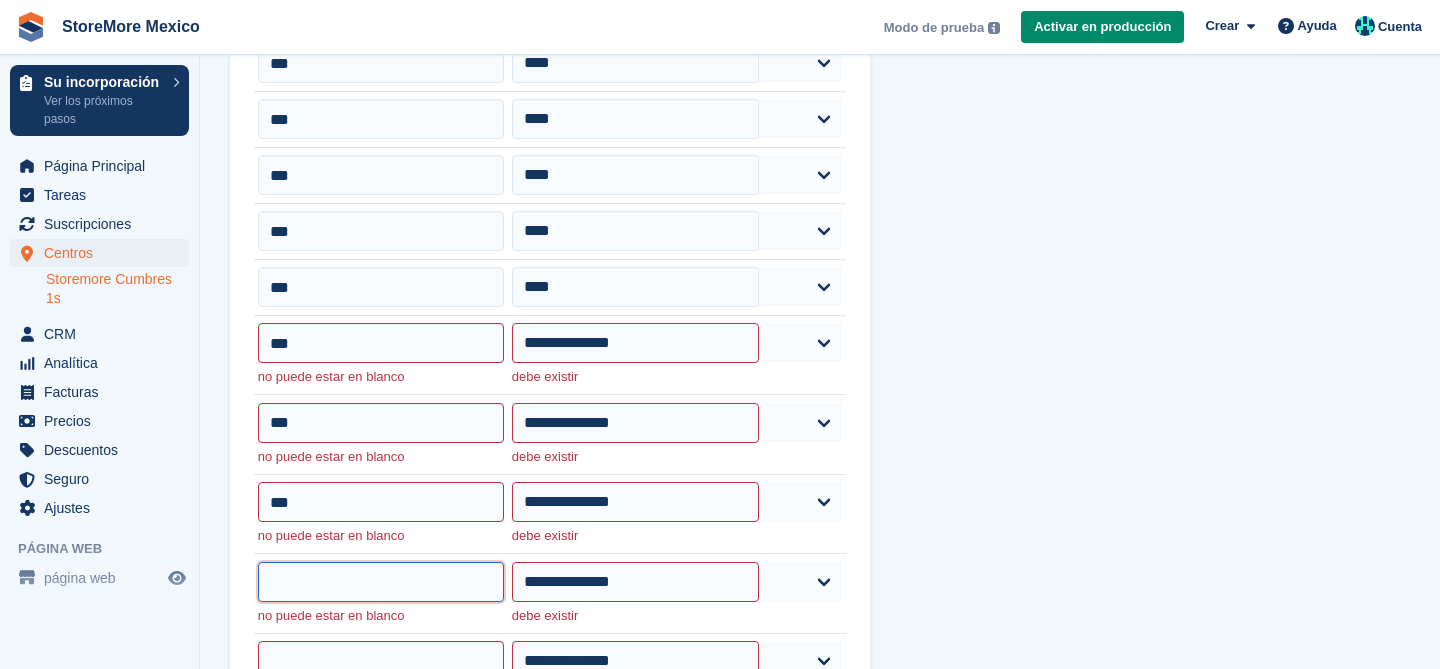 click at bounding box center (381, 582) 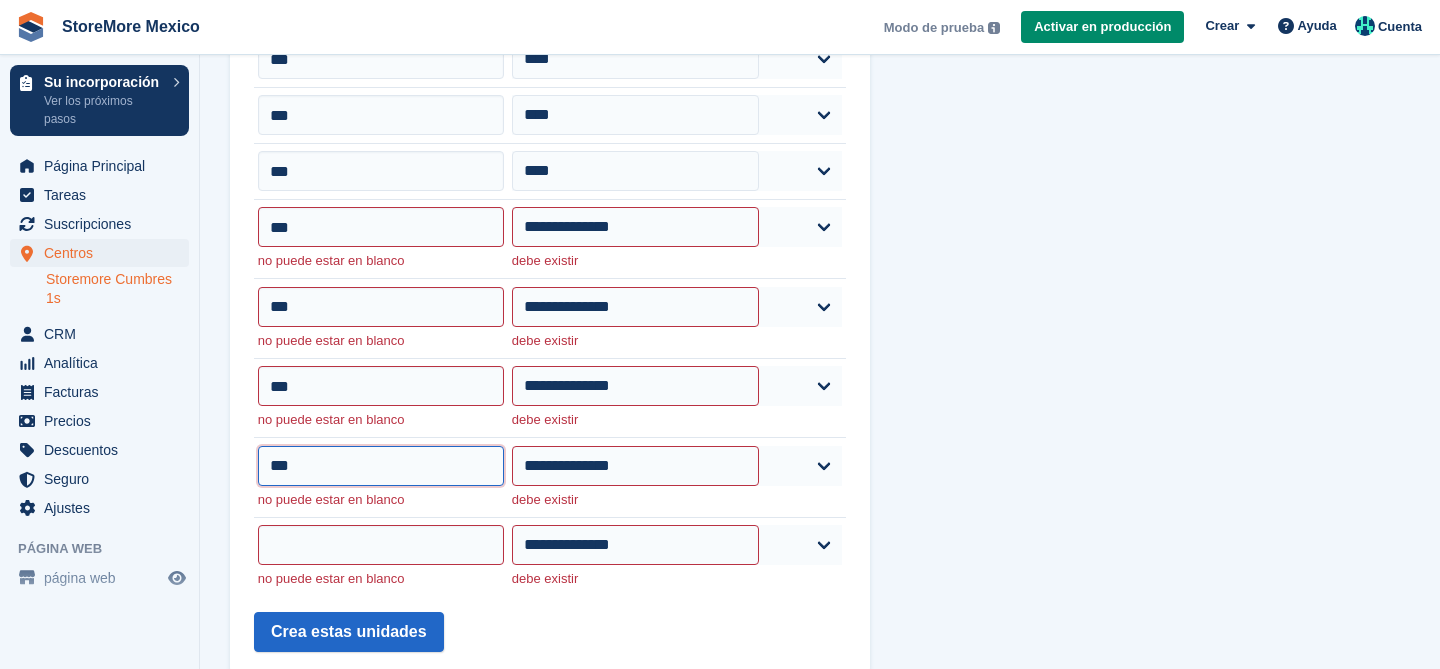 scroll, scrollTop: 672, scrollLeft: 0, axis: vertical 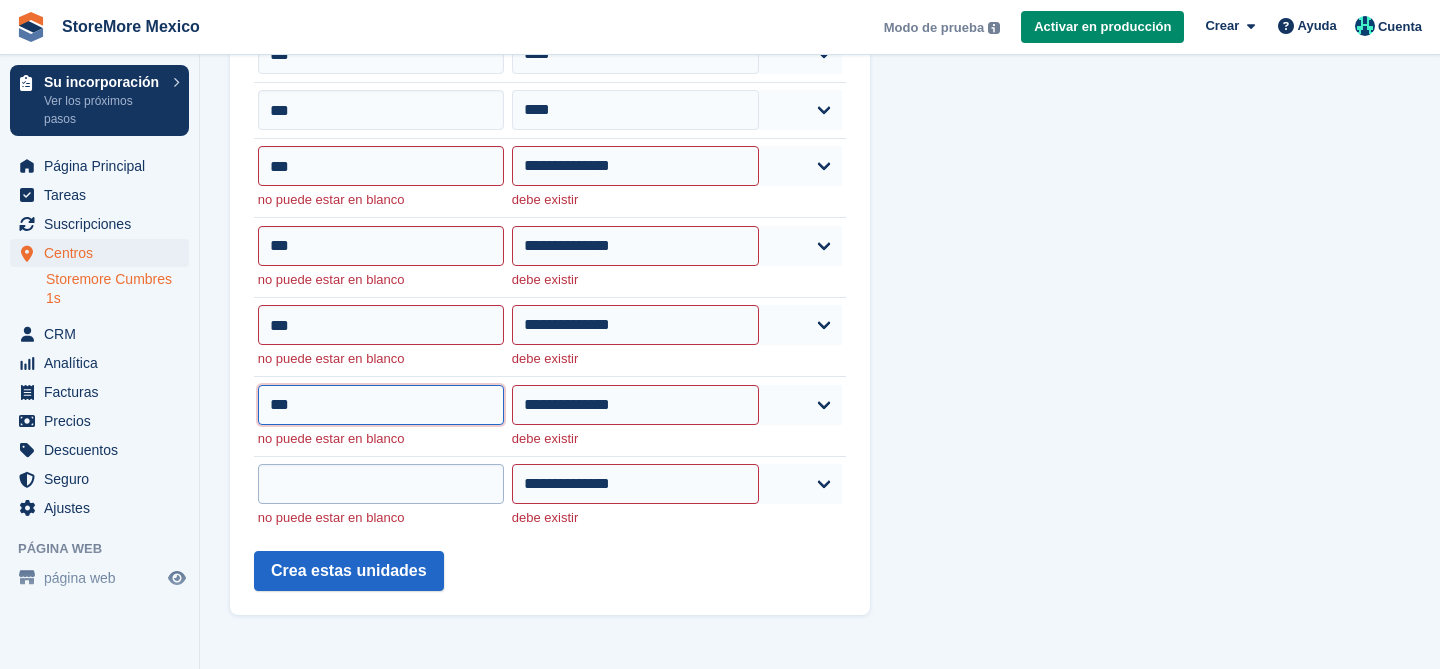 type on "***" 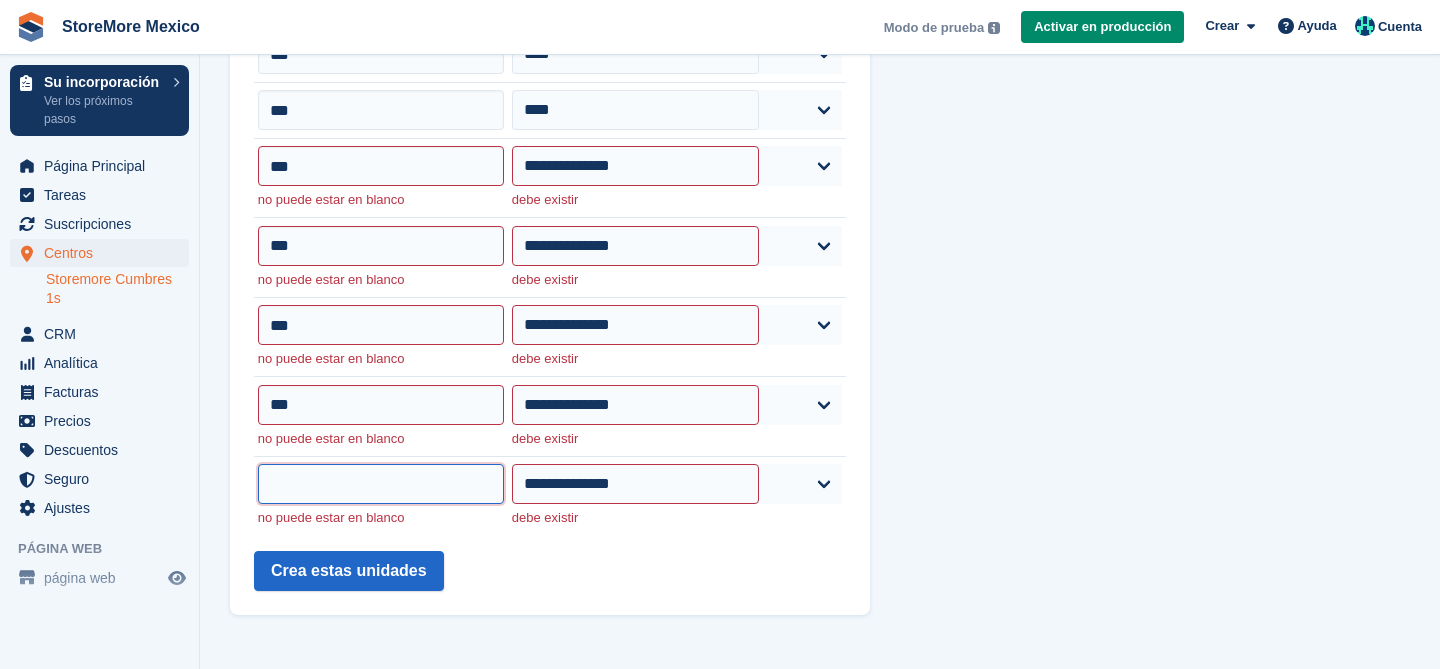 click at bounding box center (381, 484) 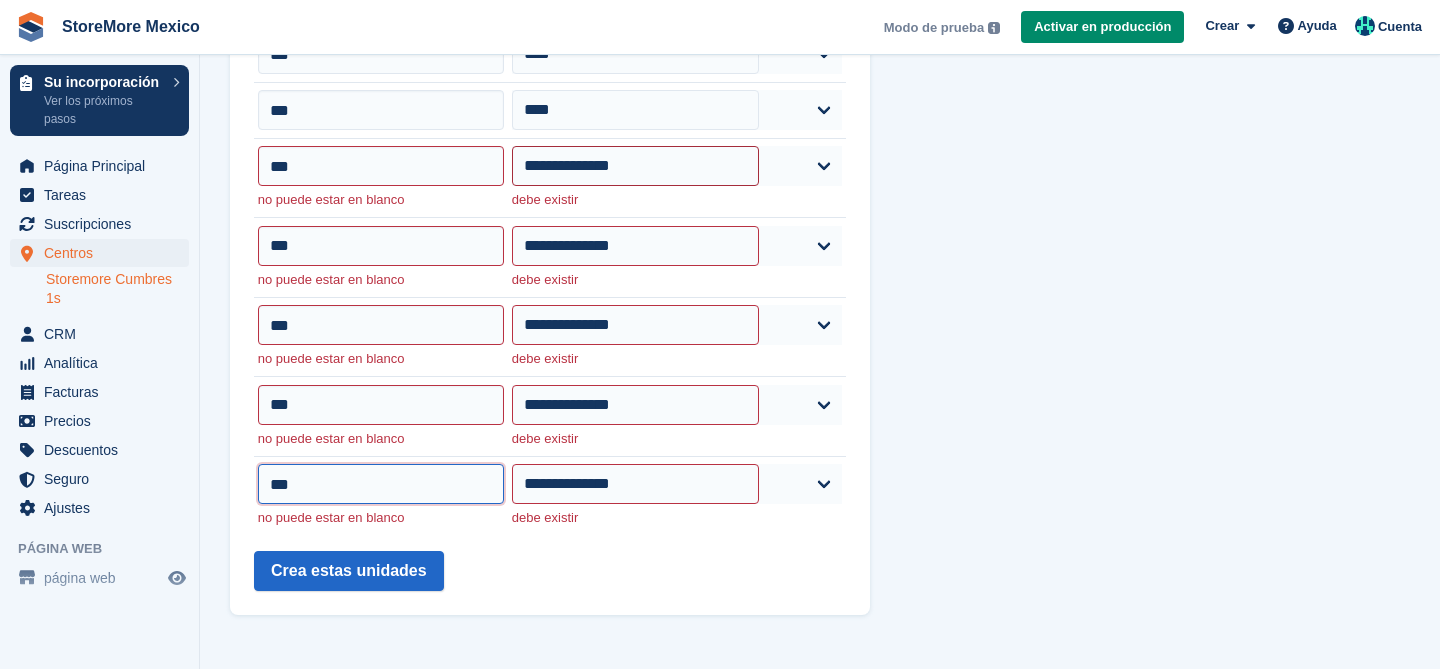 type on "***" 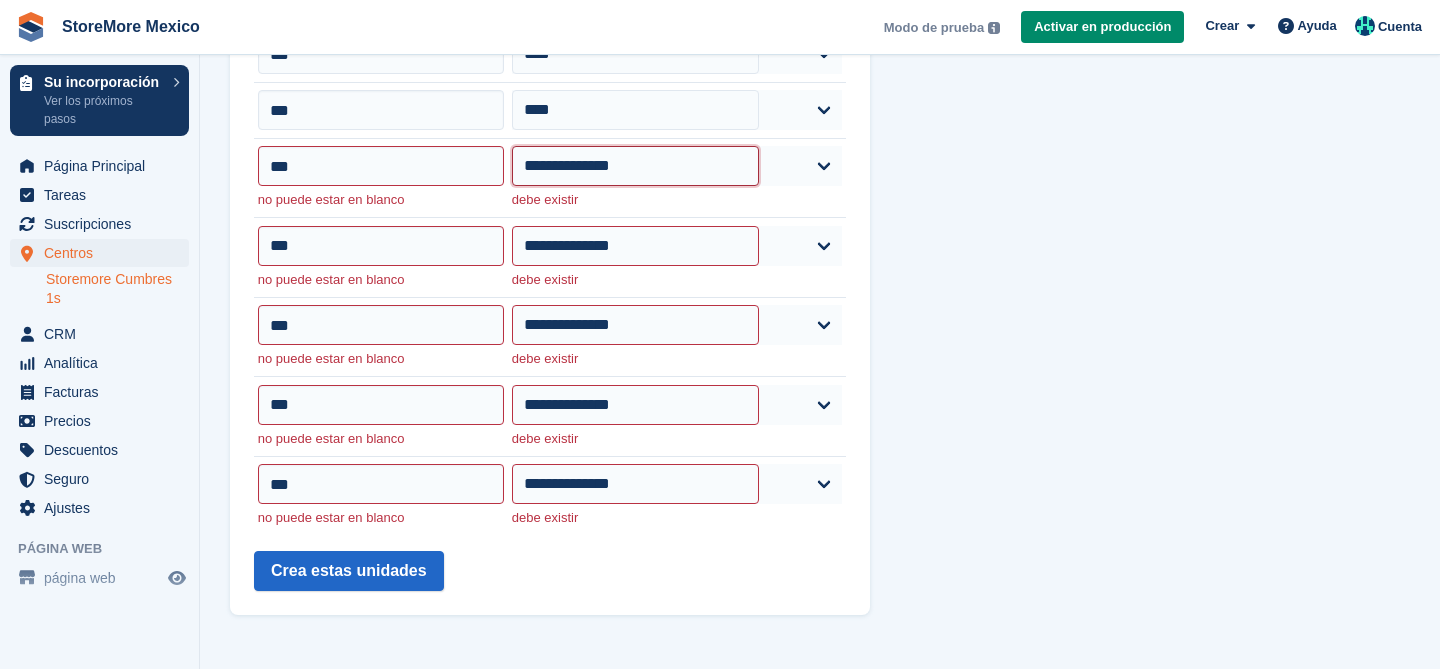 click on "**********" at bounding box center [635, 166] 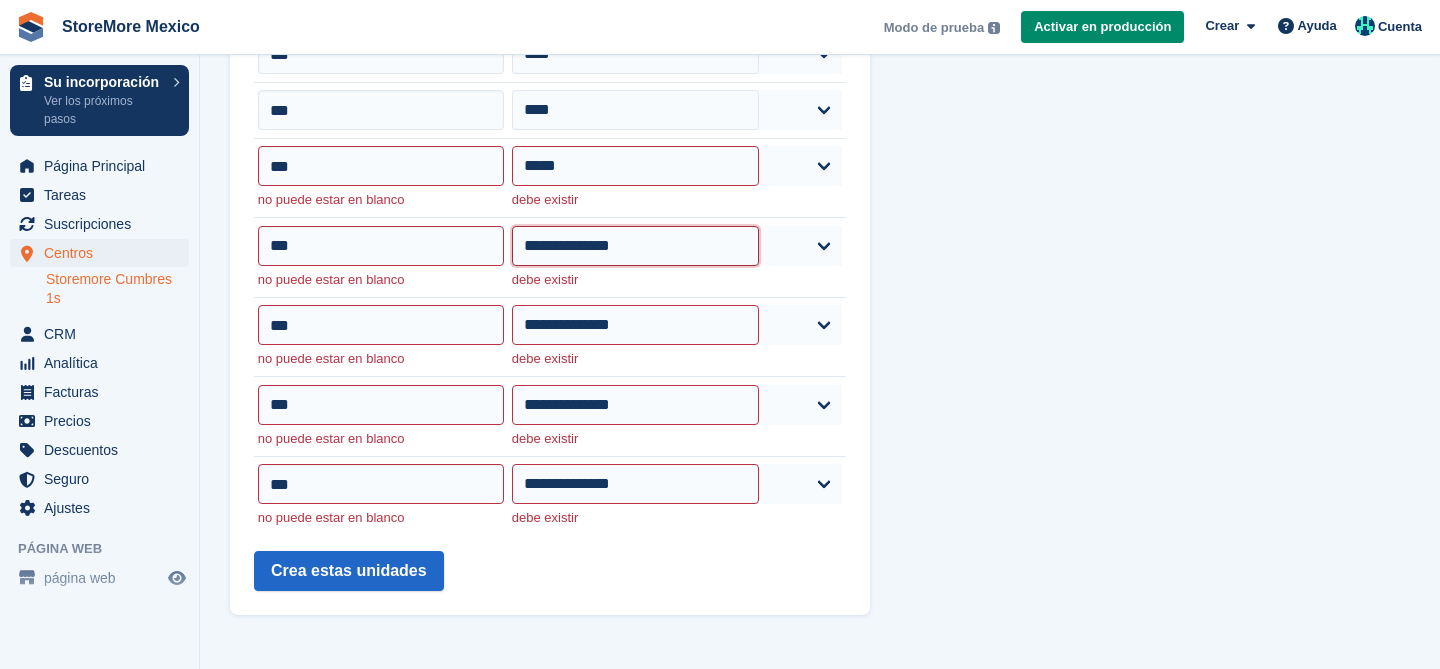 click on "**********" at bounding box center [635, 246] 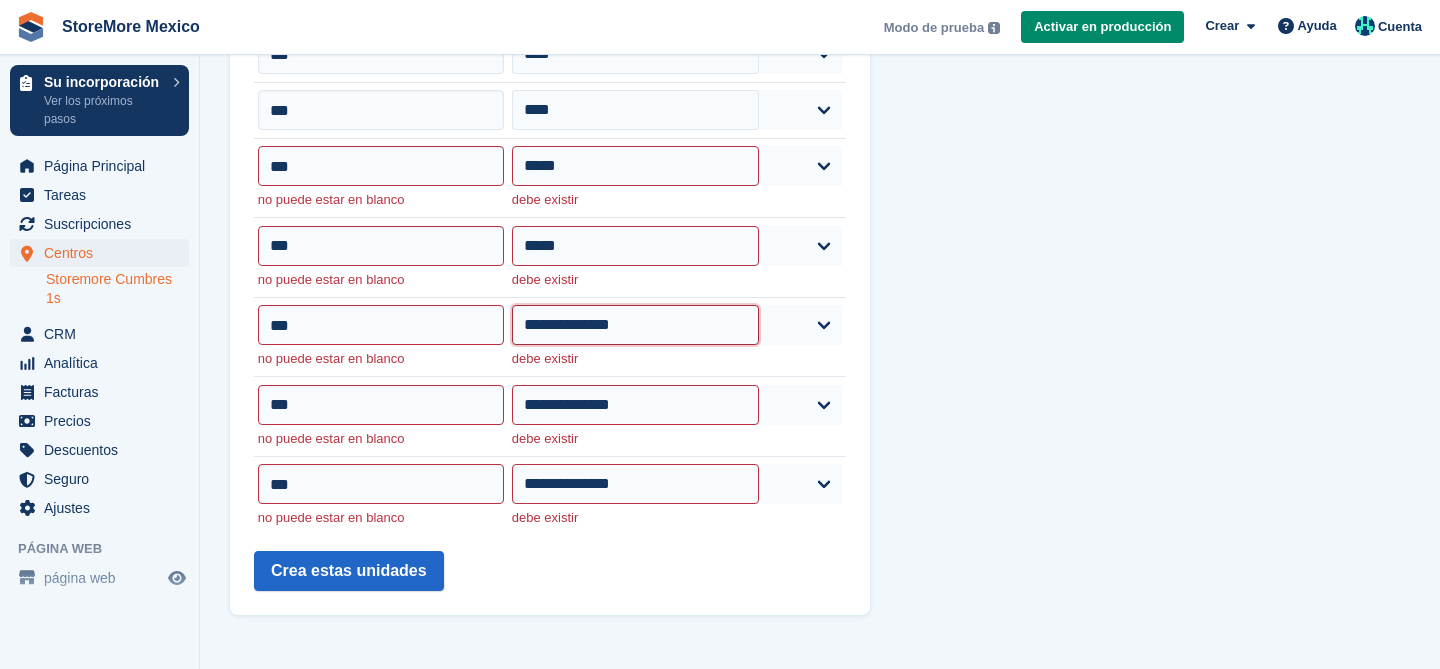 click on "**********" at bounding box center (635, 325) 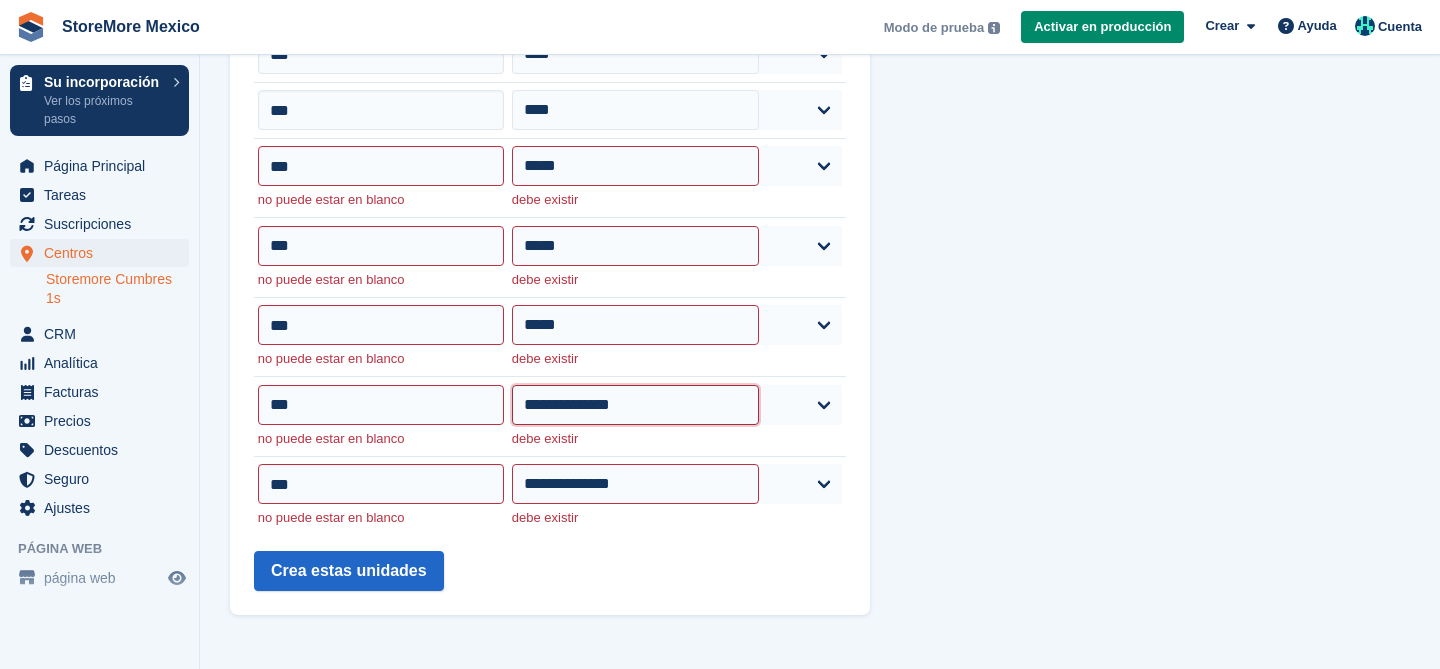 click on "**********" at bounding box center [635, 405] 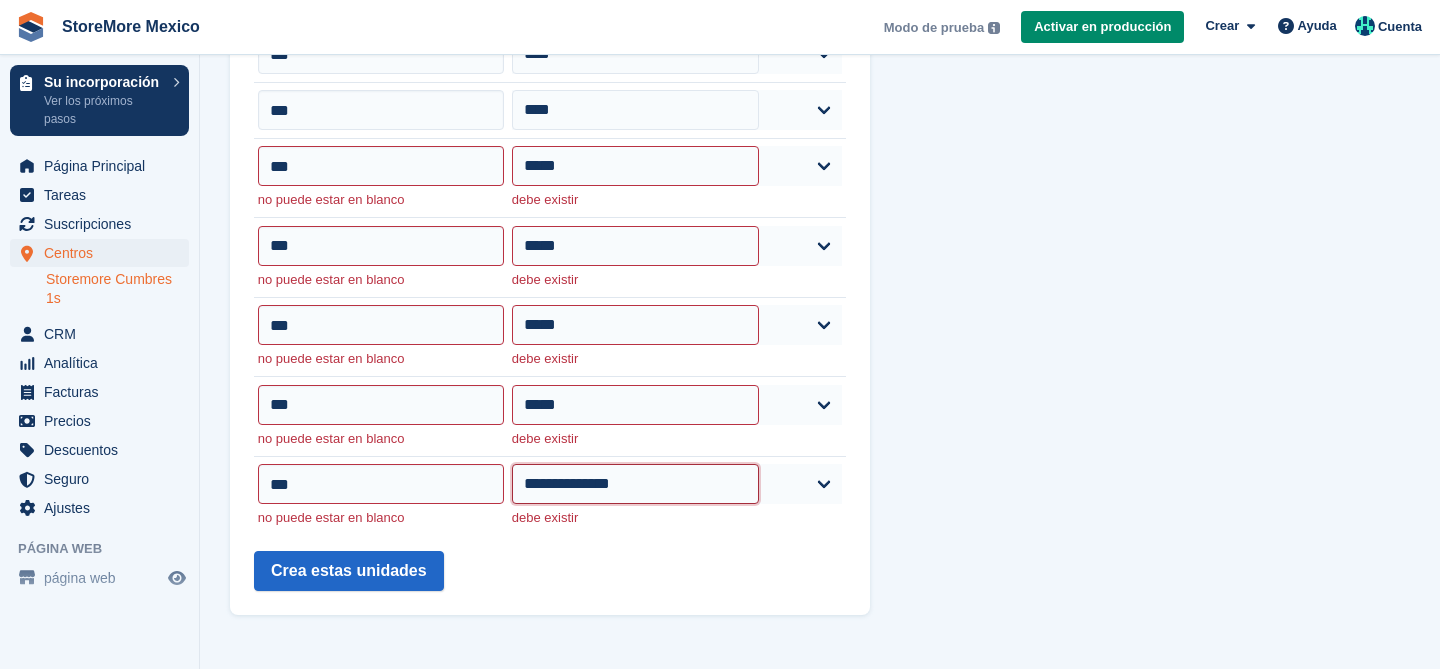 click on "**********" at bounding box center (635, 484) 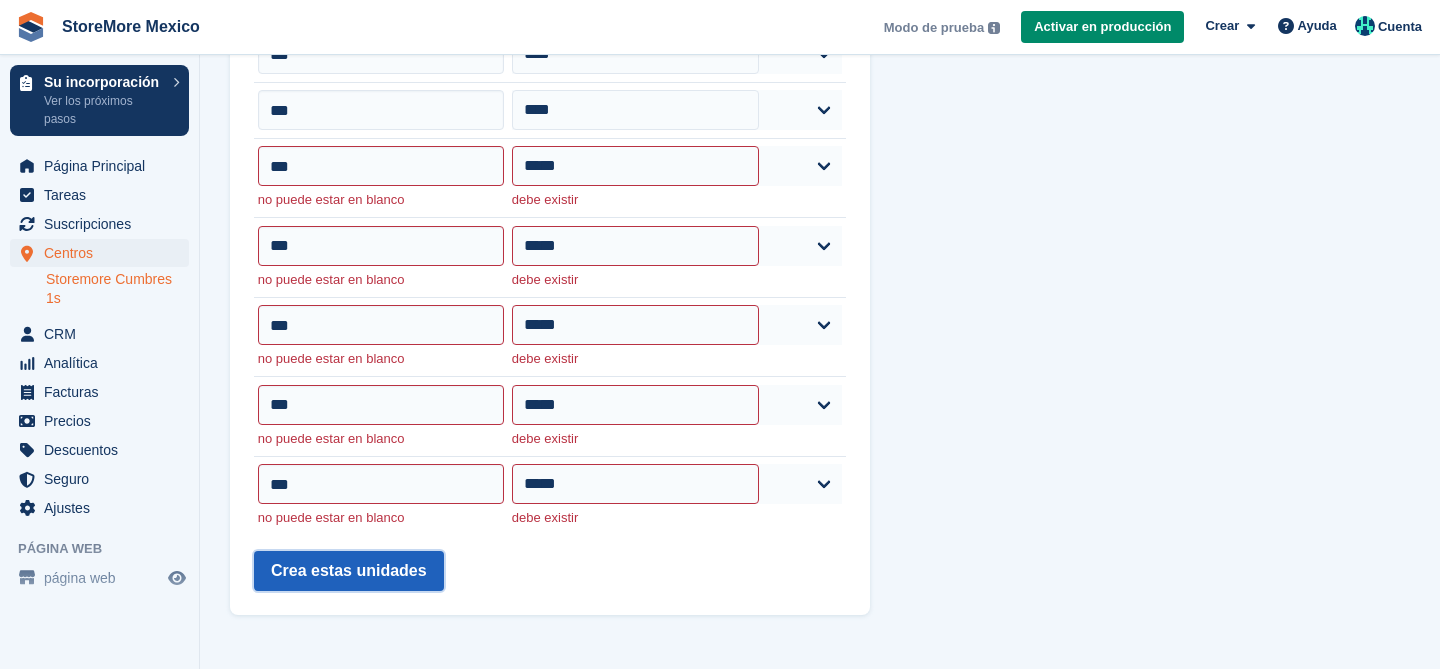click on "Crea estas unidades" at bounding box center (349, 571) 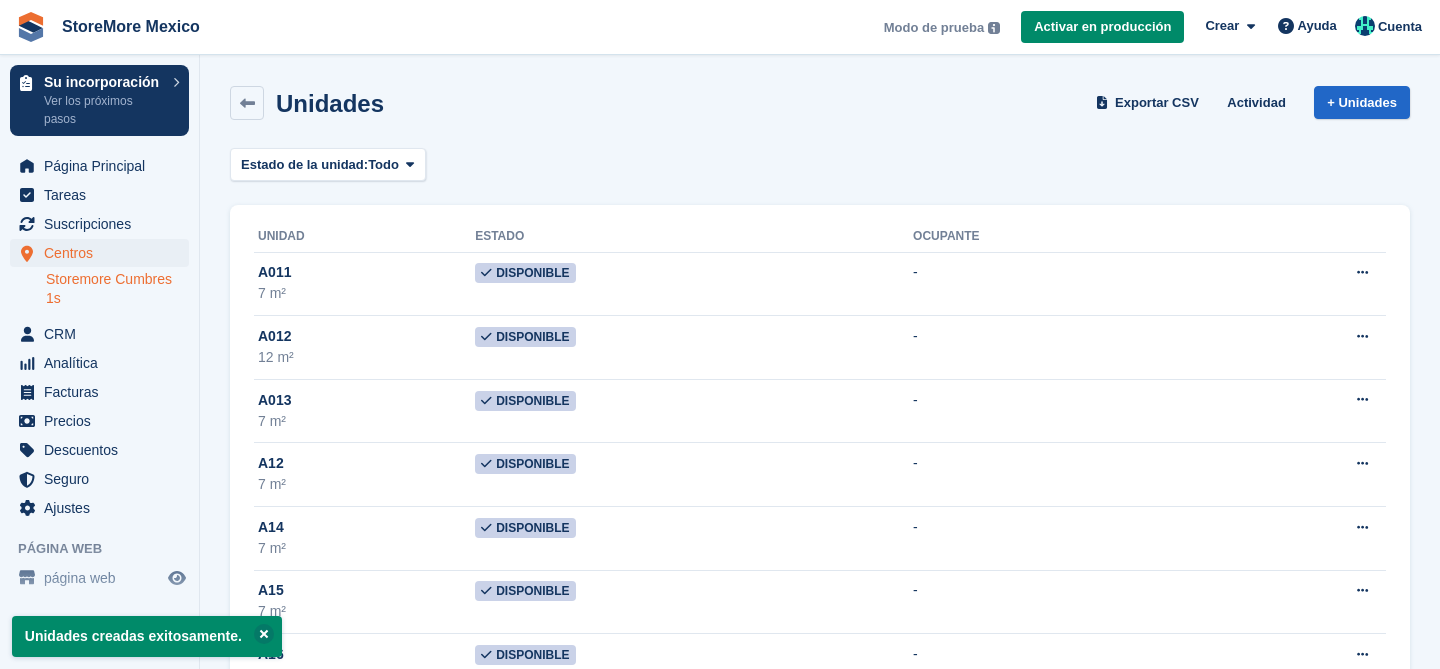 scroll, scrollTop: 0, scrollLeft: 0, axis: both 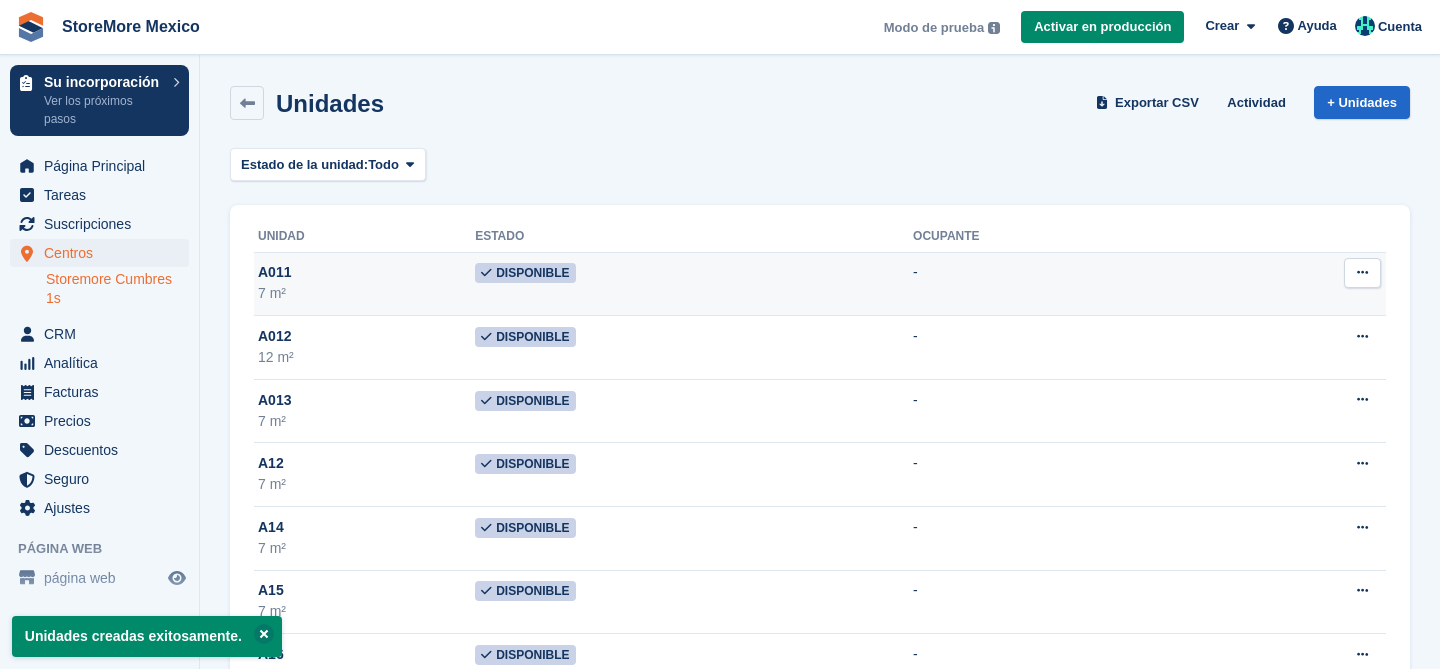 click at bounding box center [1362, 273] 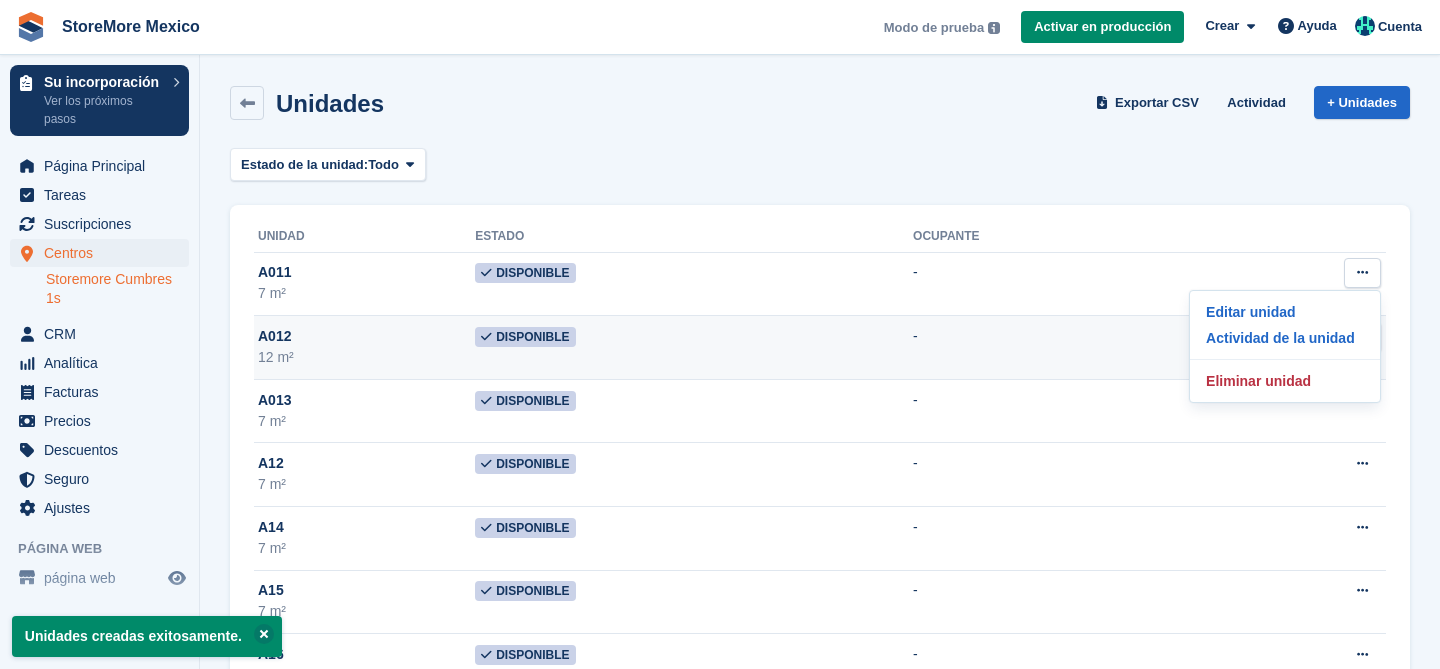 click on "-" at bounding box center [1058, 348] 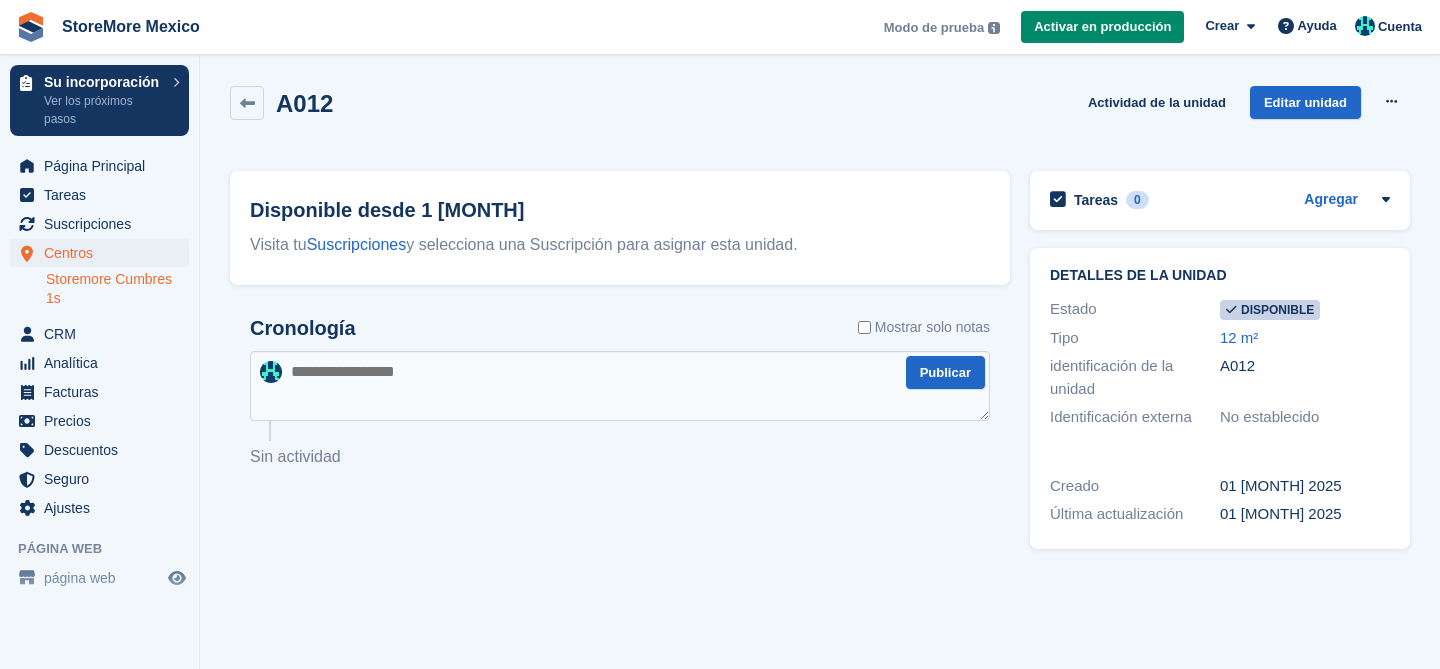 scroll, scrollTop: 0, scrollLeft: 0, axis: both 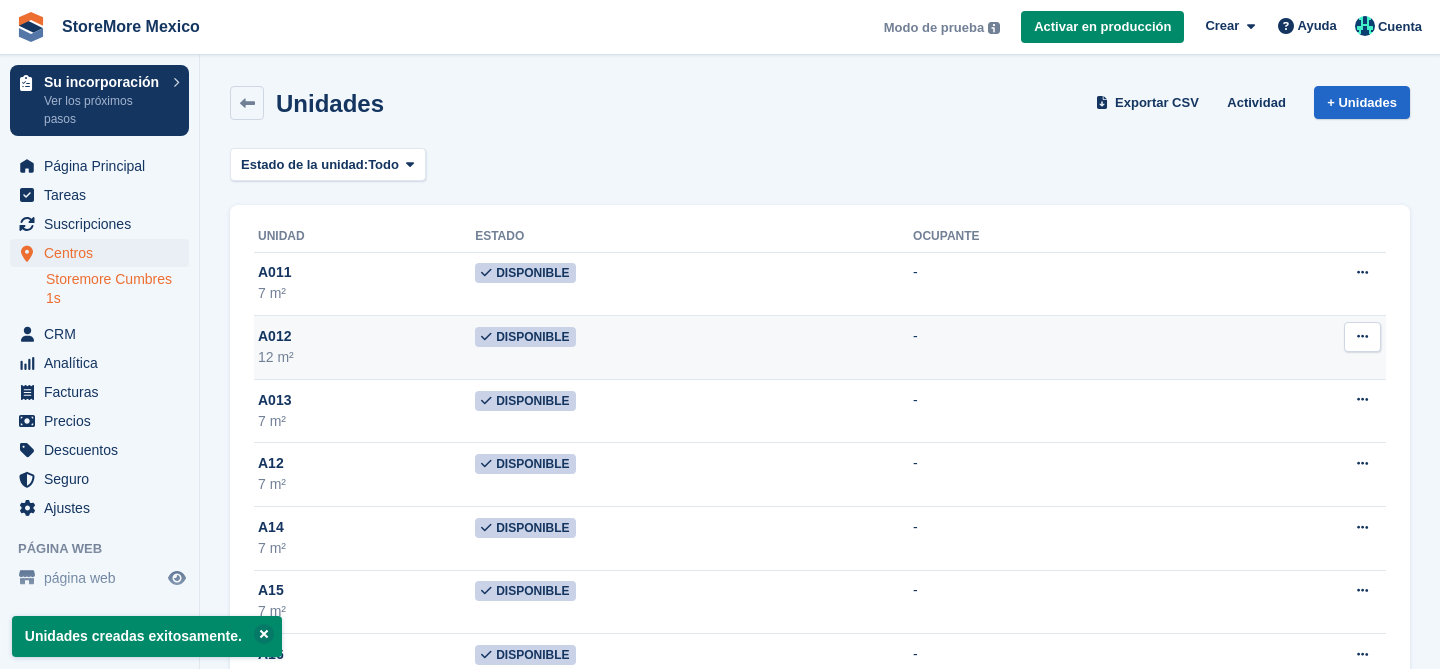 click at bounding box center (1362, 336) 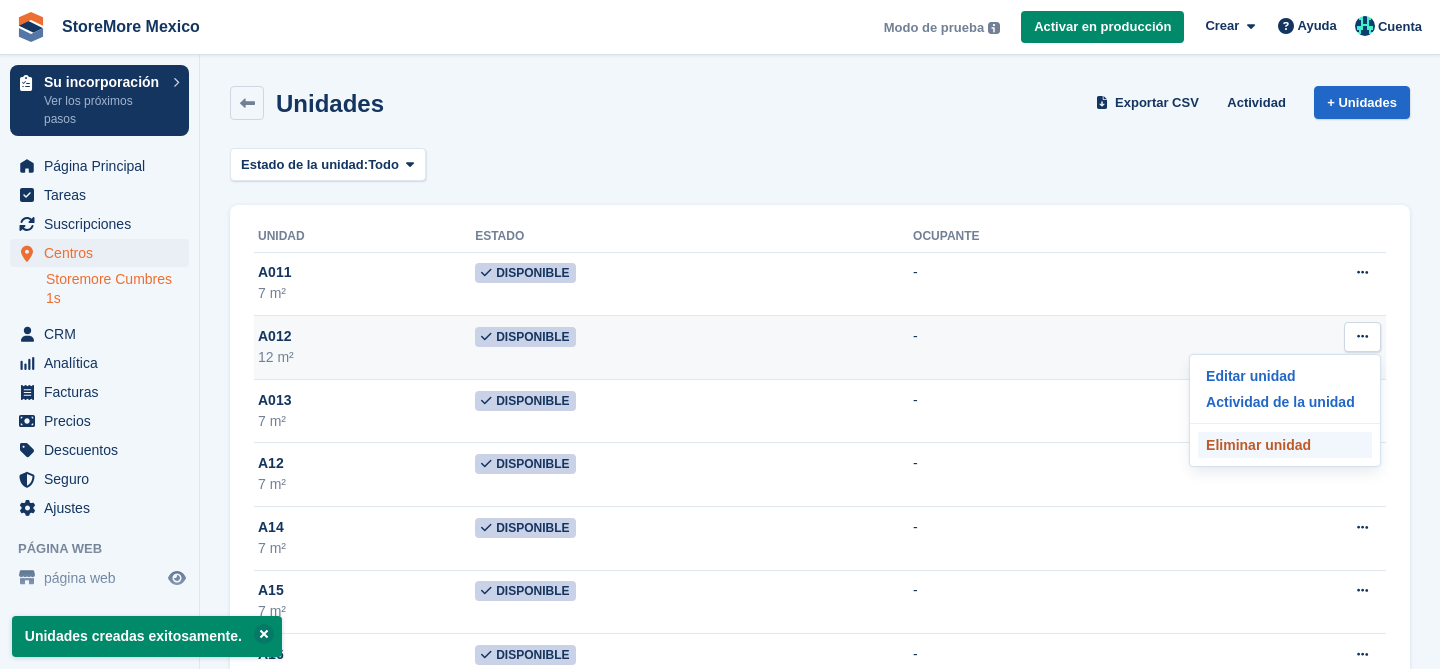 click on "Eliminar unidad" at bounding box center [1285, 445] 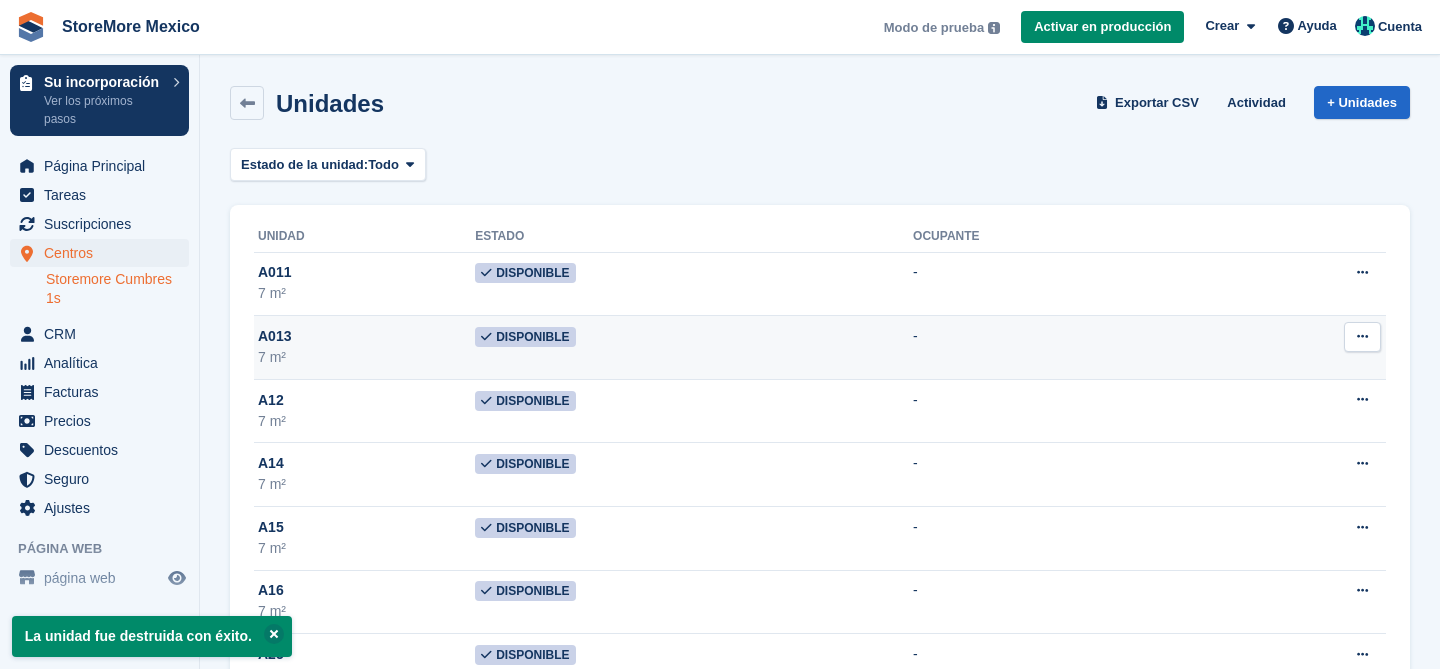 click at bounding box center (1362, 336) 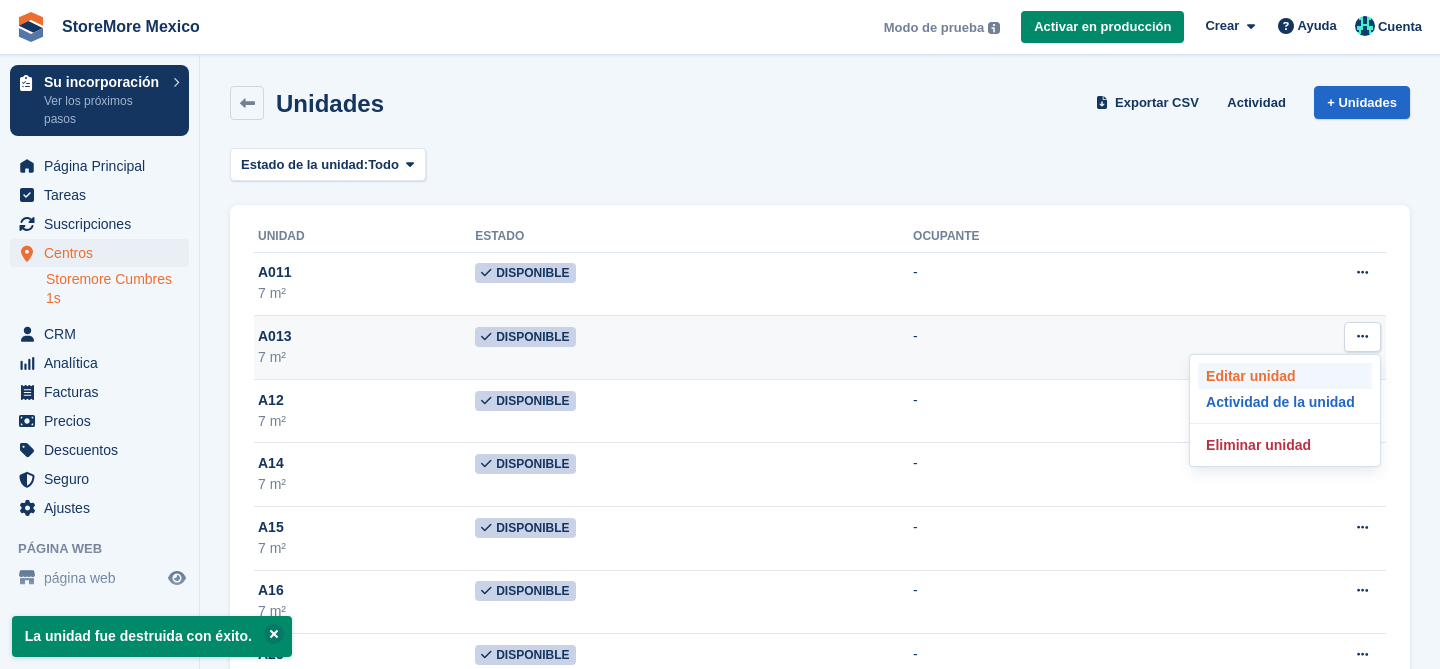 click on "Editar unidad" at bounding box center (1285, 376) 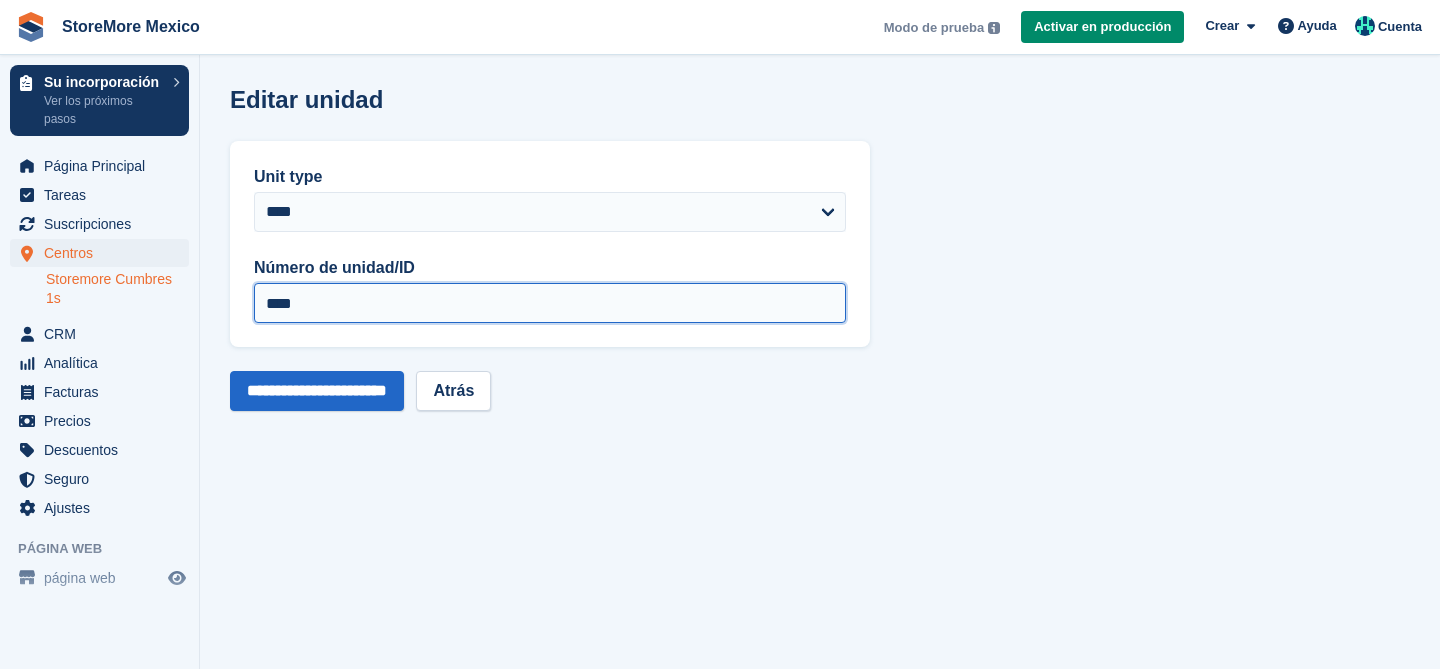 click on "****" at bounding box center [550, 303] 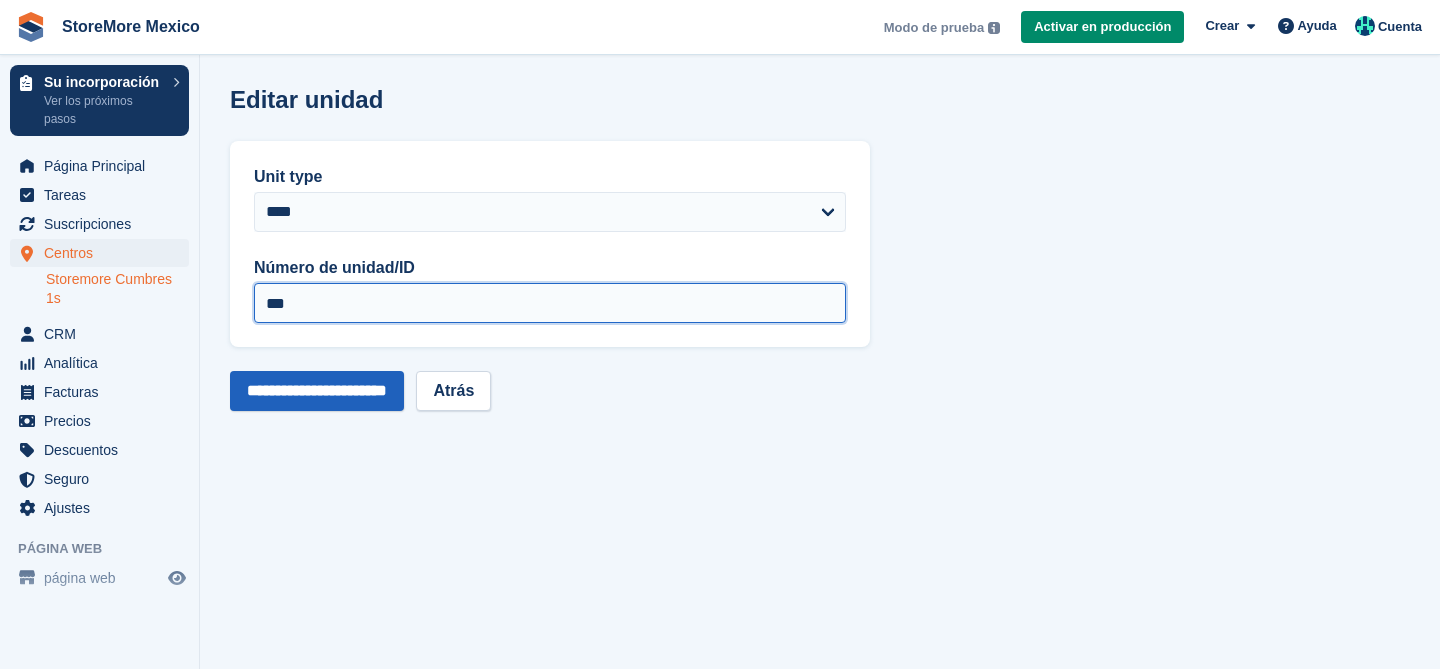 type on "***" 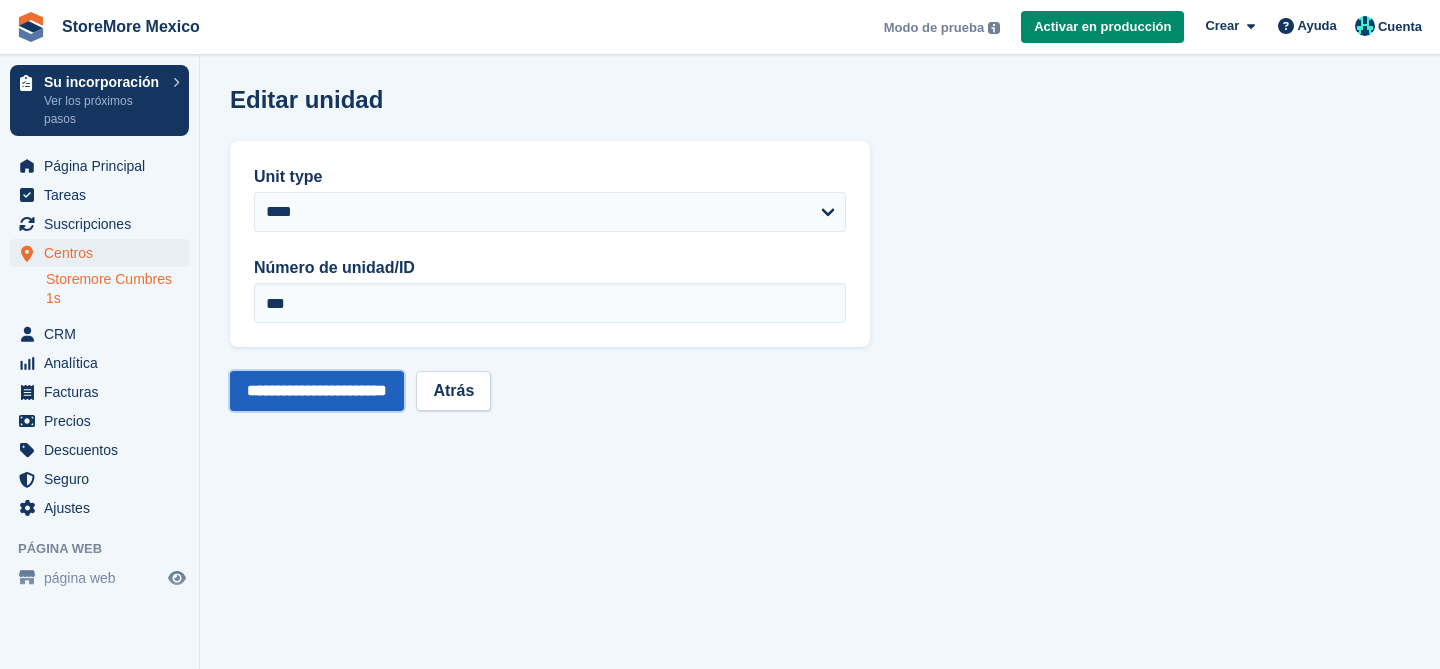 click on "**********" at bounding box center (317, 391) 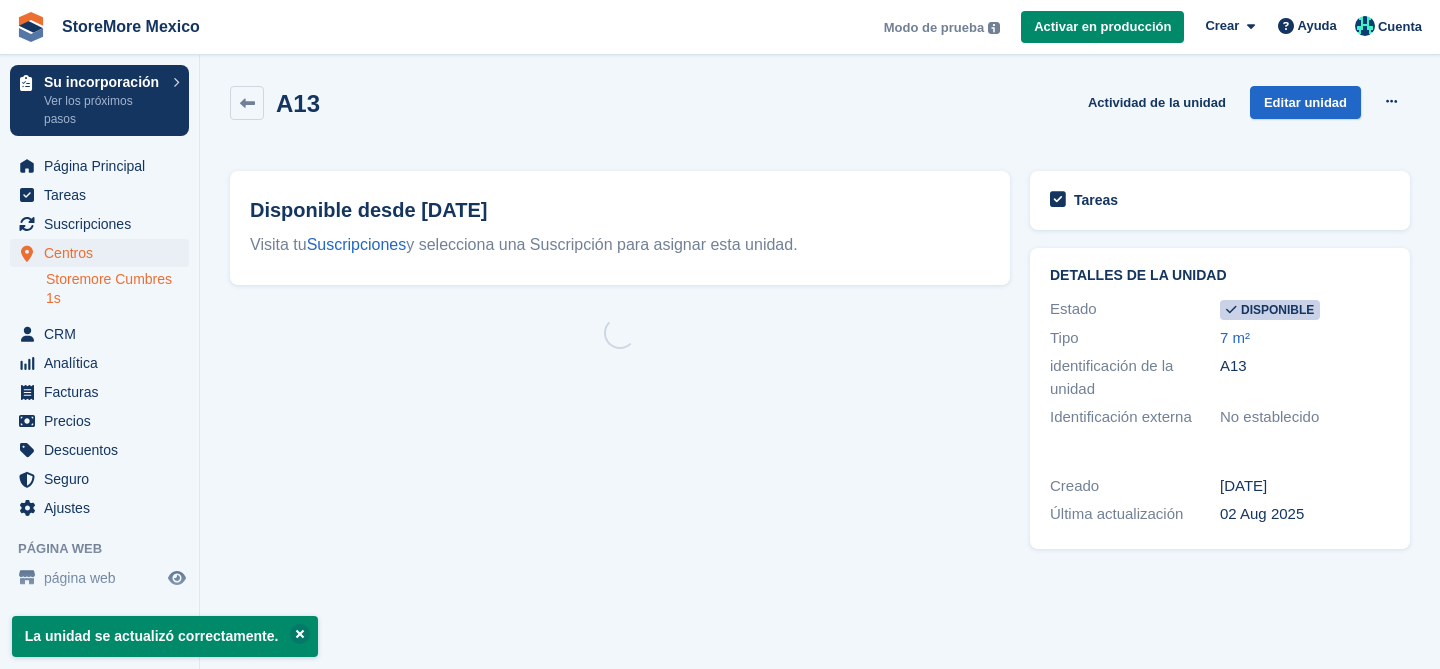 scroll, scrollTop: 0, scrollLeft: 0, axis: both 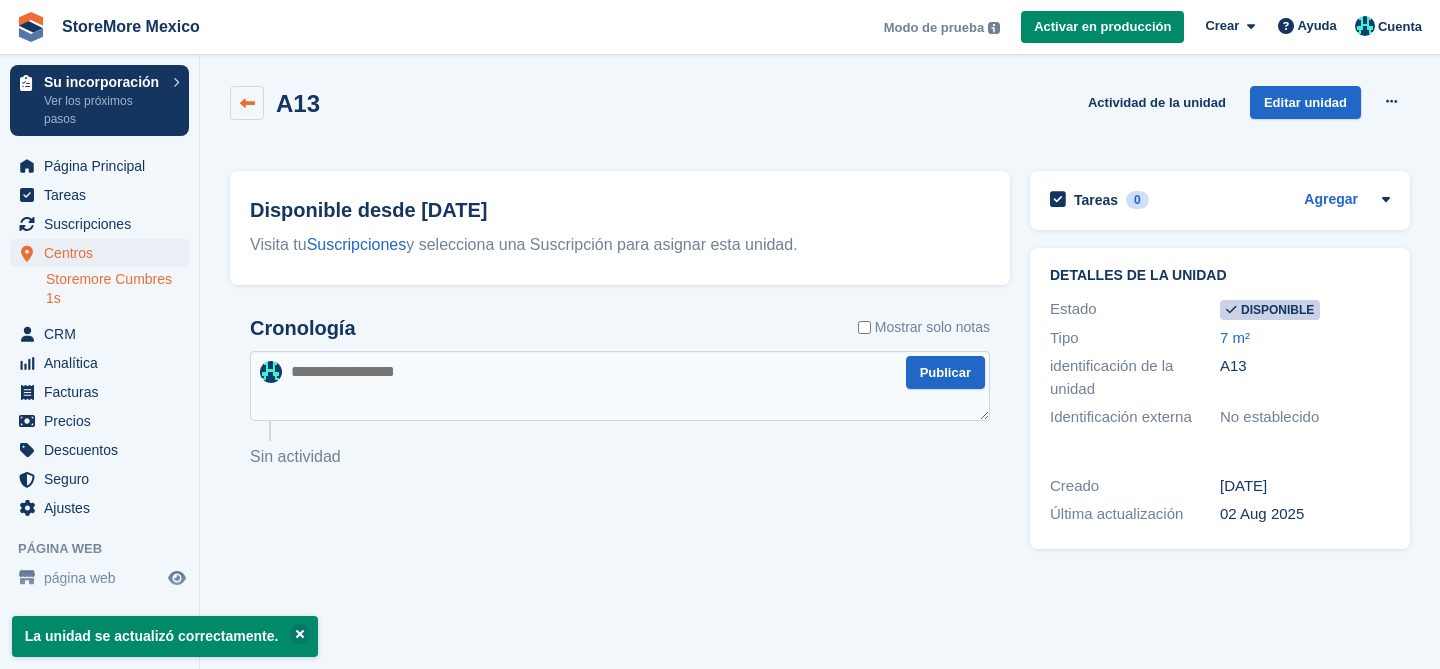 click at bounding box center (247, 103) 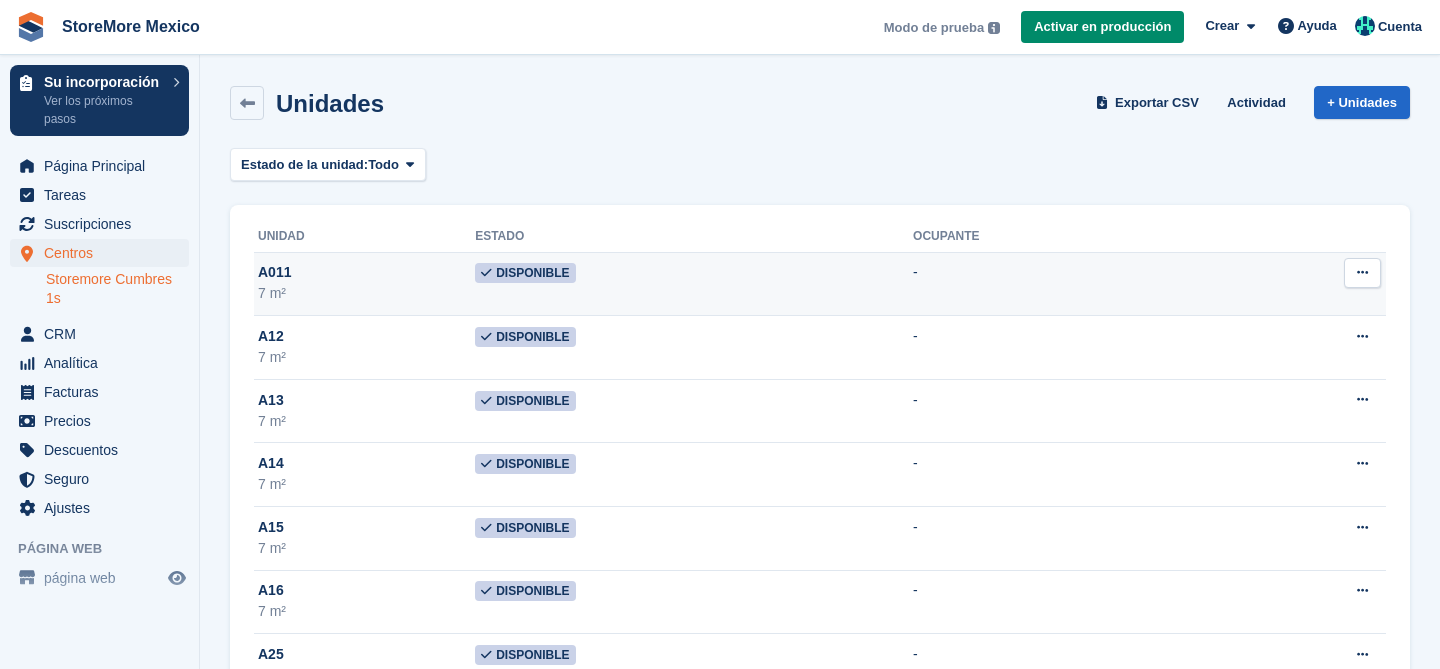 click at bounding box center (1362, 272) 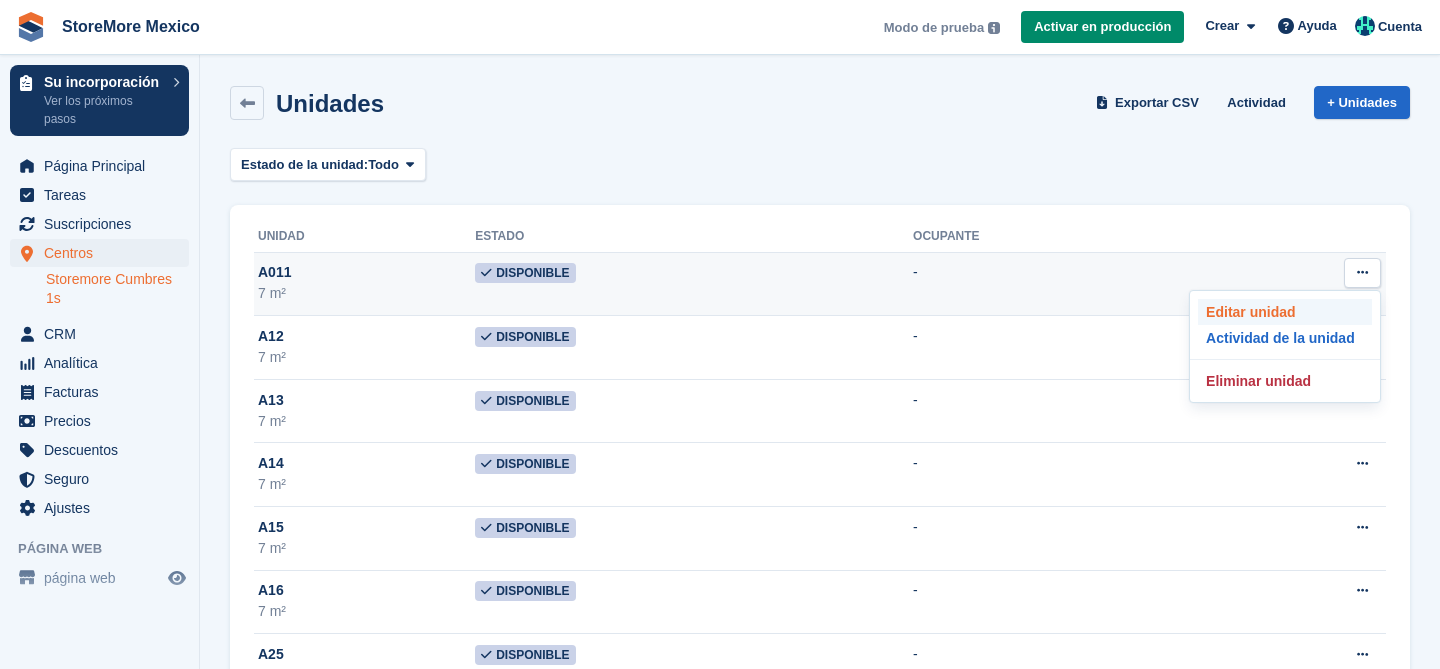 click on "Editar unidad" at bounding box center (1285, 312) 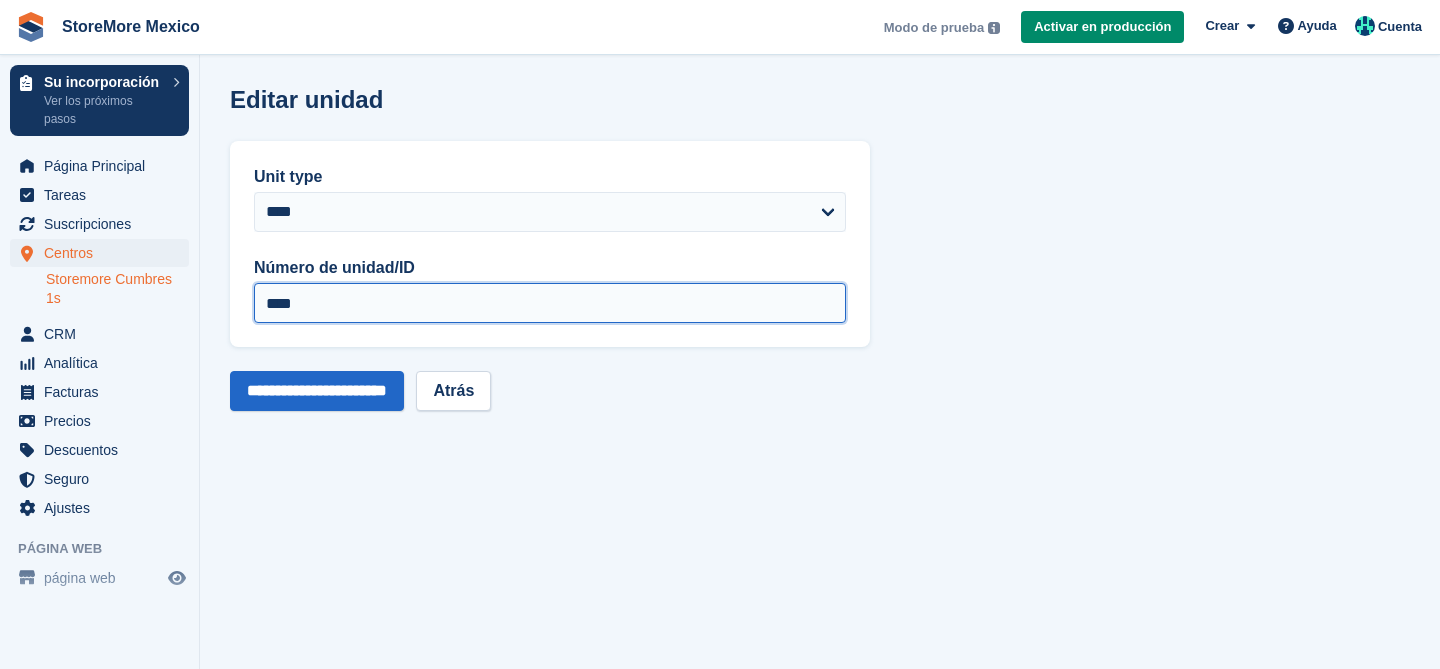 click on "****" at bounding box center [550, 303] 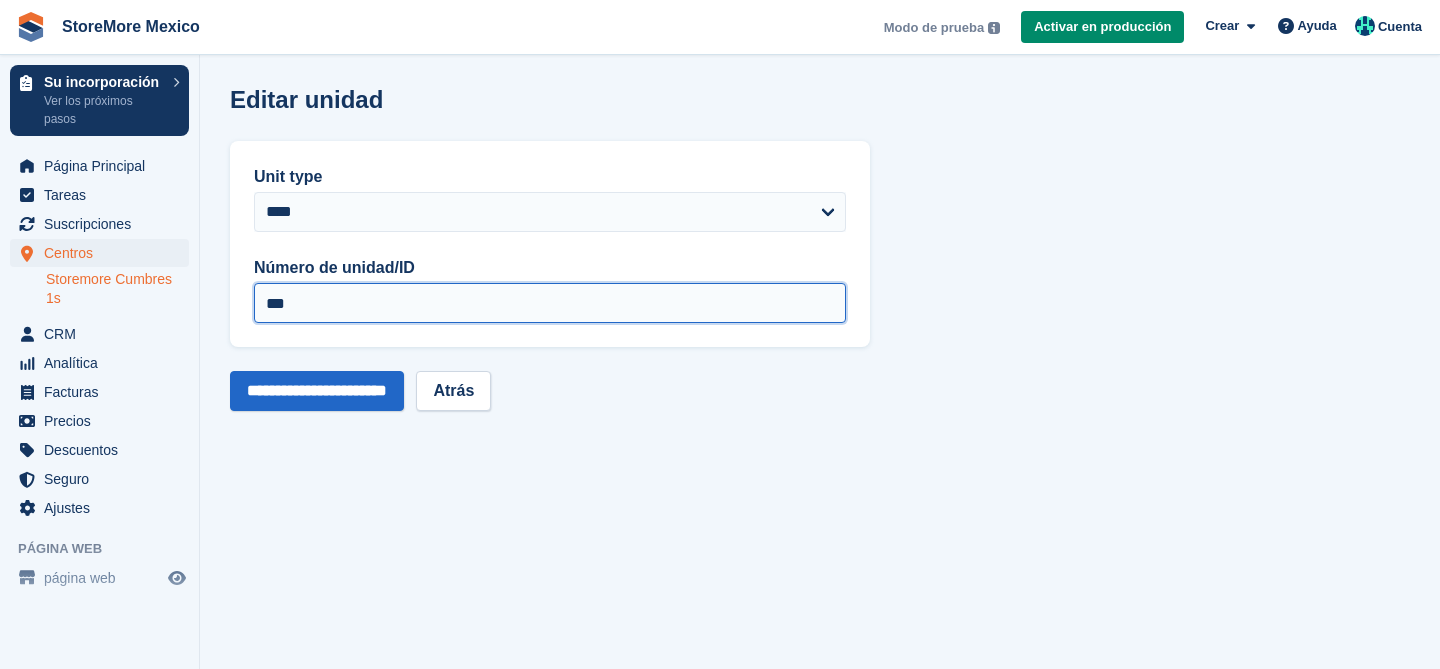 type on "***" 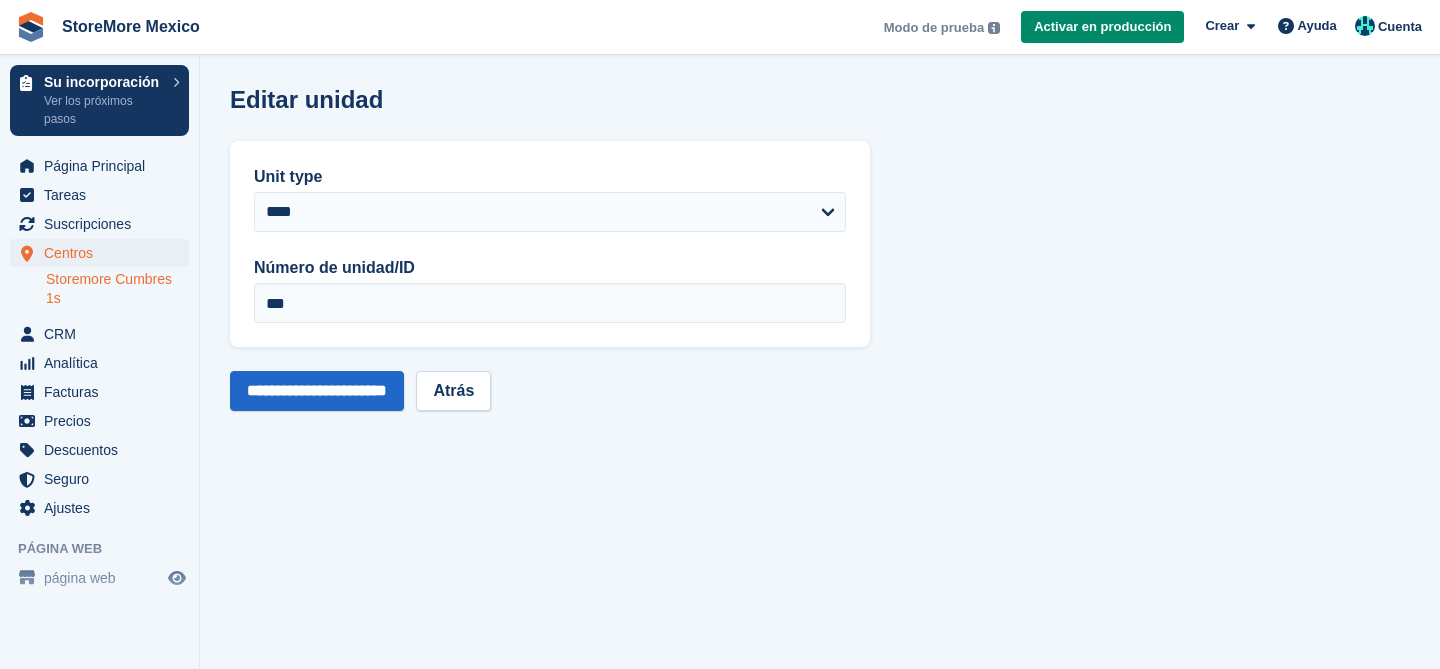 click on "**********" at bounding box center [820, 334] 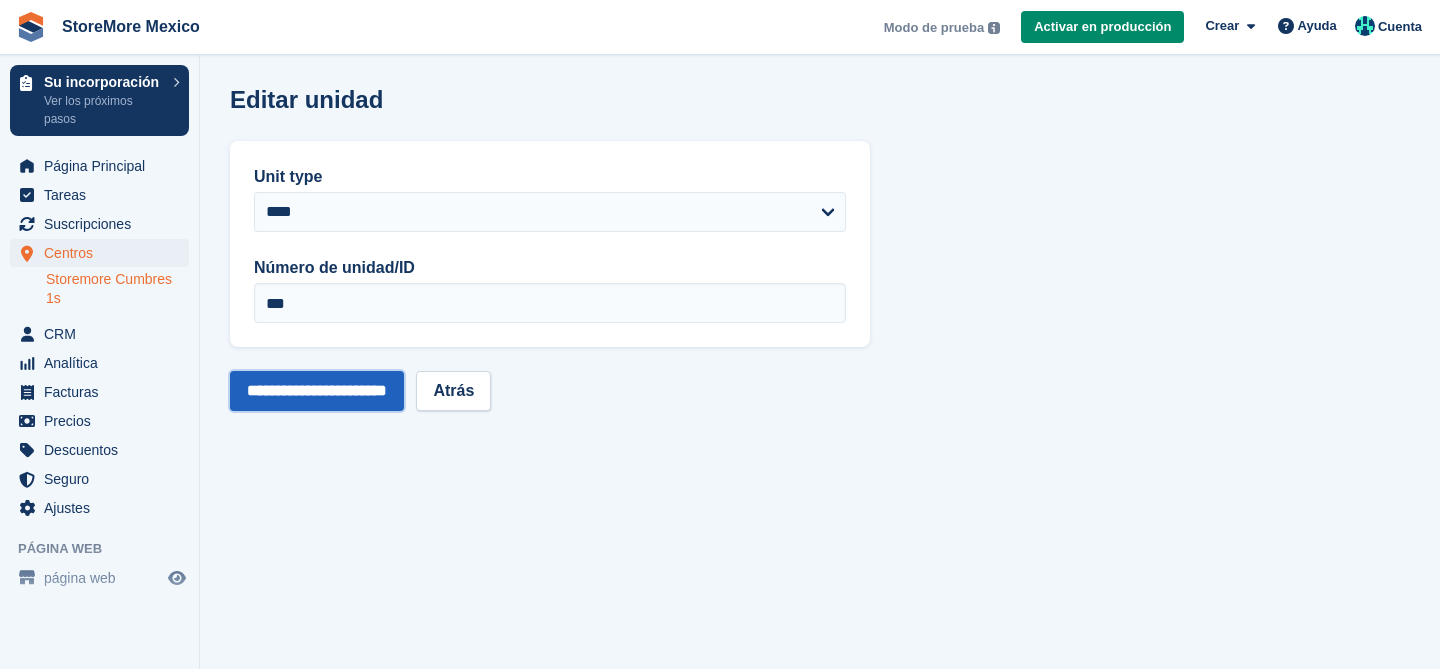click on "**********" at bounding box center (317, 391) 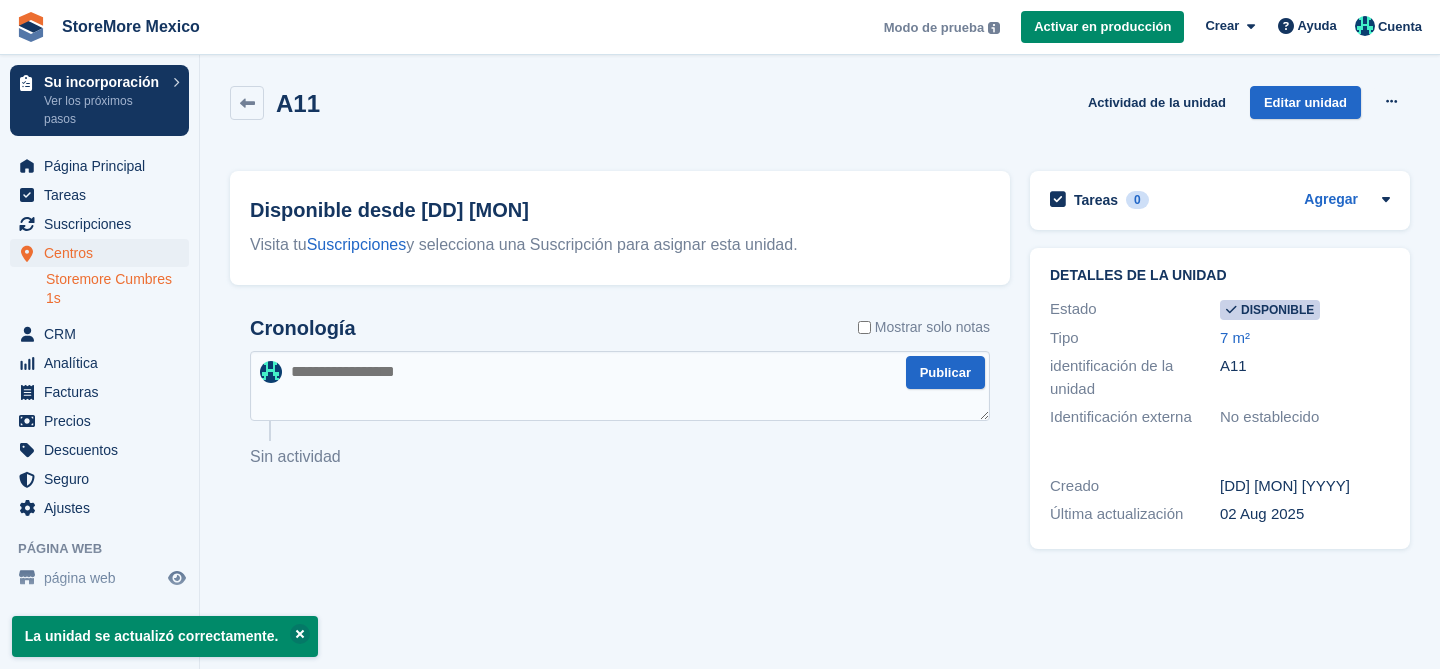 scroll, scrollTop: 0, scrollLeft: 0, axis: both 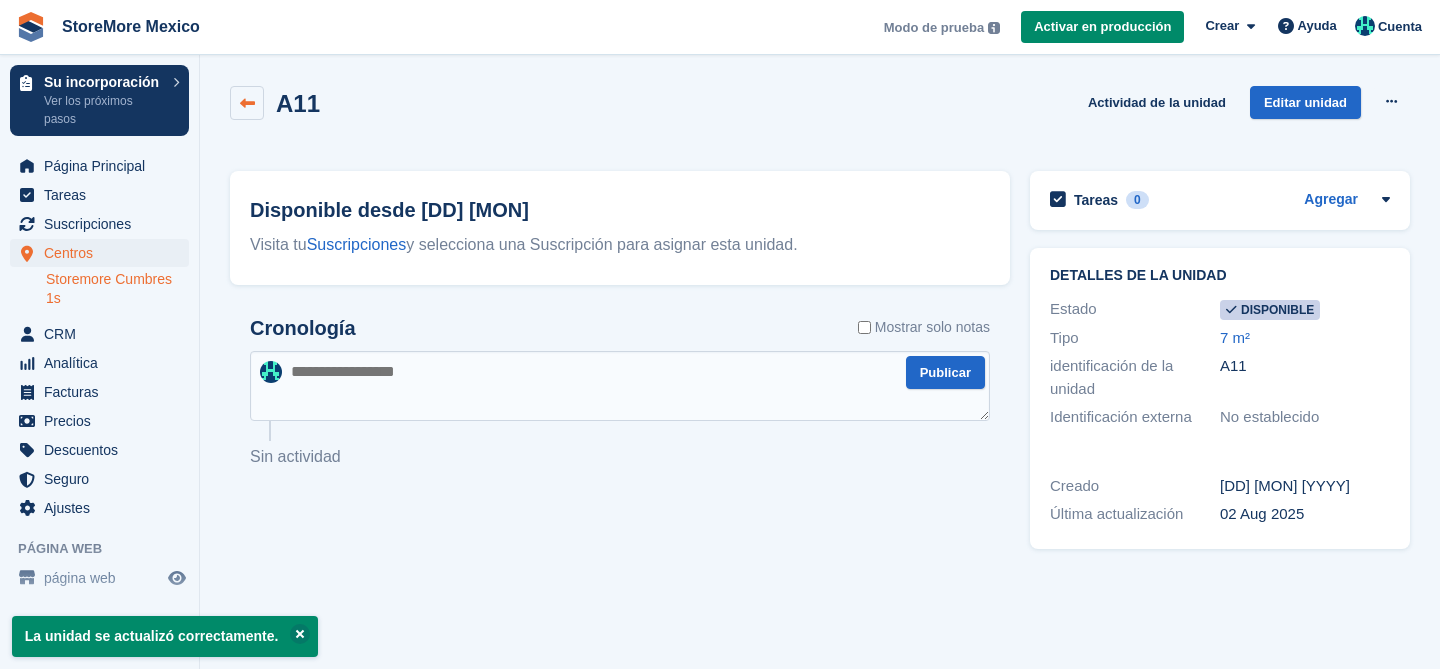 click at bounding box center (247, 103) 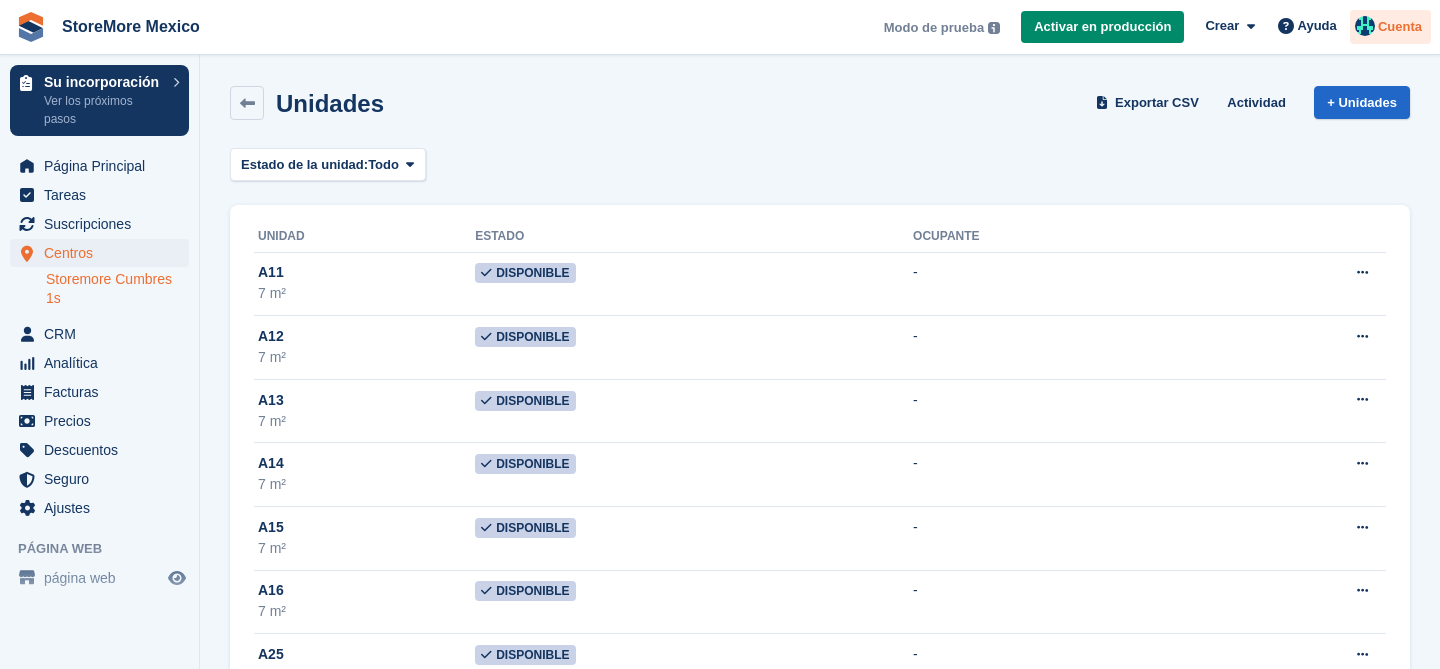 click on "Cuenta" at bounding box center [1390, 27] 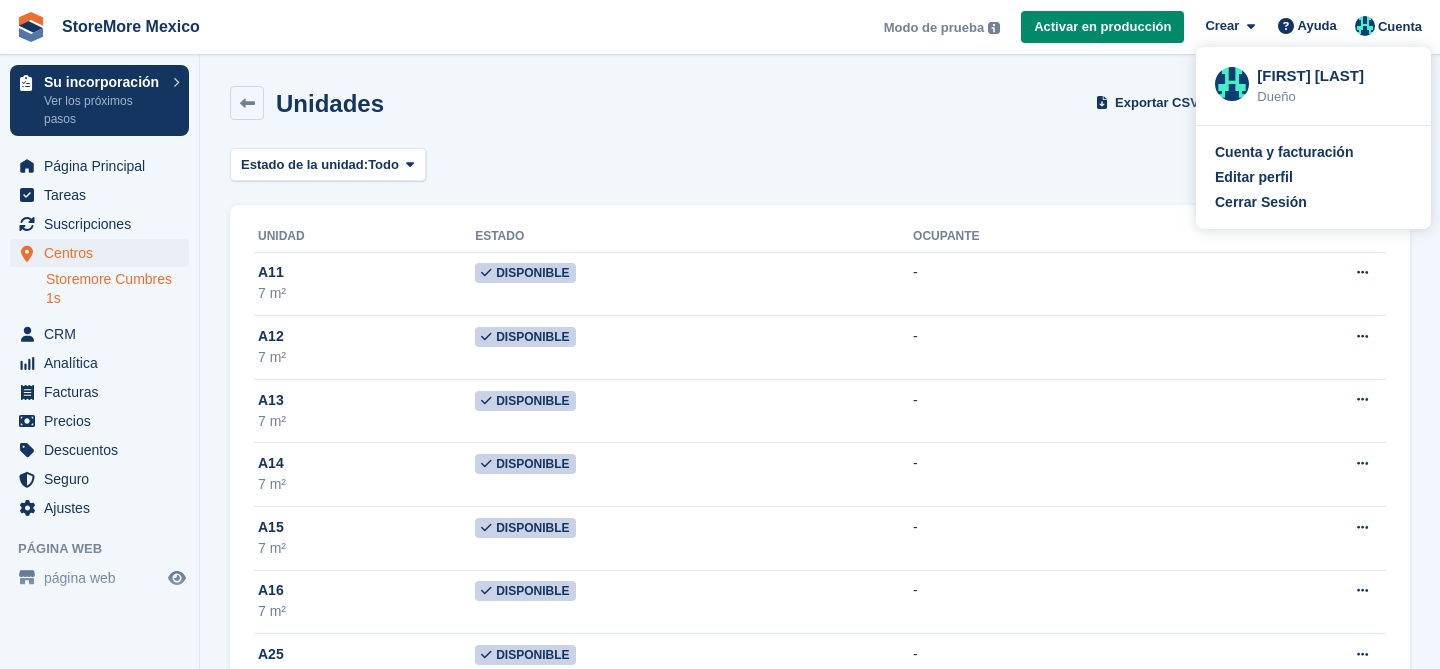 click at bounding box center [1232, 84] 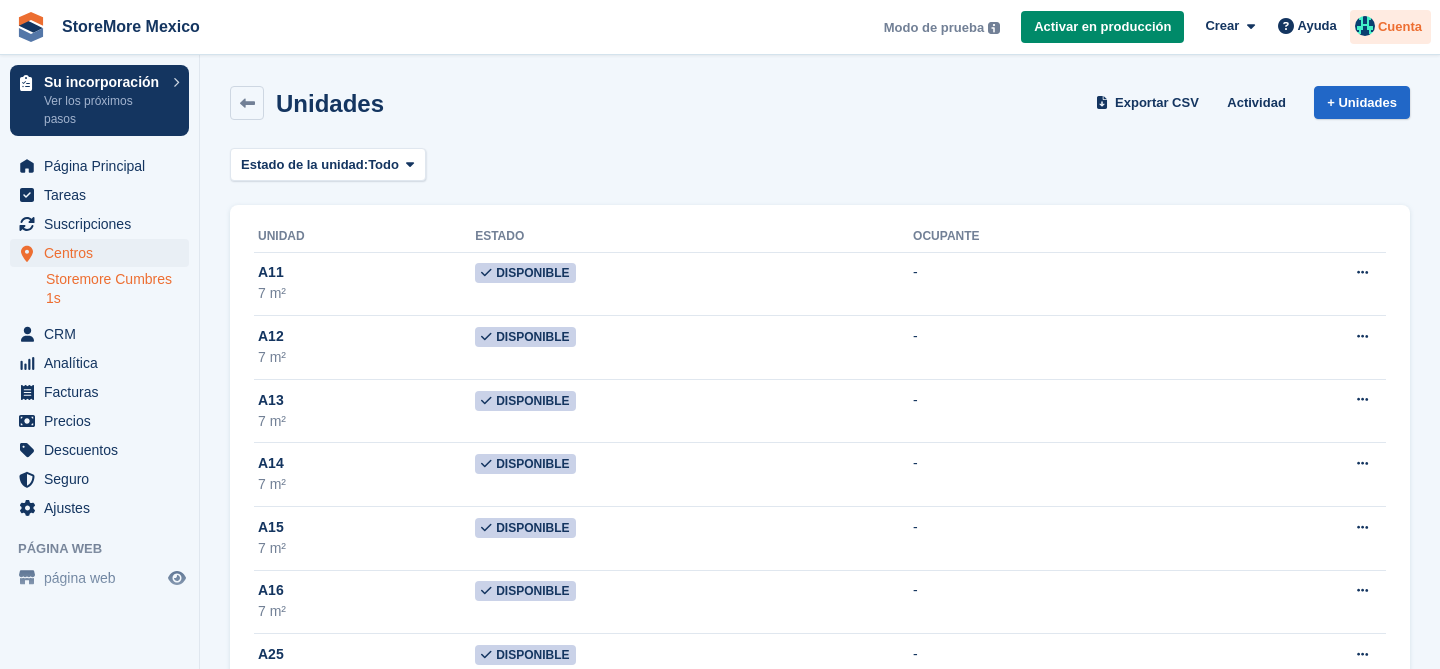 click on "Cuenta" at bounding box center [1390, 27] 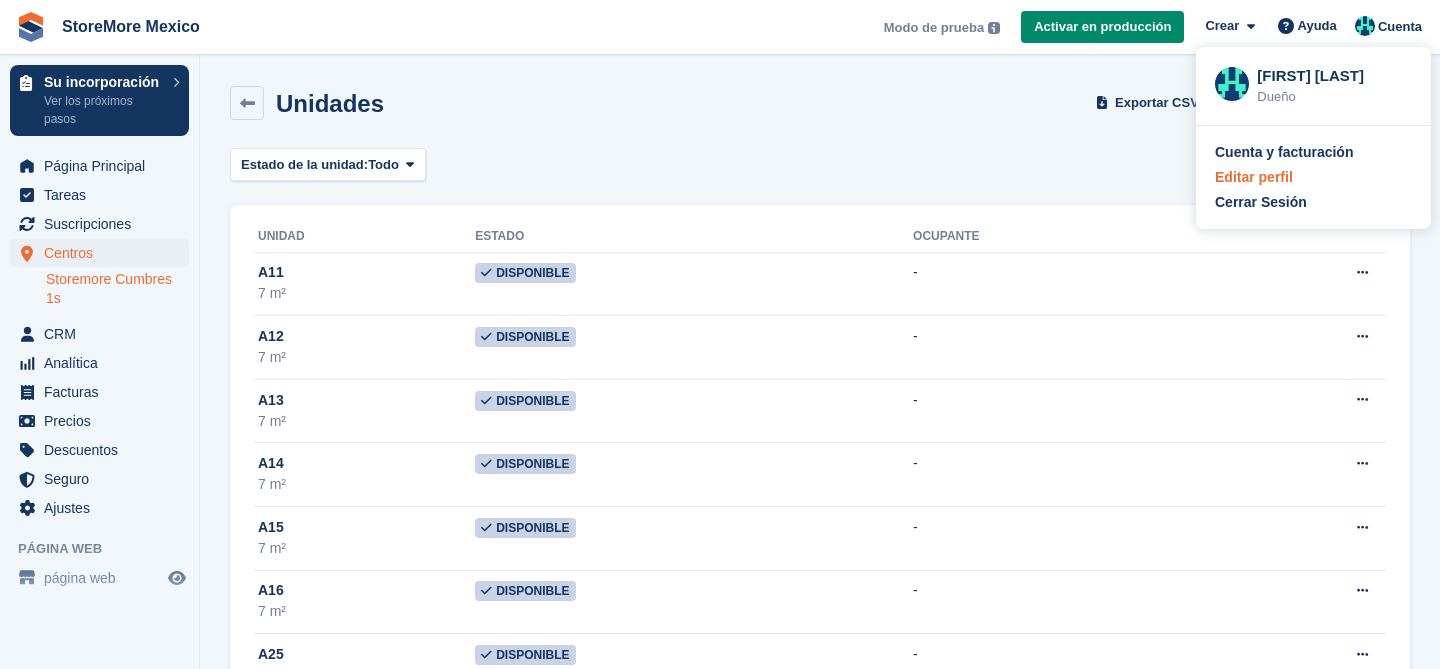click on "Editar perfil" at bounding box center [1313, 177] 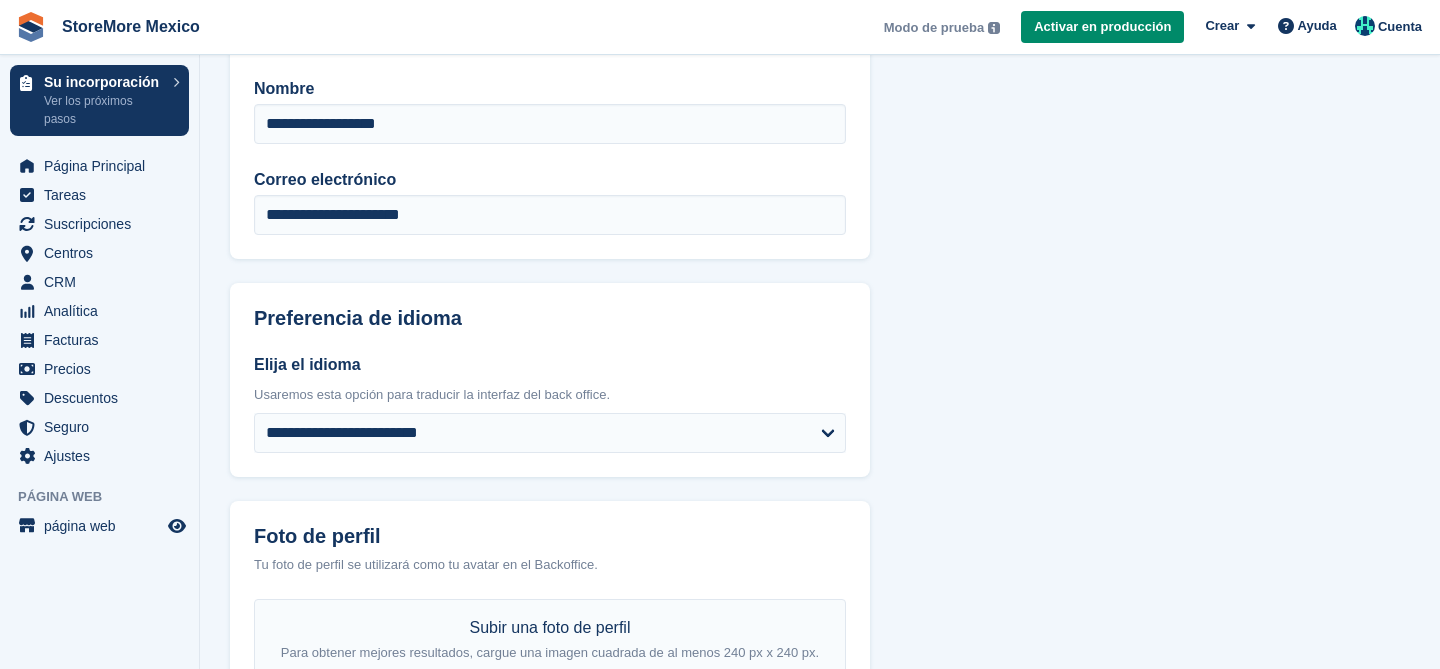 scroll, scrollTop: 0, scrollLeft: 0, axis: both 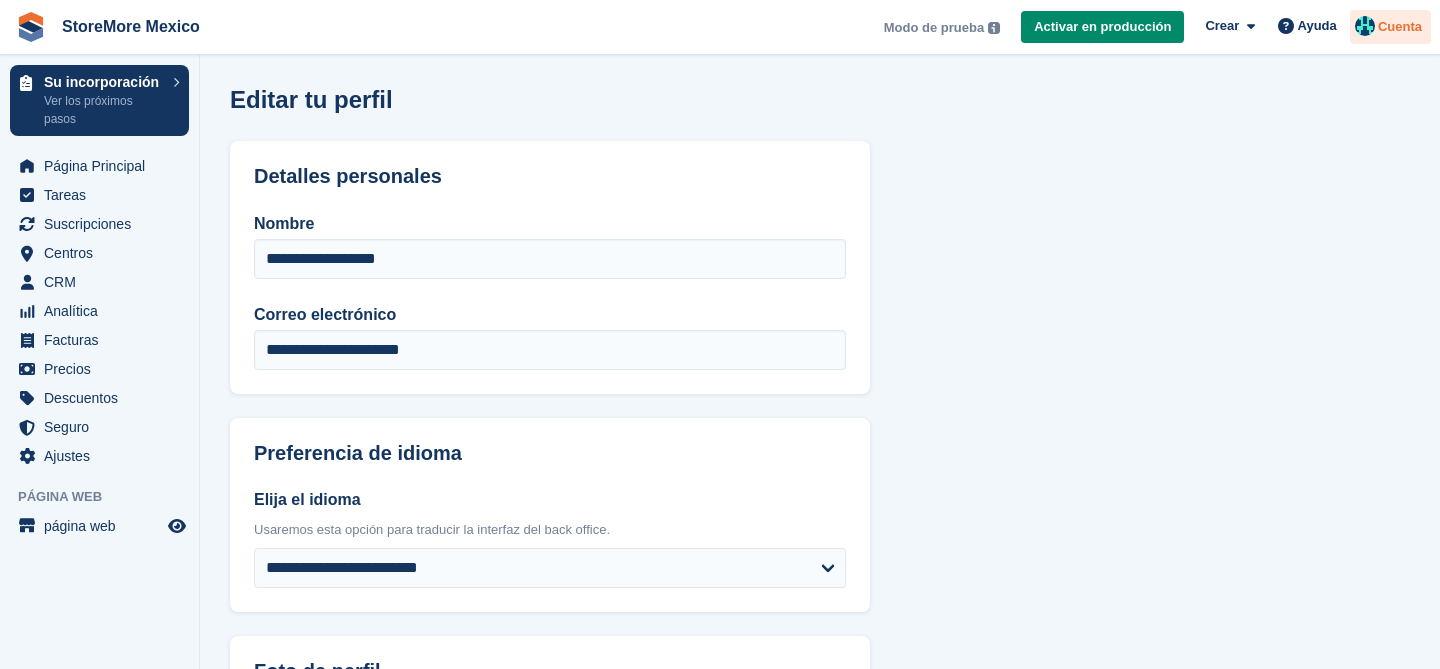 click on "Cuenta" at bounding box center (1390, 27) 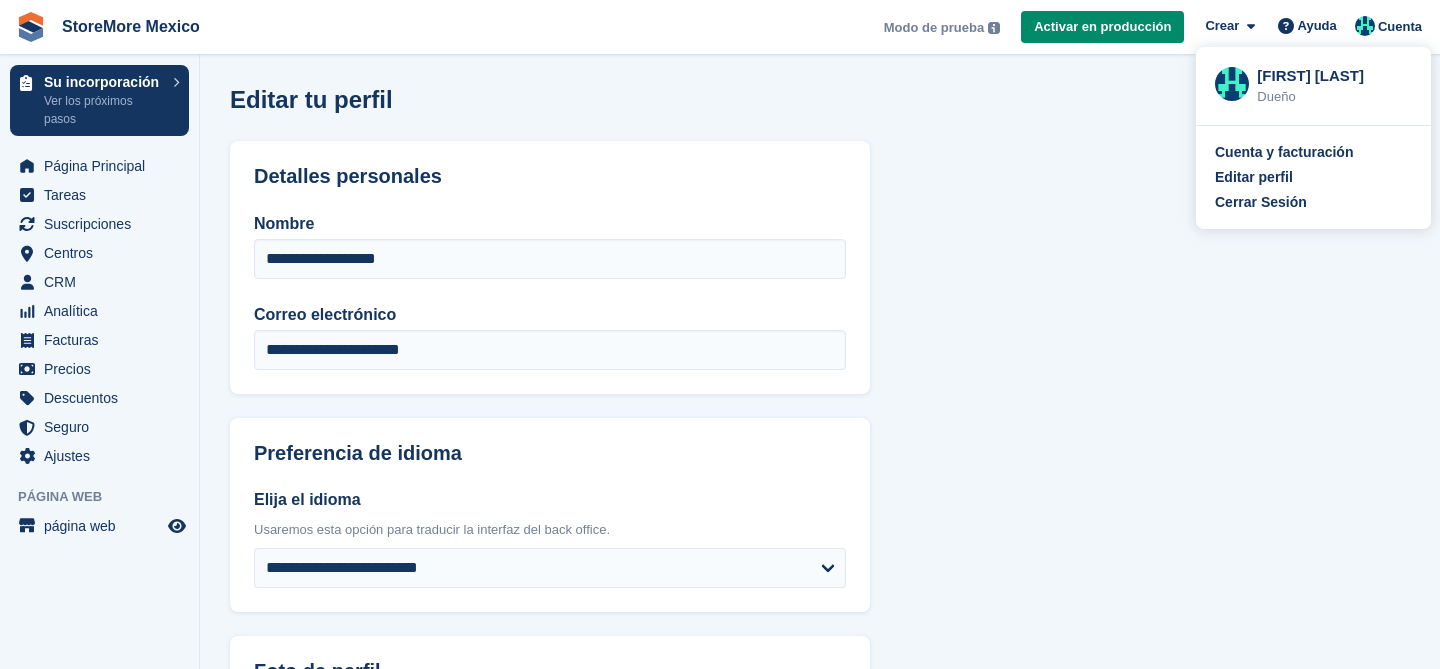 click on "[FIRST] [LAST] [LAST]" at bounding box center [1334, 74] 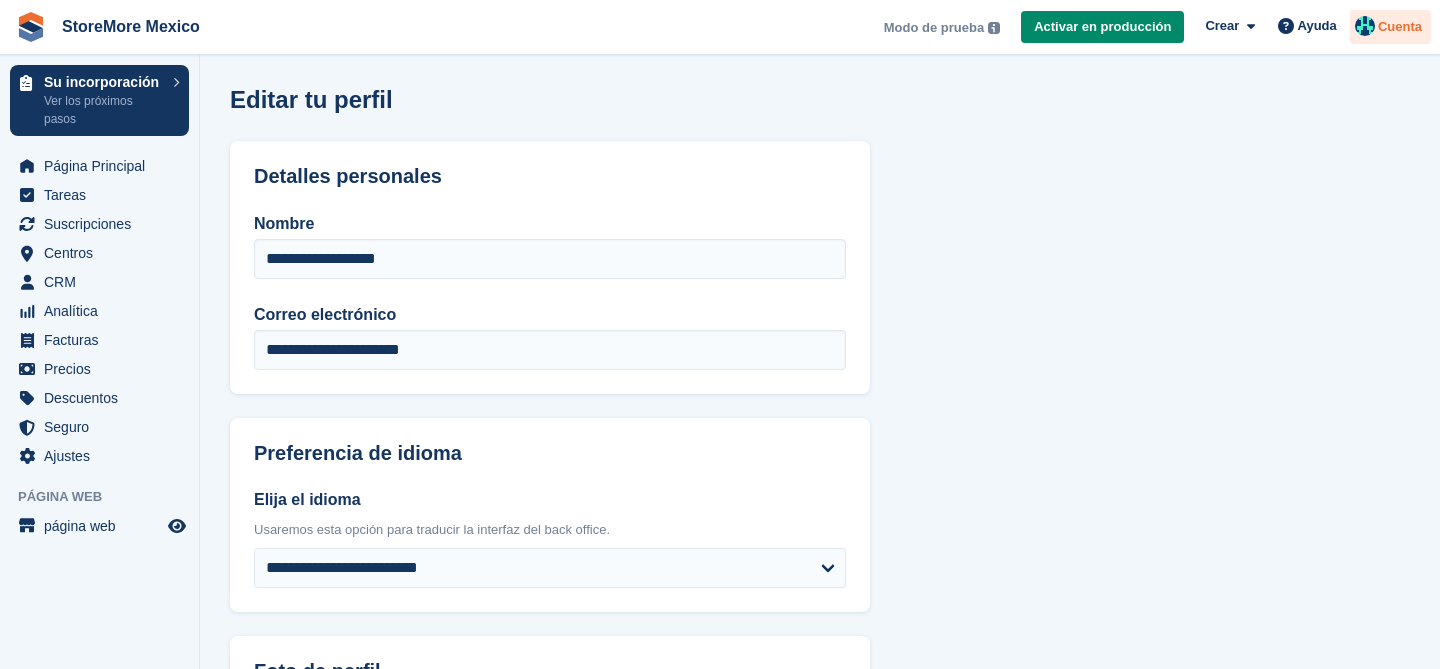 click at bounding box center (1365, 29) 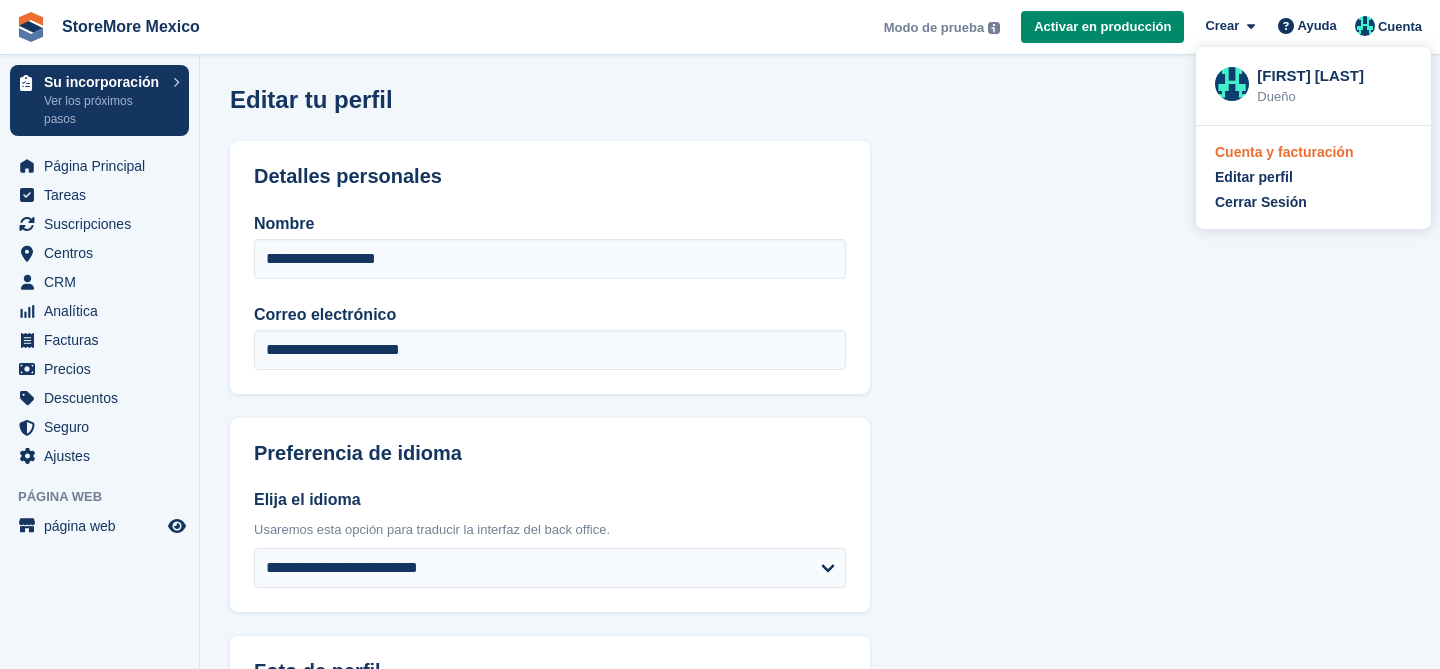 click on "Cuenta y facturación" at bounding box center [1284, 152] 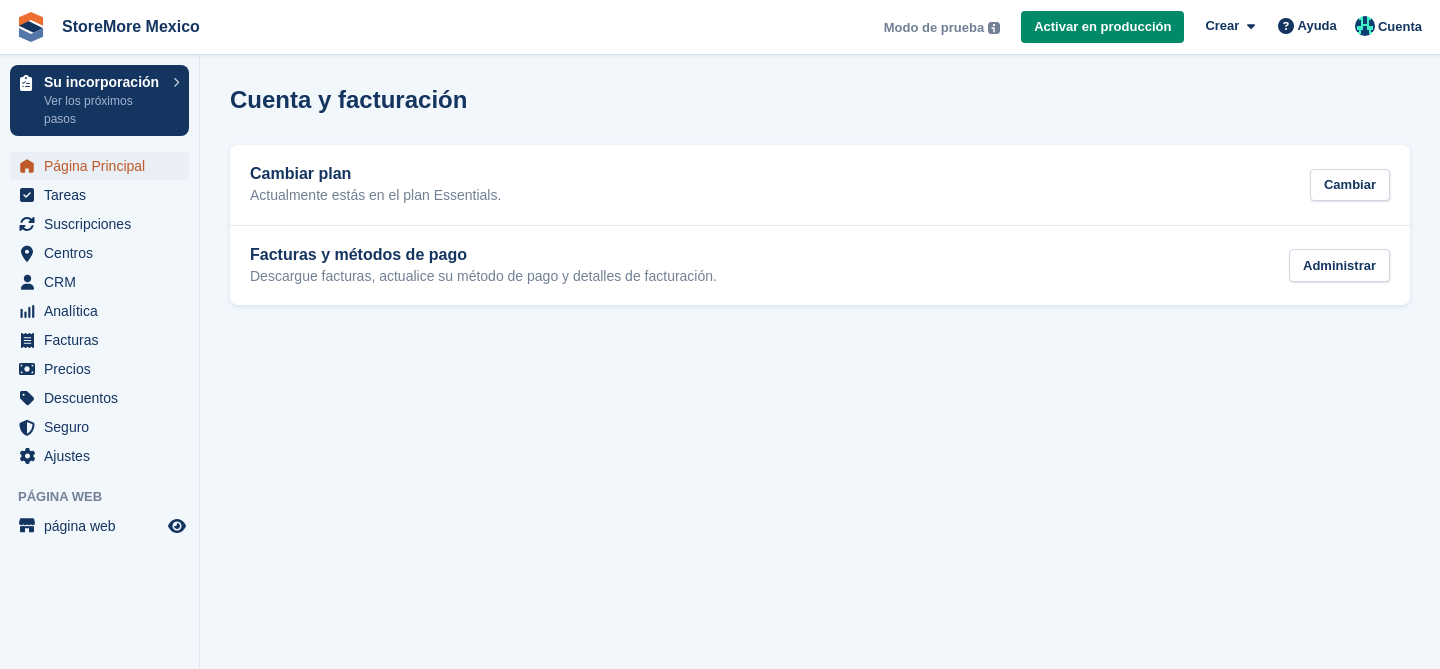 click on "Página Principal" at bounding box center [104, 166] 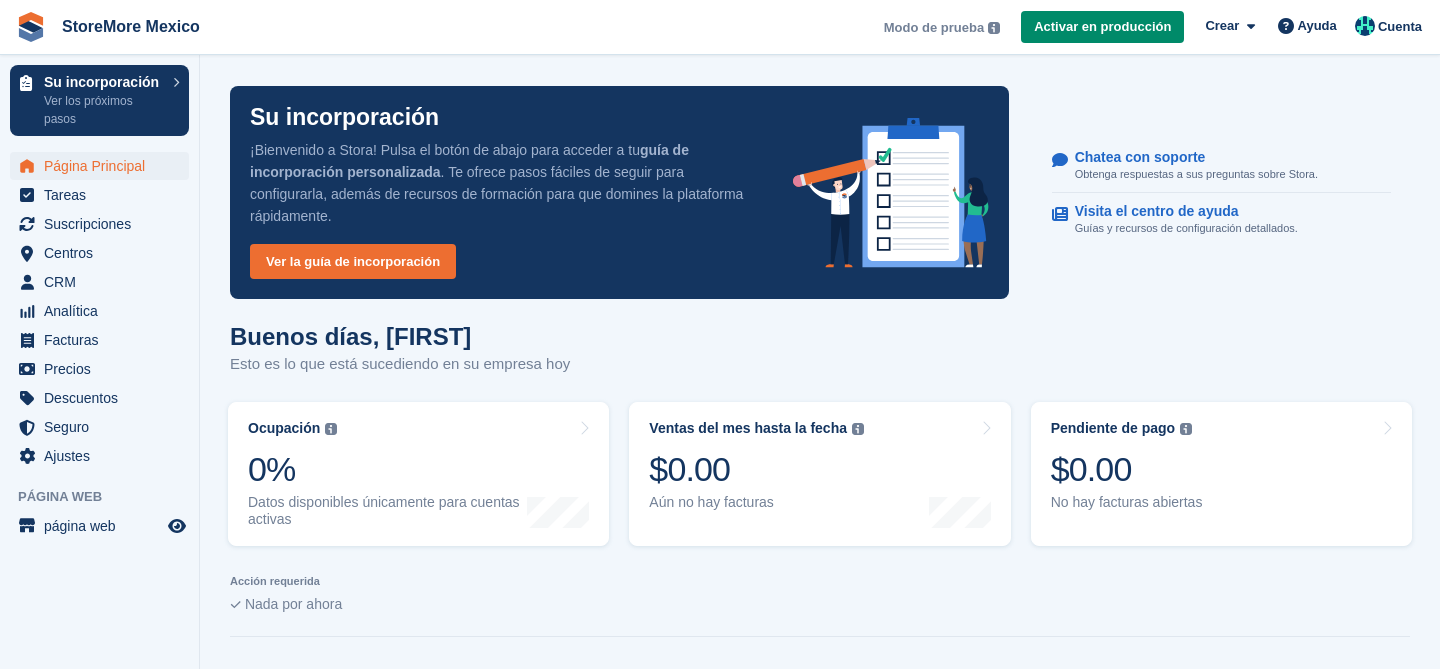 scroll, scrollTop: 0, scrollLeft: 0, axis: both 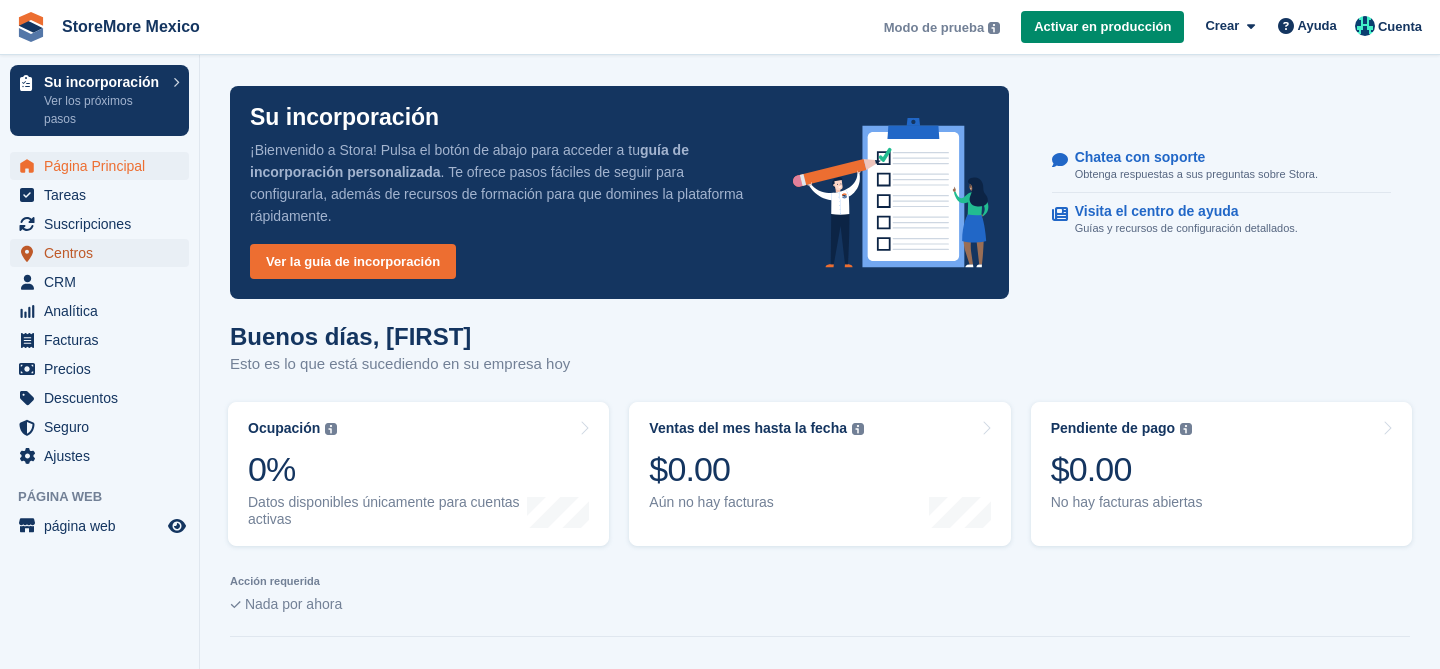 click on "Centros" at bounding box center (104, 253) 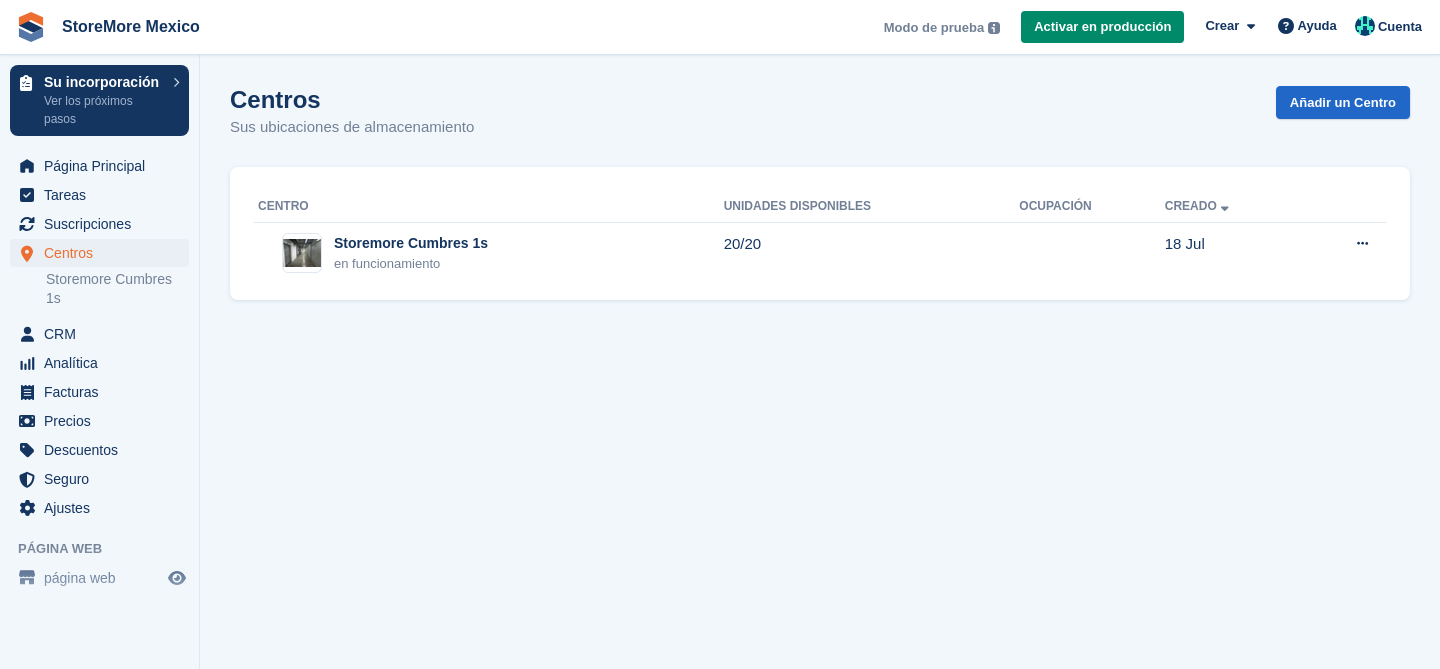 scroll, scrollTop: 0, scrollLeft: 0, axis: both 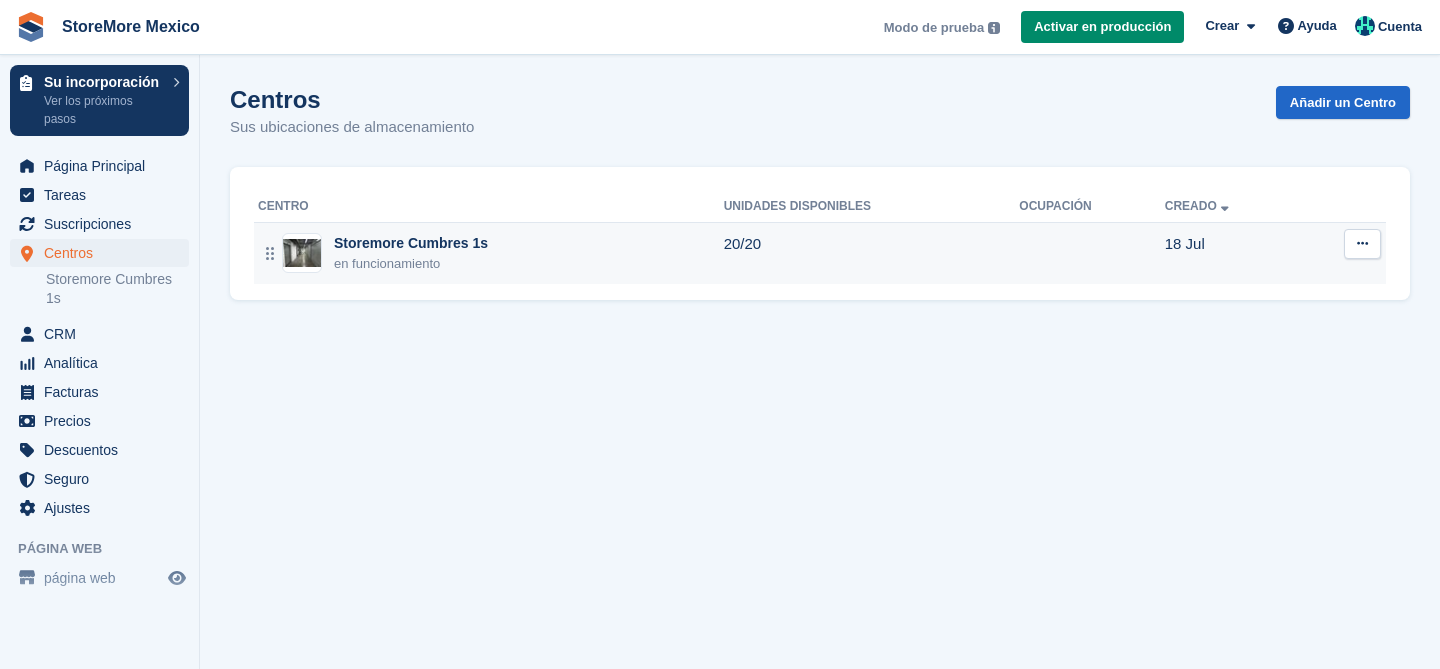 click on "Storemore Cumbres 1s" at bounding box center (411, 243) 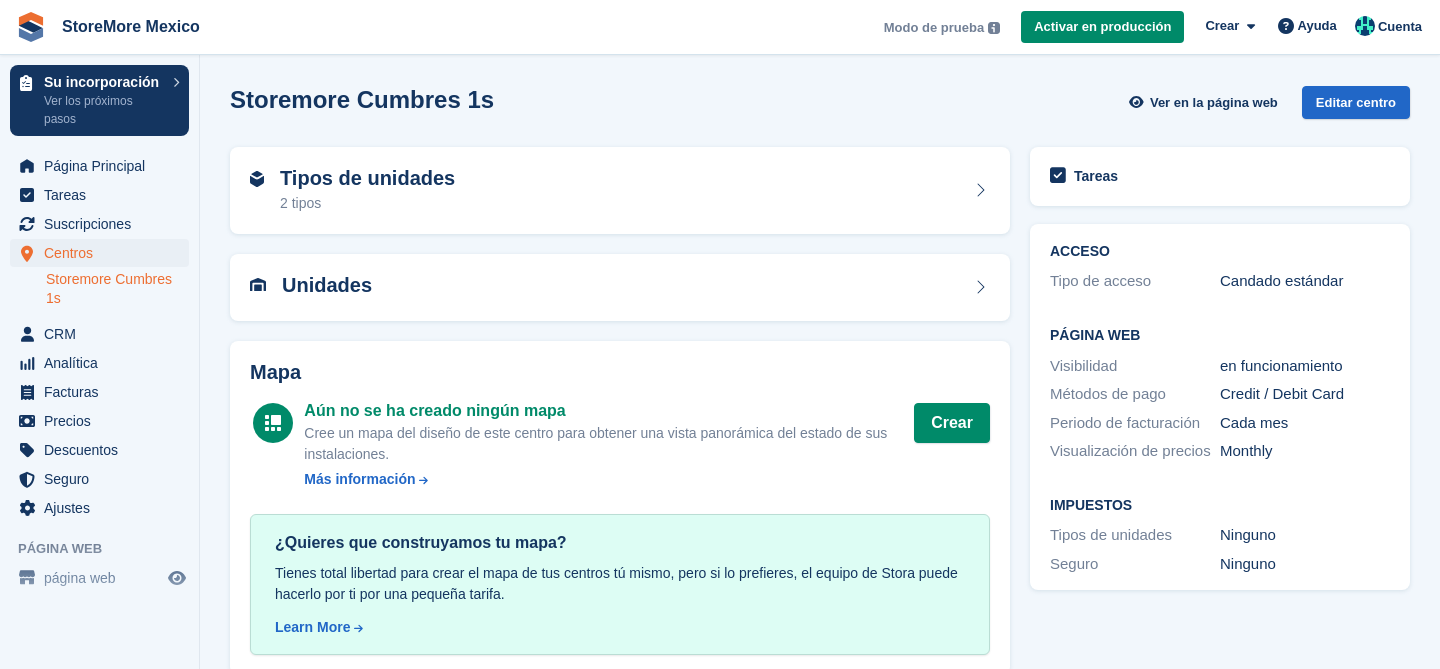 scroll, scrollTop: 0, scrollLeft: 0, axis: both 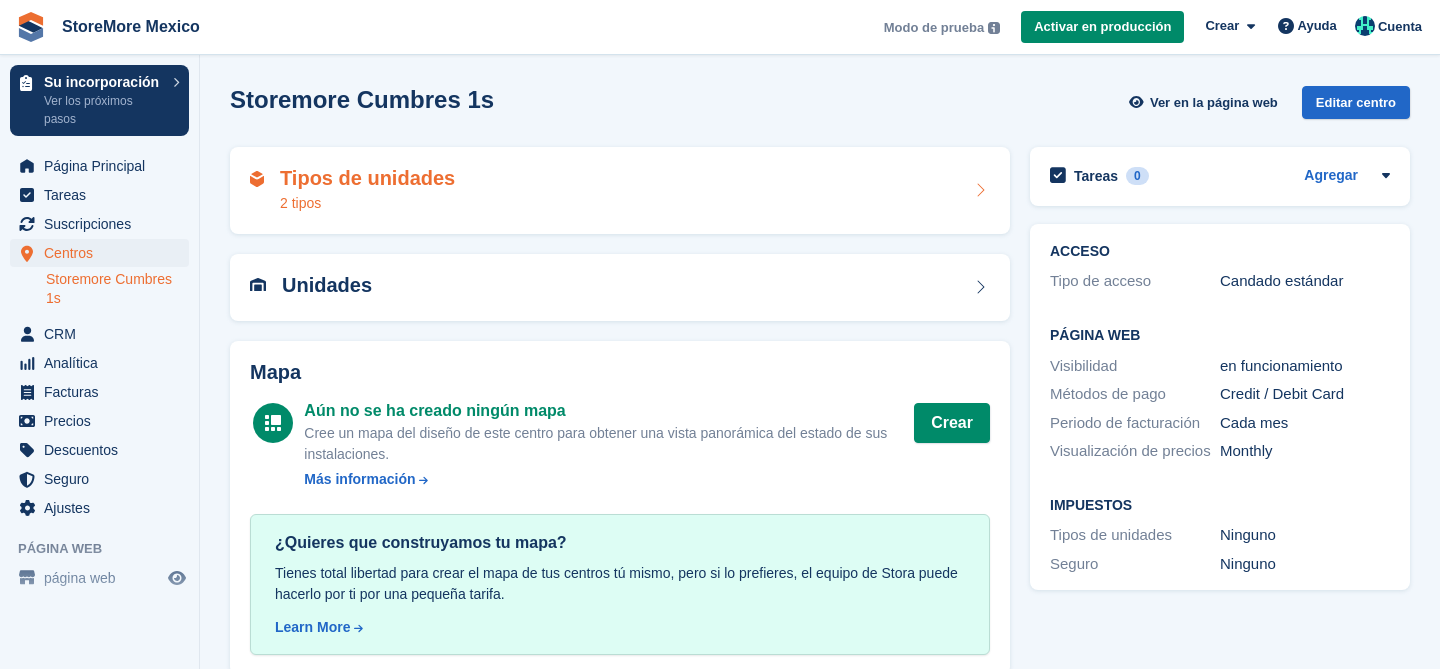 click on "Tipos de unidades" at bounding box center (367, 178) 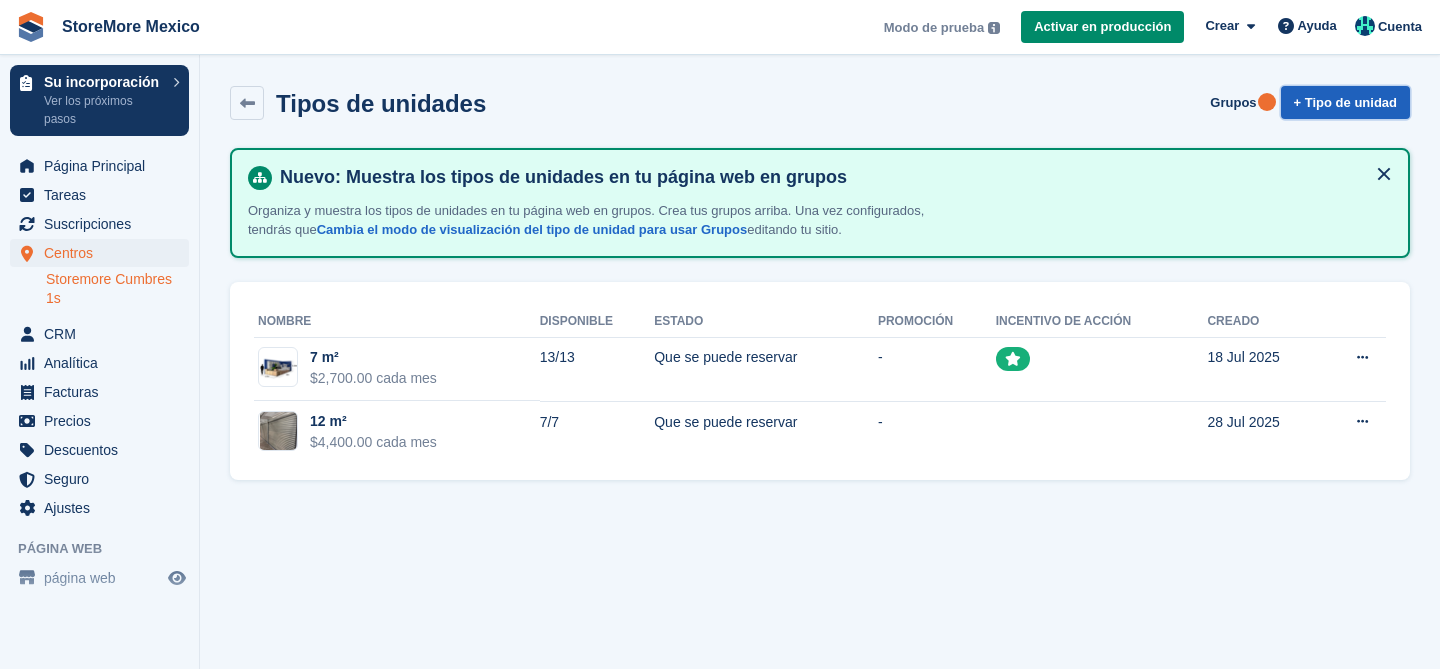 click on "+ Tipo de unidad" at bounding box center (1345, 102) 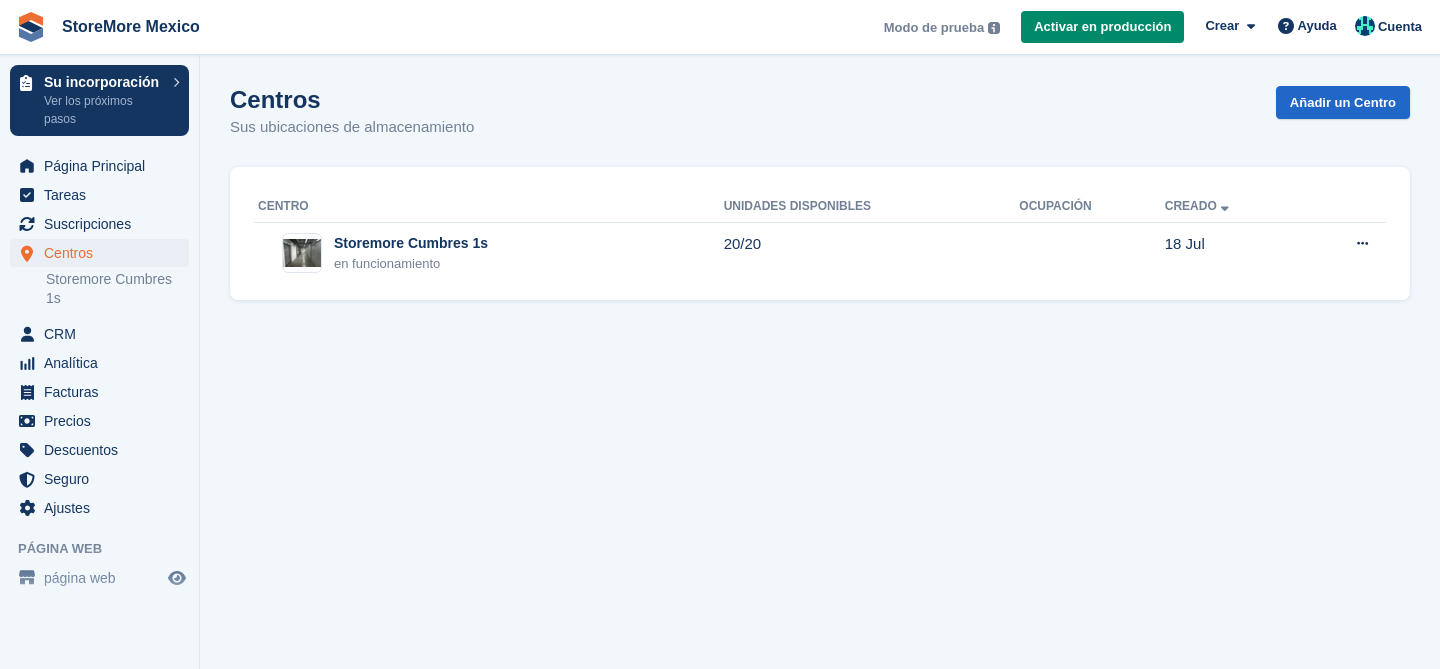 scroll, scrollTop: 0, scrollLeft: 0, axis: both 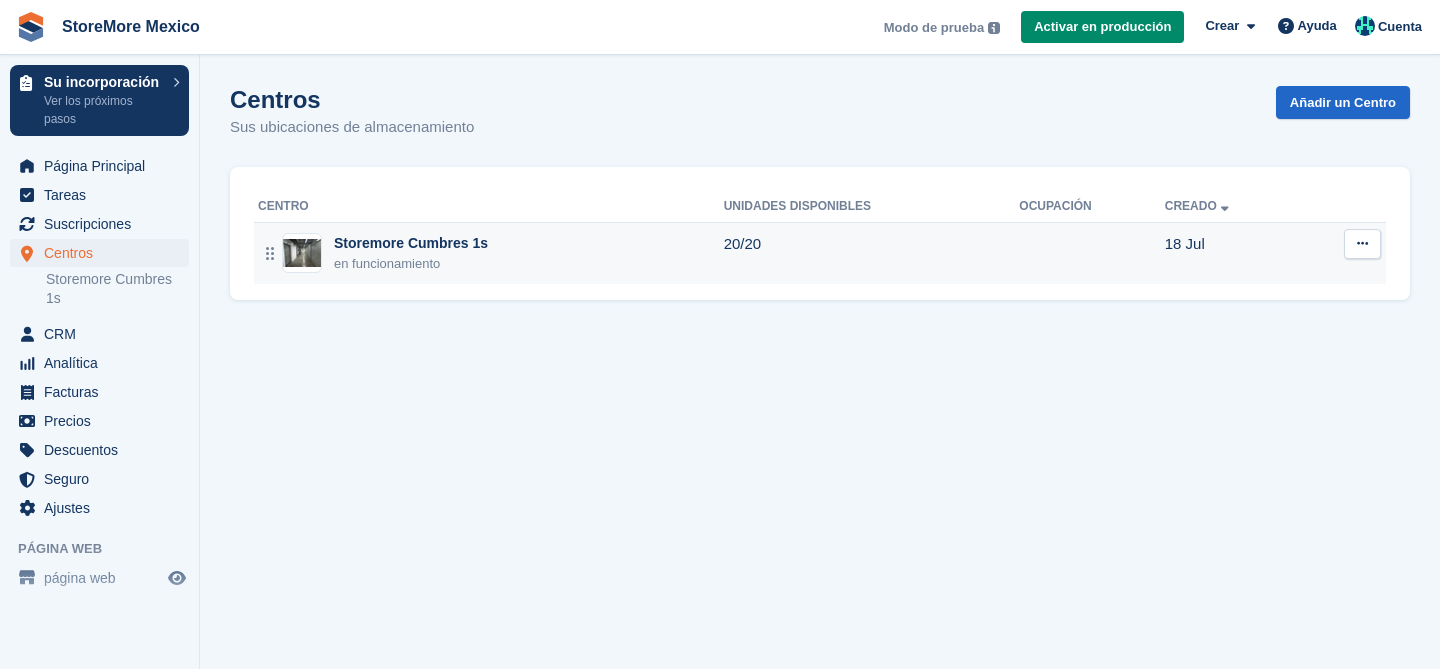 click at bounding box center [1091, 253] 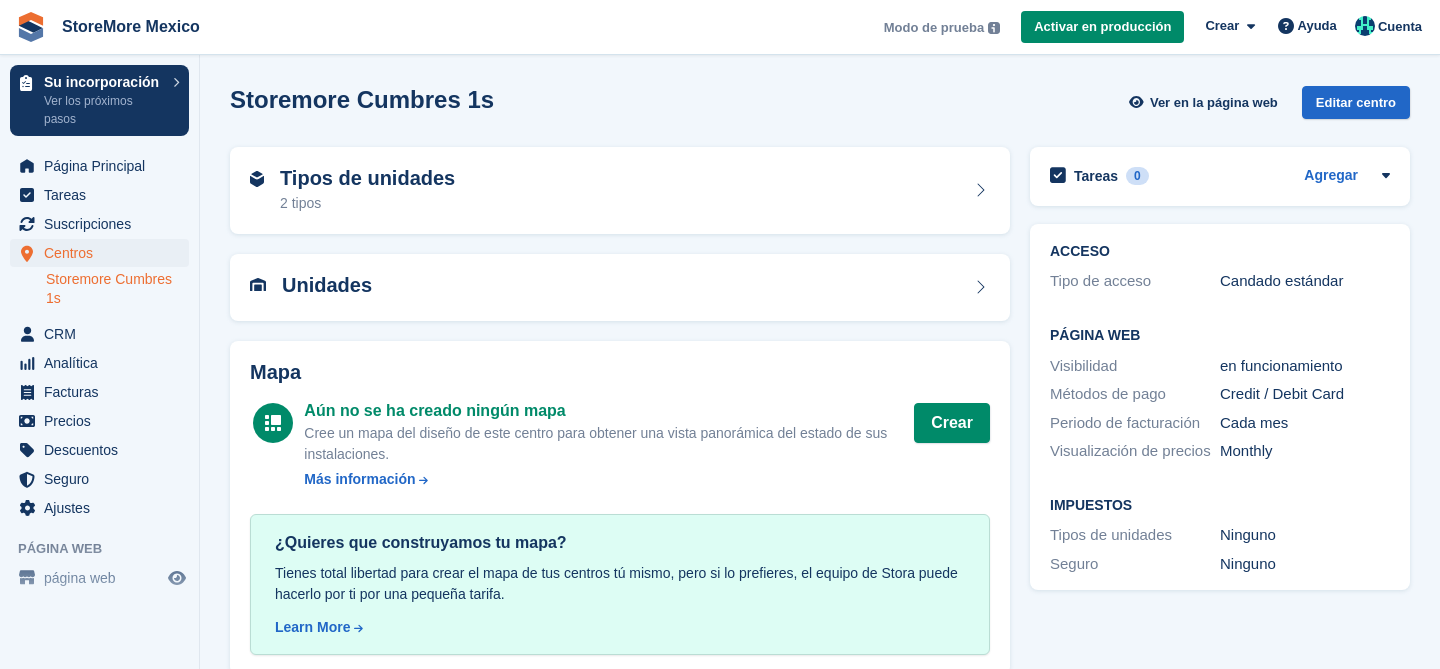 scroll, scrollTop: 32, scrollLeft: 0, axis: vertical 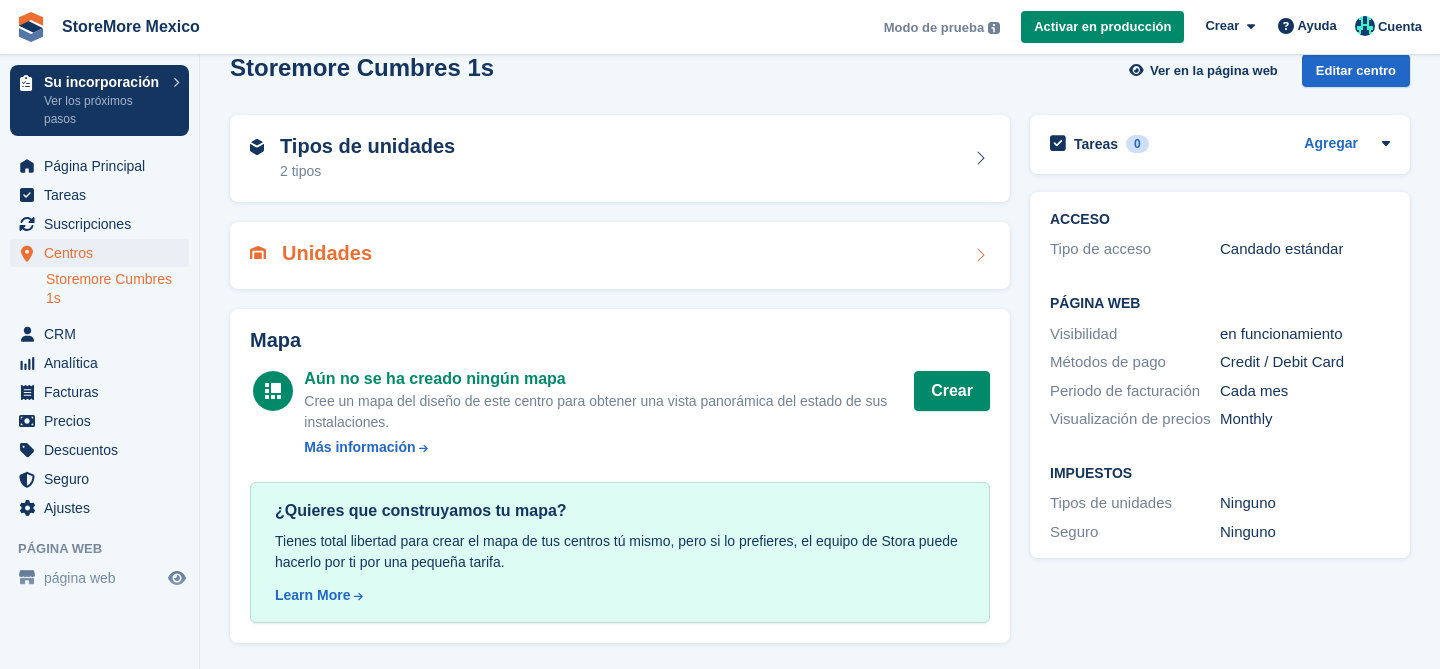 click on "Unidades" at bounding box center [620, 255] 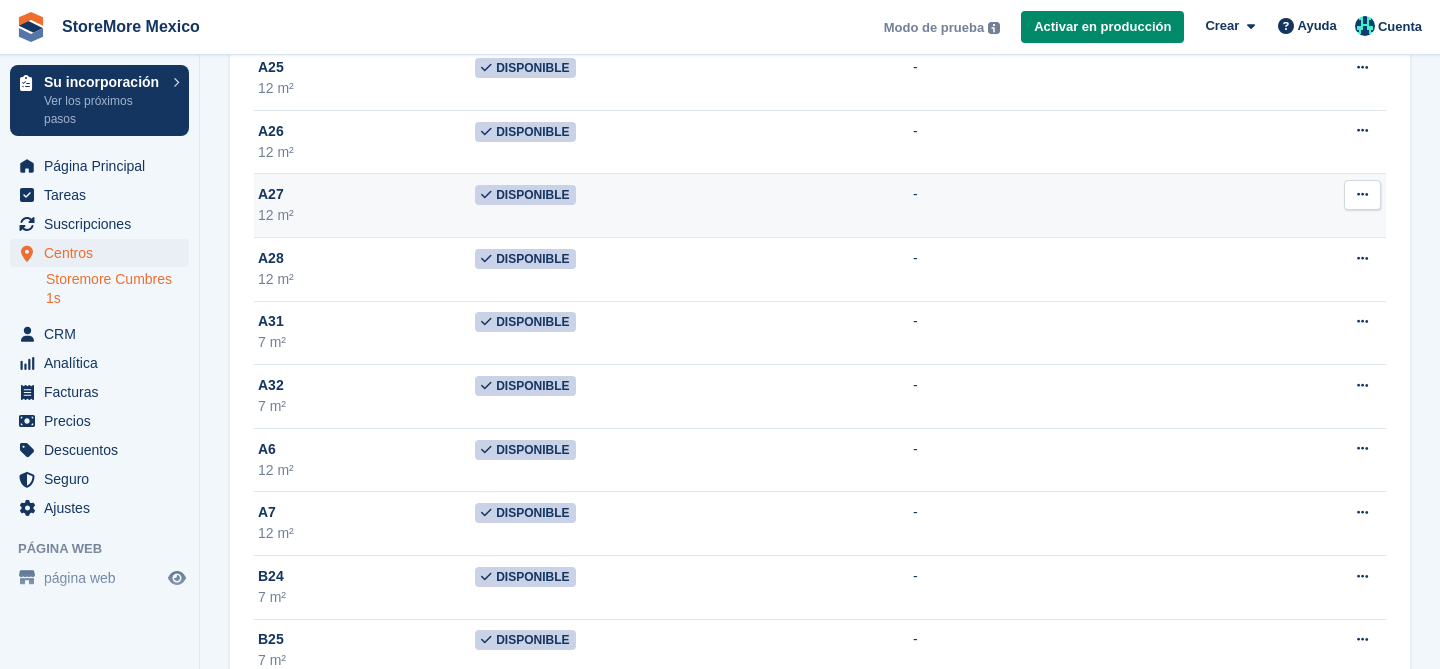 scroll, scrollTop: 0, scrollLeft: 0, axis: both 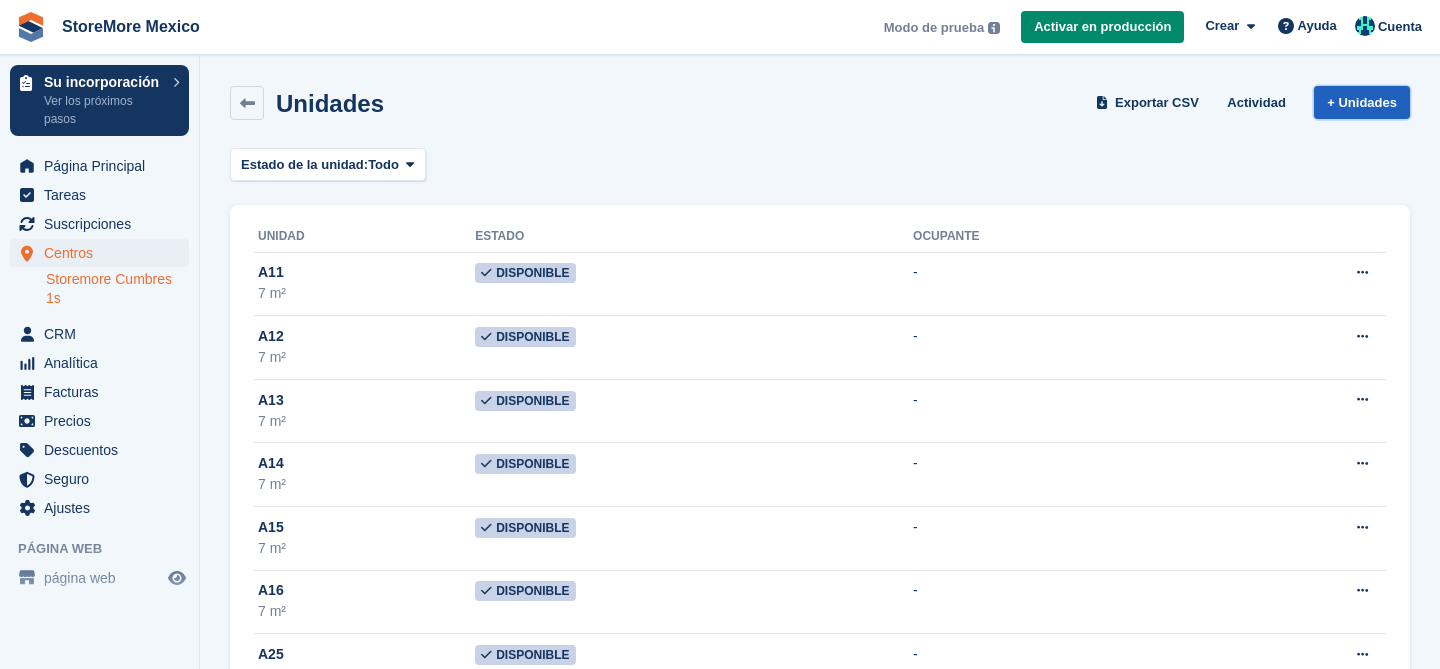 click on "+ Unidades" at bounding box center [1362, 102] 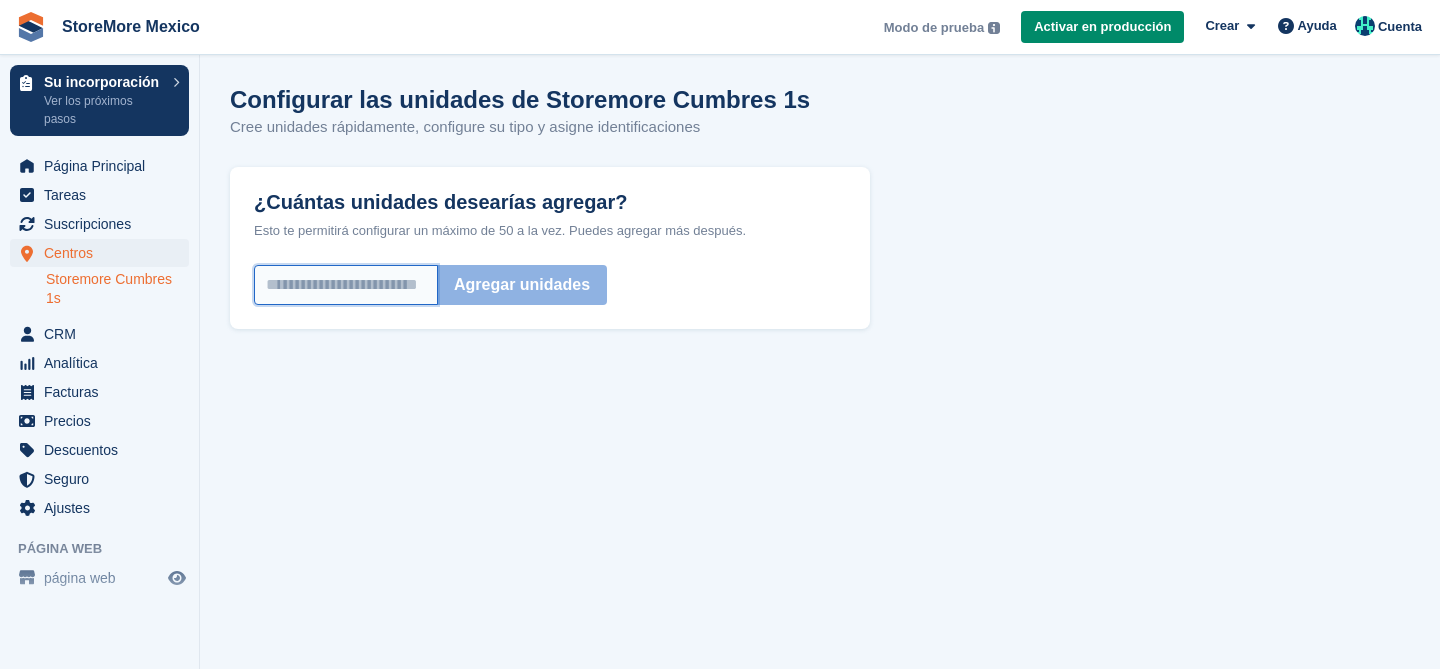 click on "¿Cuántas unidades desearías agregar?" at bounding box center (346, 285) 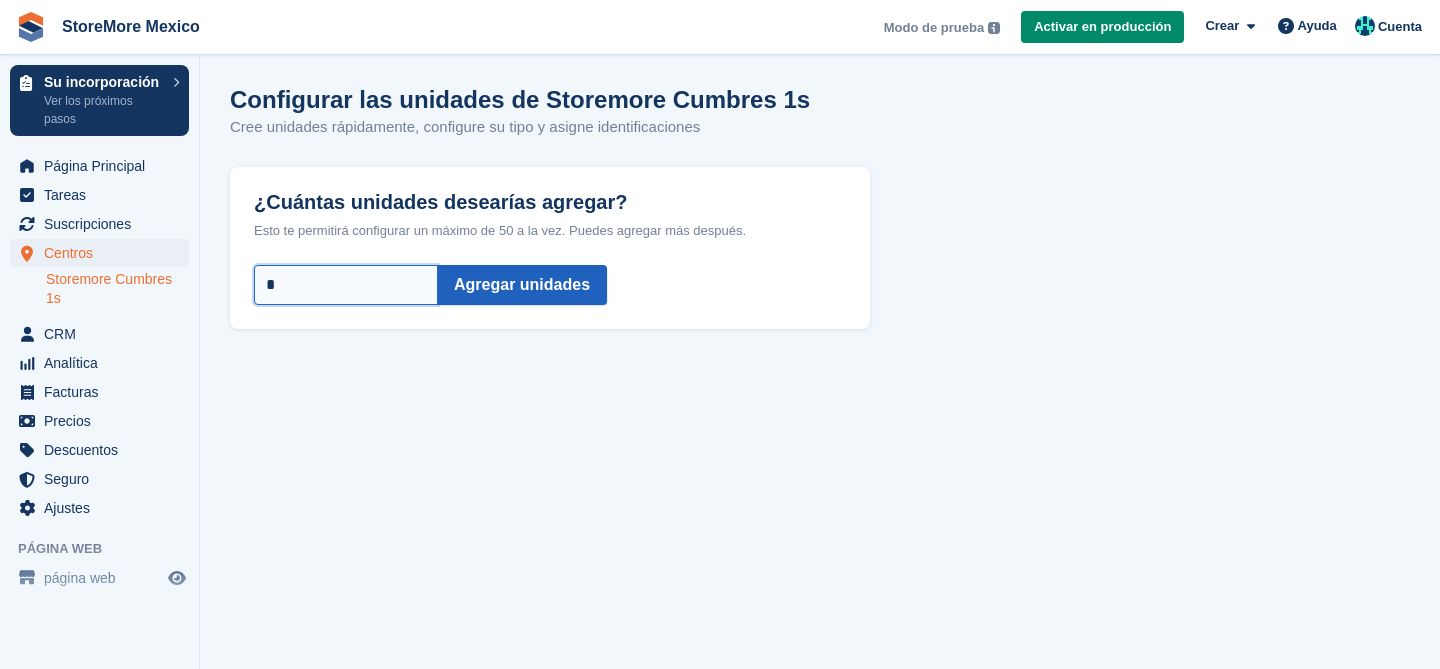 type on "*" 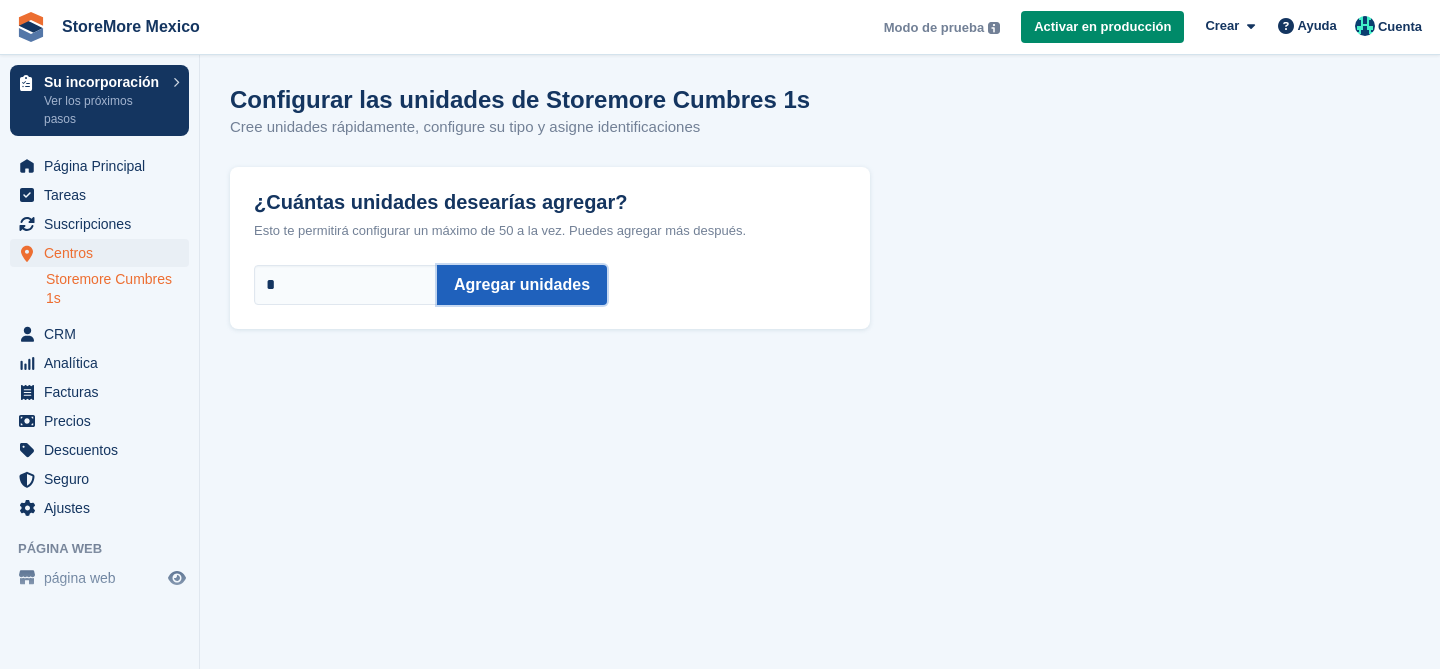 click on "Agregar unidades" at bounding box center (522, 285) 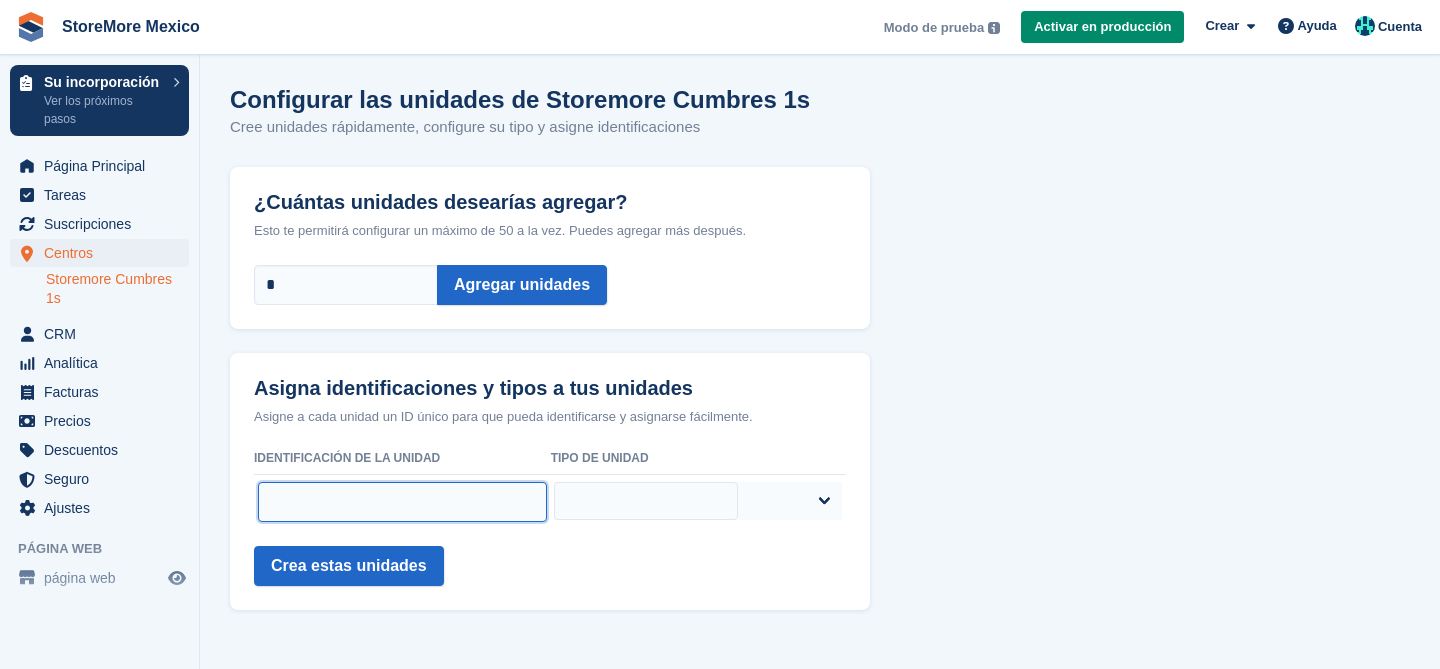click at bounding box center (402, 502) 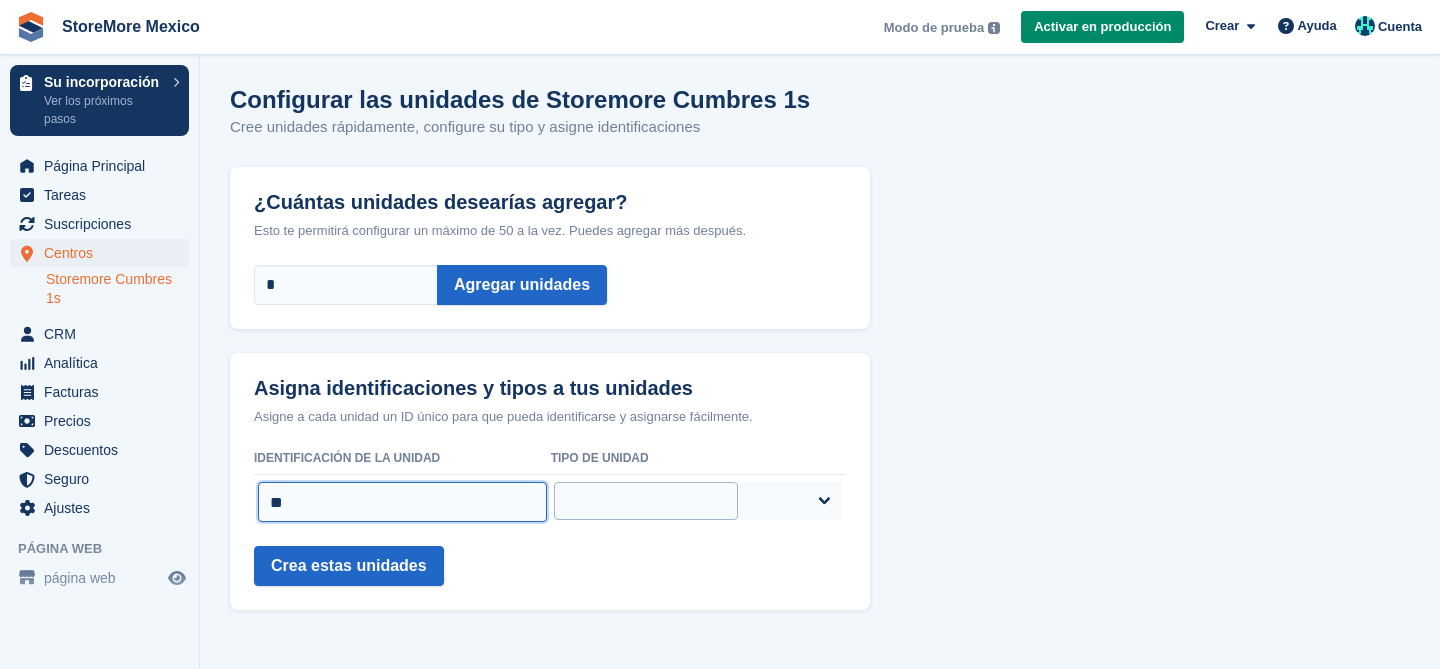 type on "**" 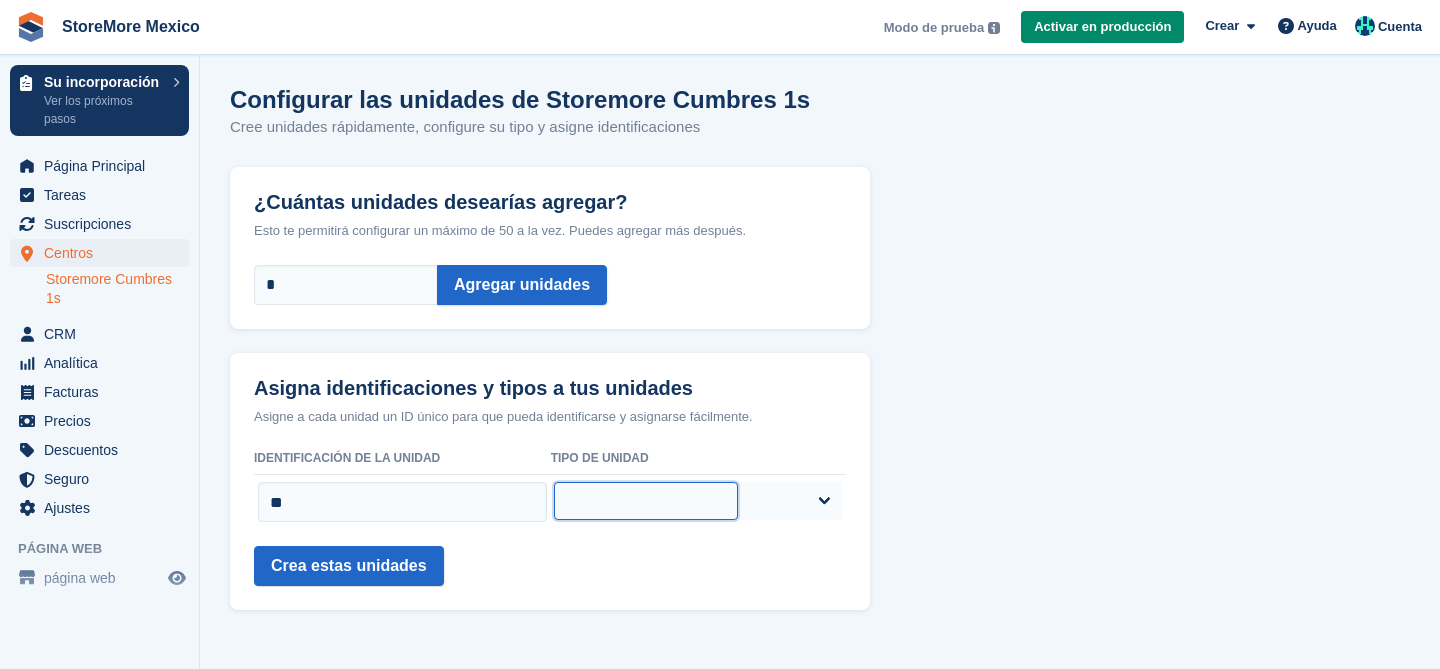 click on "*****
****" at bounding box center (645, 501) 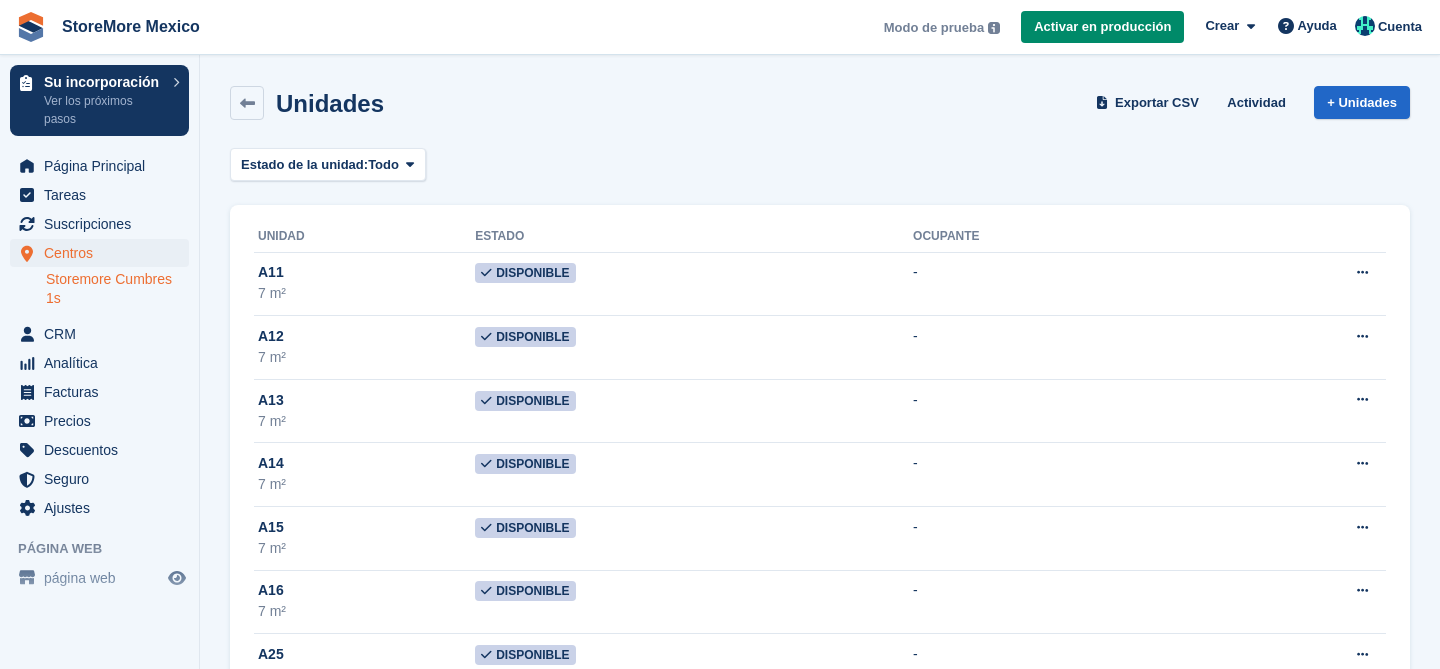 click on "Unidades" at bounding box center (324, 103) 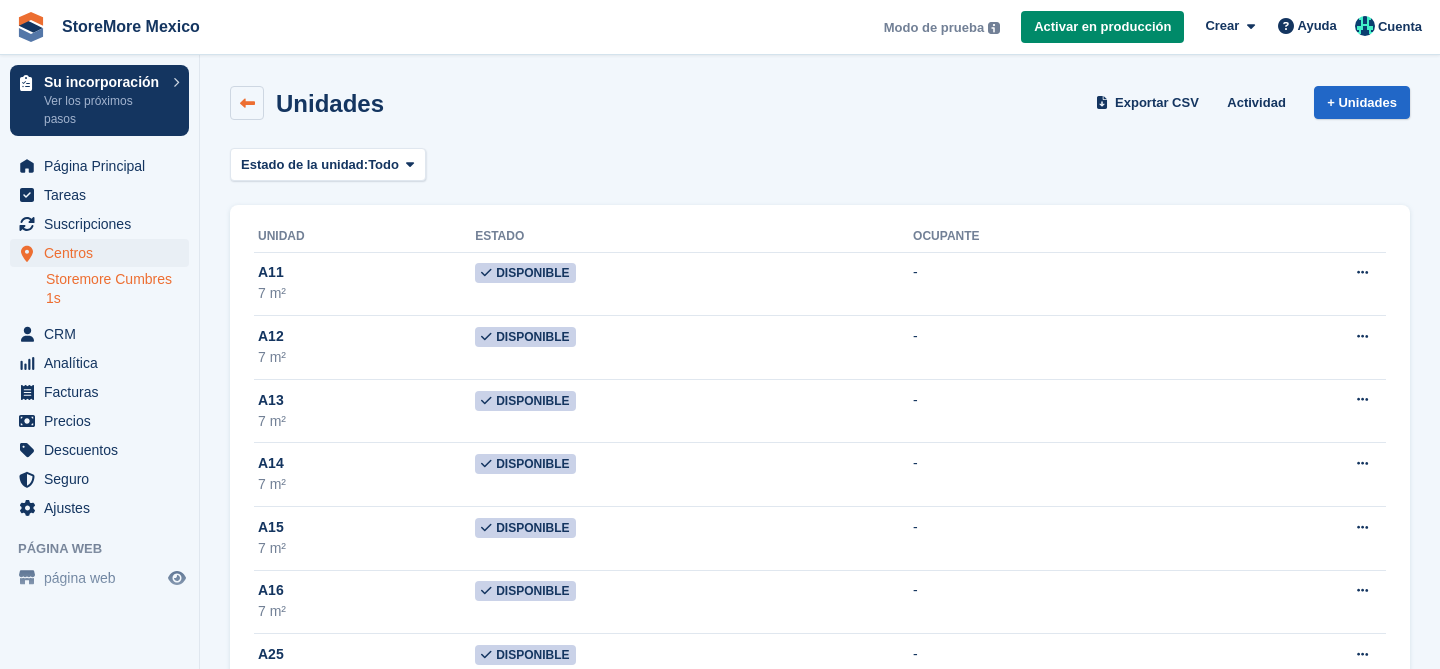 click at bounding box center [247, 103] 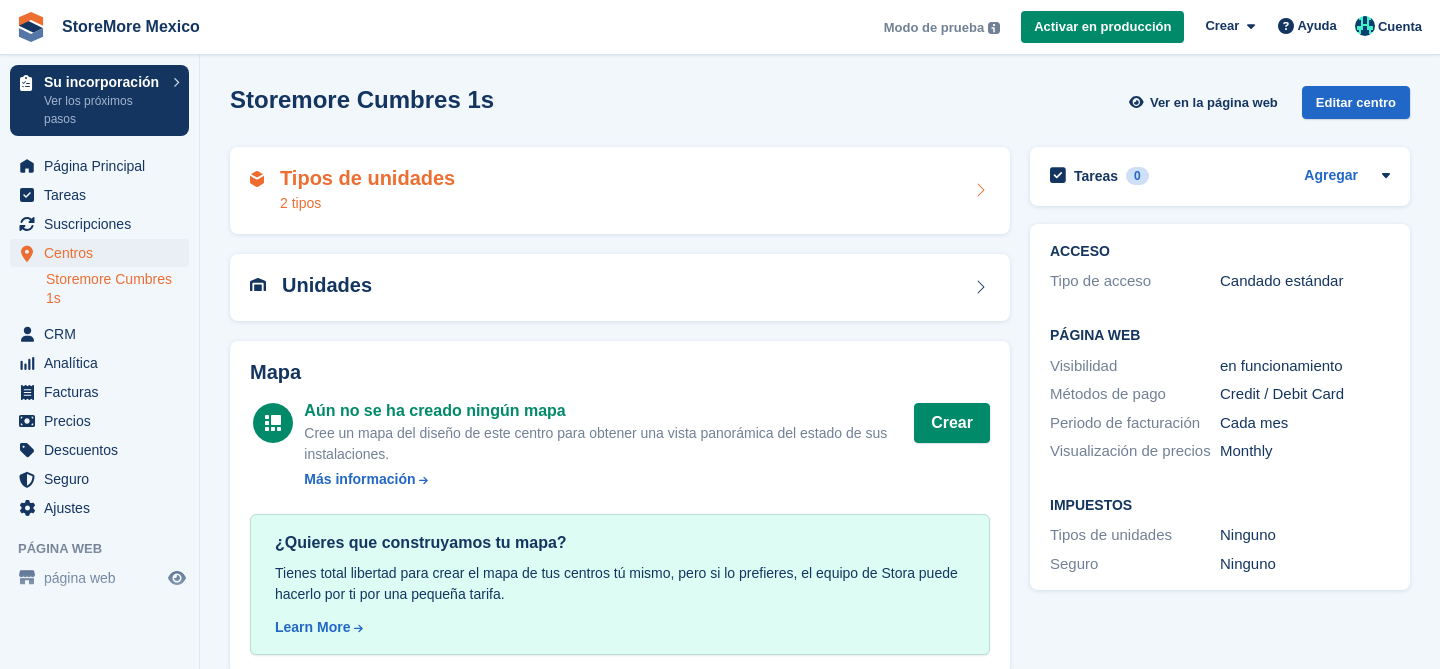 click on "Tipos de unidades
2 tipos" at bounding box center [620, 191] 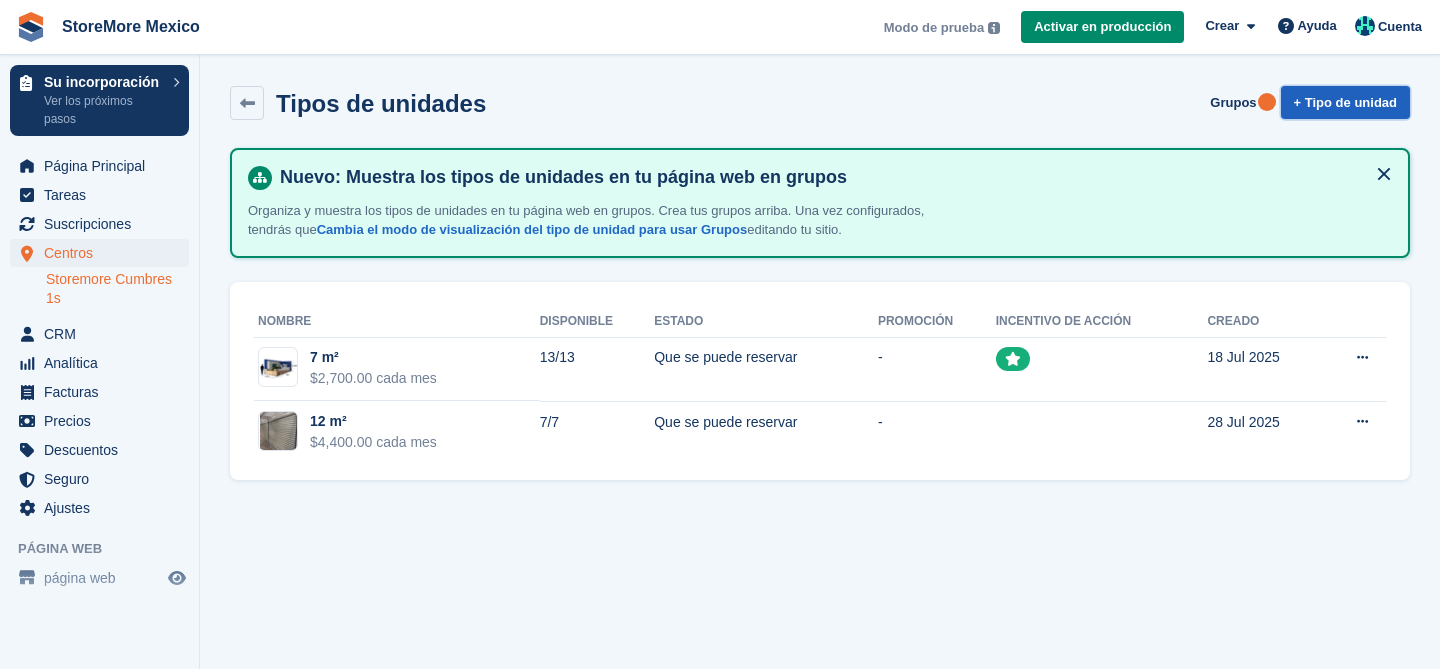 click on "+ Tipo de unidad" at bounding box center (1345, 102) 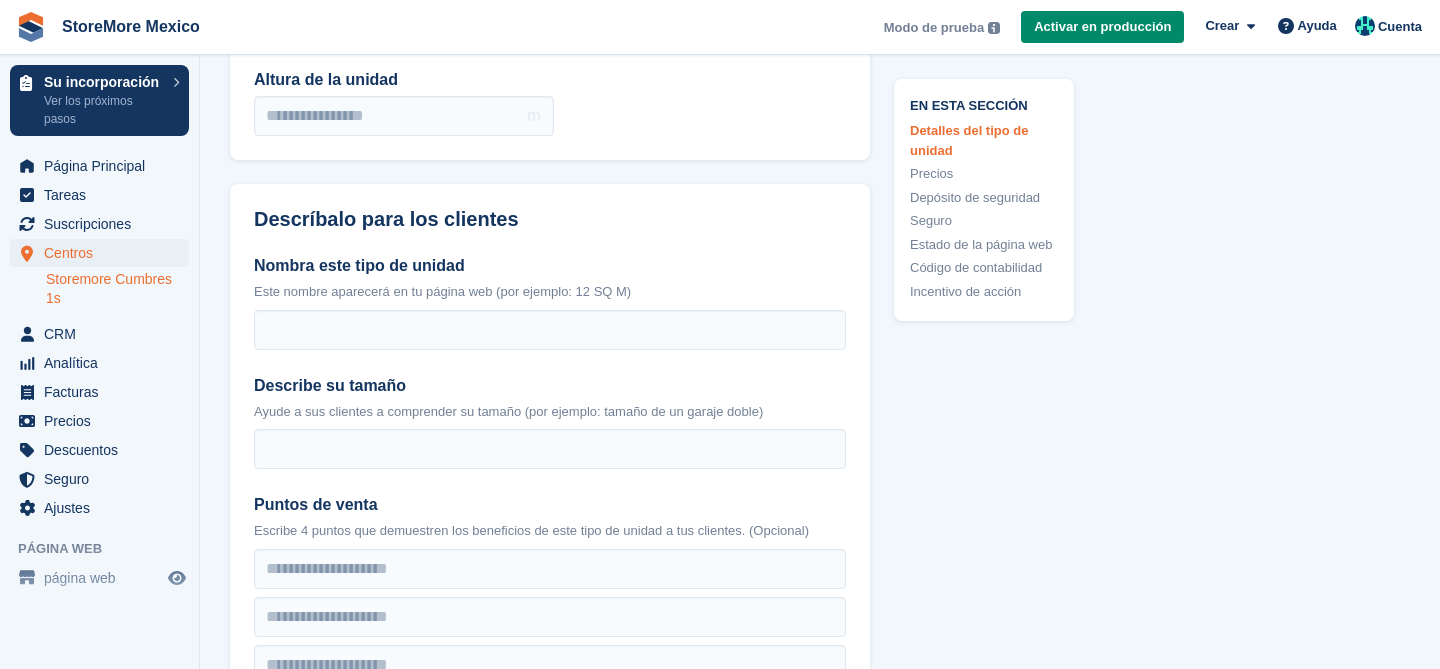 scroll, scrollTop: 355, scrollLeft: 0, axis: vertical 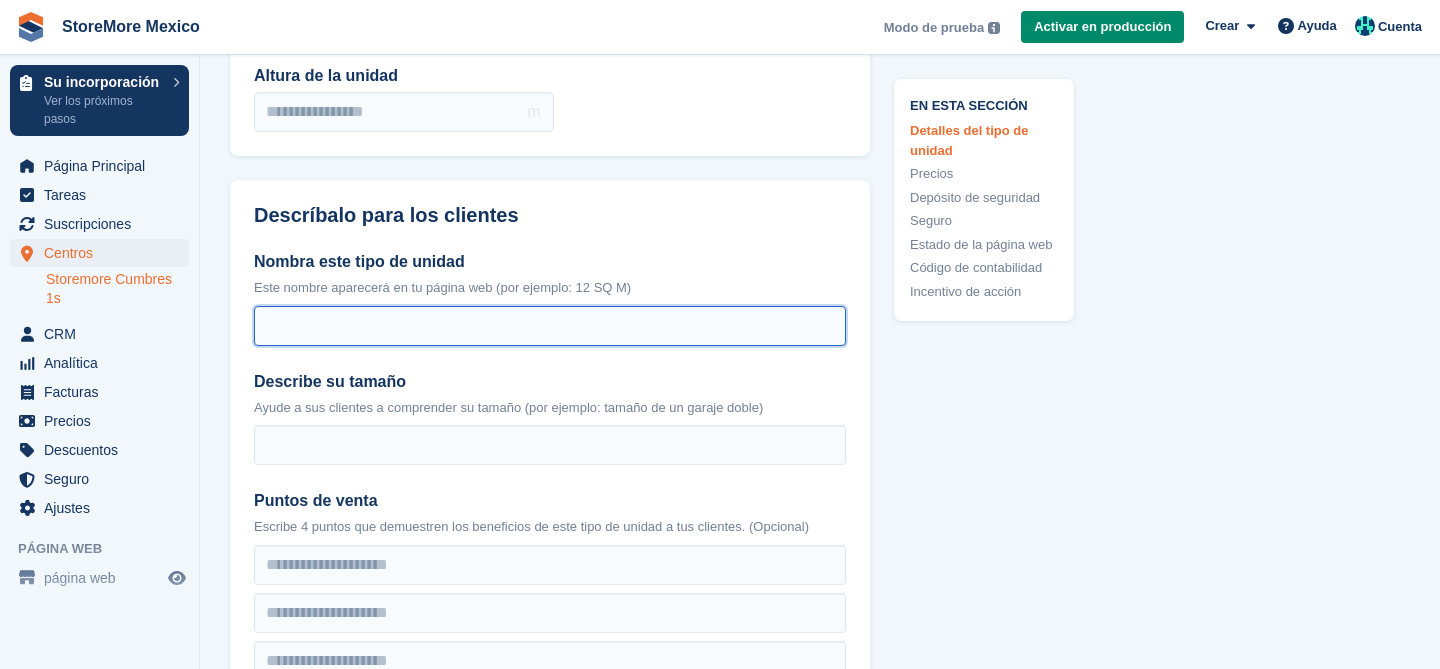 click on "Nombra este tipo de unidad" at bounding box center (550, 326) 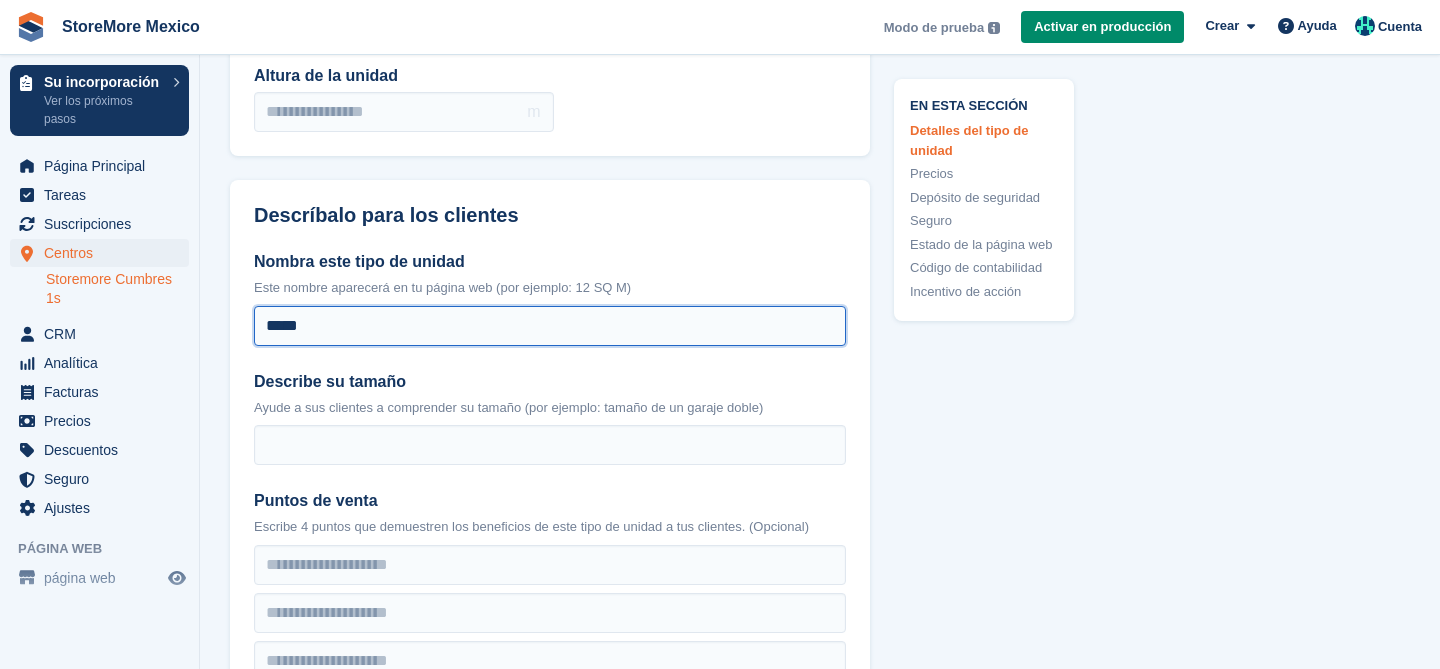 click on "*****" at bounding box center (550, 326) 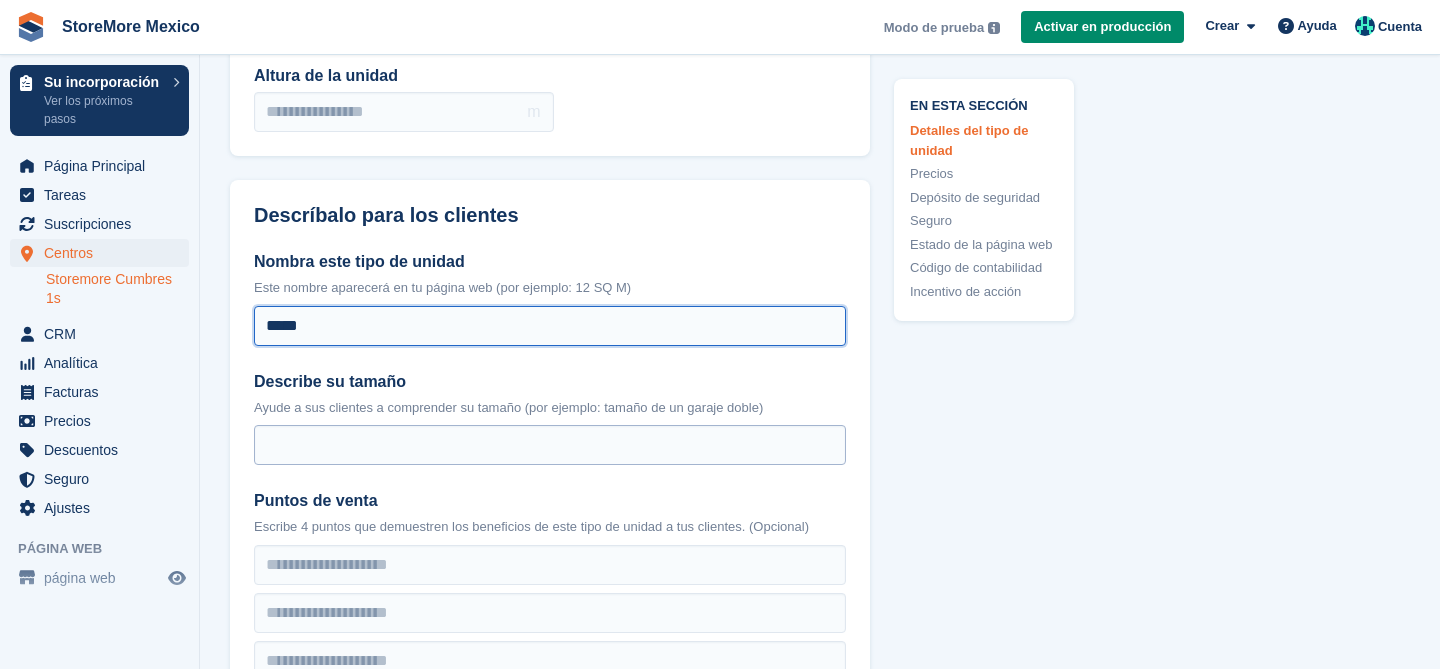 type on "*****" 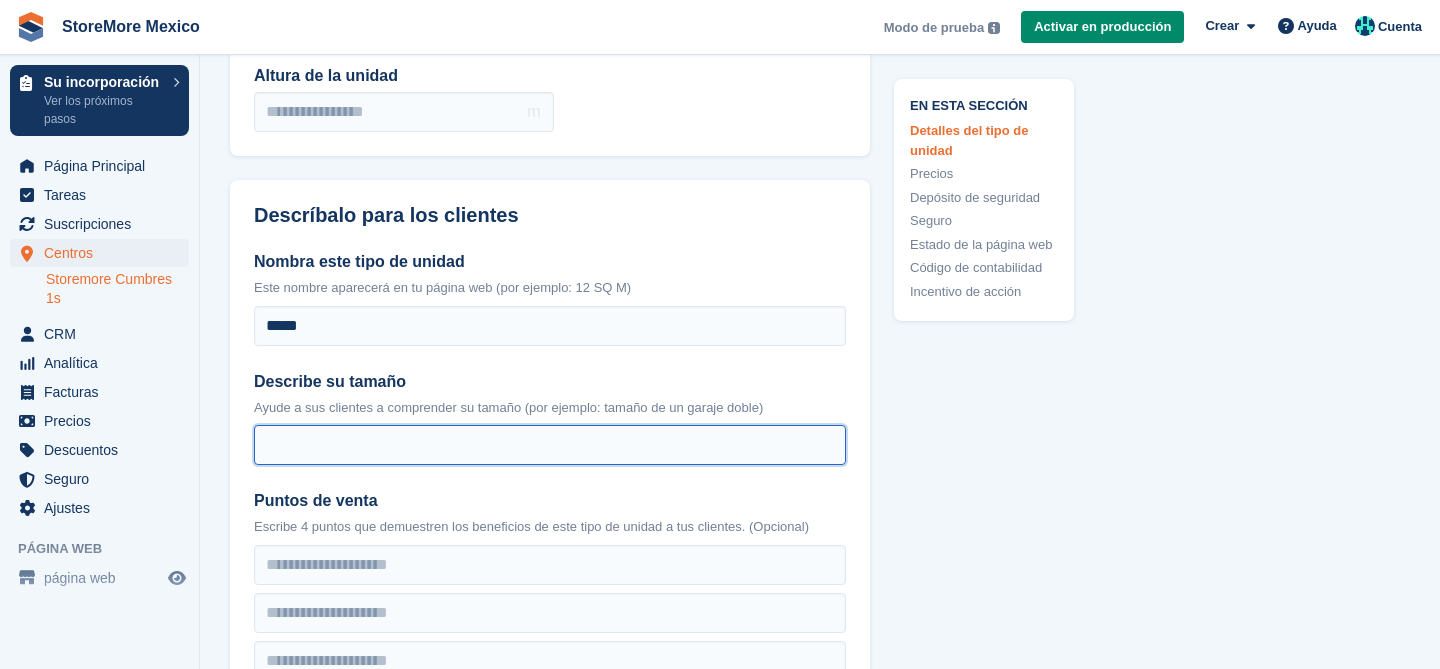 click on "Describe su tamaño" at bounding box center (550, 445) 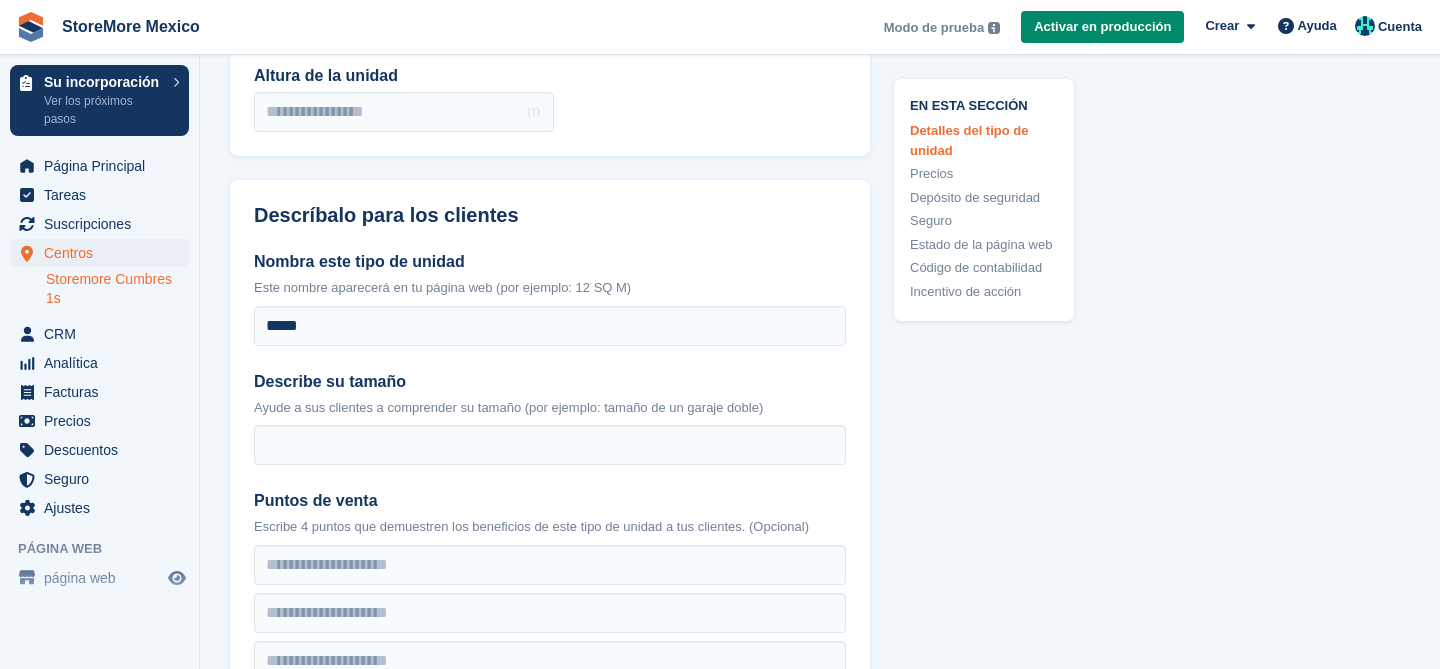 click on "Describe su tamaño" at bounding box center (550, 382) 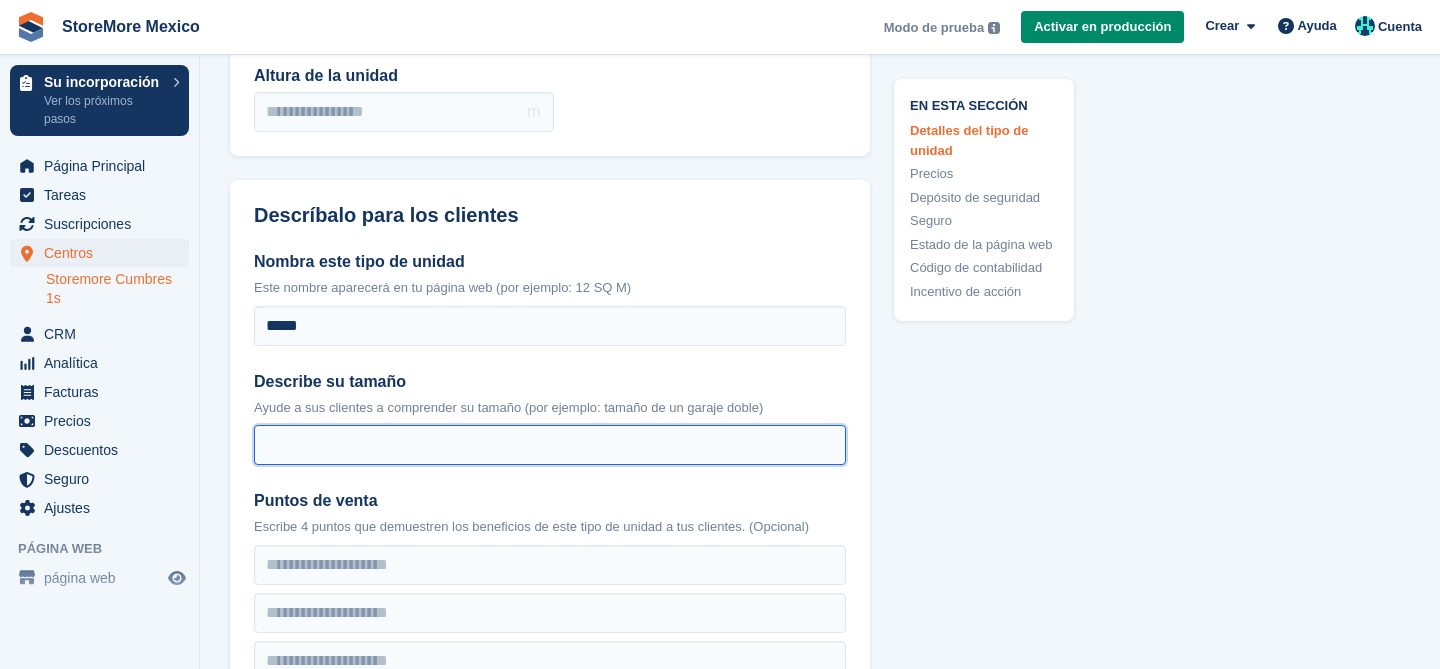 click on "Describe su tamaño" at bounding box center [550, 445] 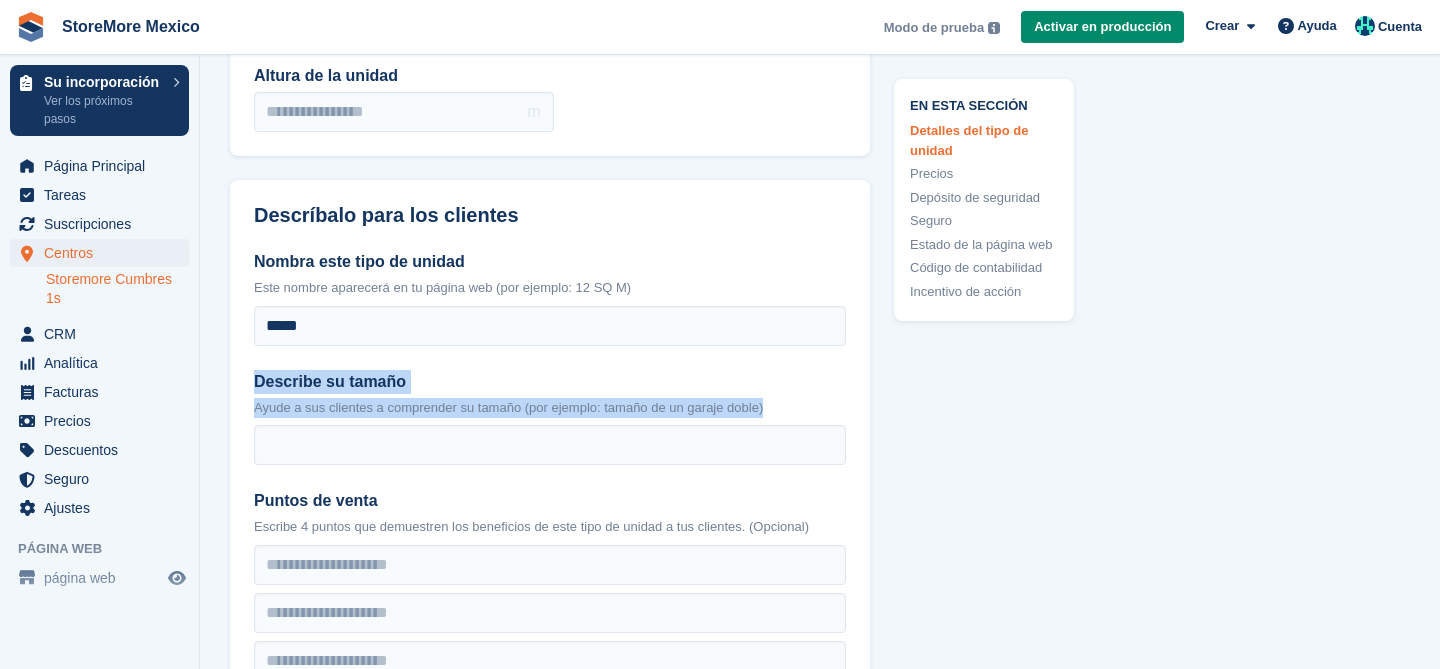 drag, startPoint x: 251, startPoint y: 375, endPoint x: 801, endPoint y: 404, distance: 550.76404 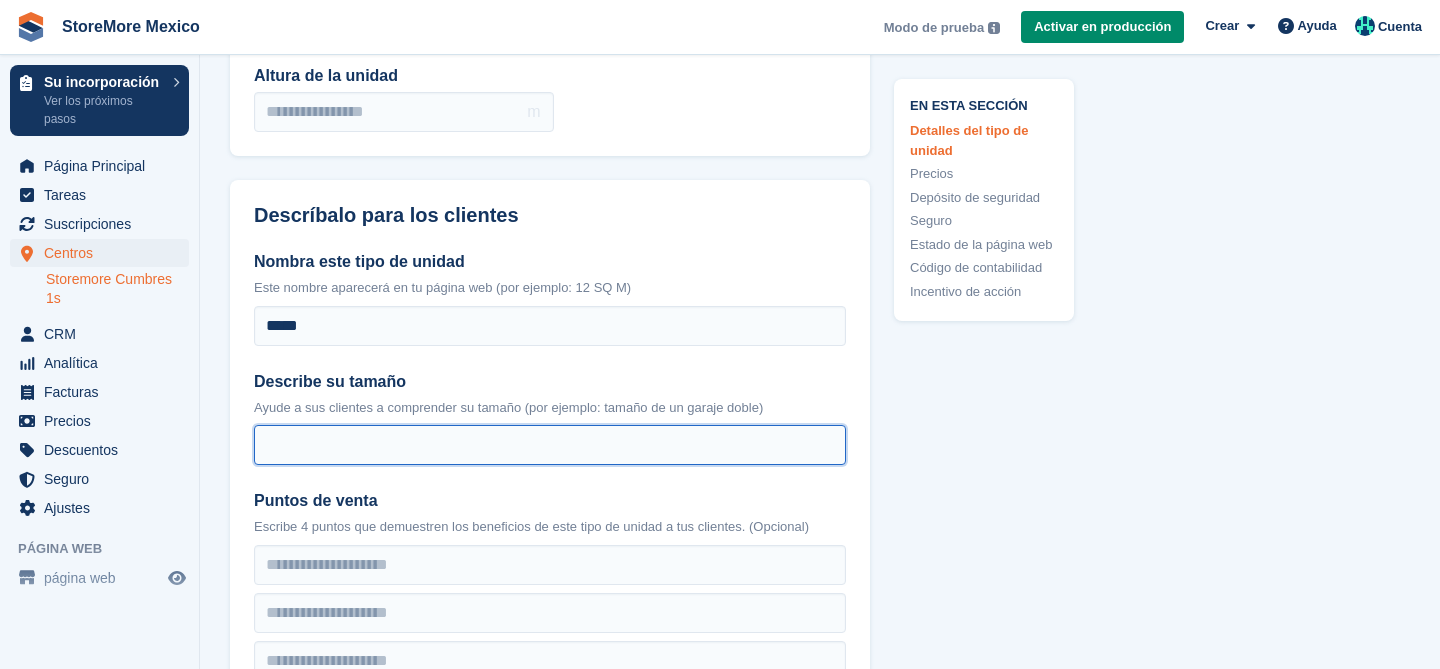 click on "Describe su tamaño" at bounding box center (550, 445) 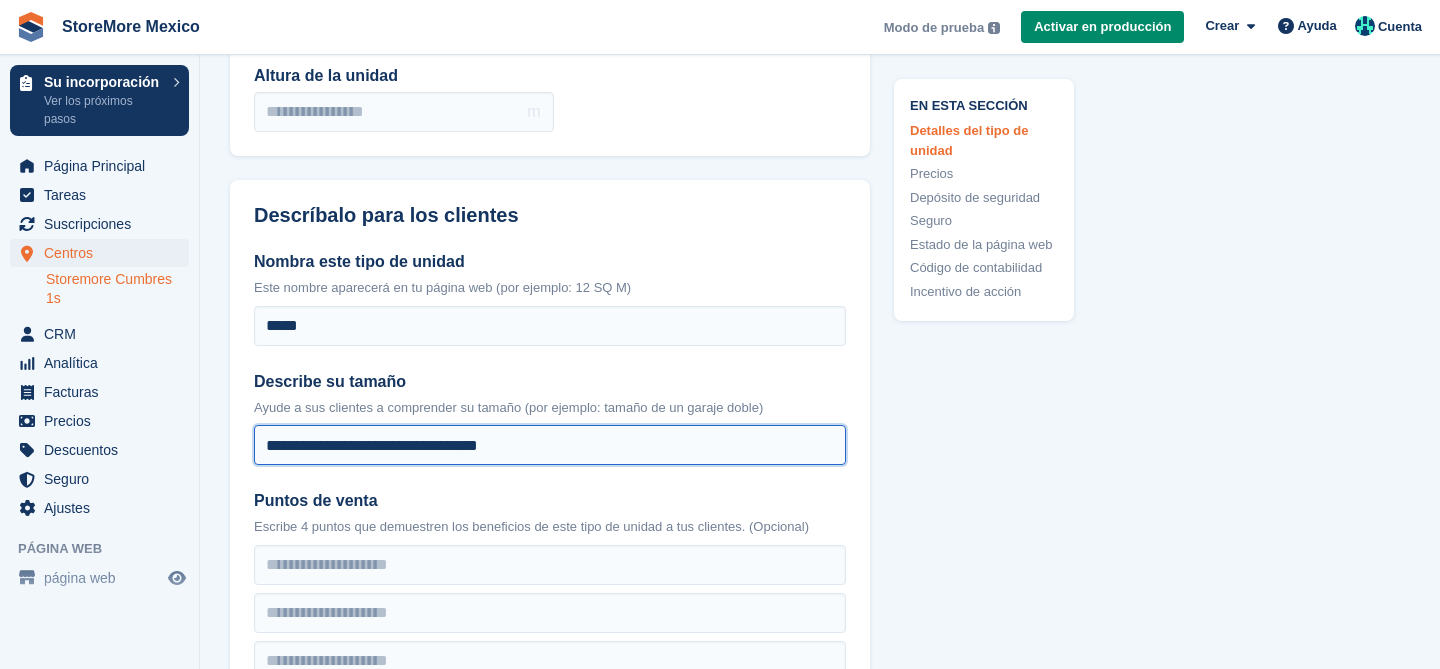 type on "**********" 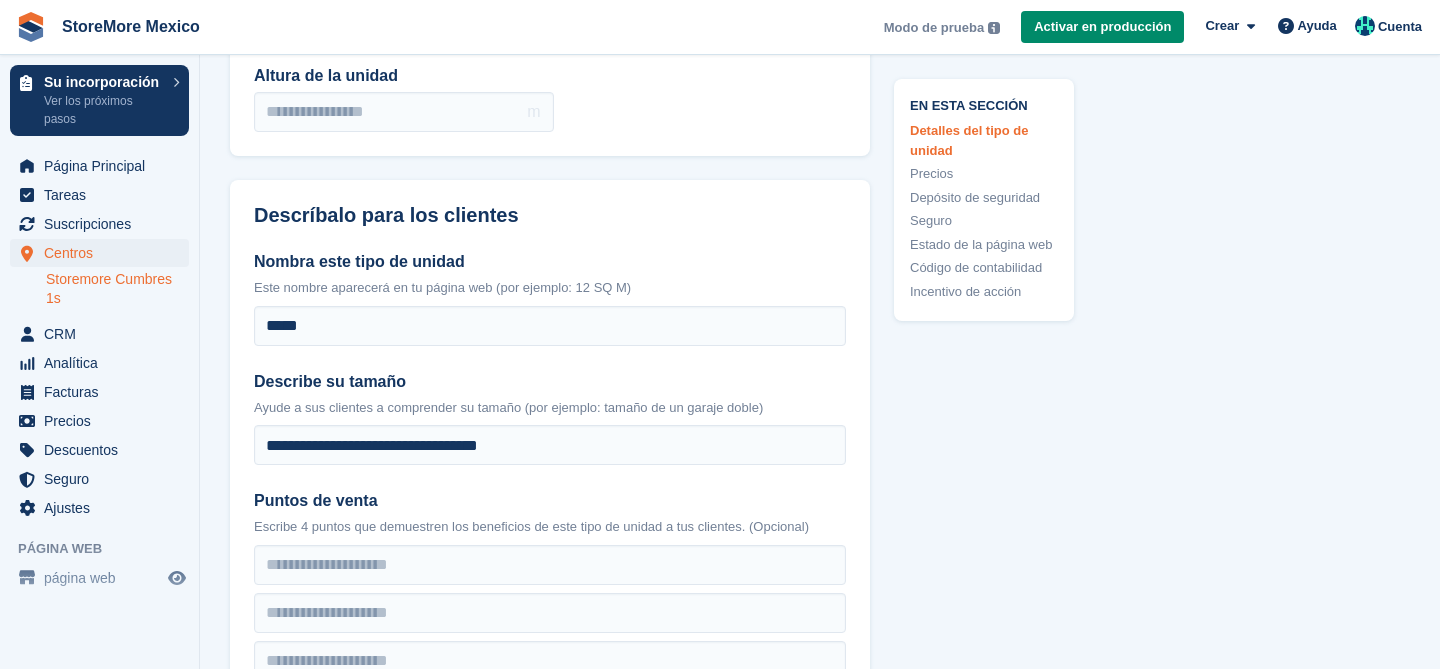 click on "Ayude a sus clientes a comprender su tamaño (por ejemplo: tamaño de un garaje doble)" at bounding box center [550, 408] 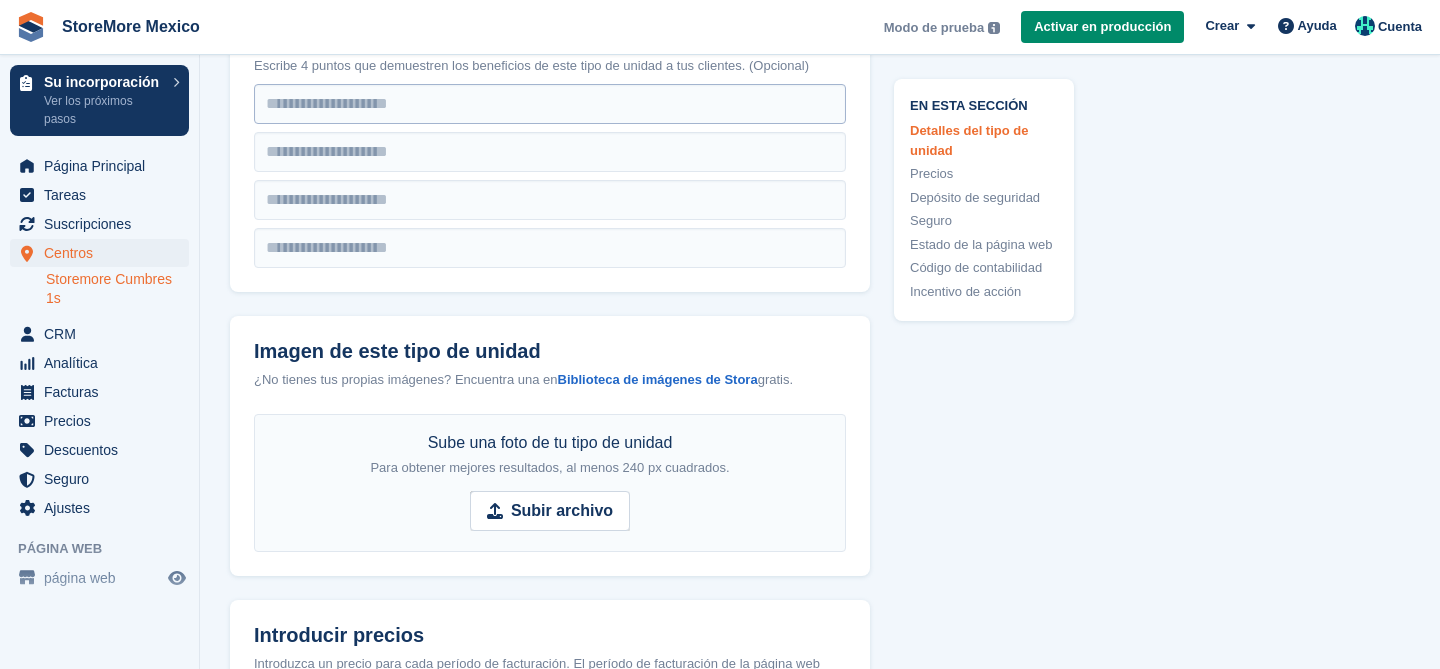 scroll, scrollTop: 659, scrollLeft: 0, axis: vertical 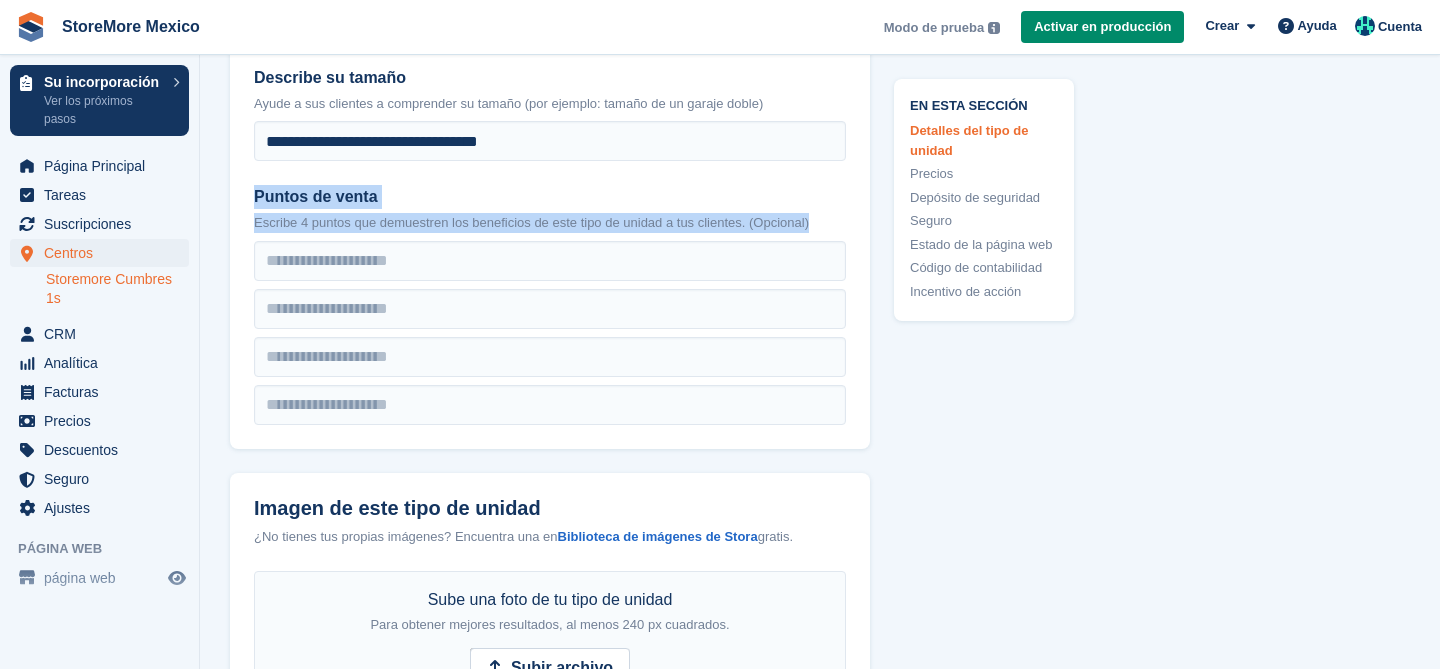 drag, startPoint x: 256, startPoint y: 191, endPoint x: 847, endPoint y: 230, distance: 592.2854 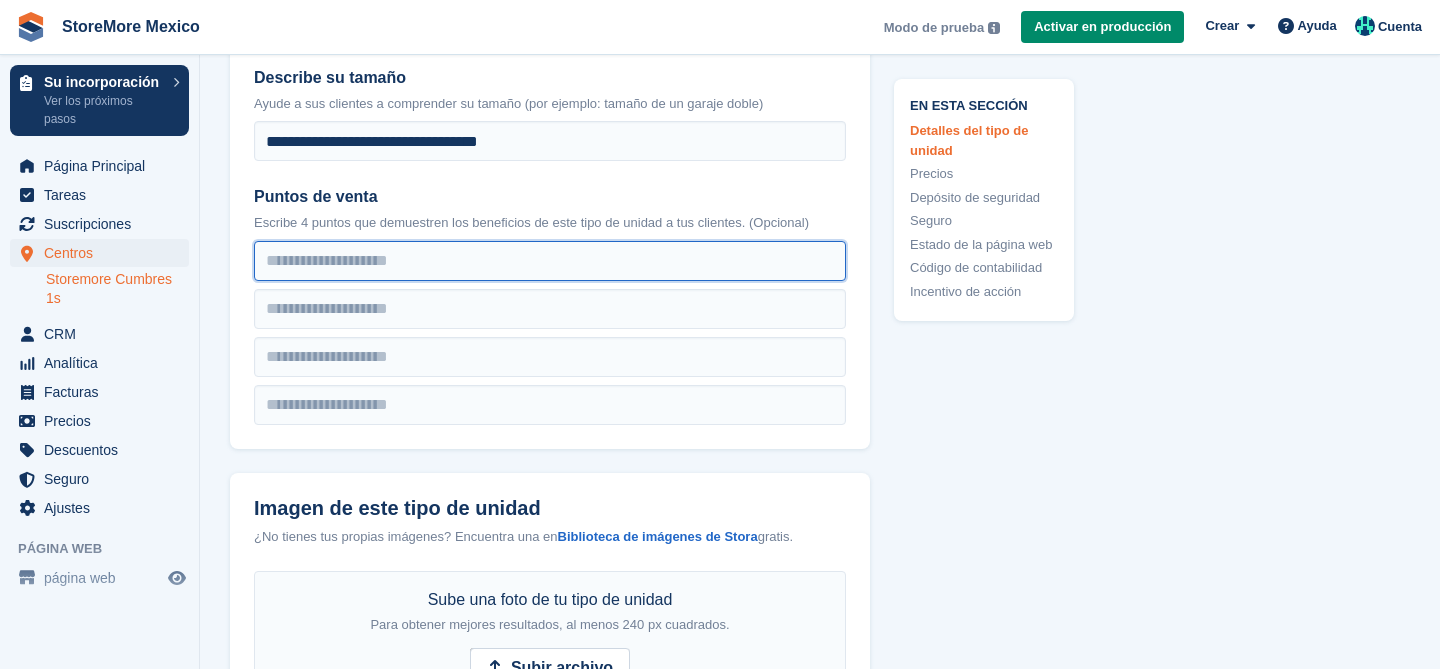 click at bounding box center (550, 261) 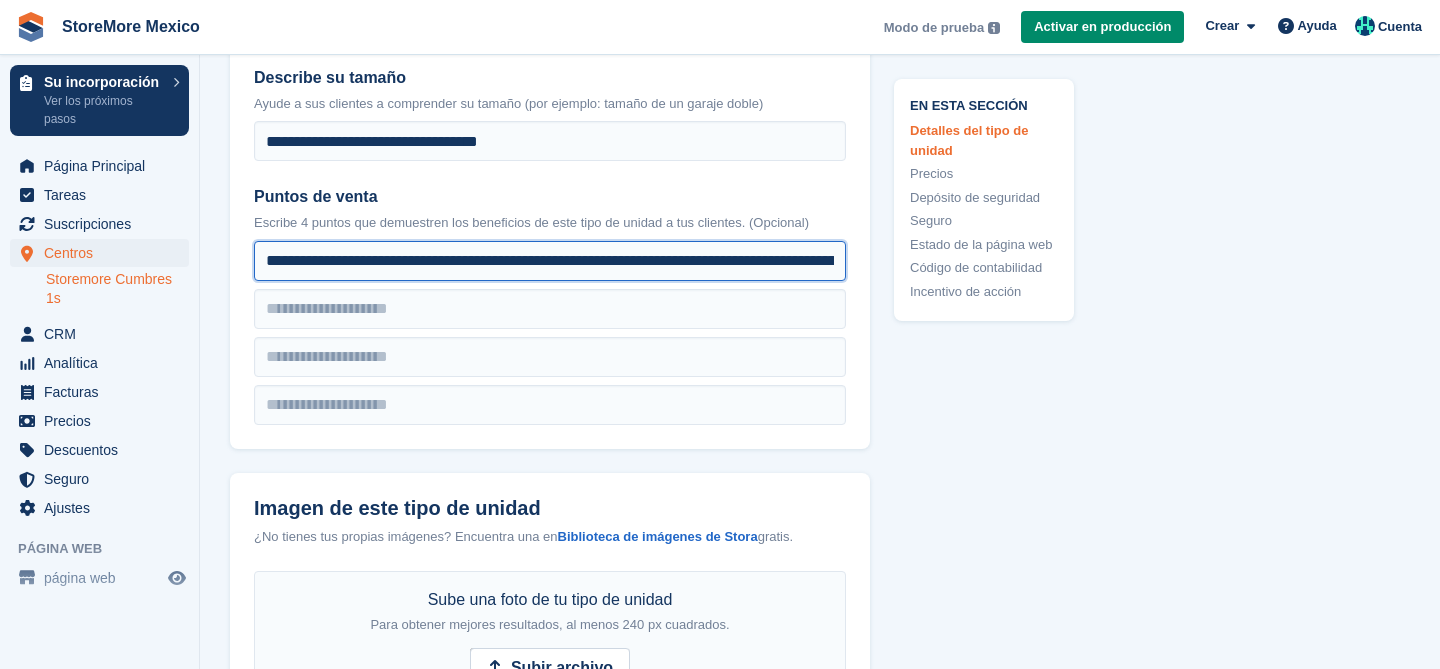 scroll, scrollTop: 0, scrollLeft: 224, axis: horizontal 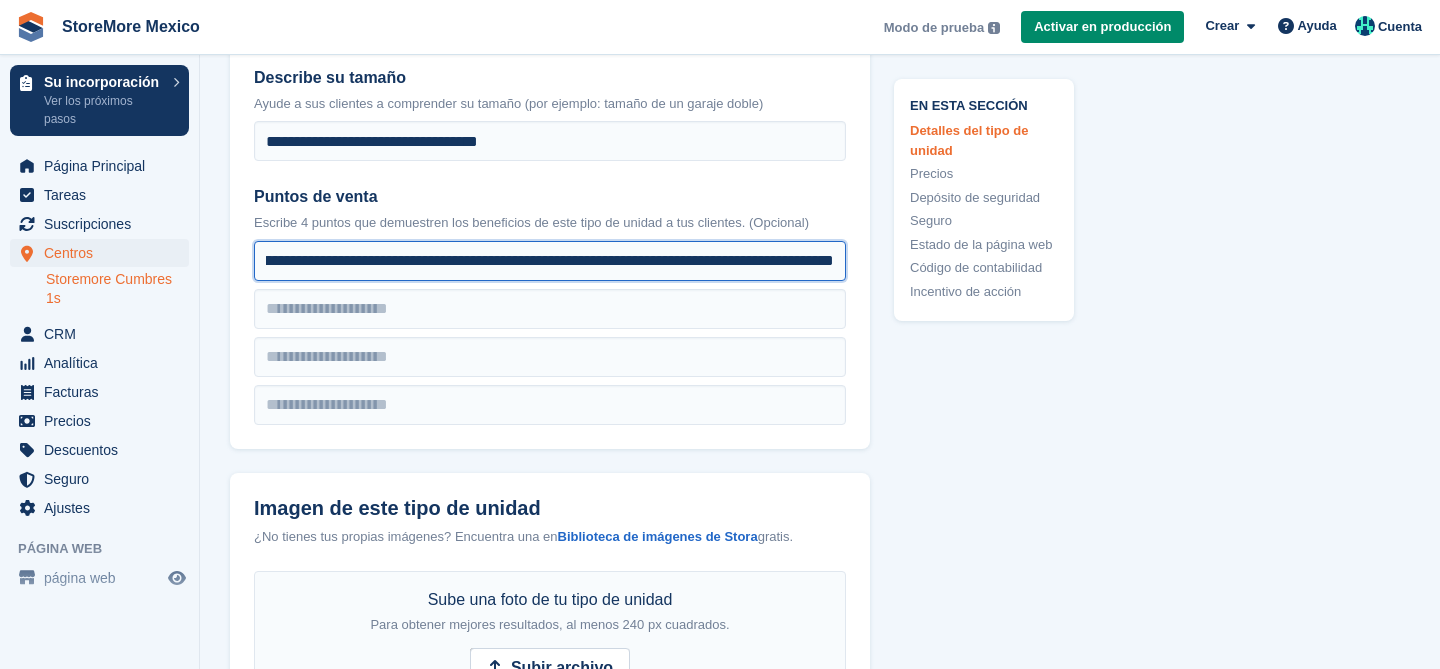 type on "**********" 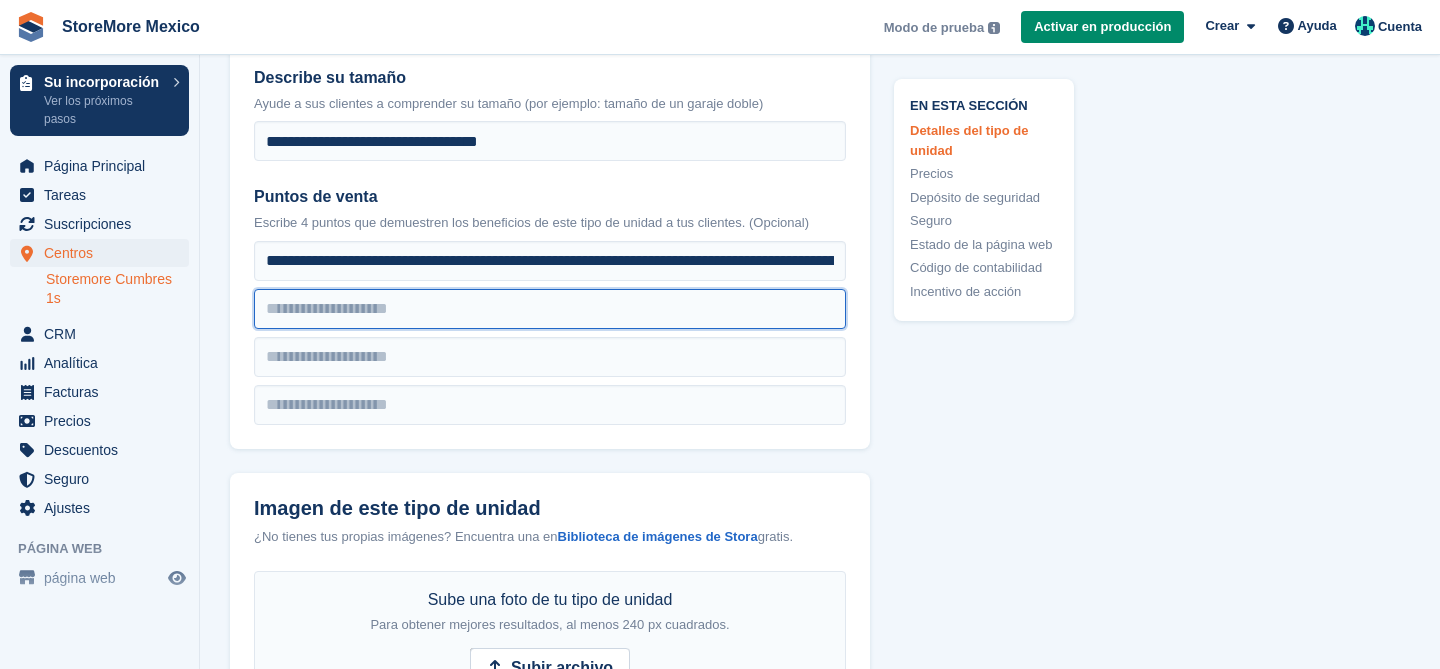 click at bounding box center (550, 261) 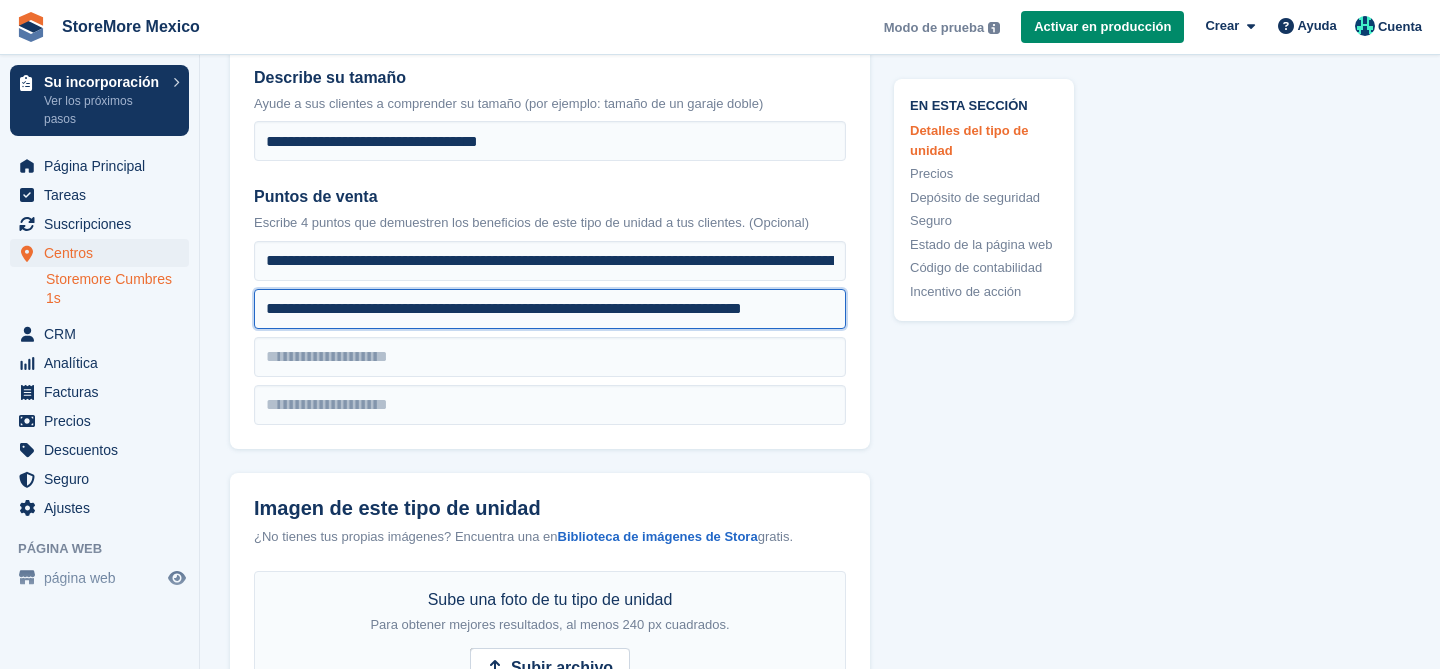 scroll, scrollTop: 0, scrollLeft: 26, axis: horizontal 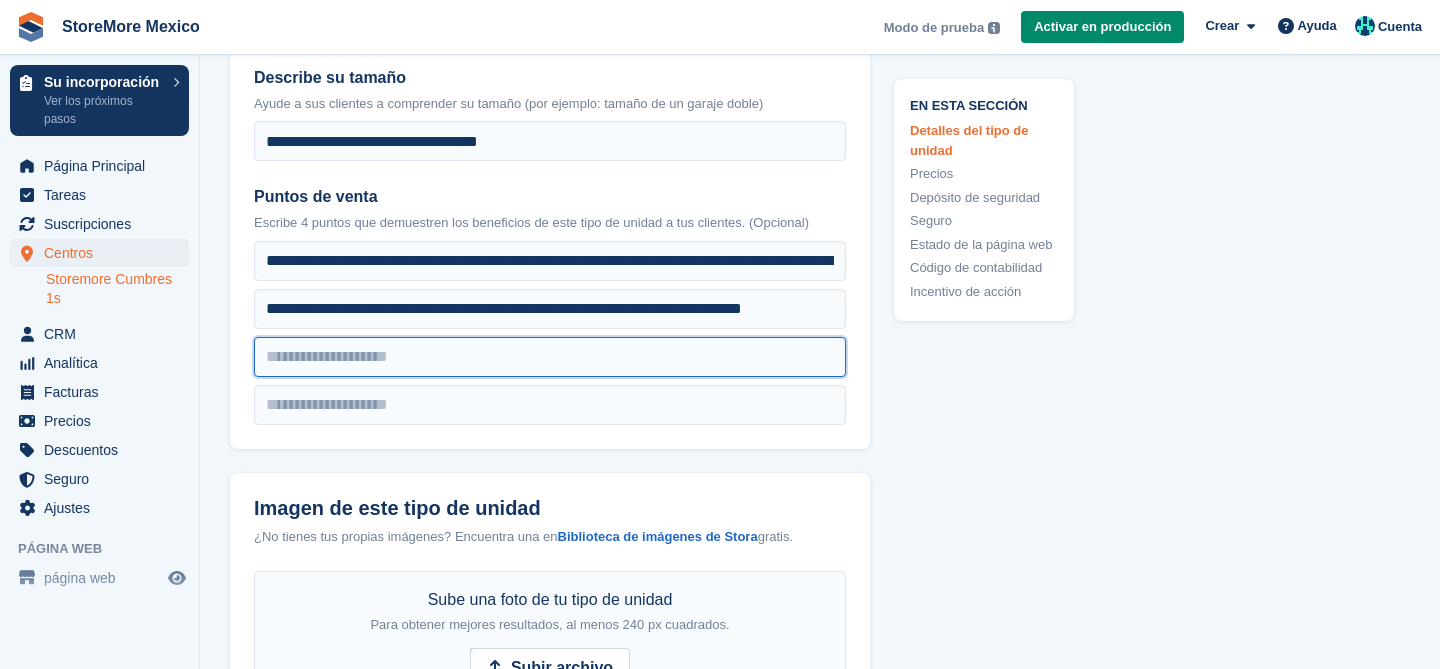 click at bounding box center [550, 261] 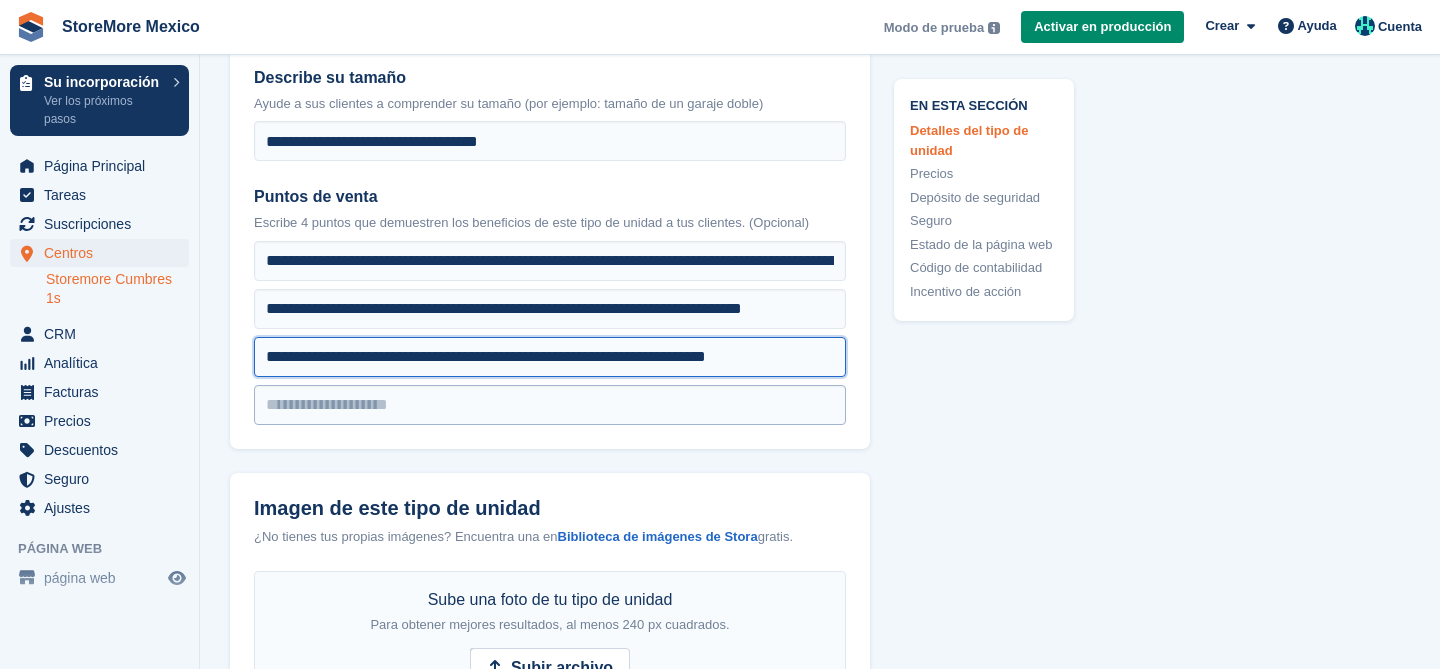 type on "**********" 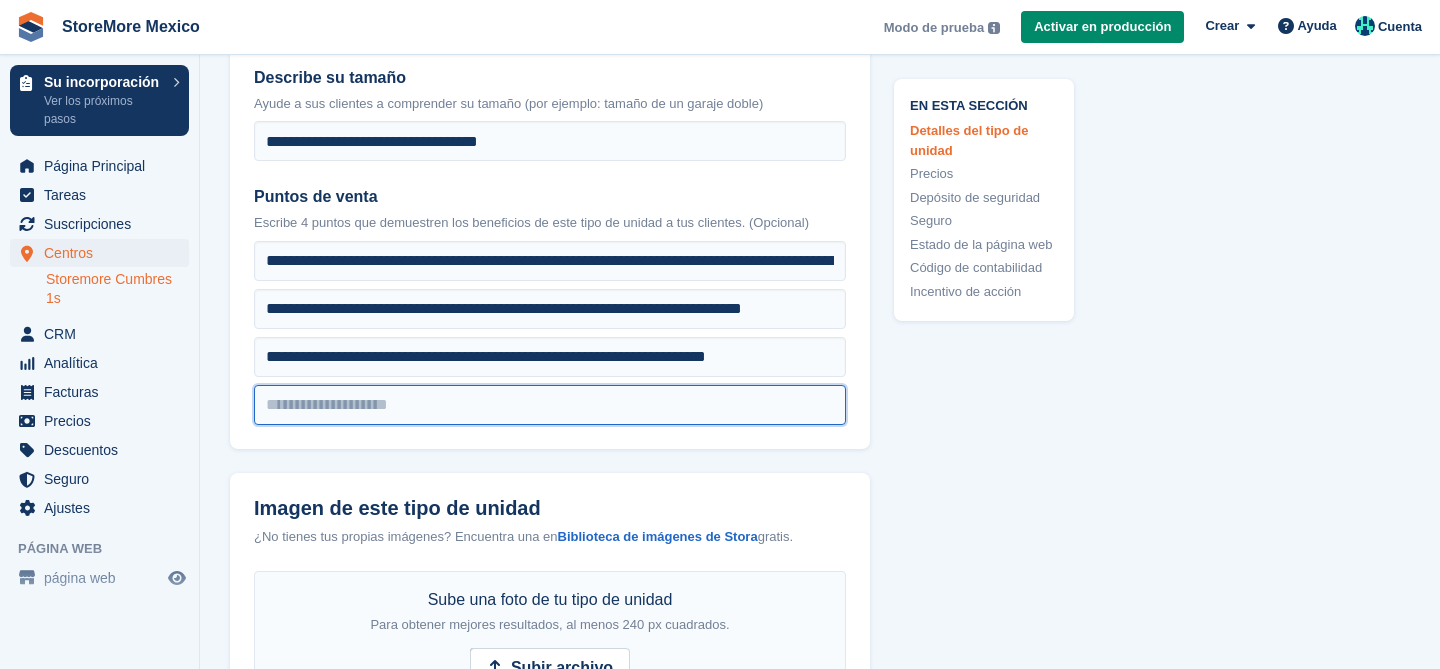click at bounding box center (550, 261) 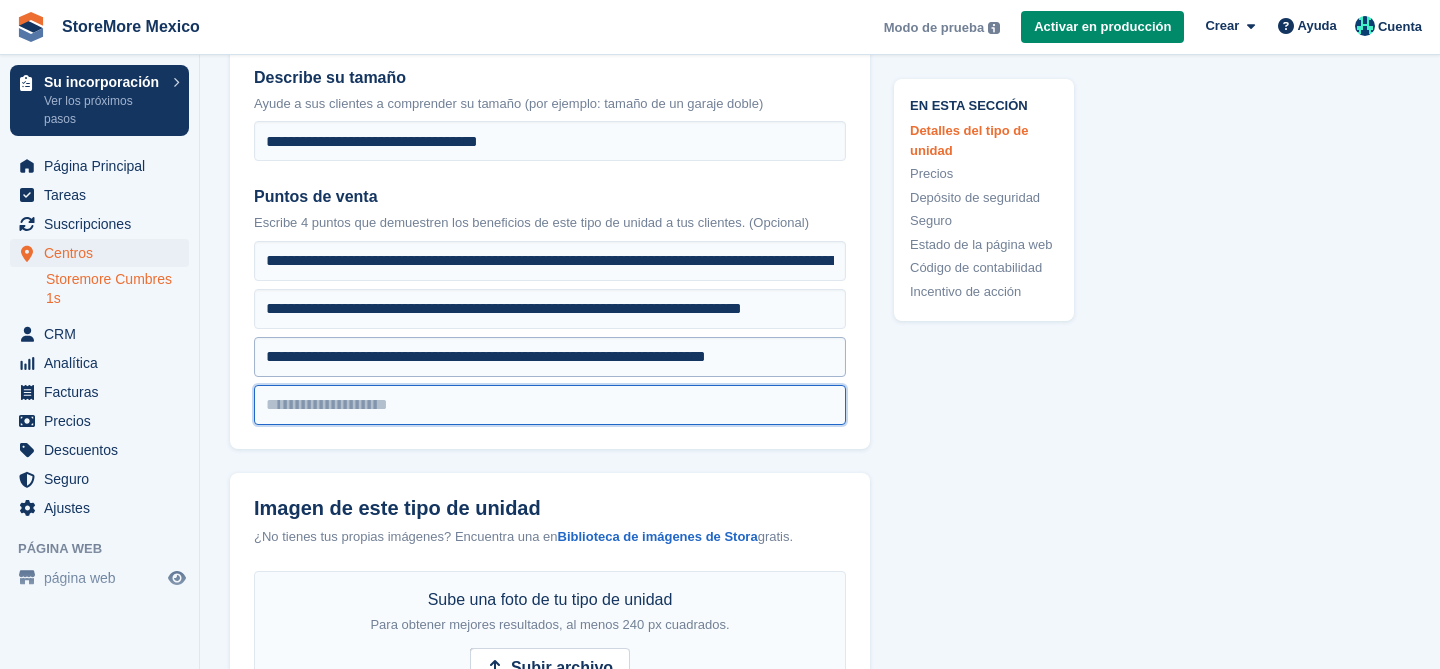 paste on "**********" 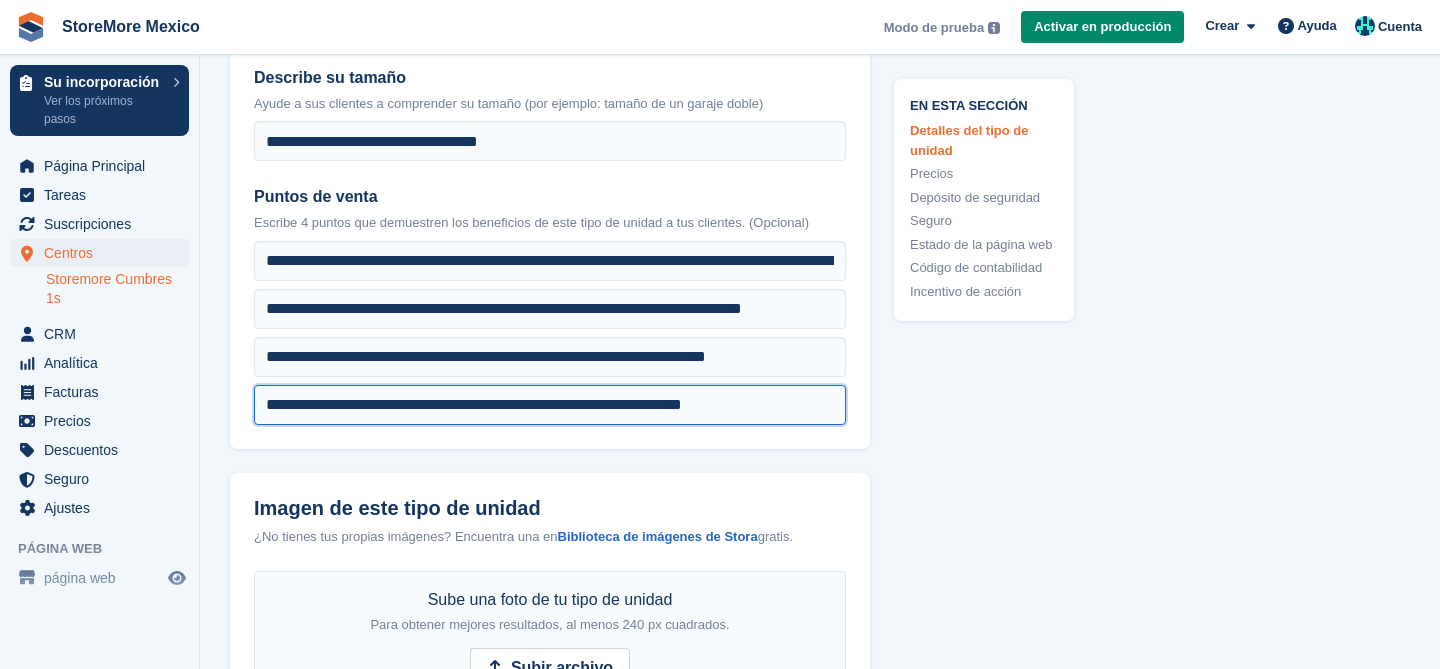 type on "**********" 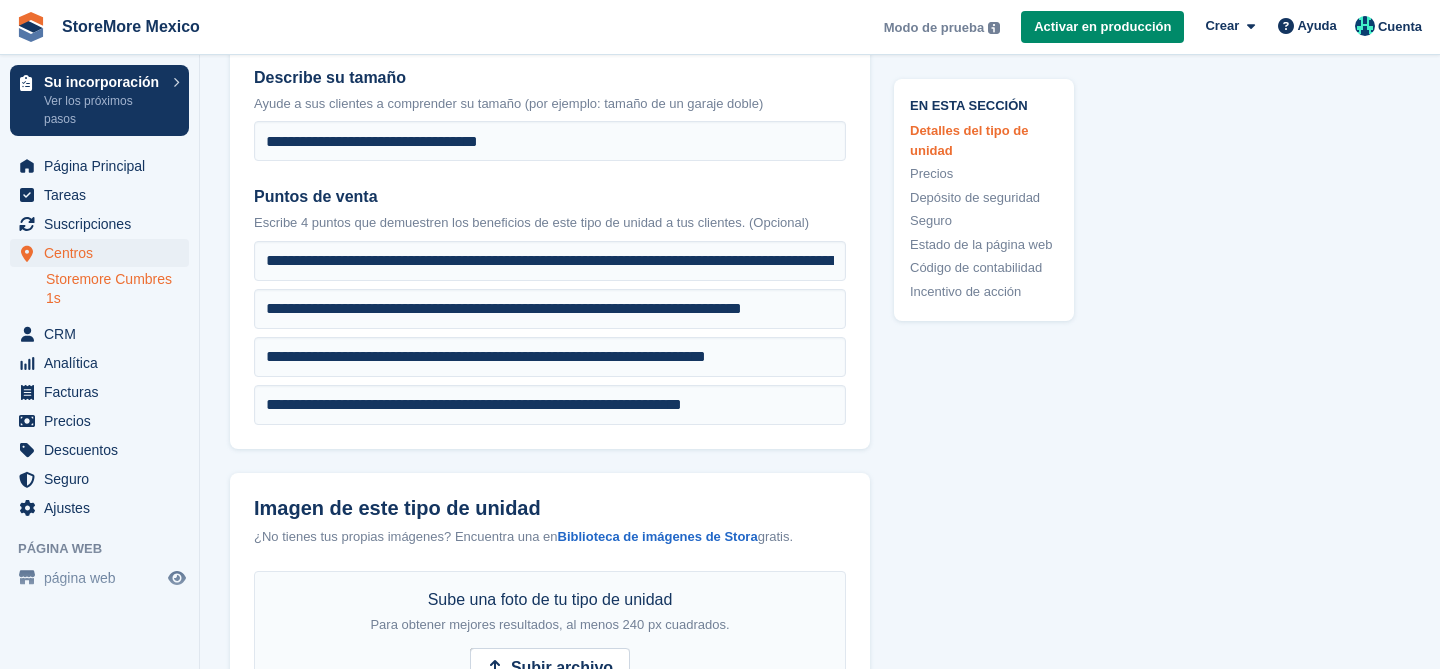 click on "**********" at bounding box center (550, 120) 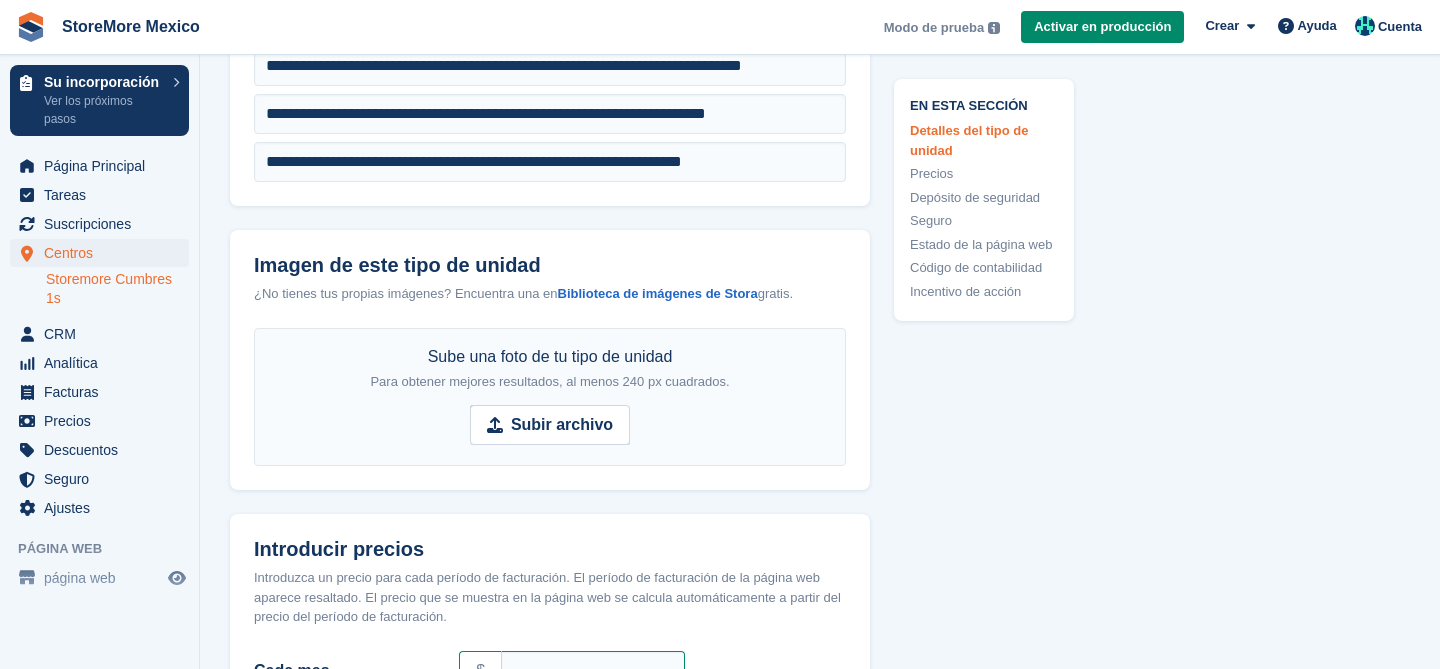 scroll, scrollTop: 911, scrollLeft: 0, axis: vertical 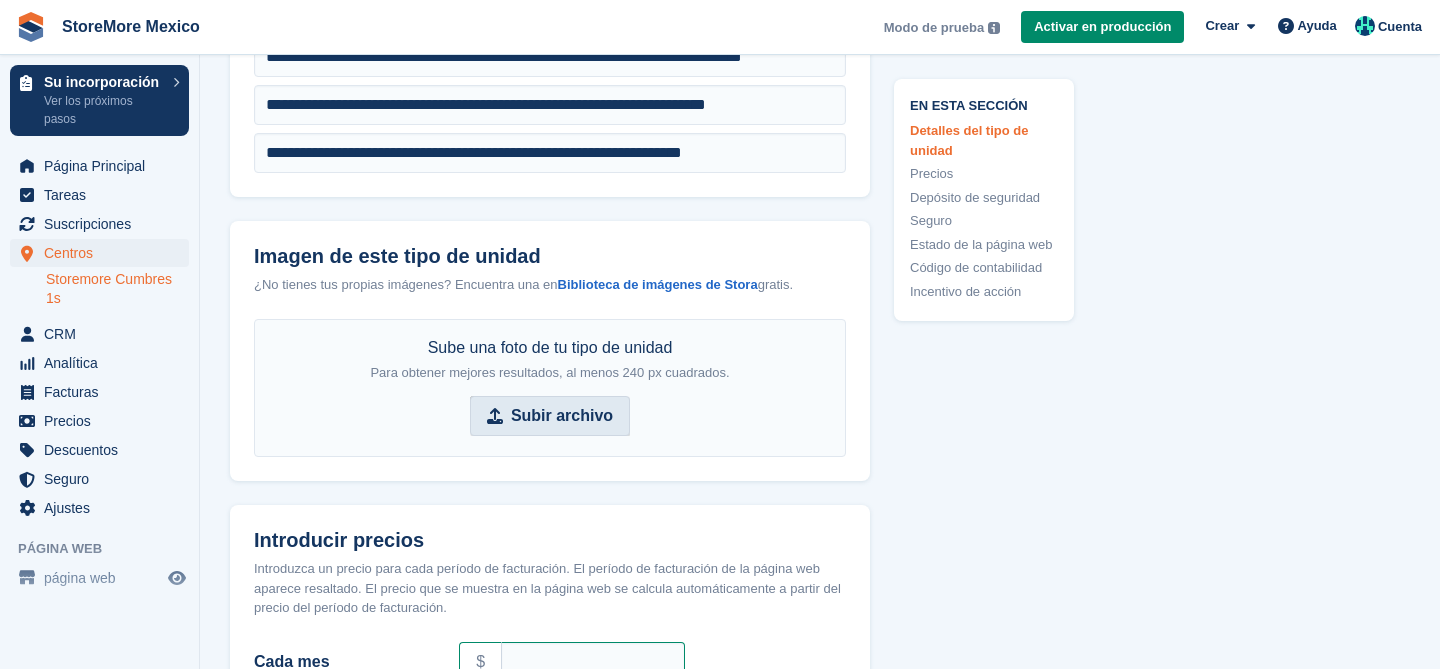 click on "Subir archivo" at bounding box center [562, 416] 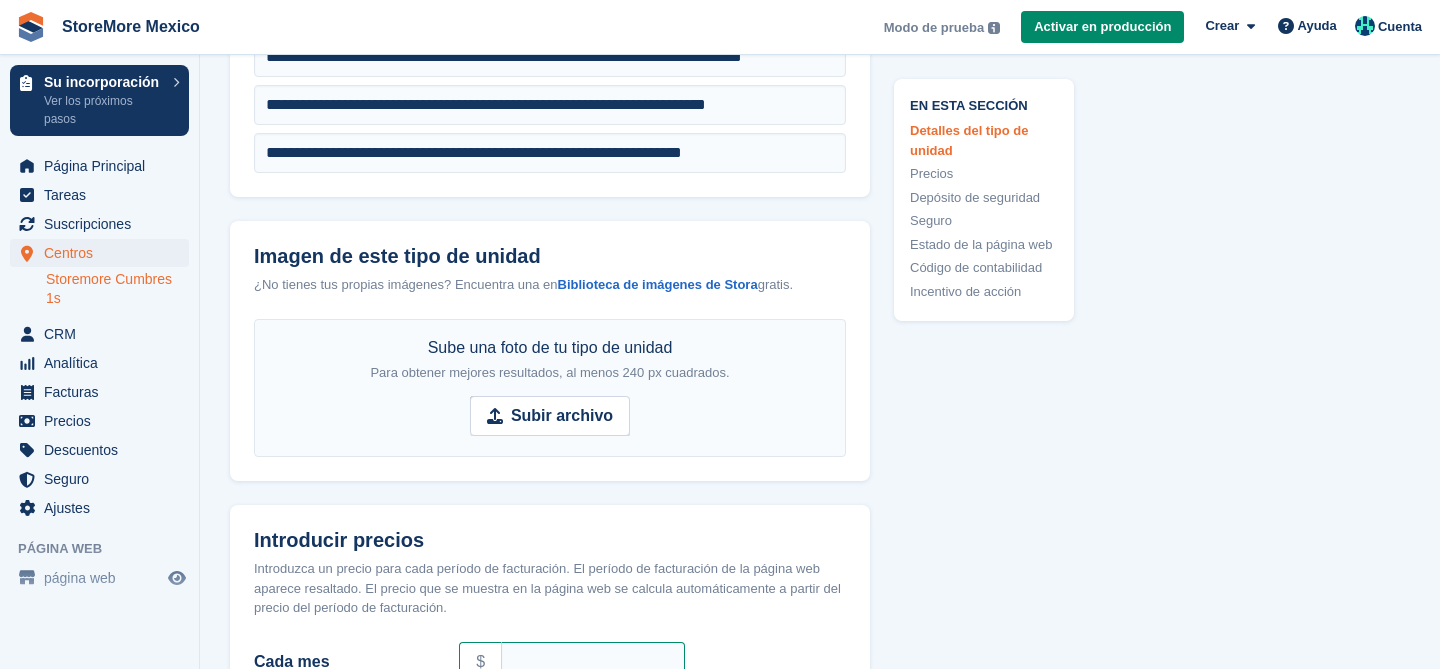 scroll, scrollTop: 833, scrollLeft: 0, axis: vertical 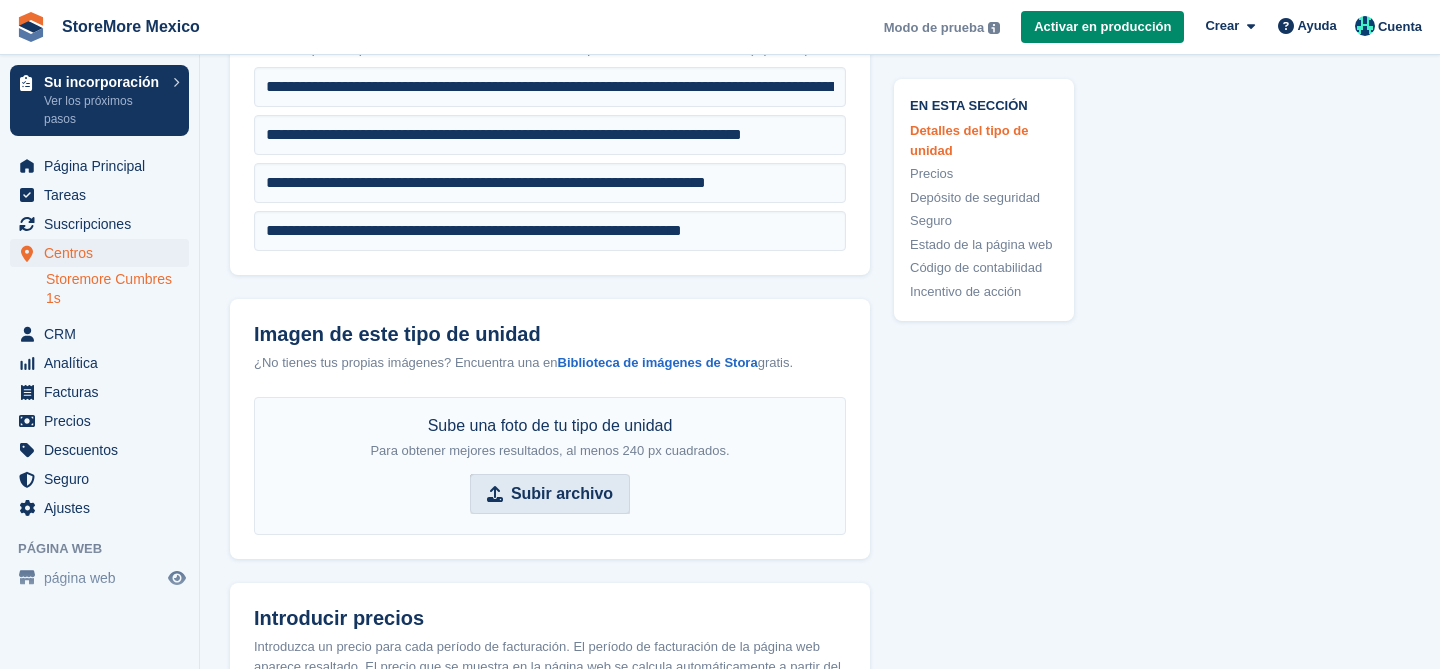 click on "Subir archivo" at bounding box center [550, 494] 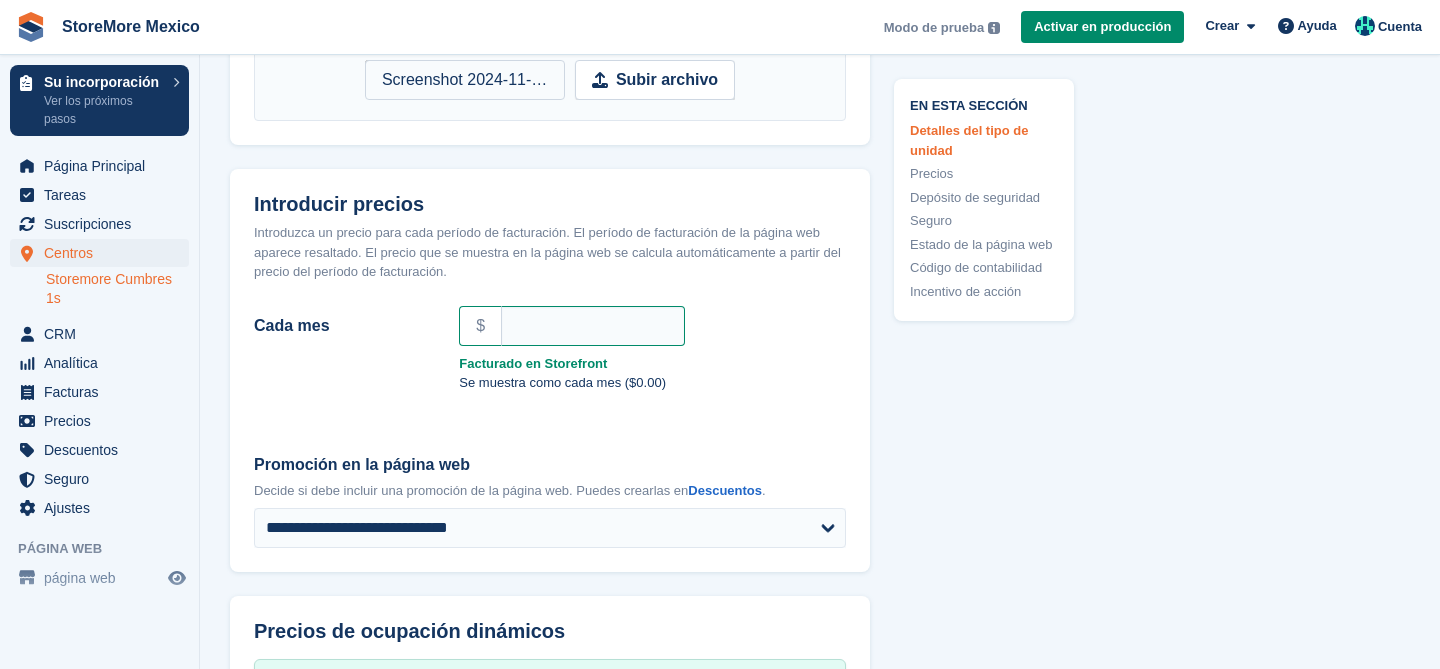 scroll, scrollTop: 1248, scrollLeft: 0, axis: vertical 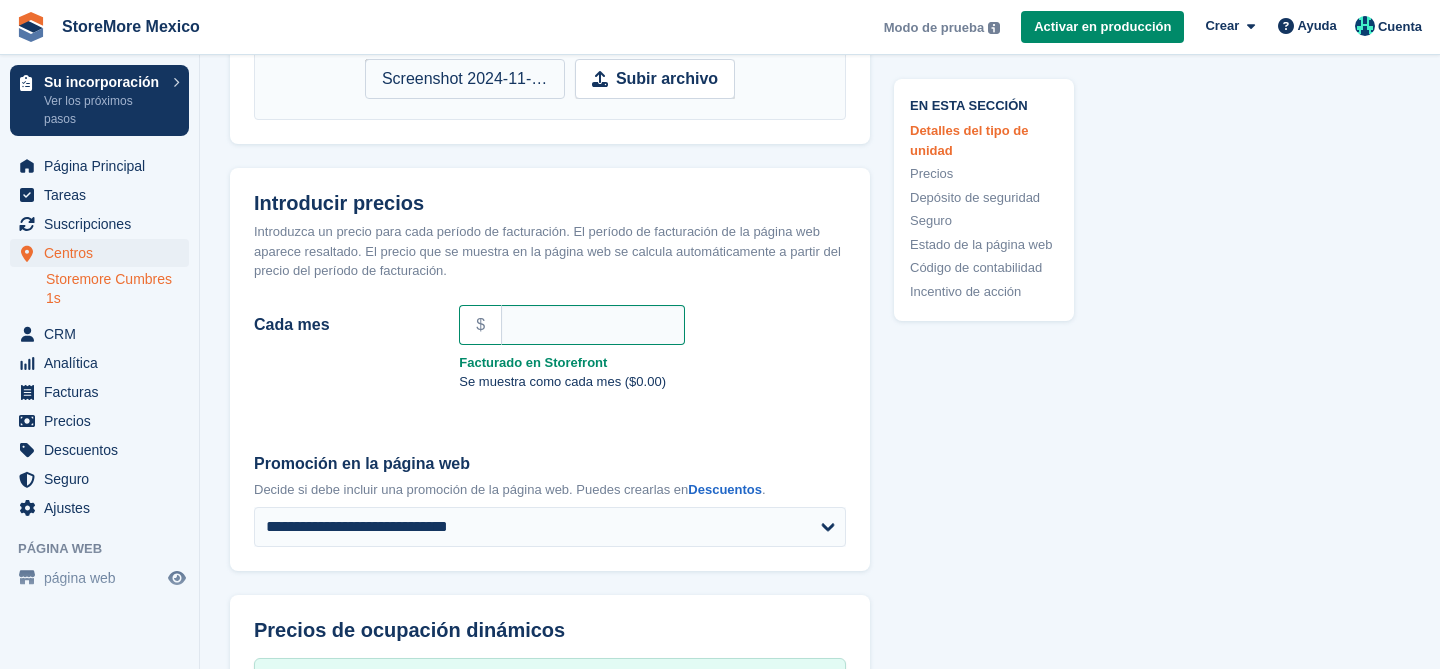 click on "$" at bounding box center (652, 325) 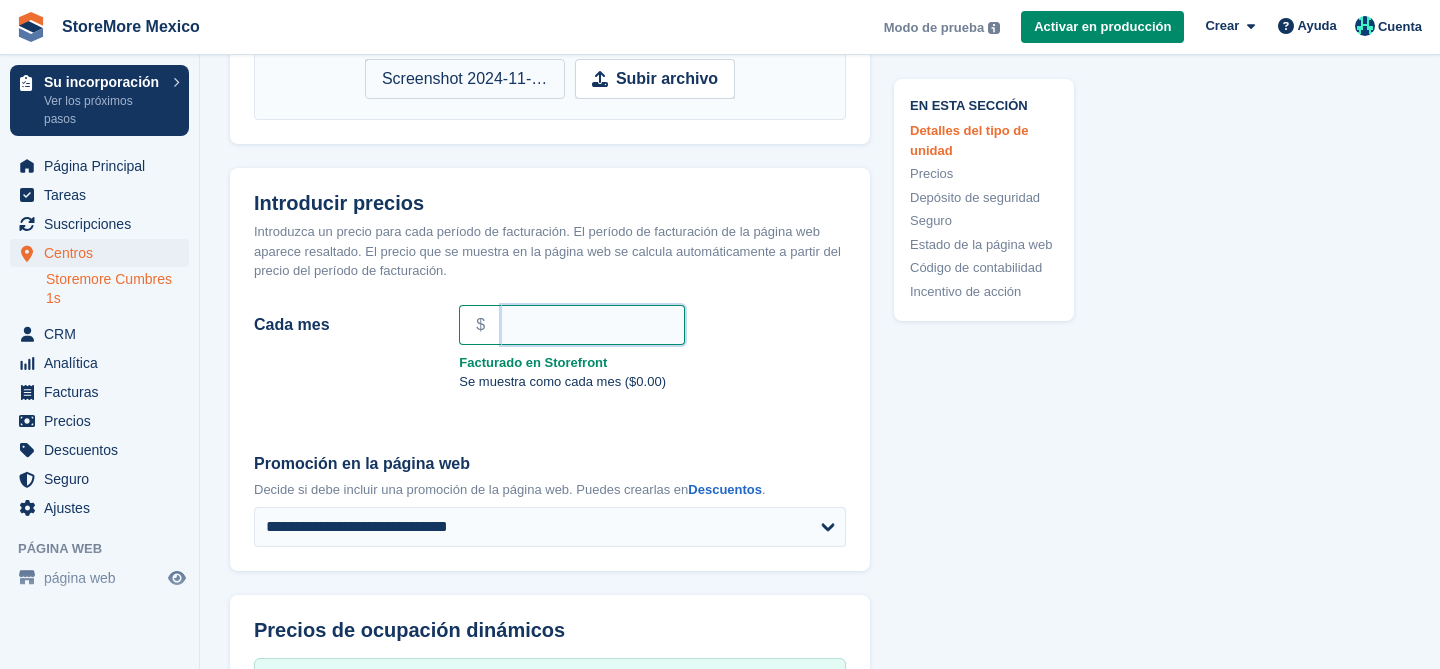 click on "Cada mes" at bounding box center (593, 325) 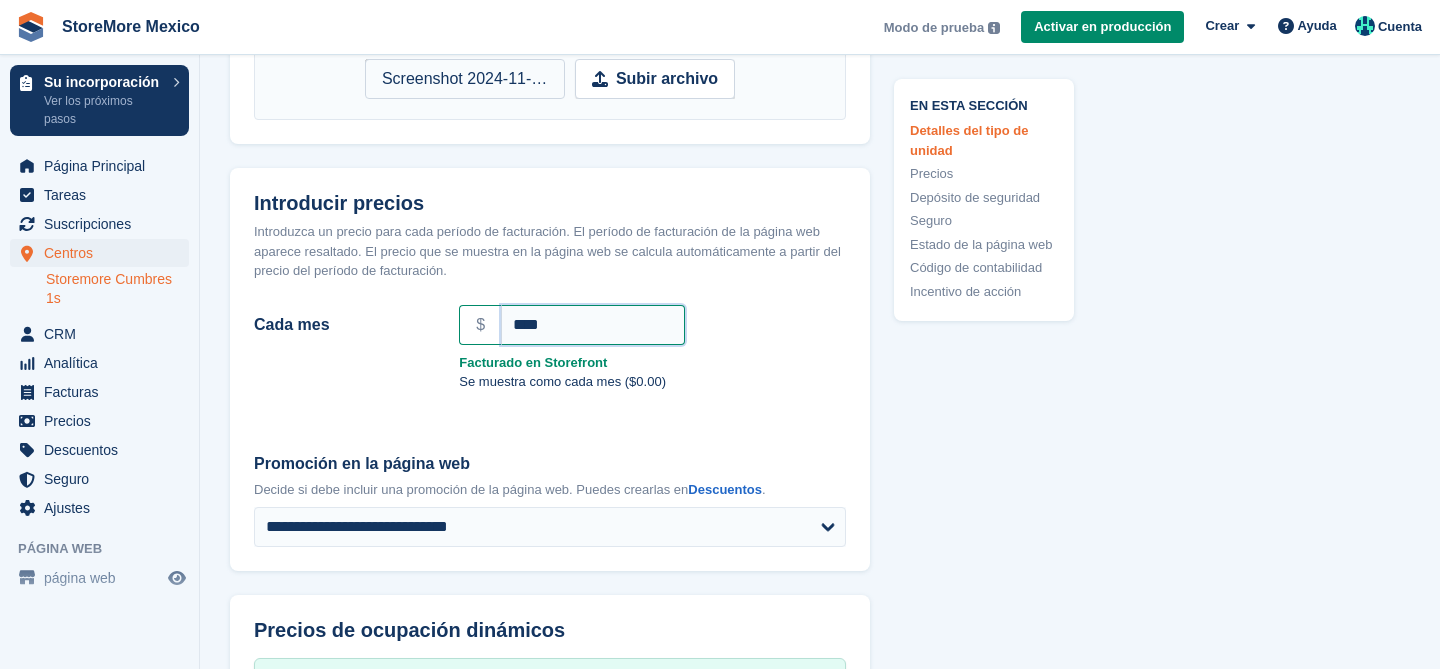 type on "****" 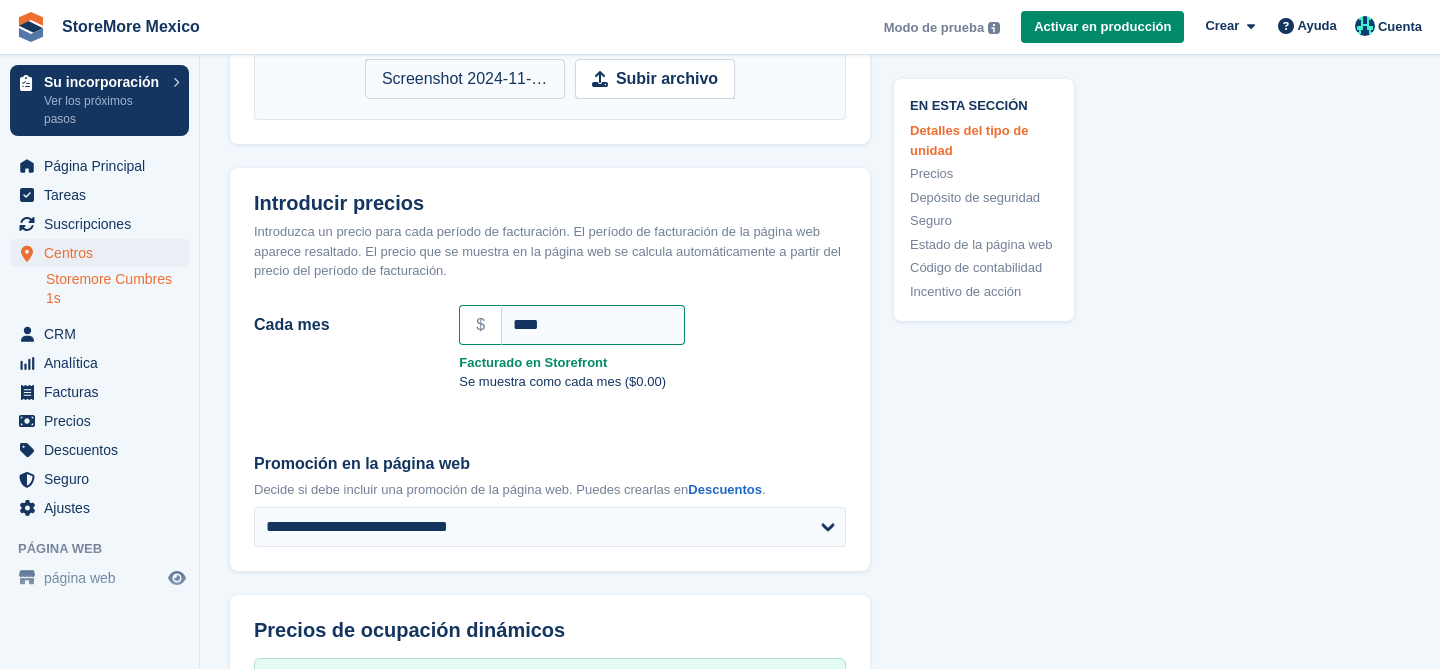 click on "Se muestra como cada mes ($0.00)" at bounding box center (550, 386) 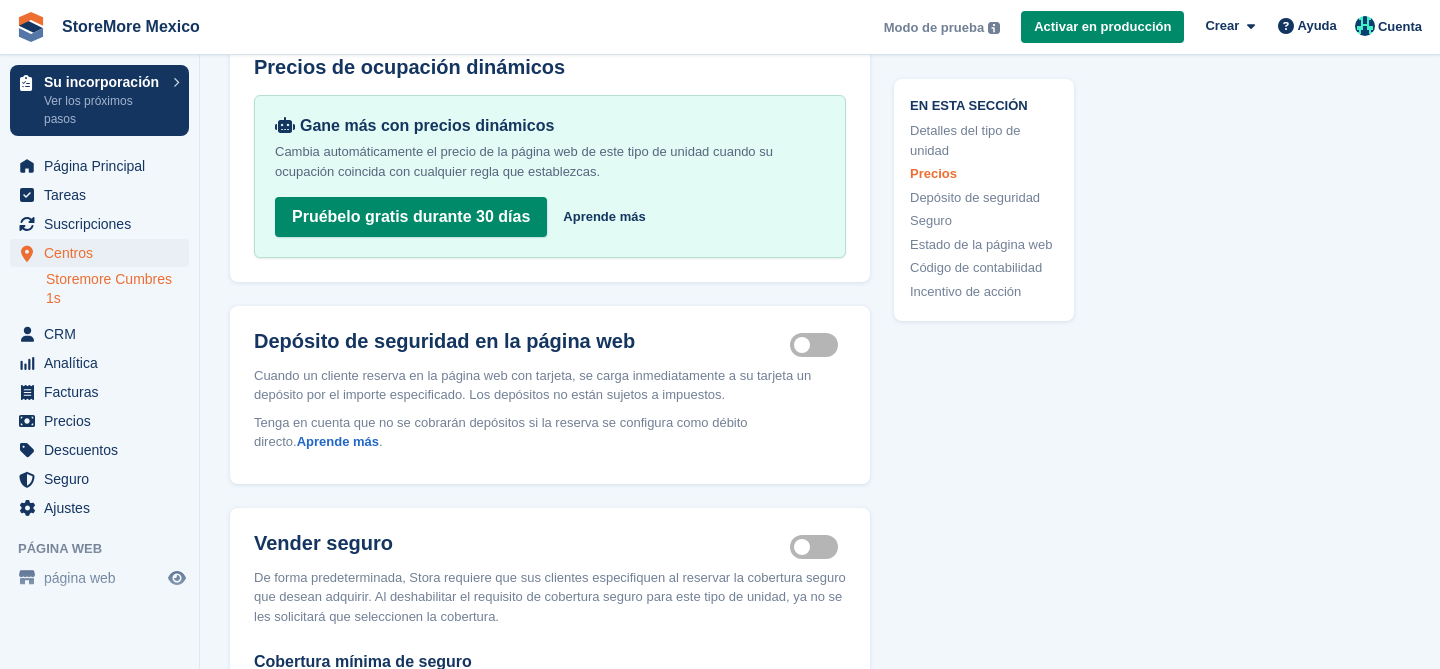 scroll, scrollTop: 1815, scrollLeft: 0, axis: vertical 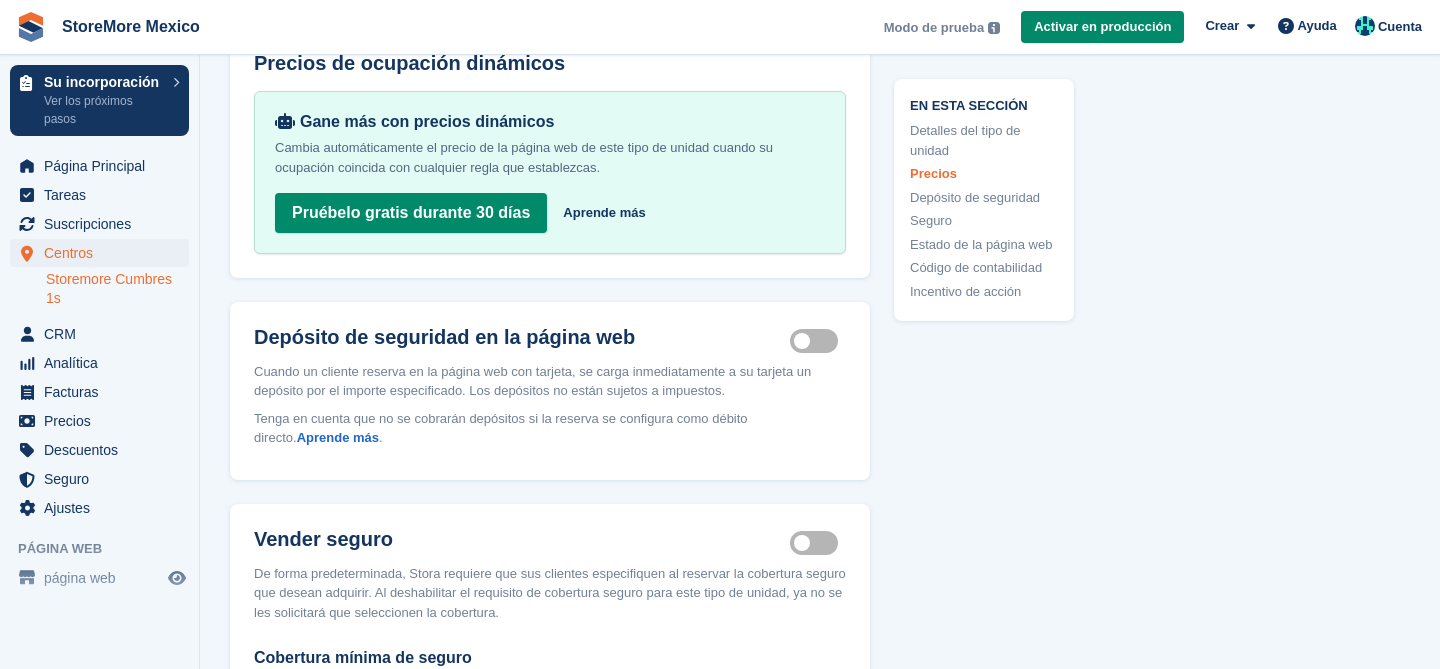 click on "Insurance coverage required" at bounding box center (818, 542) 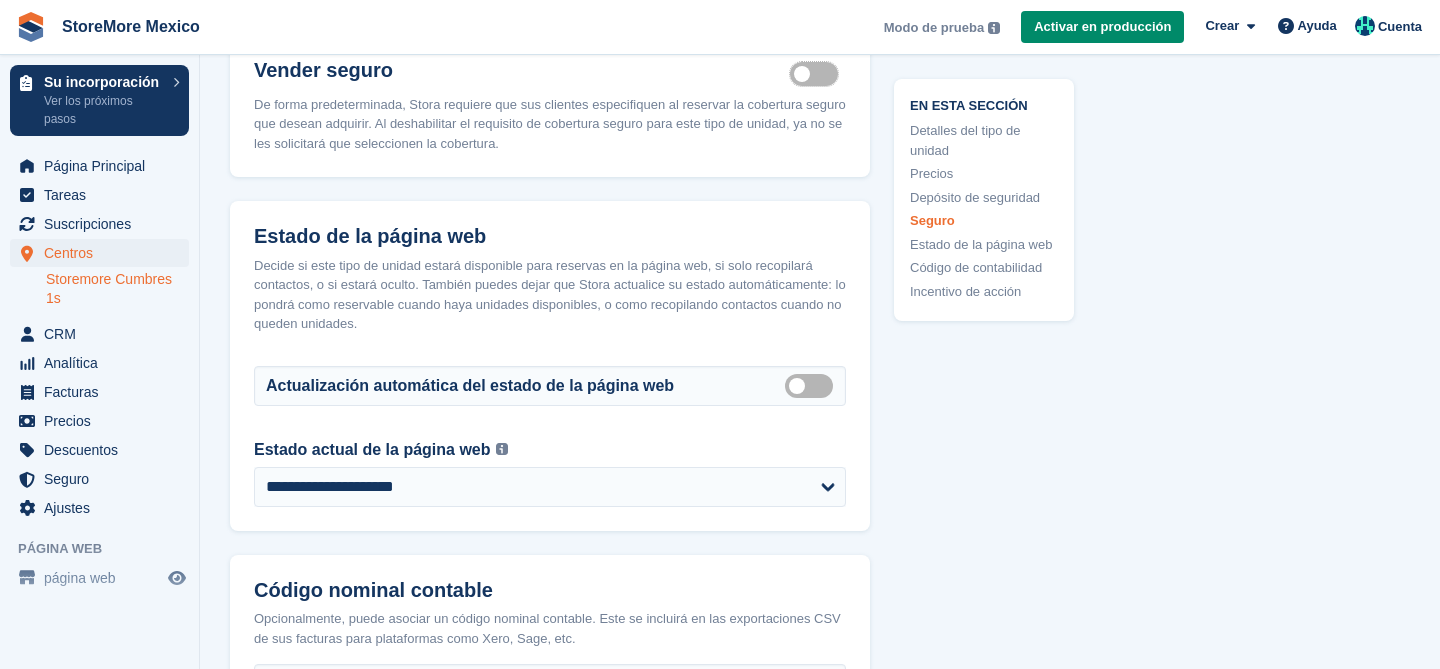 scroll, scrollTop: 2286, scrollLeft: 0, axis: vertical 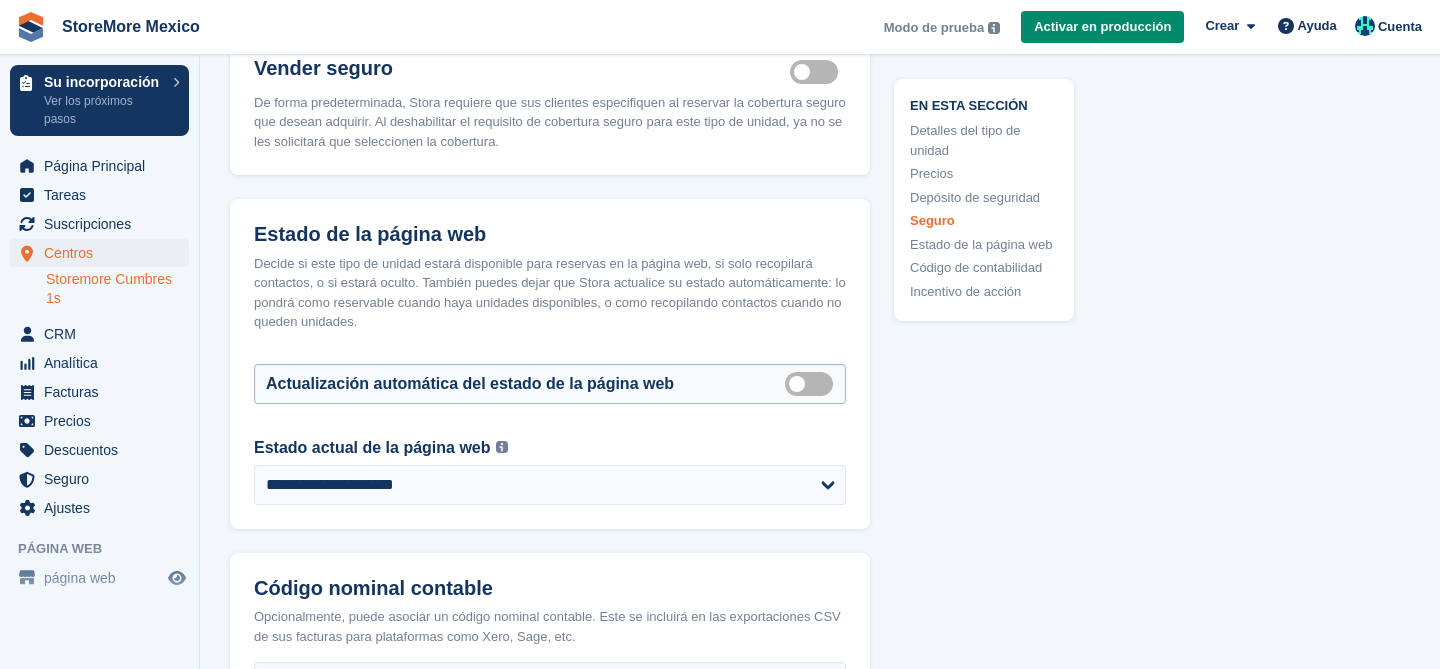 click on "Auto manage storefront status" at bounding box center (813, 383) 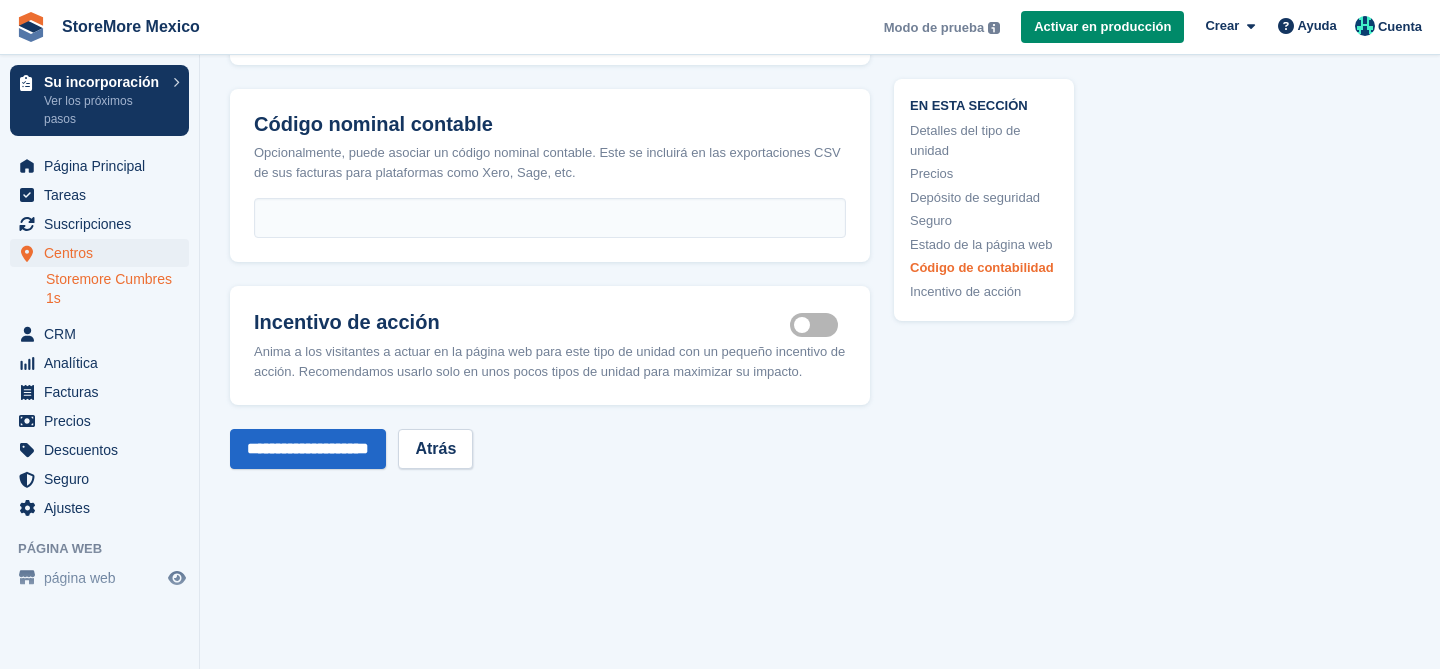 scroll, scrollTop: 2838, scrollLeft: 0, axis: vertical 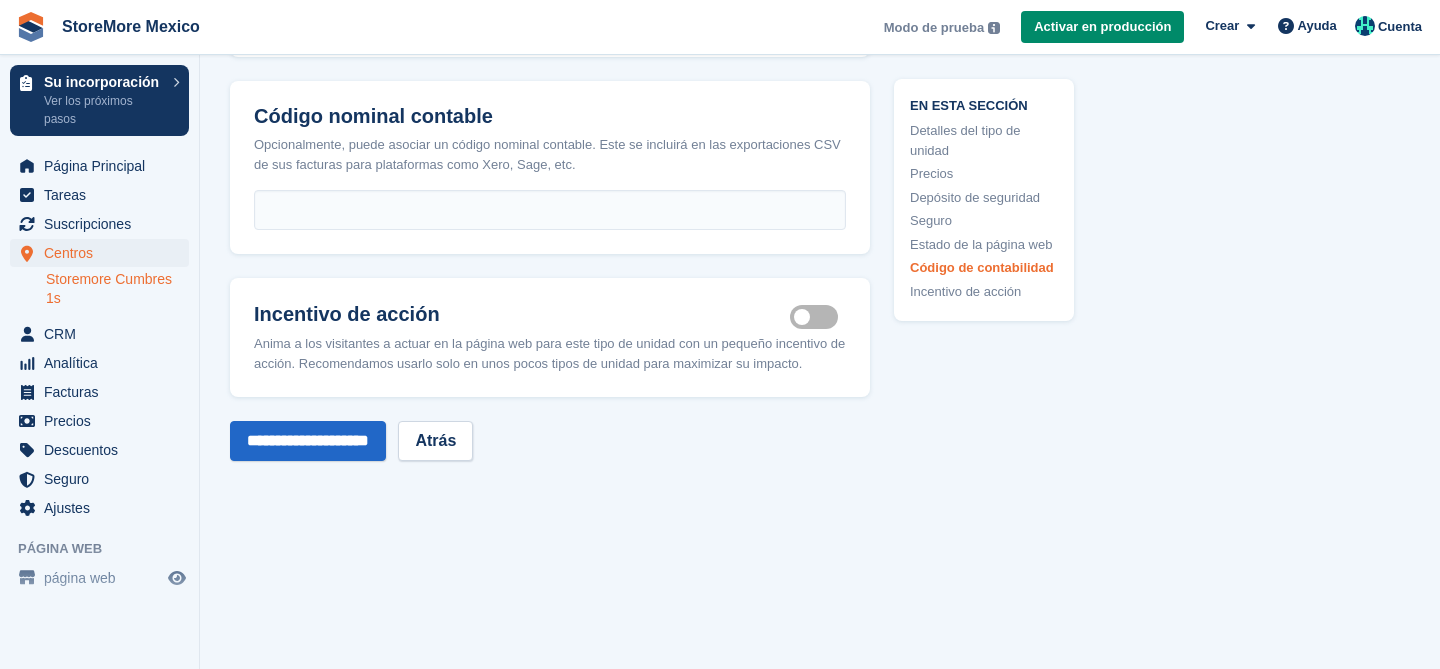click on "Is active" at bounding box center (818, 317) 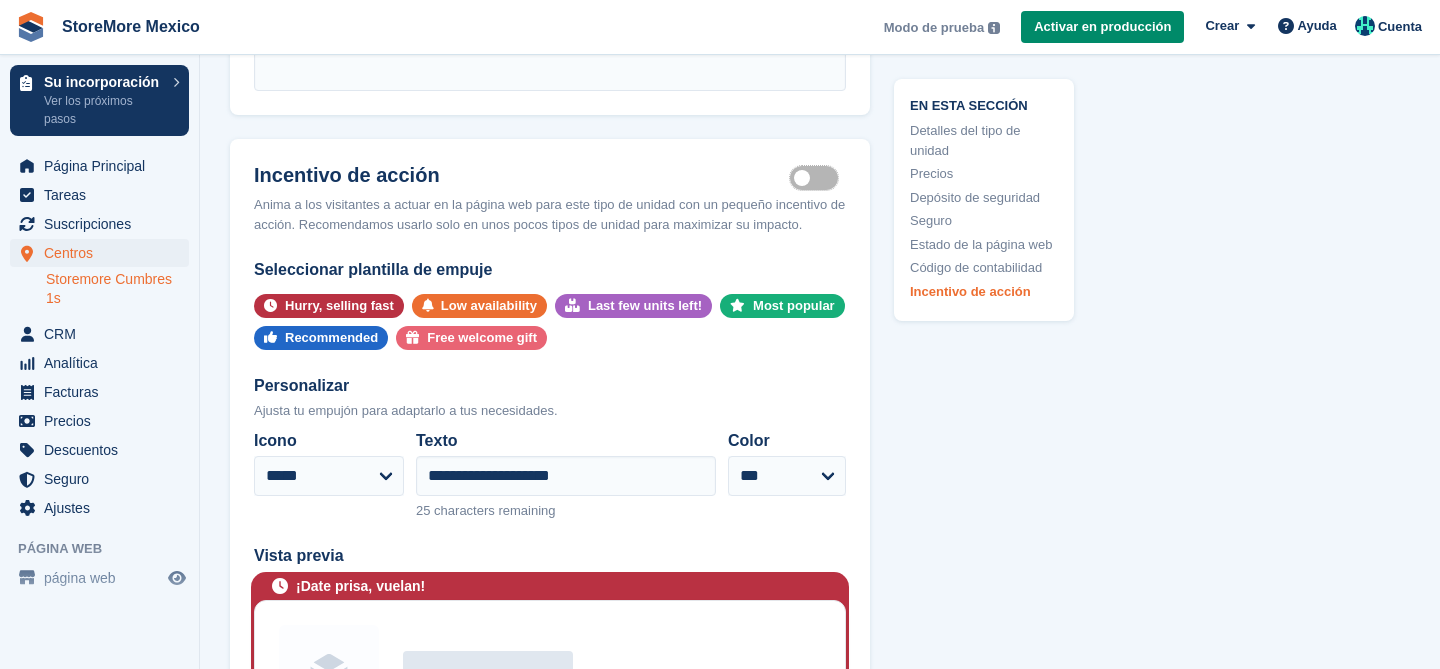 scroll, scrollTop: 2978, scrollLeft: 0, axis: vertical 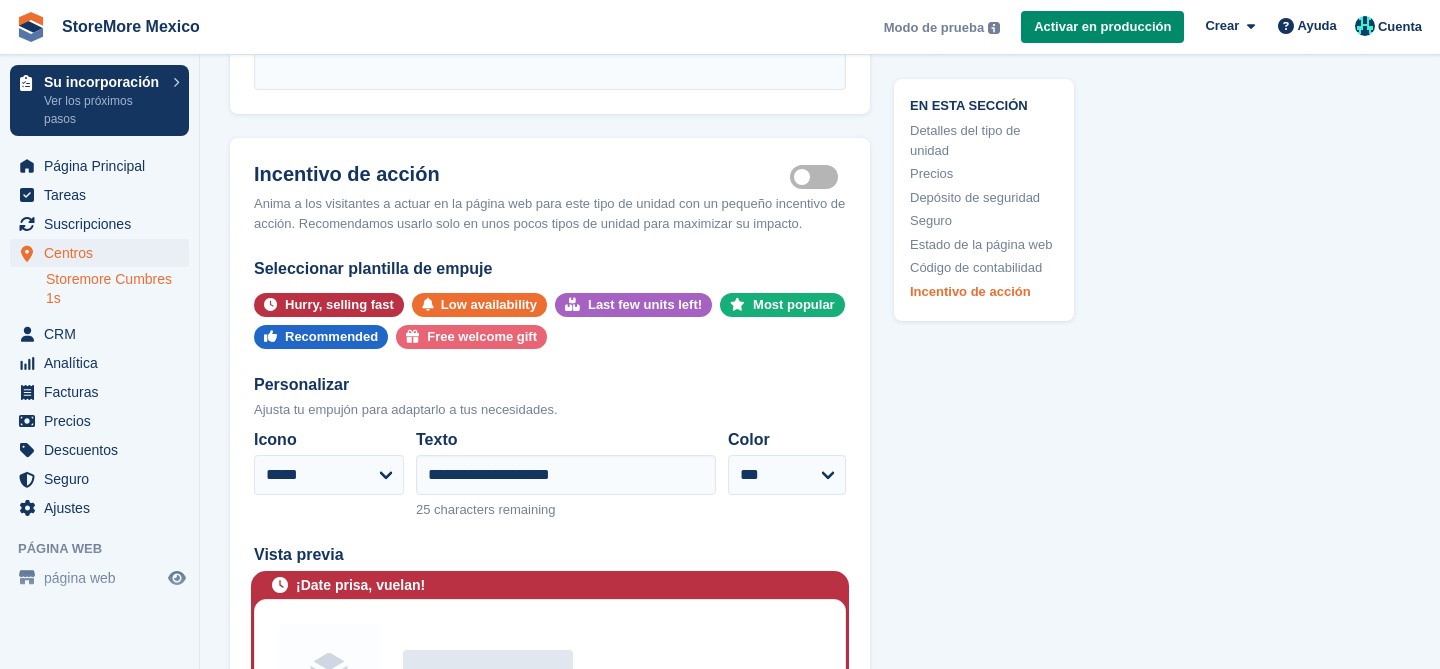 click on "Is active" at bounding box center (818, 177) 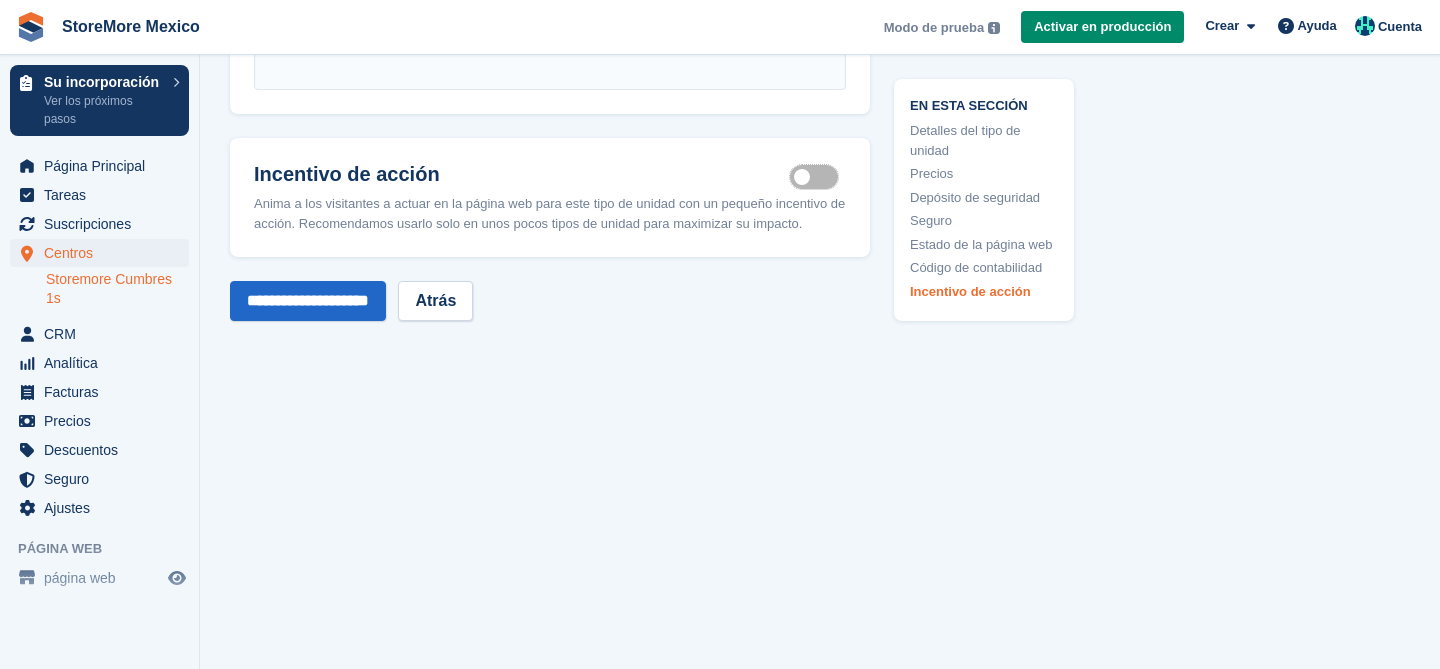 scroll, scrollTop: 3005, scrollLeft: 0, axis: vertical 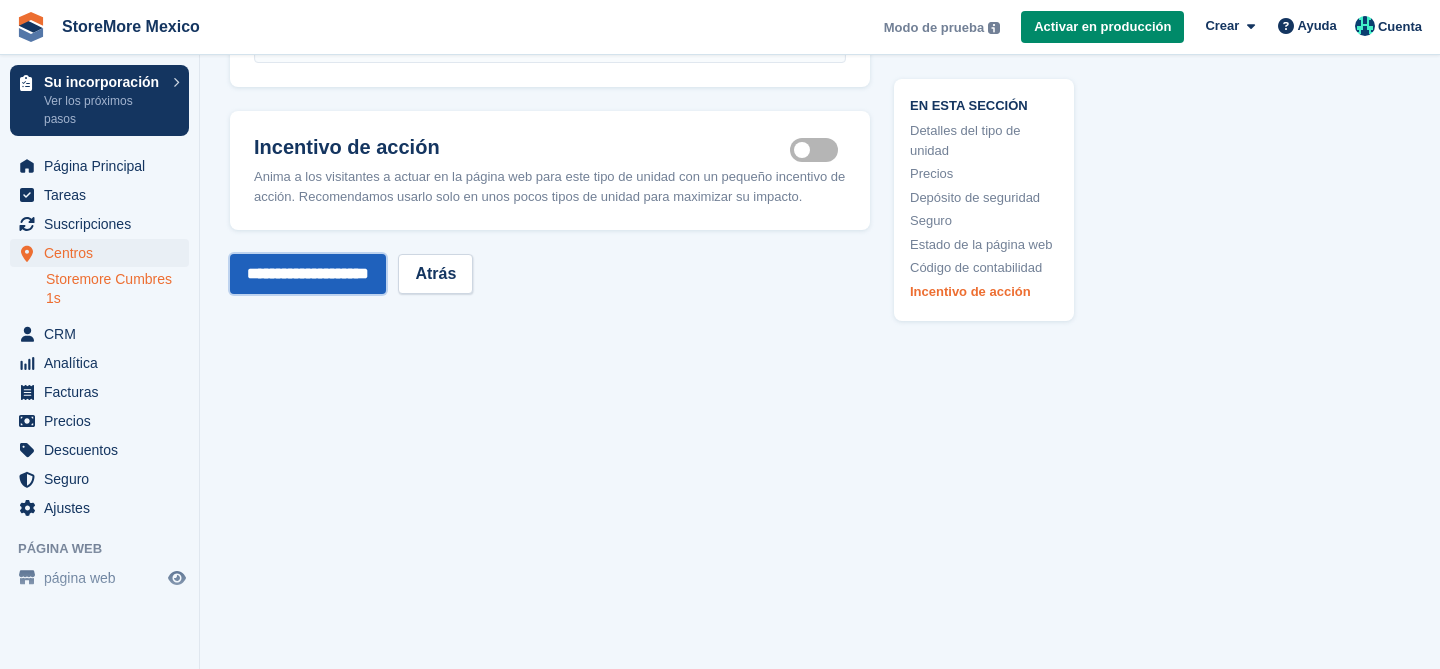 click on "**********" at bounding box center [308, 274] 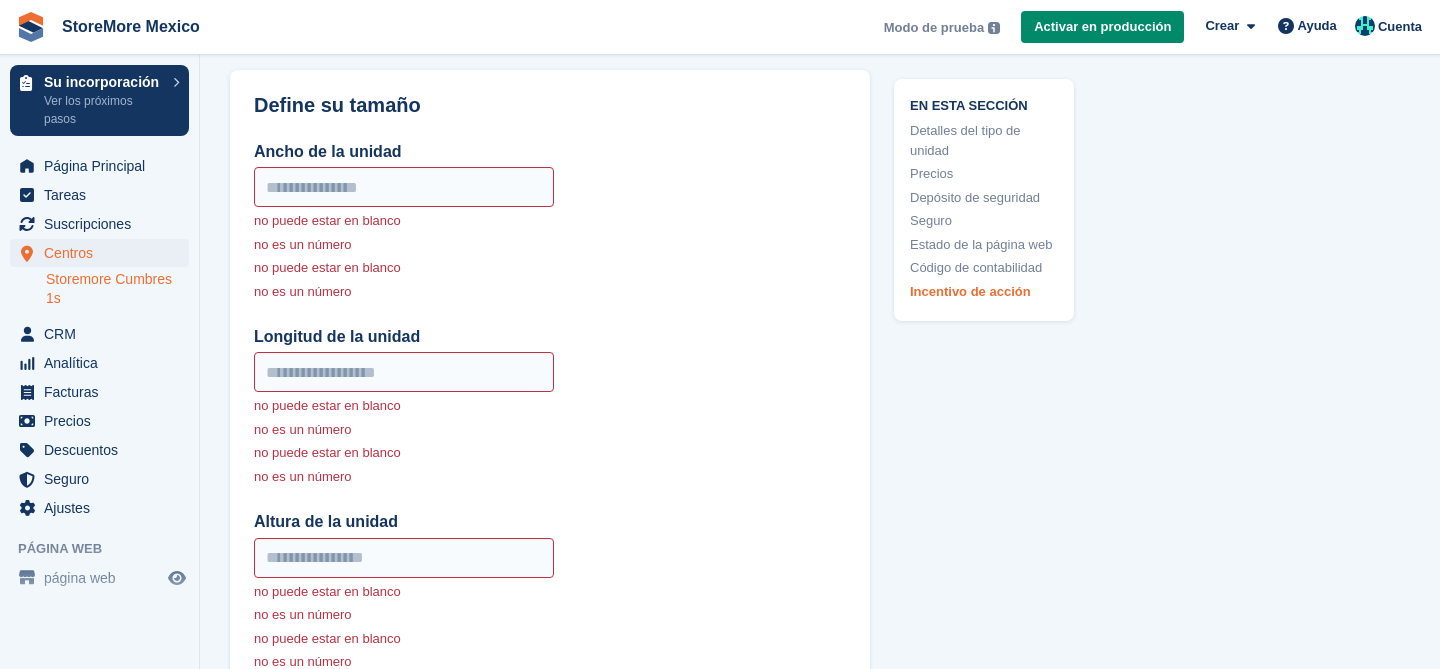 scroll, scrollTop: 228, scrollLeft: 0, axis: vertical 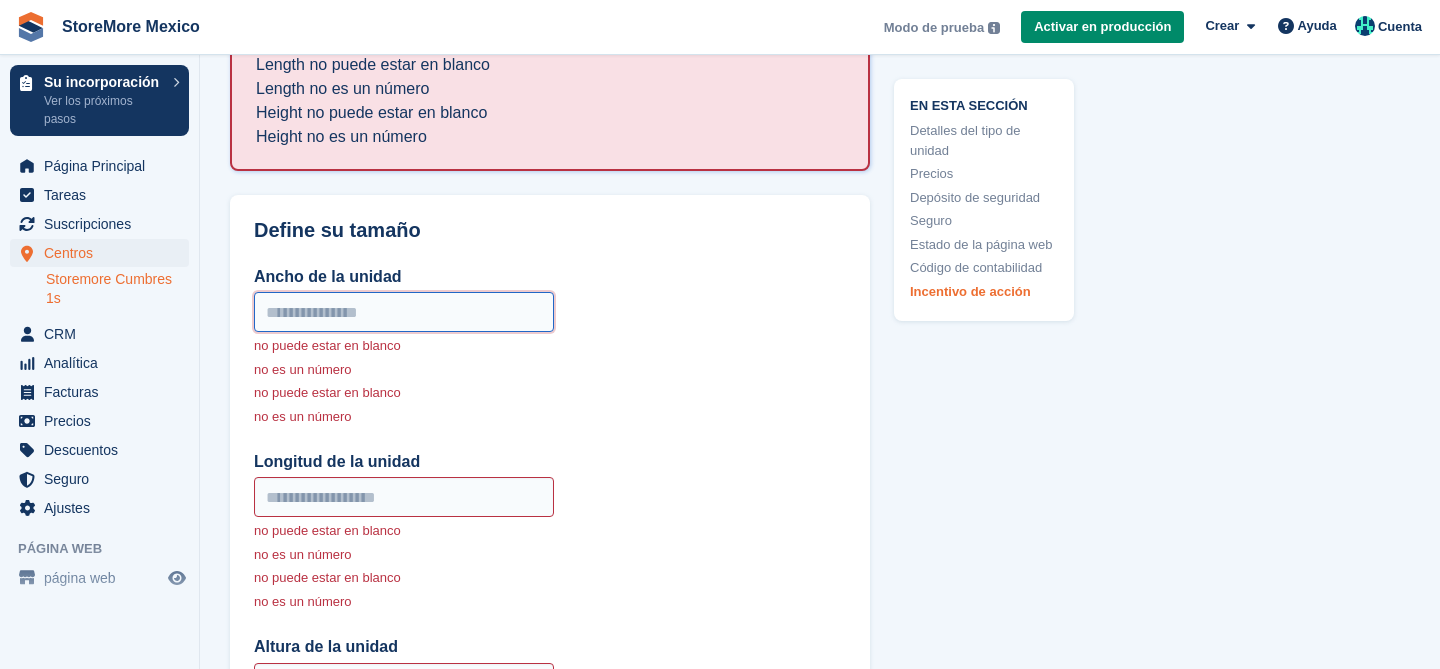 click on "Ancho de la unidad" at bounding box center [404, 312] 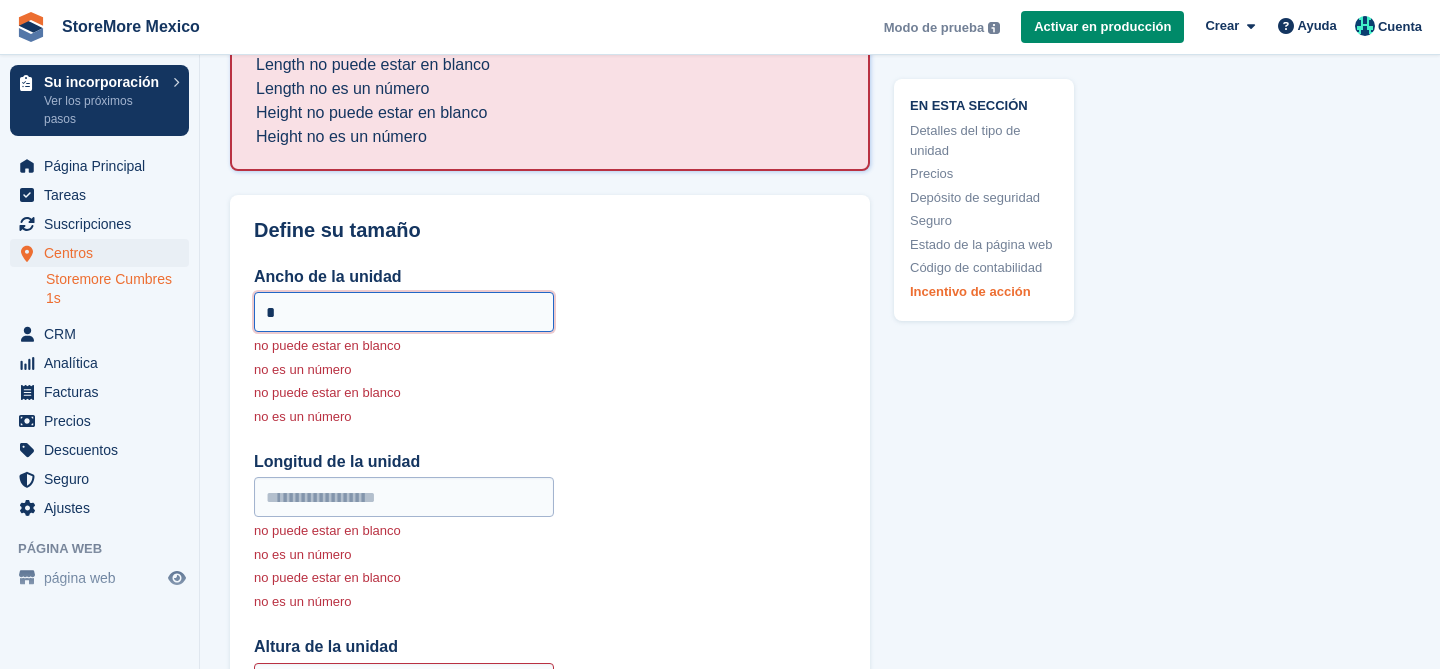 type on "*" 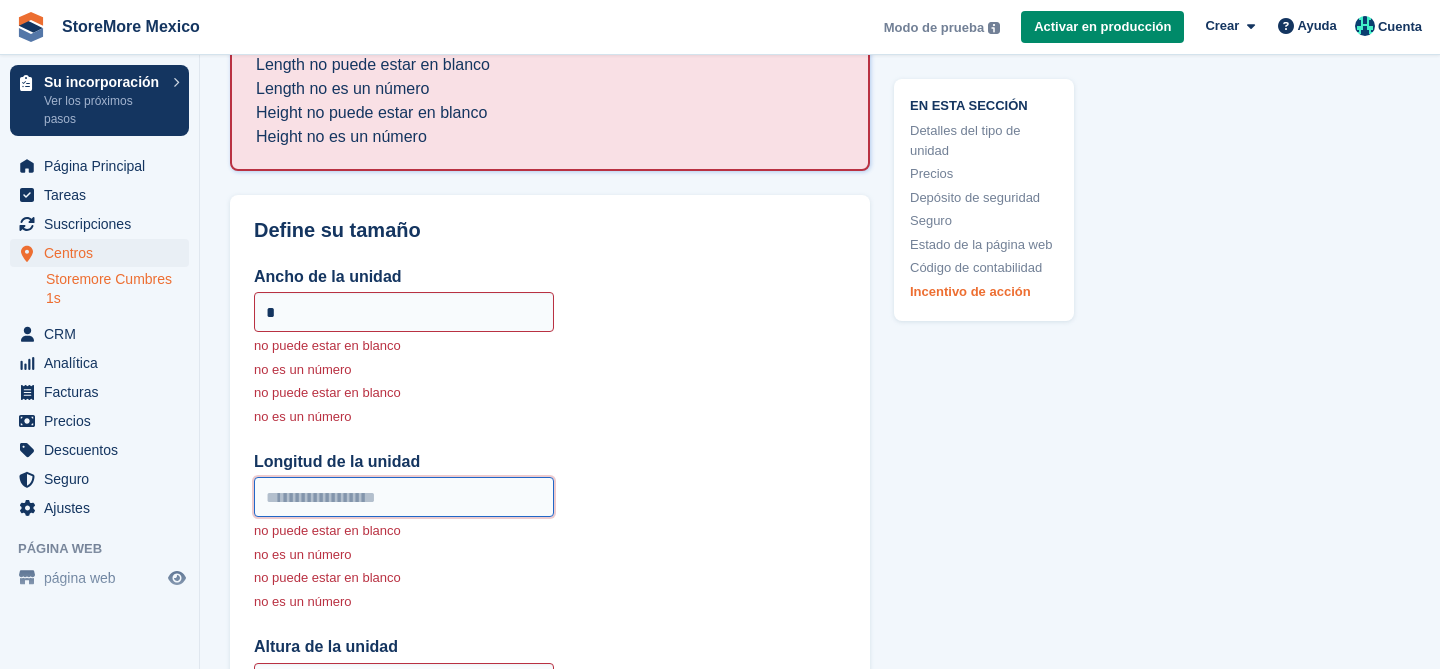 click on "Longitud de la unidad" at bounding box center [404, 497] 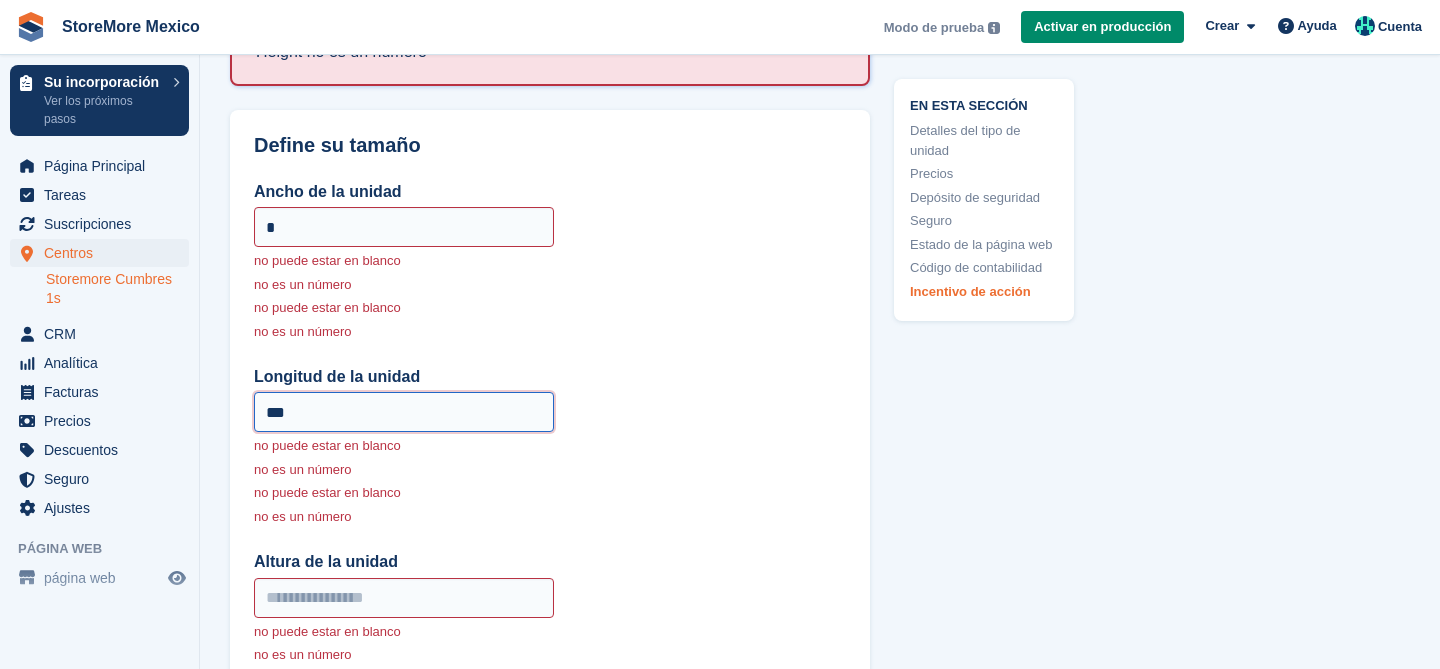 scroll, scrollTop: 317, scrollLeft: 0, axis: vertical 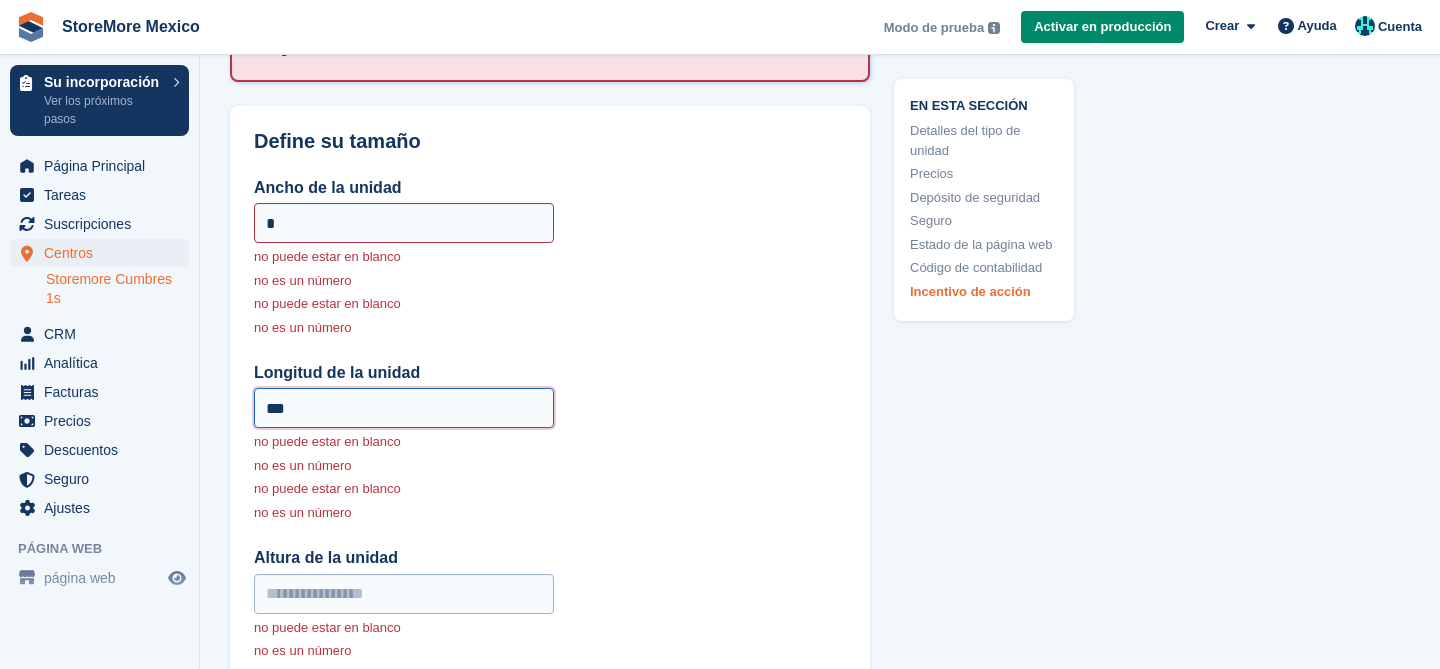 type on "***" 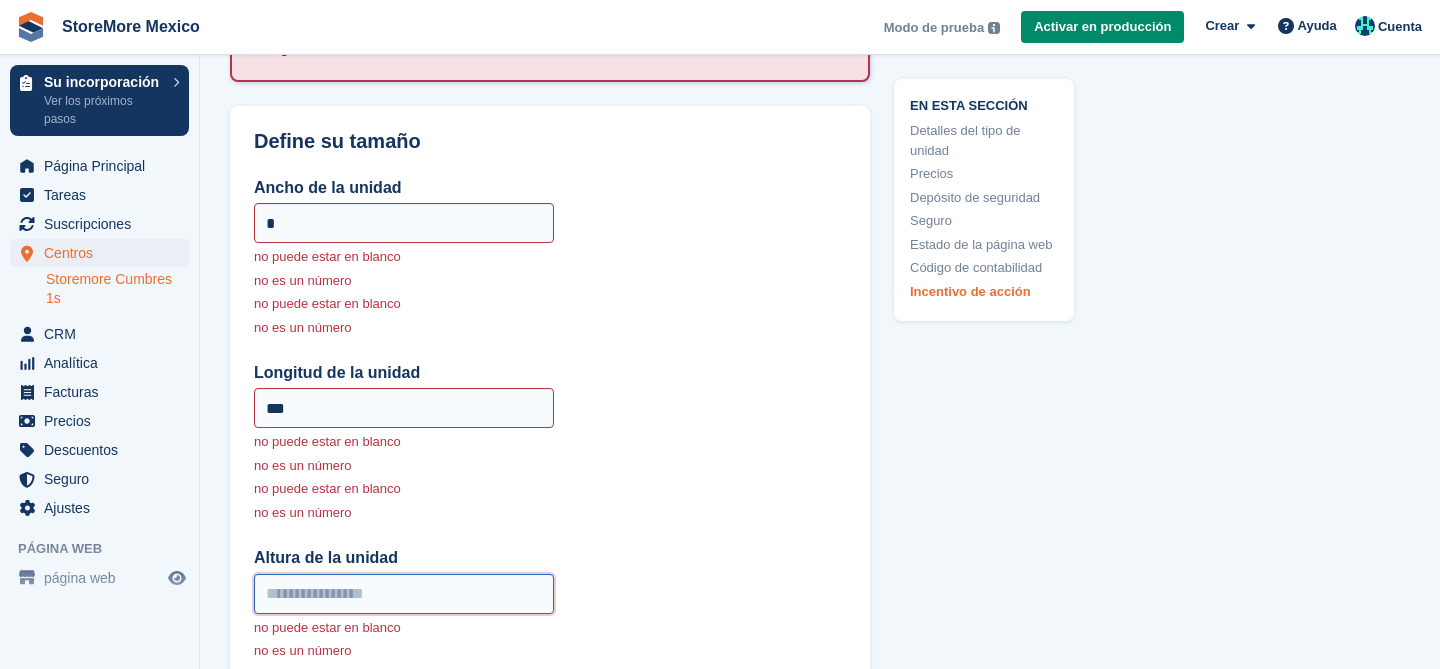 click on "Altura de la unidad" at bounding box center (404, 594) 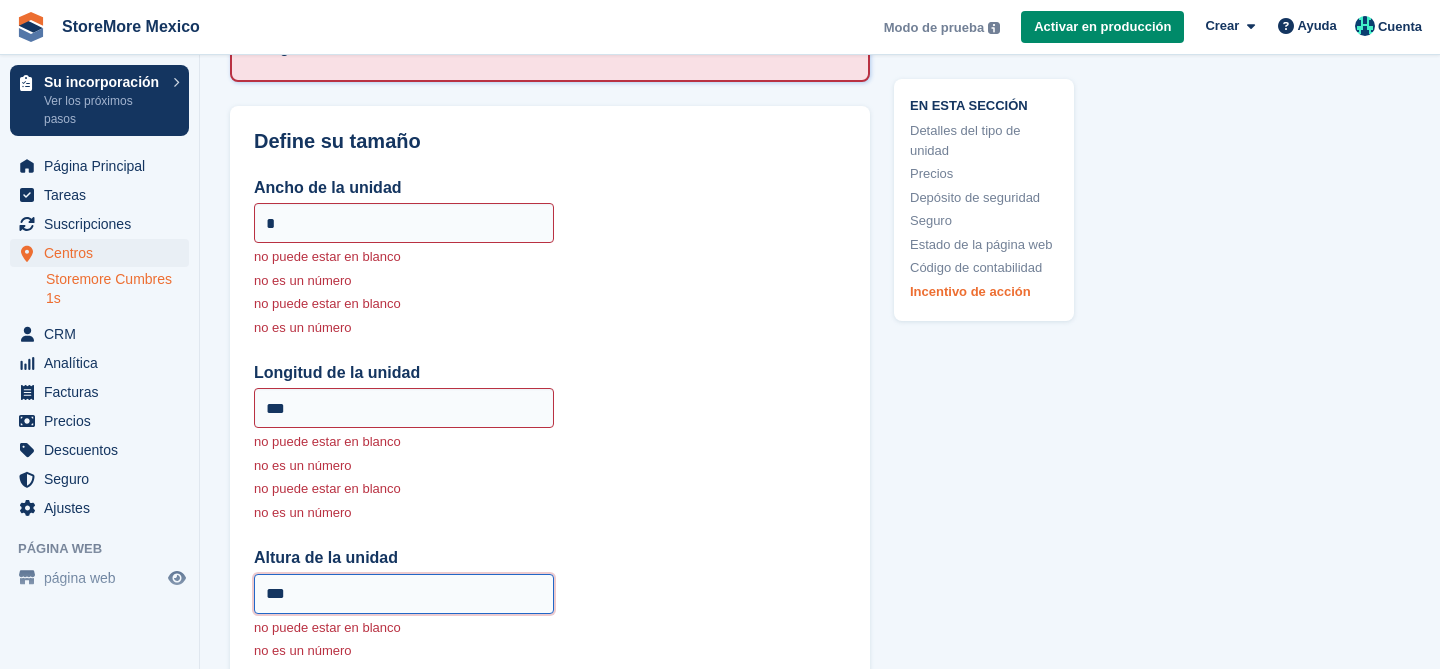 type on "***" 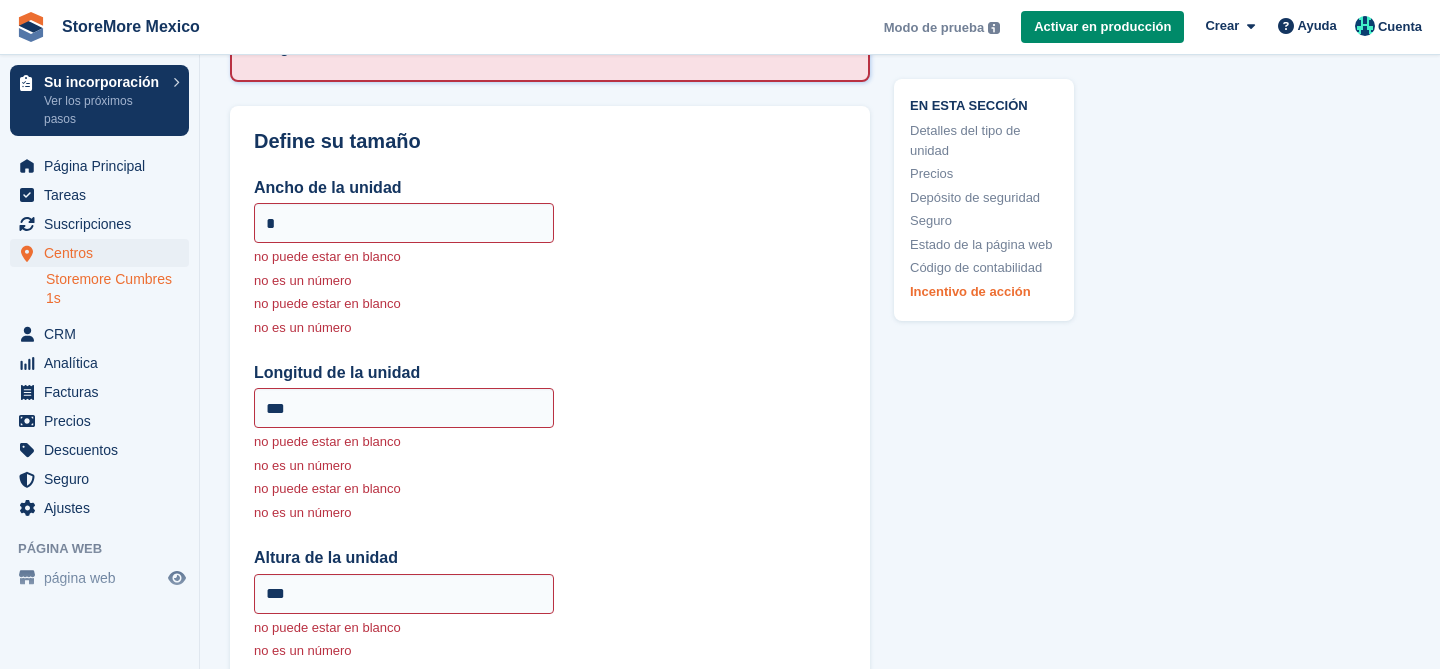 click on "Ancho de la unidad
* no puede estar en blanco no es un número no puede estar en blanco no es un número
Longitud de la unidad
*** no puede estar en blanco no es un número no puede estar en blanco no es un número
Altura de la unidad
*** no puede estar en blanco no es un número no puede estar en blanco no es un número" at bounding box center (550, 442) 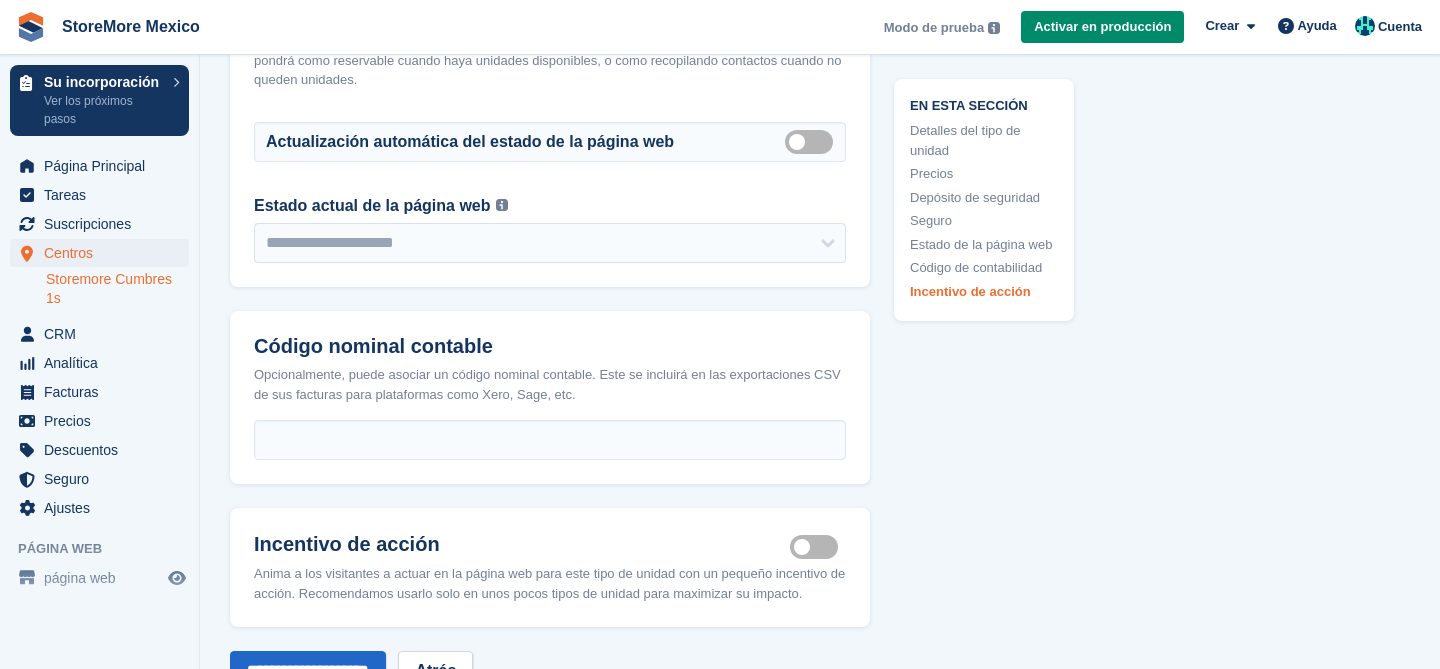 scroll, scrollTop: 3488, scrollLeft: 0, axis: vertical 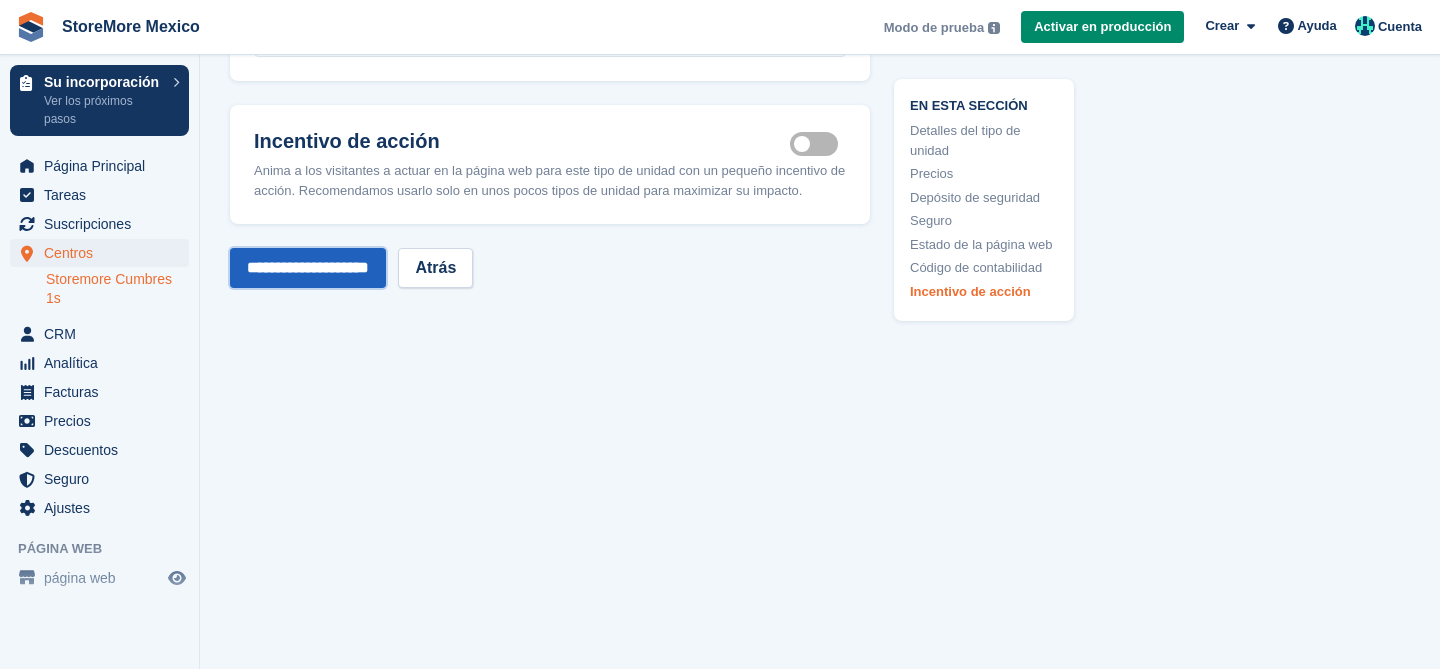 click on "**********" at bounding box center (308, 268) 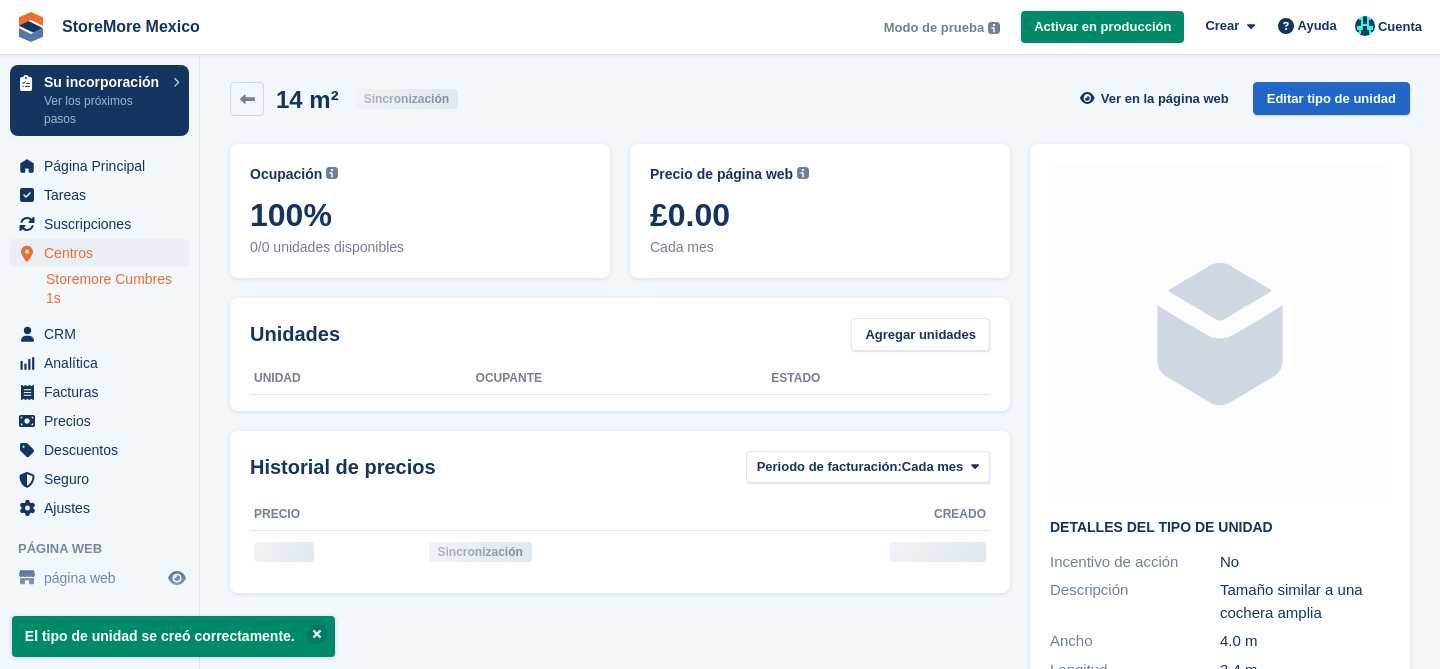 scroll, scrollTop: 0, scrollLeft: 0, axis: both 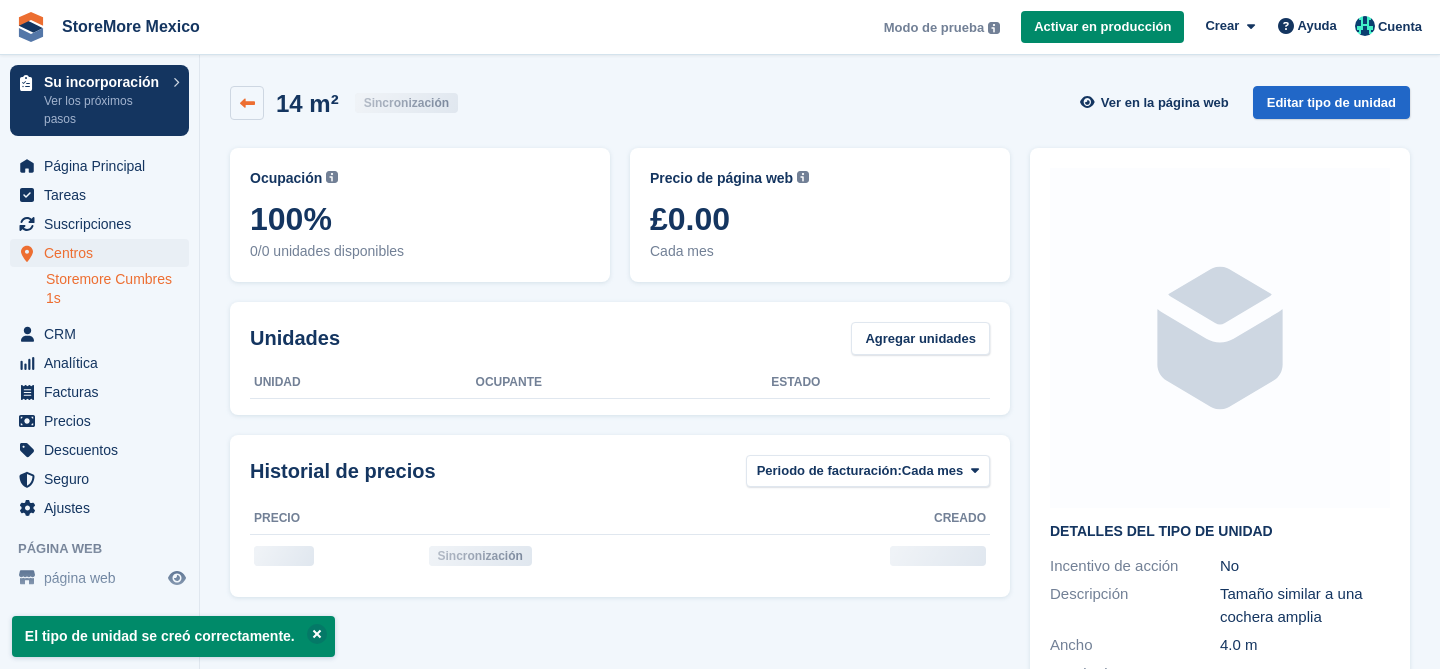 click at bounding box center (247, 103) 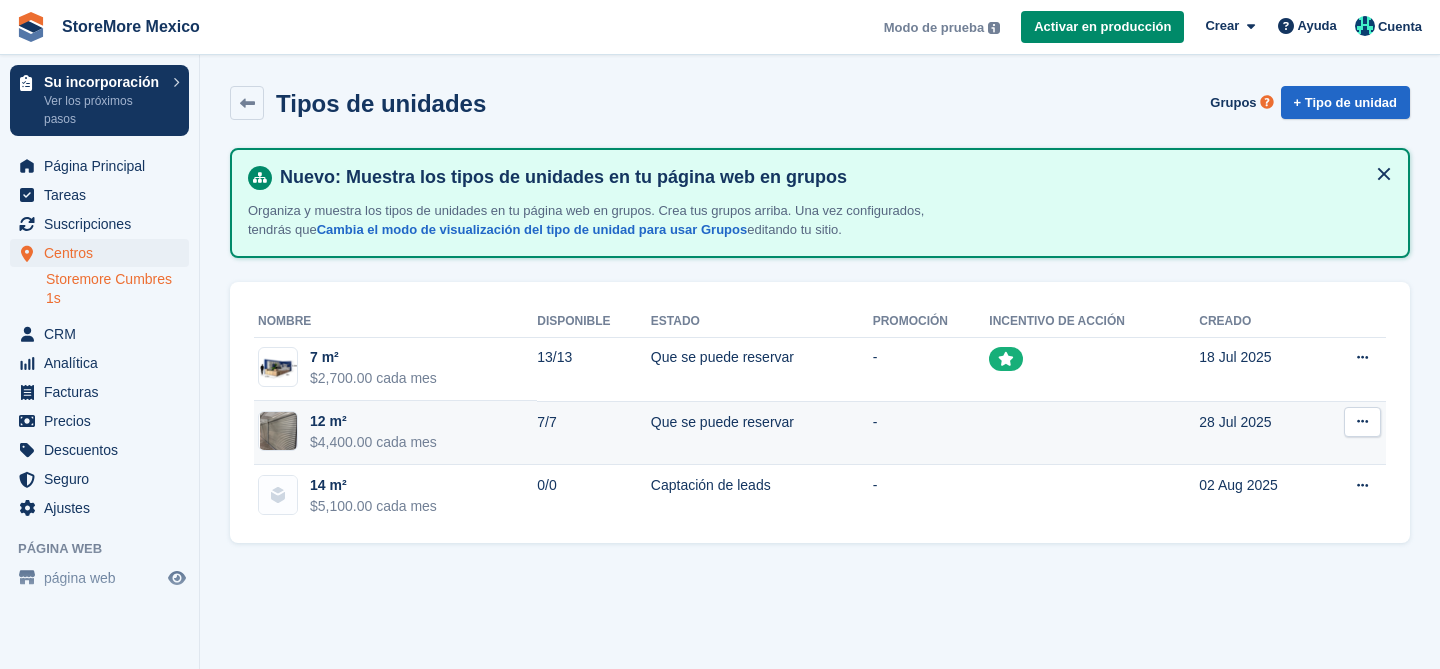 click at bounding box center [1362, 422] 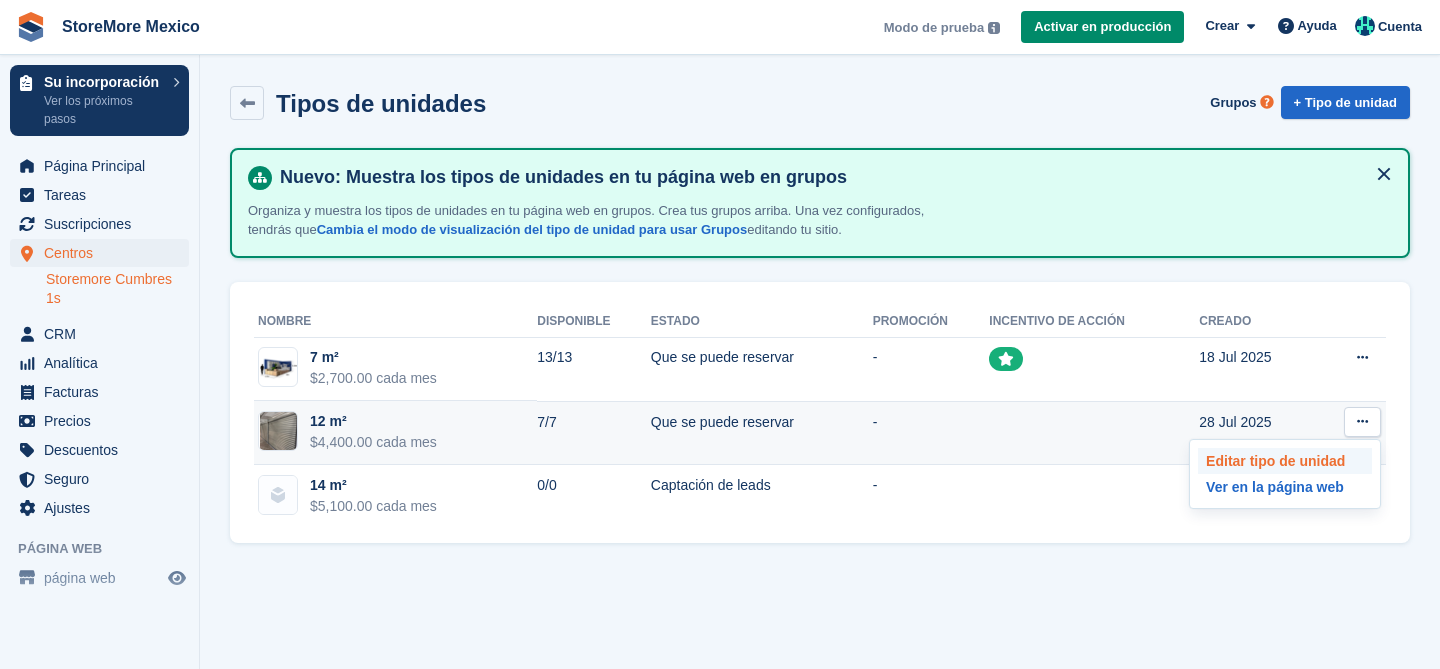 click on "Editar tipo de unidad" at bounding box center (1285, 461) 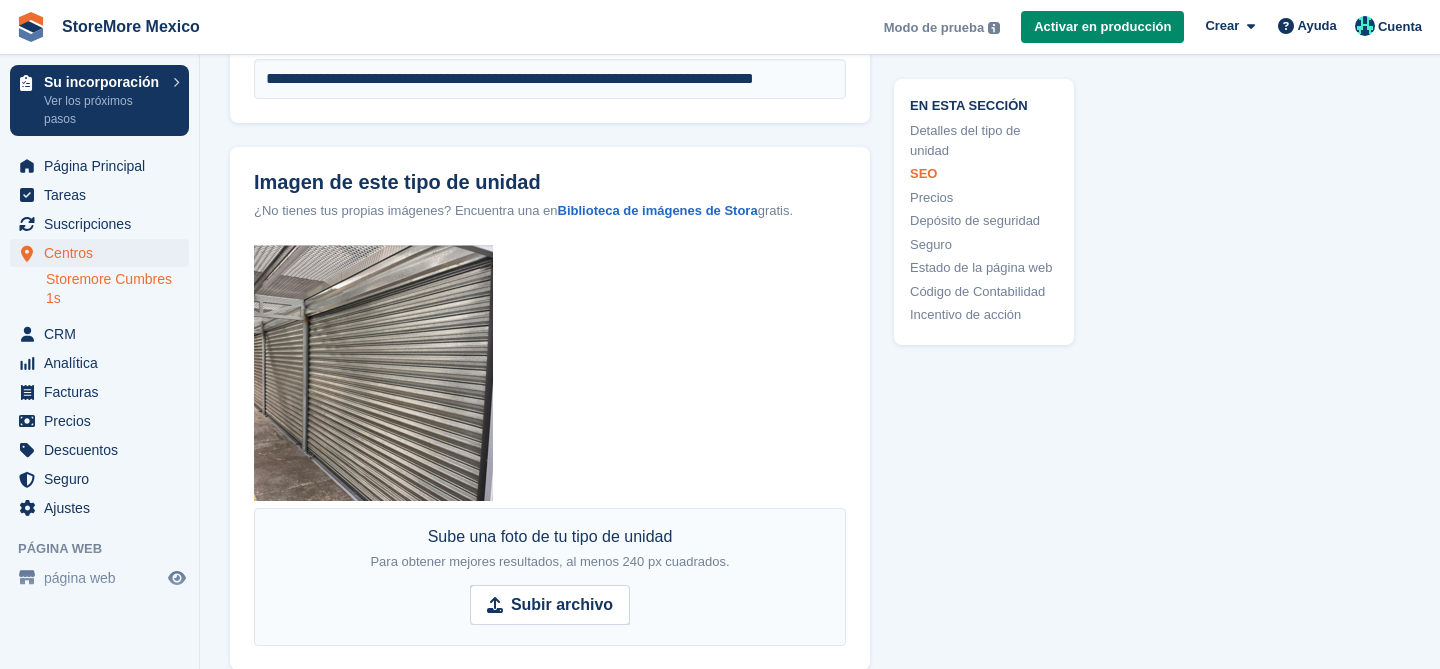 scroll, scrollTop: 1077, scrollLeft: 0, axis: vertical 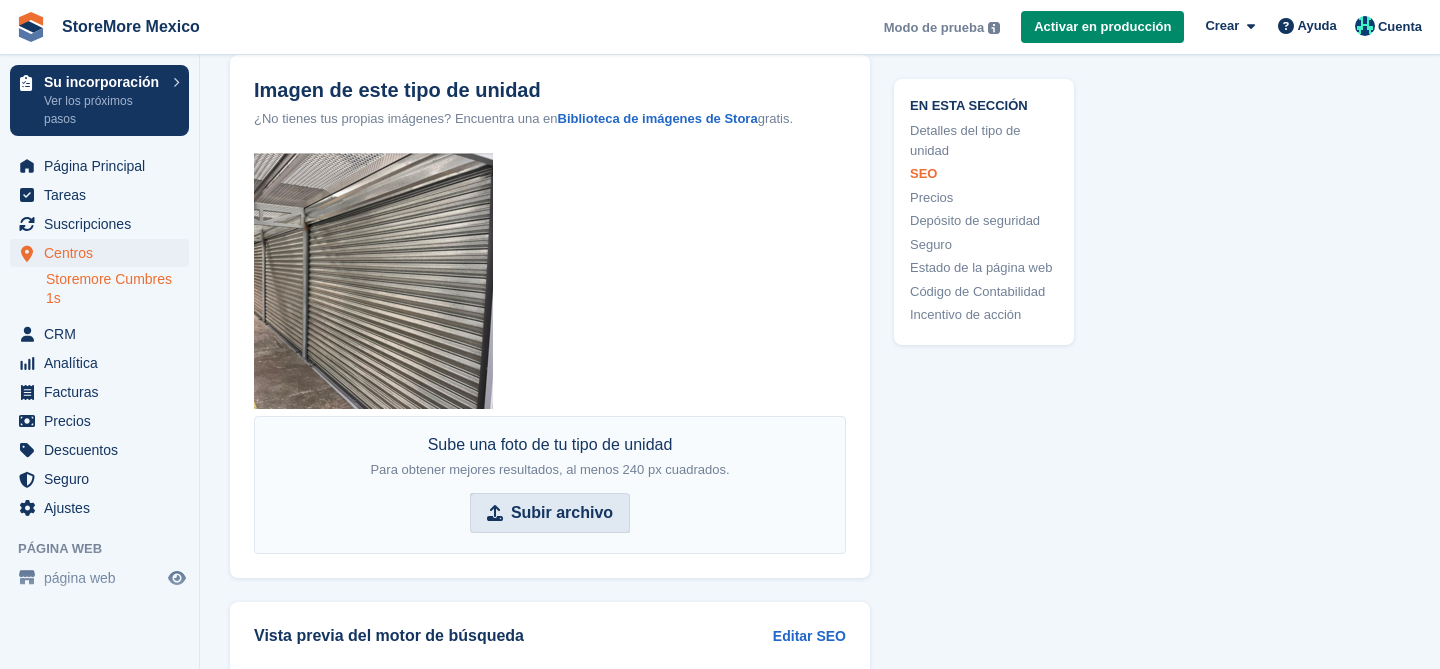 click on "Subir archivo" at bounding box center [562, 513] 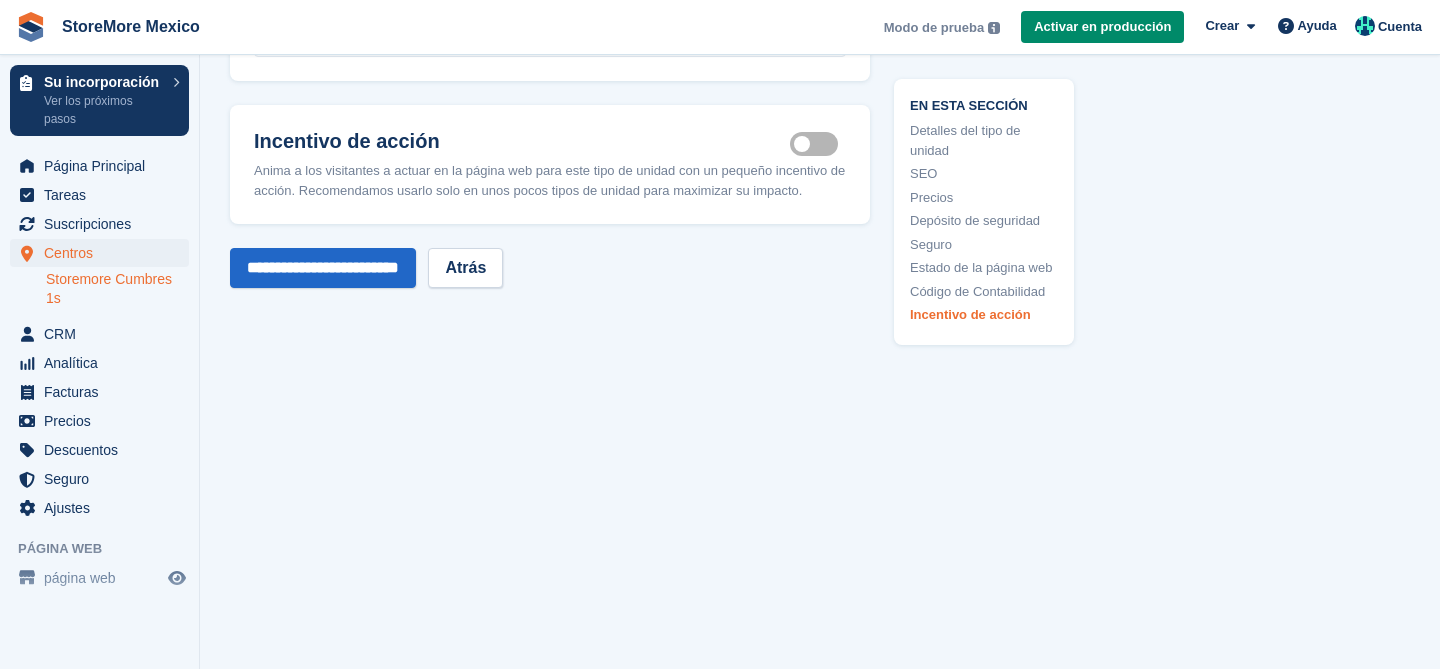 scroll, scrollTop: 3452, scrollLeft: 0, axis: vertical 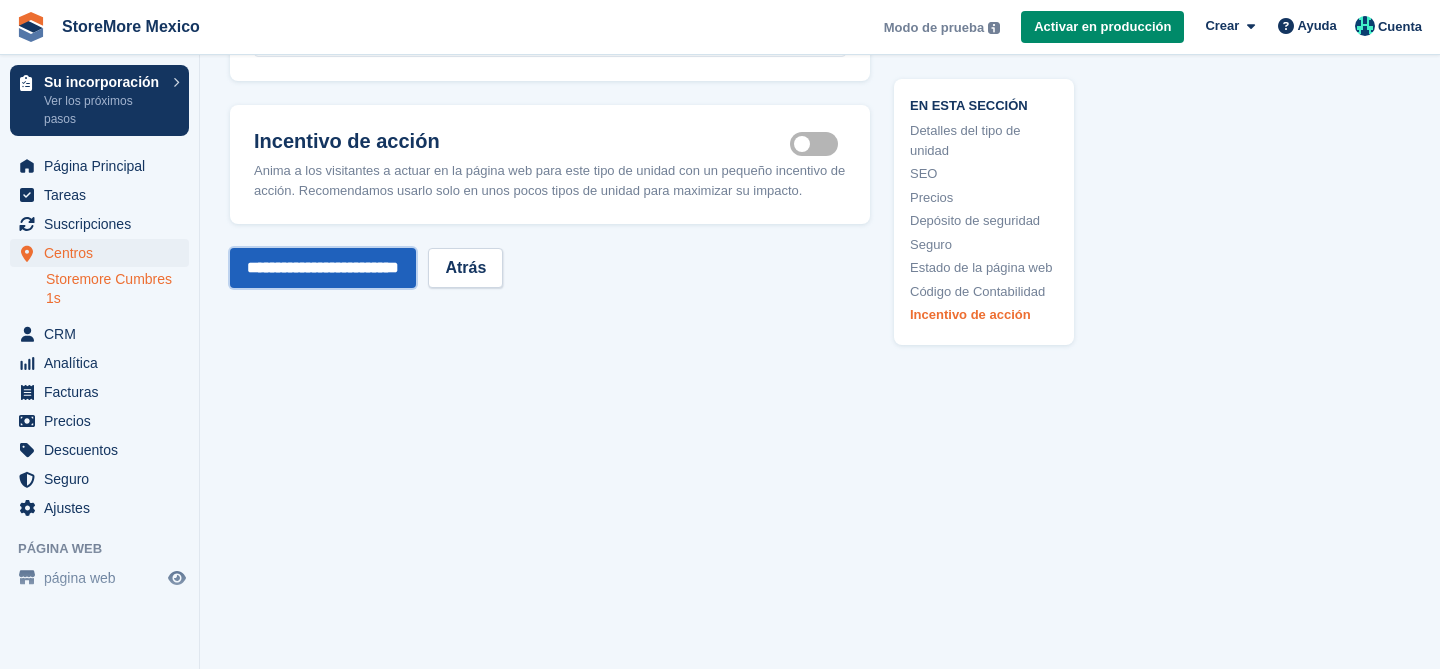 click on "**********" at bounding box center [323, 268] 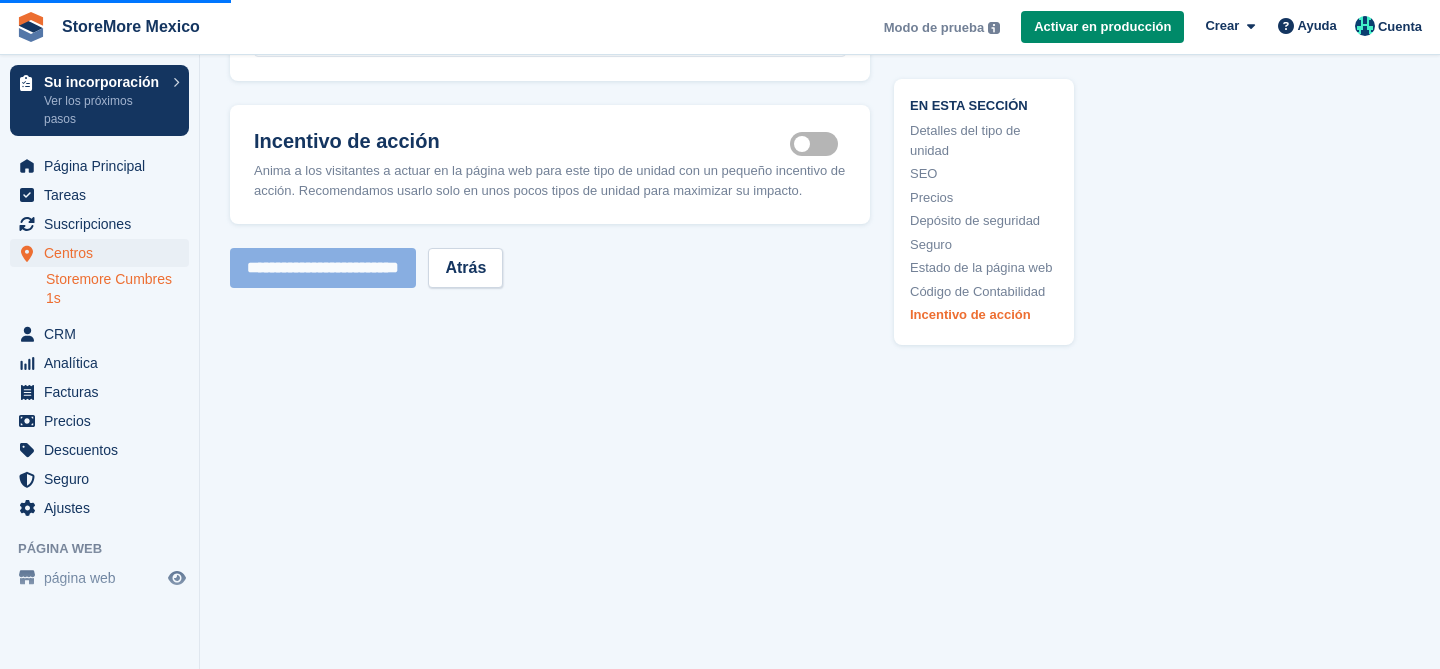 click on "Is active" at bounding box center [818, 144] 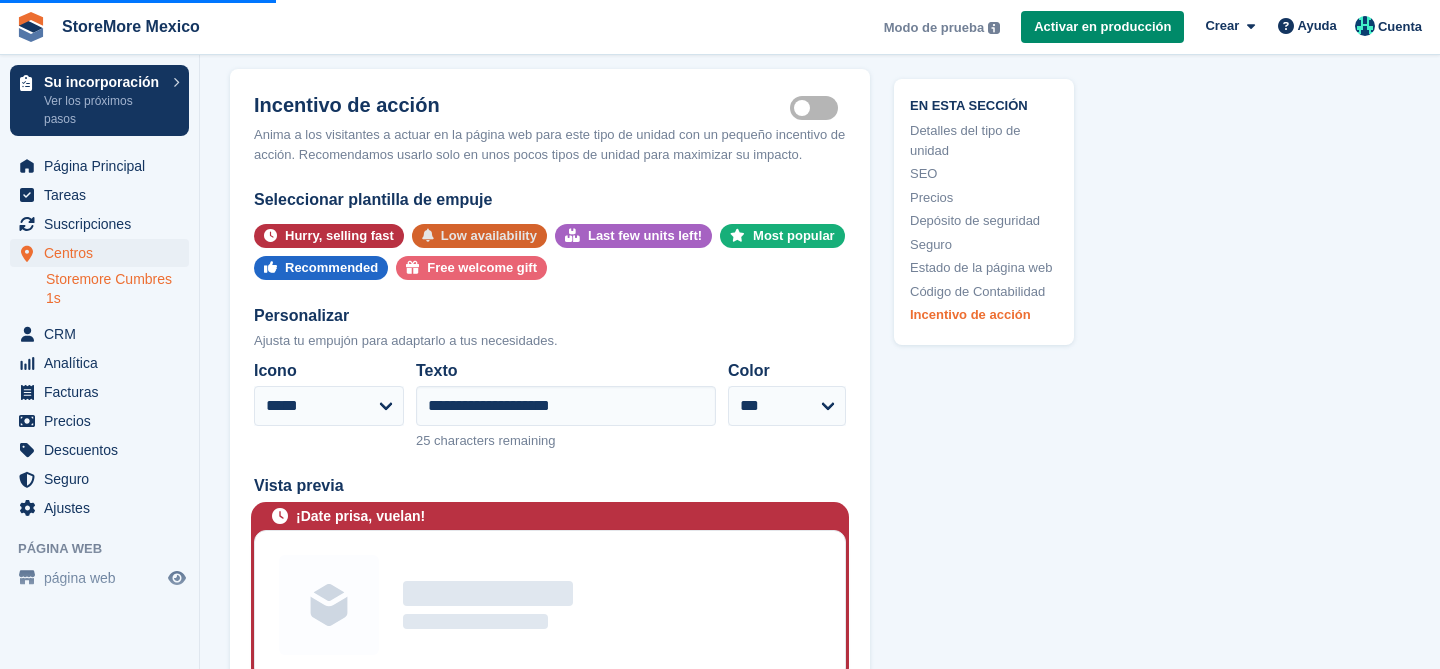 click on "Low availability" at bounding box center [489, 236] 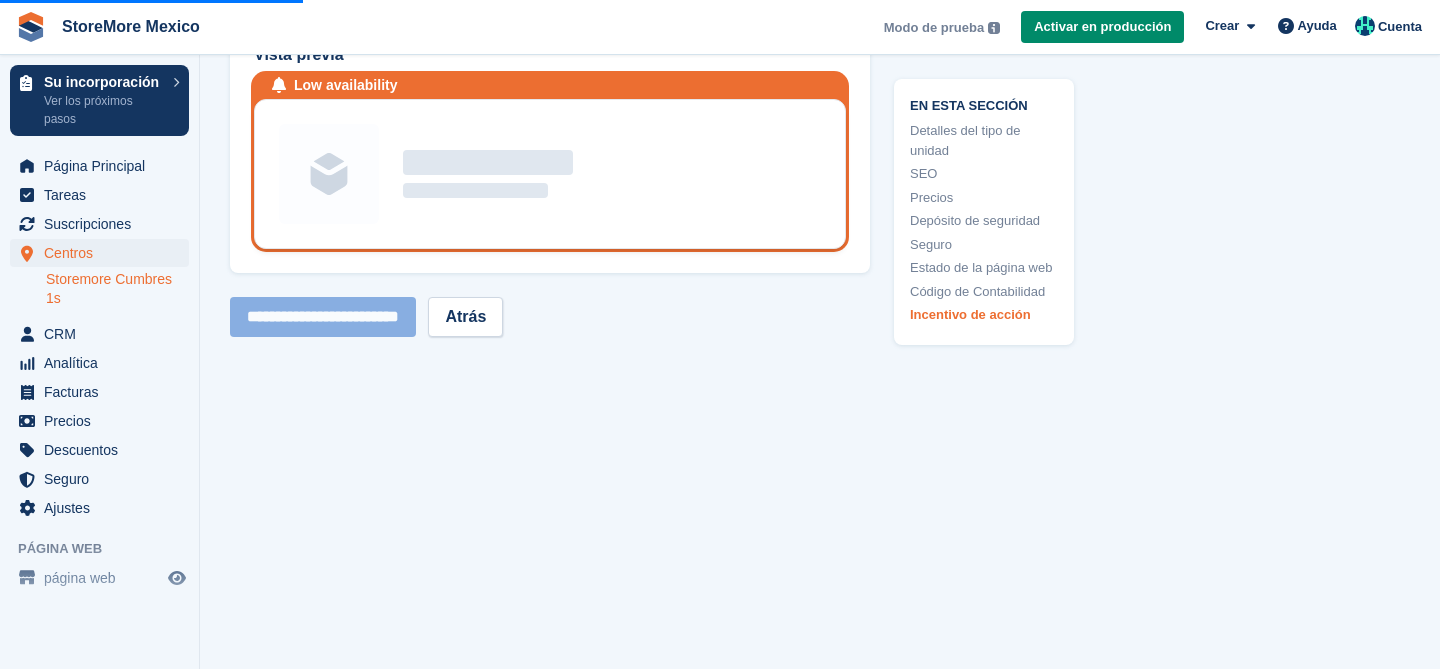 scroll, scrollTop: 3967, scrollLeft: 0, axis: vertical 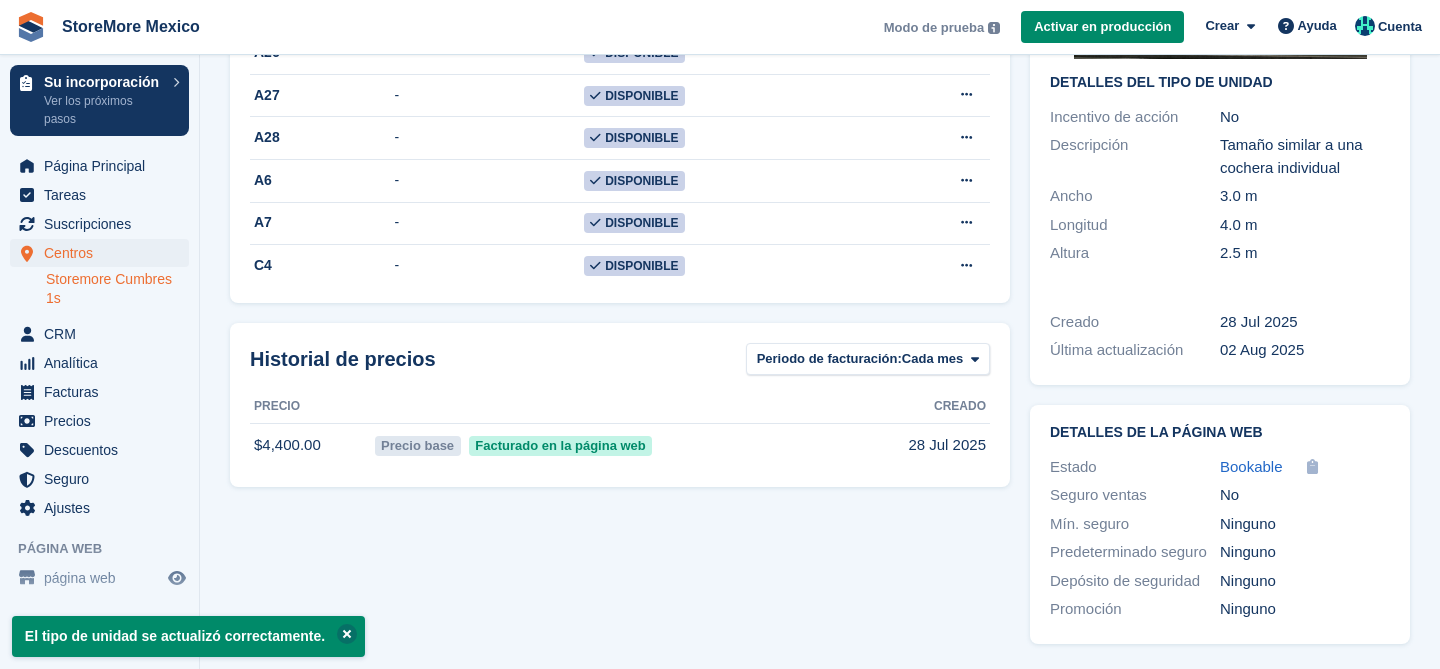 click at bounding box center (347, 634) 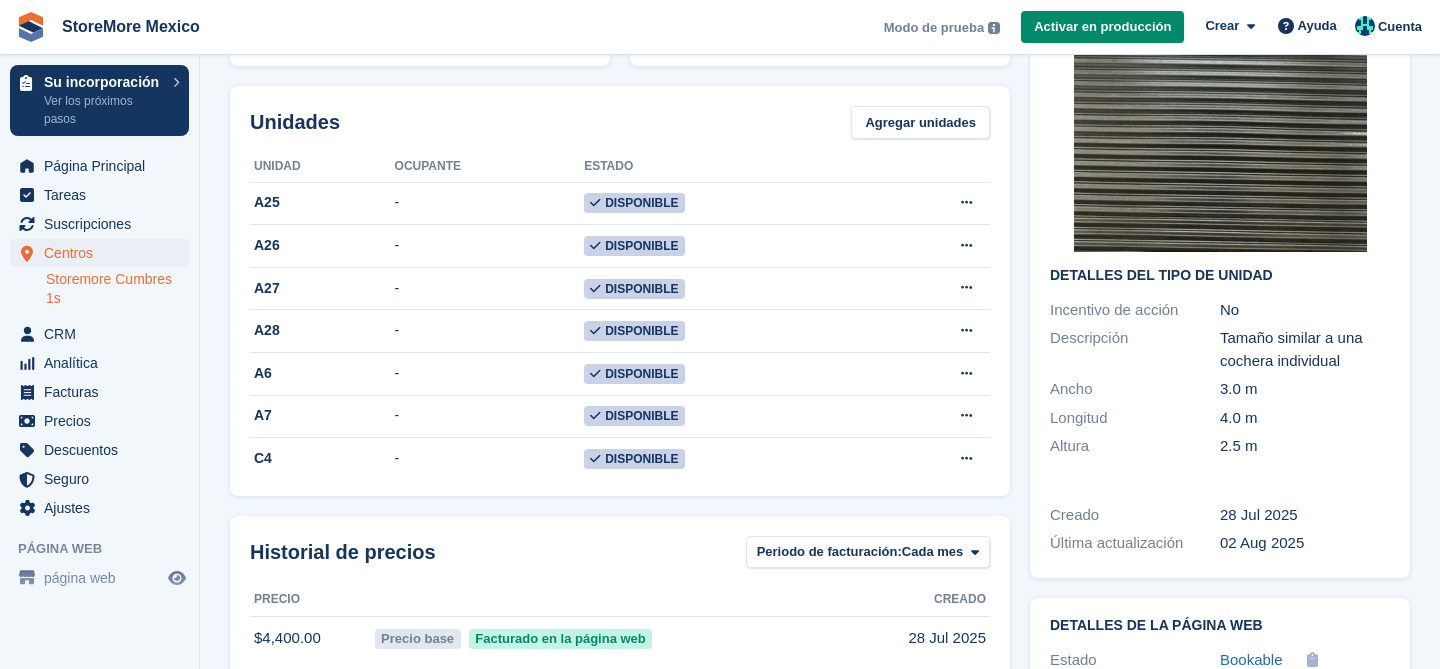 scroll, scrollTop: 0, scrollLeft: 0, axis: both 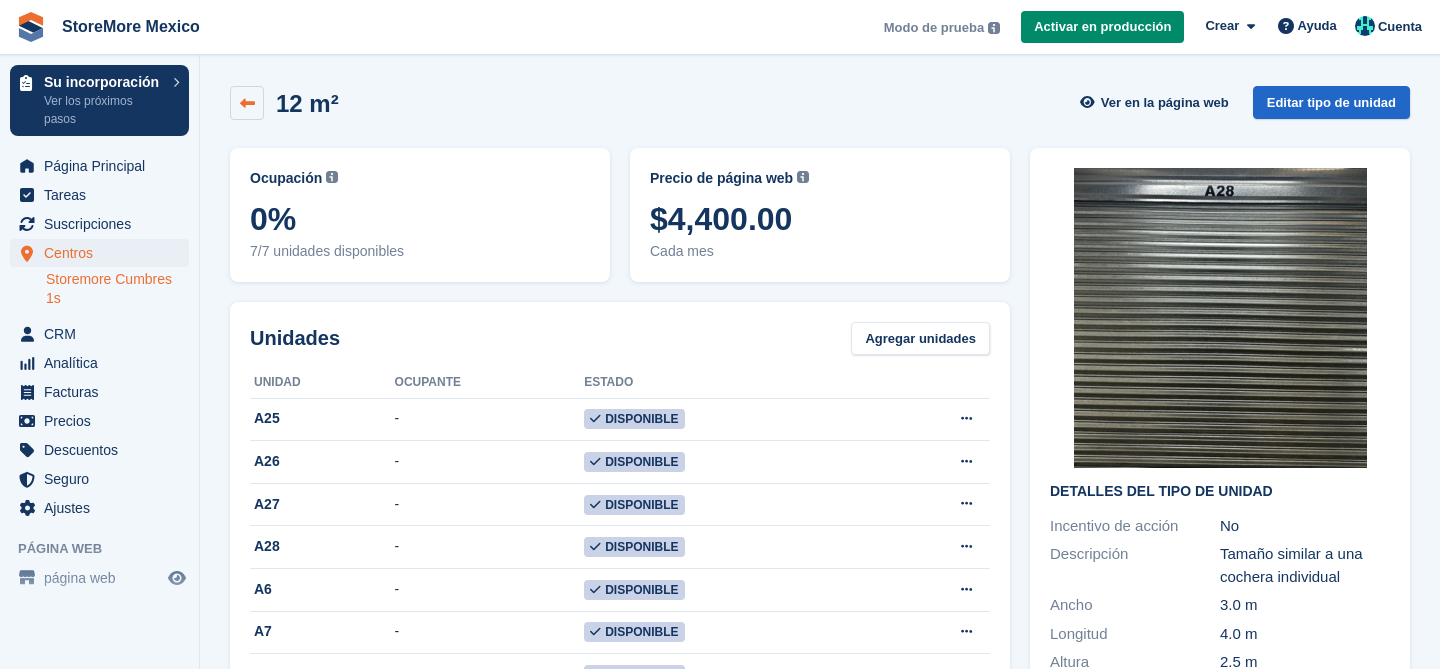 click at bounding box center [247, 103] 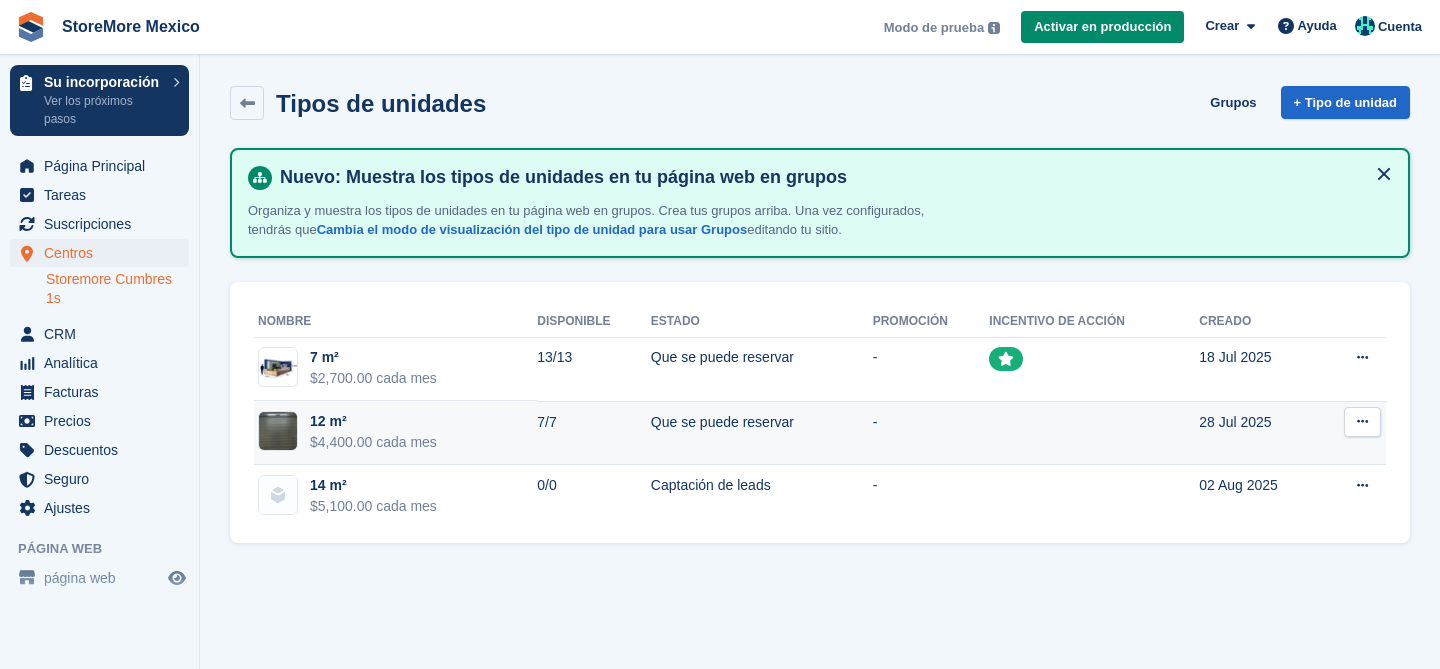 click on "7/7" at bounding box center (594, 433) 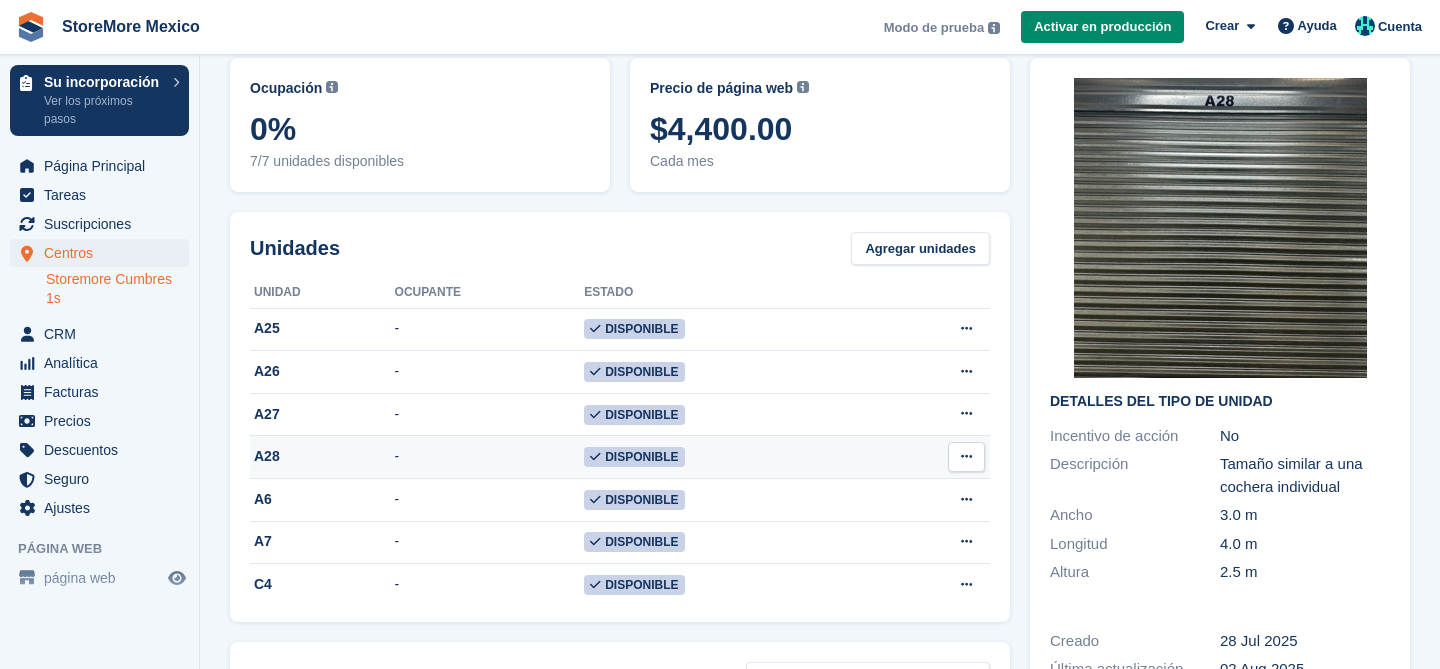 scroll, scrollTop: 0, scrollLeft: 0, axis: both 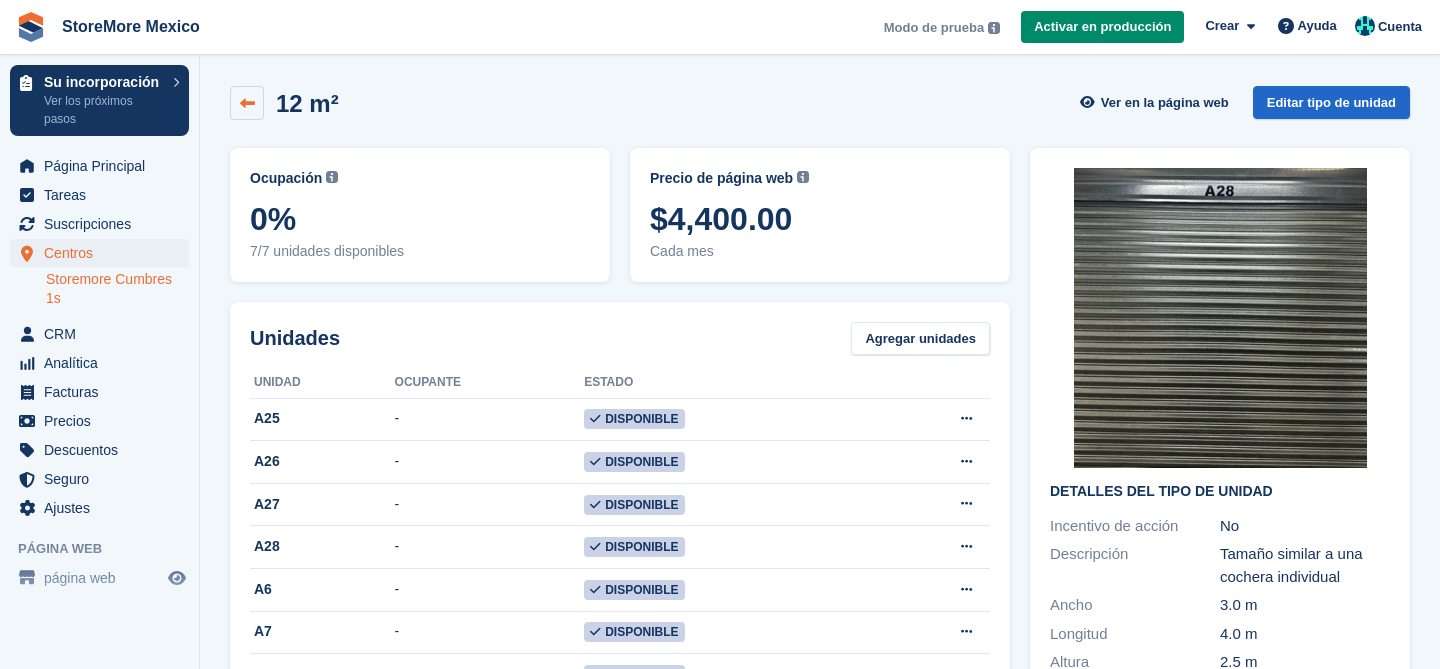 click at bounding box center (247, 103) 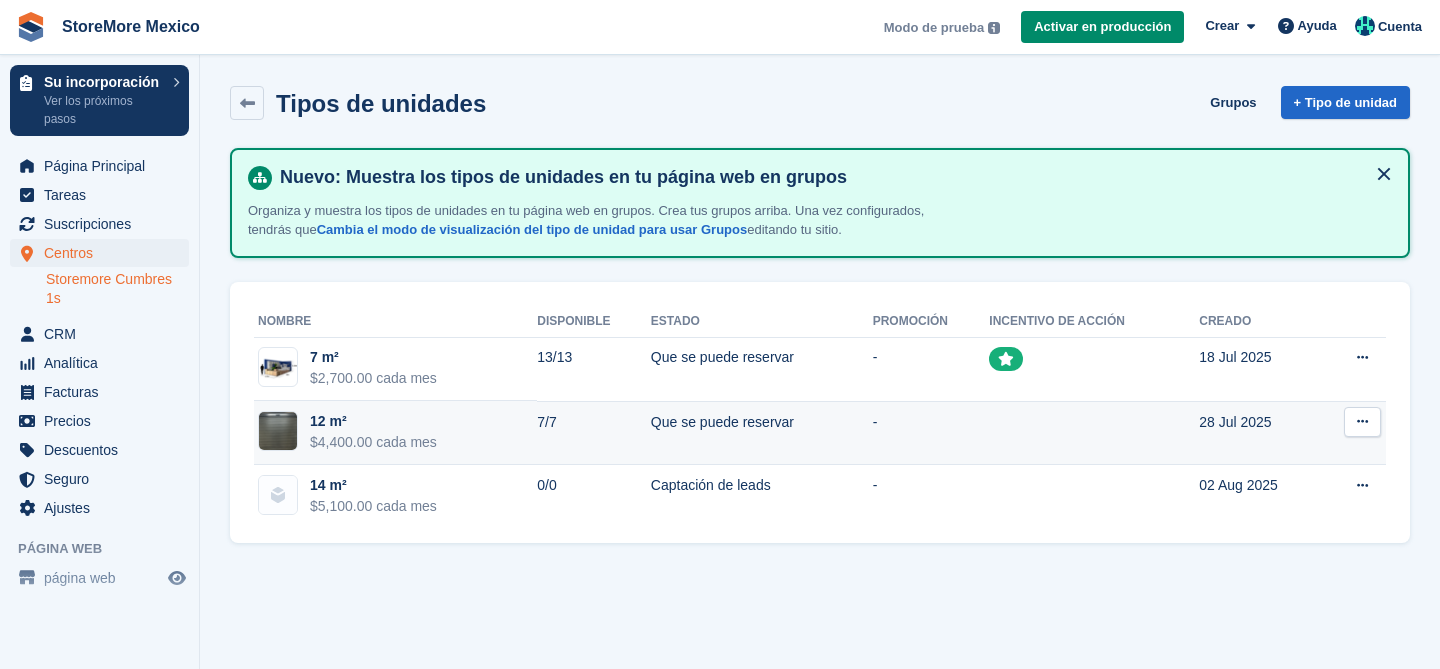 click at bounding box center (1362, 422) 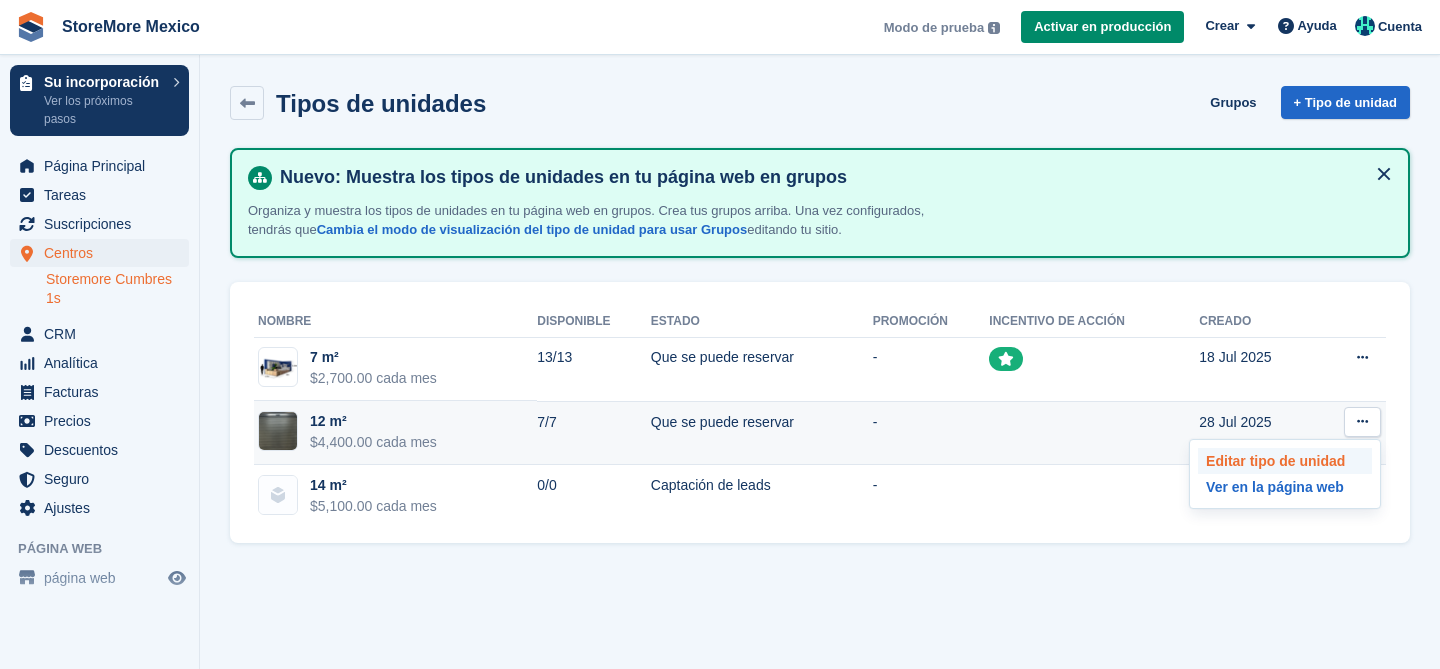 click on "Editar tipo de unidad" at bounding box center [1285, 461] 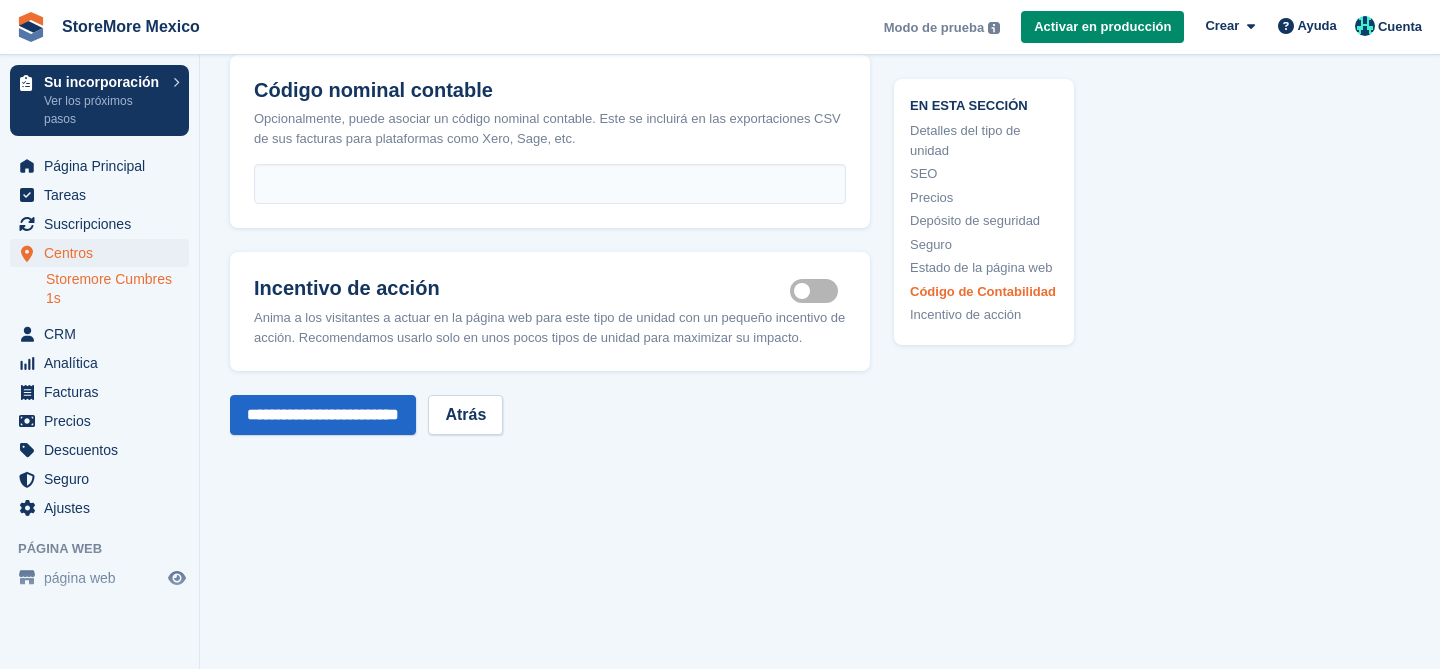 scroll, scrollTop: 3255, scrollLeft: 0, axis: vertical 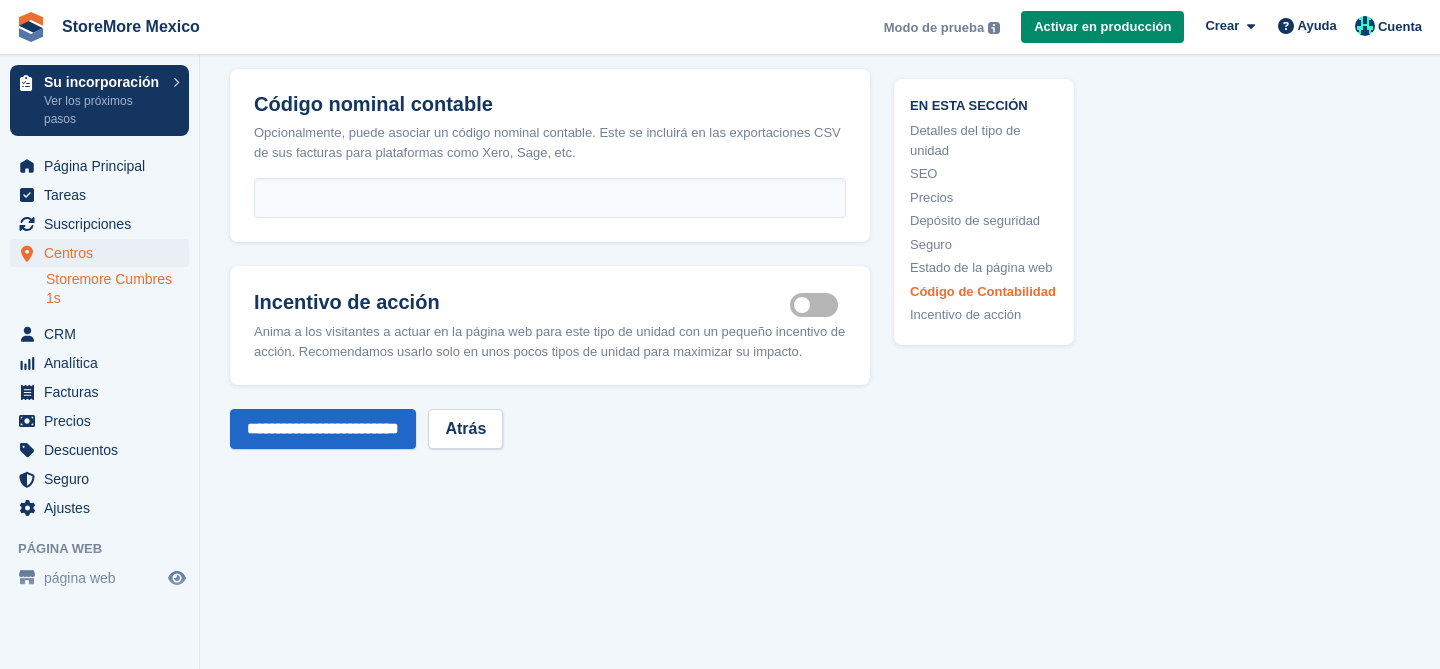 click on "Is active" at bounding box center [818, 305] 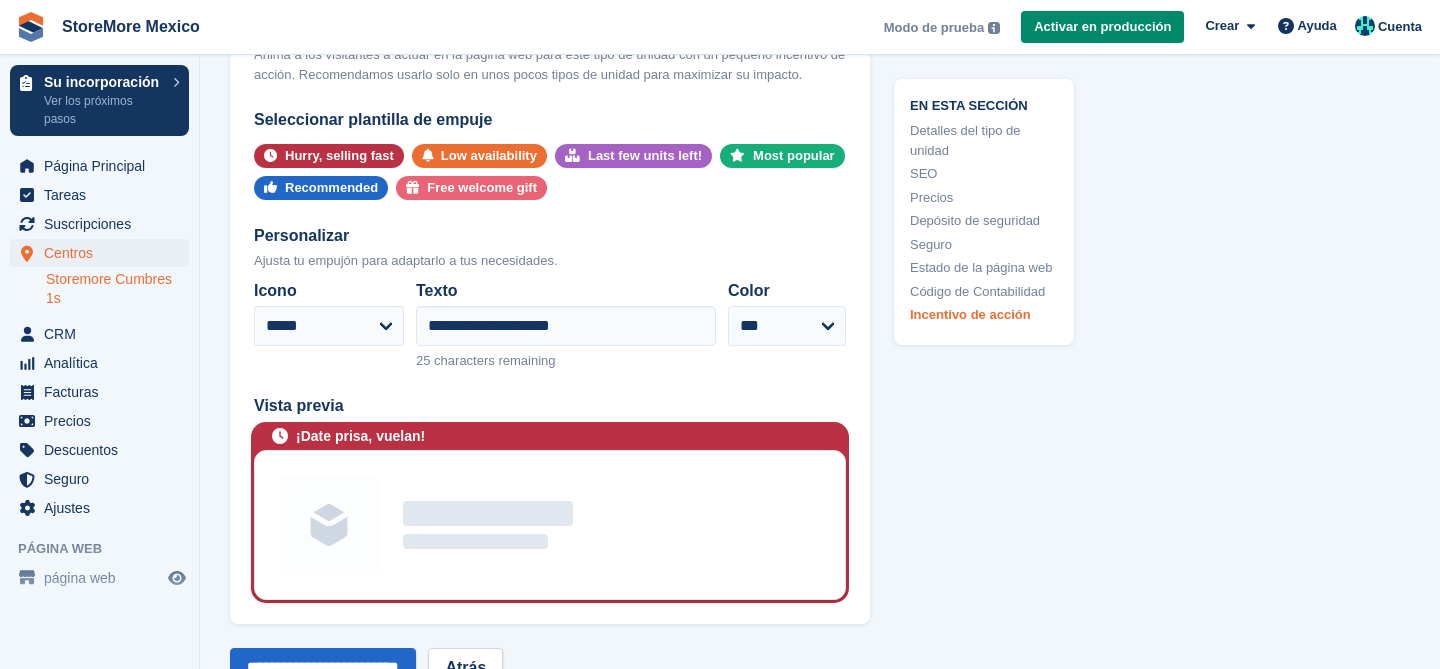 scroll, scrollTop: 3533, scrollLeft: 0, axis: vertical 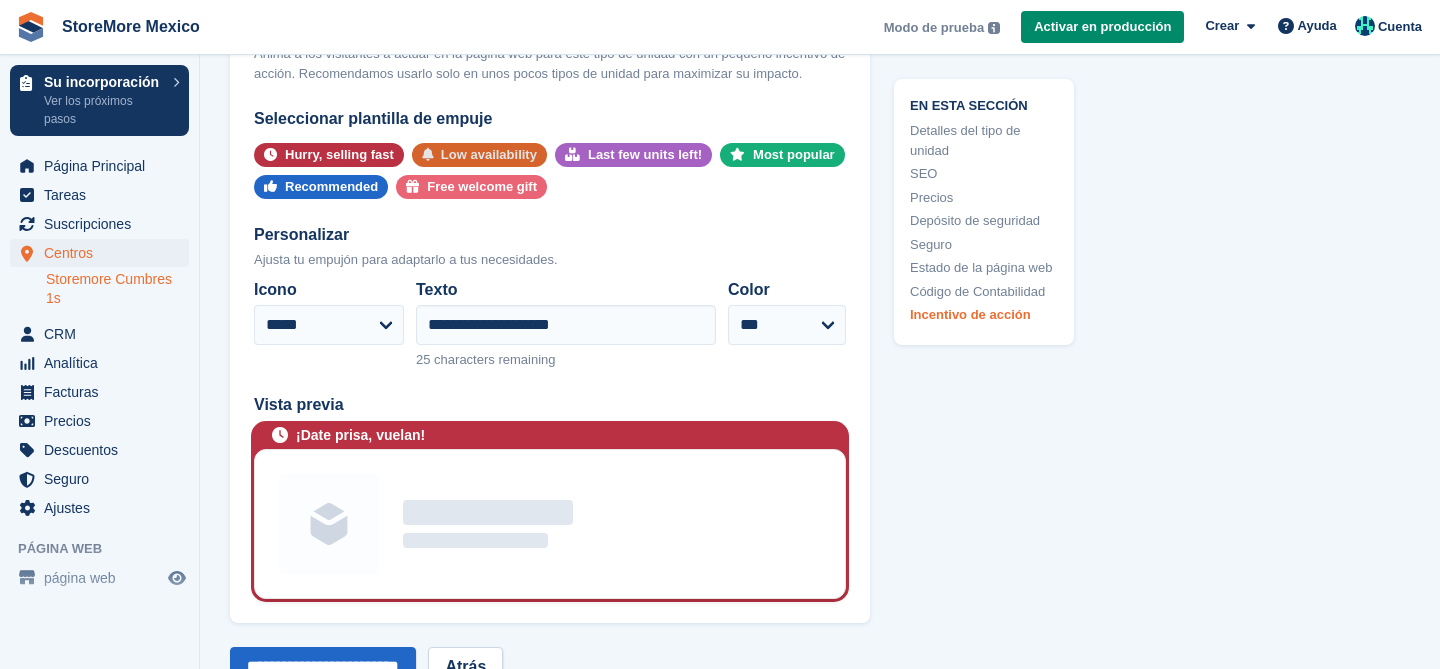 click on "Low availability" at bounding box center (489, 155) 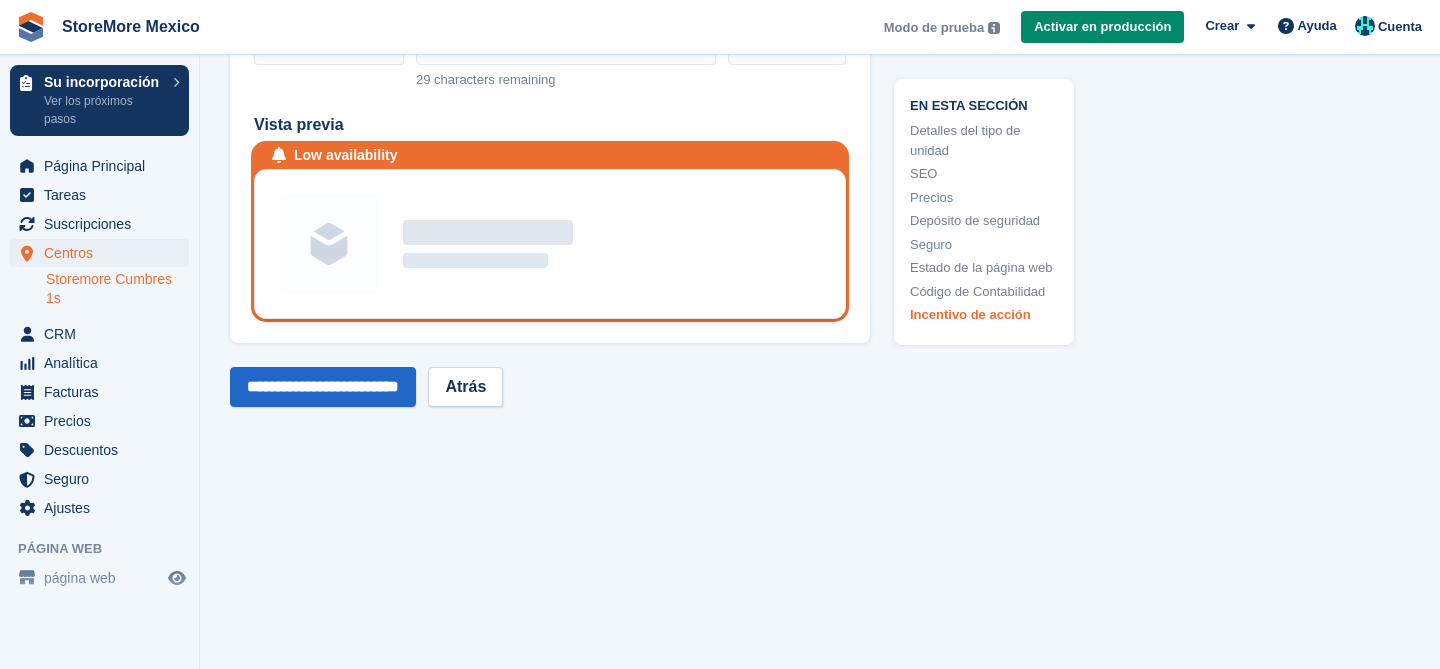 scroll, scrollTop: 3815, scrollLeft: 0, axis: vertical 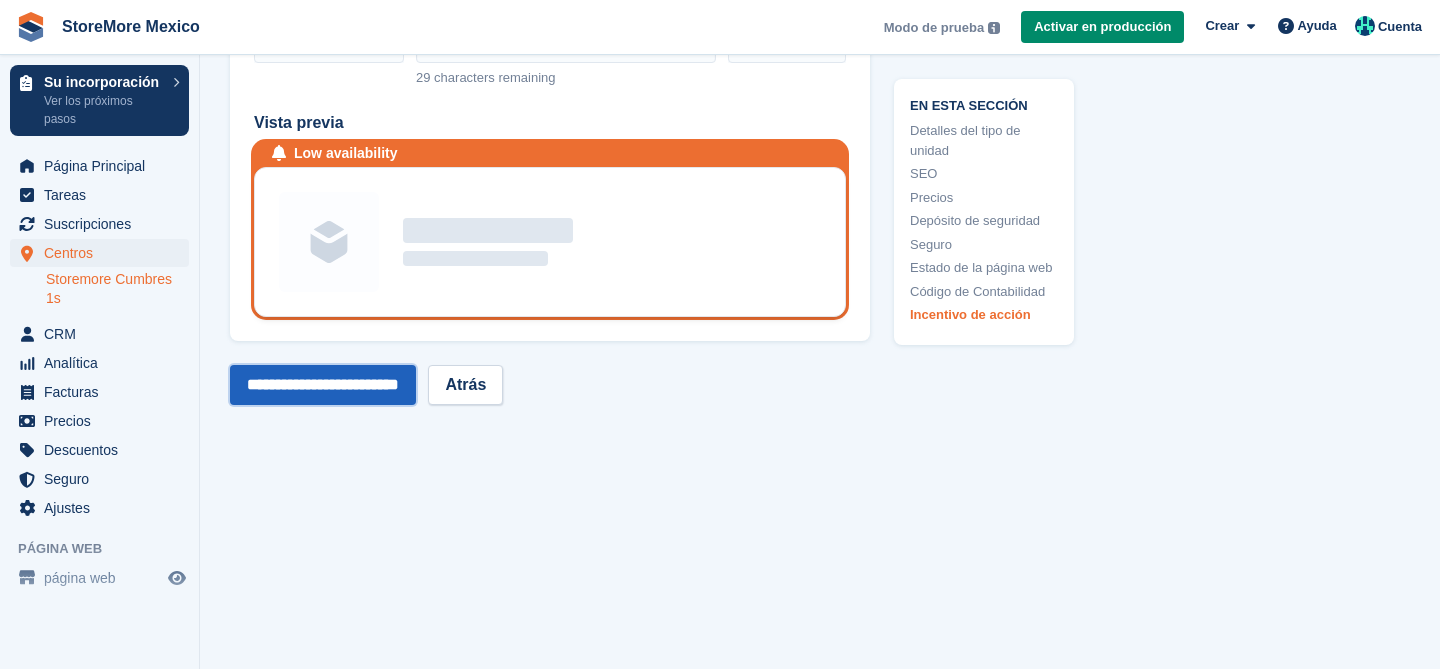 click on "**********" at bounding box center (323, 385) 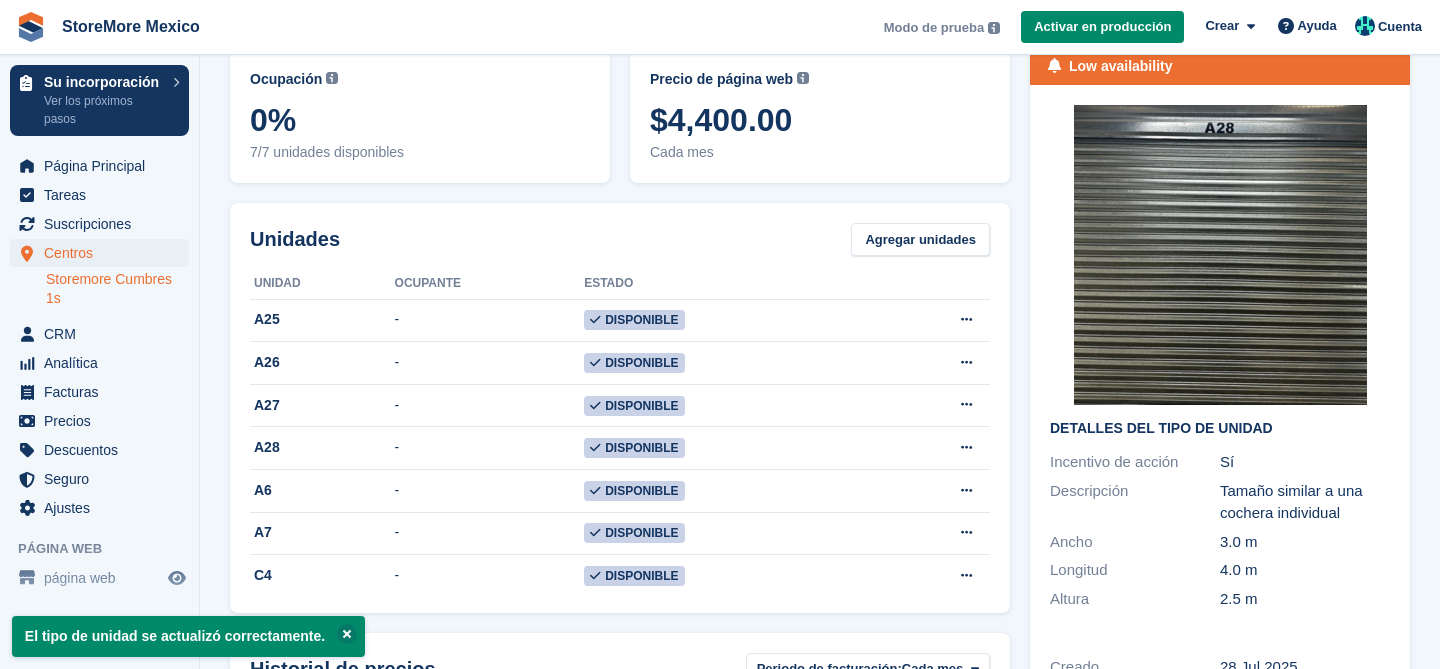 scroll, scrollTop: 0, scrollLeft: 0, axis: both 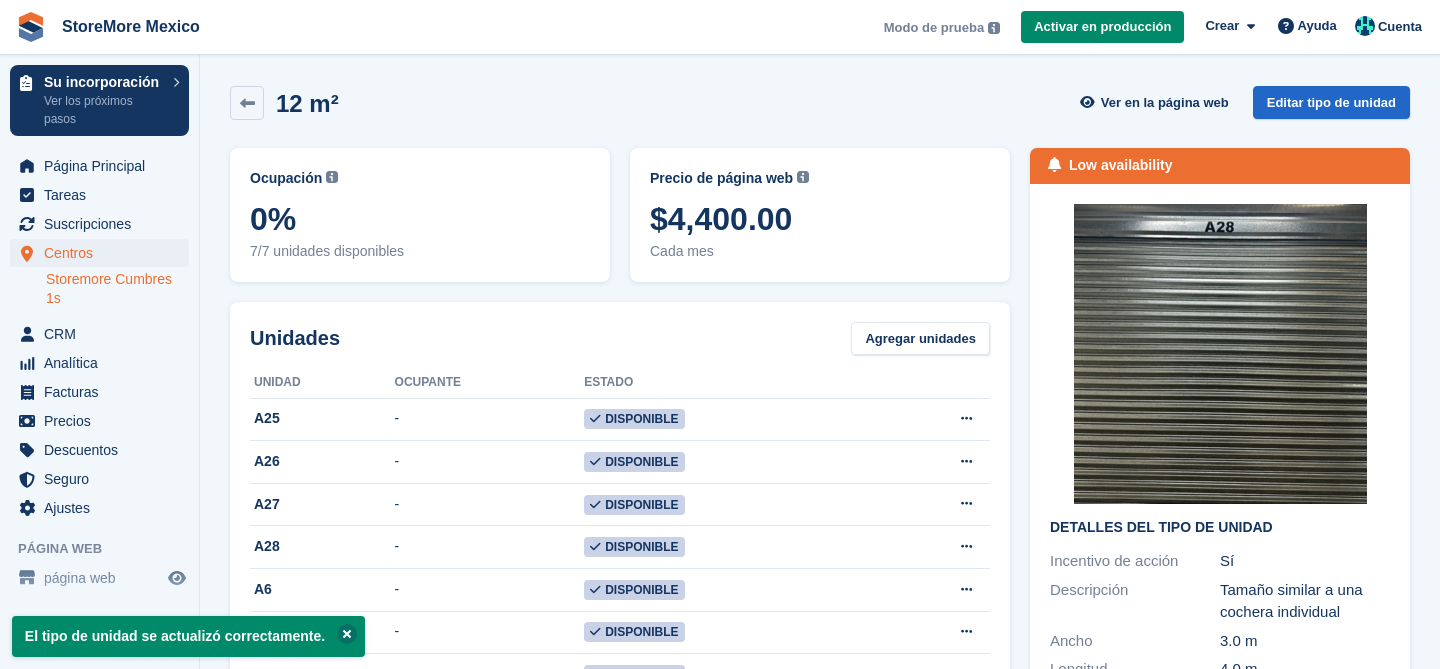 click at bounding box center (347, 634) 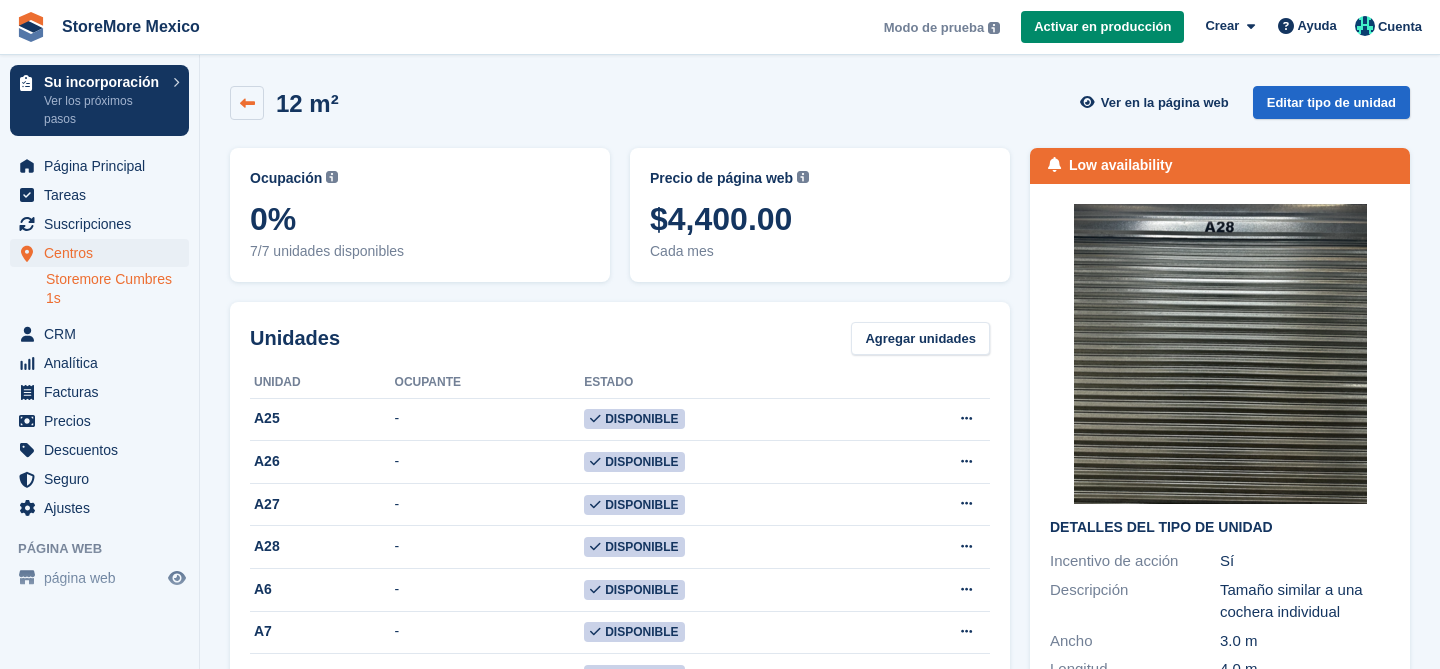 click at bounding box center [247, 103] 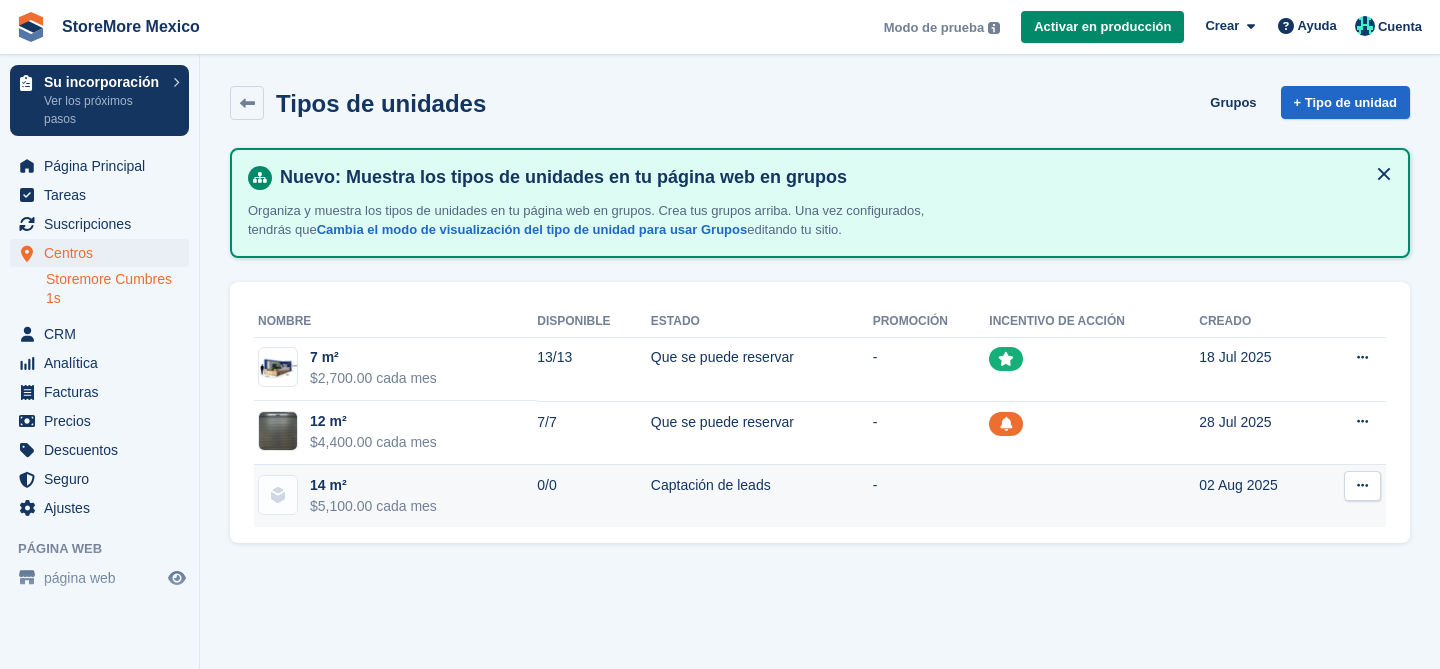 click on "14 m²" at bounding box center (373, 485) 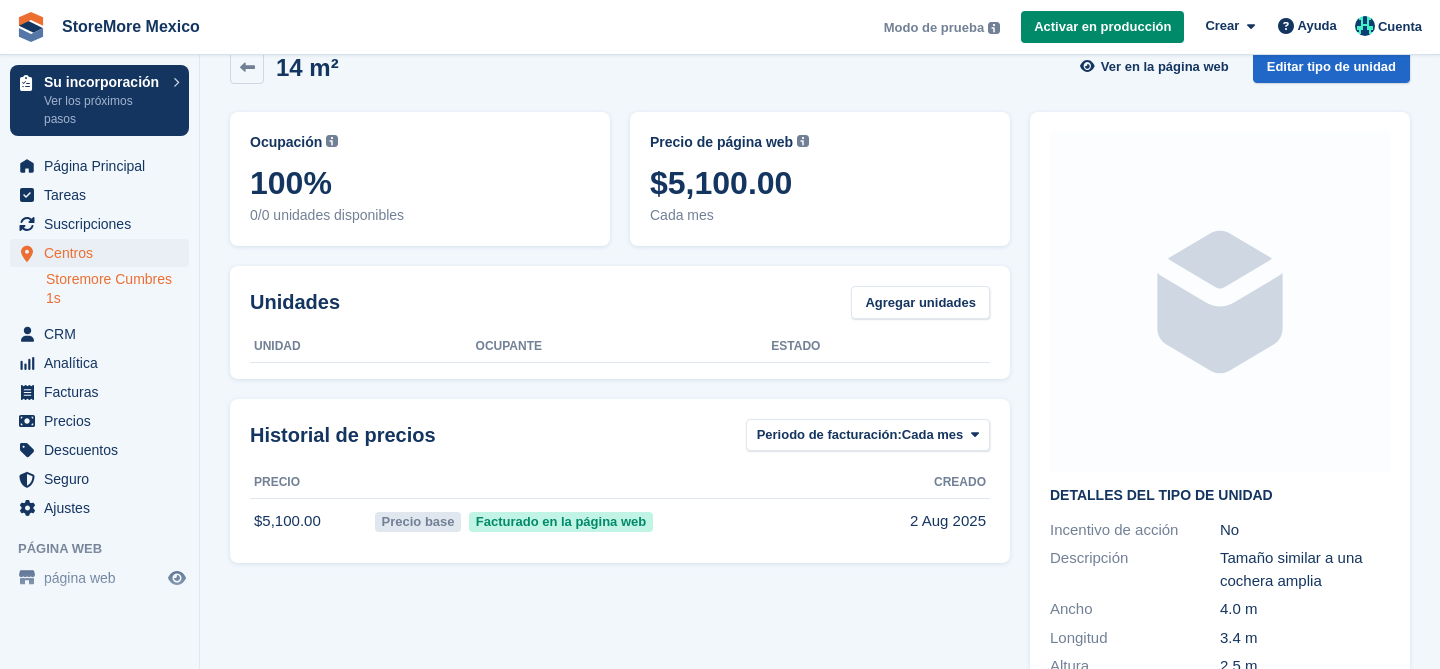 scroll, scrollTop: 35, scrollLeft: 0, axis: vertical 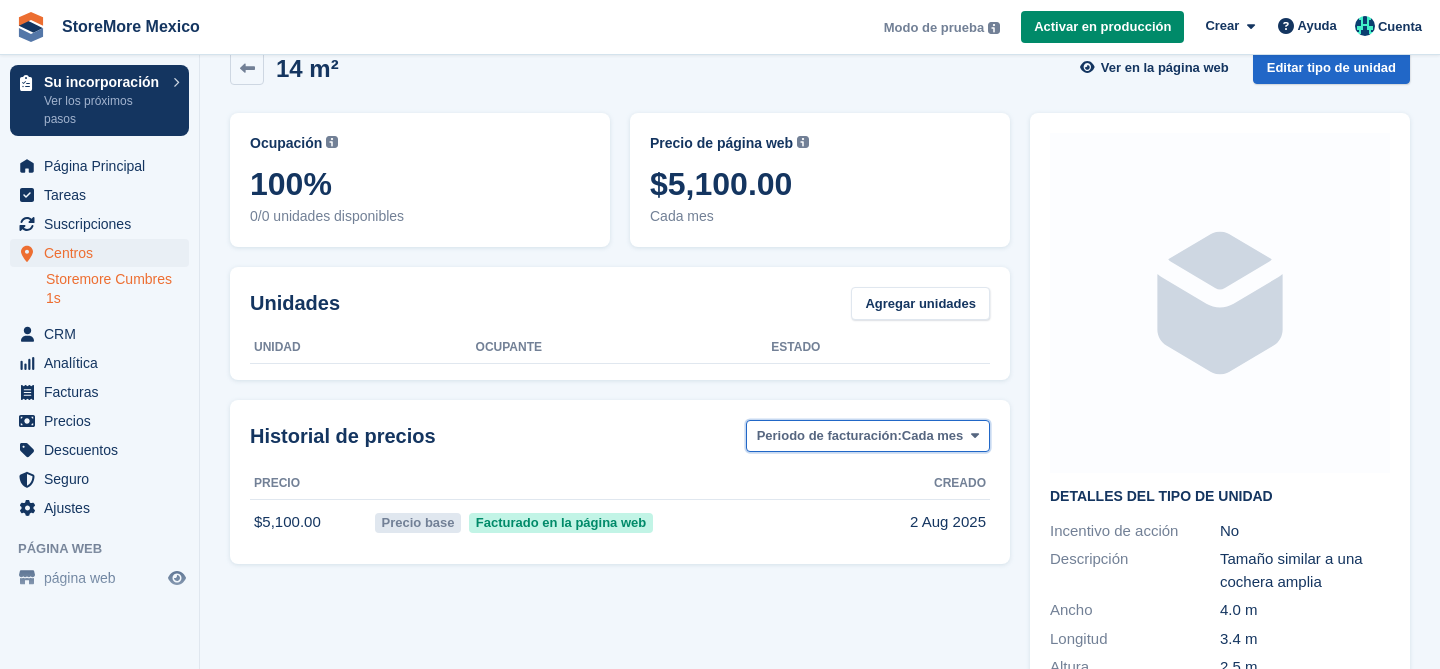 click on "Periodo de facturación:" at bounding box center (829, 436) 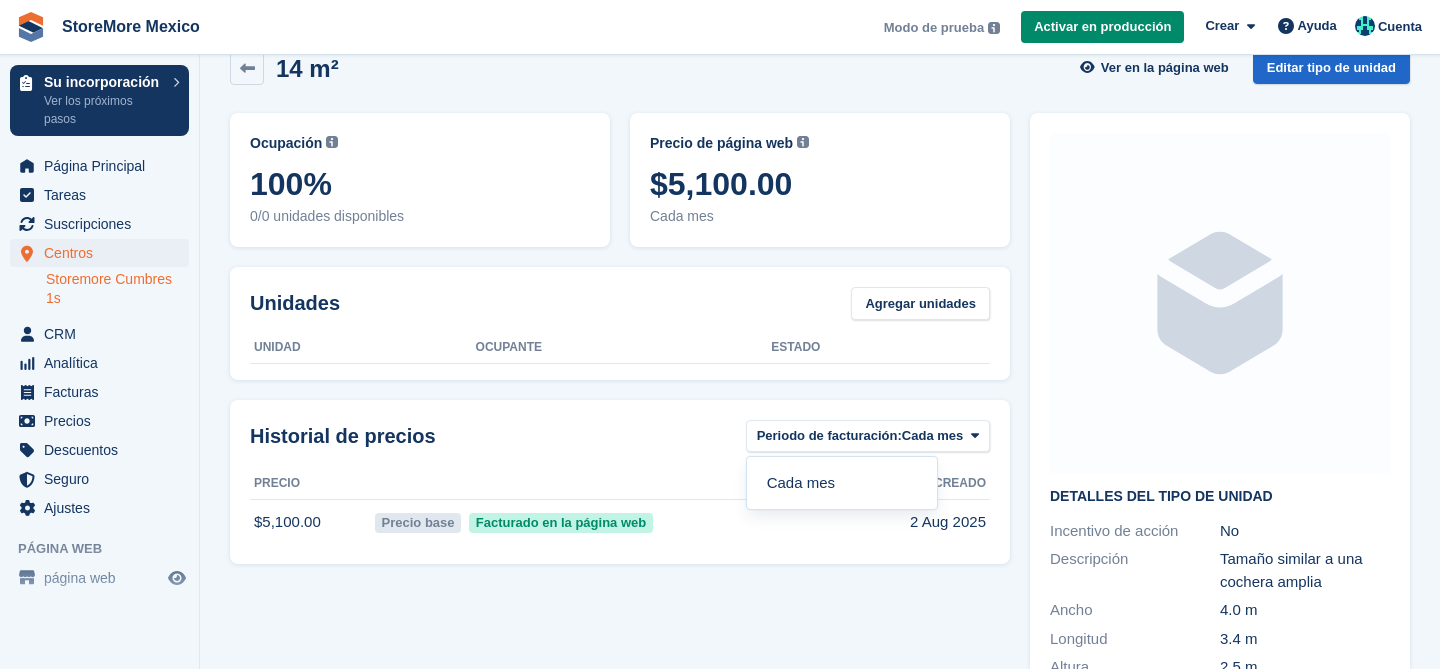 click on "Historial de precios
Periodo de facturación:
Cada mes
Cada mes" at bounding box center [620, 436] 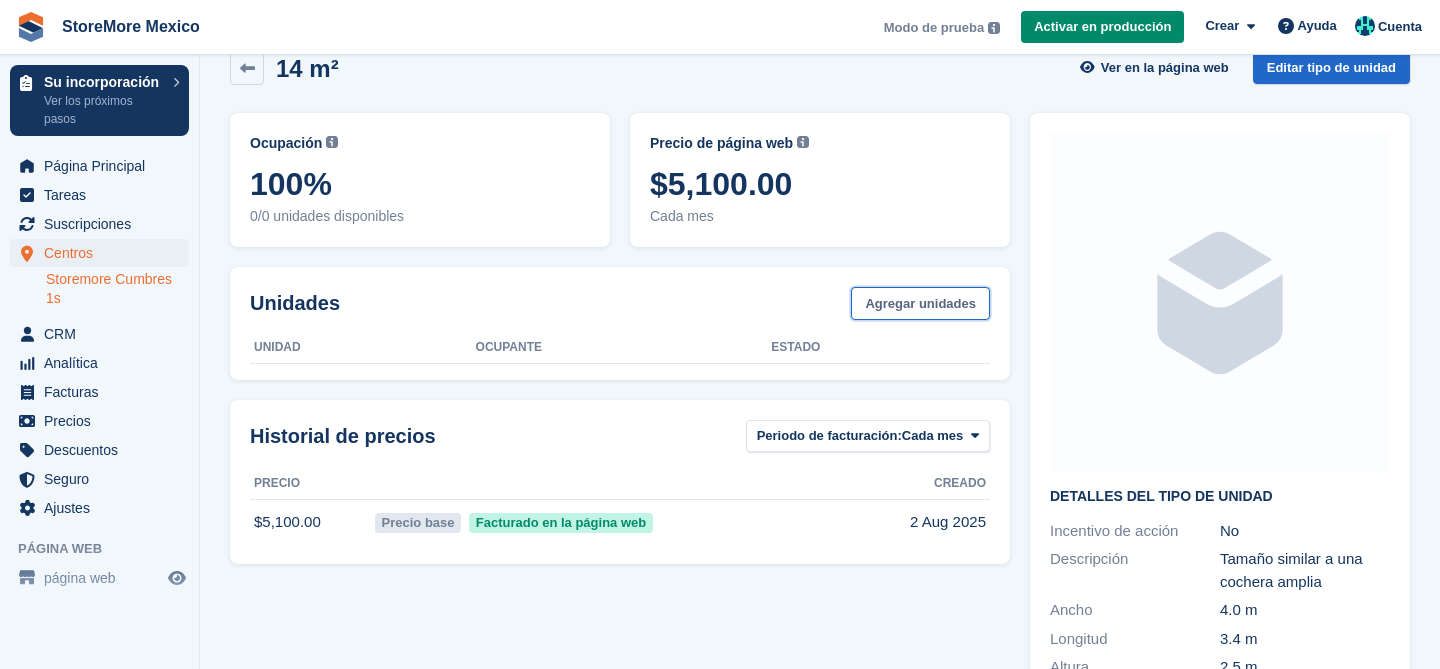 click on "Agregar unidades" at bounding box center [920, 303] 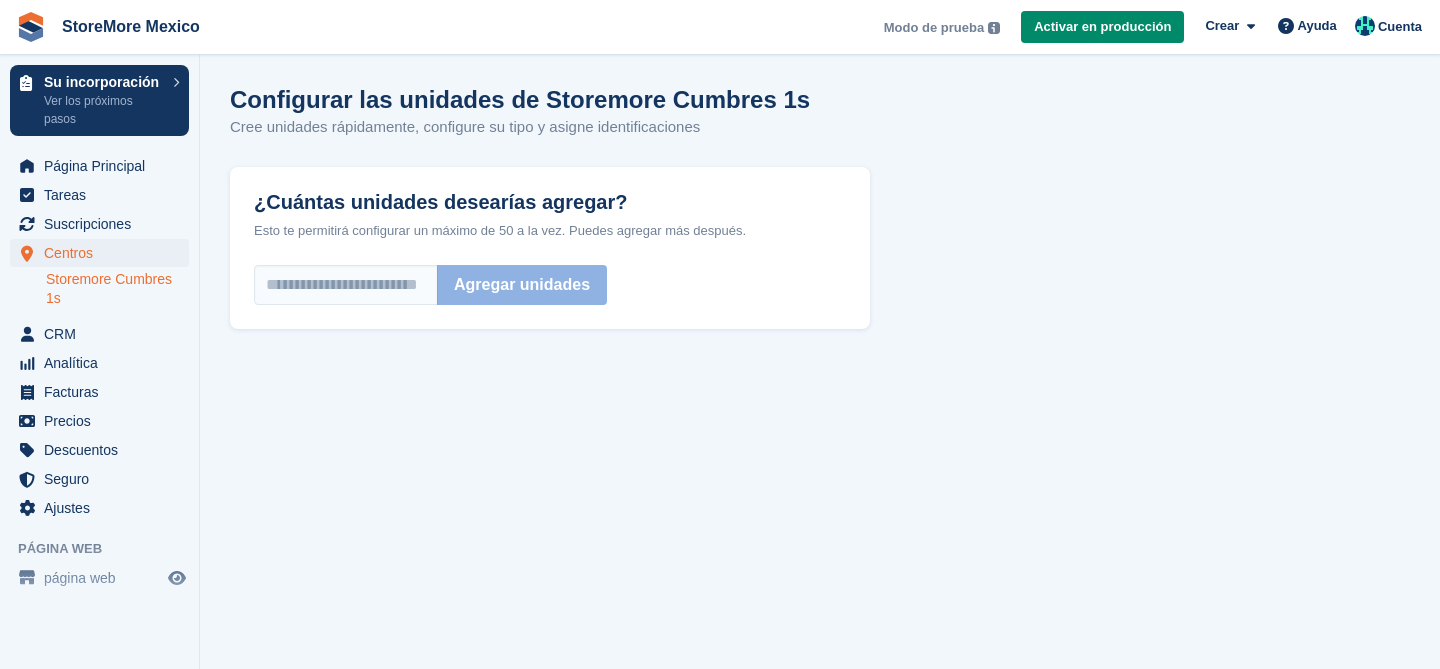 scroll, scrollTop: 0, scrollLeft: 0, axis: both 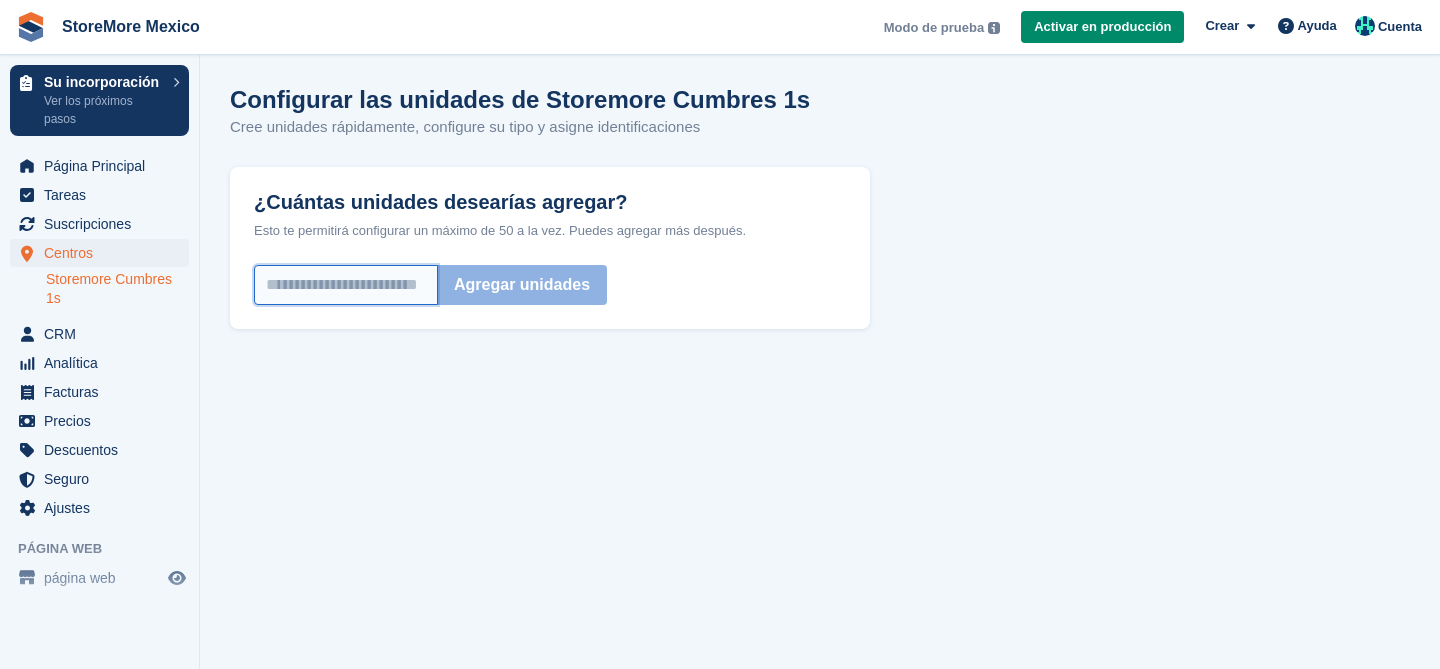 click on "¿Cuántas unidades desearías agregar?" at bounding box center [346, 285] 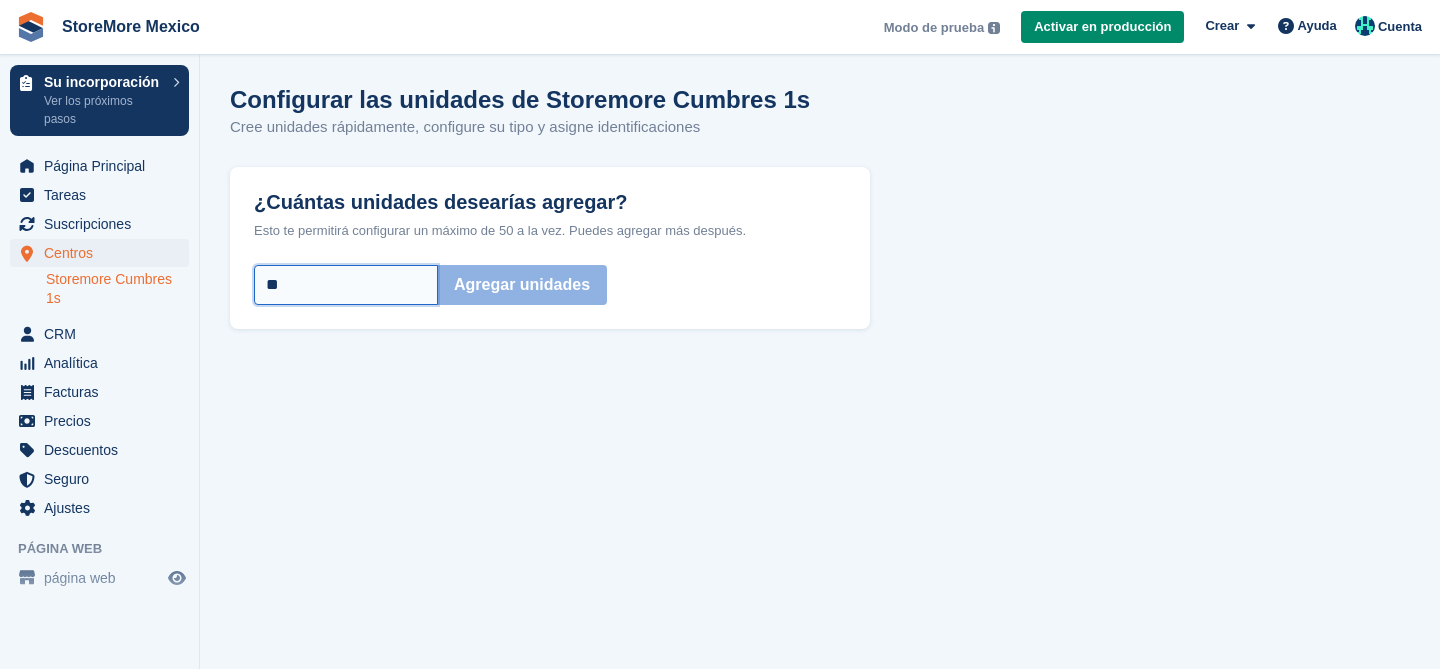 click on "**" at bounding box center [346, 285] 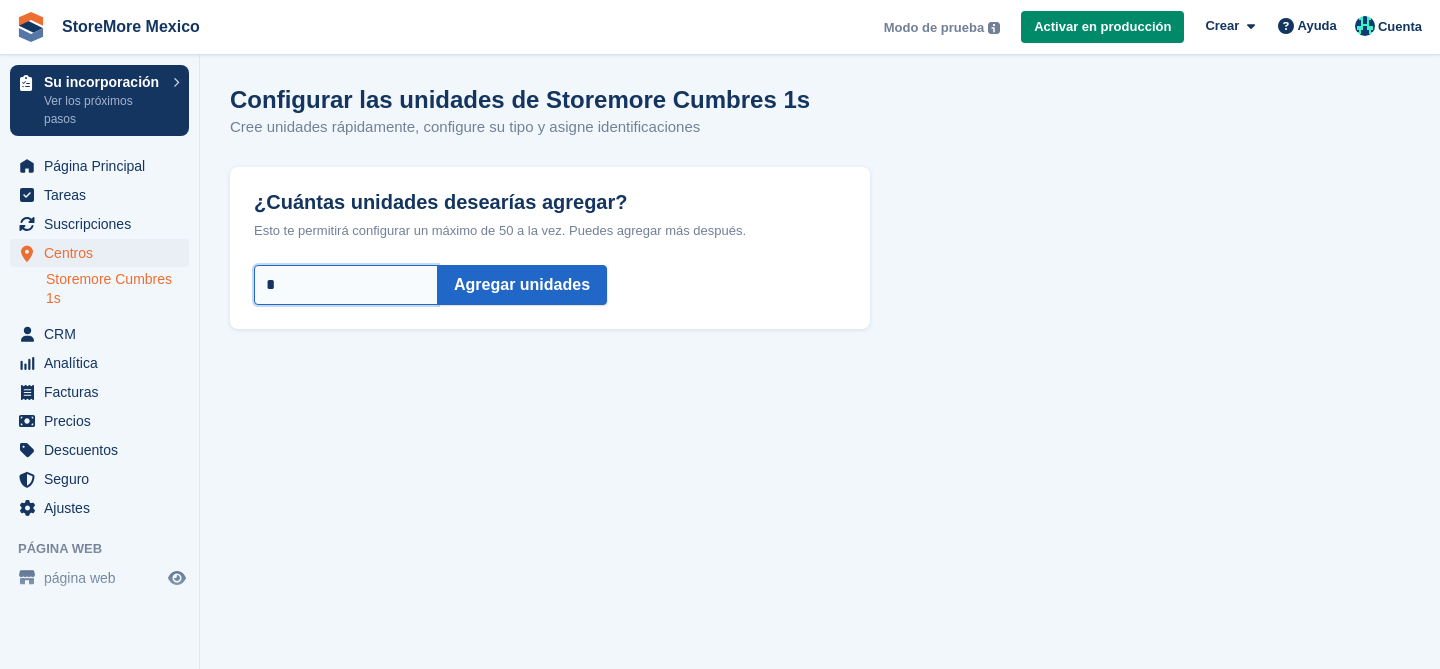 type on "*" 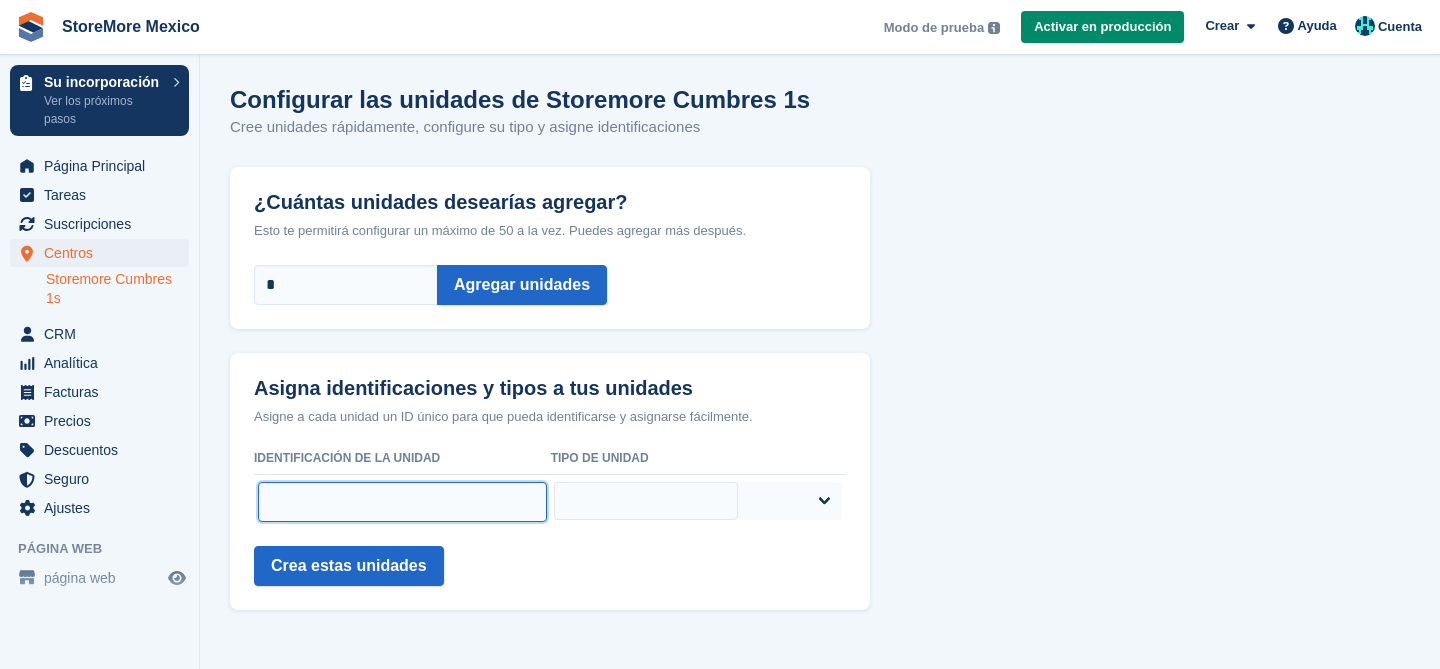 click at bounding box center [402, 502] 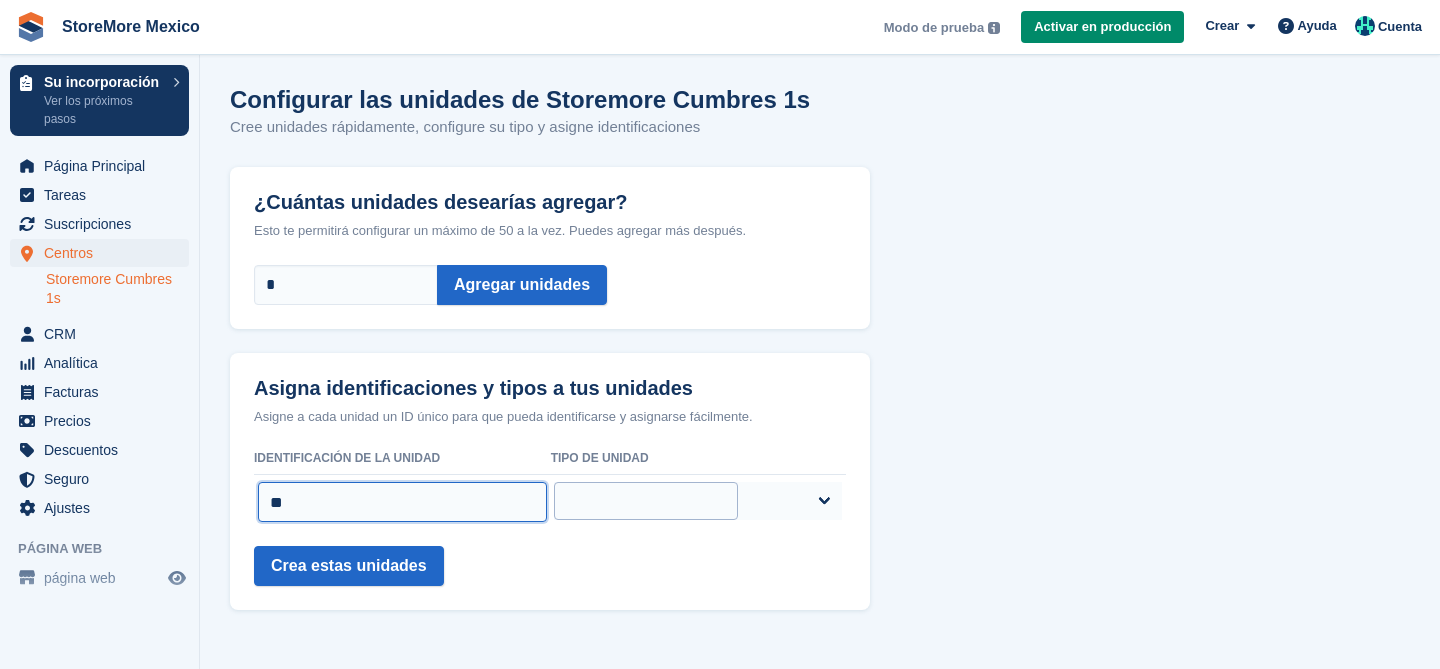 type on "**" 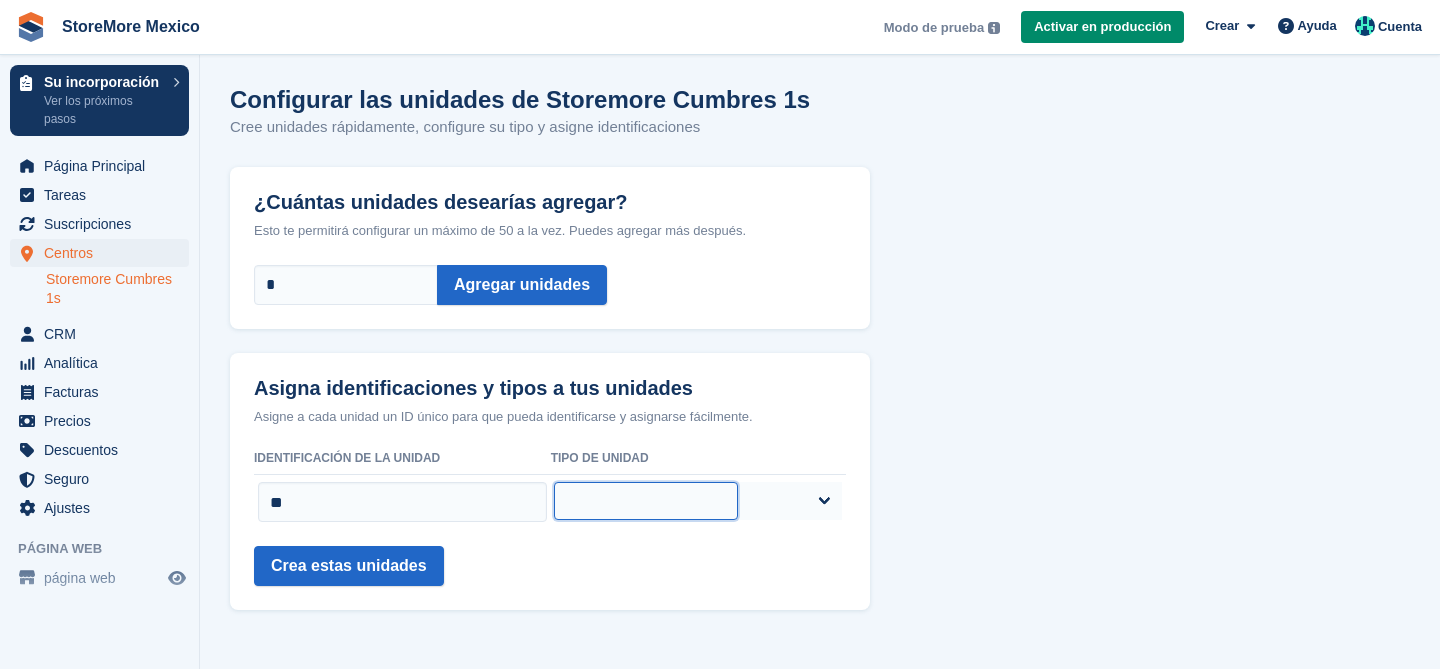 click on "*****
*****
****" at bounding box center (645, 501) 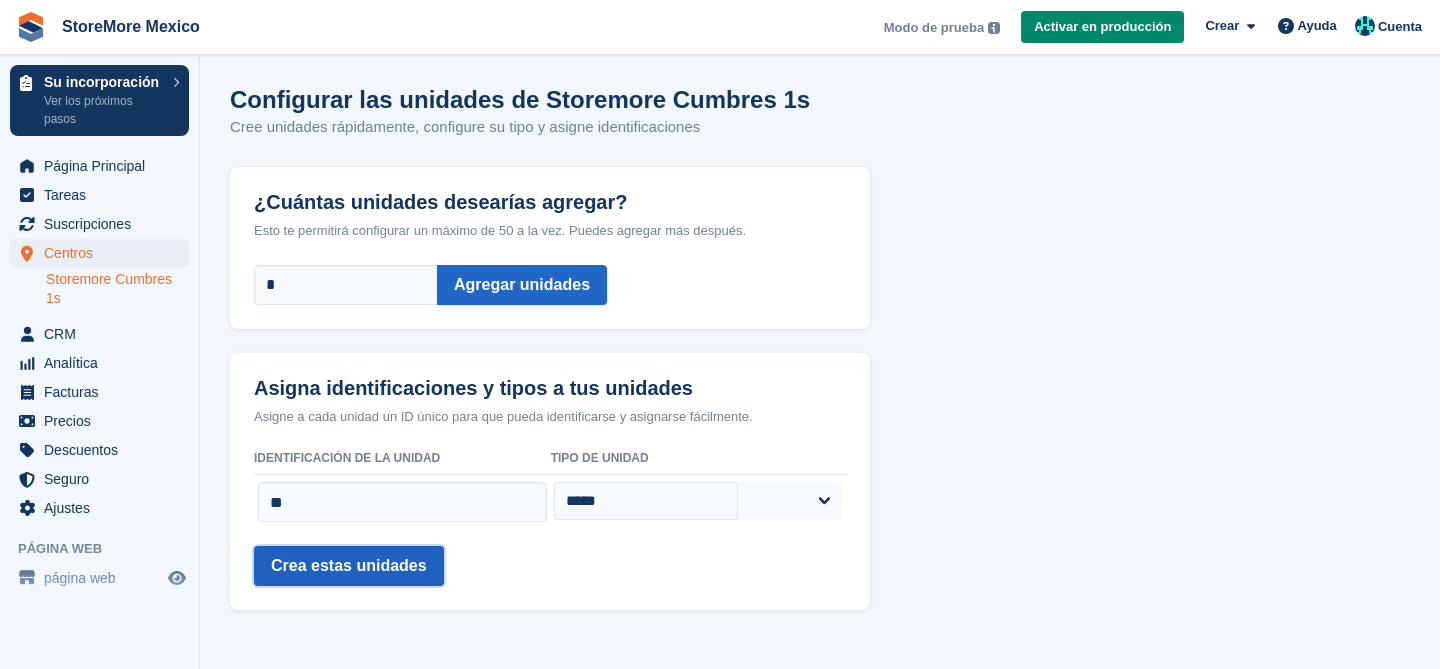 click on "Crea estas unidades" at bounding box center [349, 566] 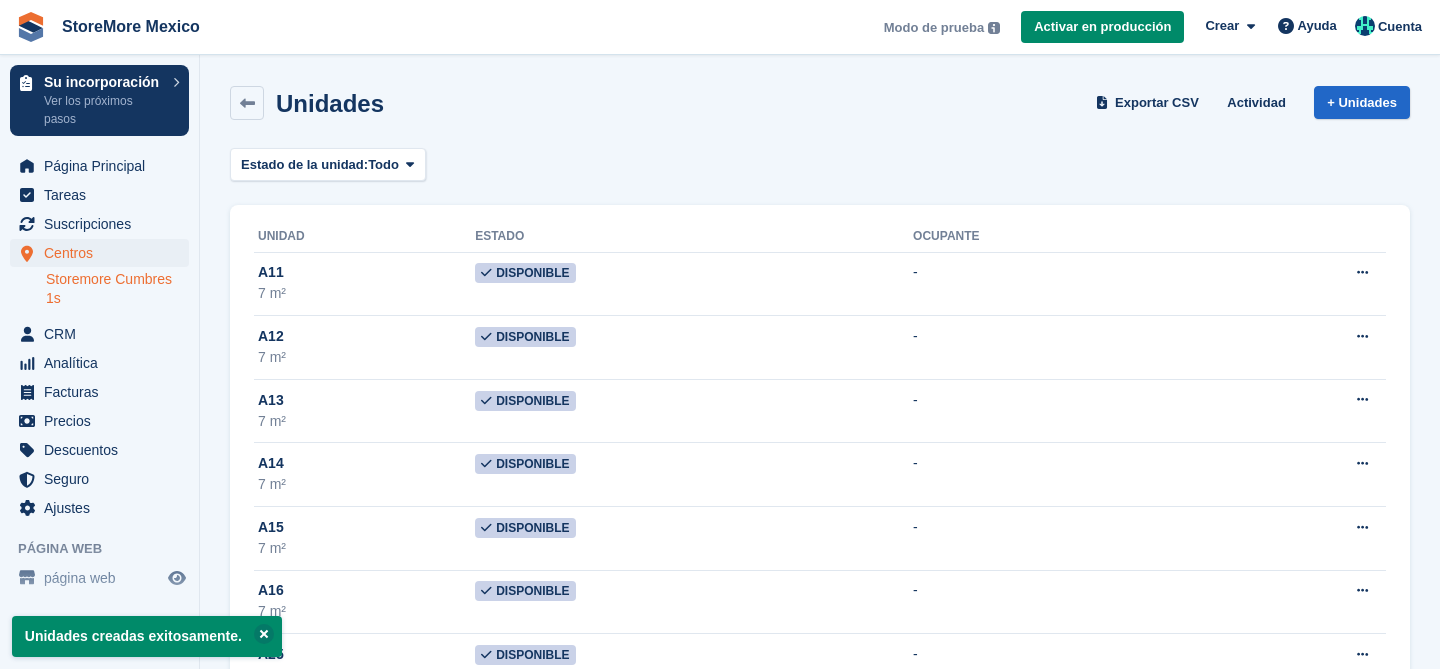 scroll, scrollTop: 0, scrollLeft: 0, axis: both 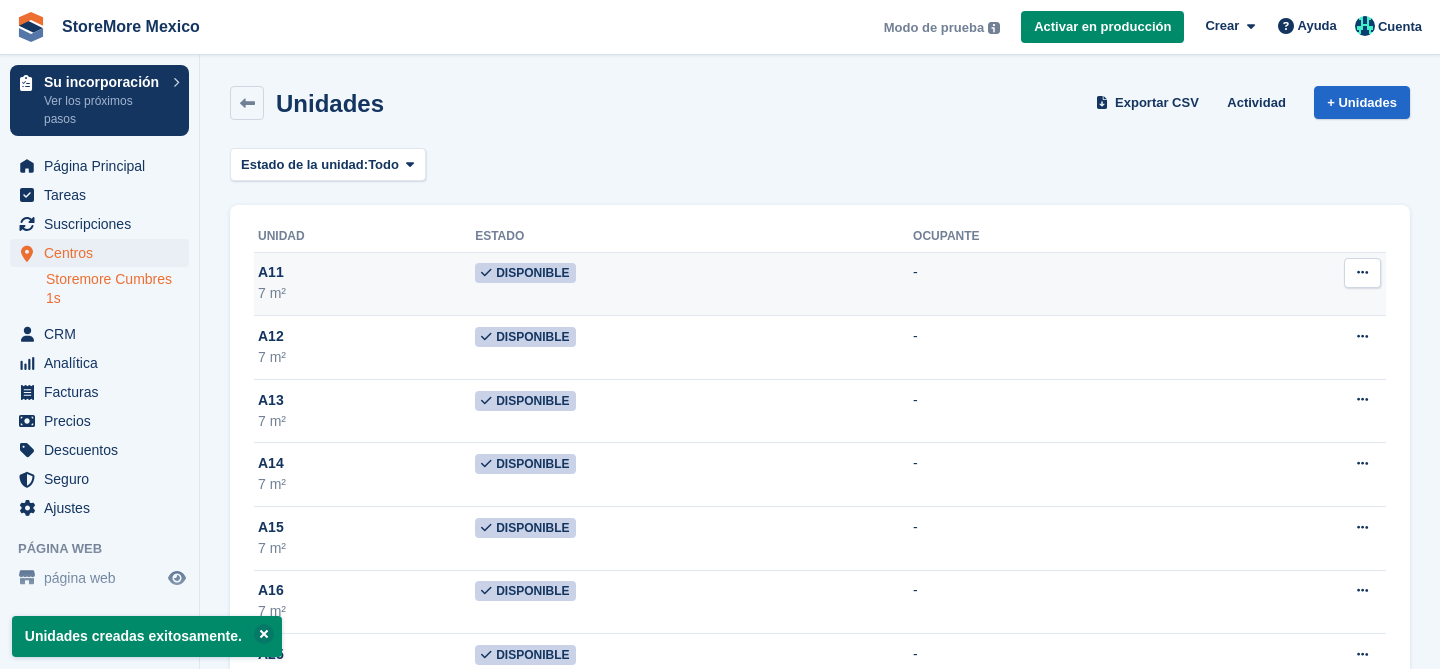 click on "Disponible" at bounding box center [525, 273] 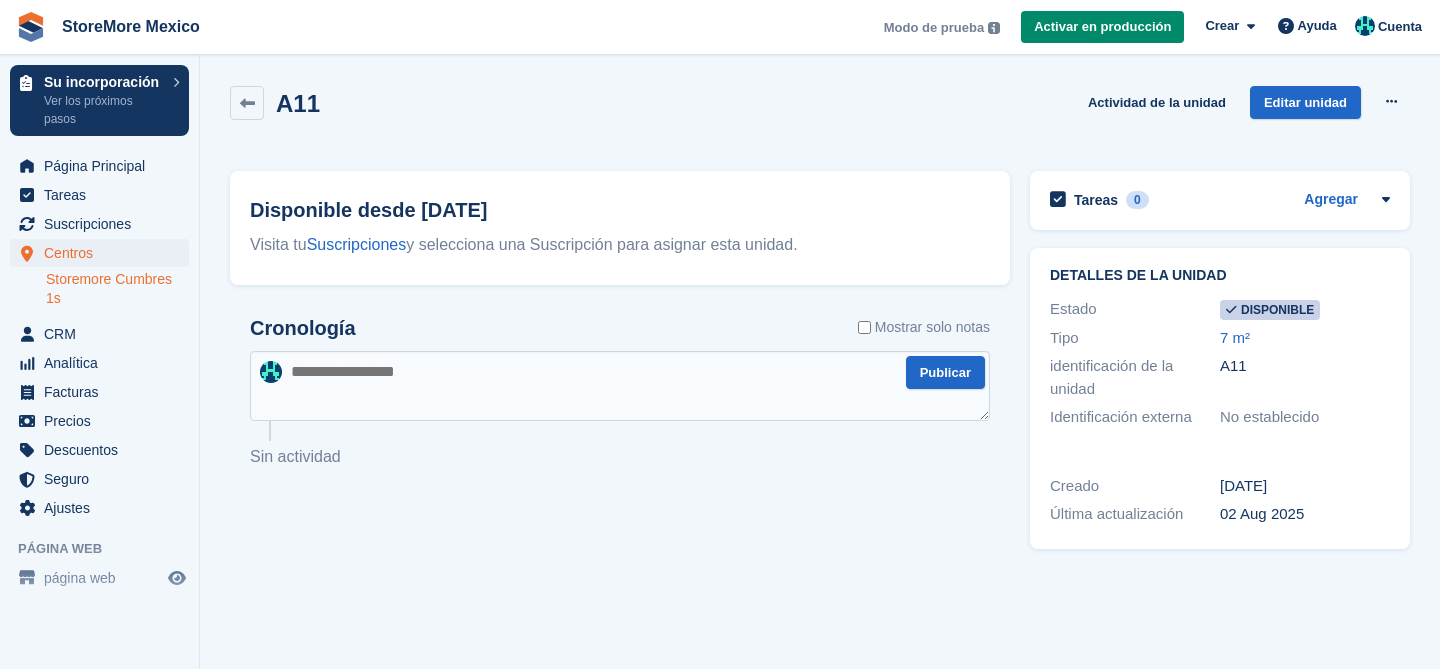 scroll, scrollTop: 0, scrollLeft: 0, axis: both 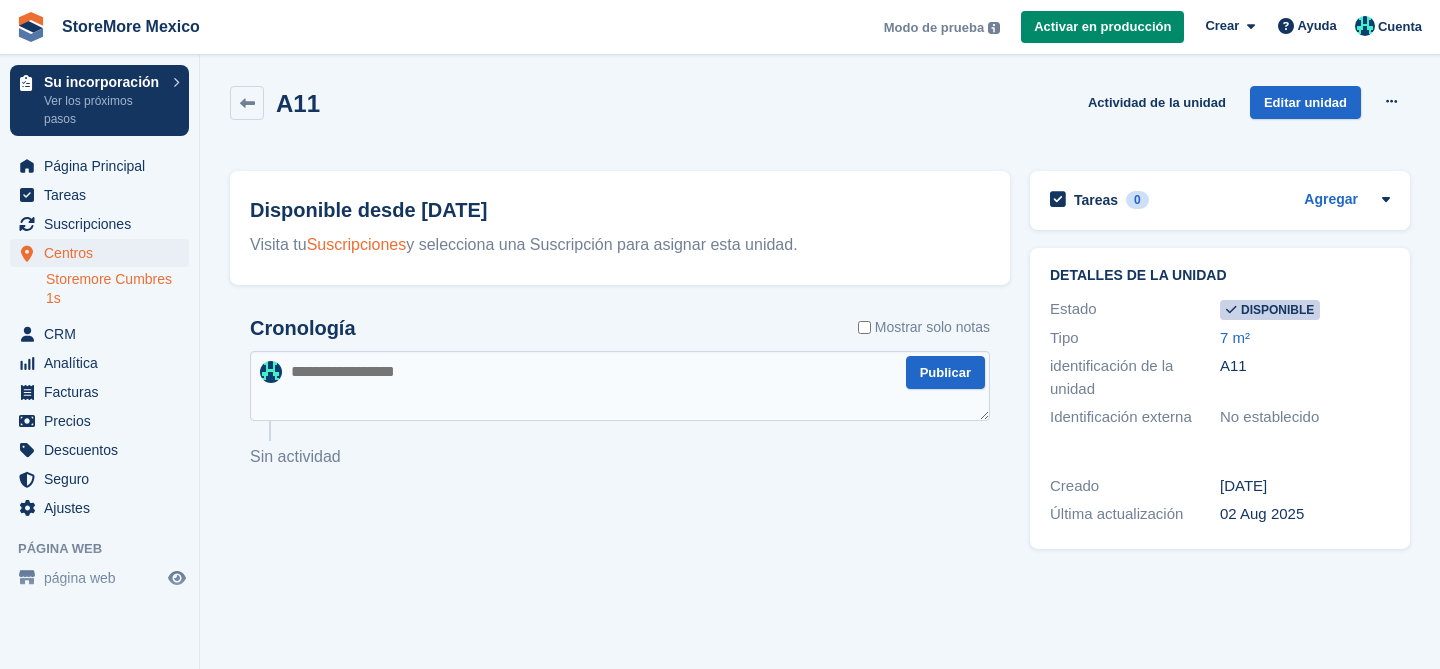click on "Suscripciones" at bounding box center [357, 244] 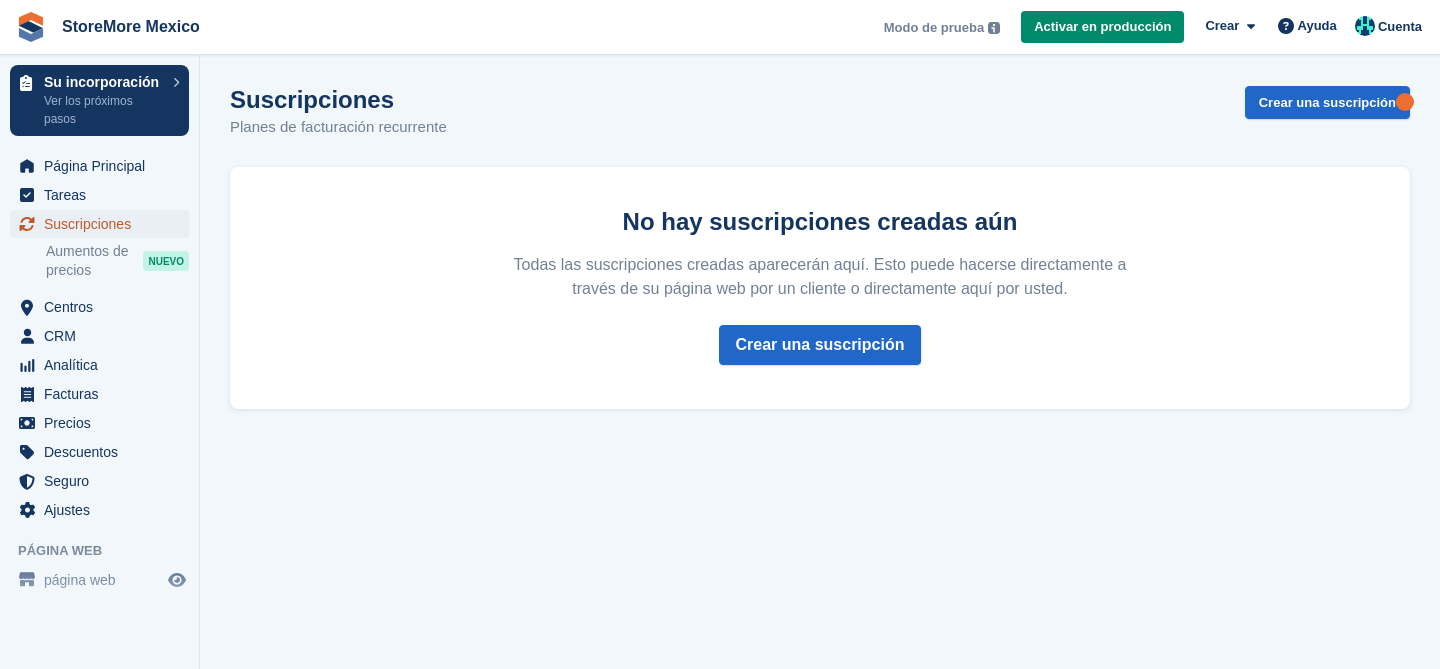 click on "Suscripciones" at bounding box center [104, 224] 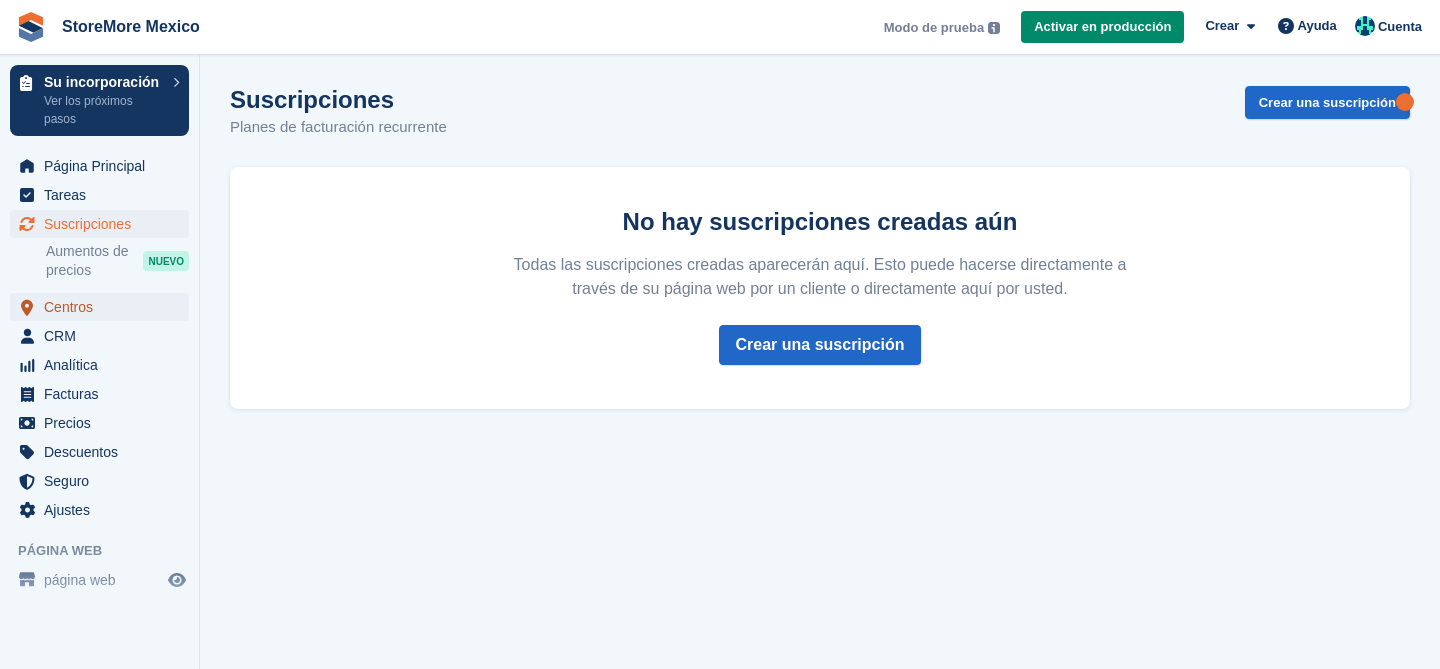 click on "Centros" at bounding box center (104, 307) 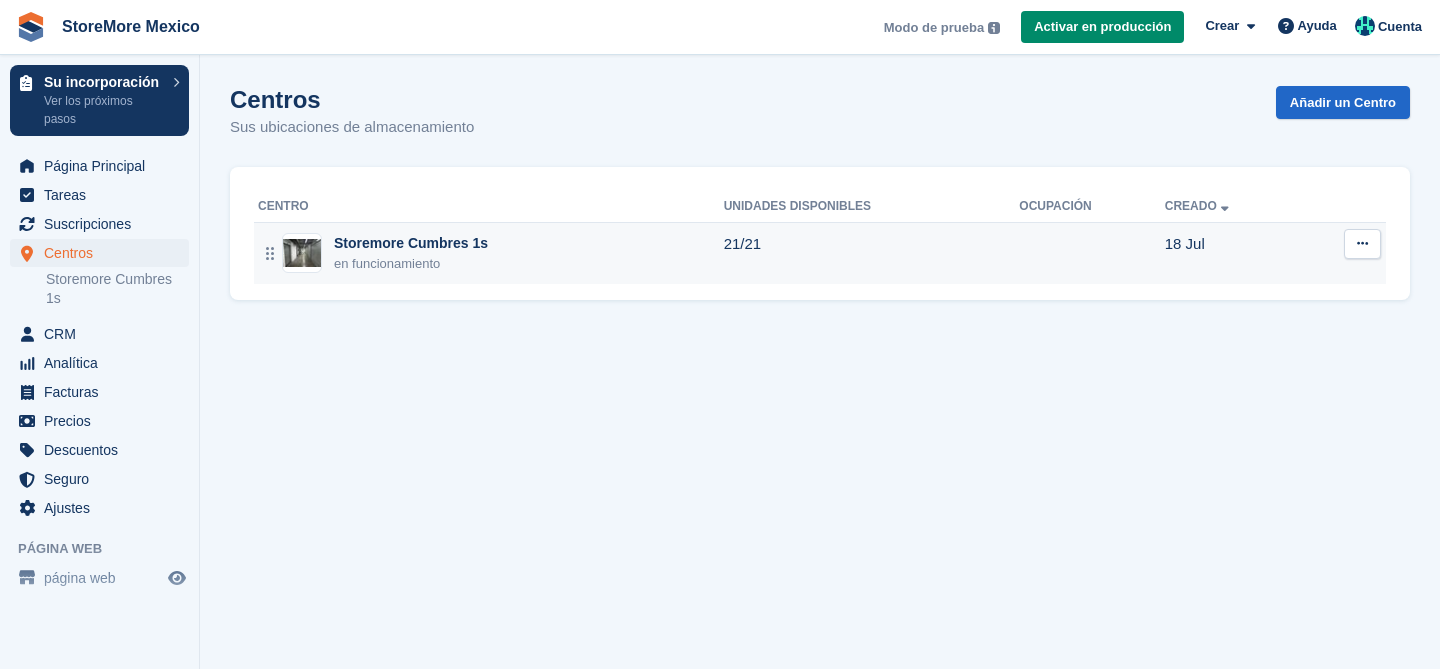 click on "Storemore Cumbres 1s" at bounding box center [411, 243] 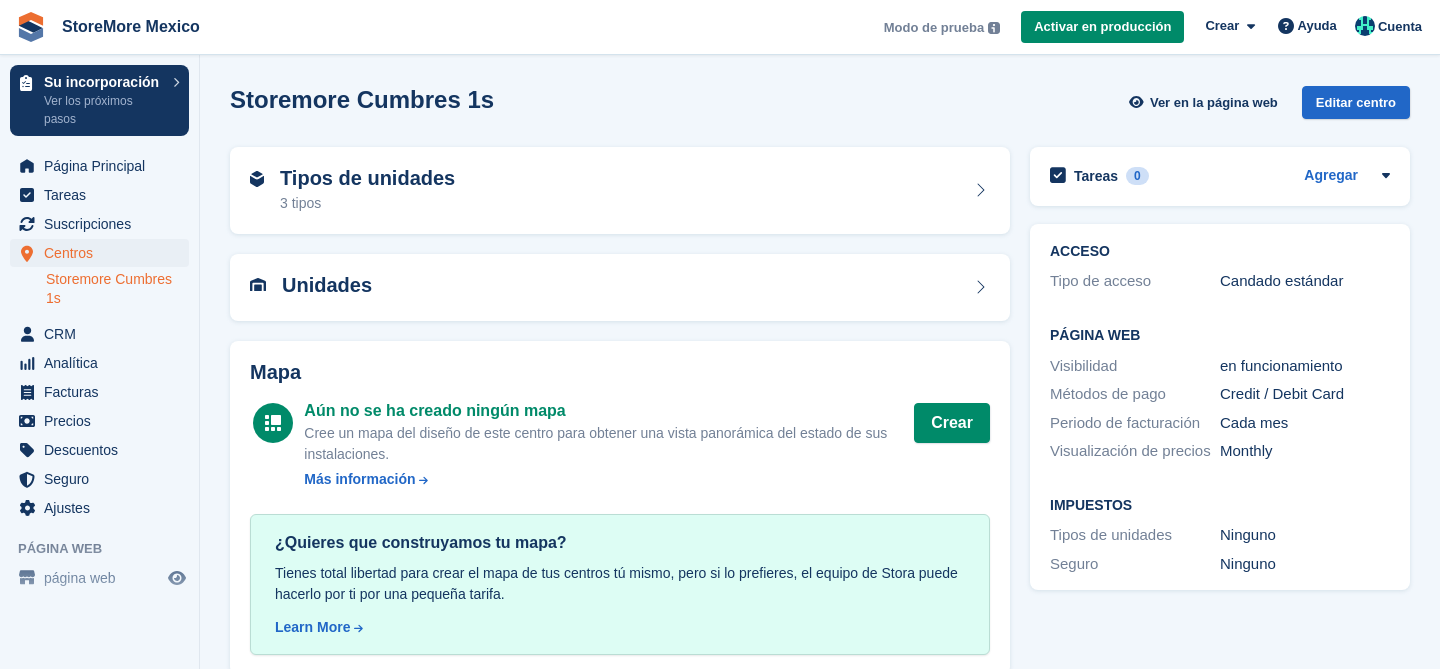 scroll, scrollTop: 0, scrollLeft: 0, axis: both 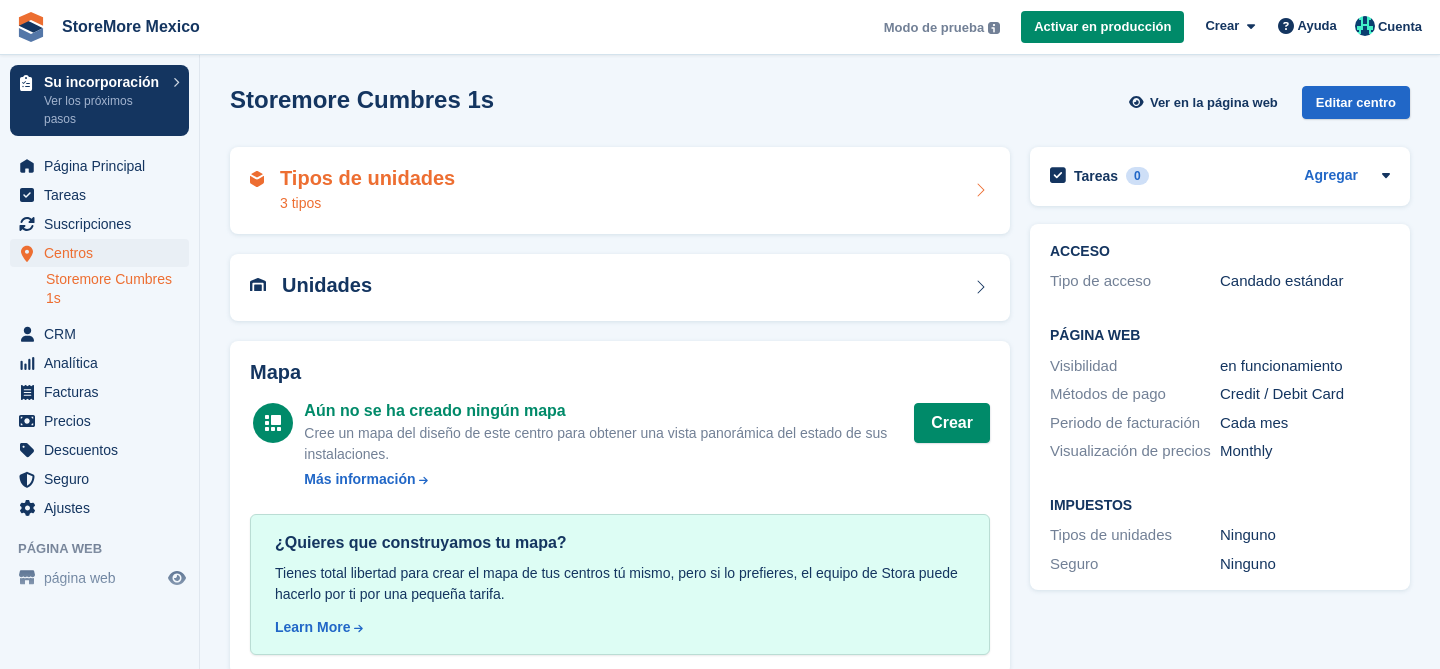 click on "Tipos de unidades
3 tipos" at bounding box center [620, 191] 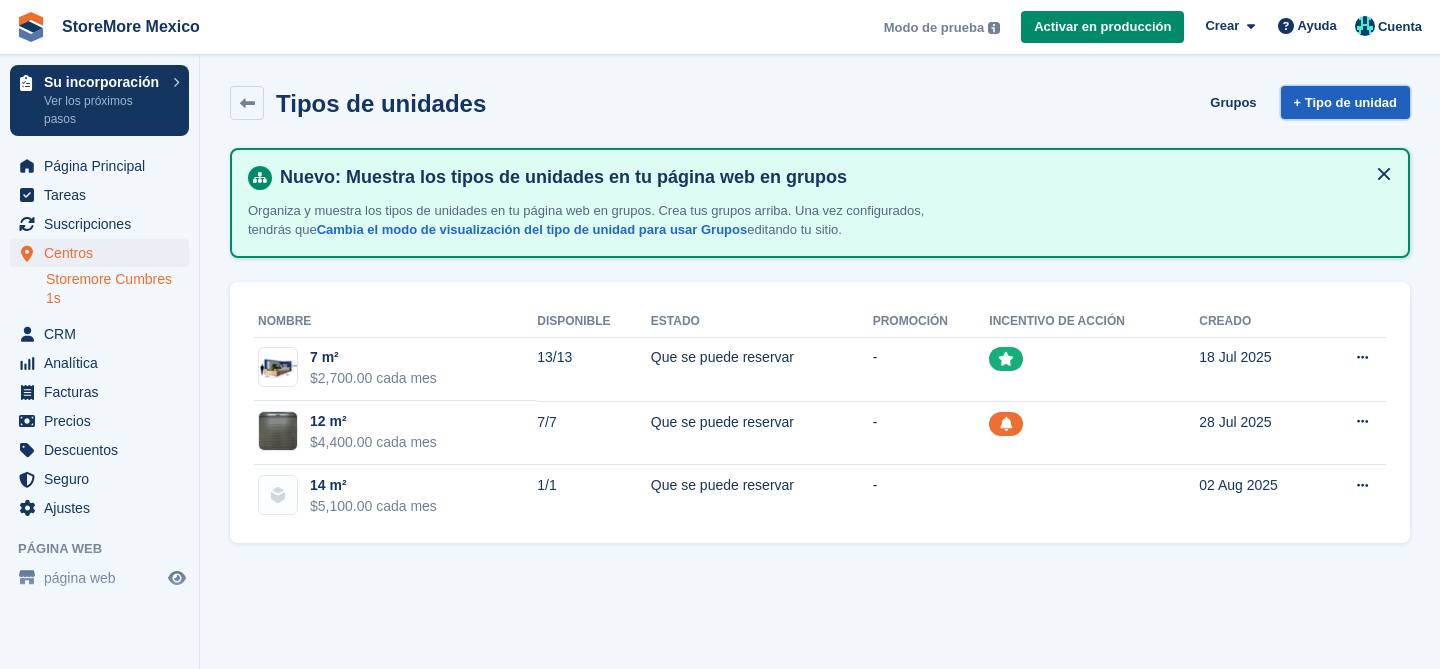 click on "+ Tipo de unidad" at bounding box center (1345, 102) 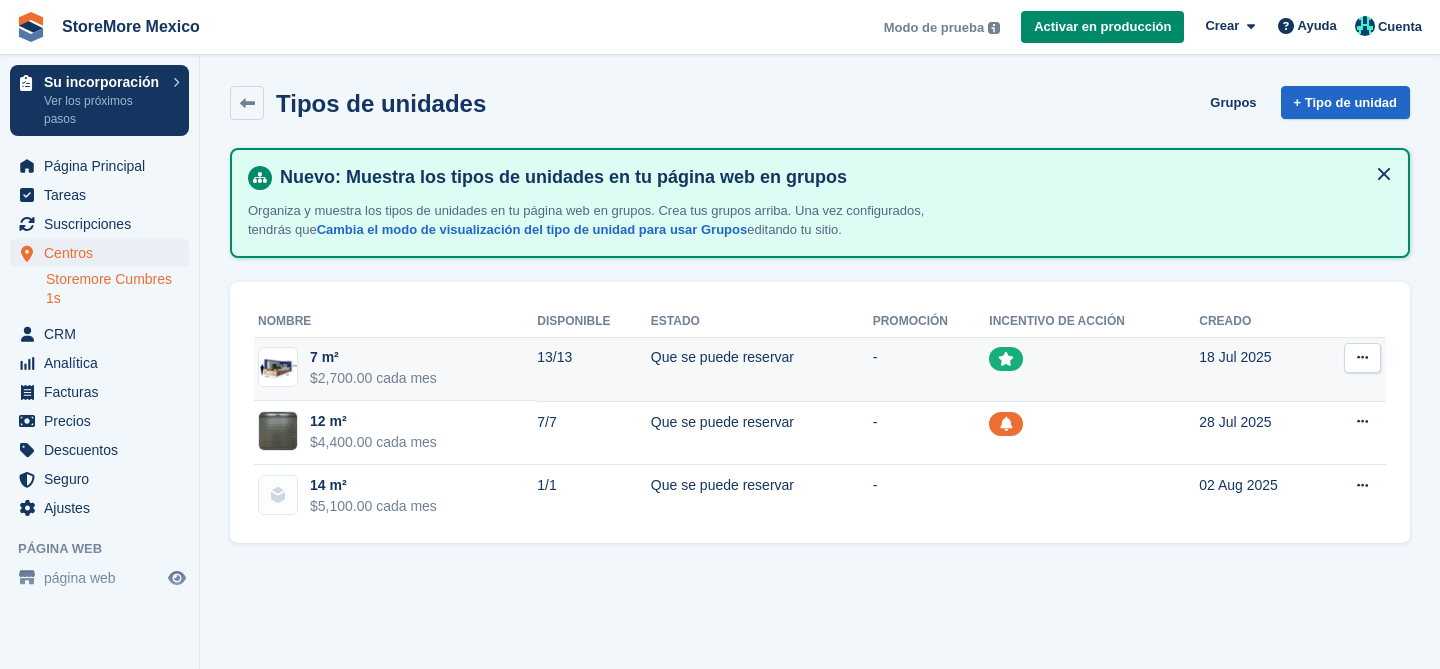 click at bounding box center (278, 367) 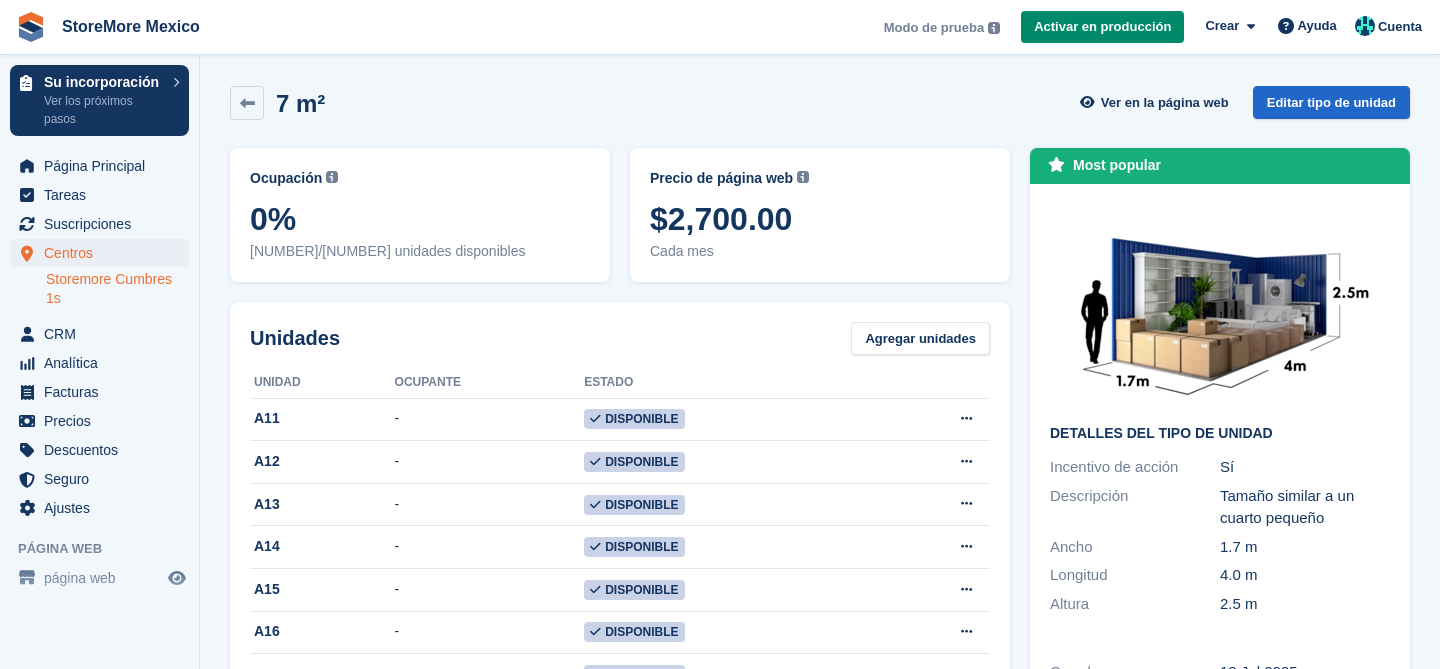 scroll, scrollTop: 0, scrollLeft: 0, axis: both 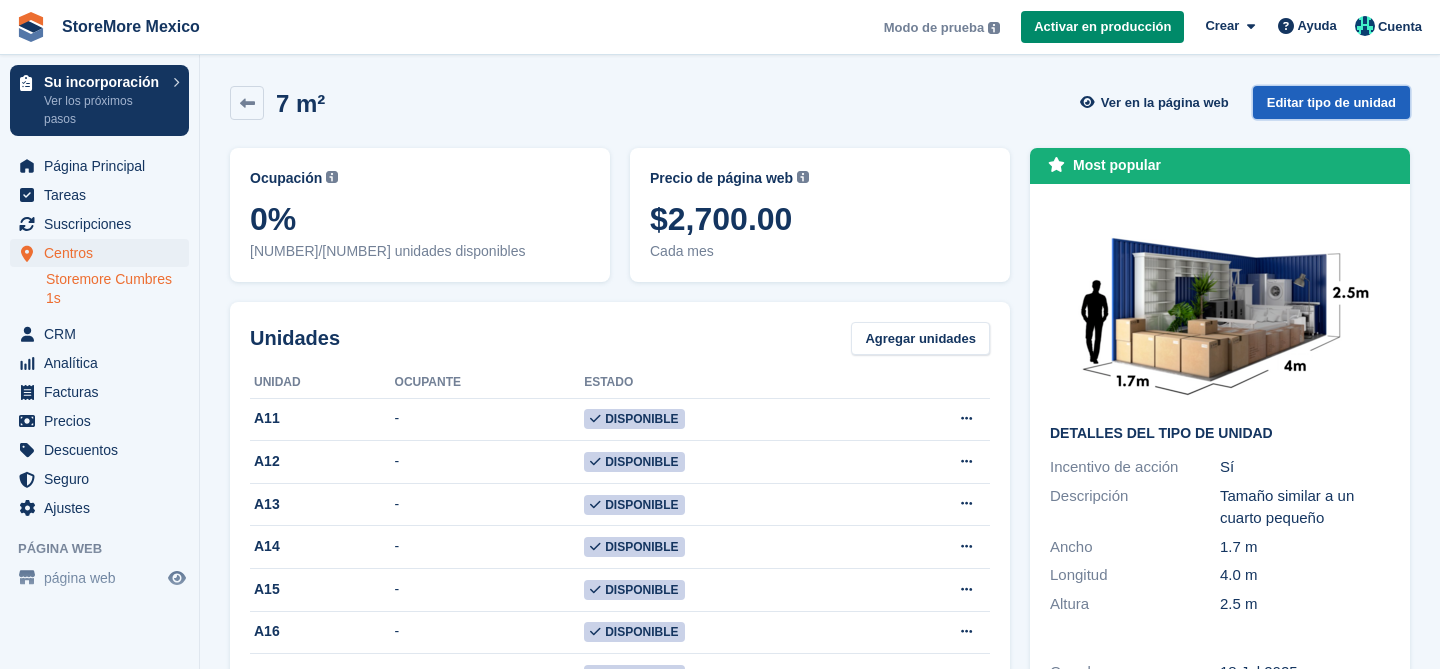 click on "Editar tipo de unidad" at bounding box center [1331, 102] 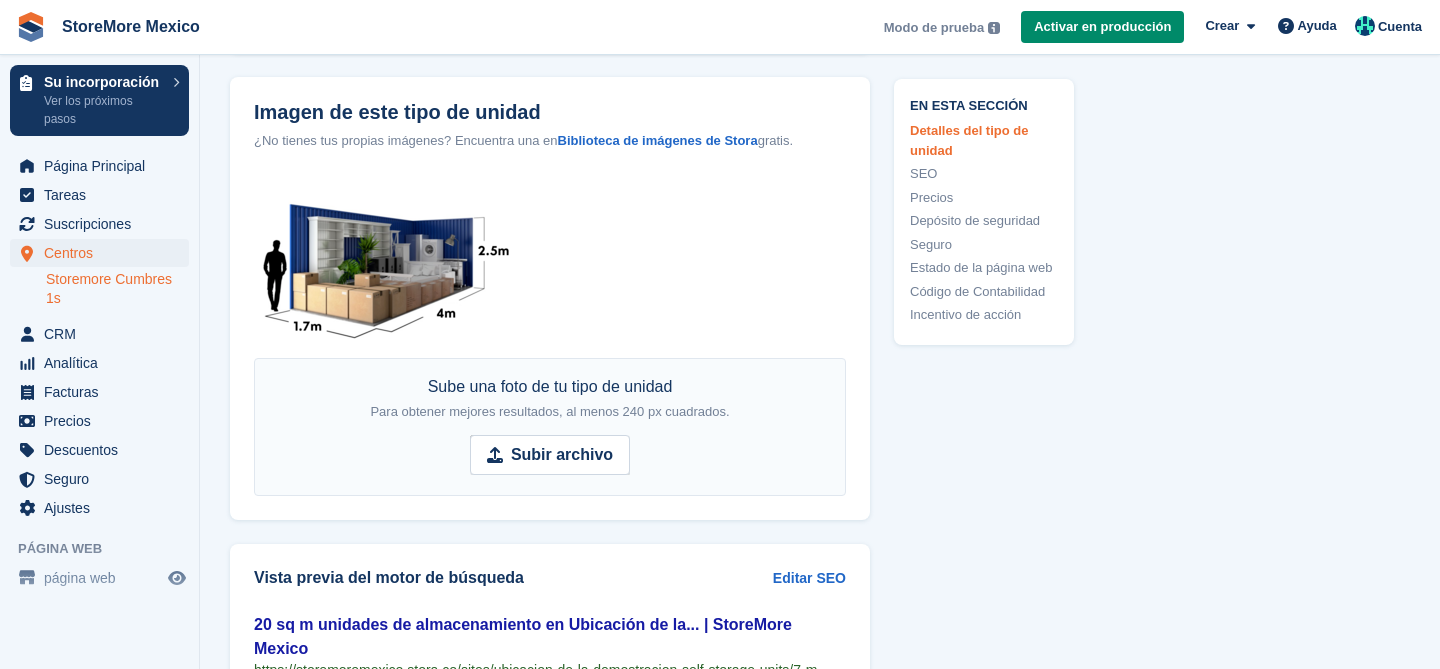 scroll, scrollTop: 1081, scrollLeft: 0, axis: vertical 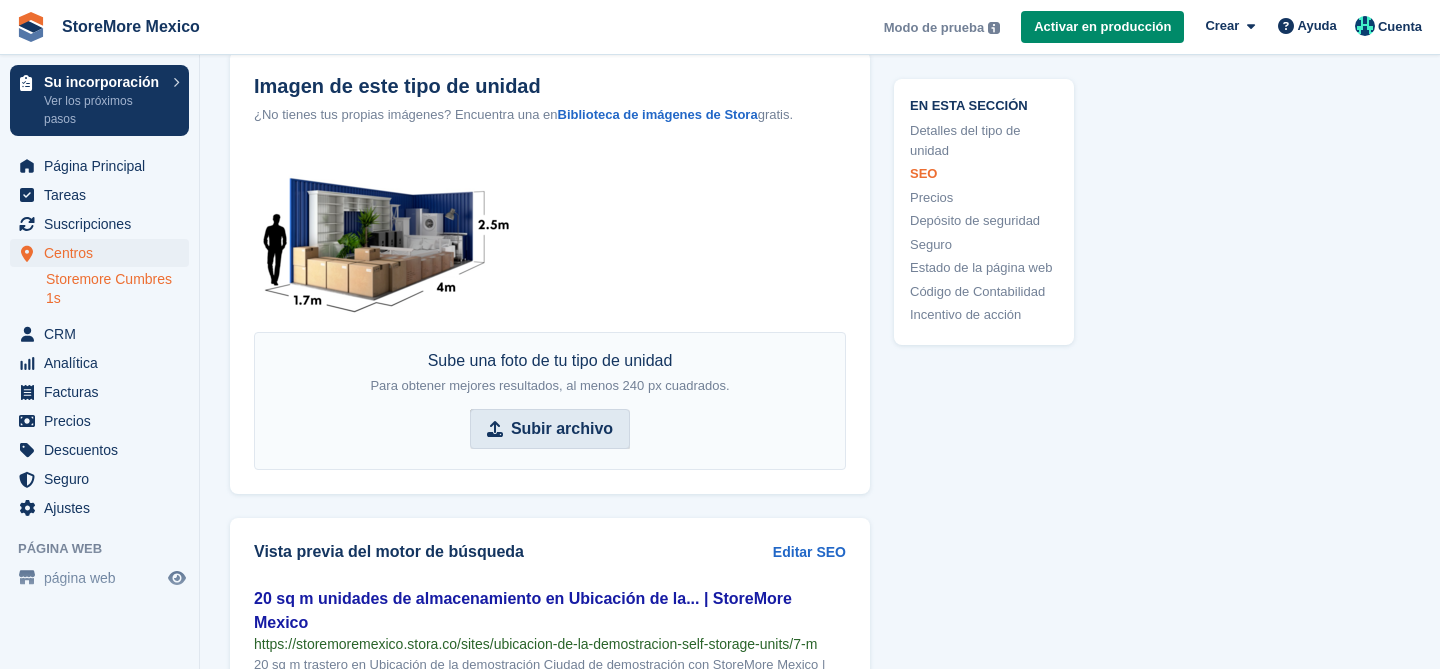 click on "Subir archivo" at bounding box center [562, 429] 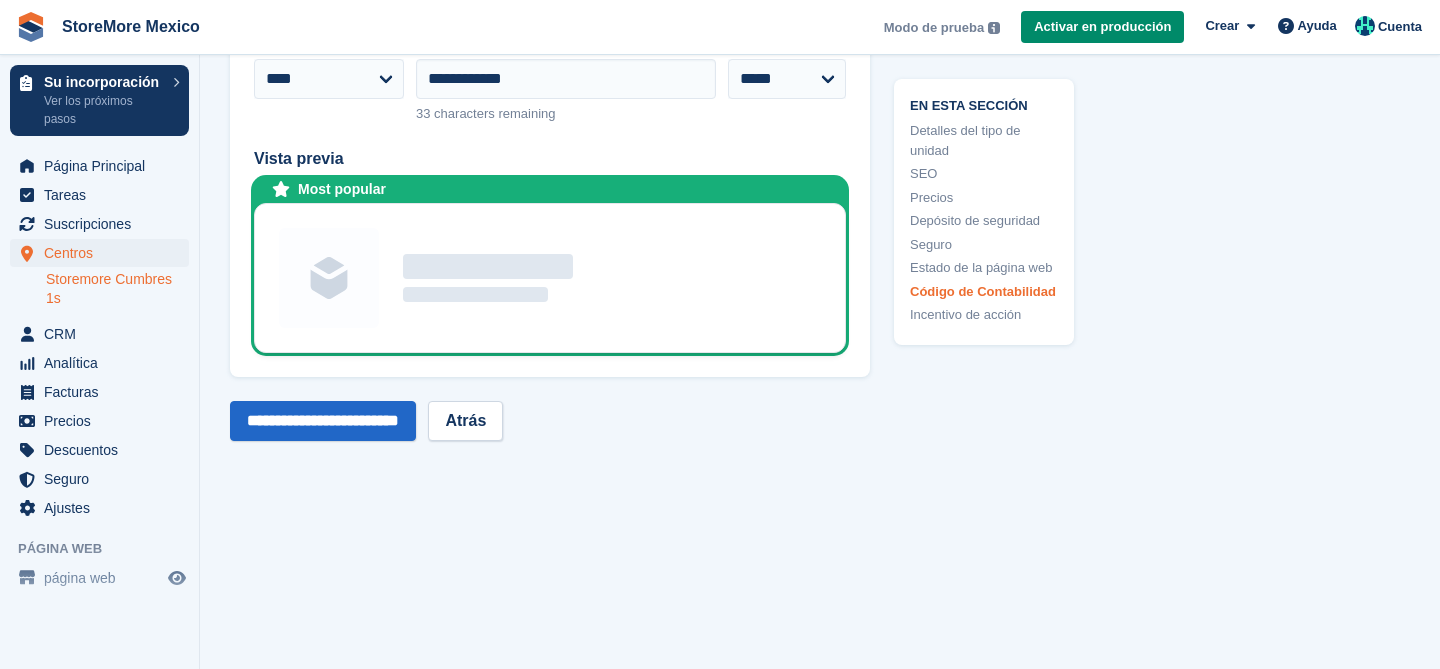 scroll, scrollTop: 3829, scrollLeft: 0, axis: vertical 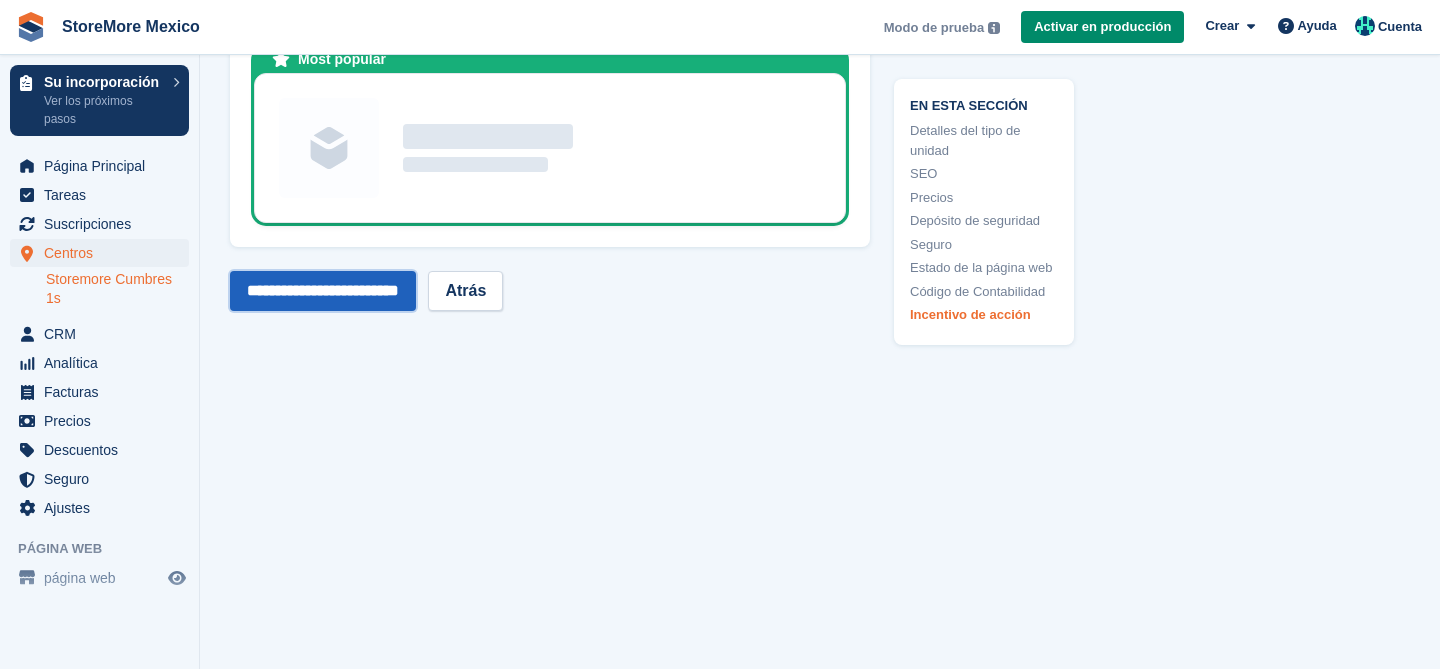 click on "**********" at bounding box center [323, 291] 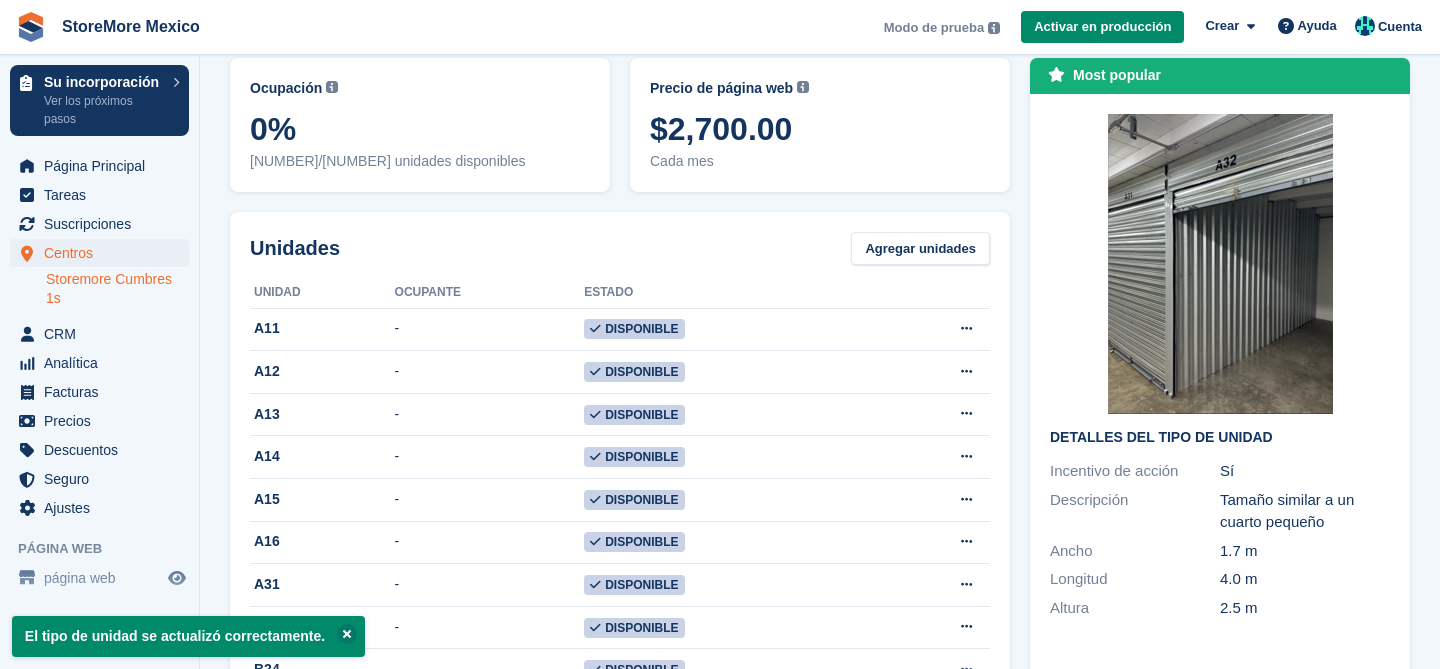 scroll, scrollTop: 0, scrollLeft: 0, axis: both 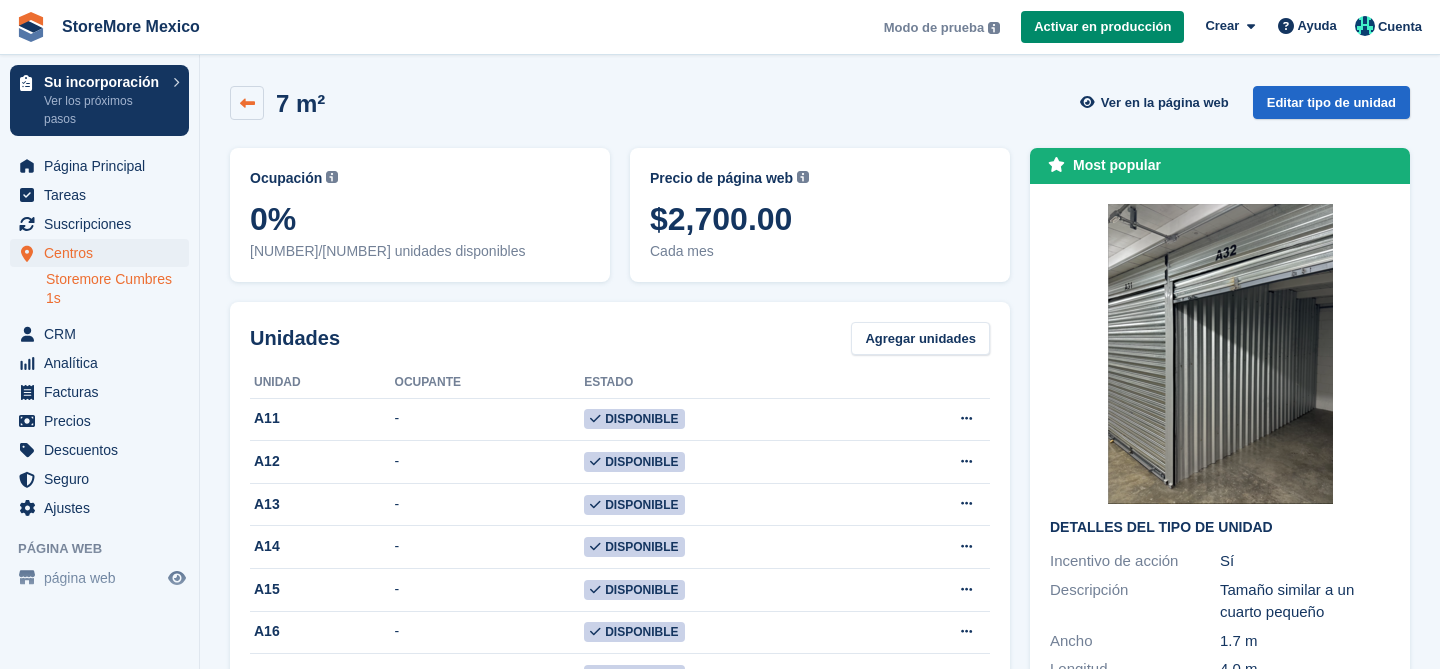 click at bounding box center [247, 103] 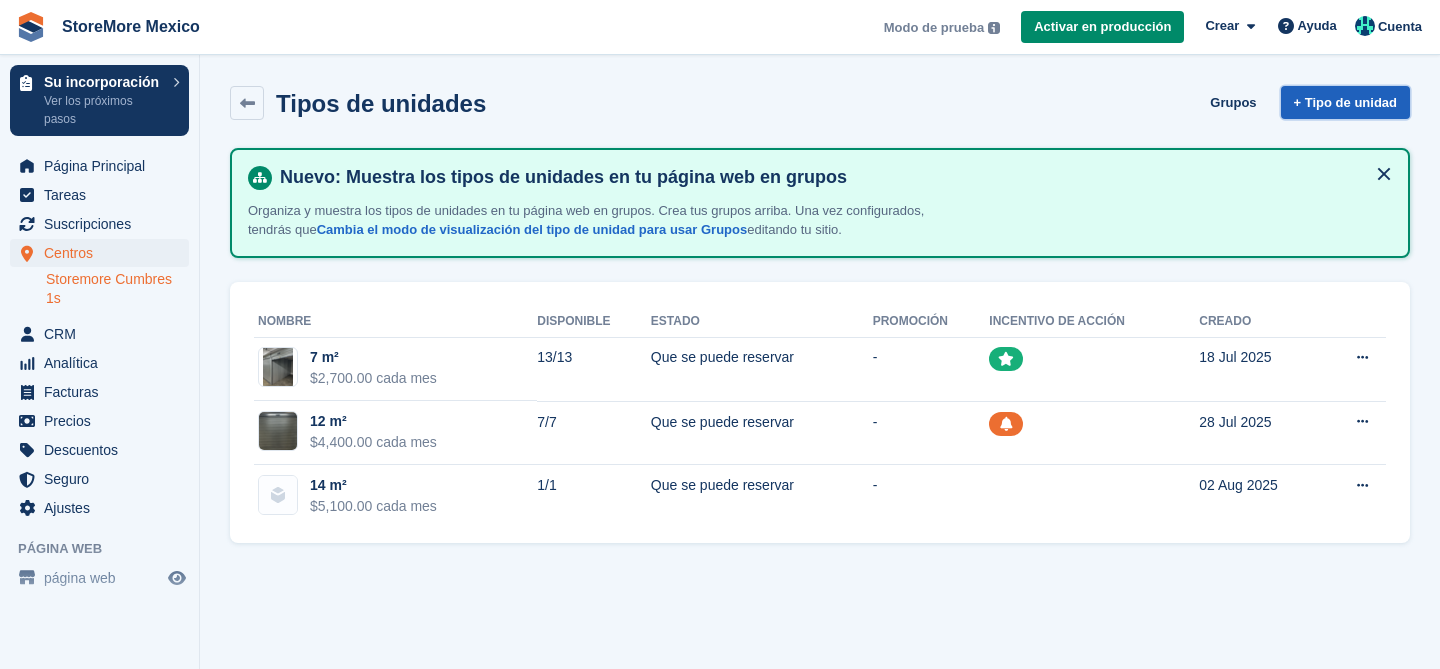 click on "+ Tipo de unidad" at bounding box center (1345, 102) 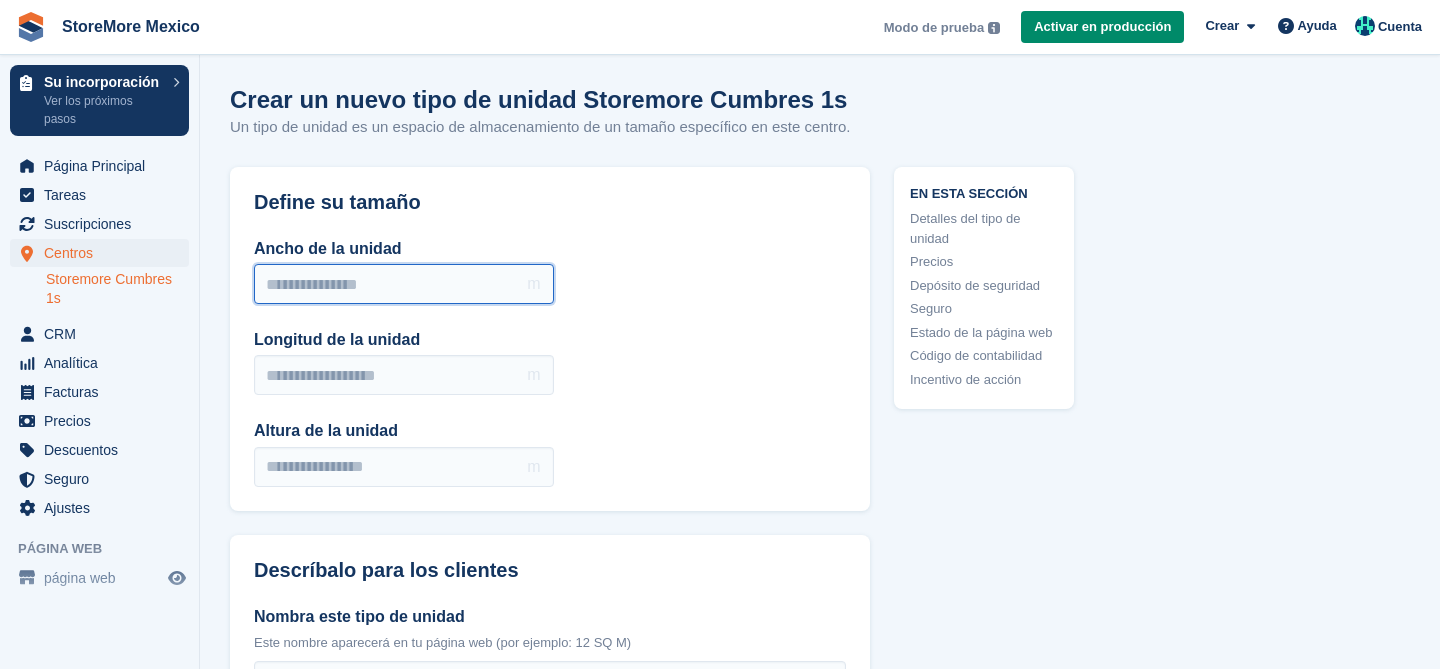 click on "Ancho de la unidad" at bounding box center (404, 284) 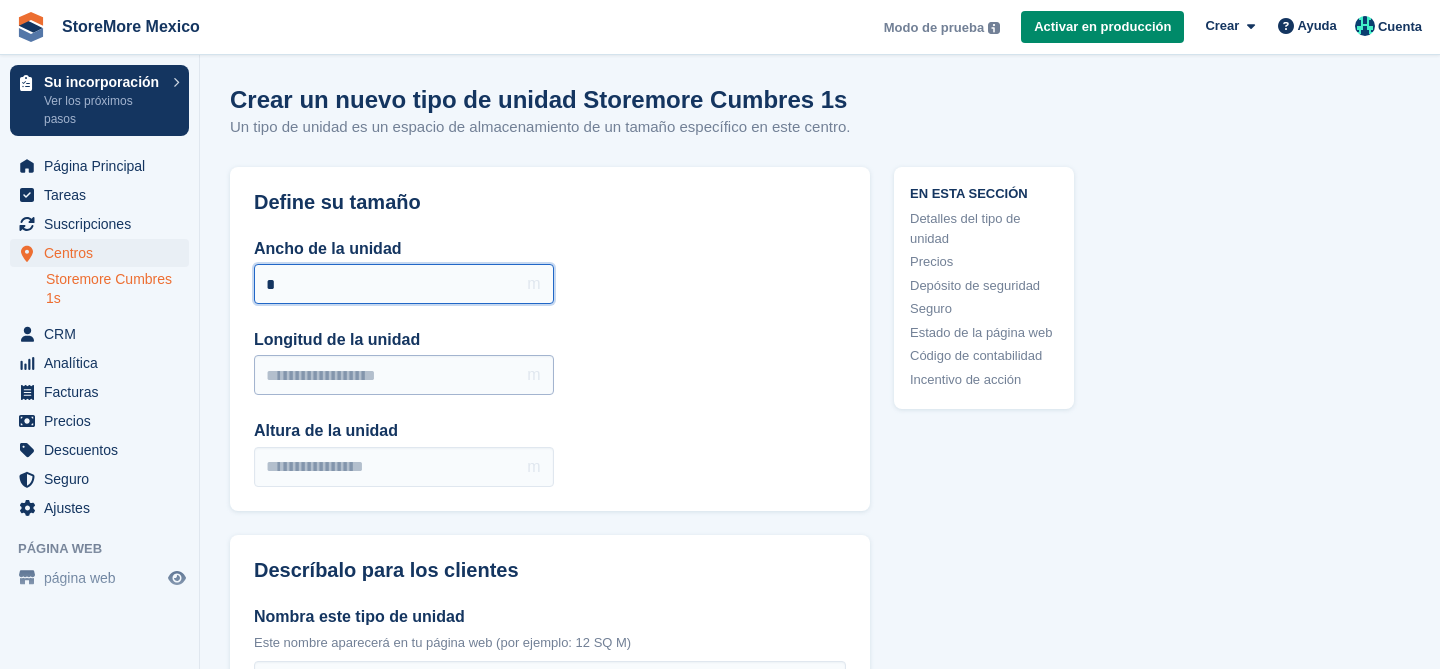 type on "*" 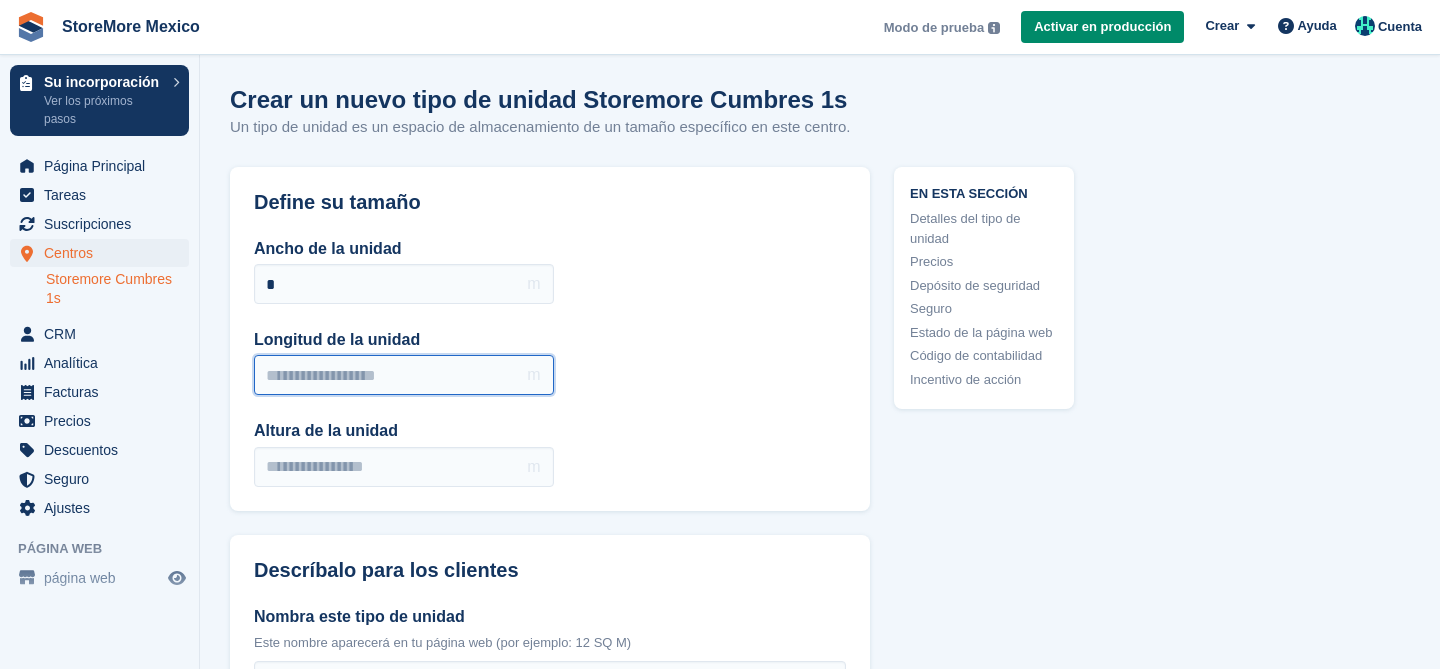 click on "Longitud de la unidad" at bounding box center (404, 375) 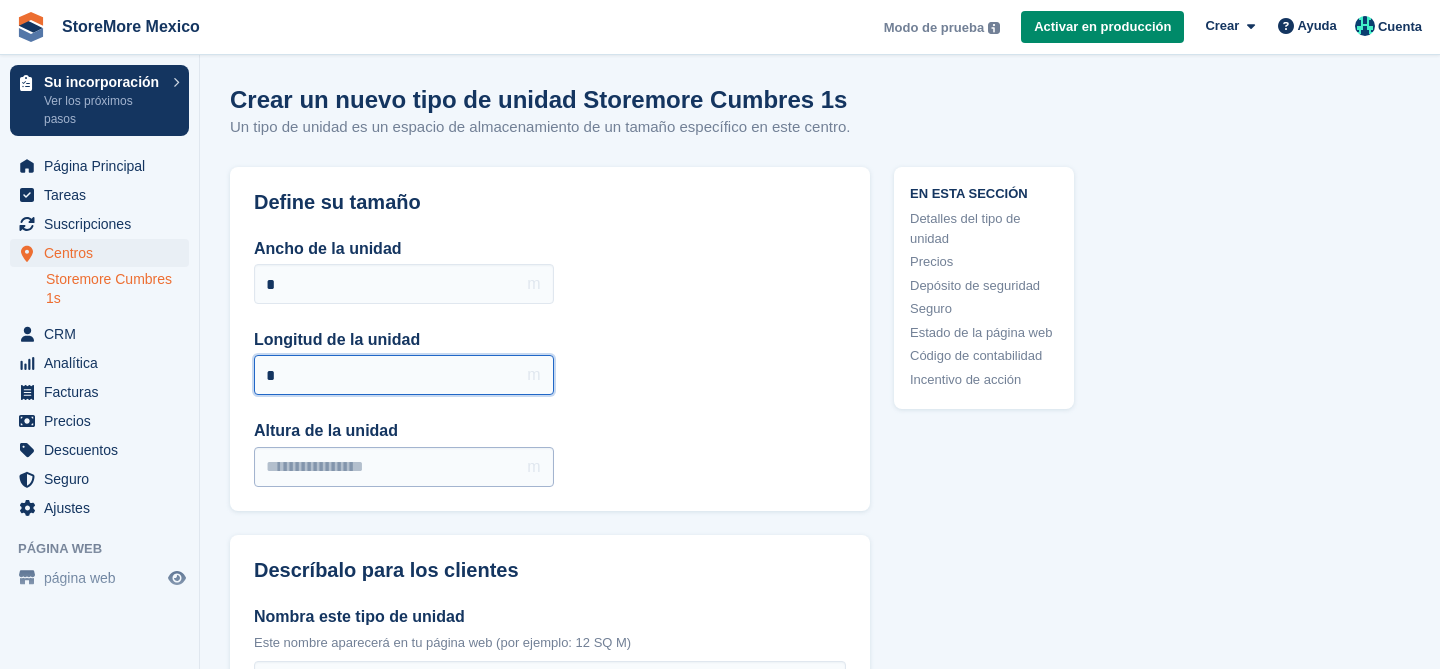 type on "*" 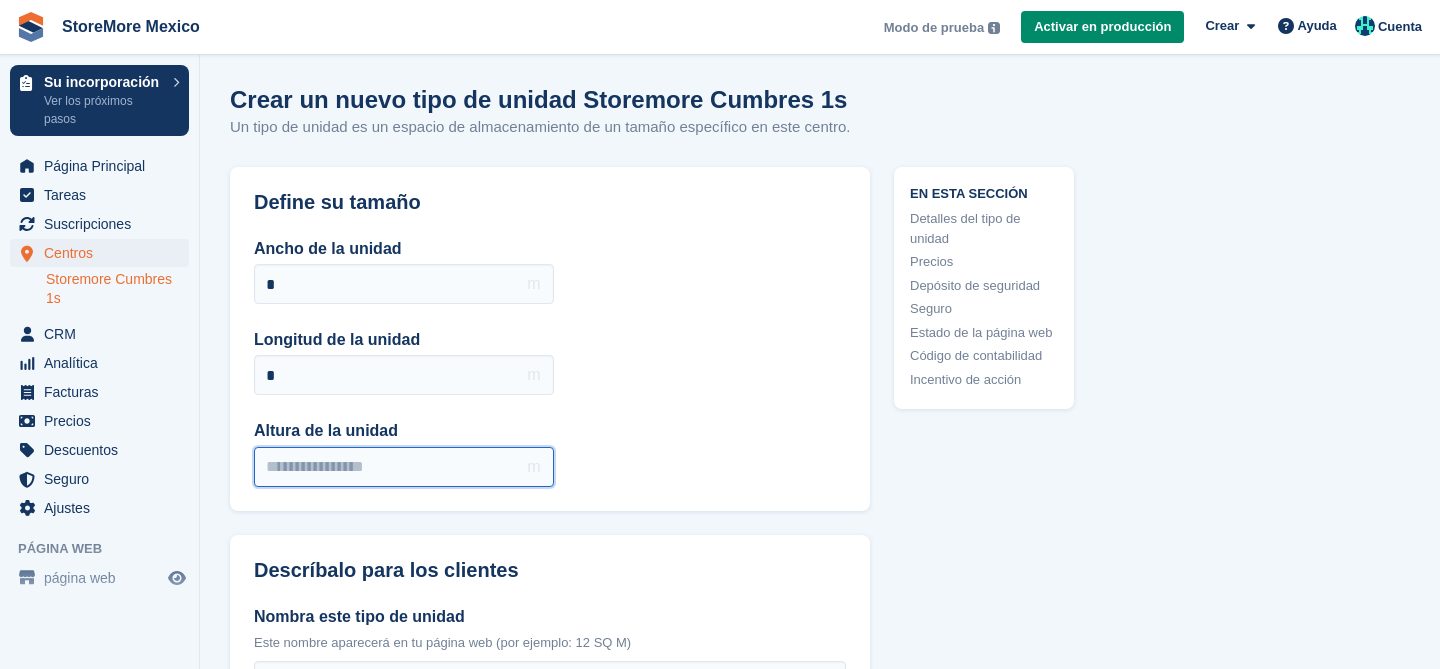 click on "Altura de la unidad" at bounding box center (404, 467) 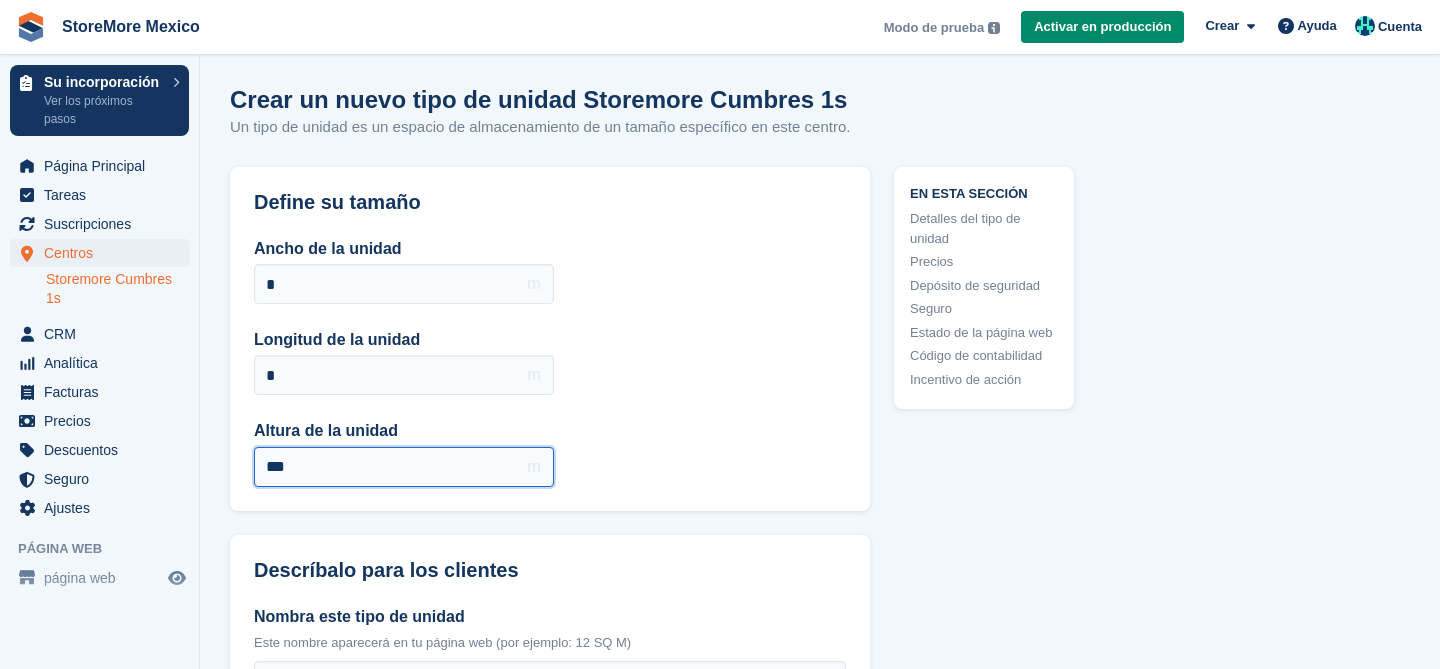 type on "***" 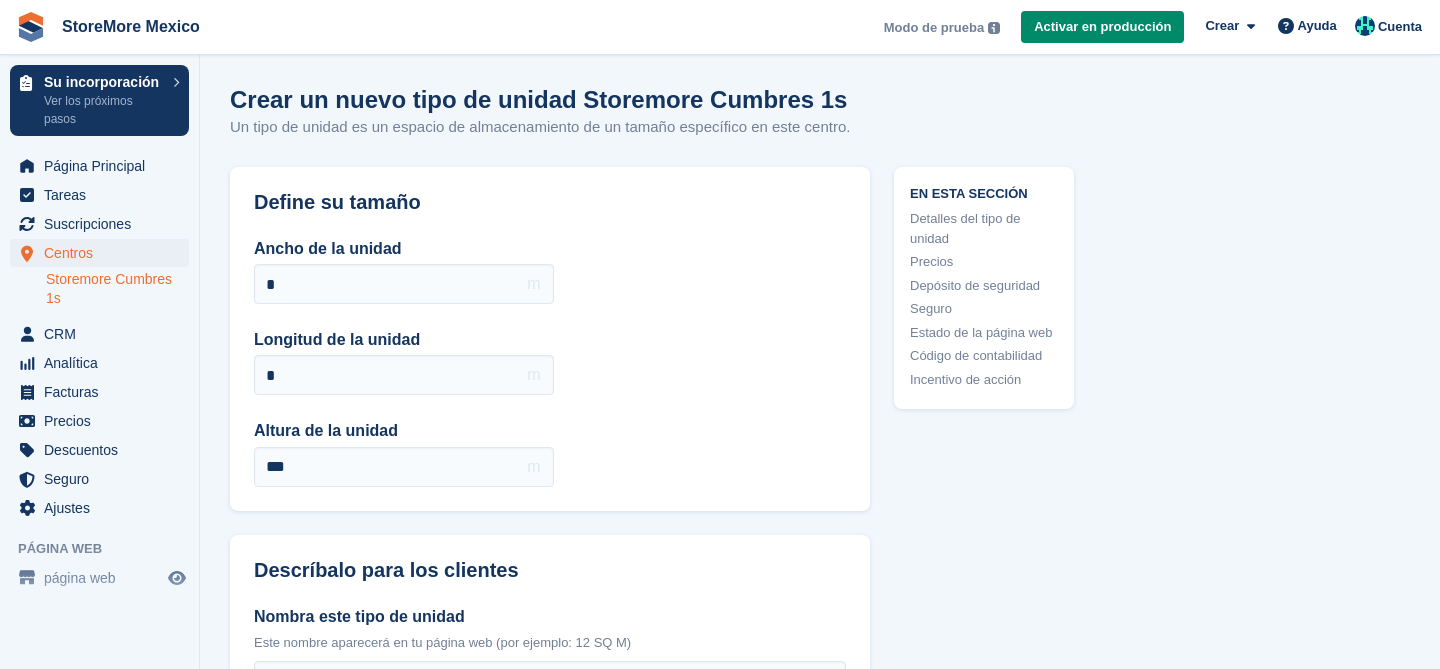 click on "Ancho de la unidad
* m
Longitud de la unidad
* m
Altura de la unidad
*** m" at bounding box center (550, 362) 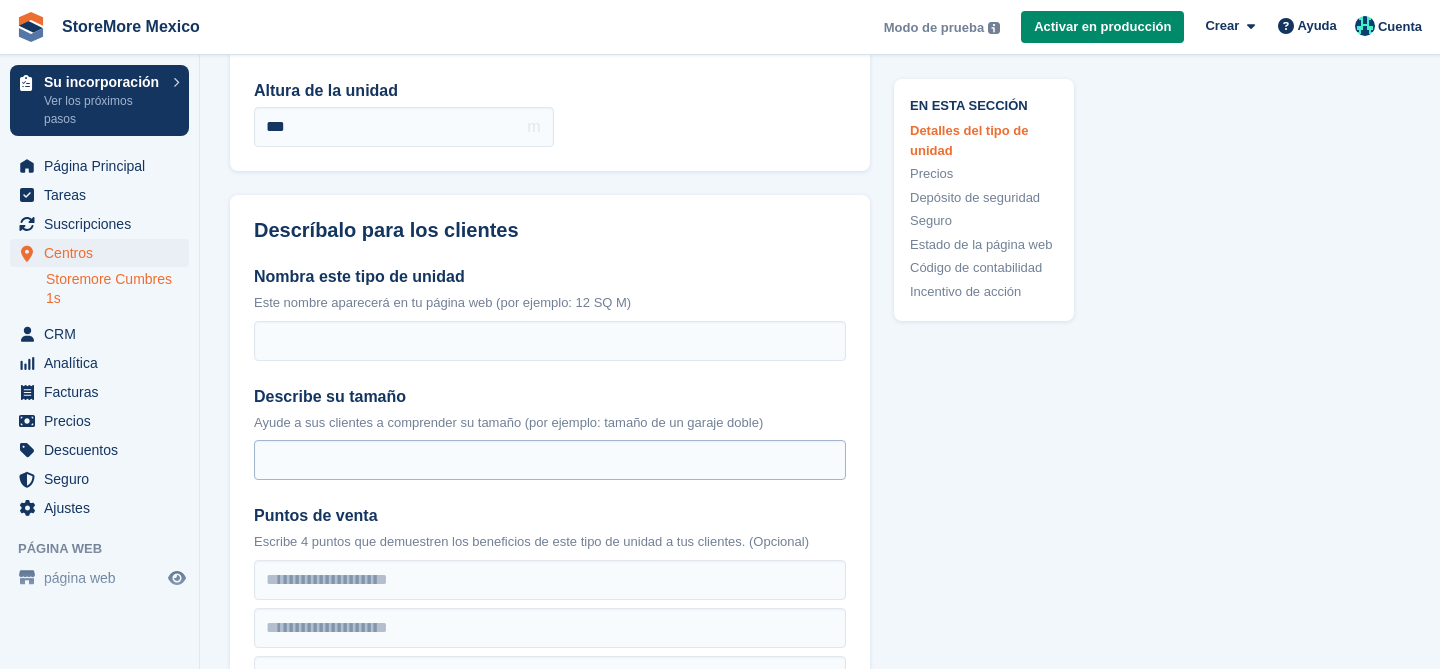 scroll, scrollTop: 352, scrollLeft: 0, axis: vertical 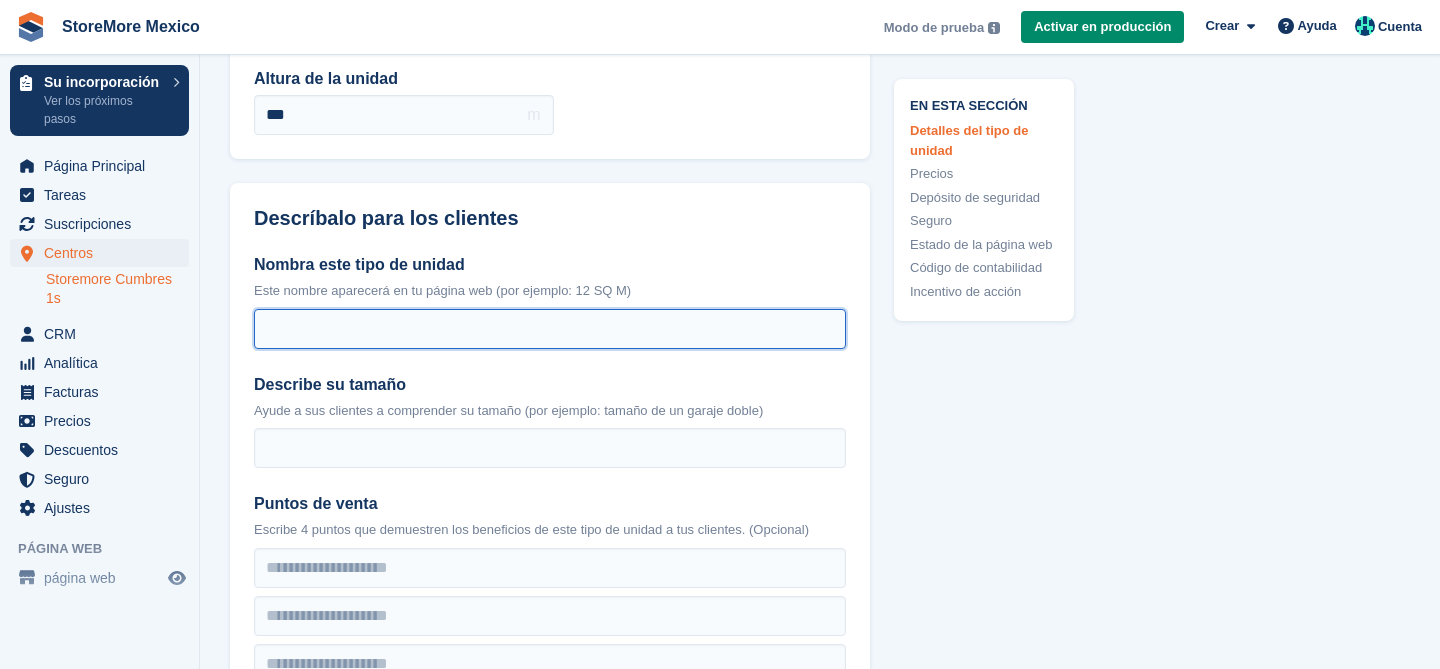 click on "Nombra este tipo de unidad" at bounding box center (550, 329) 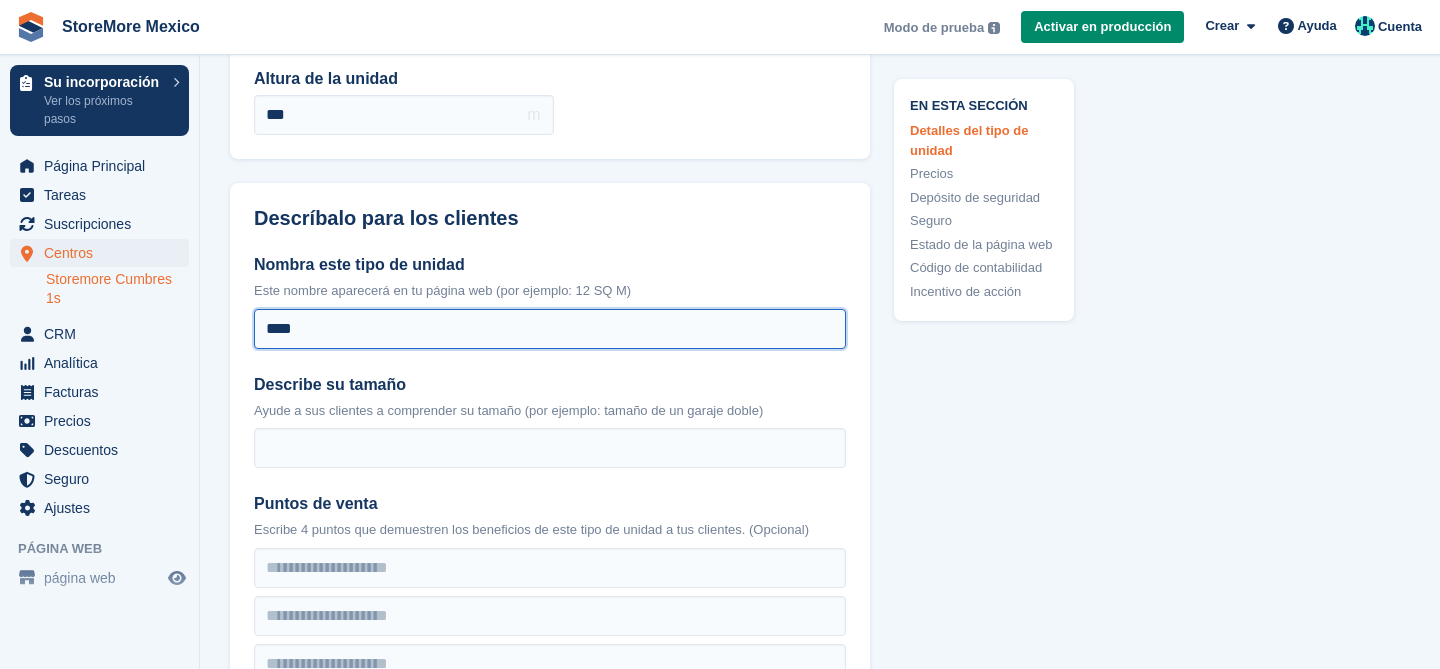 click on "****" at bounding box center (550, 329) 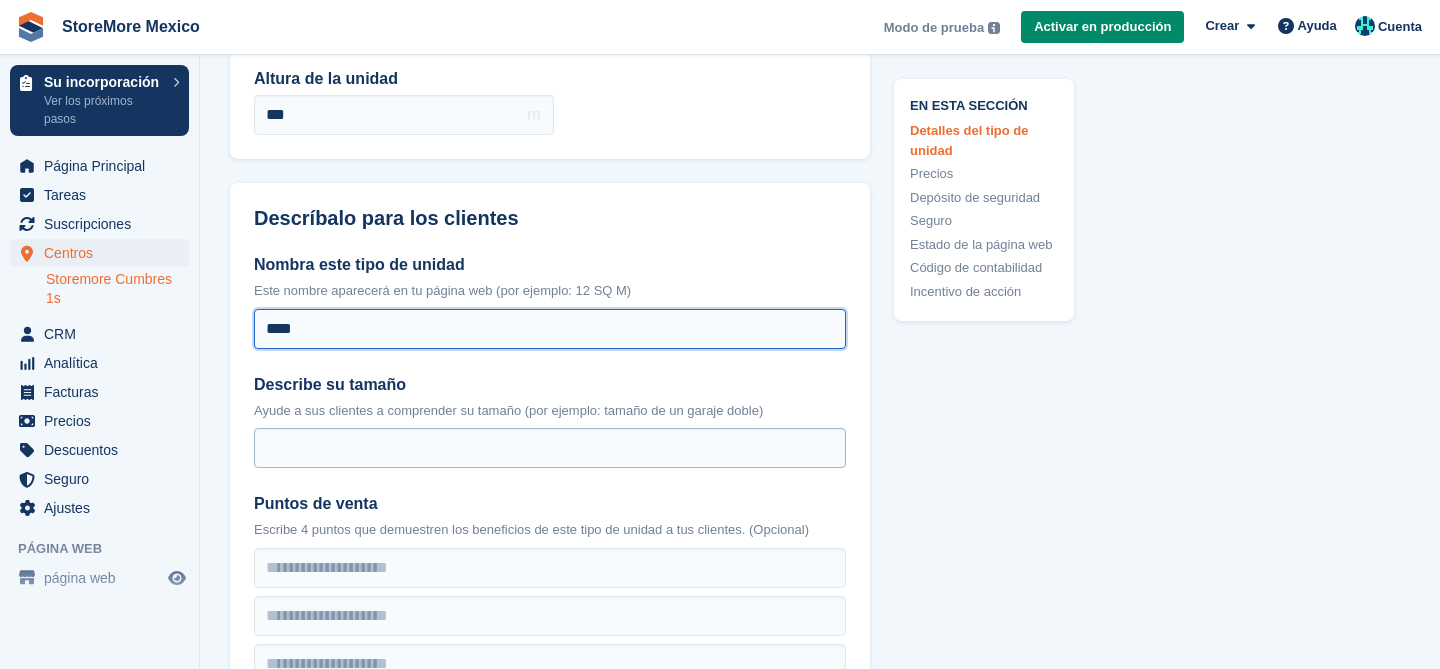 type on "****" 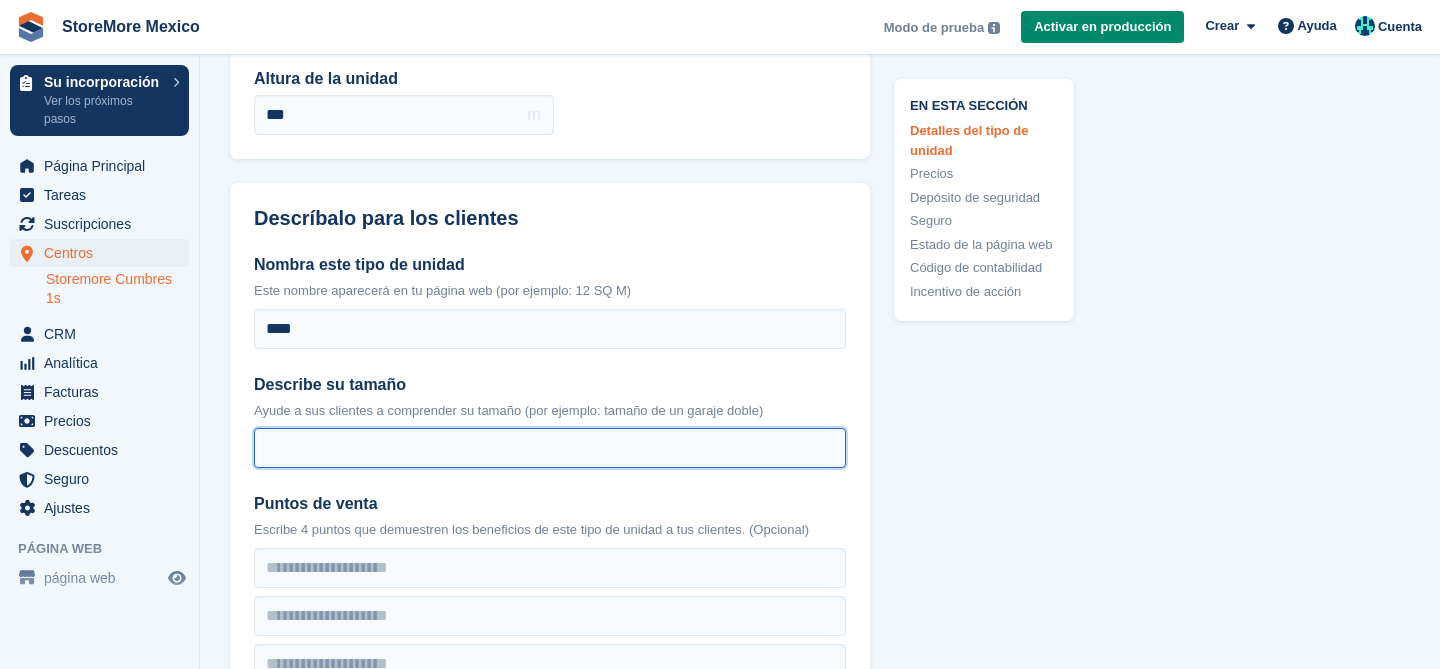 click on "Describe su tamaño" at bounding box center (550, 448) 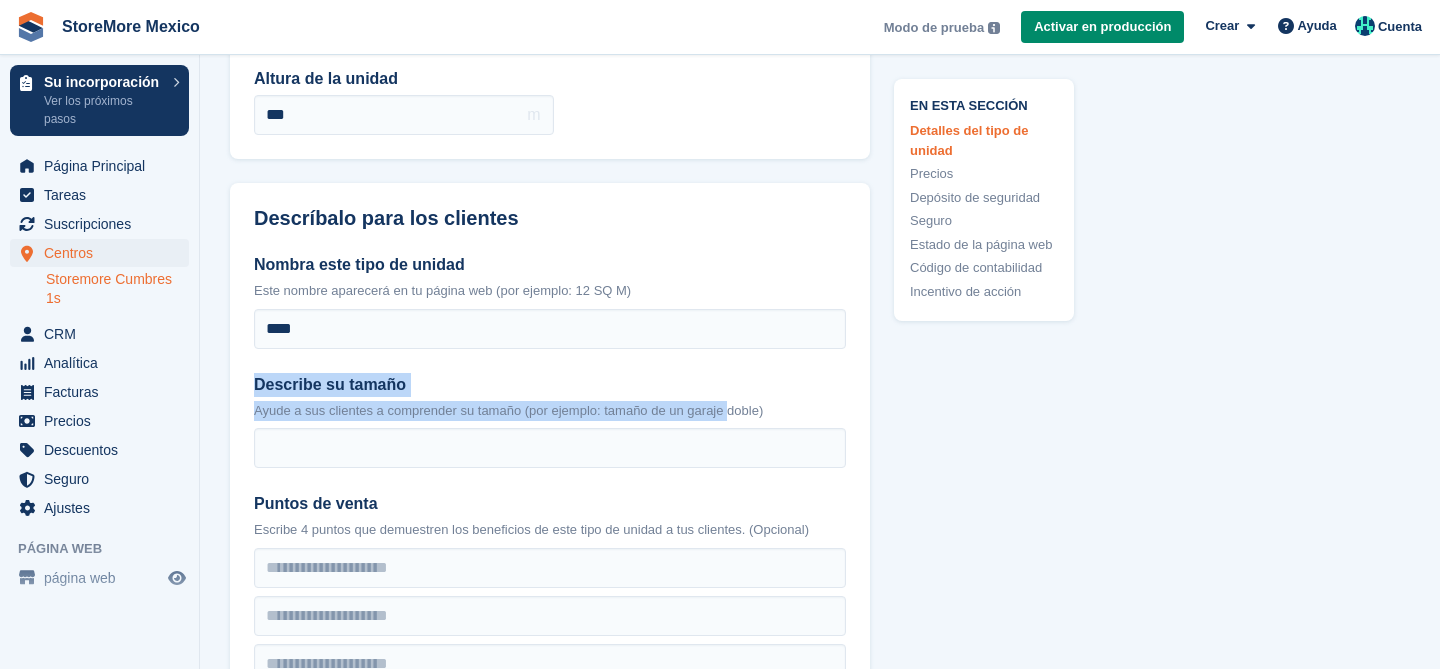 drag, startPoint x: 252, startPoint y: 379, endPoint x: 749, endPoint y: 416, distance: 498.37537 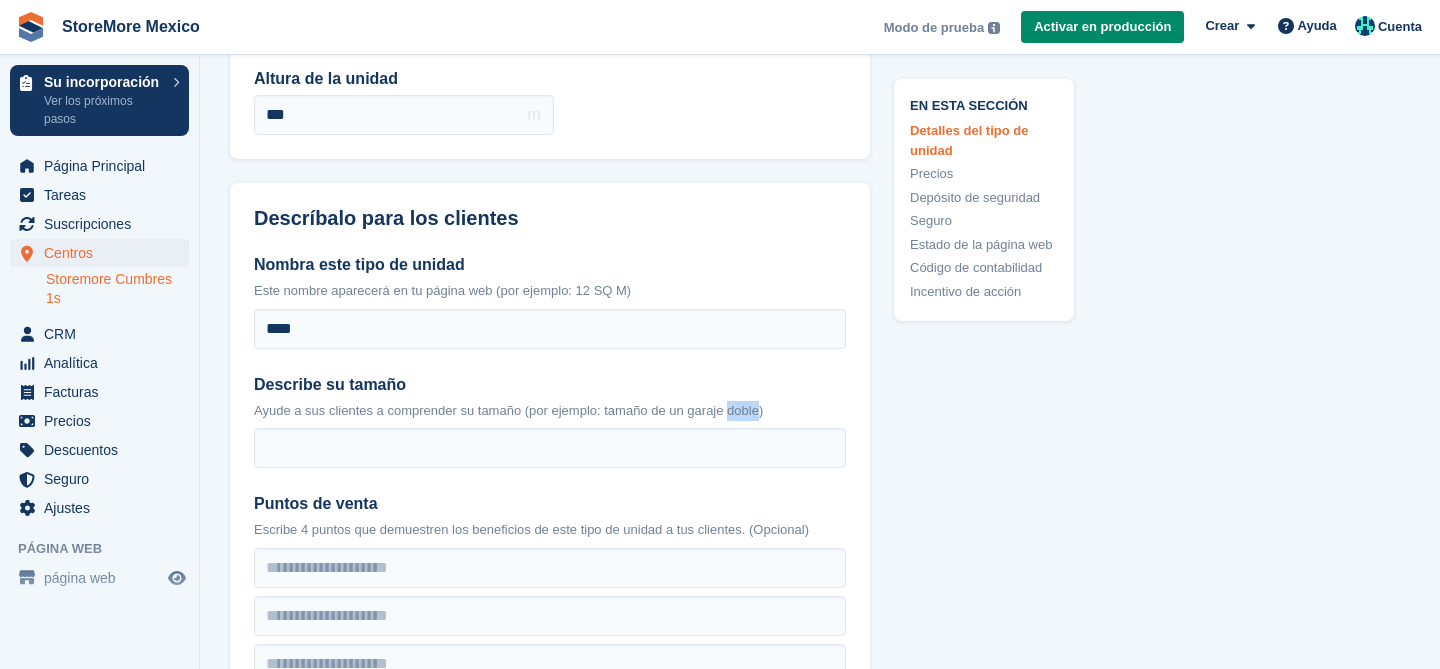 click on "Ayude a sus clientes a comprender su tamaño (por ejemplo: tamaño de un garaje doble)" at bounding box center [550, 411] 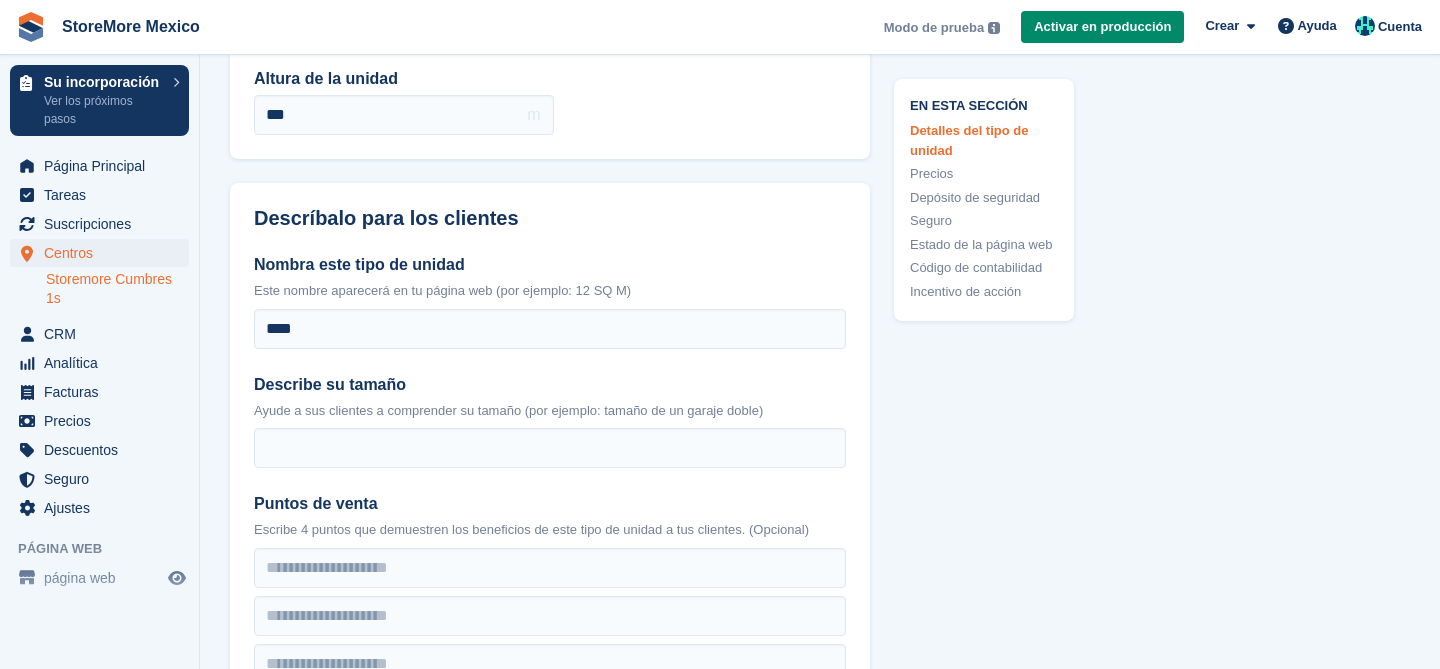 click on "Ayude a sus clientes a comprender su tamaño (por ejemplo: tamaño de un garaje doble)" at bounding box center (550, 411) 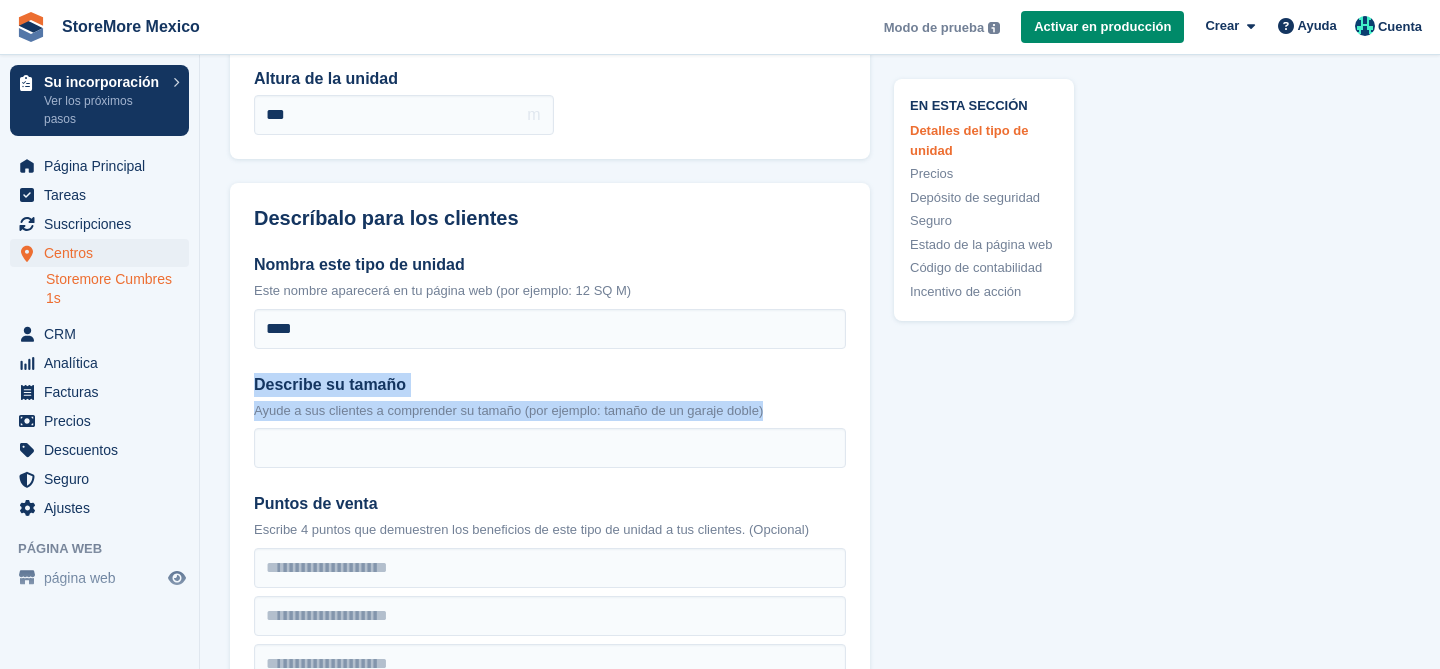 drag, startPoint x: 786, startPoint y: 411, endPoint x: 263, endPoint y: 375, distance: 524.23755 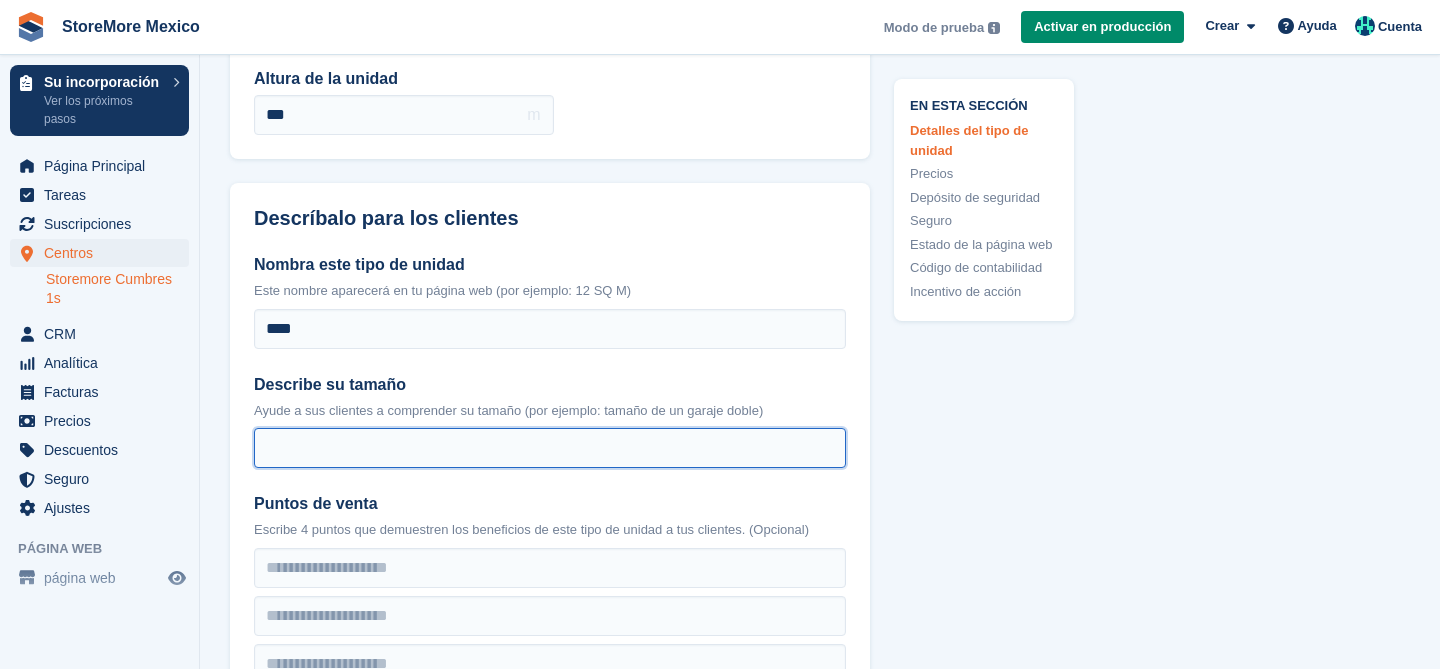 click on "Describe su tamaño" at bounding box center [550, 448] 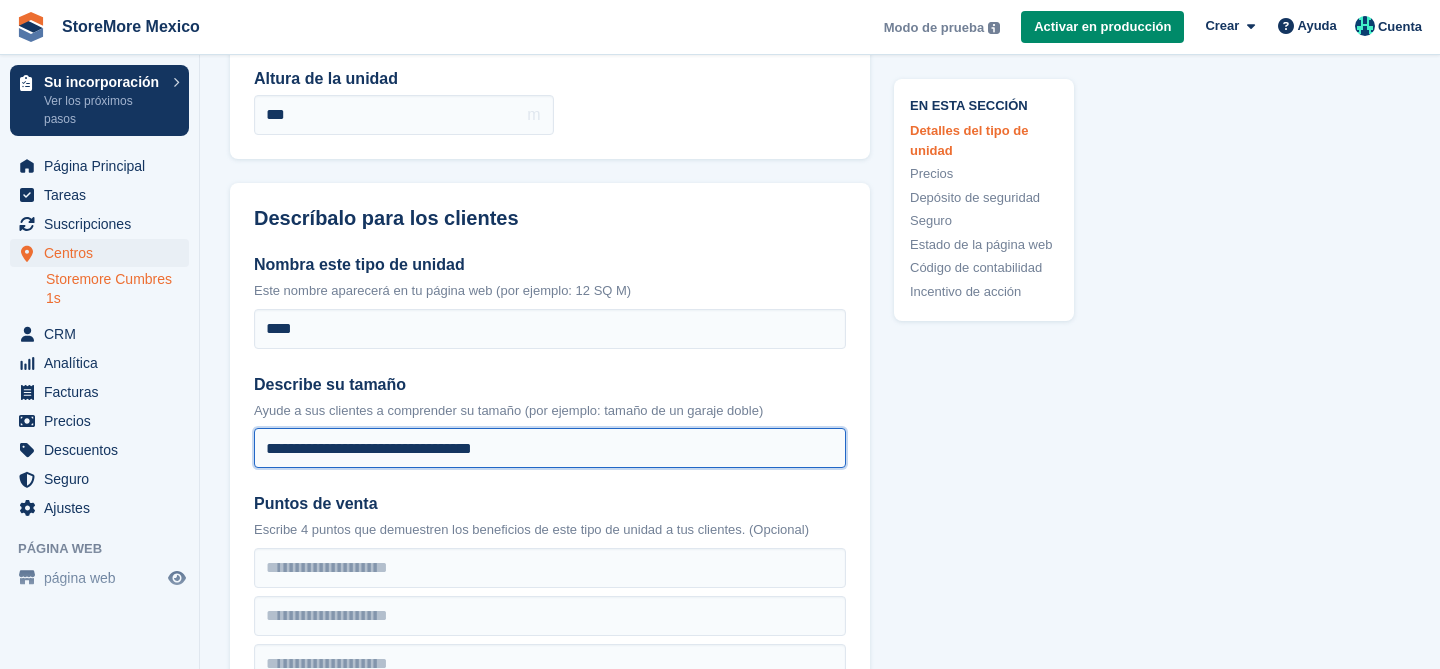 type on "**********" 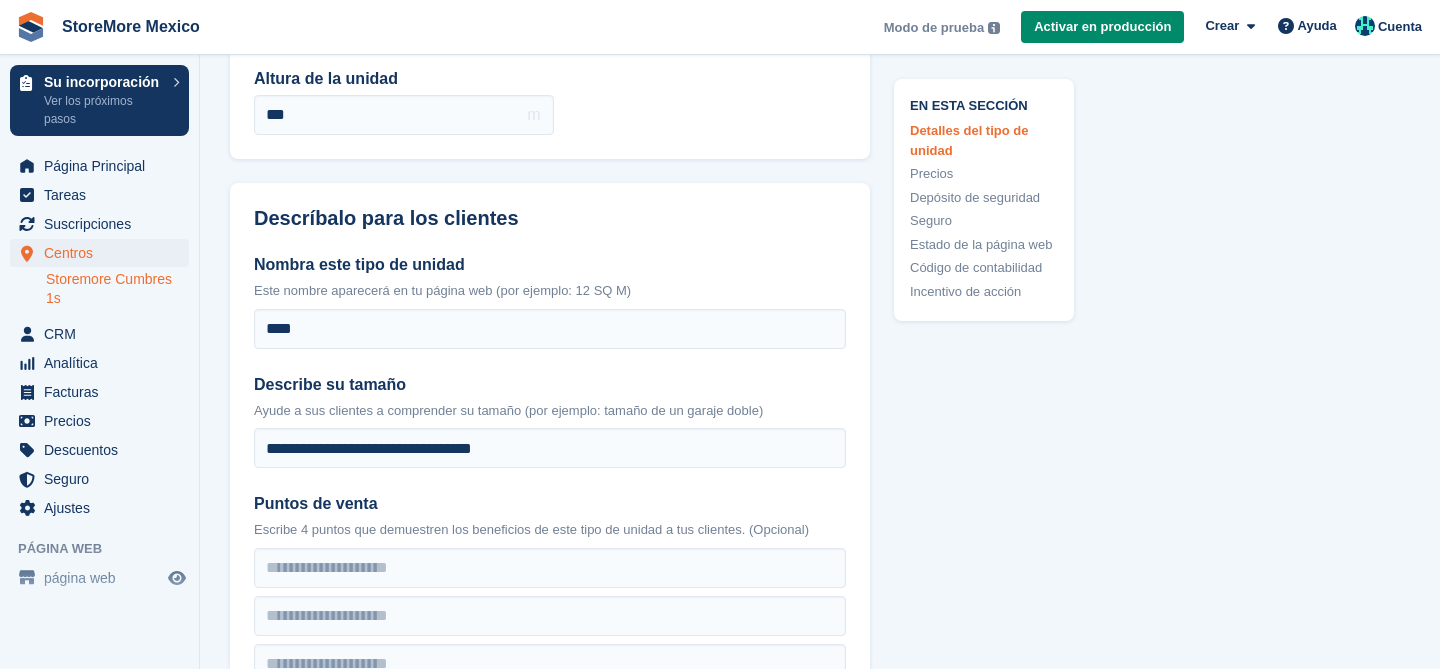 click on "**********" at bounding box center [550, 492] 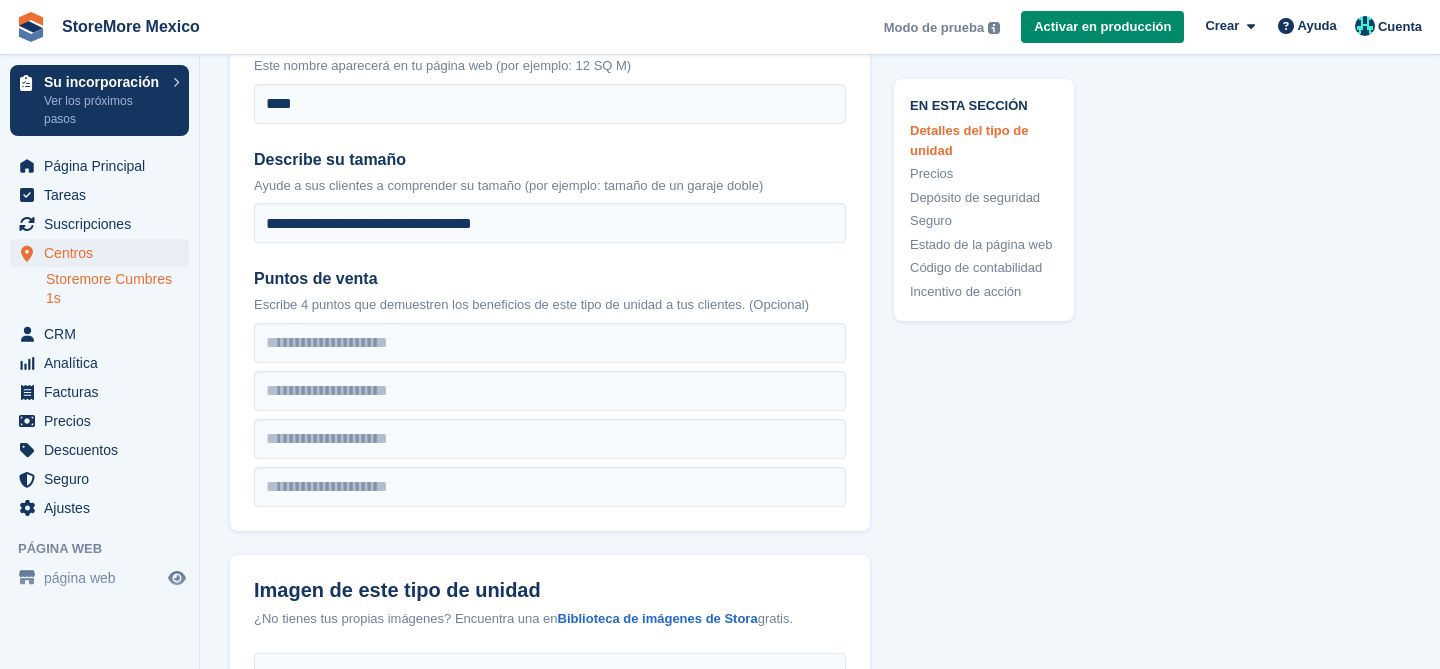 scroll, scrollTop: 584, scrollLeft: 0, axis: vertical 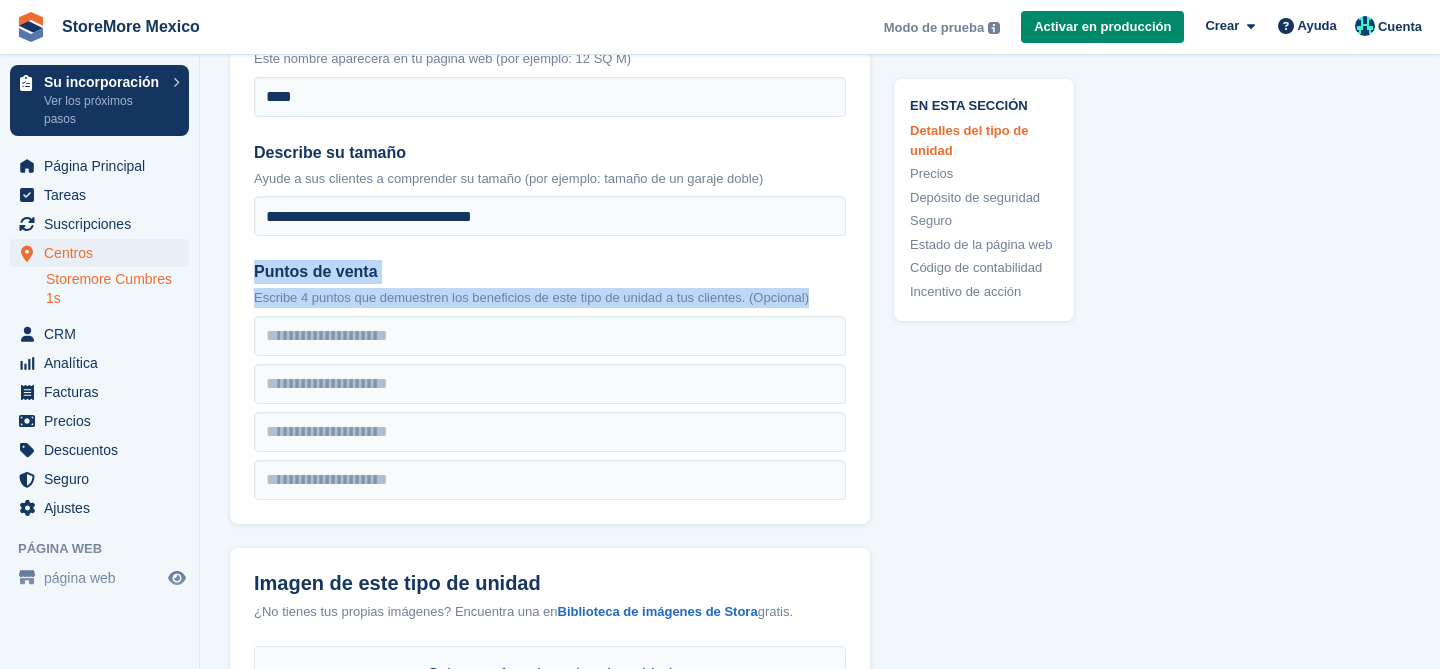 drag, startPoint x: 256, startPoint y: 265, endPoint x: 841, endPoint y: 308, distance: 586.5782 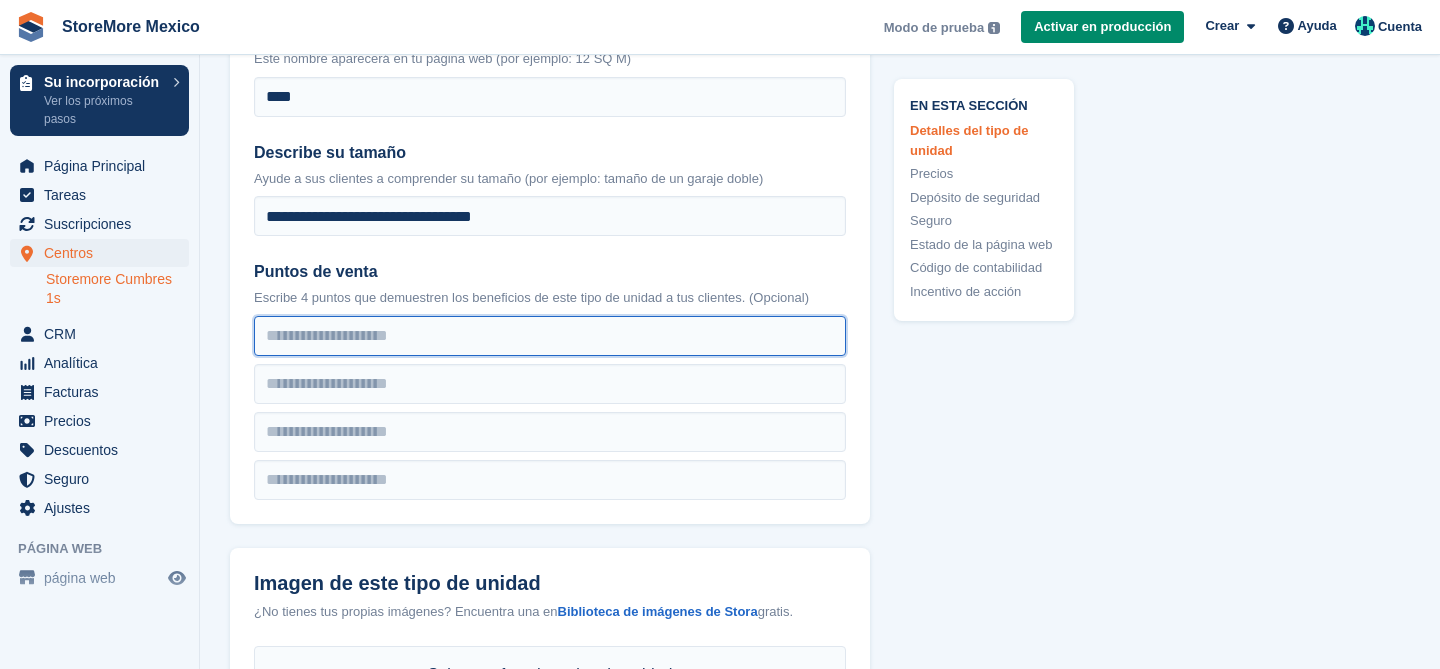 click at bounding box center [550, 336] 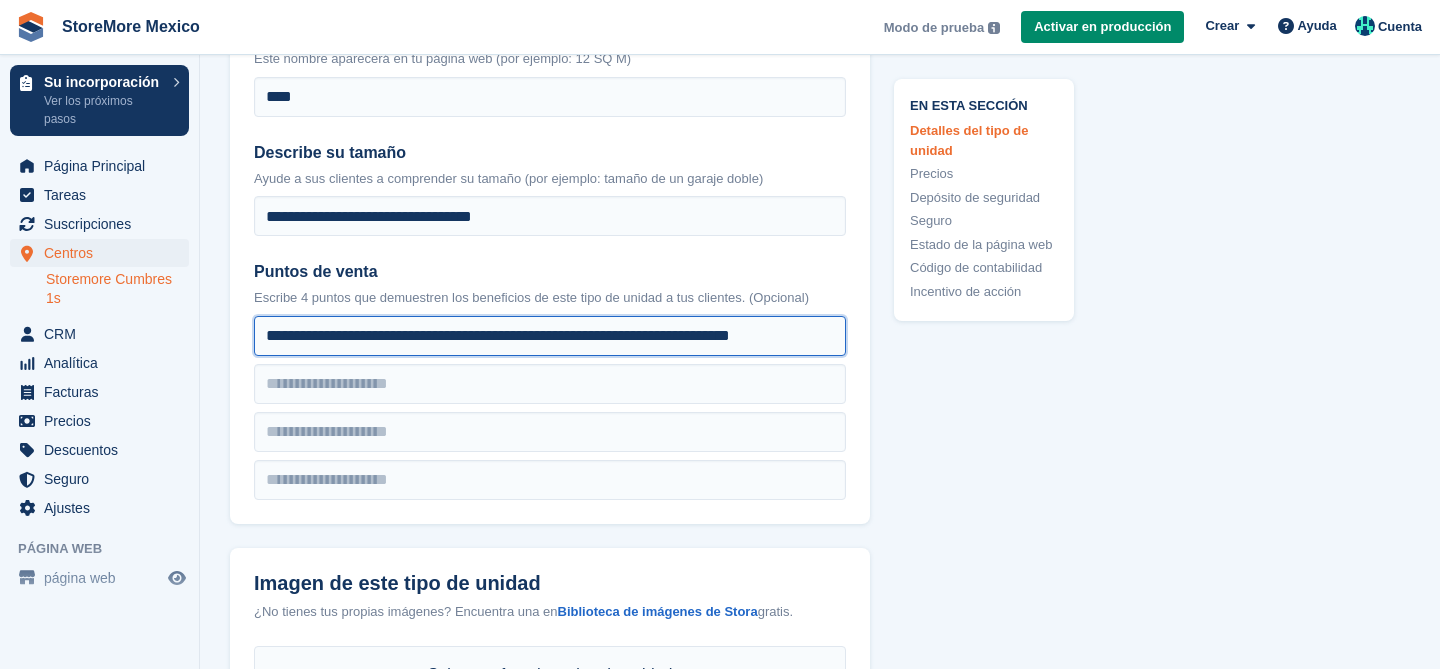type on "**********" 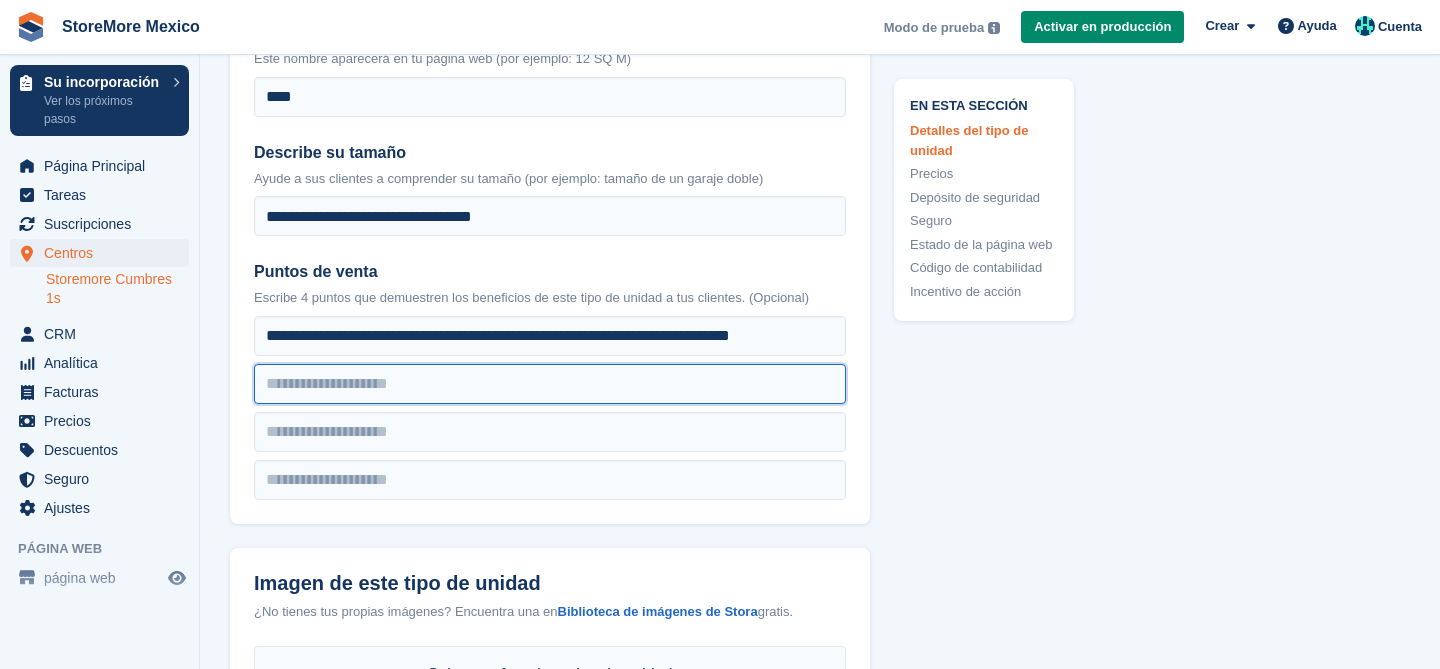 click at bounding box center [550, 336] 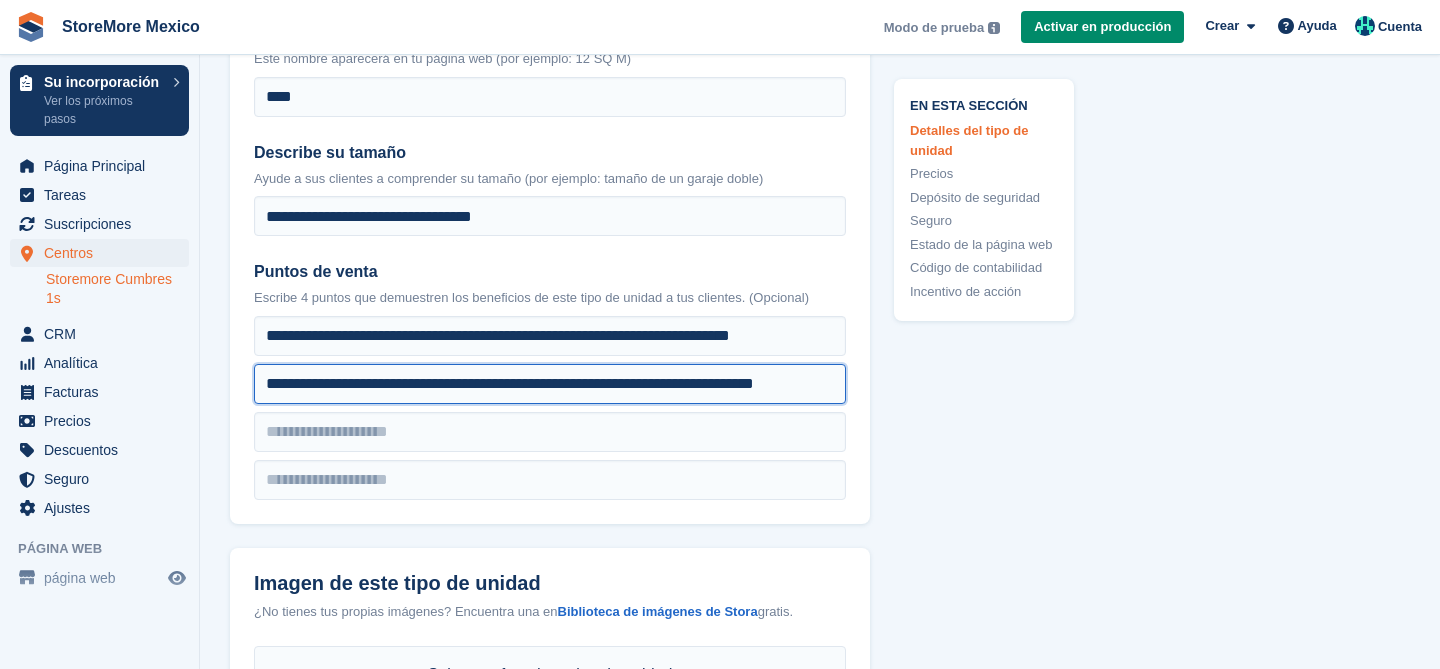 scroll, scrollTop: 0, scrollLeft: 42, axis: horizontal 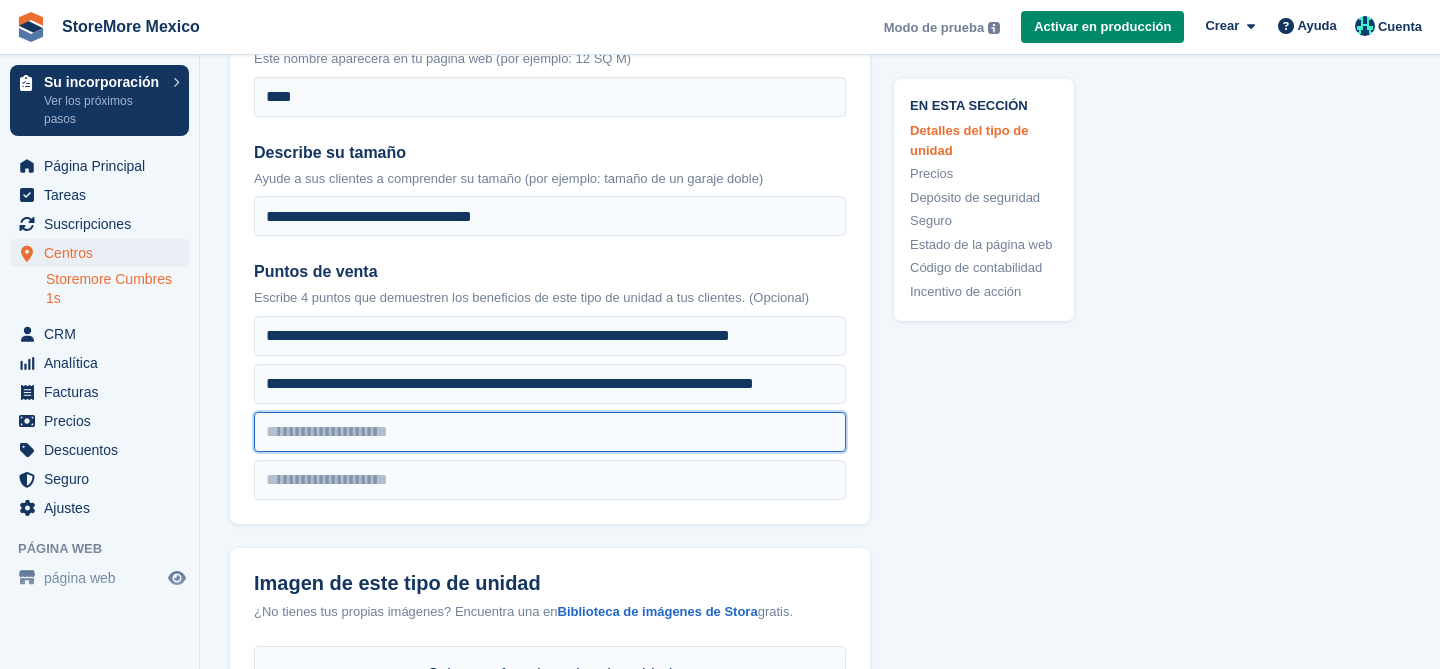 click at bounding box center (550, 336) 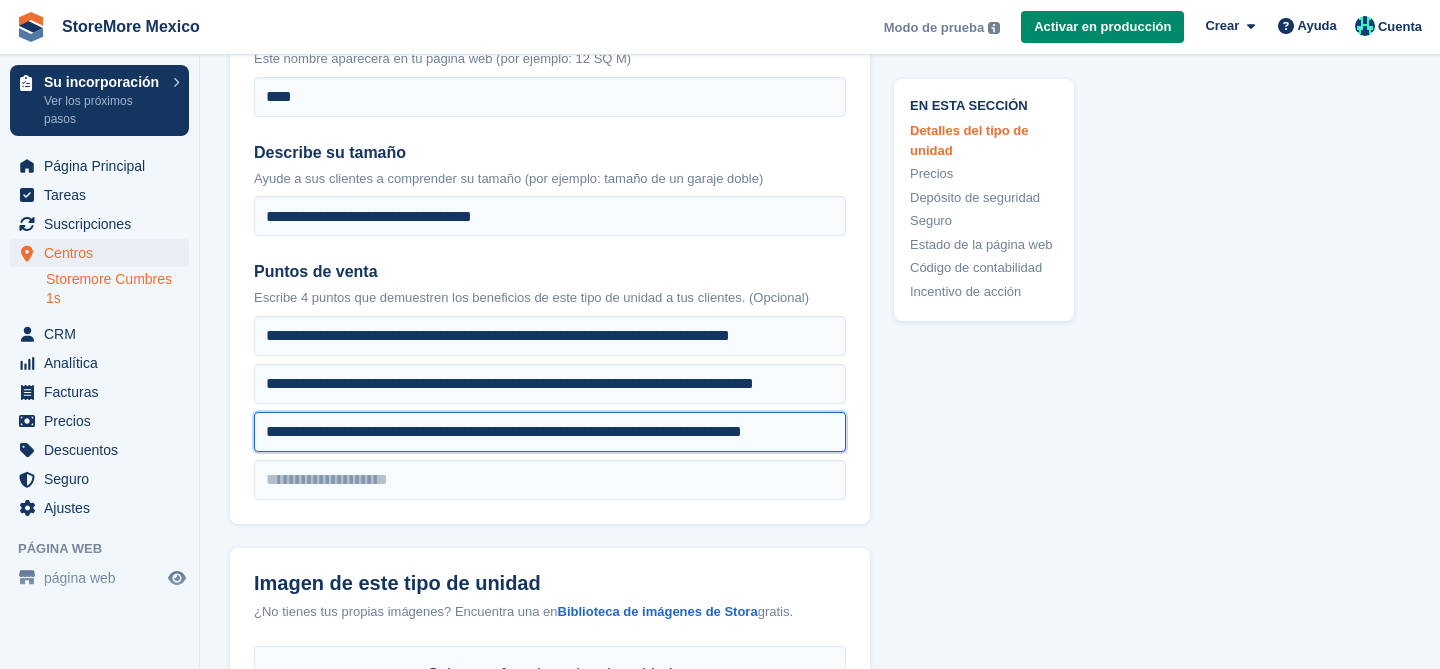 drag, startPoint x: 674, startPoint y: 431, endPoint x: 540, endPoint y: 436, distance: 134.09325 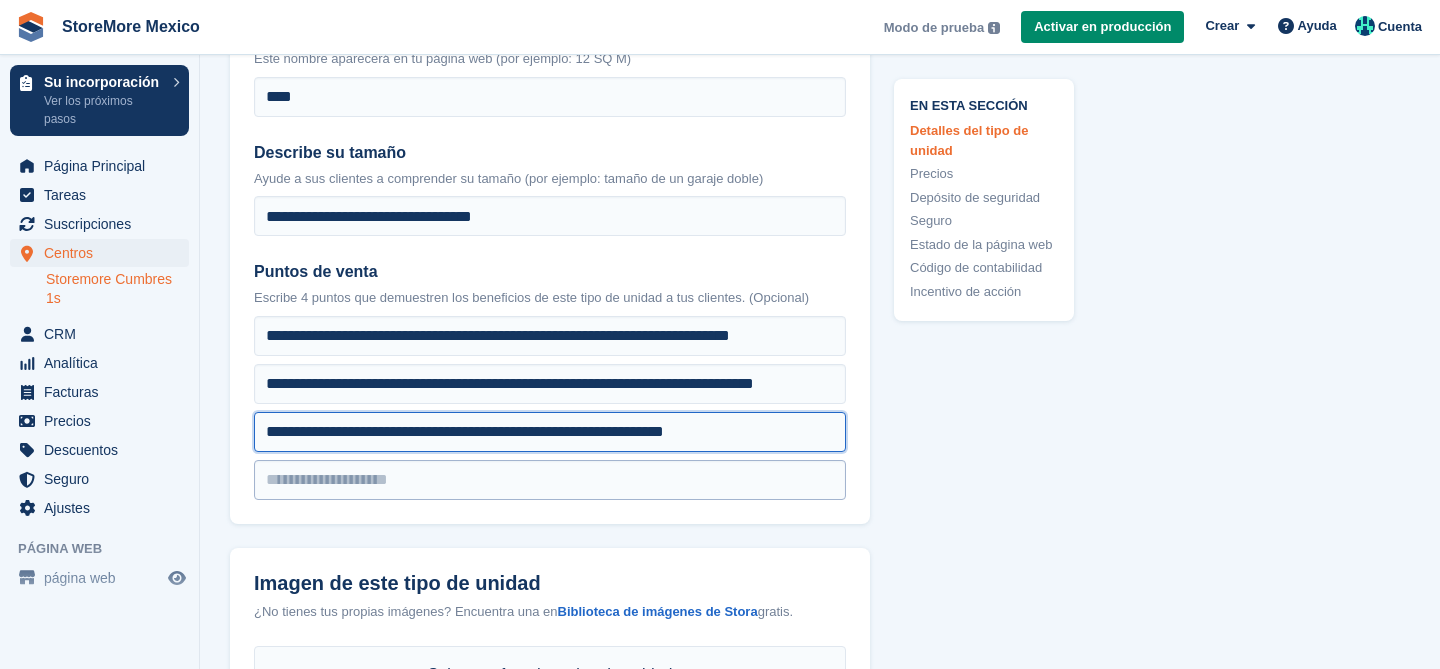 type on "**********" 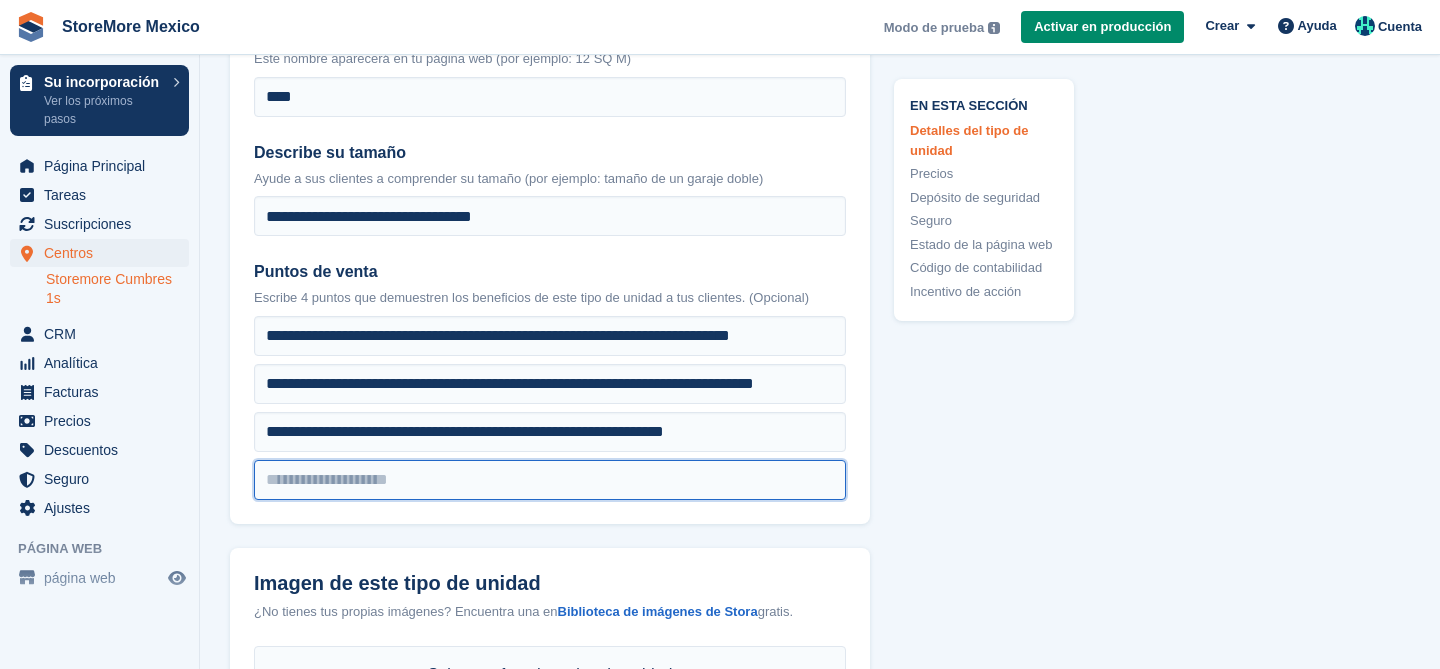click at bounding box center [550, 336] 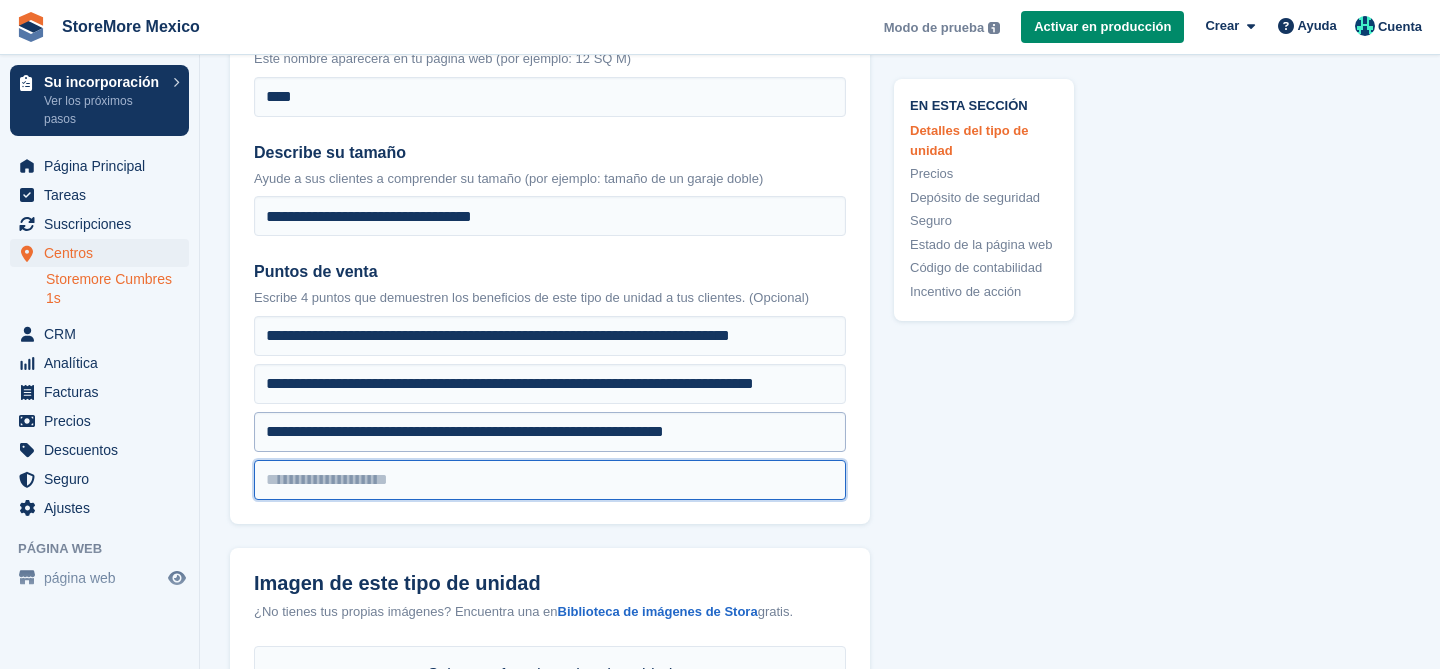paste on "**********" 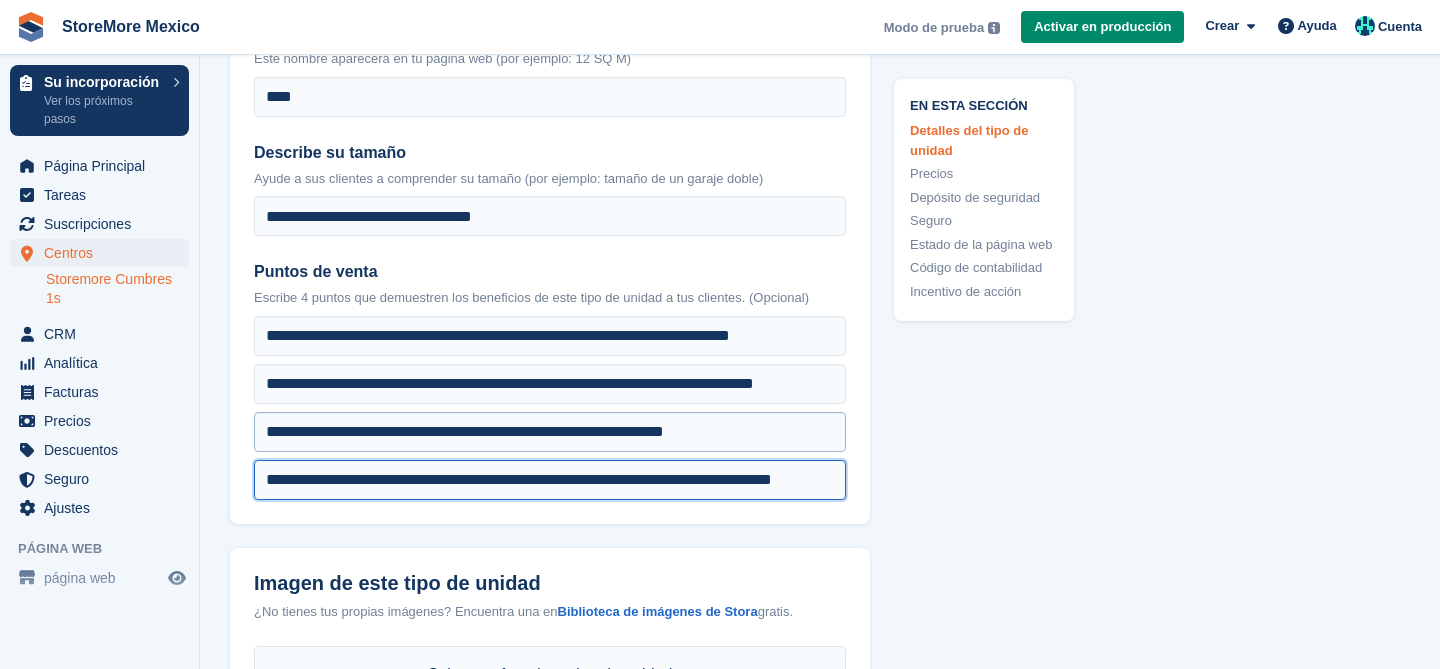 scroll, scrollTop: 0, scrollLeft: 54, axis: horizontal 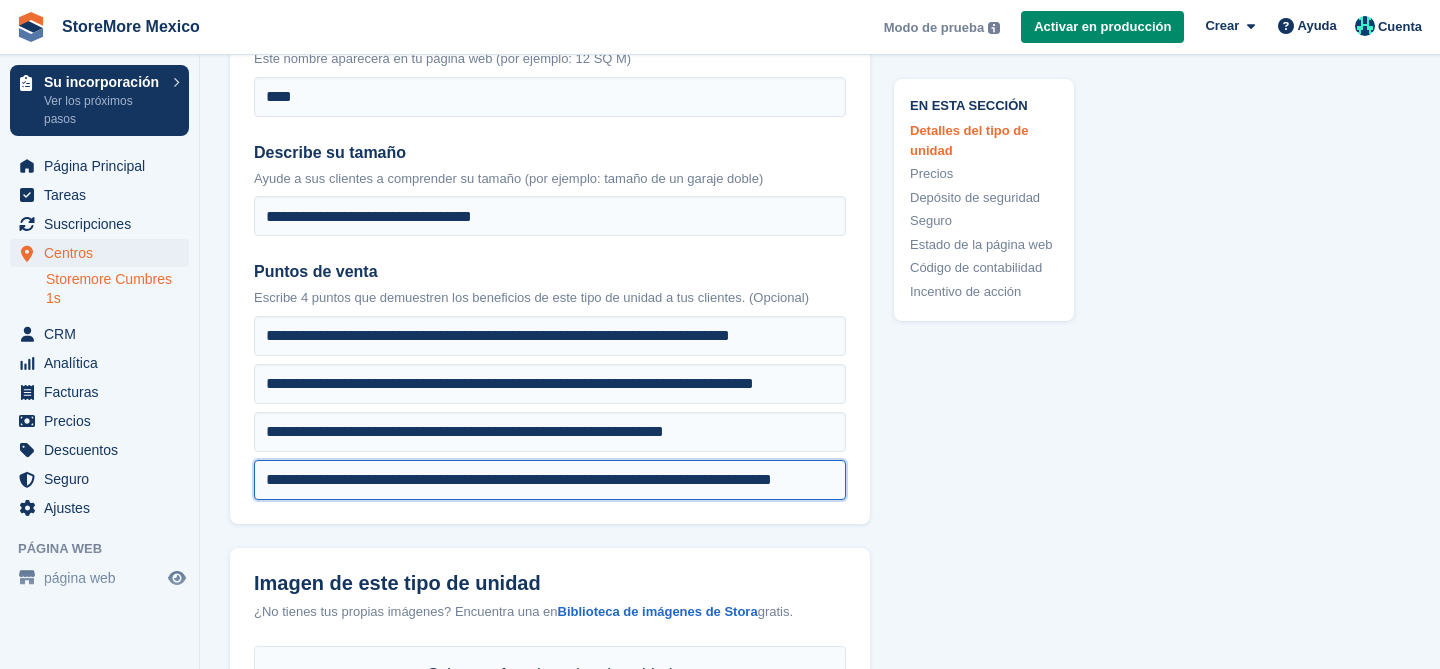 type on "**********" 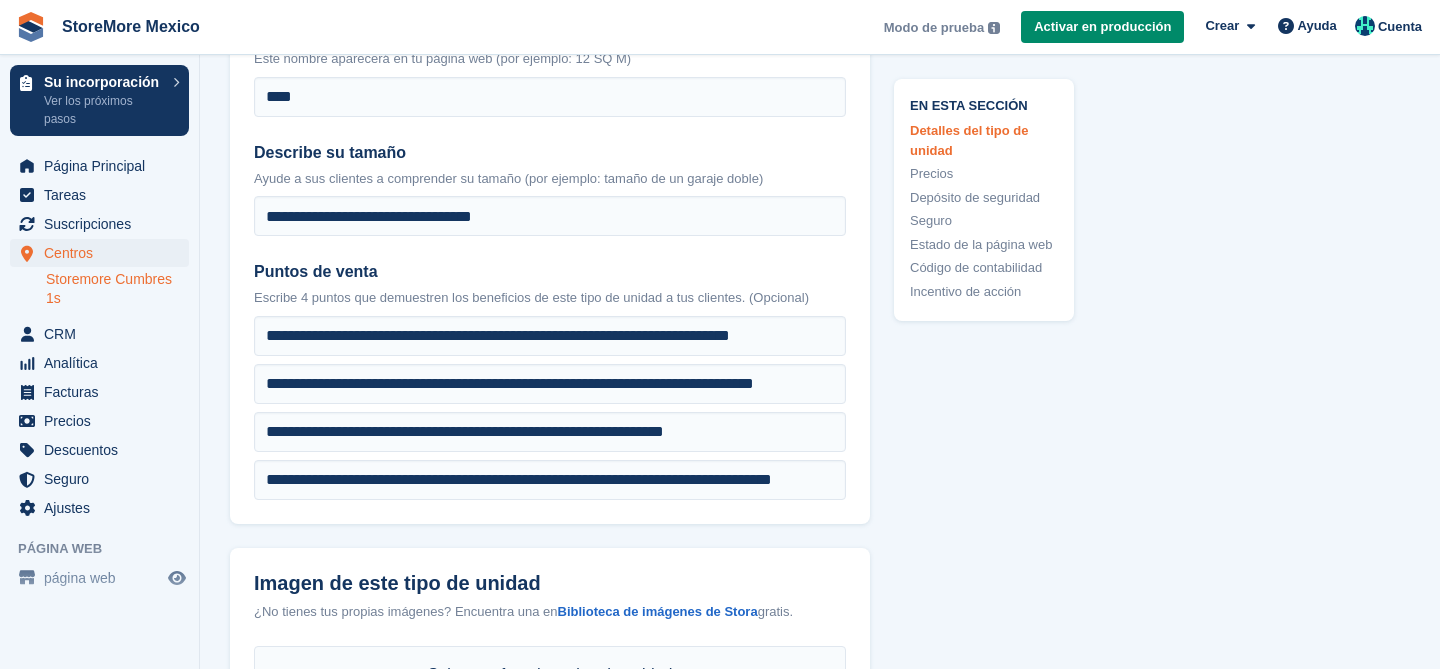 scroll, scrollTop: 0, scrollLeft: 0, axis: both 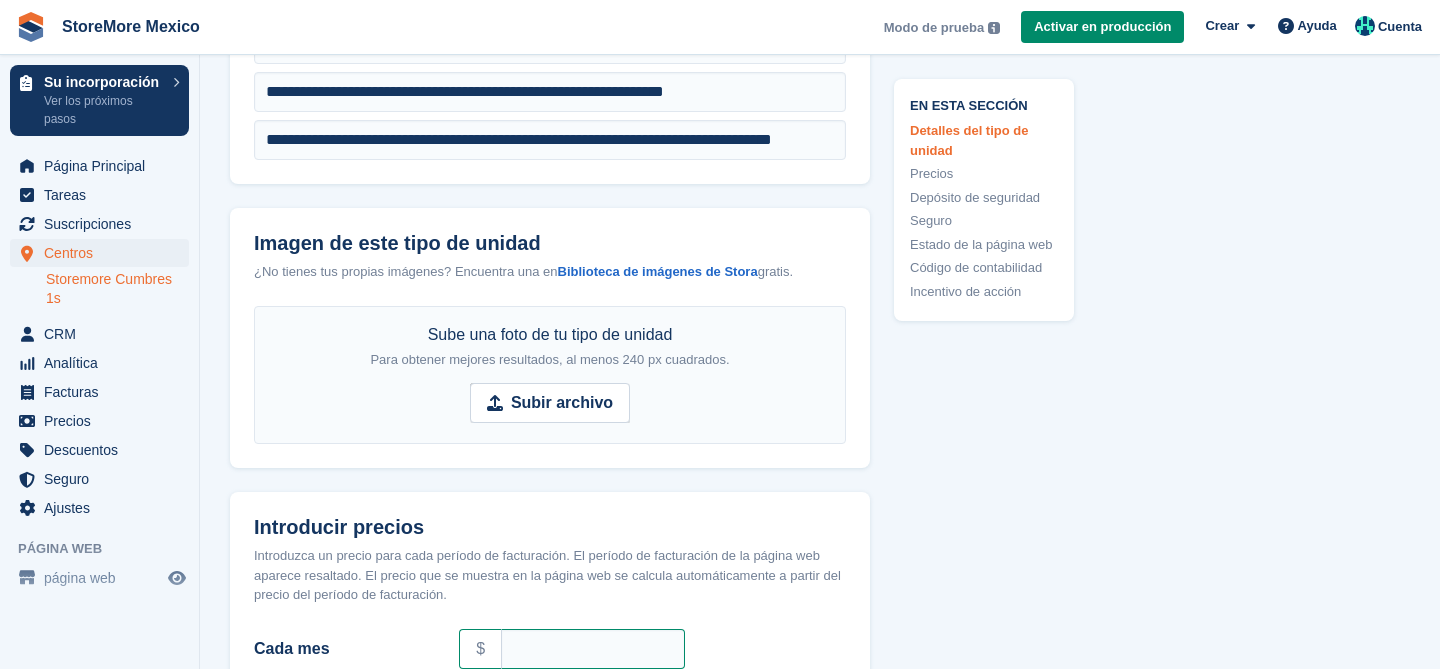 click on "Sube una foto de tu tipo de unidad
Para obtener mejores resultados, al menos 240 px cuadrados.
Subir archivo" at bounding box center [550, 375] 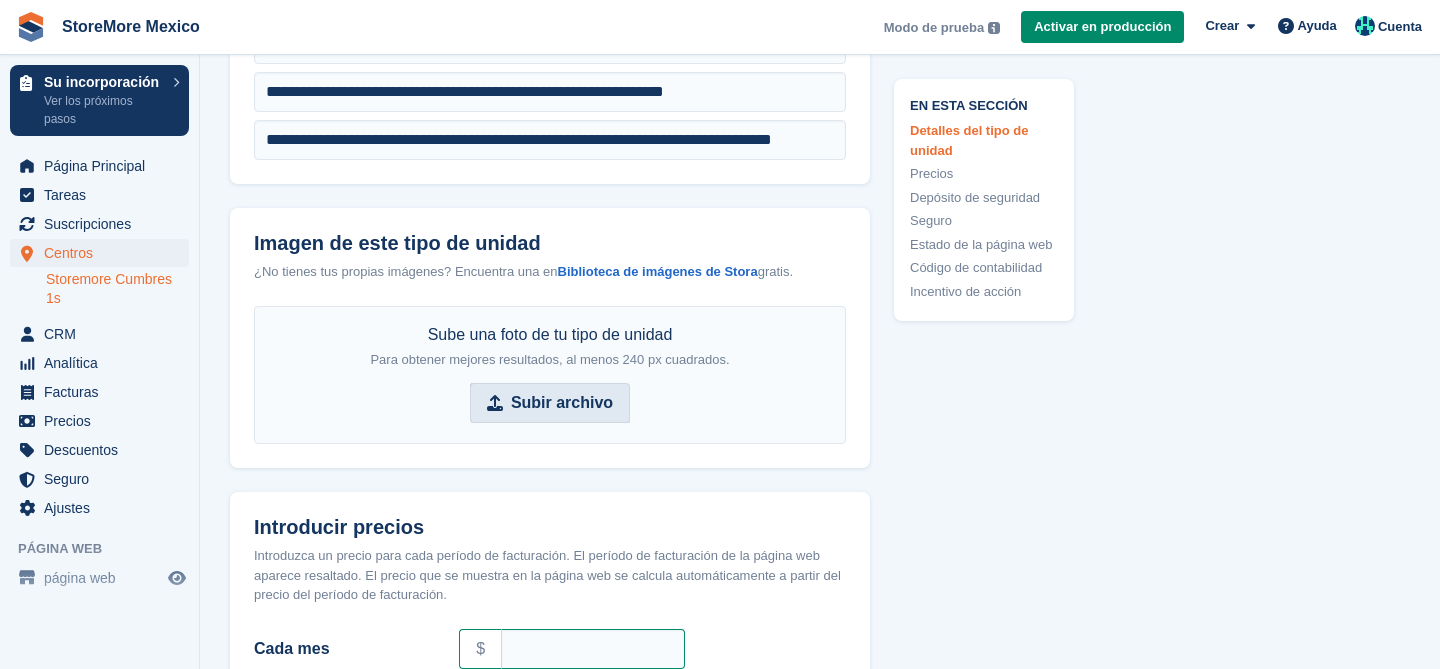 click on "Subir archivo" at bounding box center (562, 403) 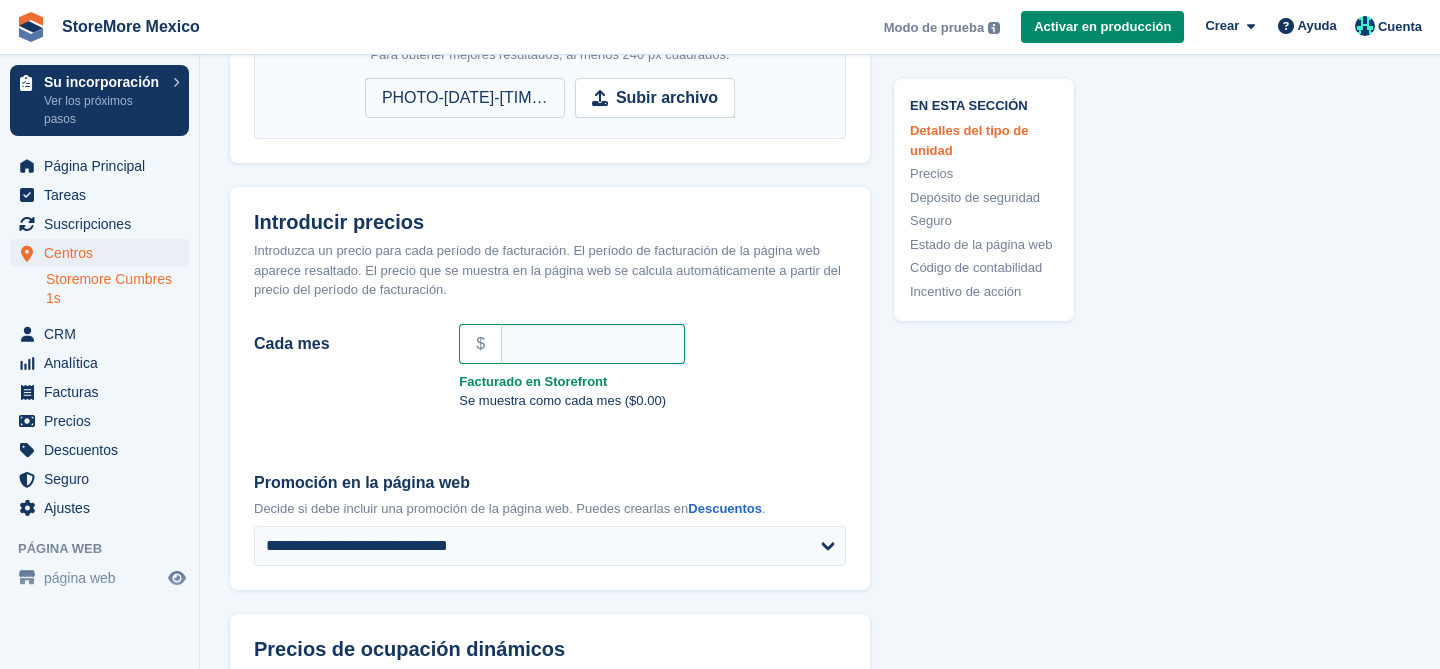 scroll, scrollTop: 1232, scrollLeft: 0, axis: vertical 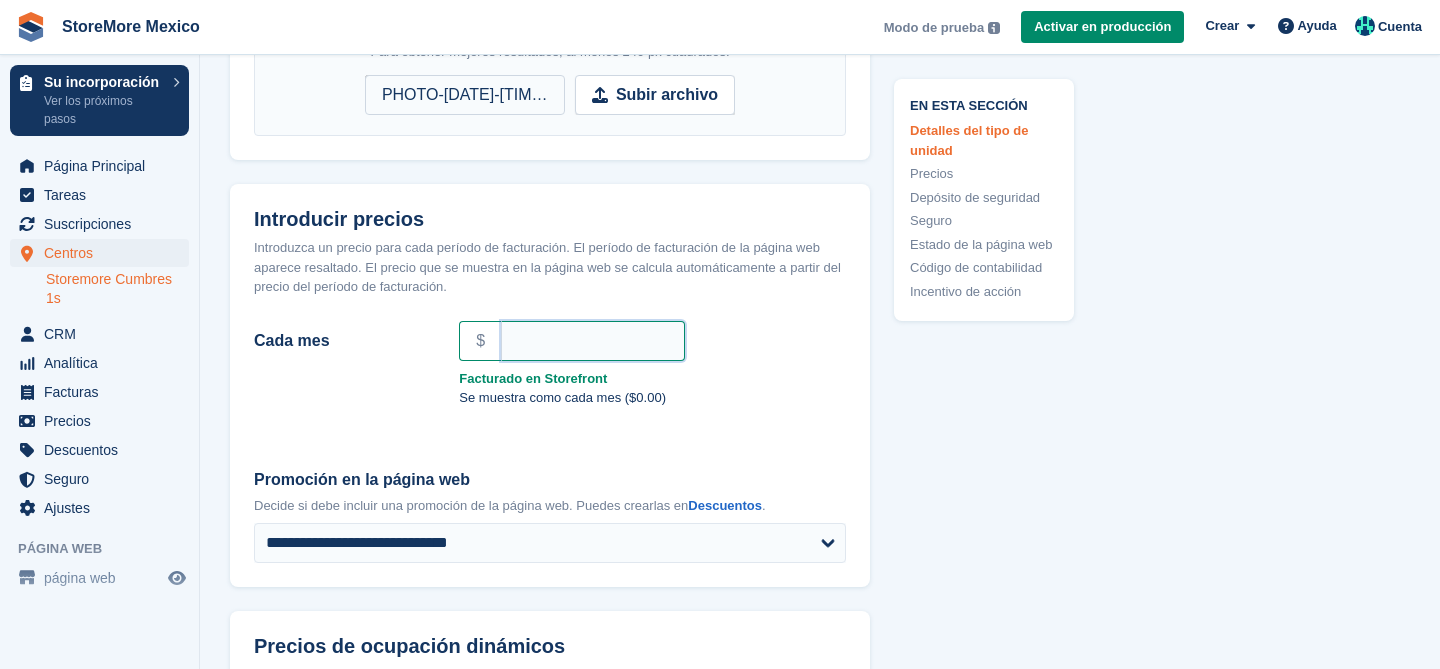click on "Cada mes" at bounding box center (593, 341) 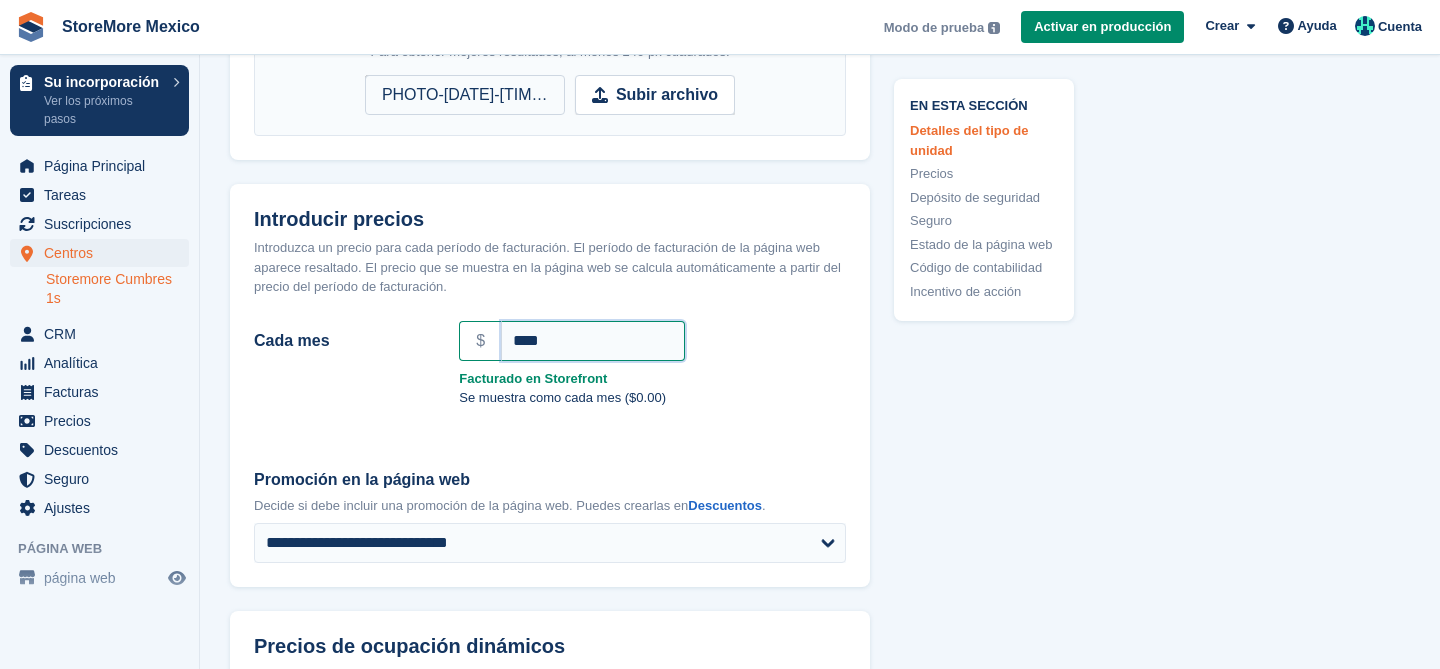 type on "****" 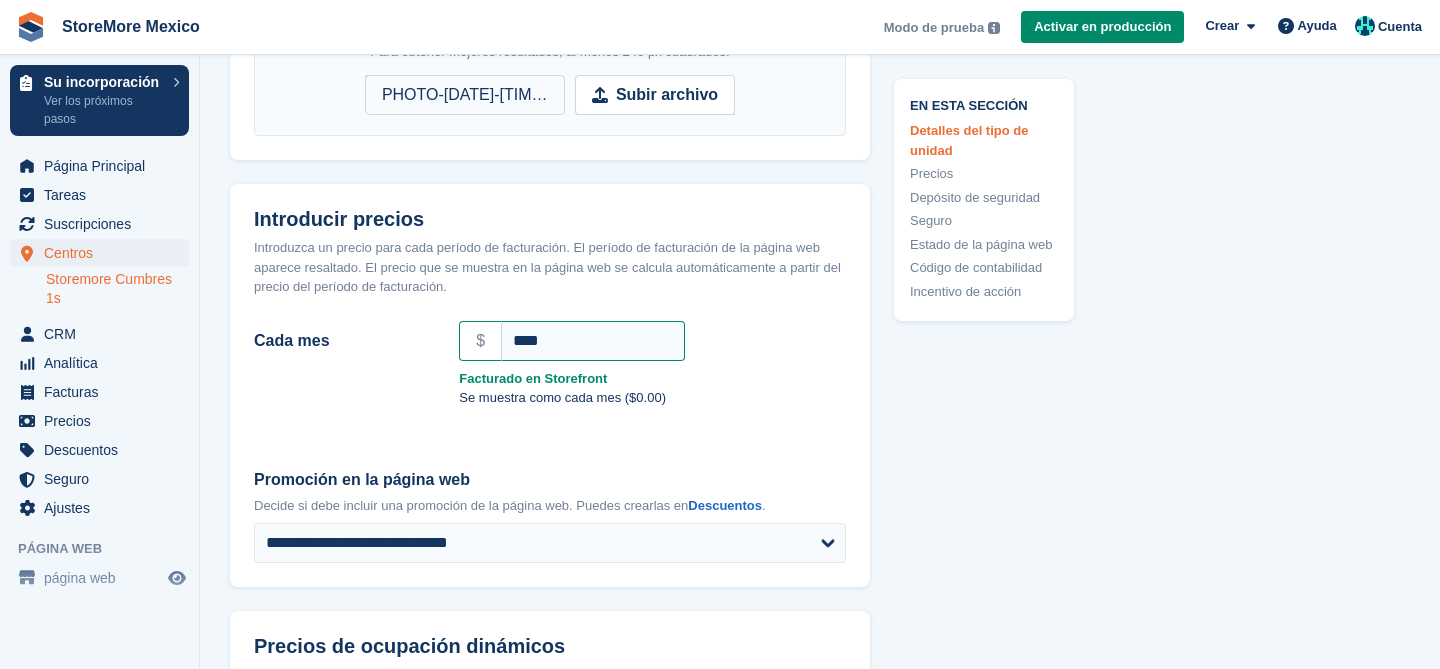 click on "Cada mes
$
[NUMBER]
Facturado en Storefront
Se muestra como cada mes ($[PRICE])" at bounding box center [550, 366] 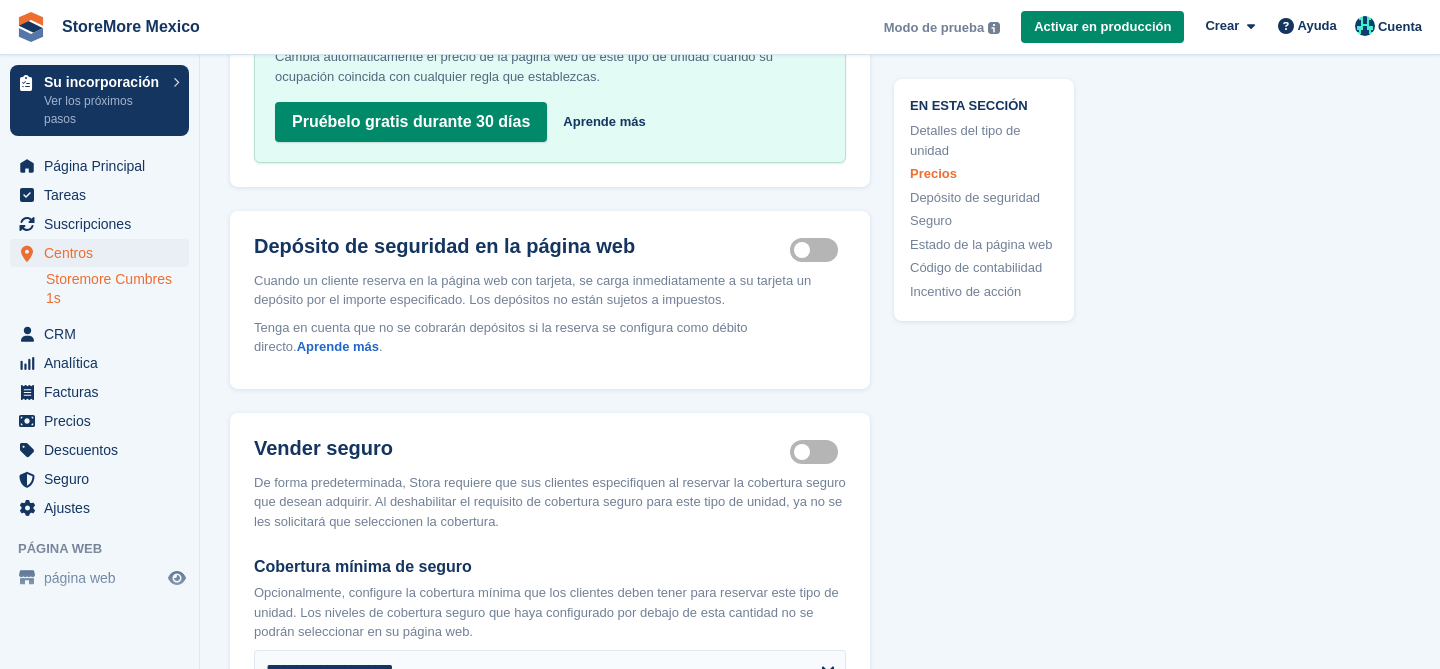 scroll, scrollTop: 1925, scrollLeft: 0, axis: vertical 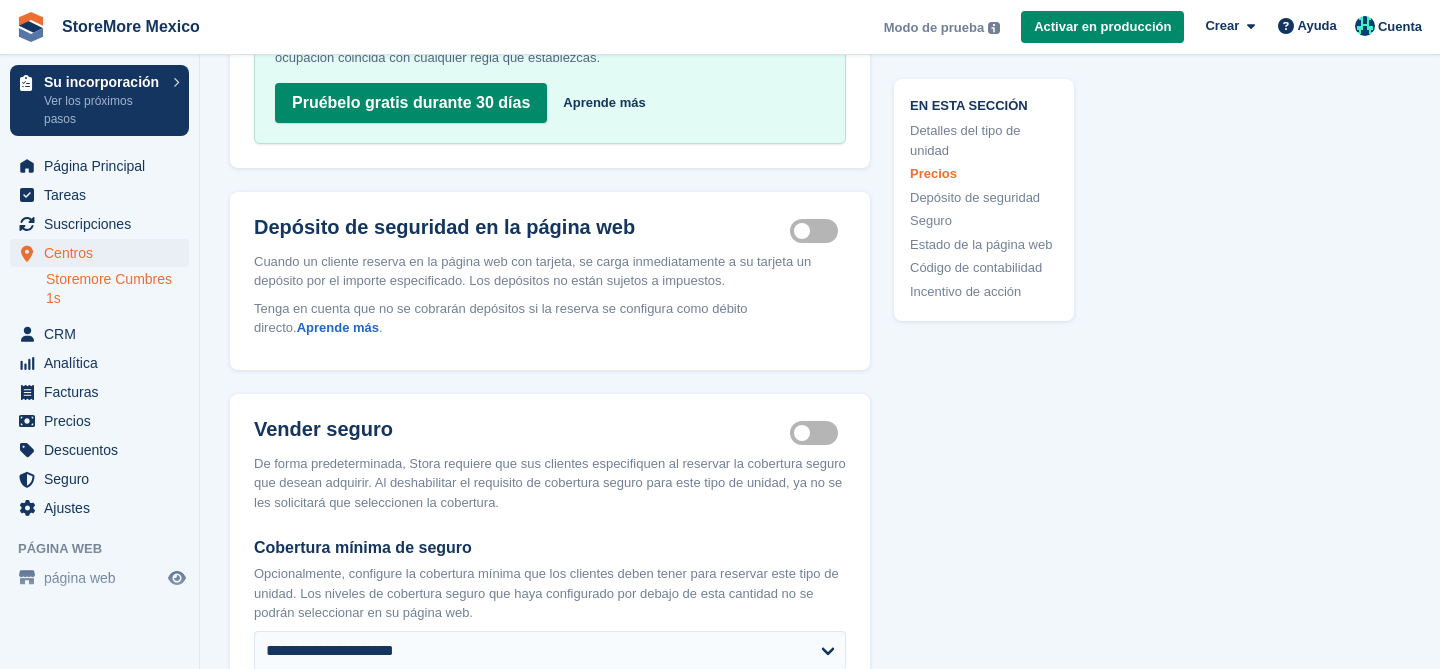 click on "Insurance coverage required" at bounding box center (818, 432) 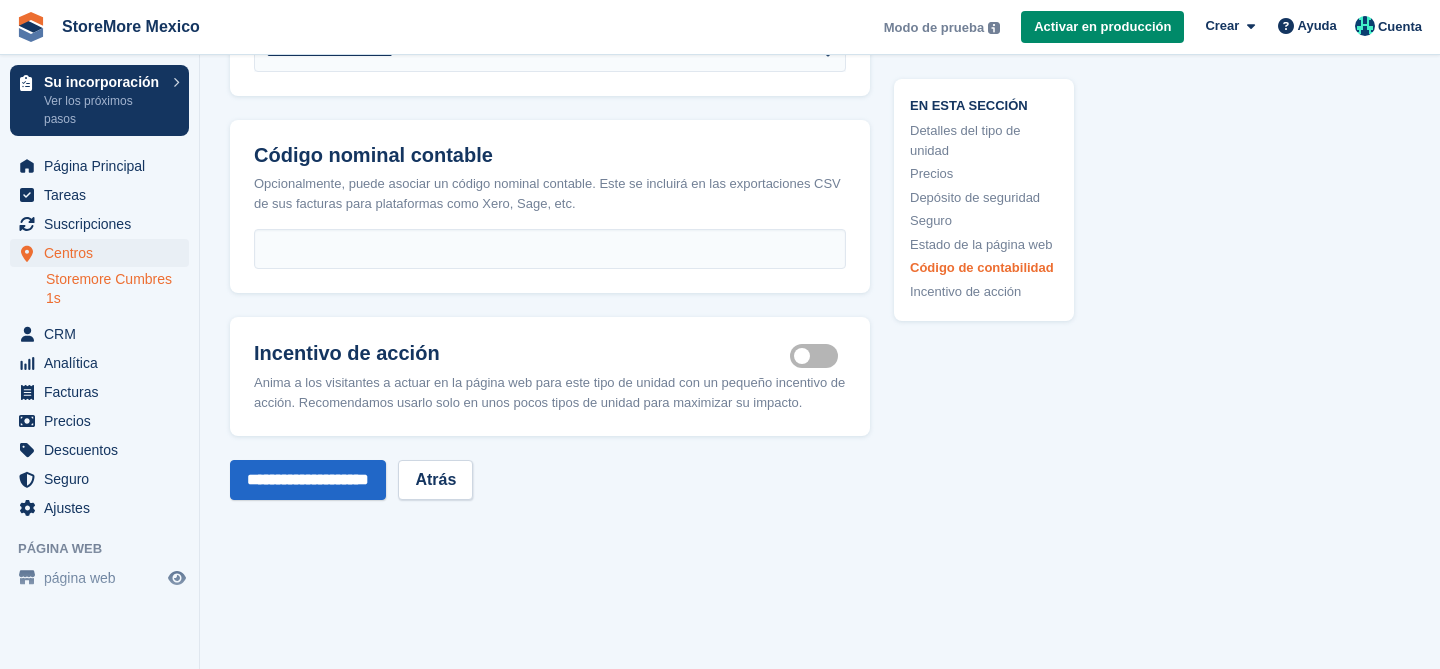 scroll, scrollTop: 2728, scrollLeft: 0, axis: vertical 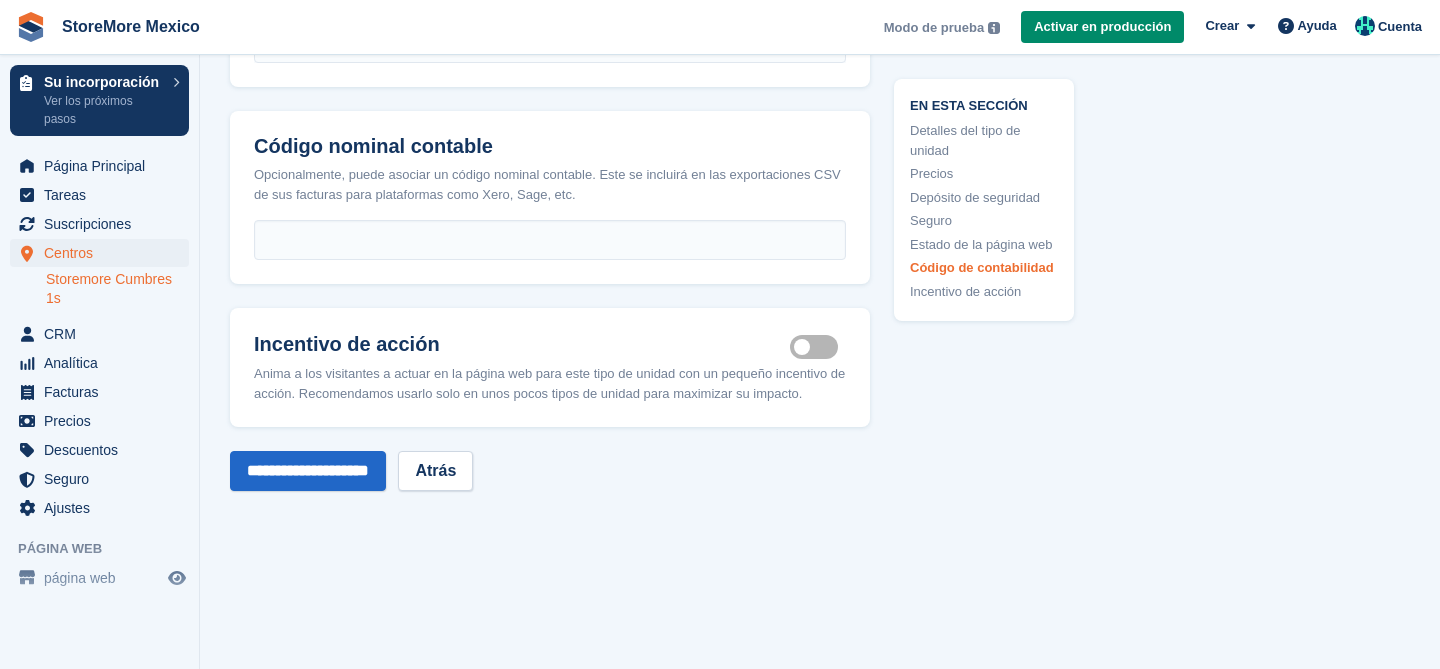 click on "Is active" at bounding box center (818, 347) 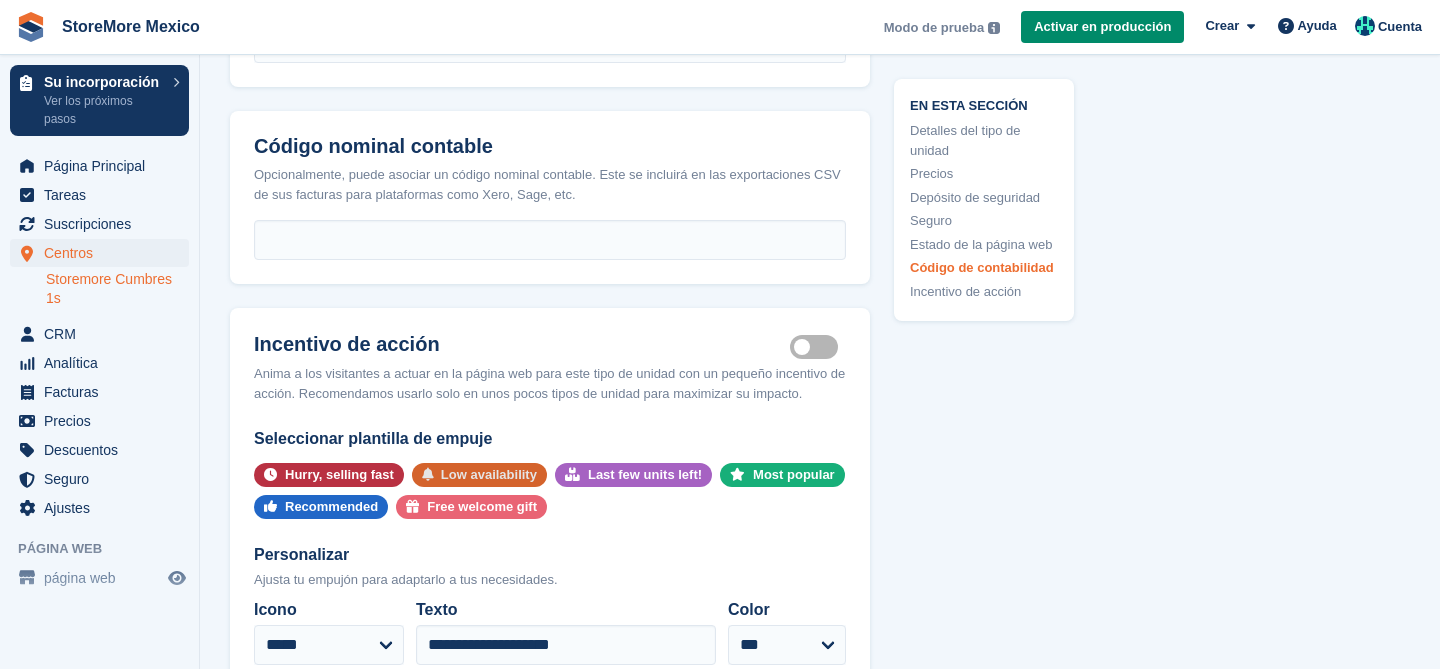 click on "Low availability" at bounding box center [489, 475] 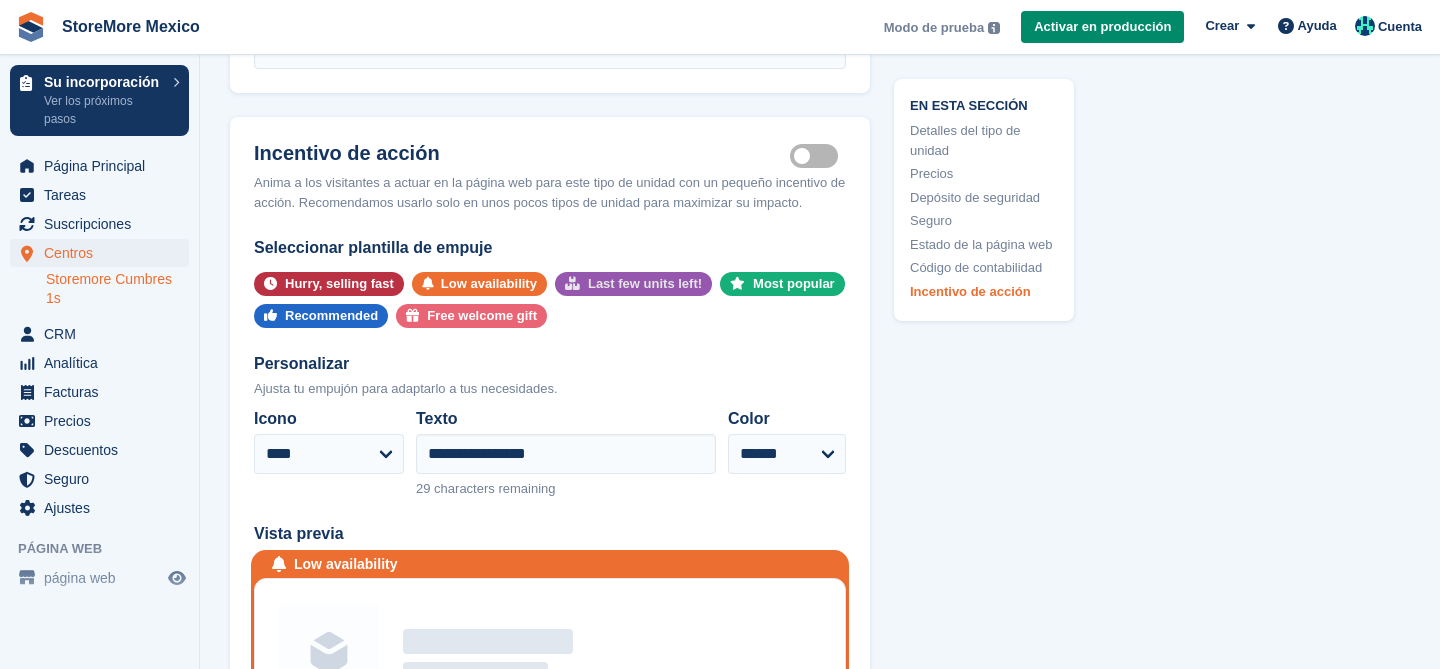 scroll, scrollTop: 2896, scrollLeft: 0, axis: vertical 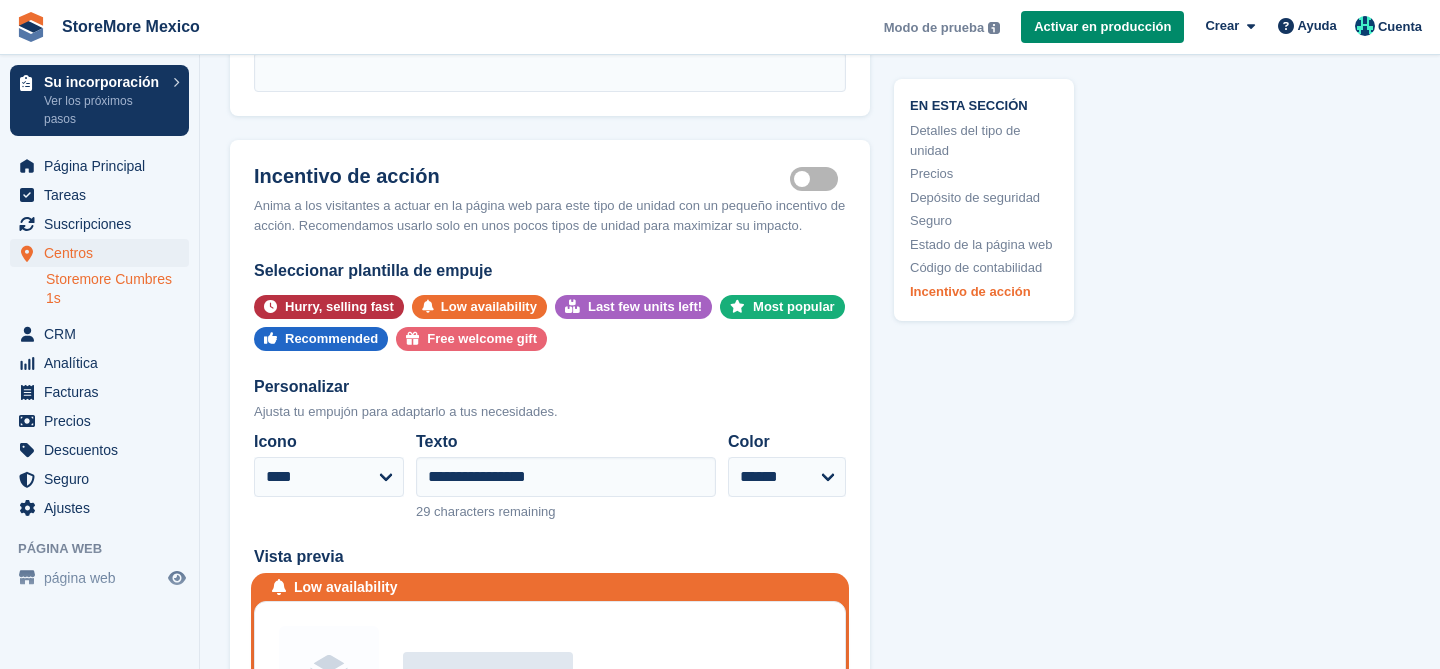 click on "Is active" at bounding box center (818, 179) 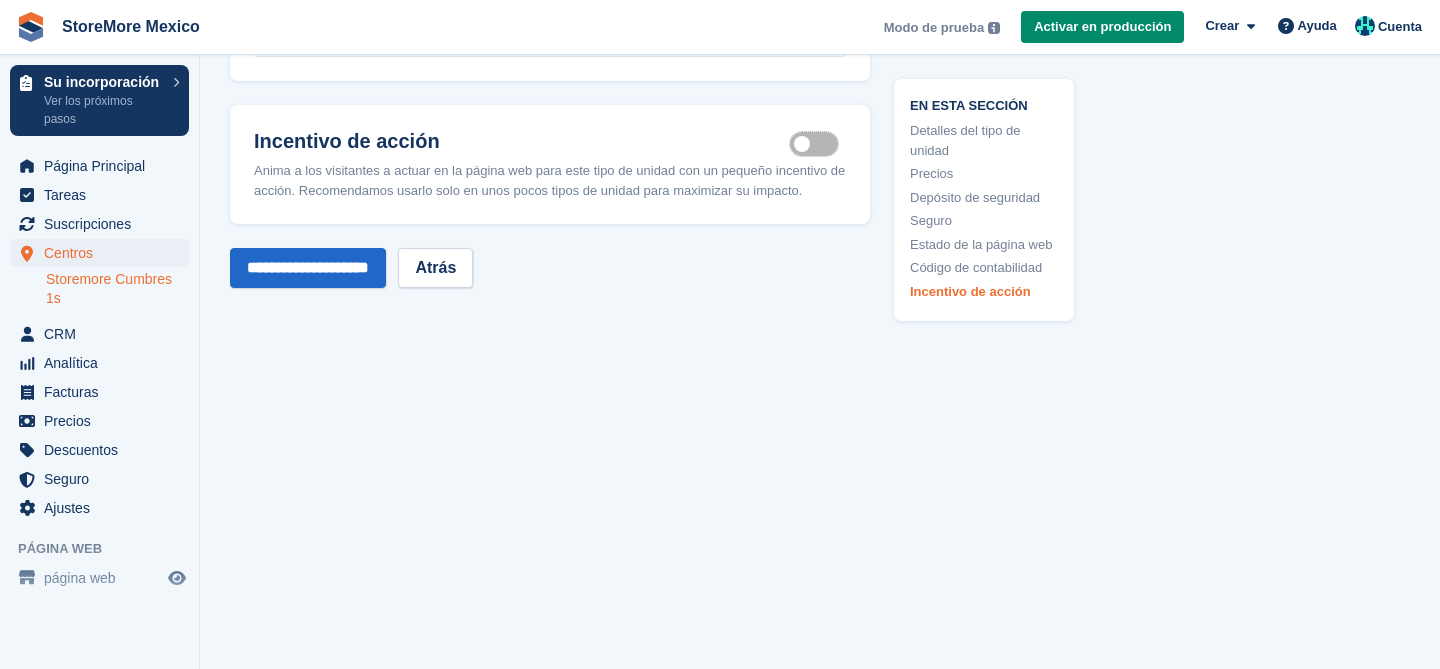 scroll, scrollTop: 2950, scrollLeft: 0, axis: vertical 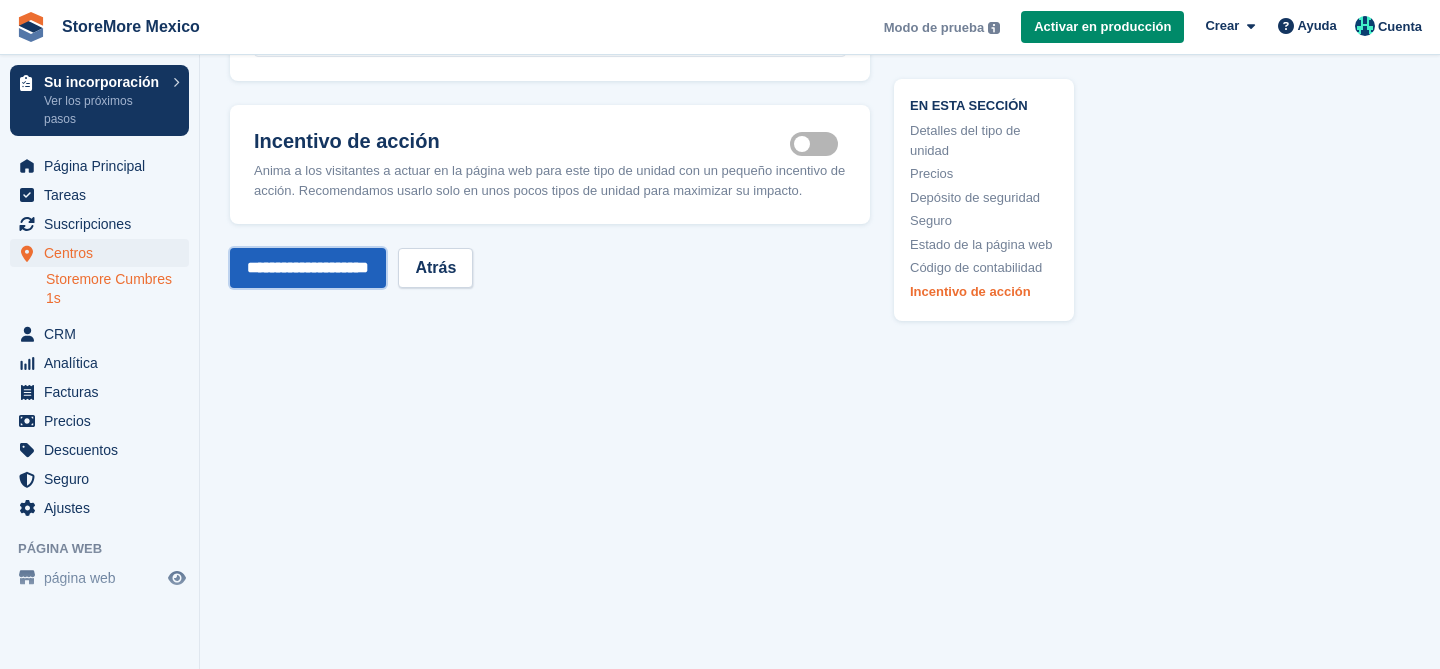 click on "**********" at bounding box center (308, 268) 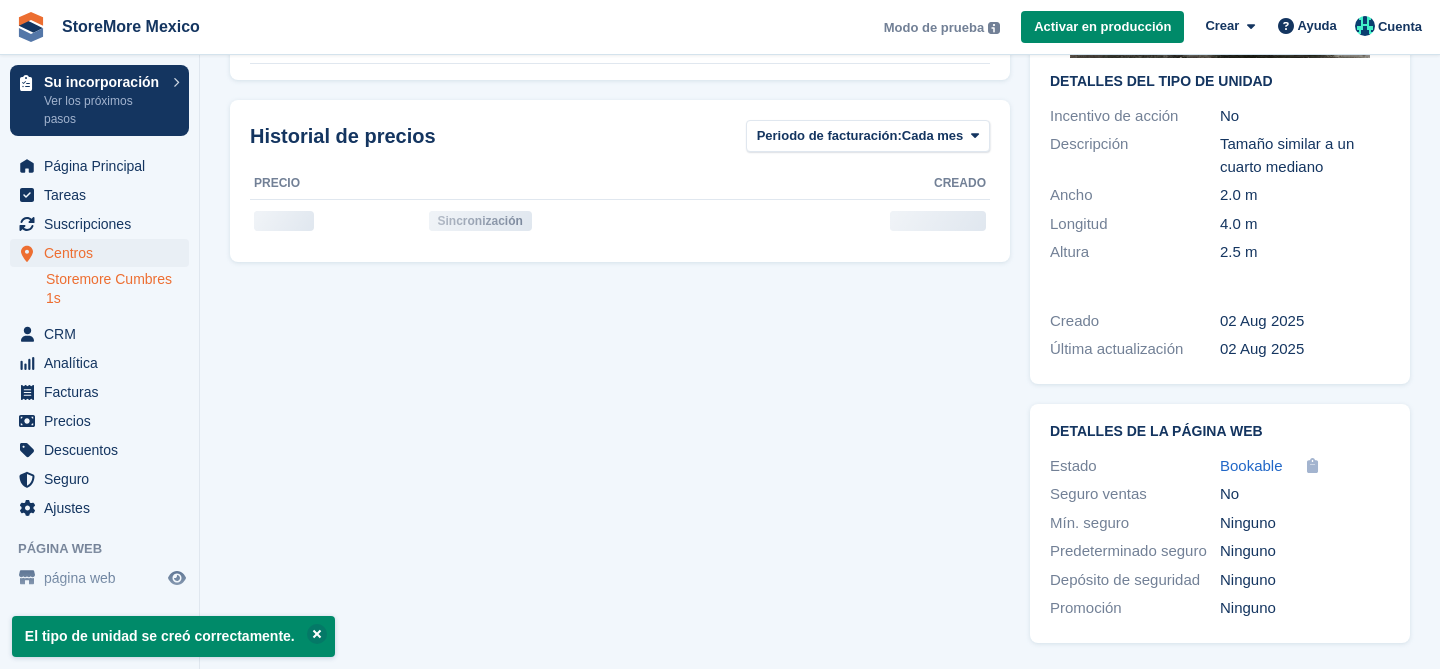 scroll, scrollTop: 0, scrollLeft: 0, axis: both 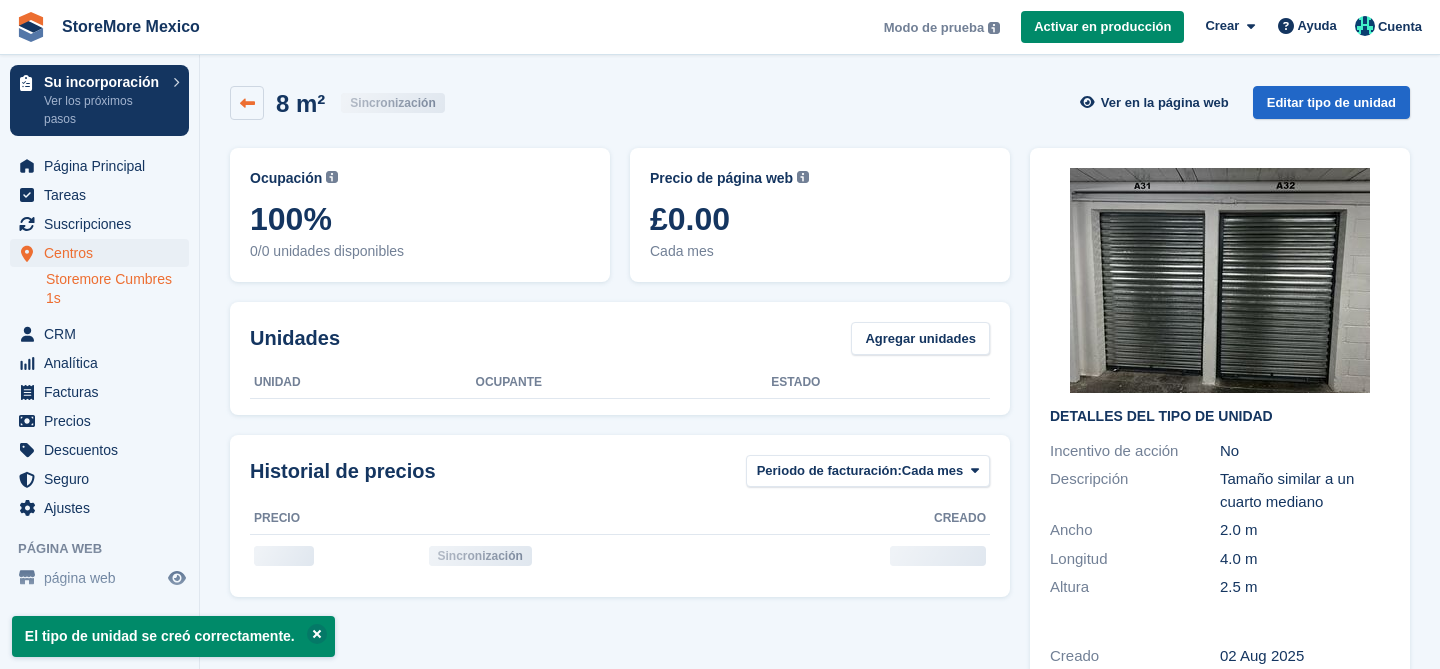 click at bounding box center [247, 103] 